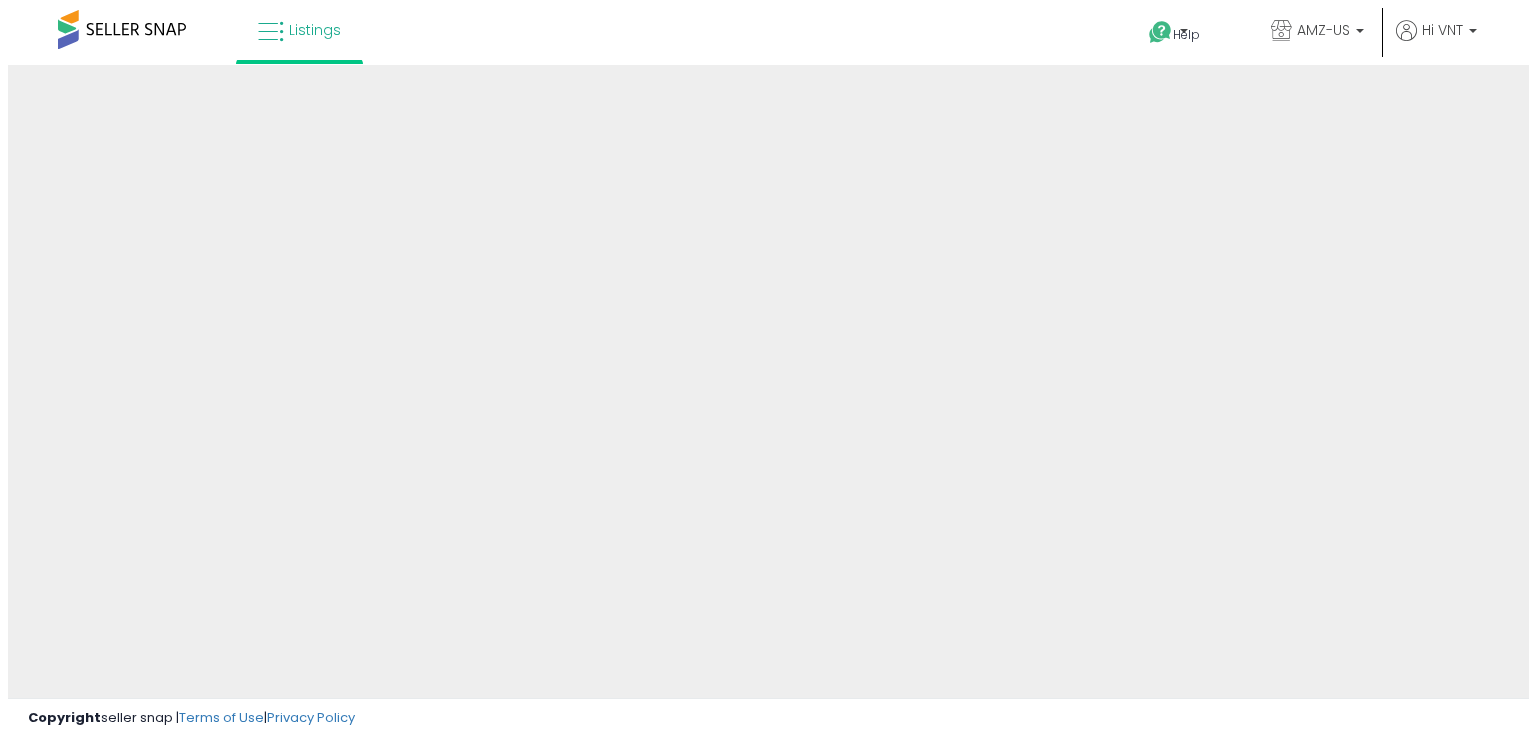 scroll, scrollTop: 0, scrollLeft: 0, axis: both 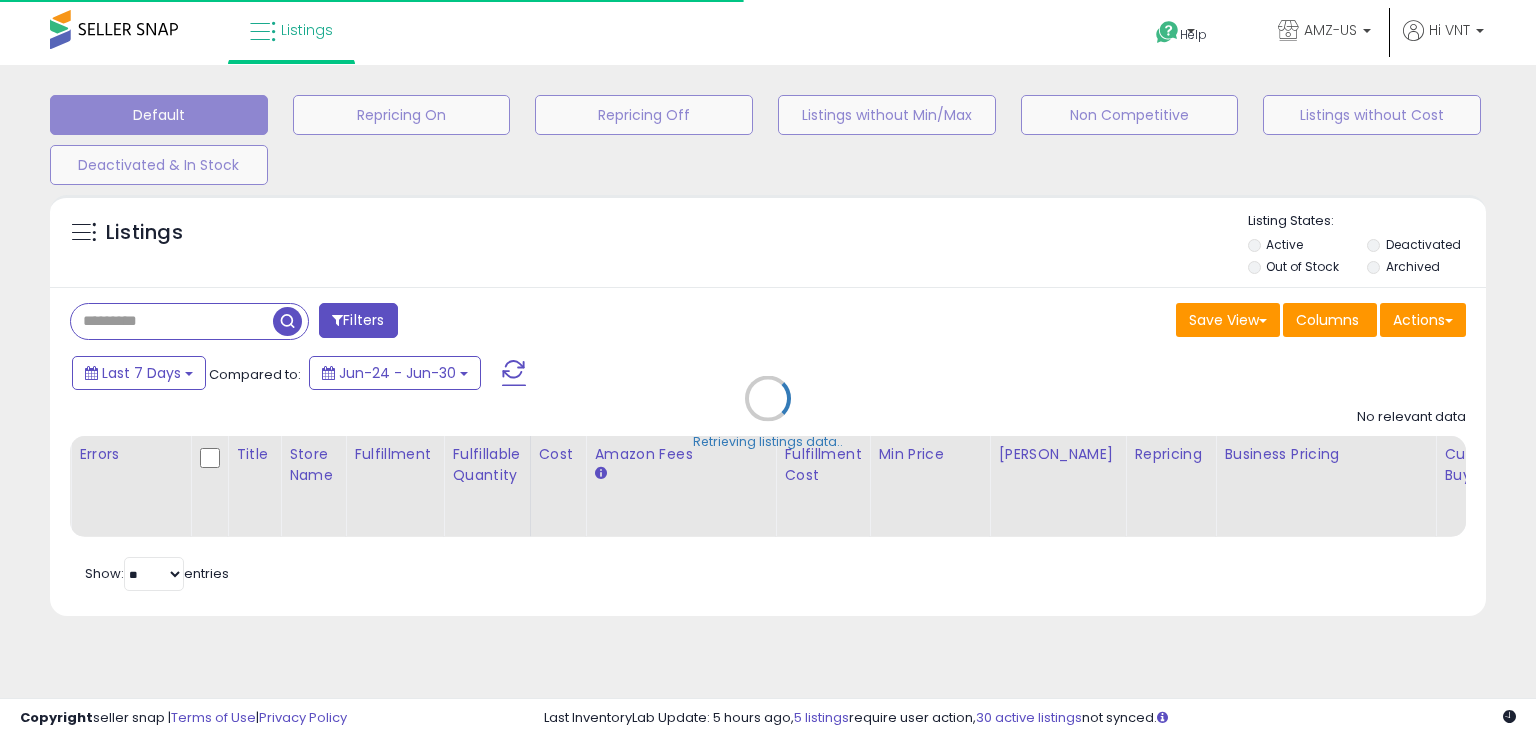 select 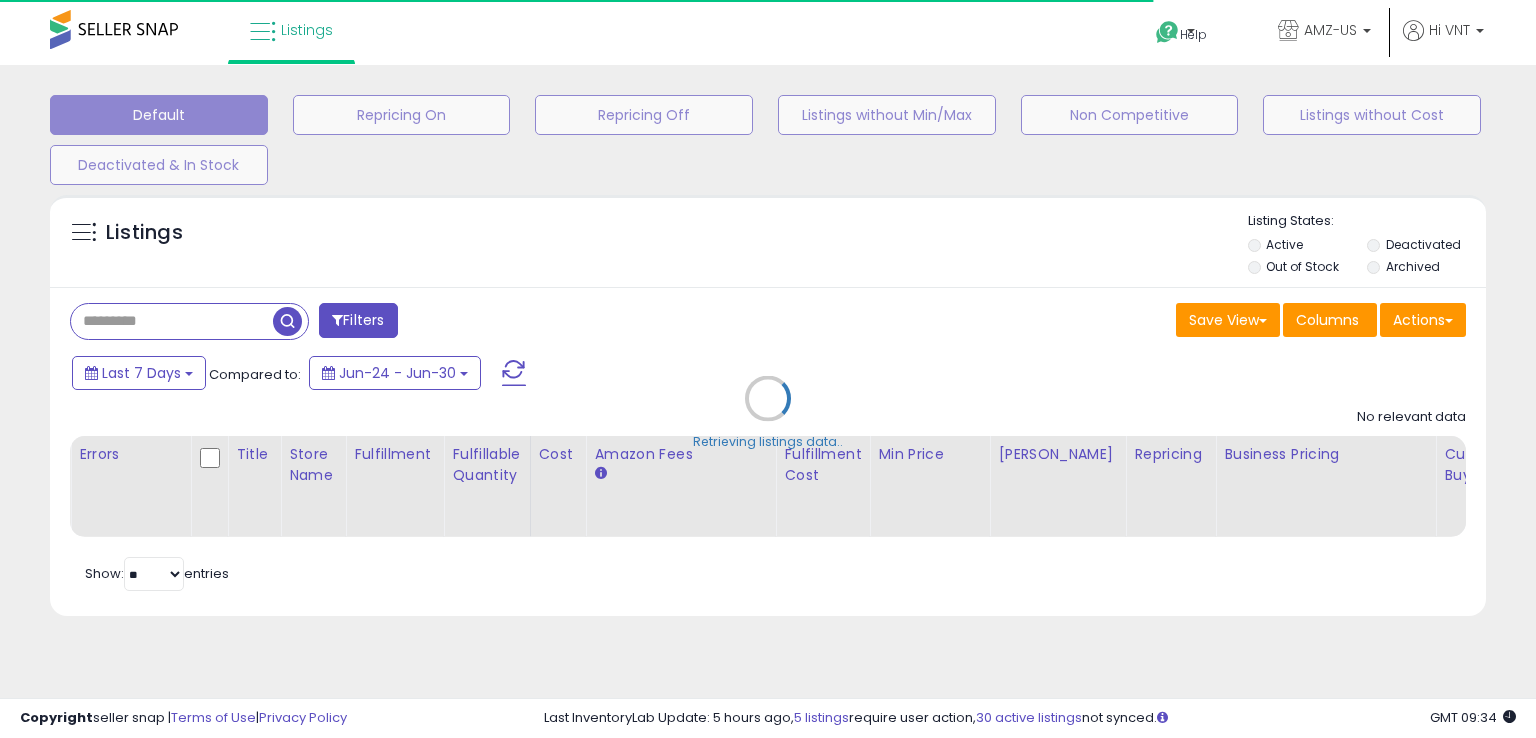 type on "**********" 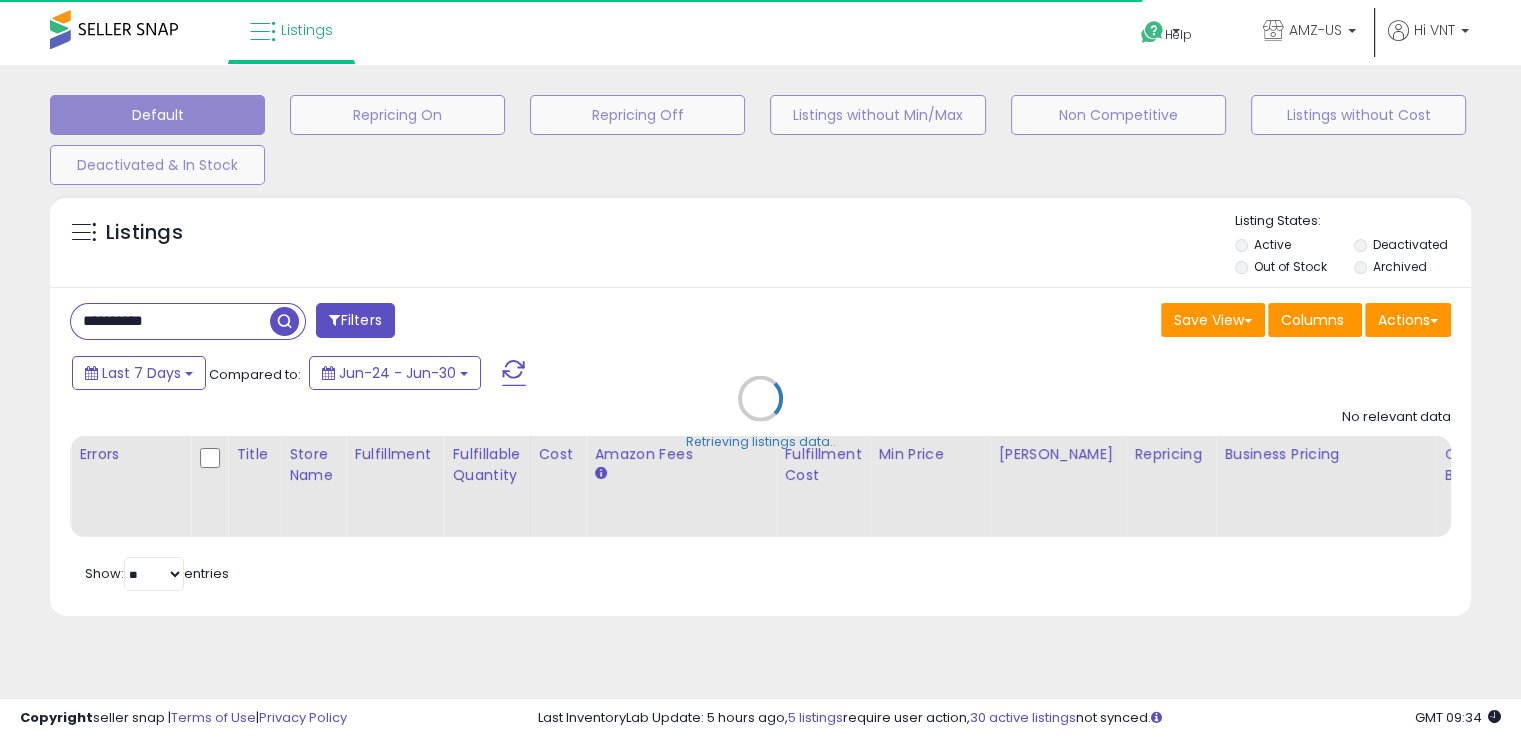 select on "*" 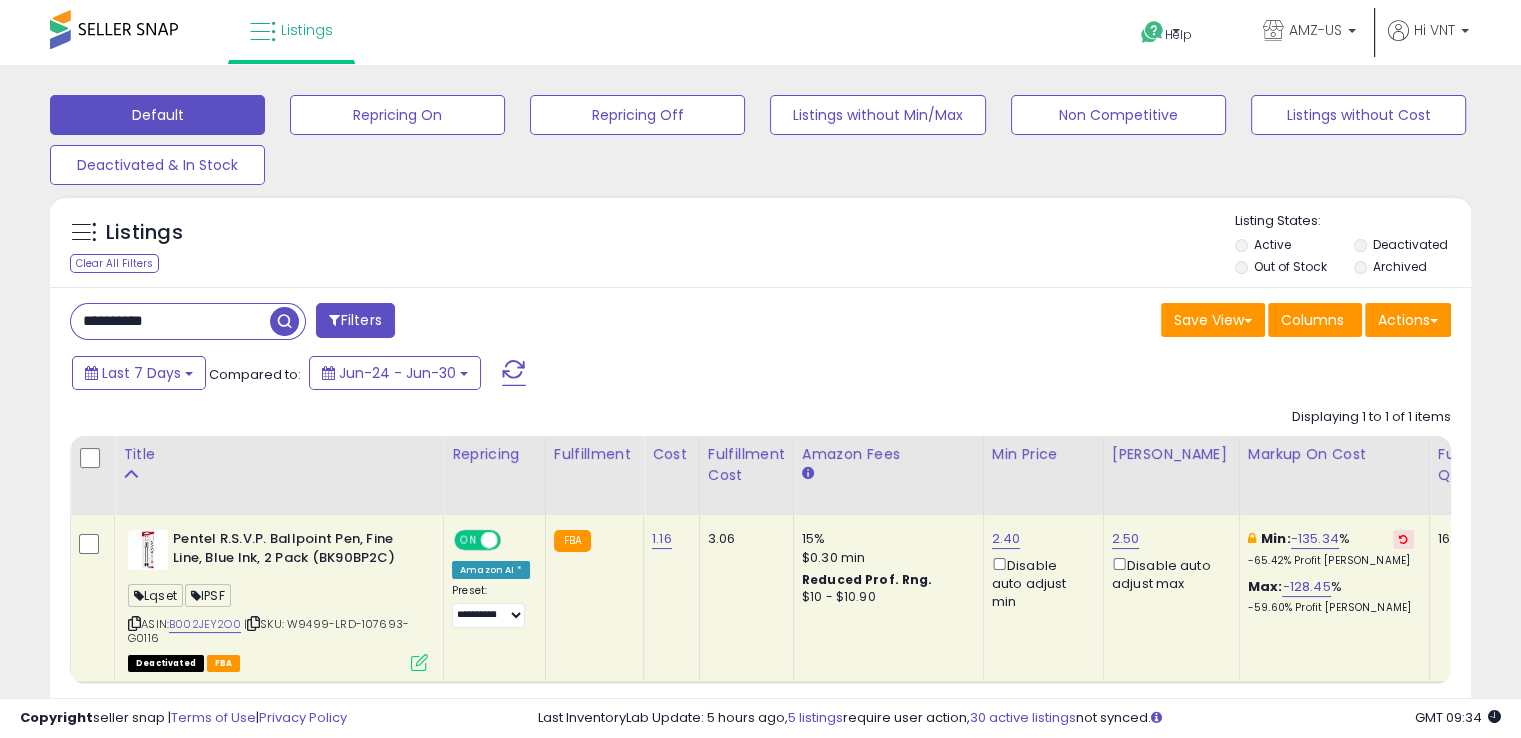click on "Filters" at bounding box center [355, 320] 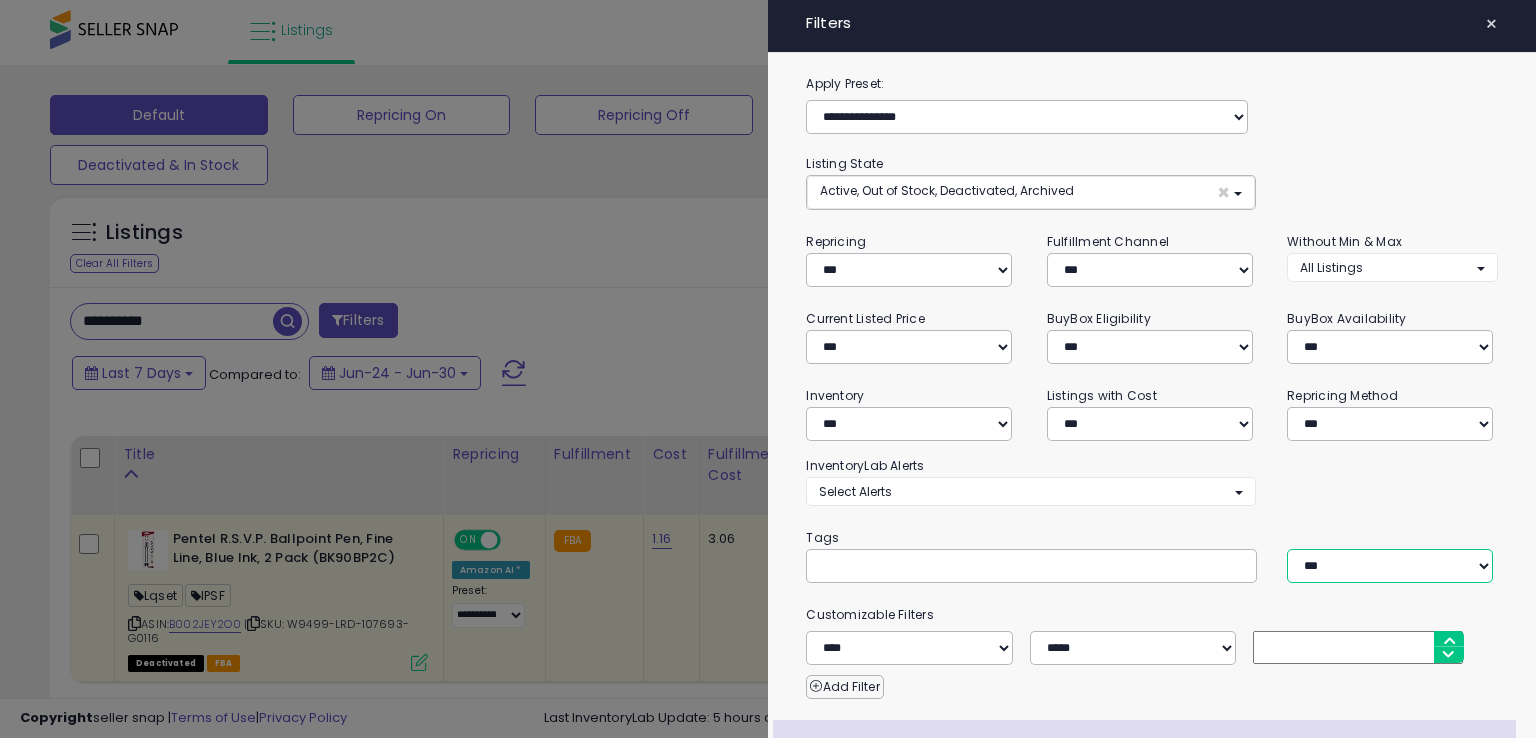 click on "***
***
****" at bounding box center (1390, 566) 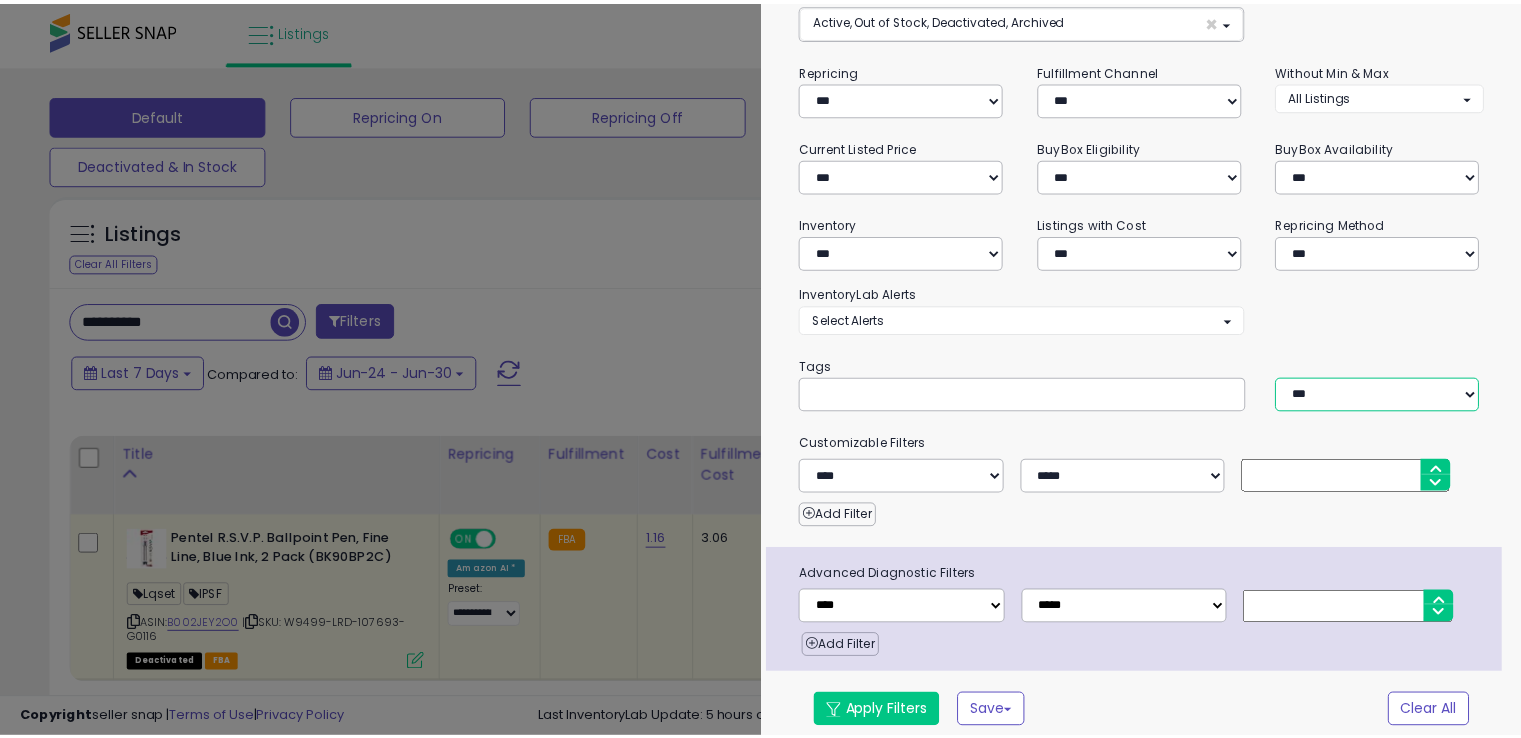 scroll, scrollTop: 176, scrollLeft: 0, axis: vertical 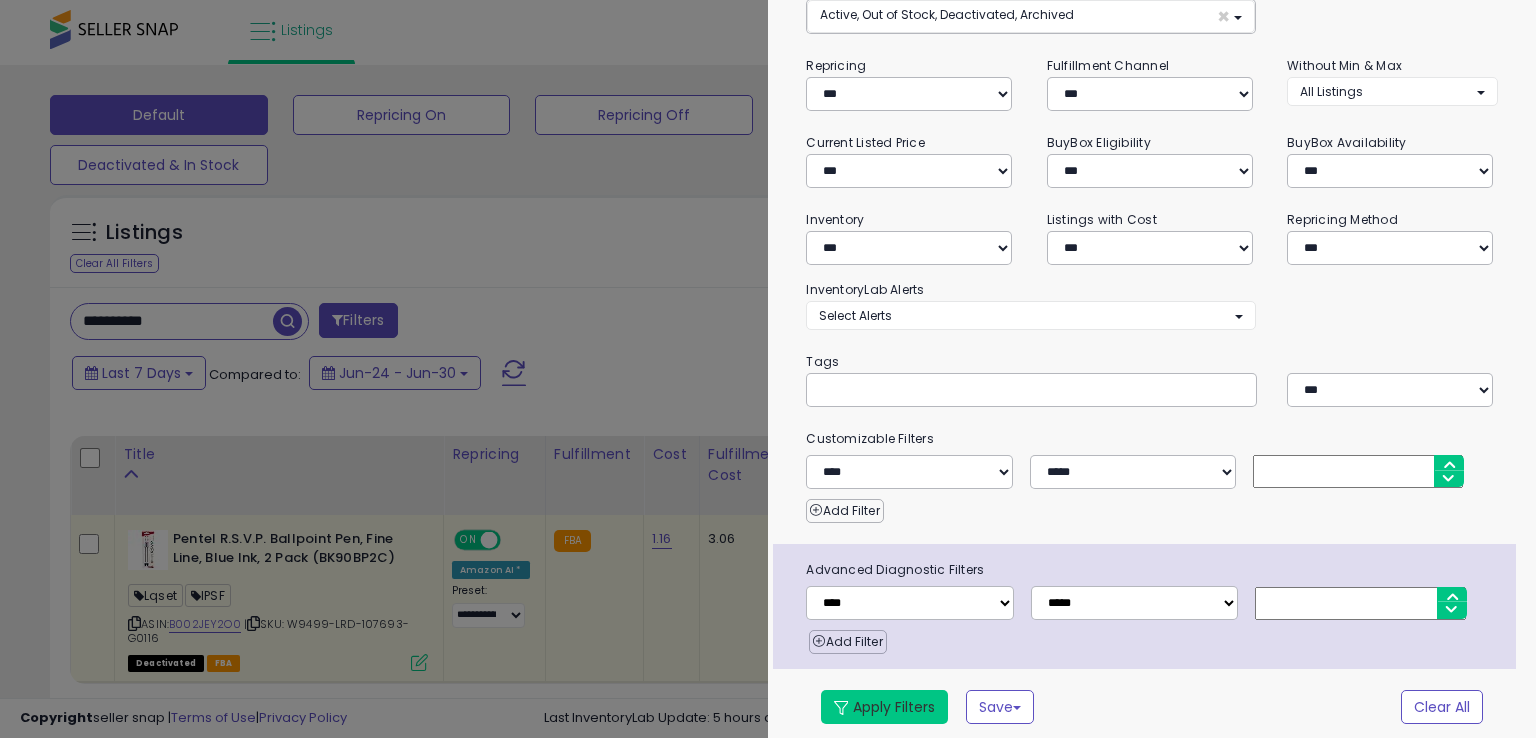 click on "Apply Filters" at bounding box center (884, 707) 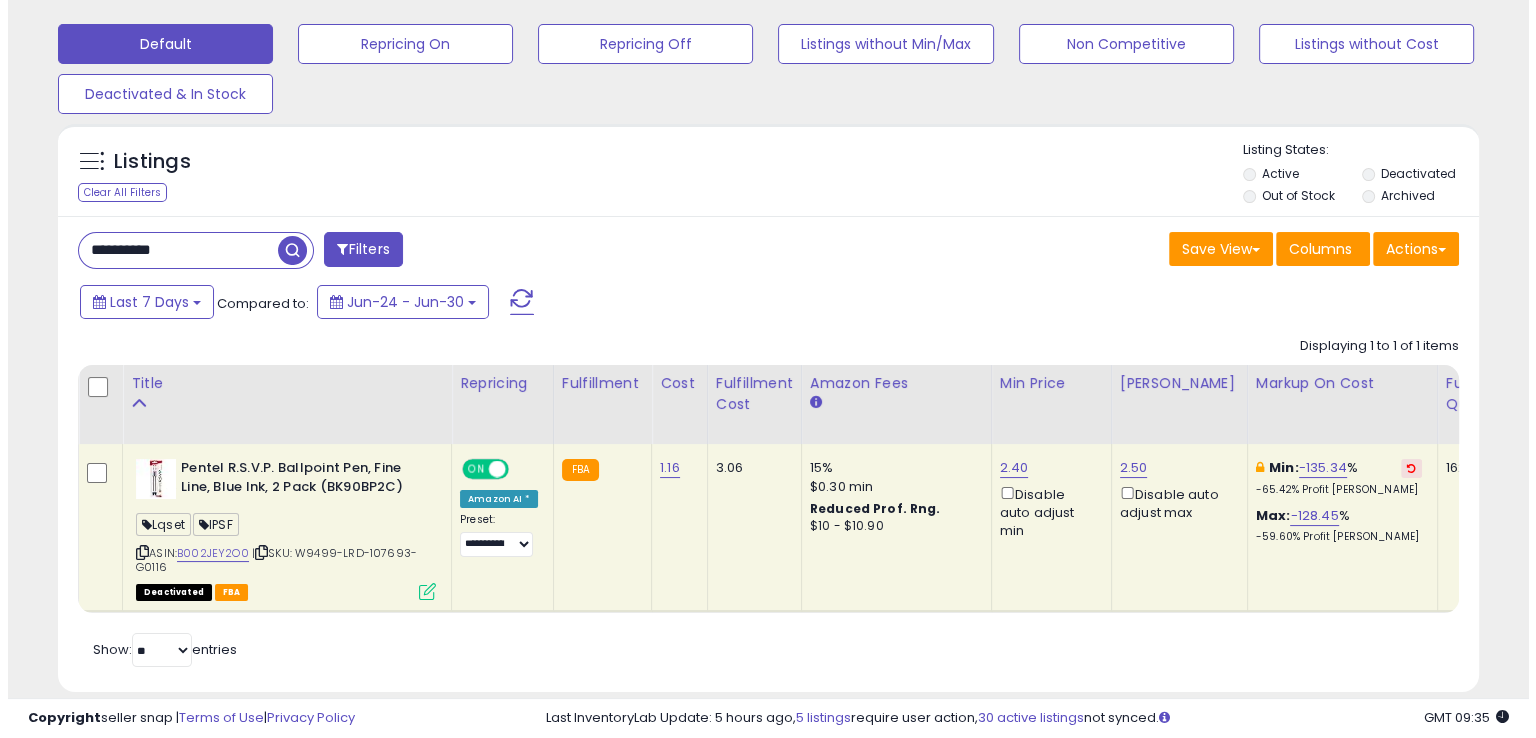 scroll, scrollTop: 100, scrollLeft: 0, axis: vertical 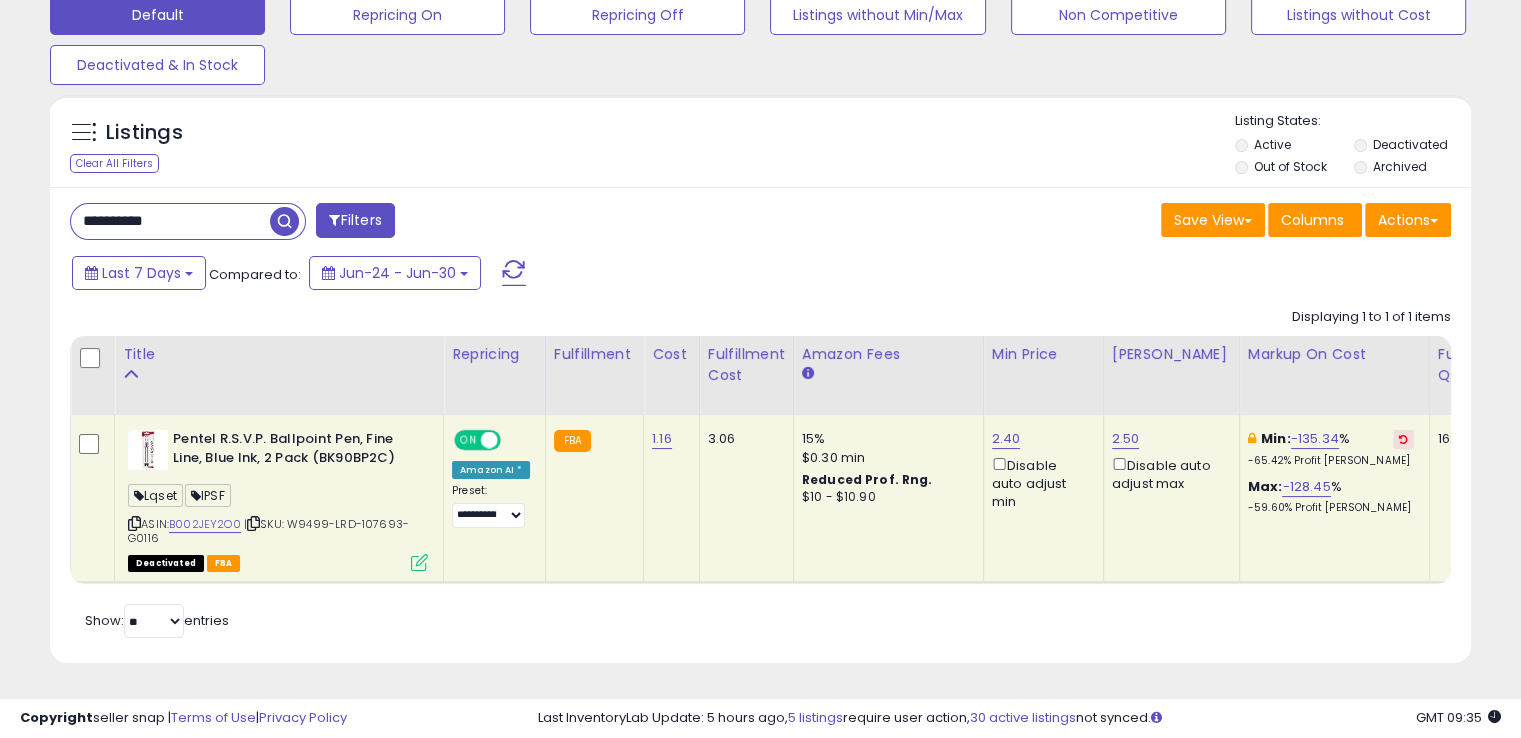 click at bounding box center (419, 562) 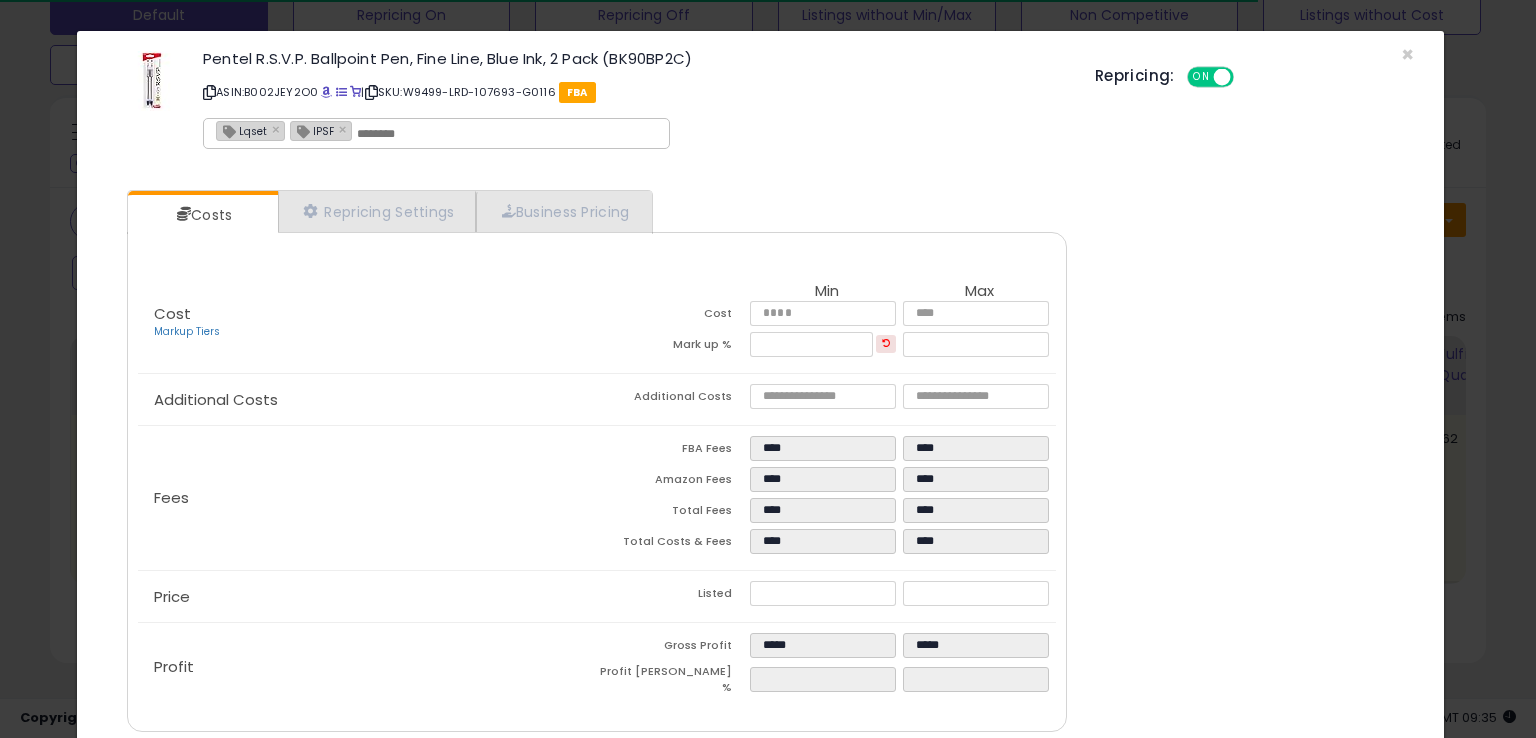 click at bounding box center (507, 134) 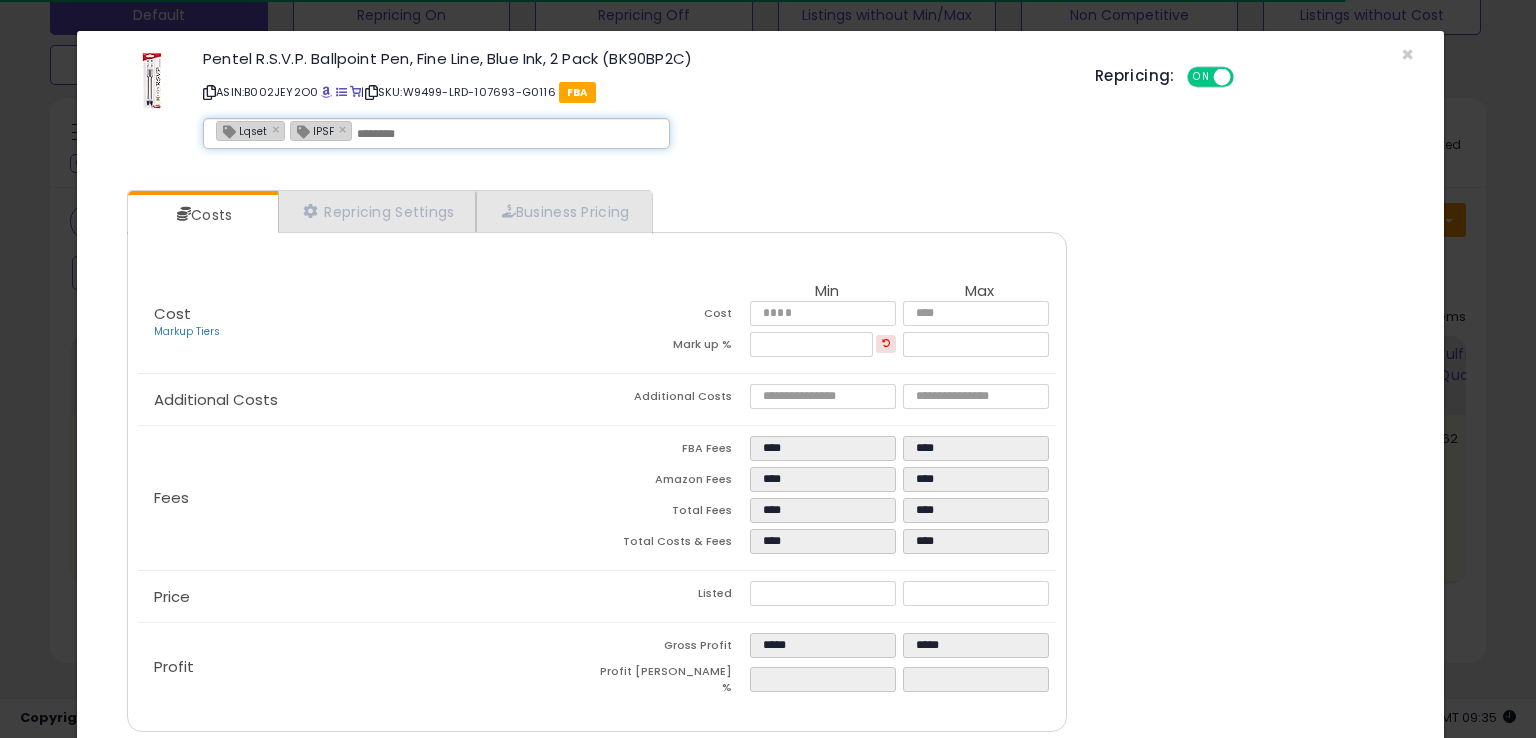 paste on "**********" 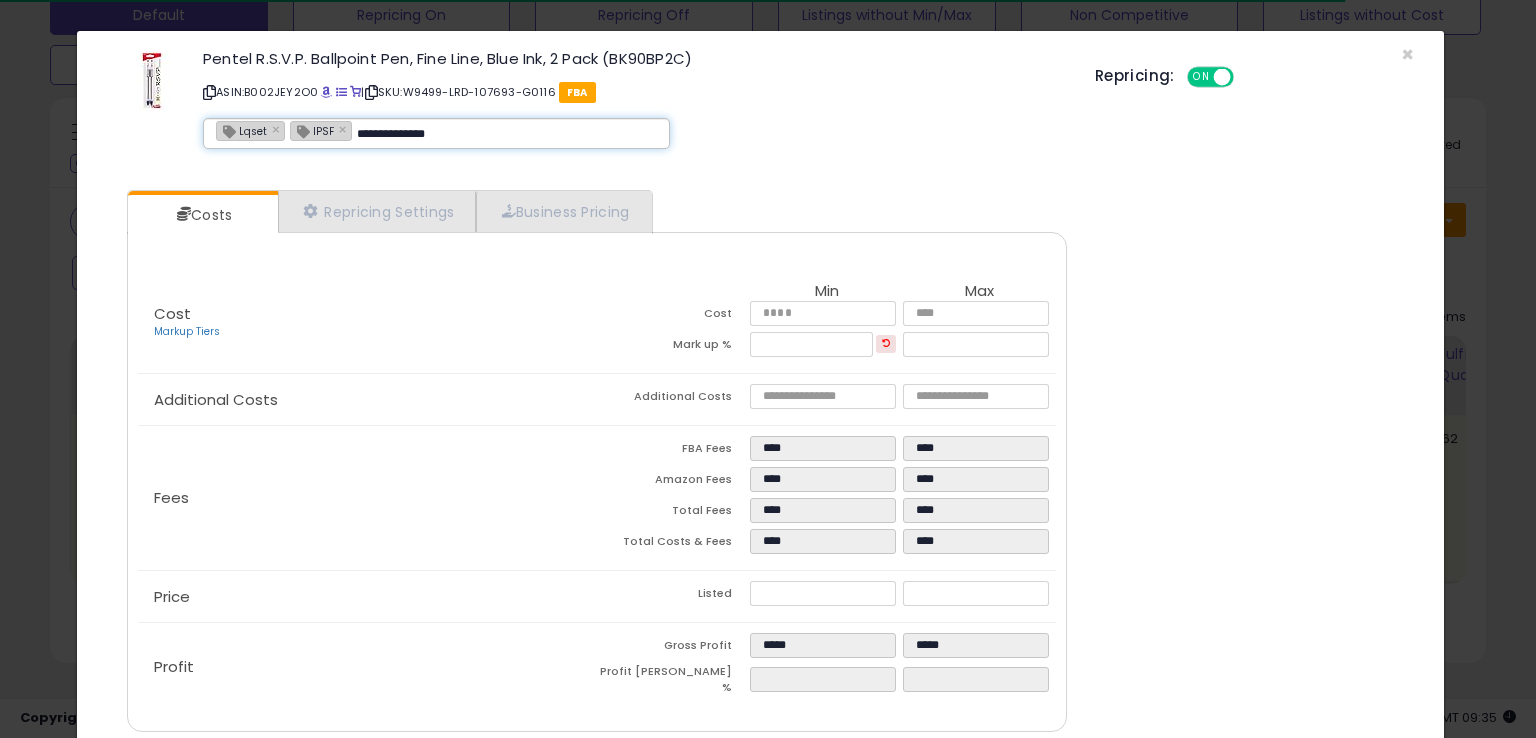 type on "**********" 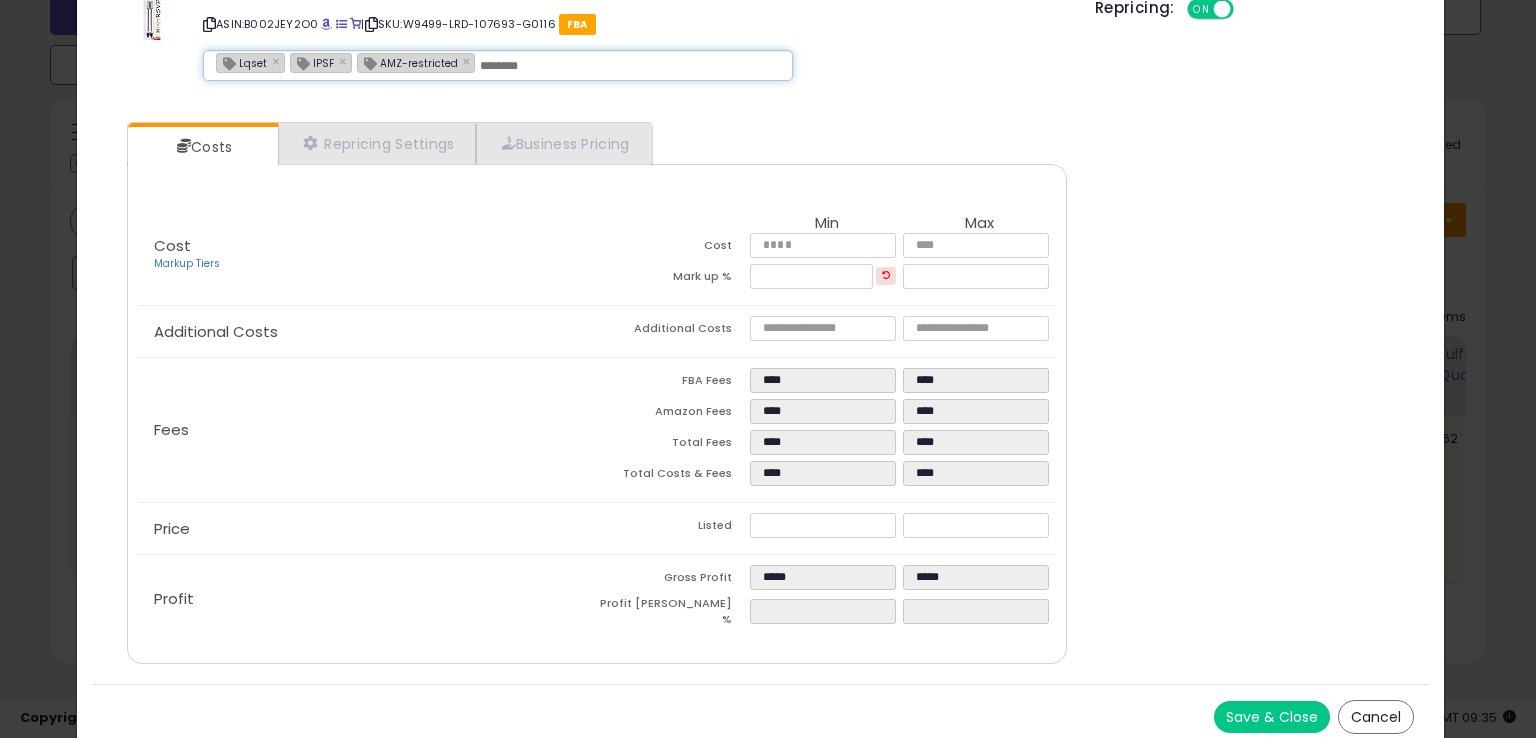 scroll, scrollTop: 71, scrollLeft: 0, axis: vertical 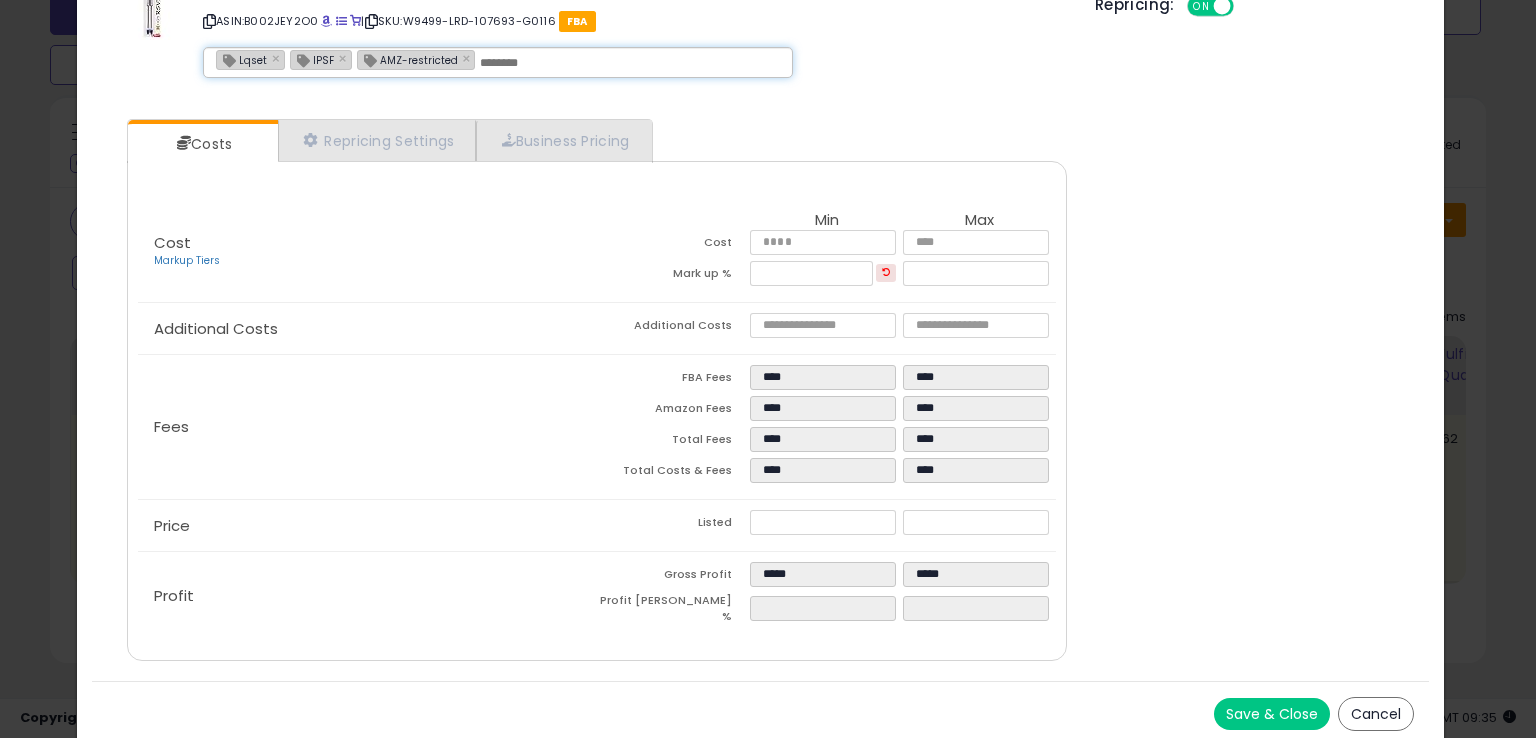 click on "Save & Close" at bounding box center [1272, 714] 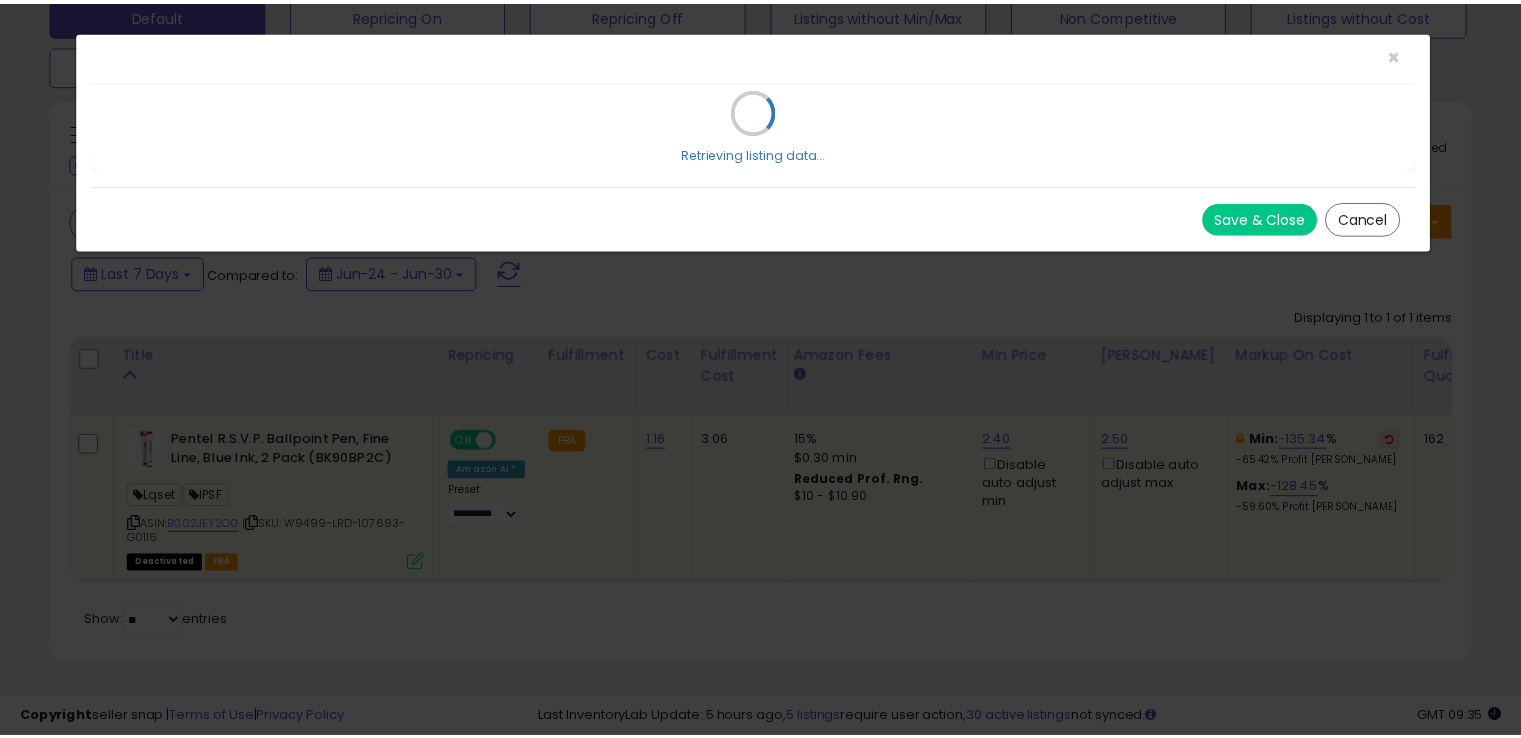 scroll, scrollTop: 0, scrollLeft: 0, axis: both 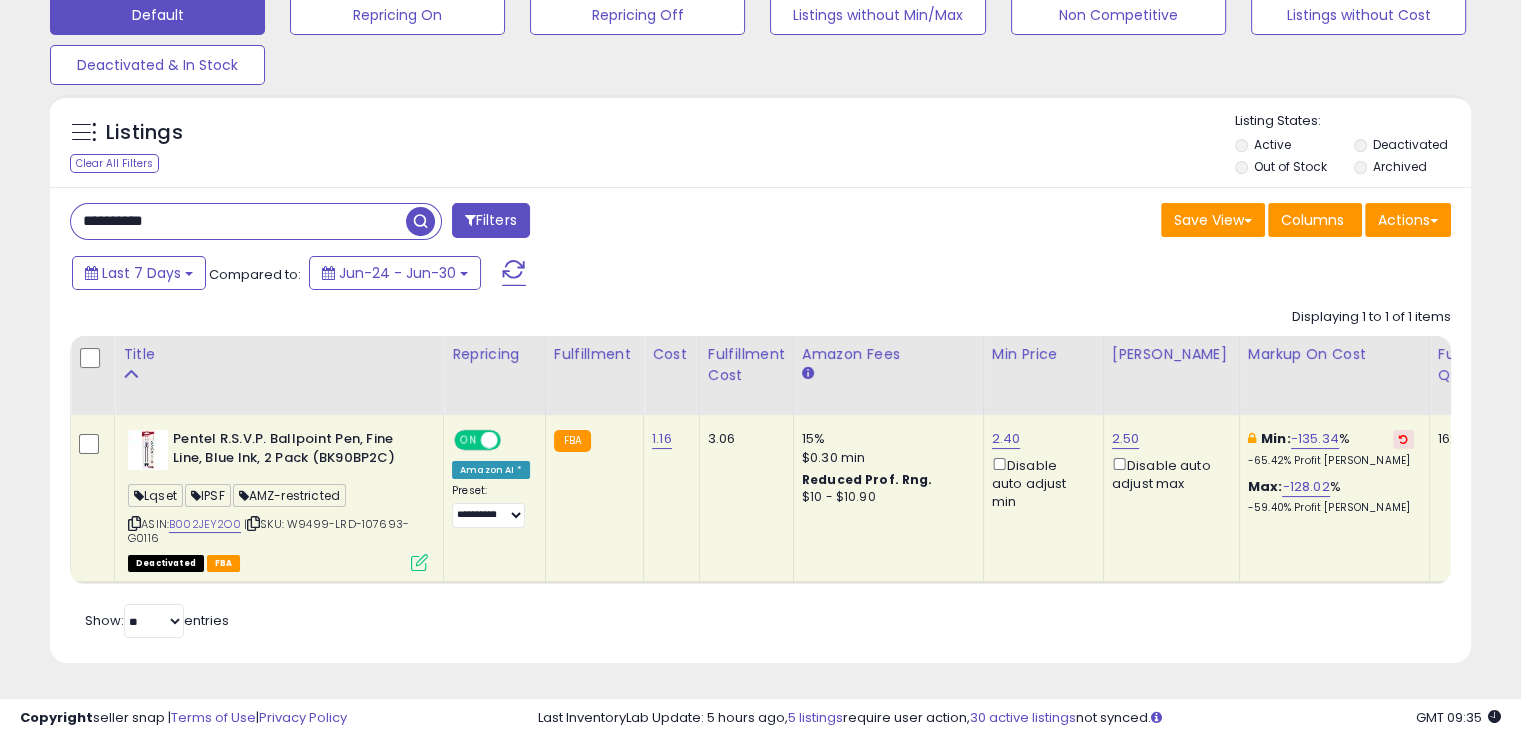 click on "**********" at bounding box center (238, 221) 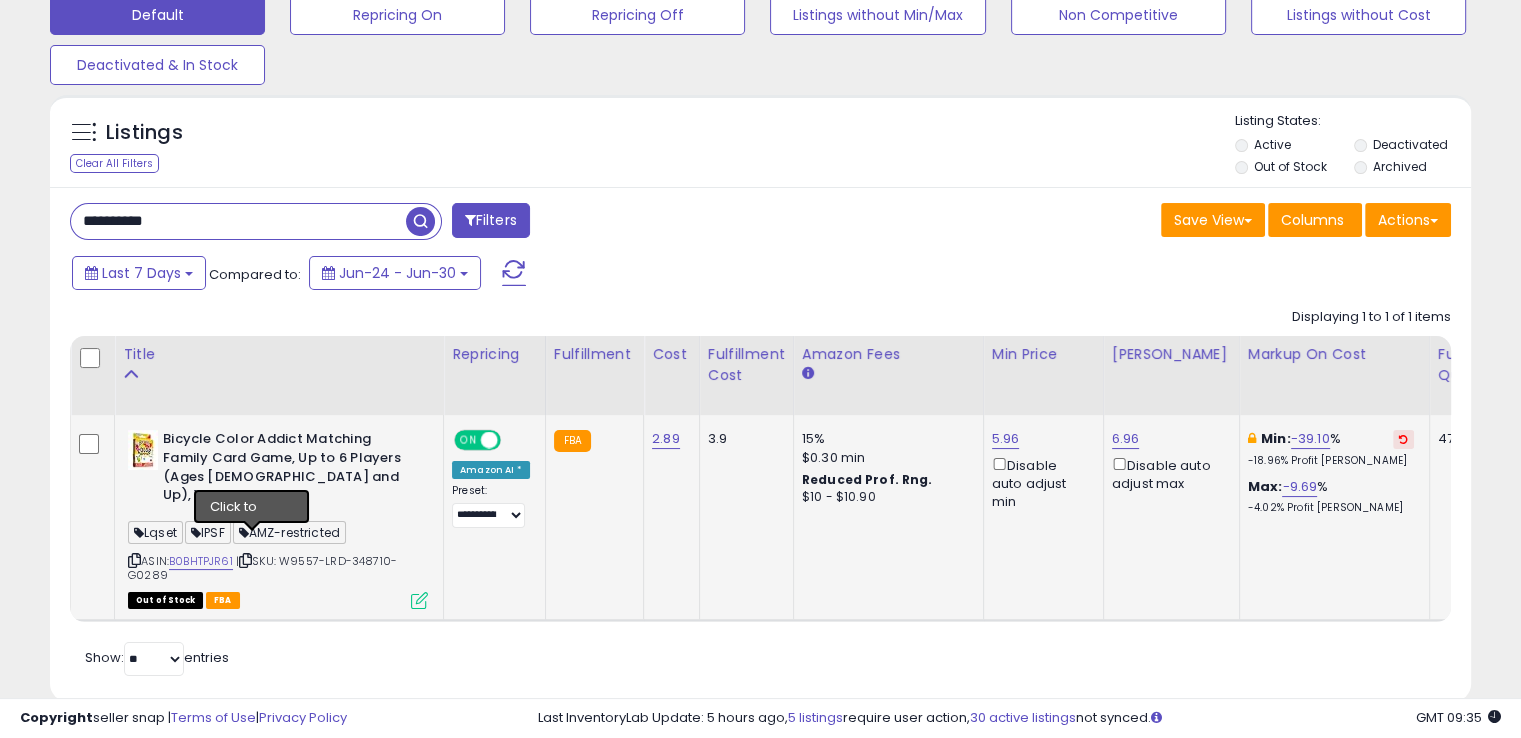 click at bounding box center (245, 560) 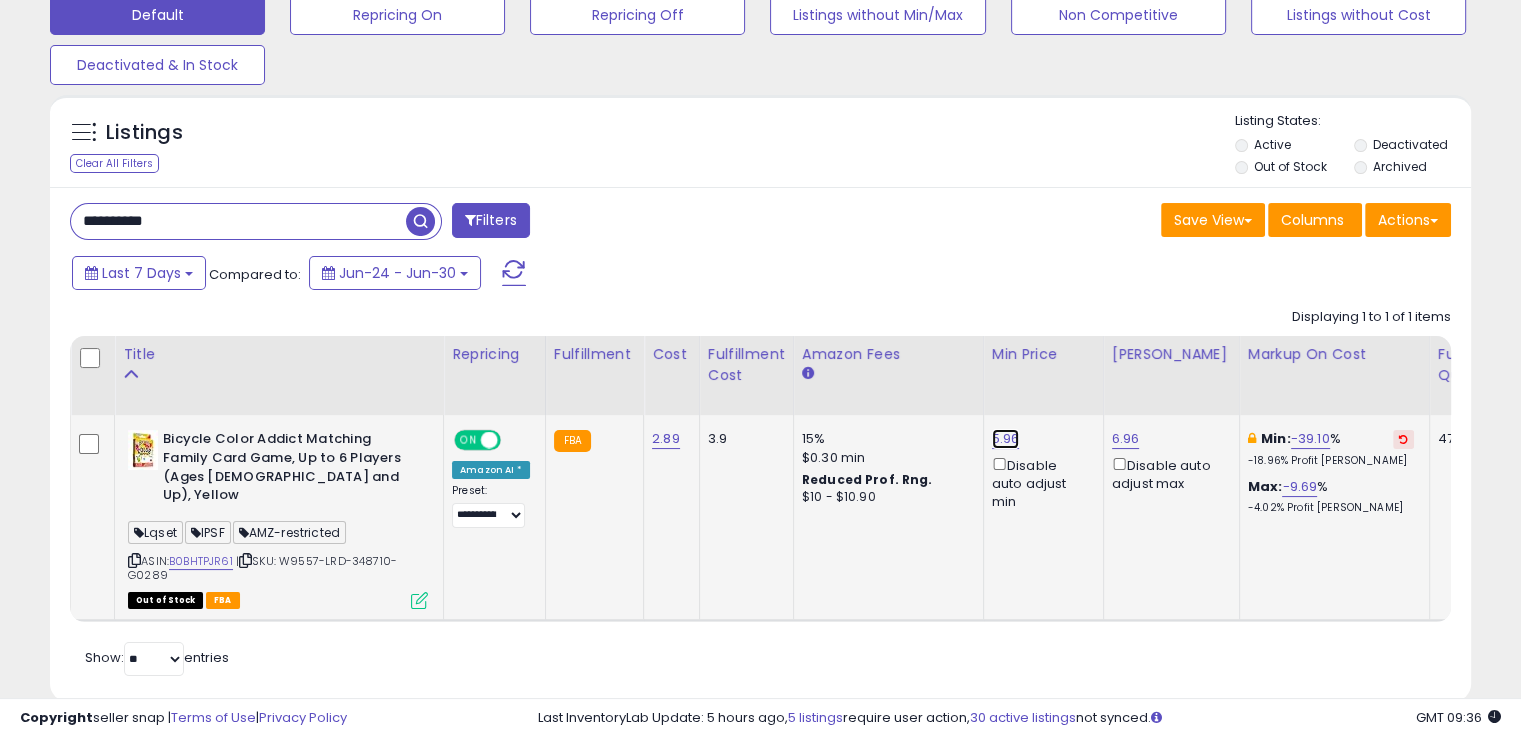 click on "5.96" at bounding box center (1006, 439) 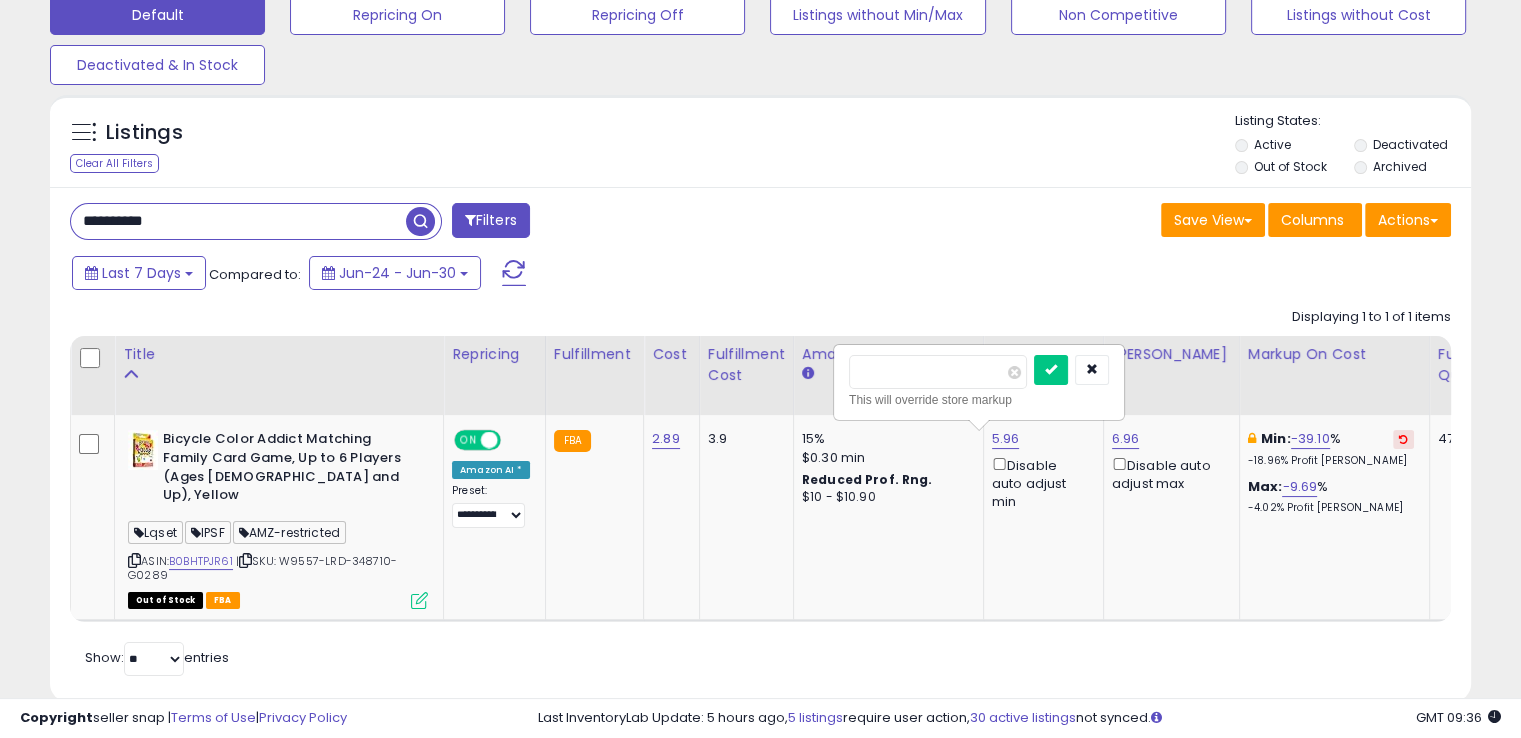 drag, startPoint x: 912, startPoint y: 375, endPoint x: 812, endPoint y: 373, distance: 100.02 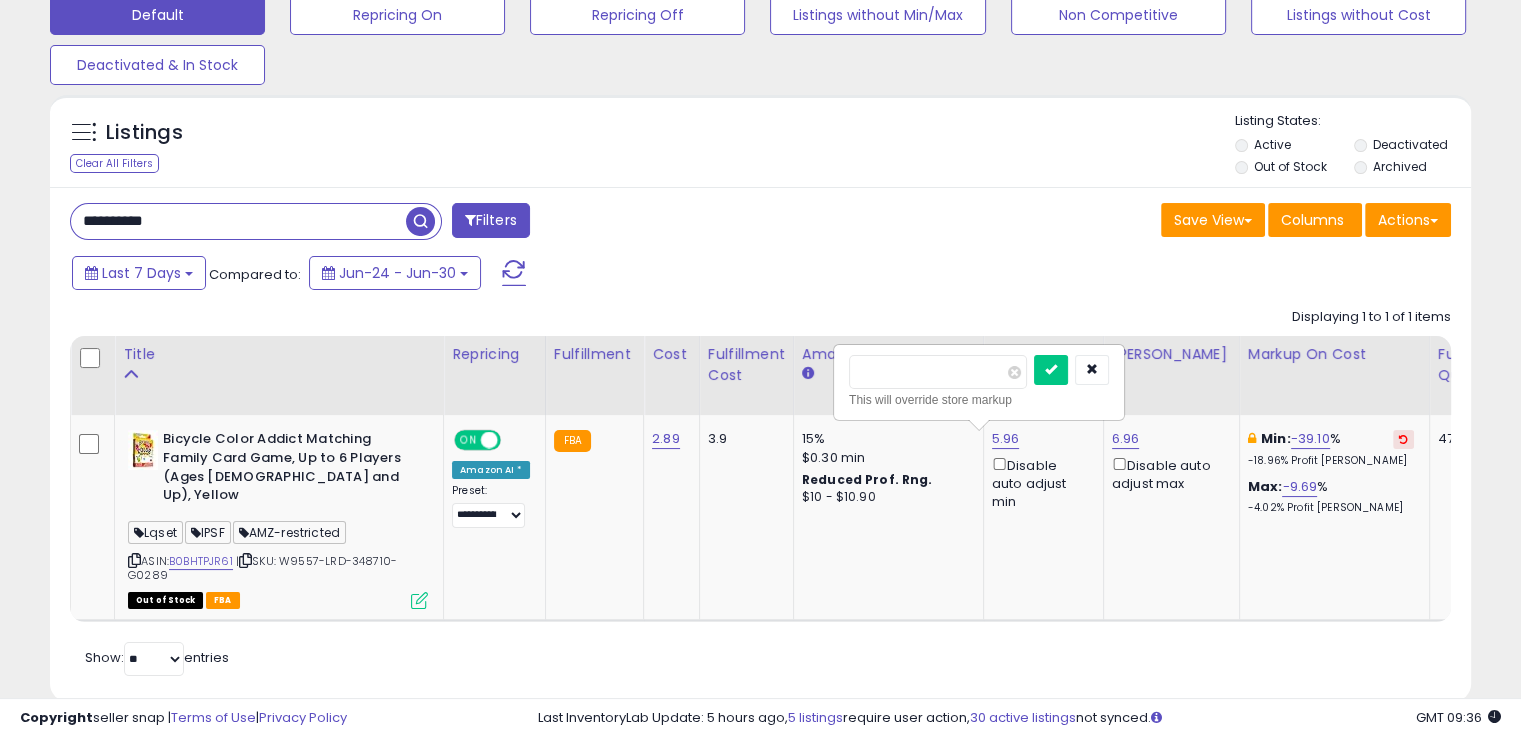 type on "*" 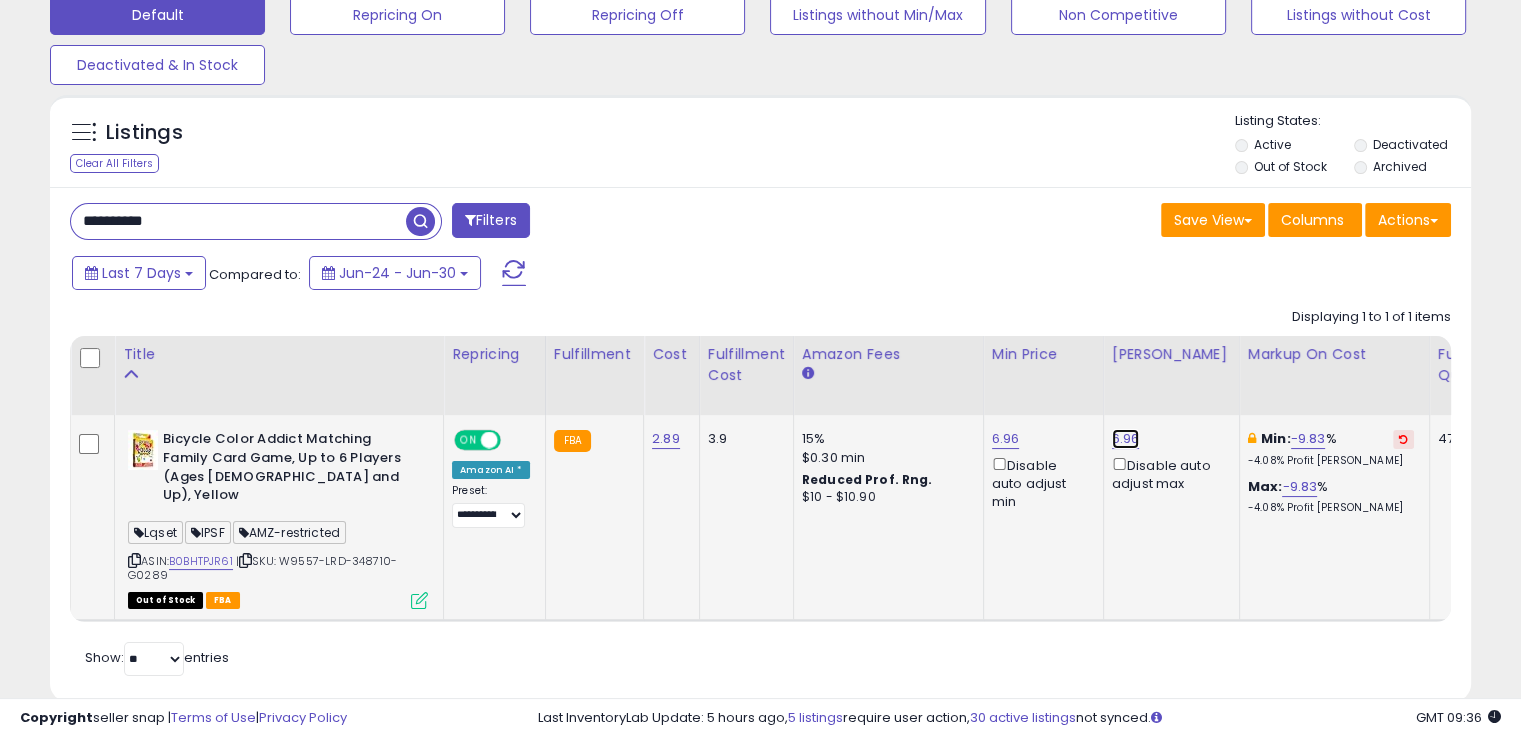 click on "6.96" at bounding box center (1126, 439) 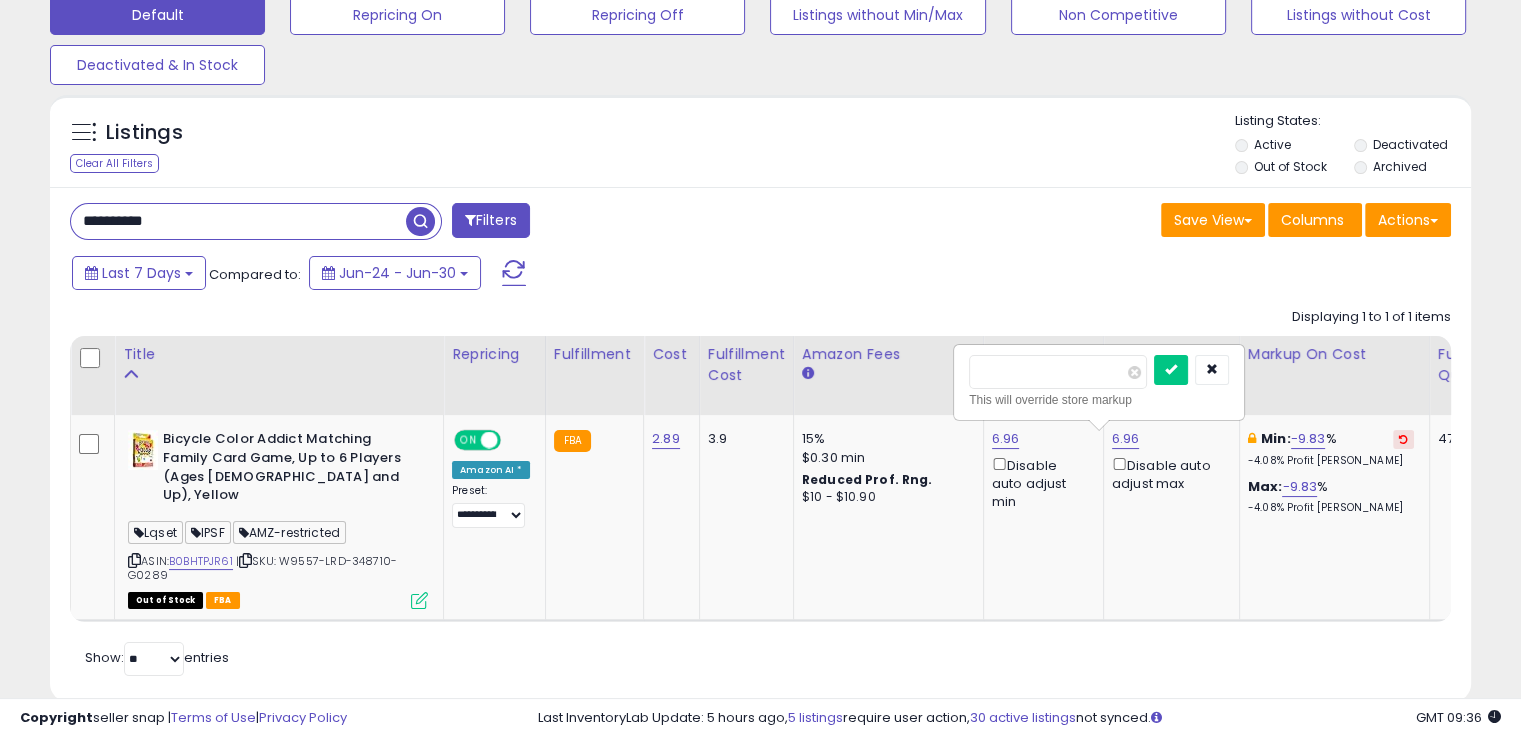 drag, startPoint x: 1040, startPoint y: 380, endPoint x: 907, endPoint y: 366, distance: 133.73482 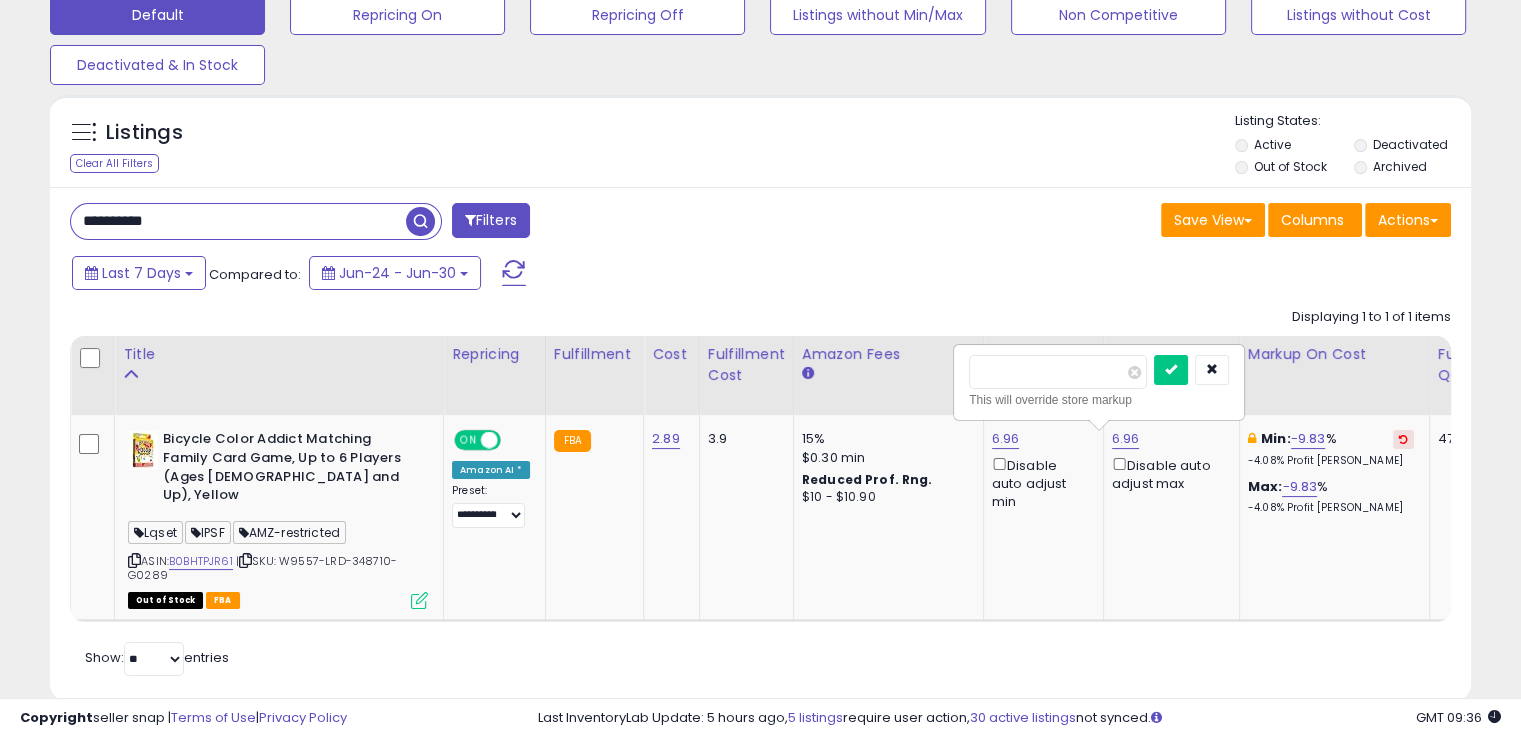 type on "*" 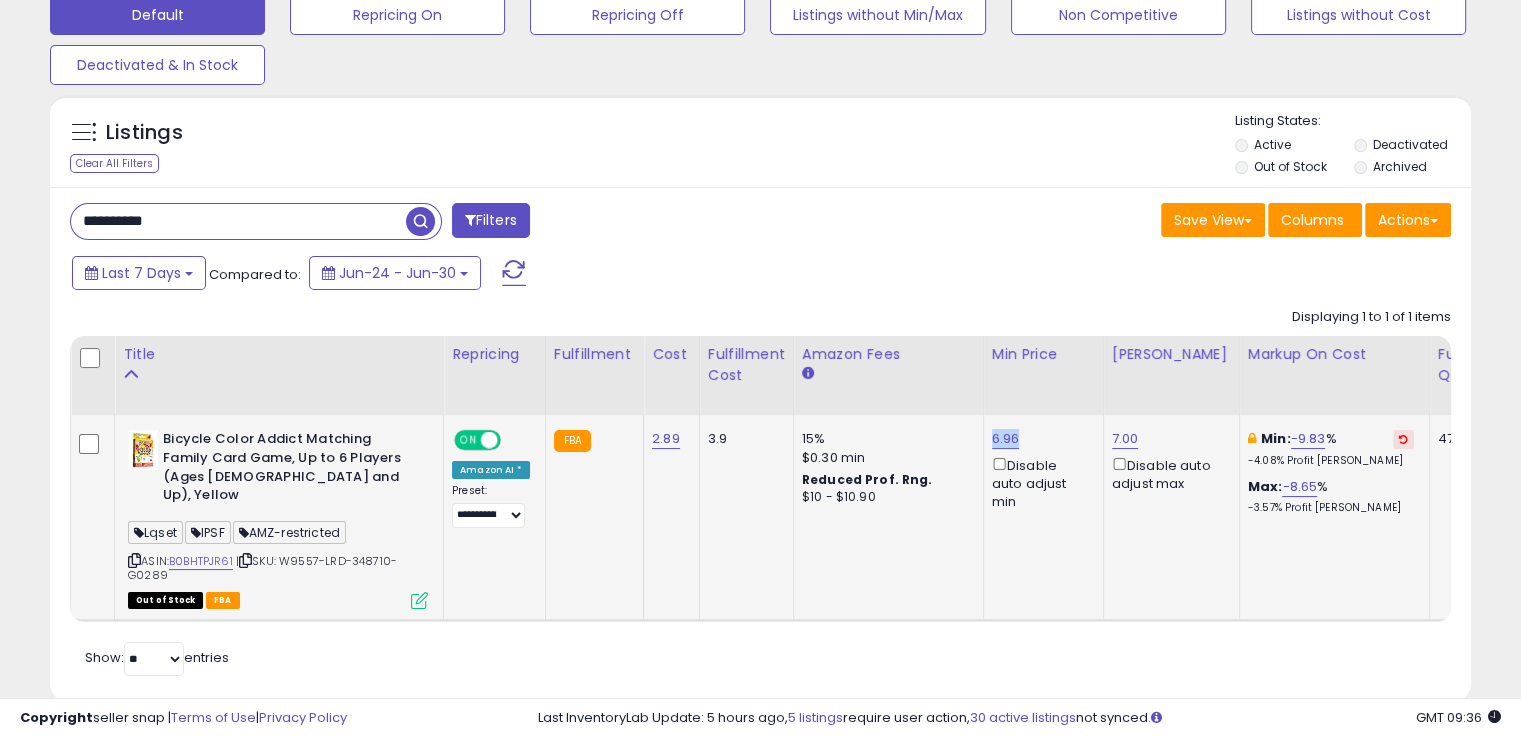 drag, startPoint x: 1007, startPoint y: 431, endPoint x: 978, endPoint y: 428, distance: 29.15476 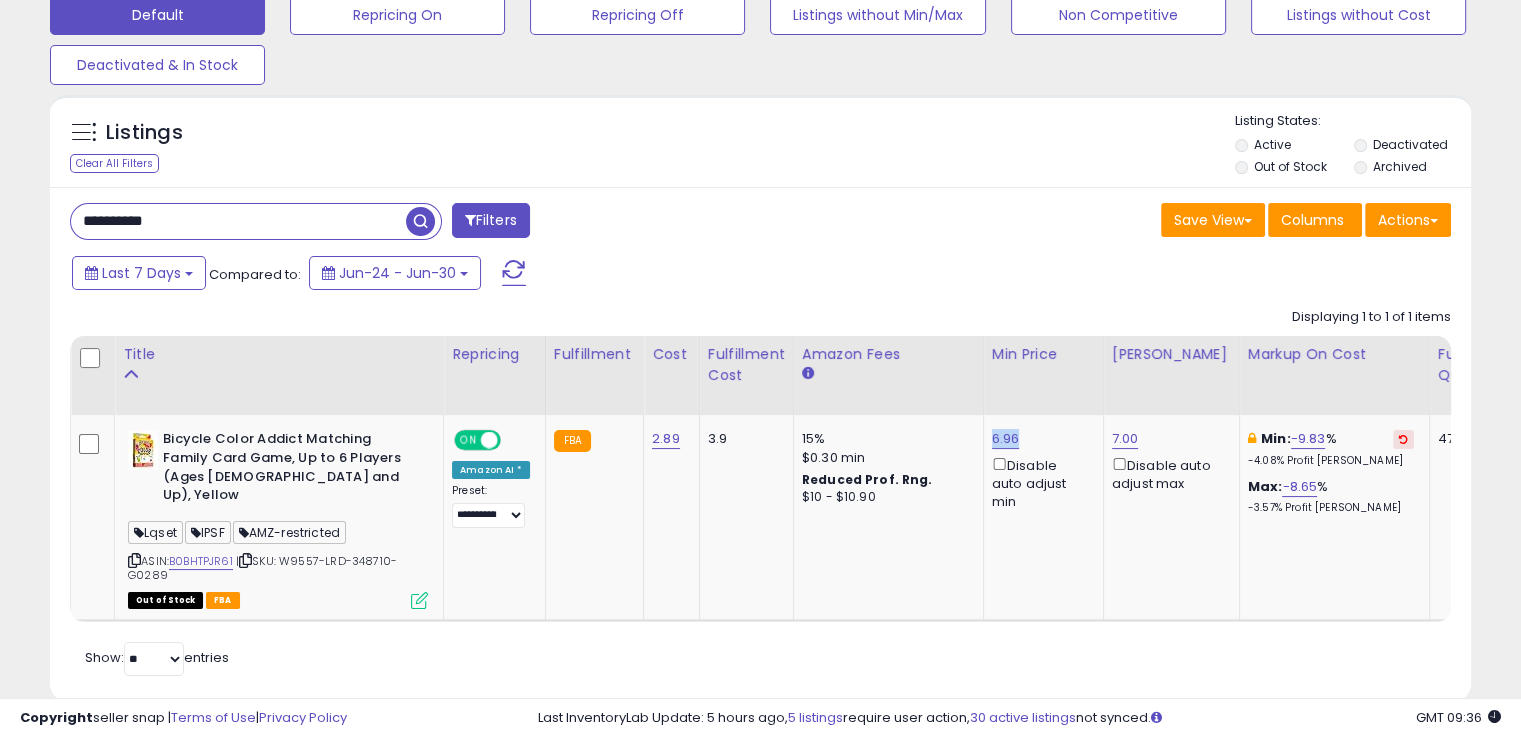 click on "**********" at bounding box center (238, 221) 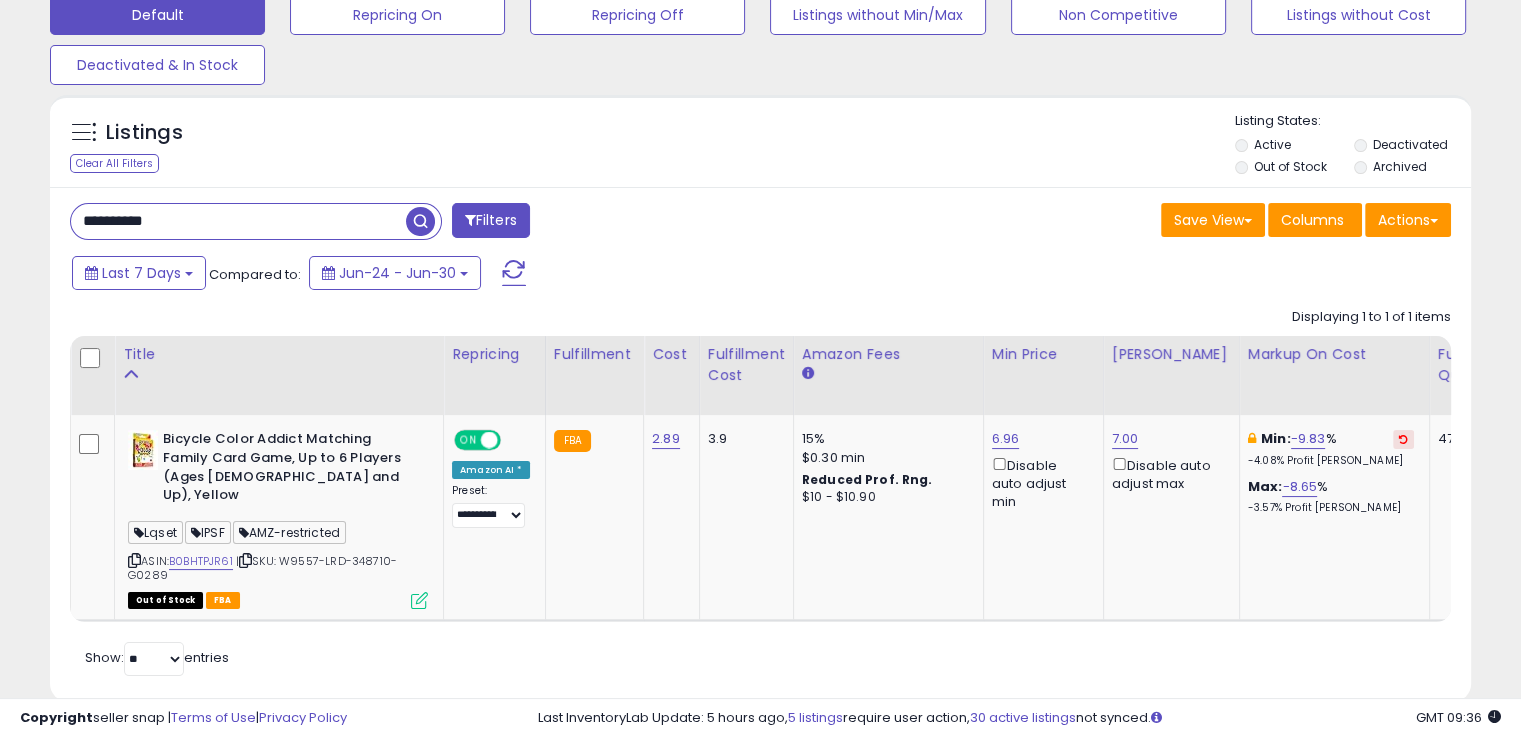 paste 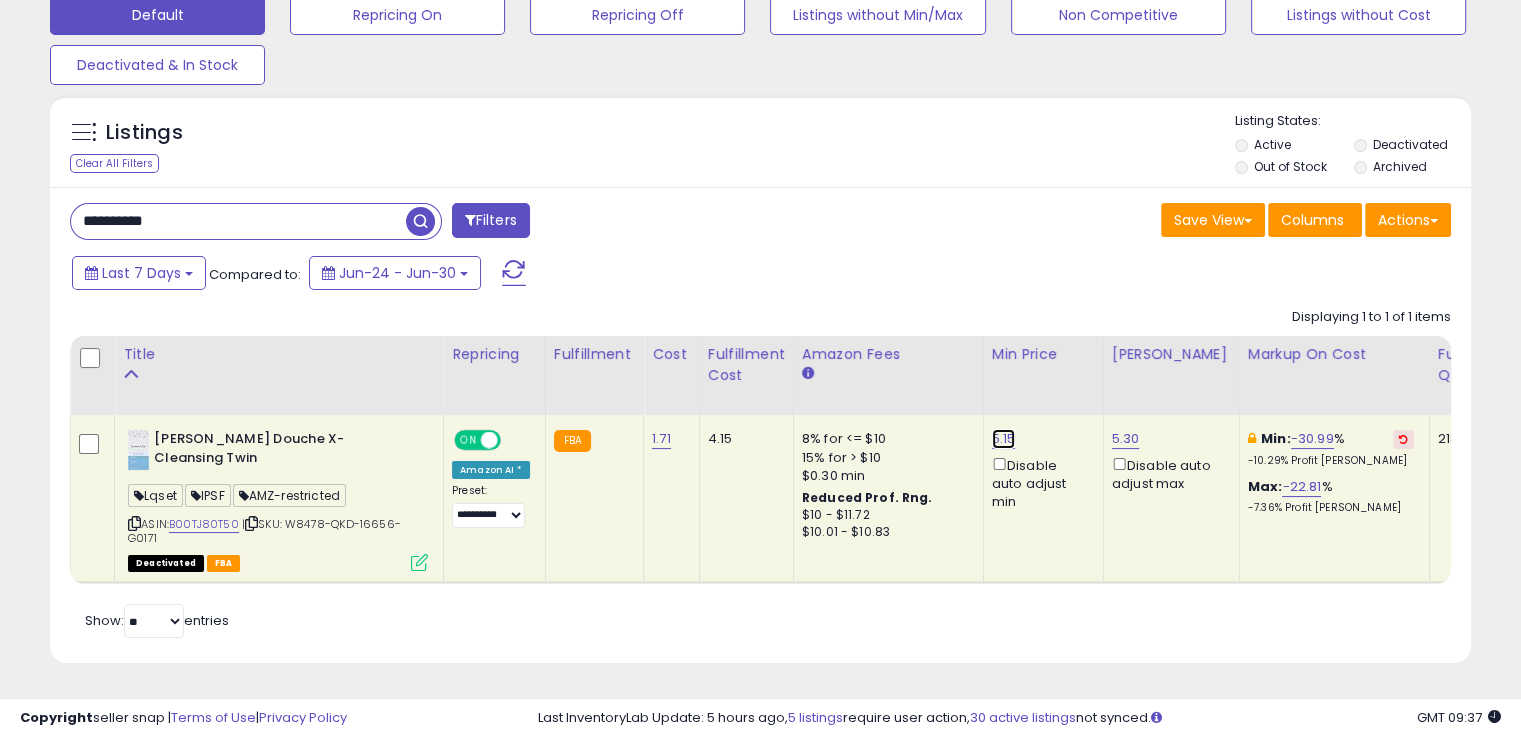 click on "5.15" at bounding box center [1004, 439] 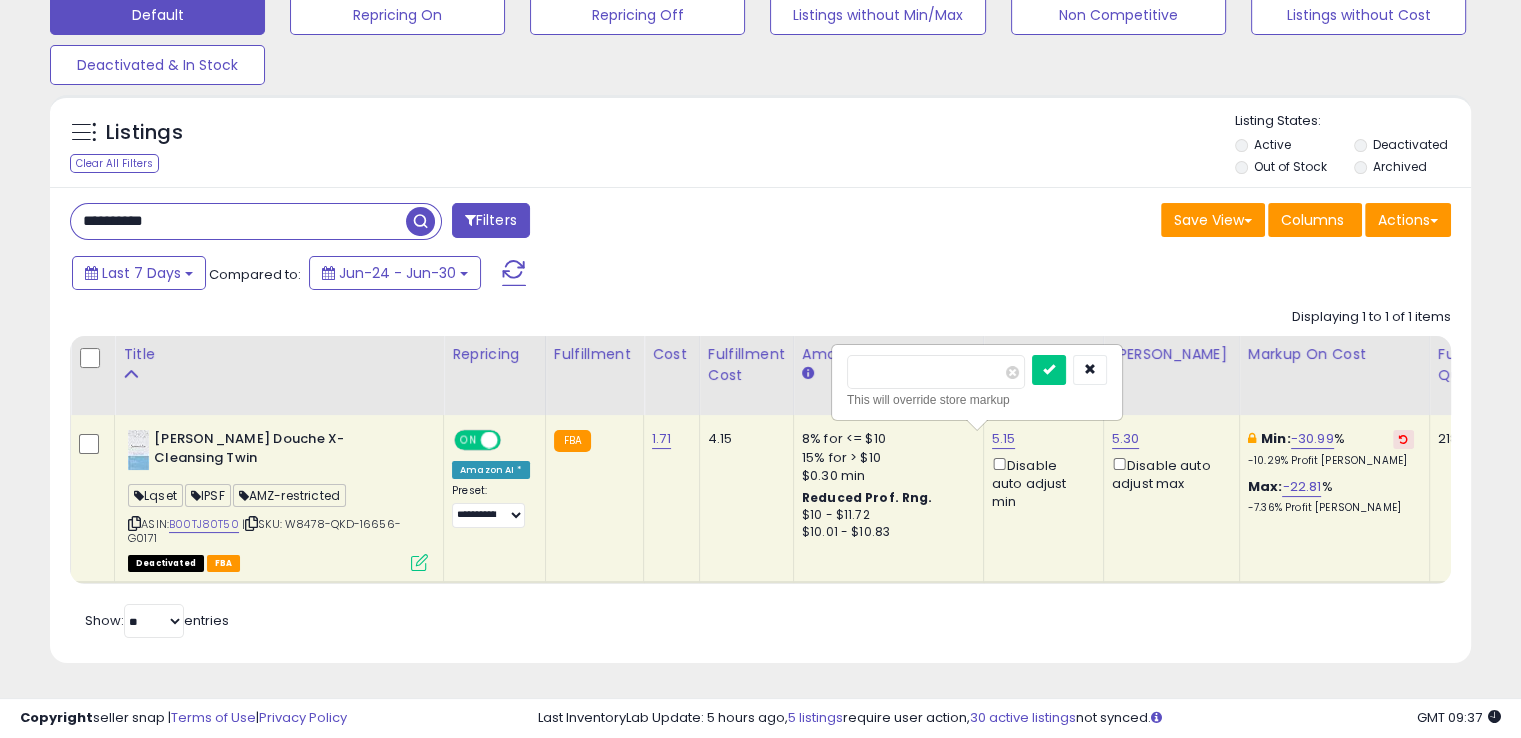 drag, startPoint x: 939, startPoint y: 380, endPoint x: 789, endPoint y: 395, distance: 150.74814 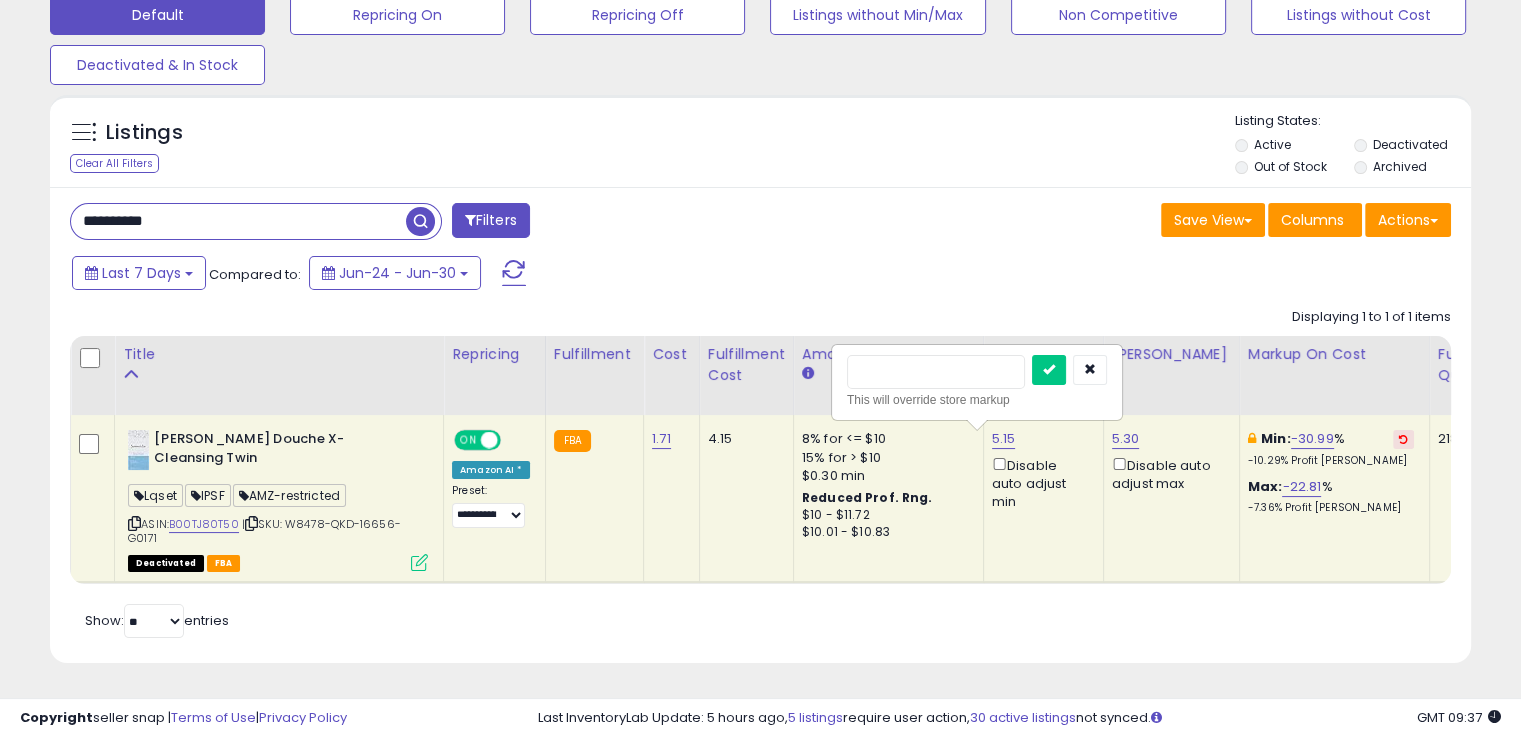 type on "****" 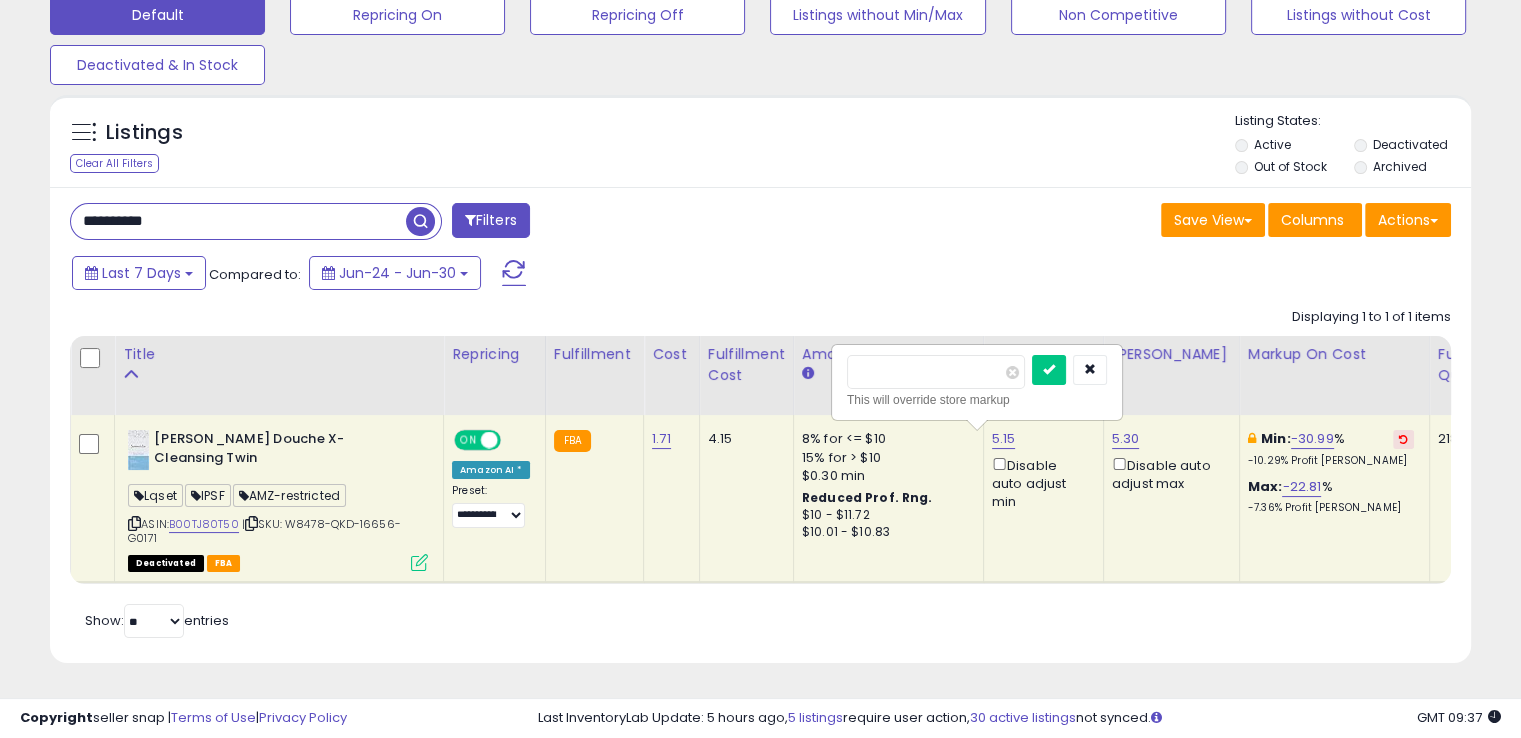 click at bounding box center [1049, 370] 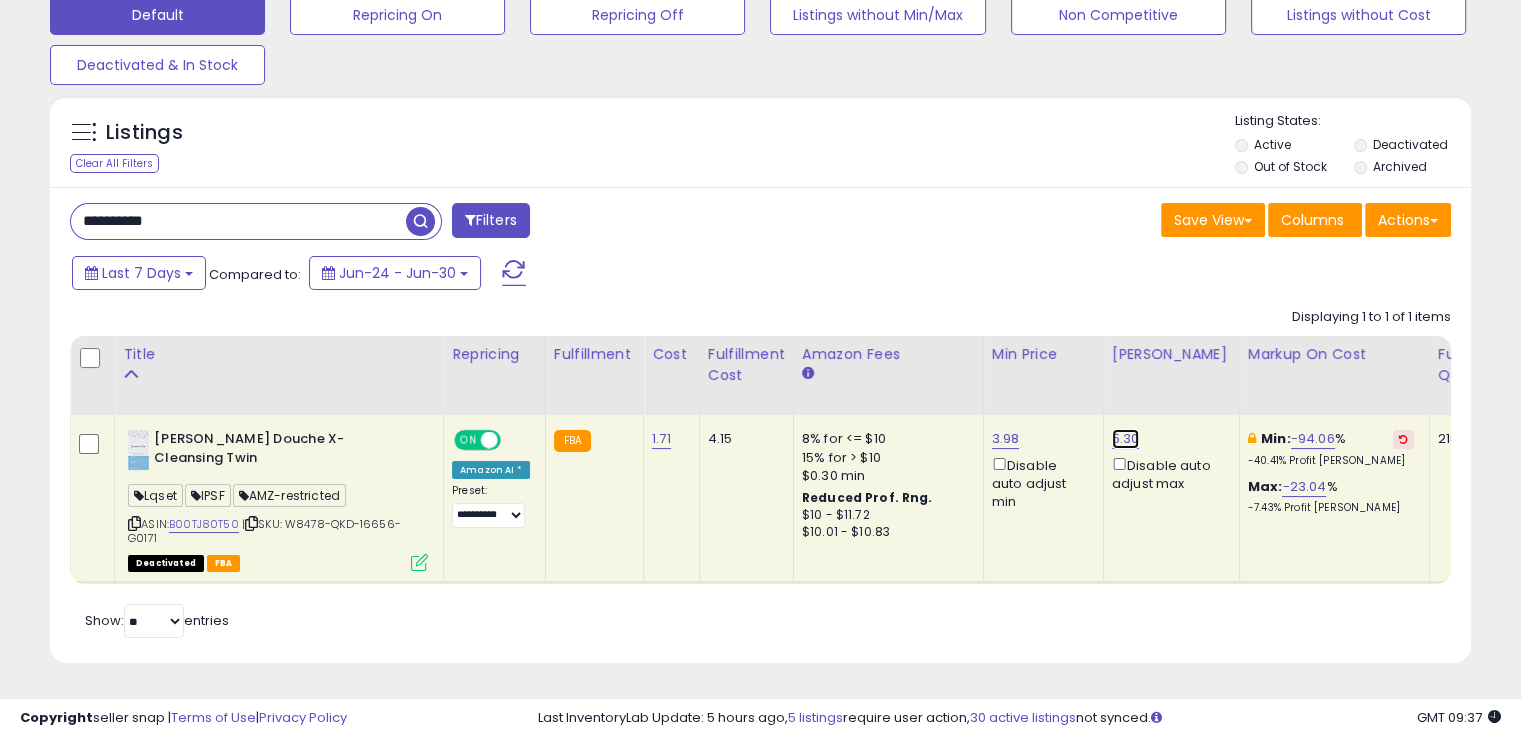 click on "5.30" at bounding box center (1126, 439) 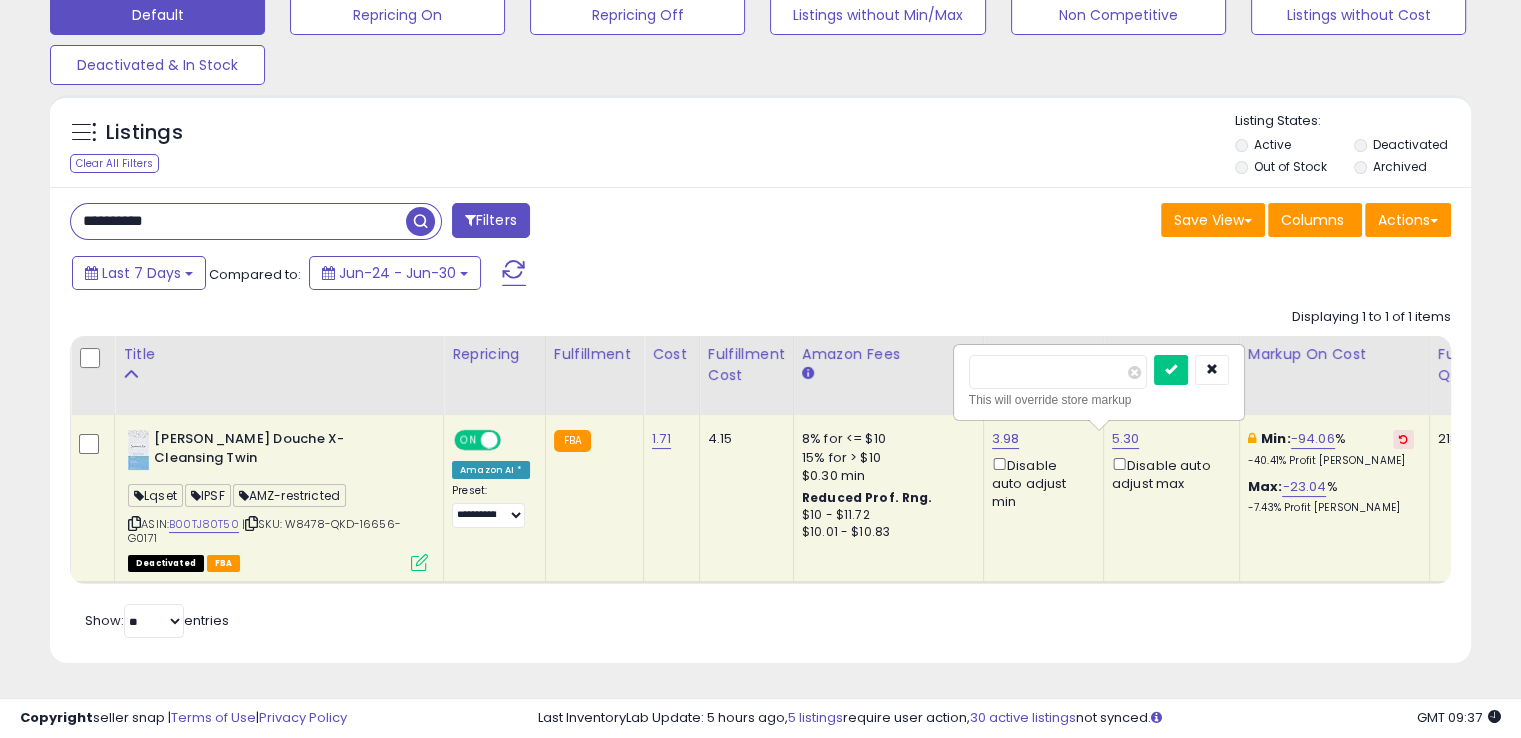 drag, startPoint x: 1034, startPoint y: 379, endPoint x: 967, endPoint y: 396, distance: 69.12308 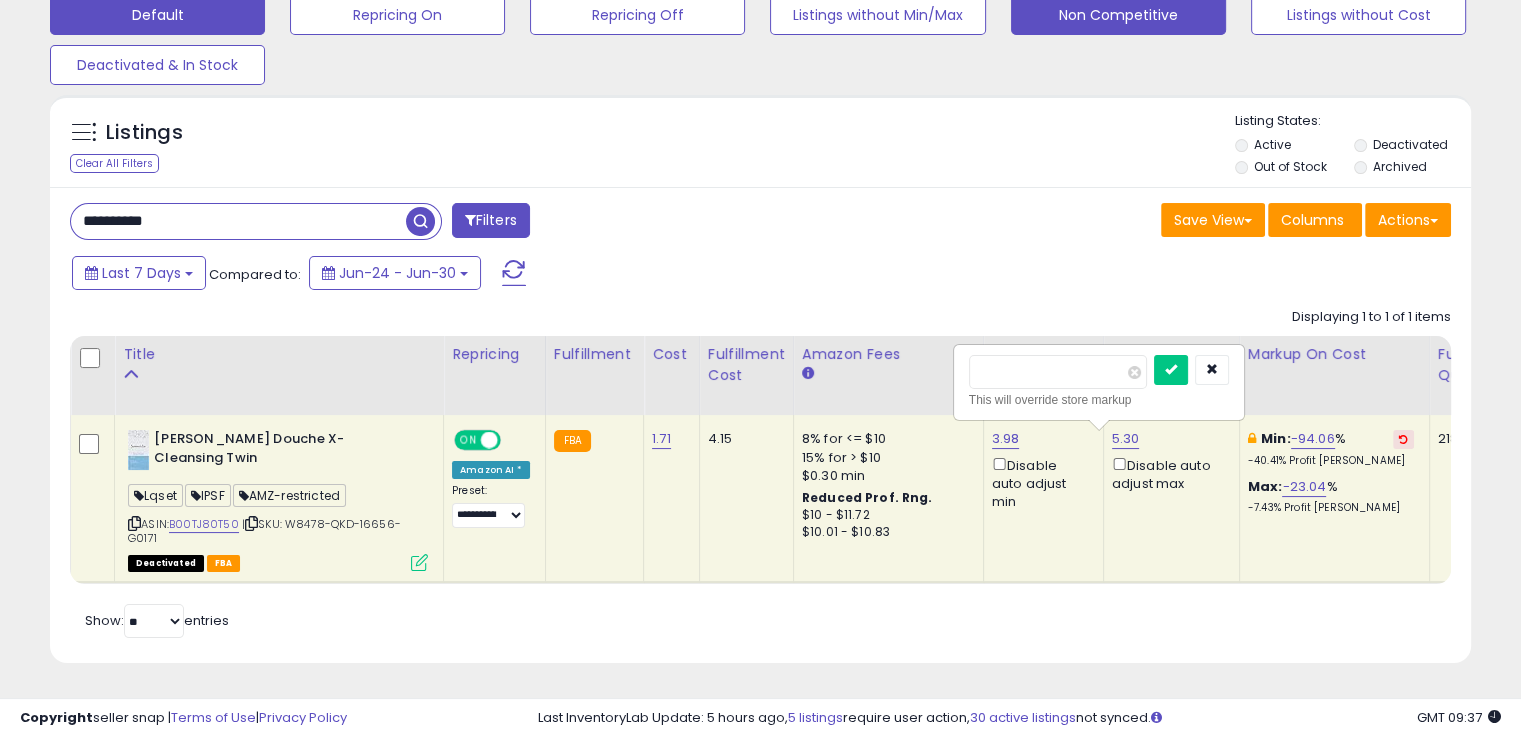type on "*" 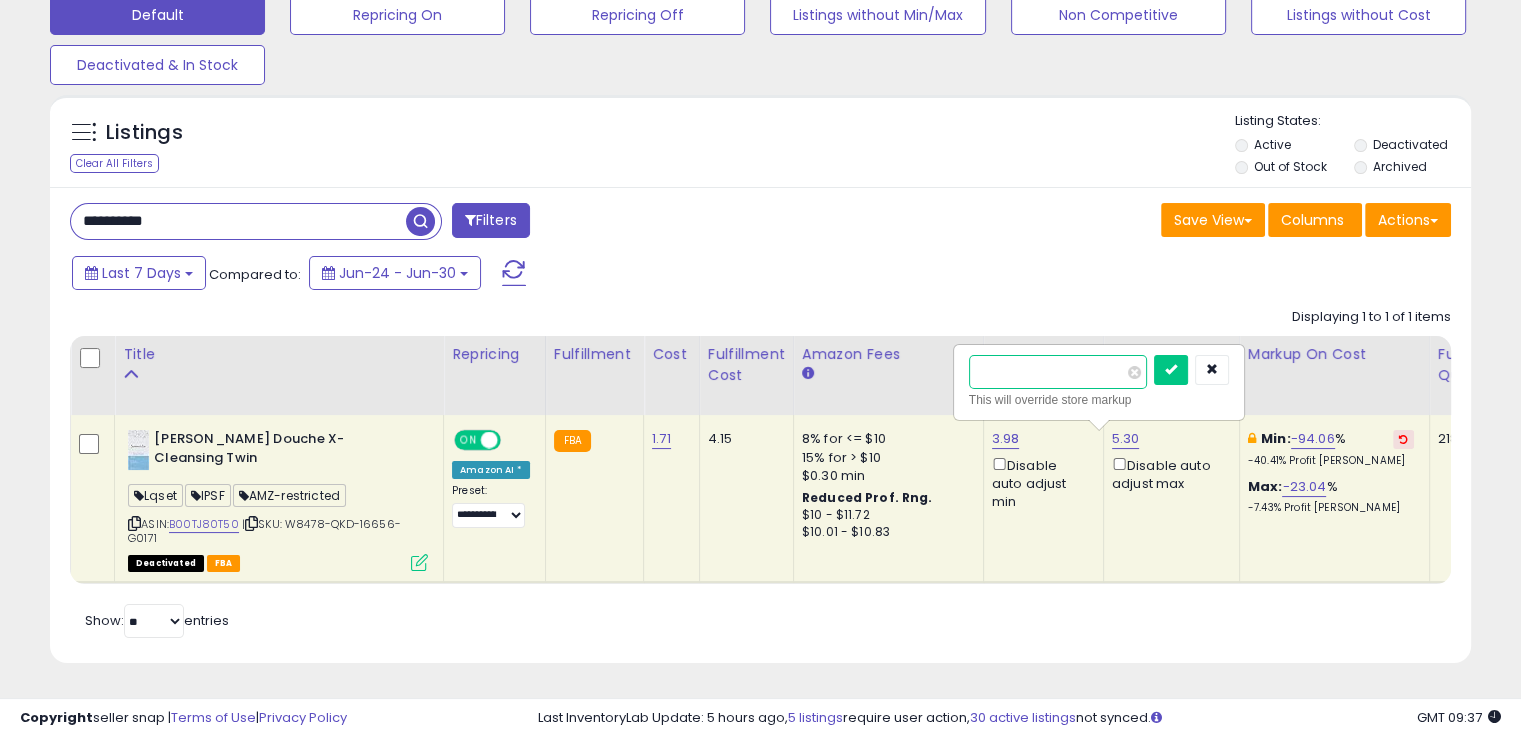 type on "*" 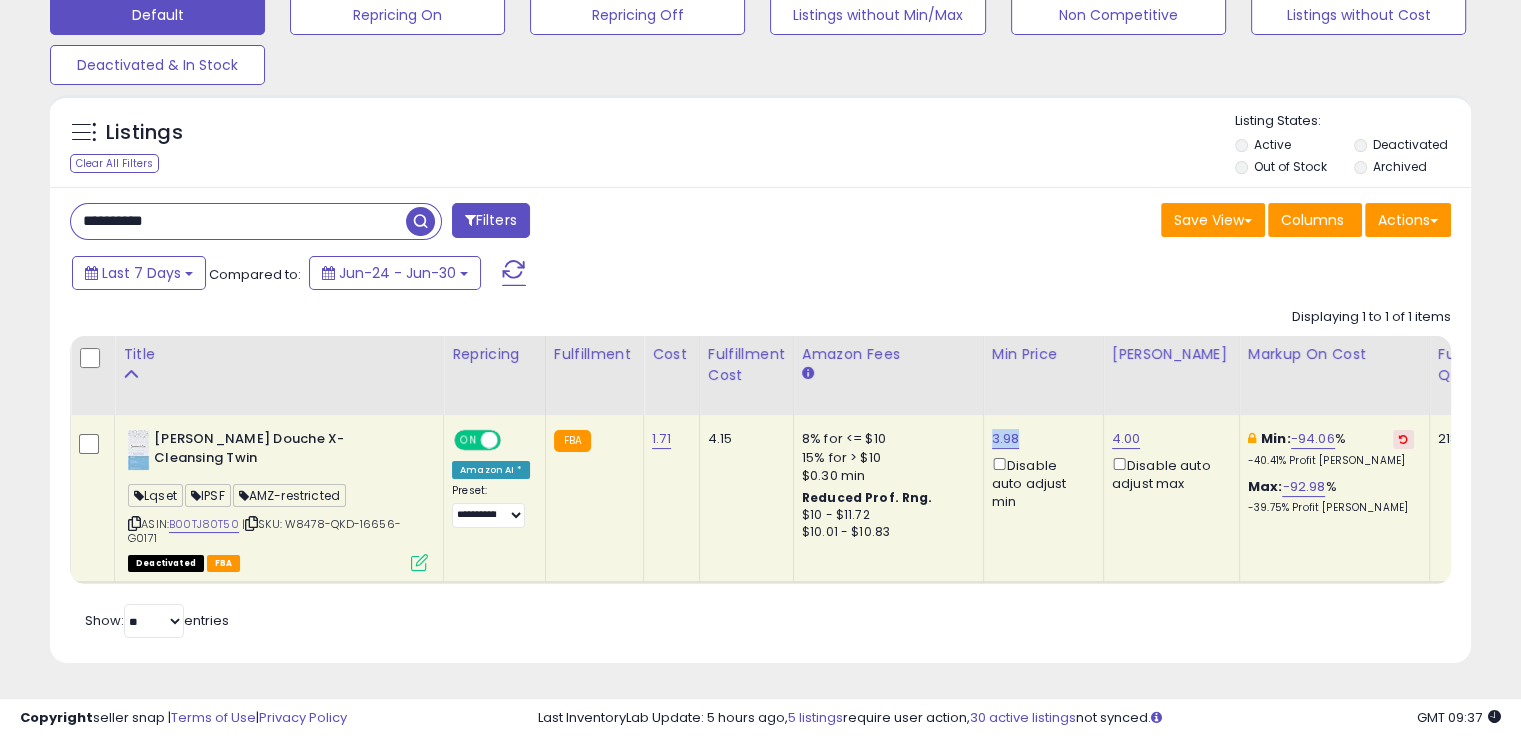 drag, startPoint x: 1019, startPoint y: 433, endPoint x: 976, endPoint y: 428, distance: 43.289722 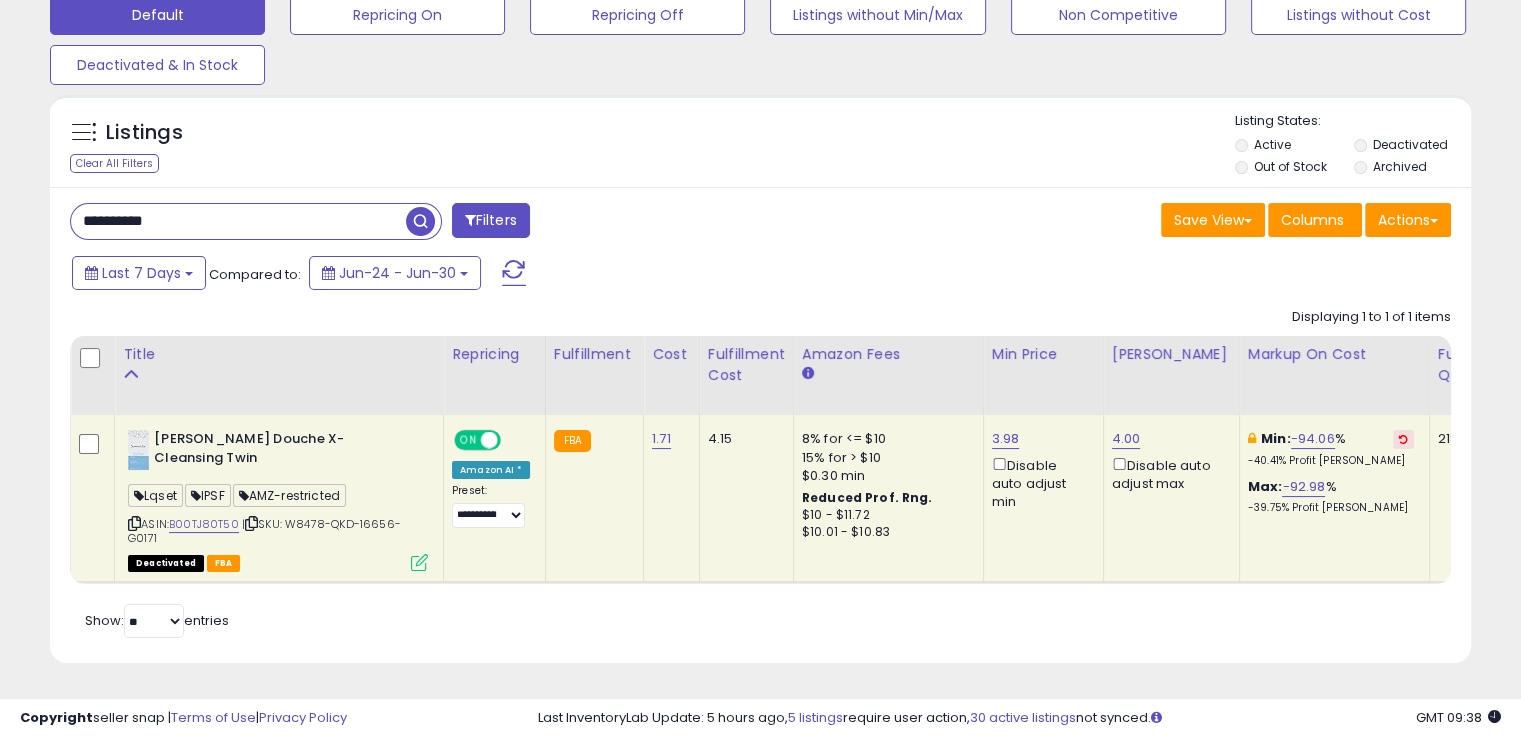 click on "**********" at bounding box center [238, 221] 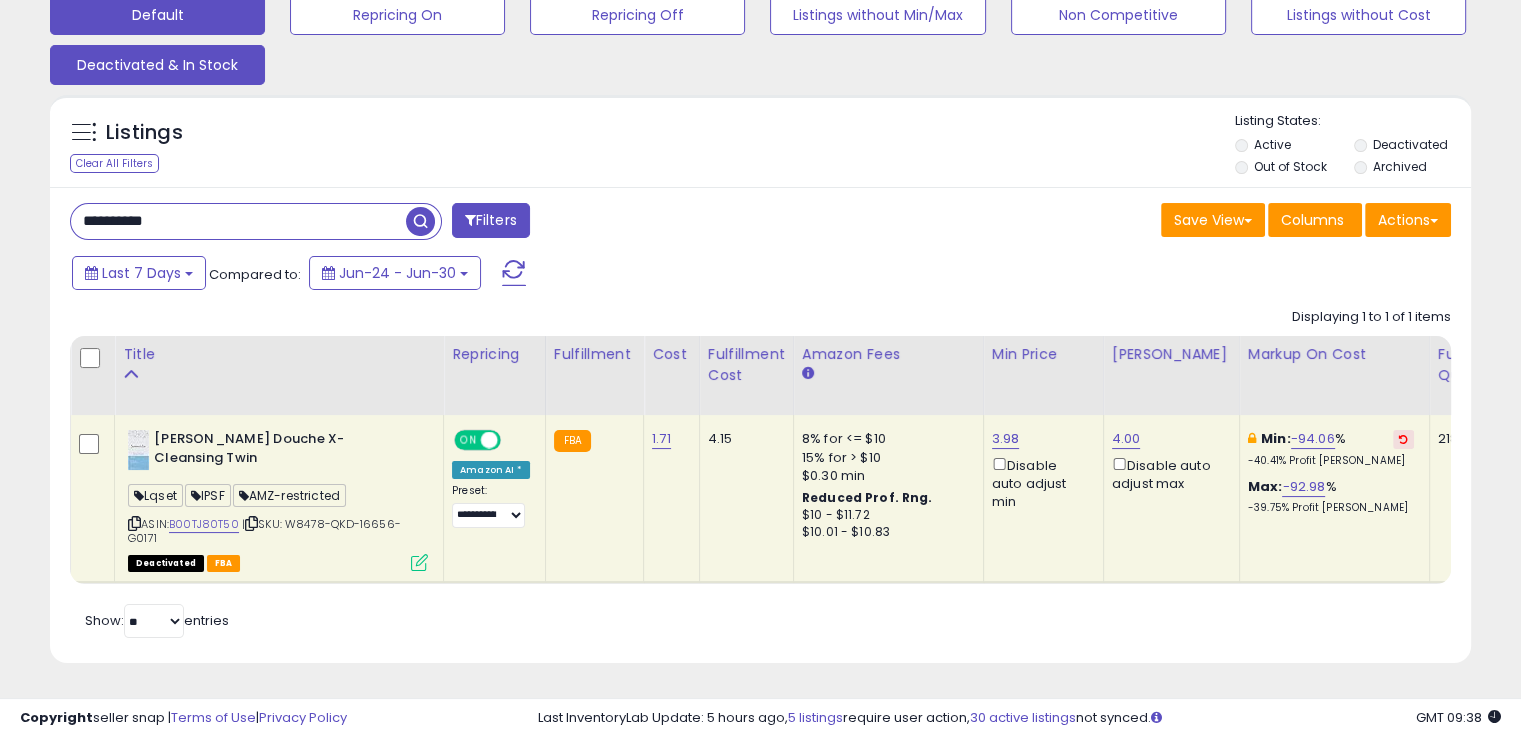 paste 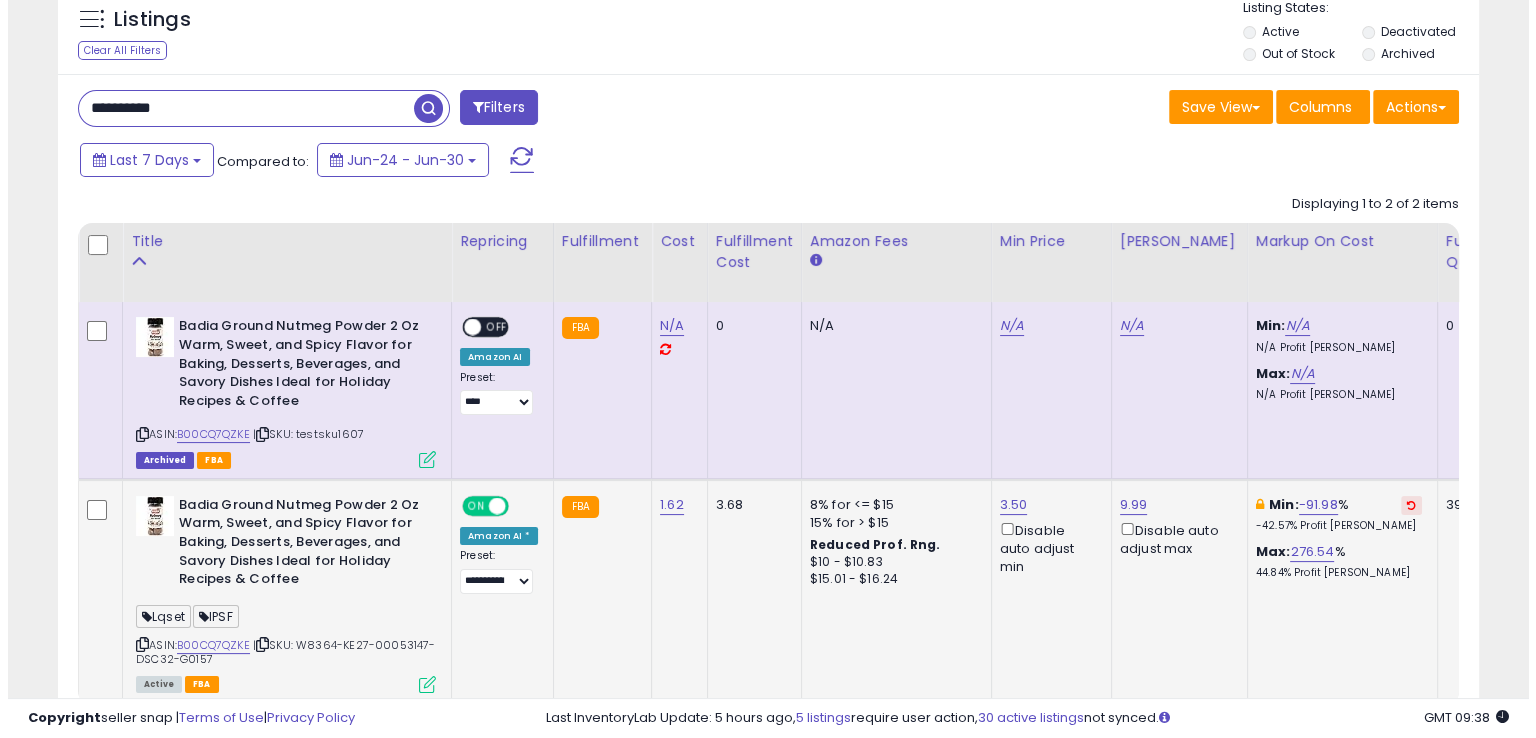 scroll, scrollTop: 300, scrollLeft: 0, axis: vertical 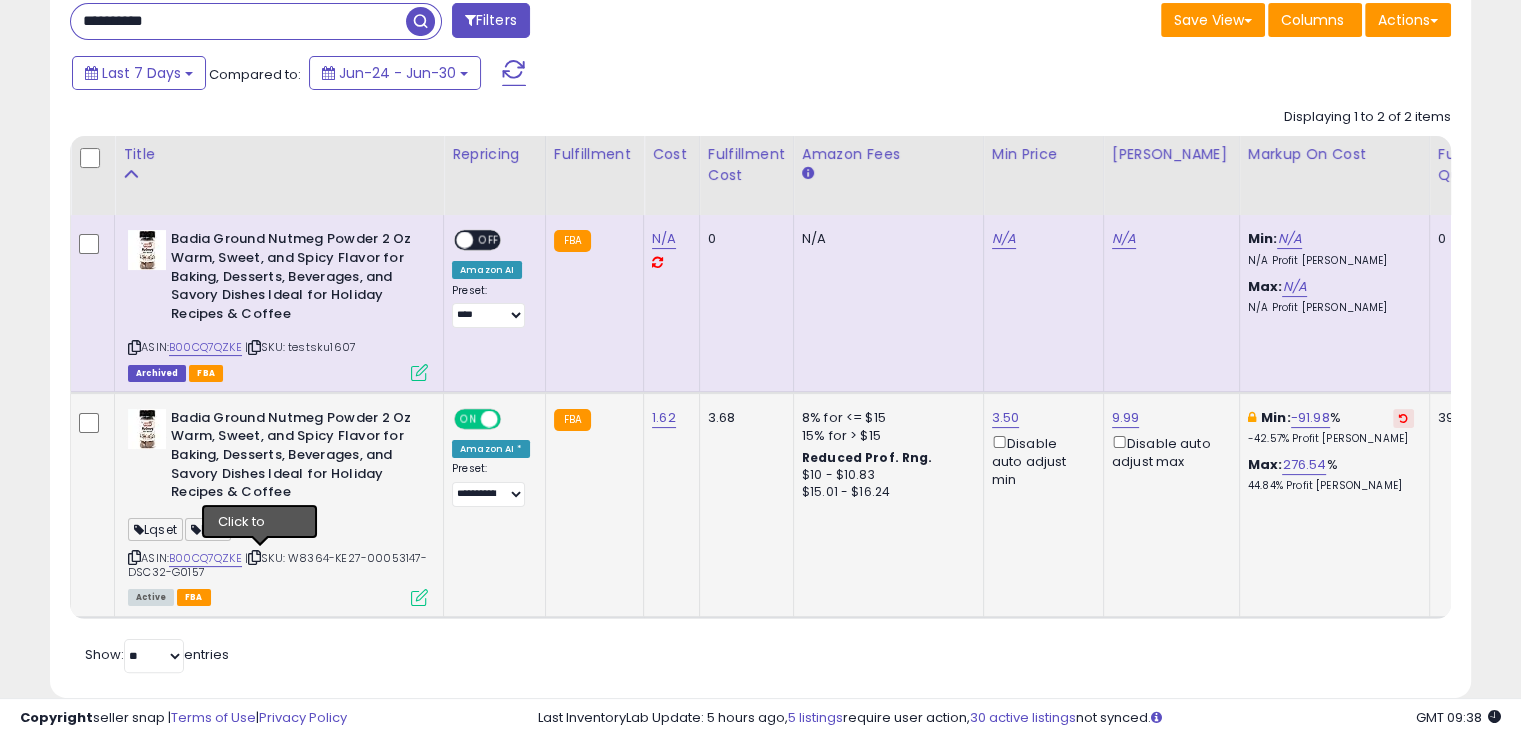 click at bounding box center (254, 557) 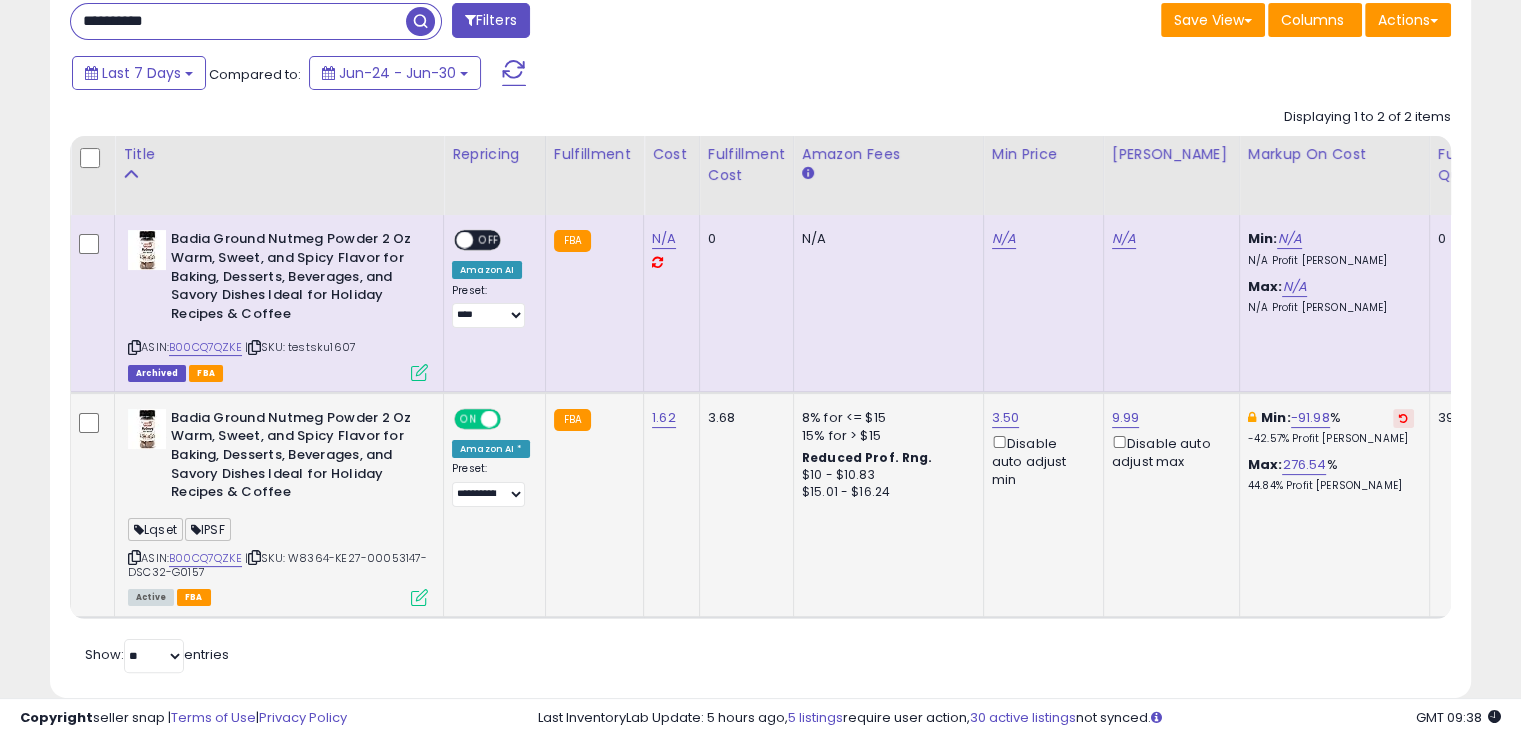 click at bounding box center (419, 597) 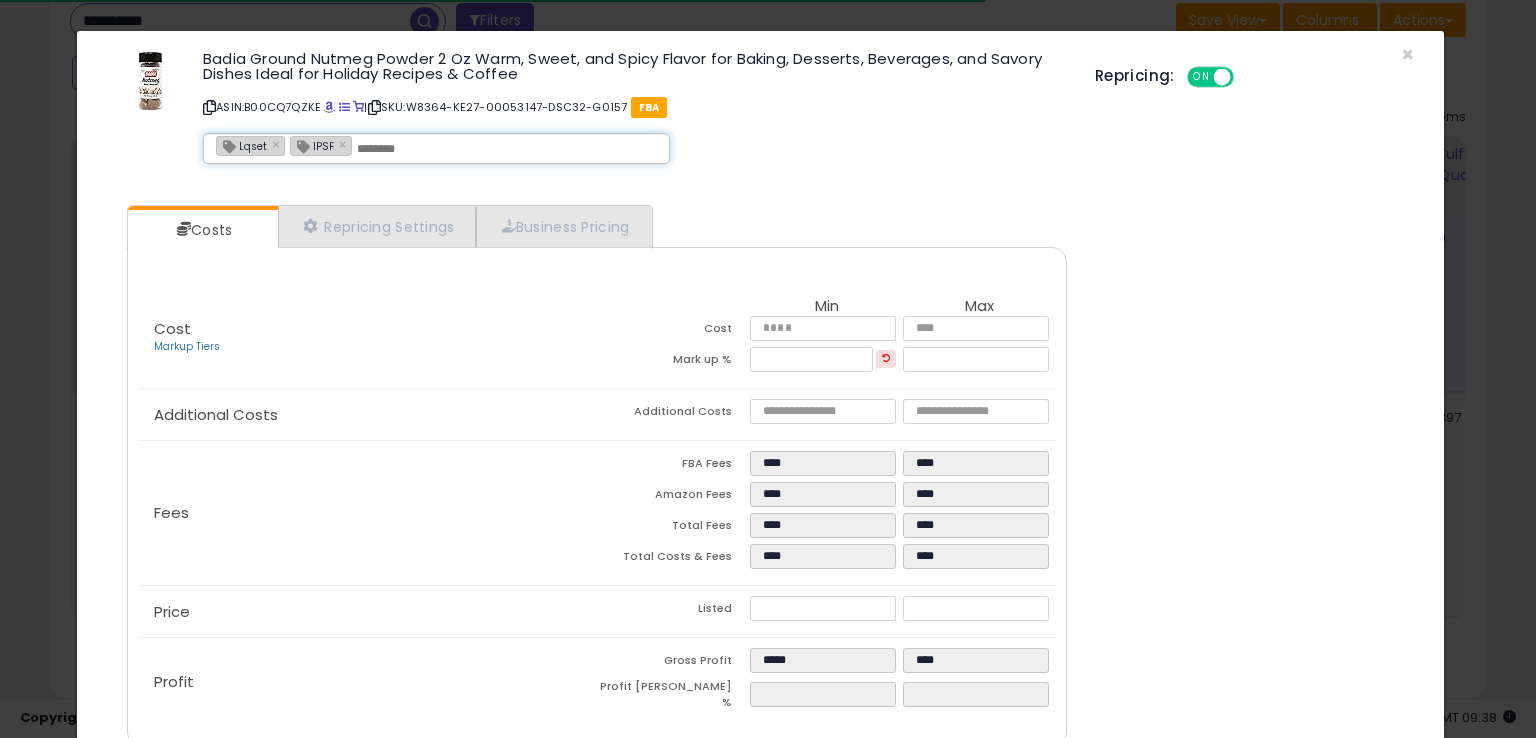 click at bounding box center [507, 149] 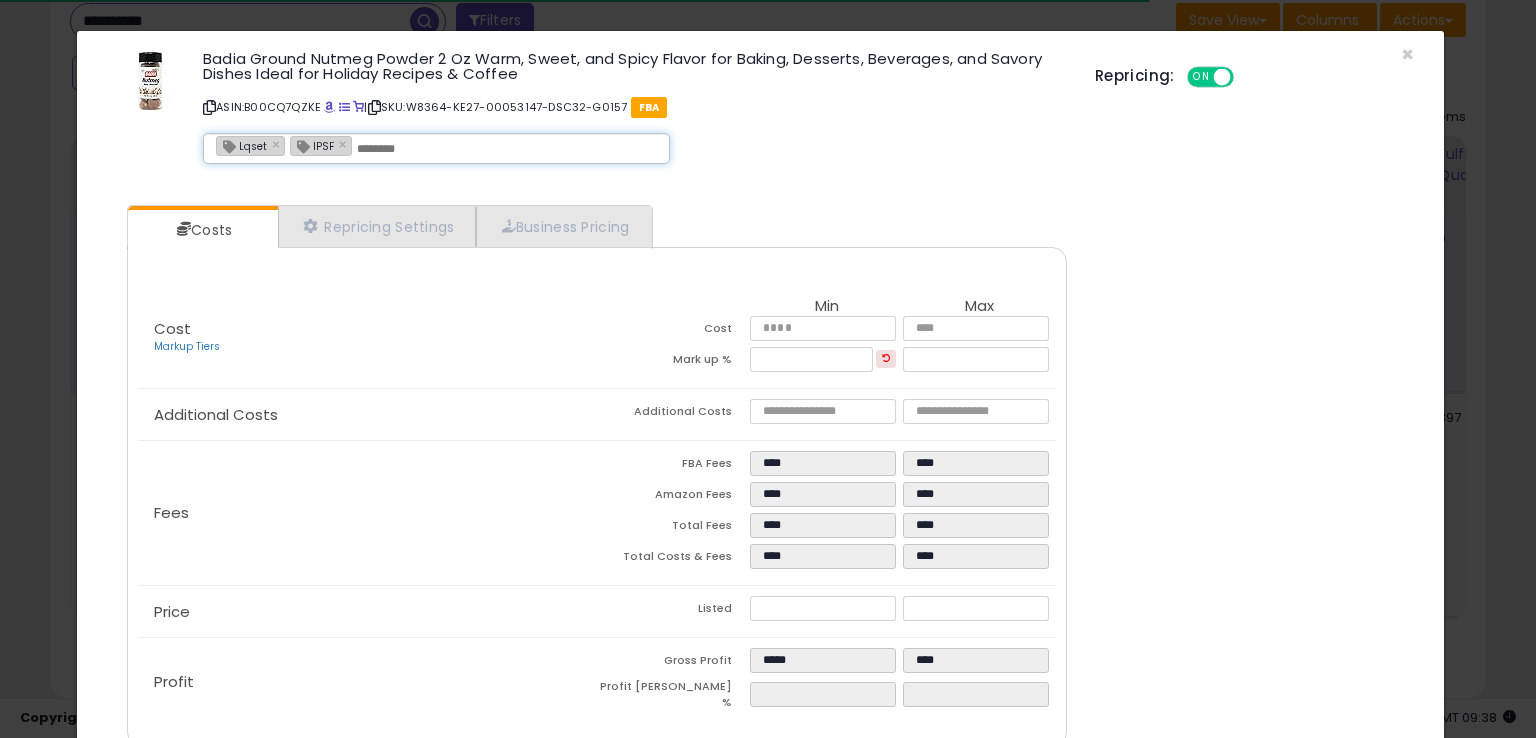 paste on "**********" 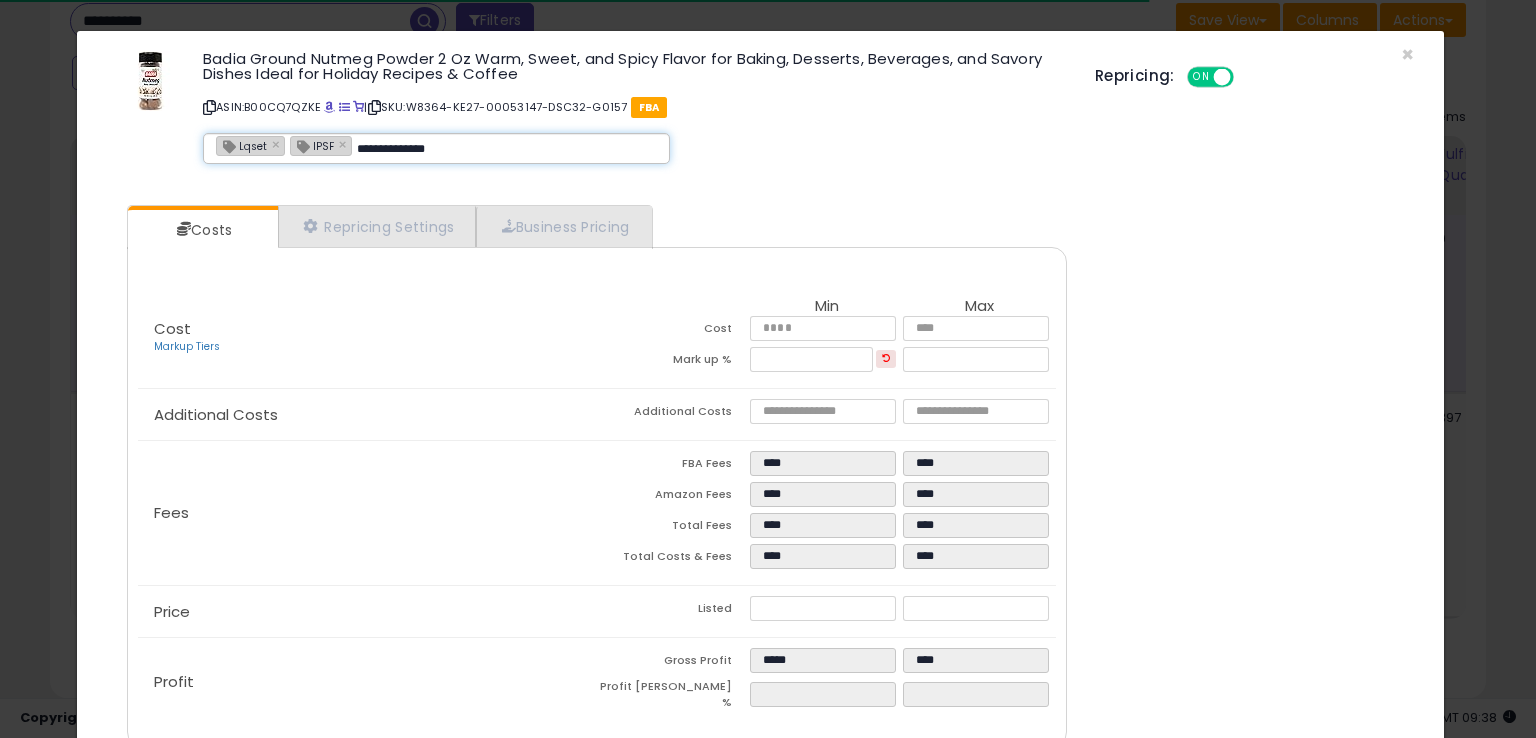 type on "**********" 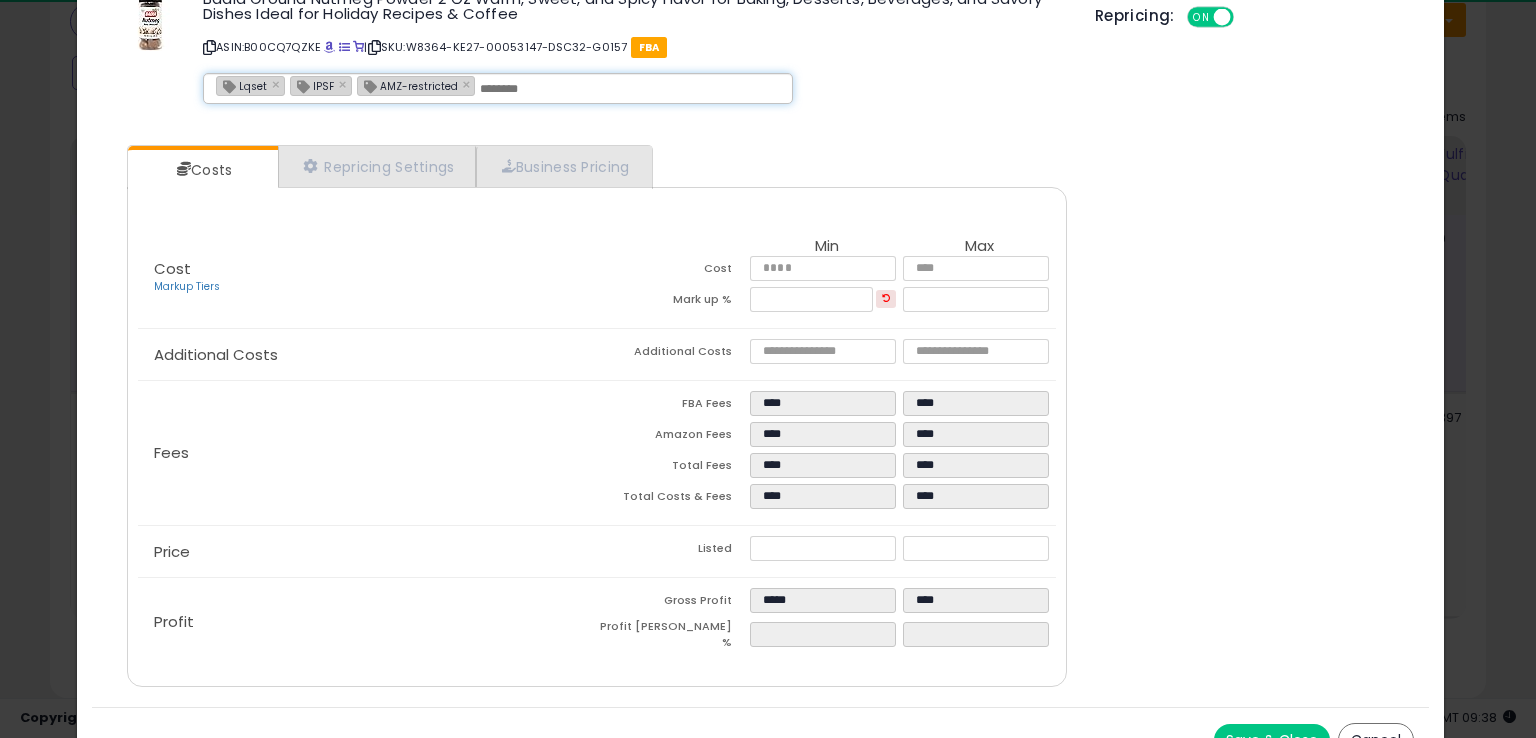 scroll, scrollTop: 86, scrollLeft: 0, axis: vertical 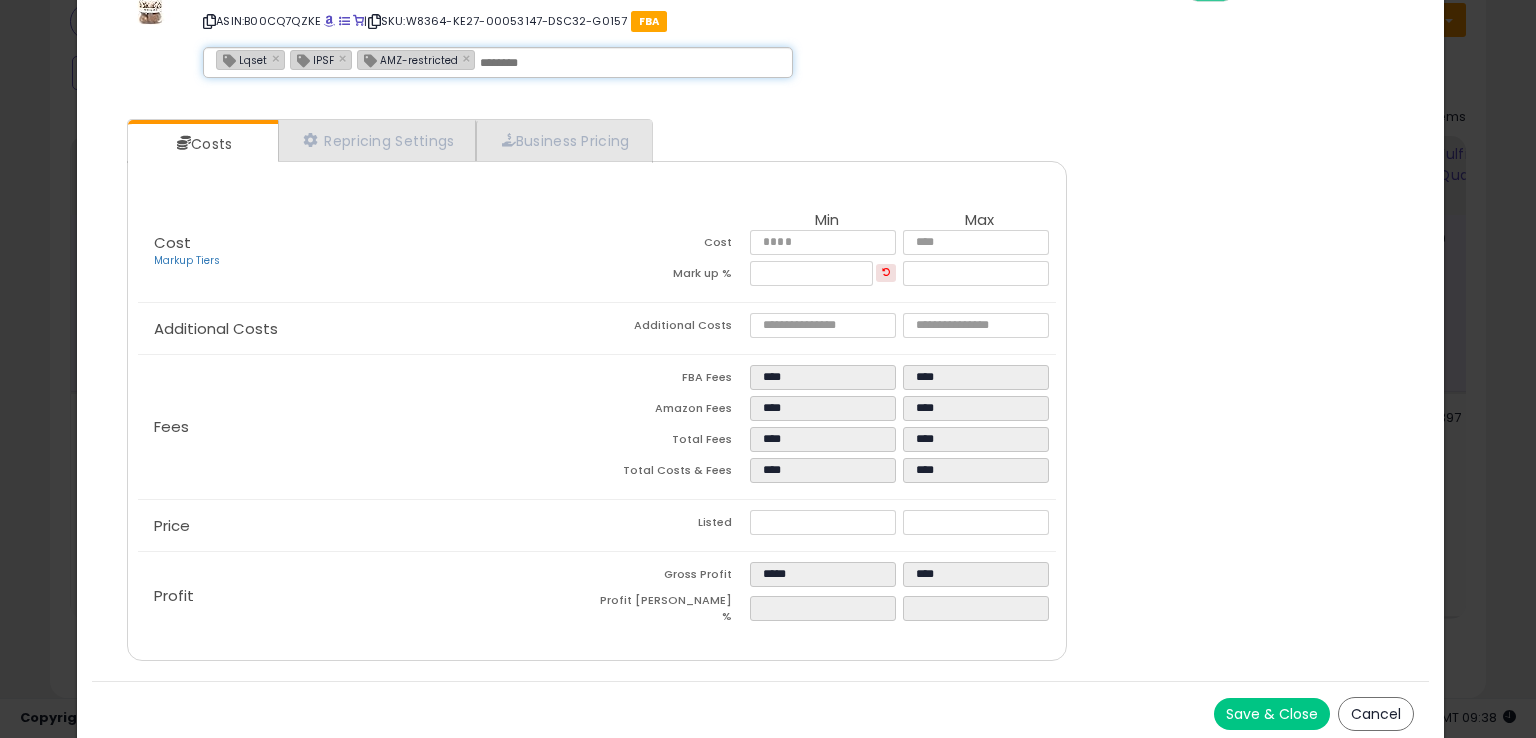 click on "Save & Close" at bounding box center (1272, 714) 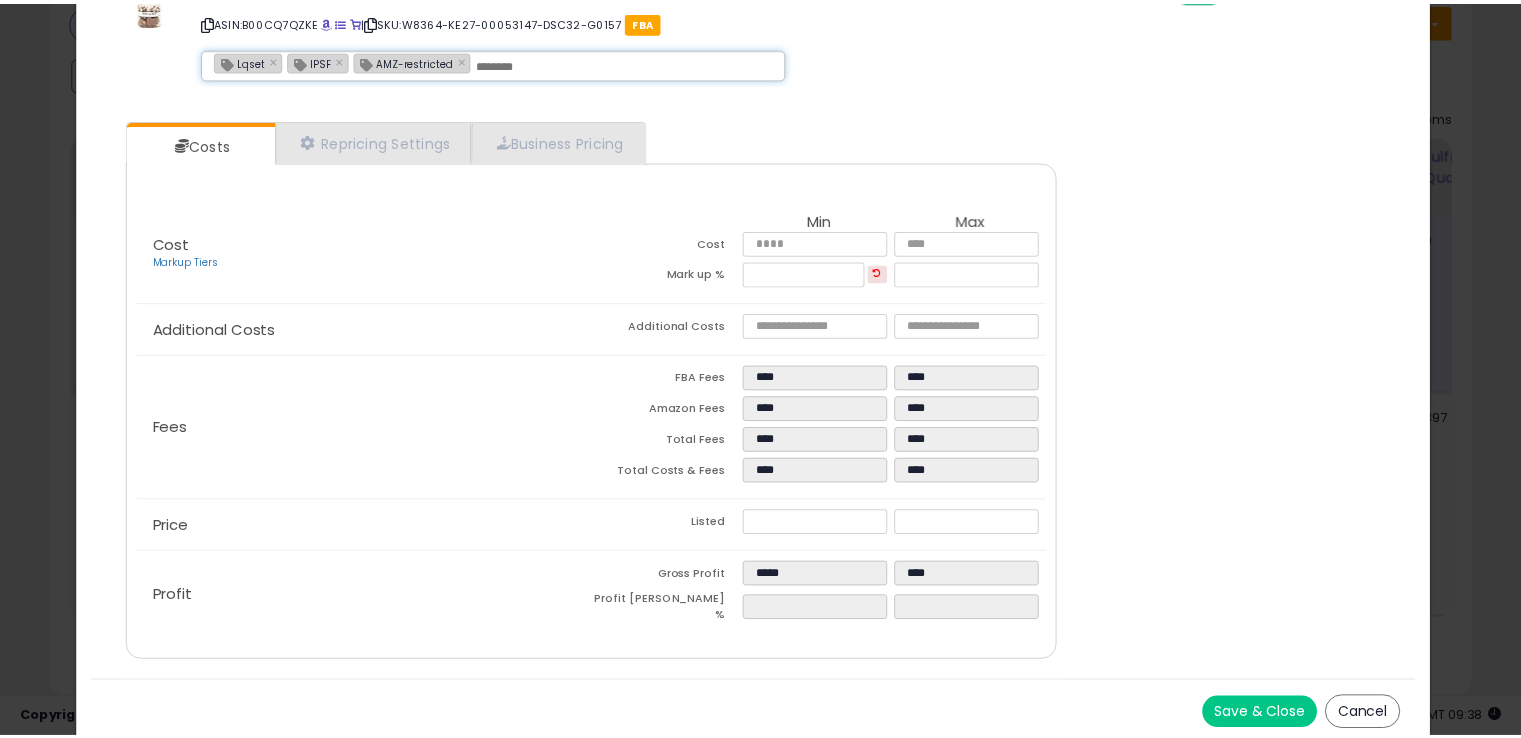 scroll, scrollTop: 0, scrollLeft: 0, axis: both 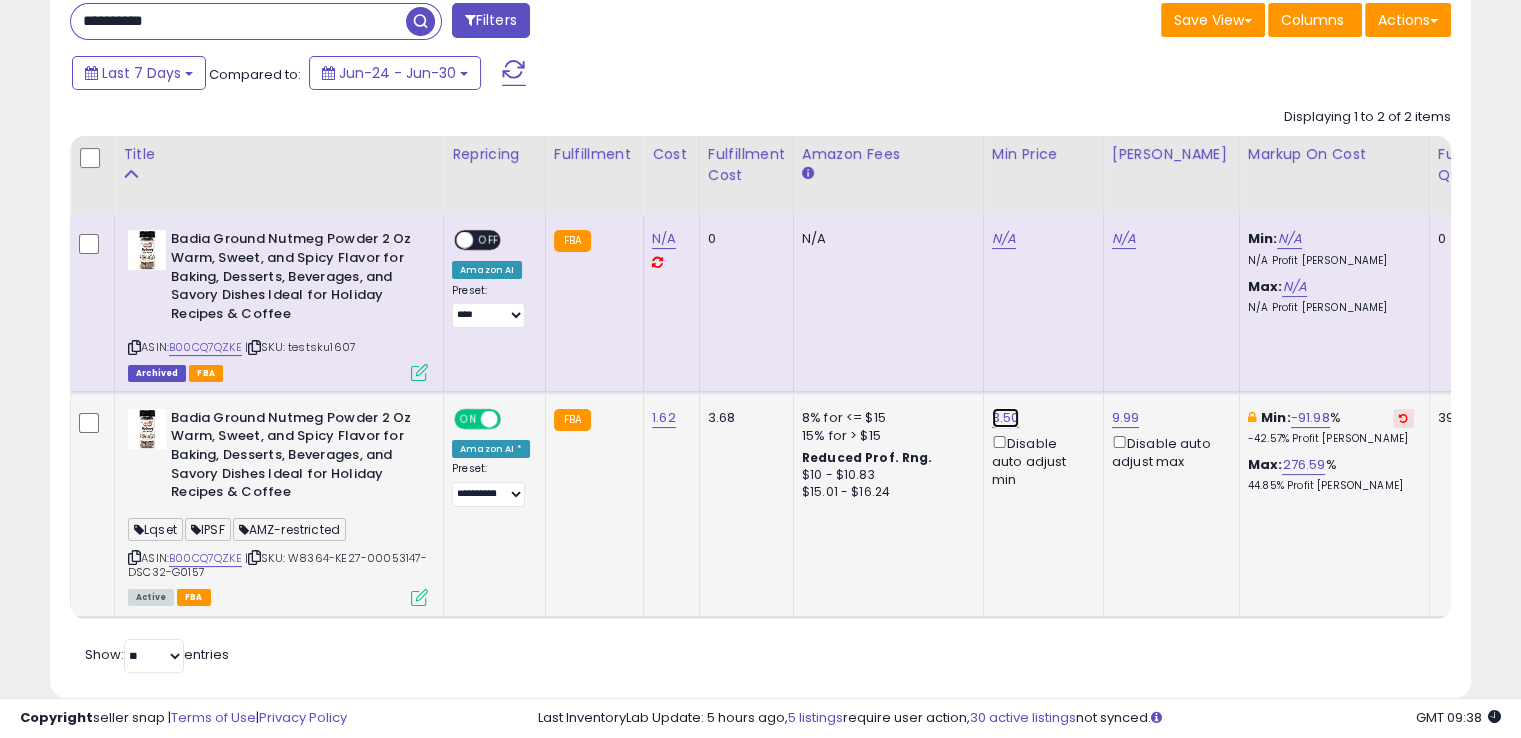 click on "3.50" at bounding box center [1004, 239] 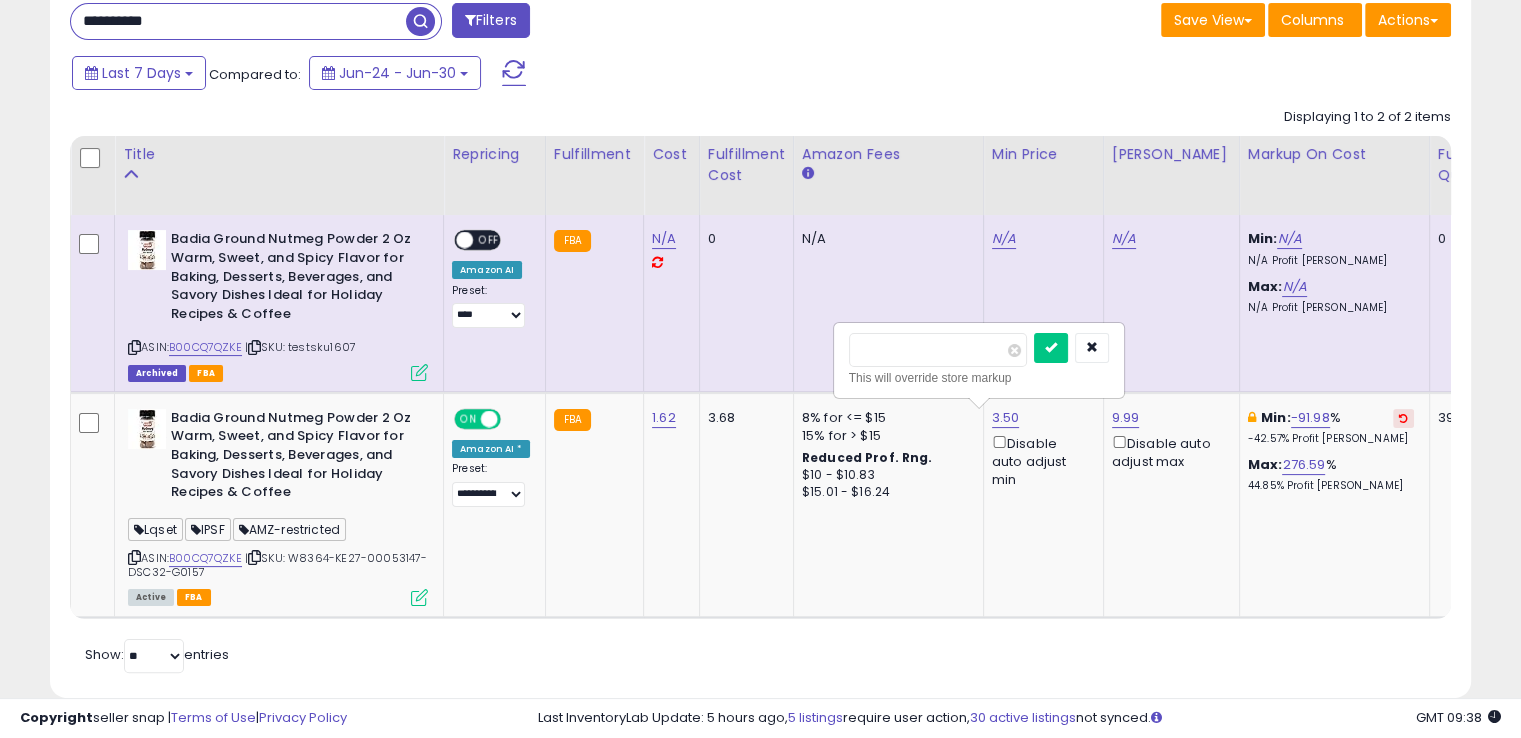 drag, startPoint x: 931, startPoint y: 351, endPoint x: 784, endPoint y: 377, distance: 149.28162 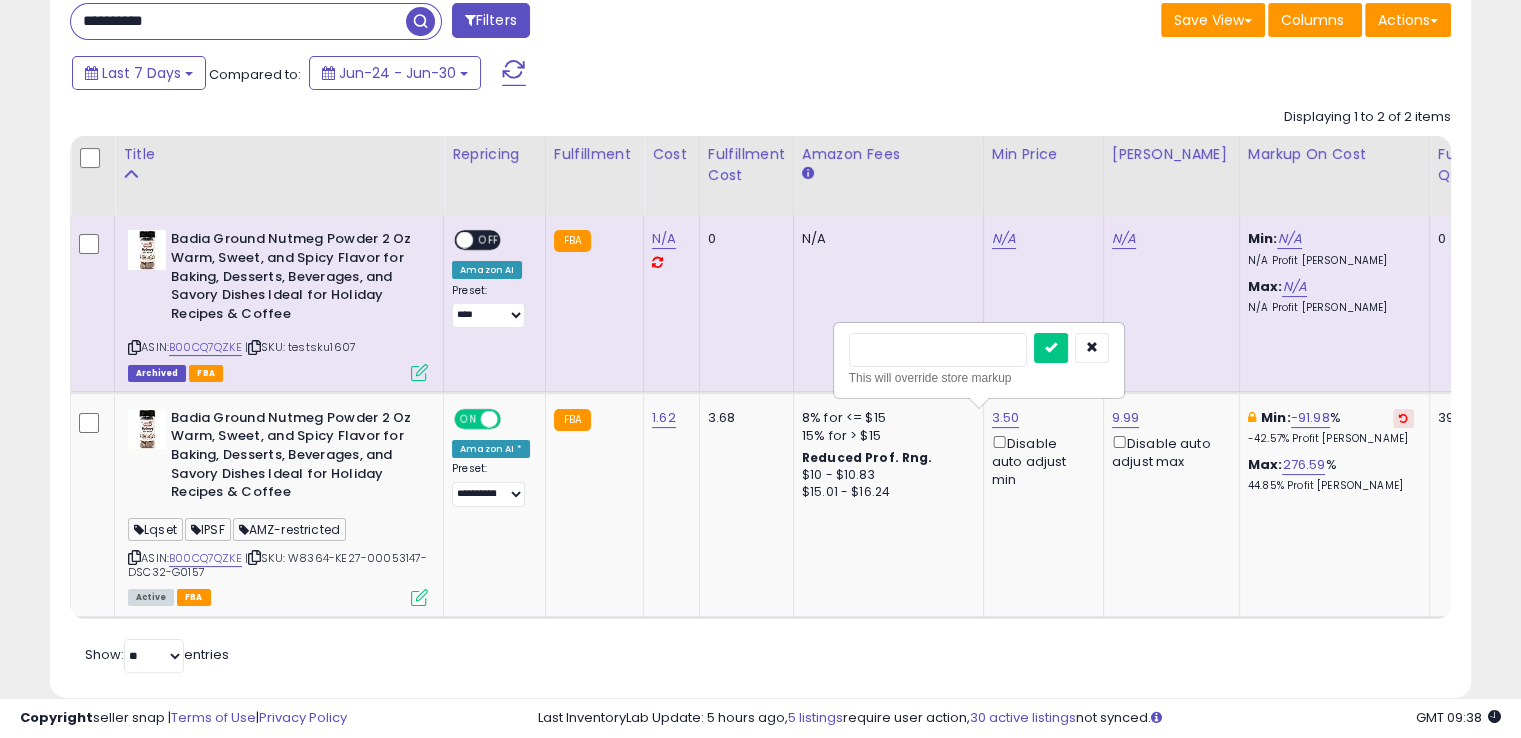 type on "***" 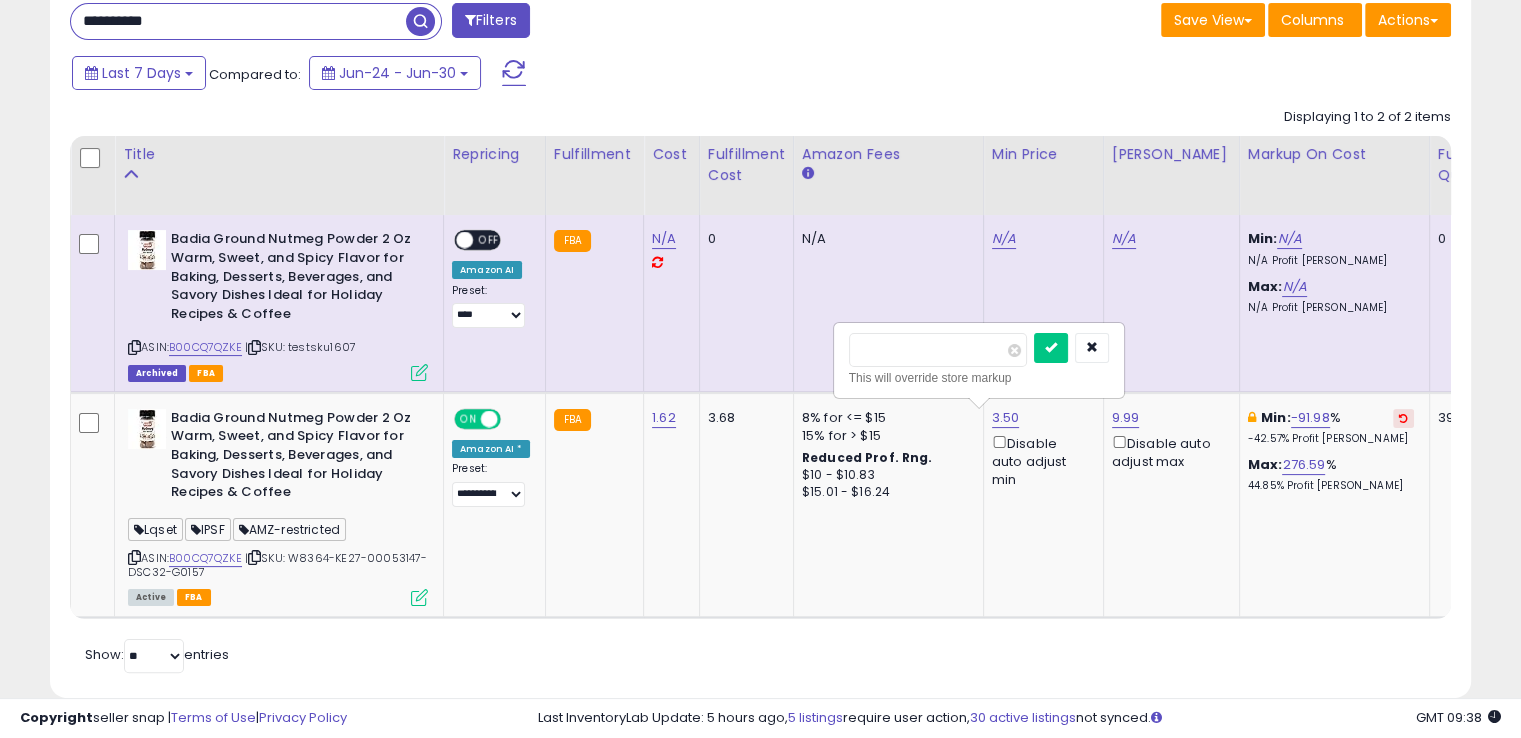 click at bounding box center (1051, 348) 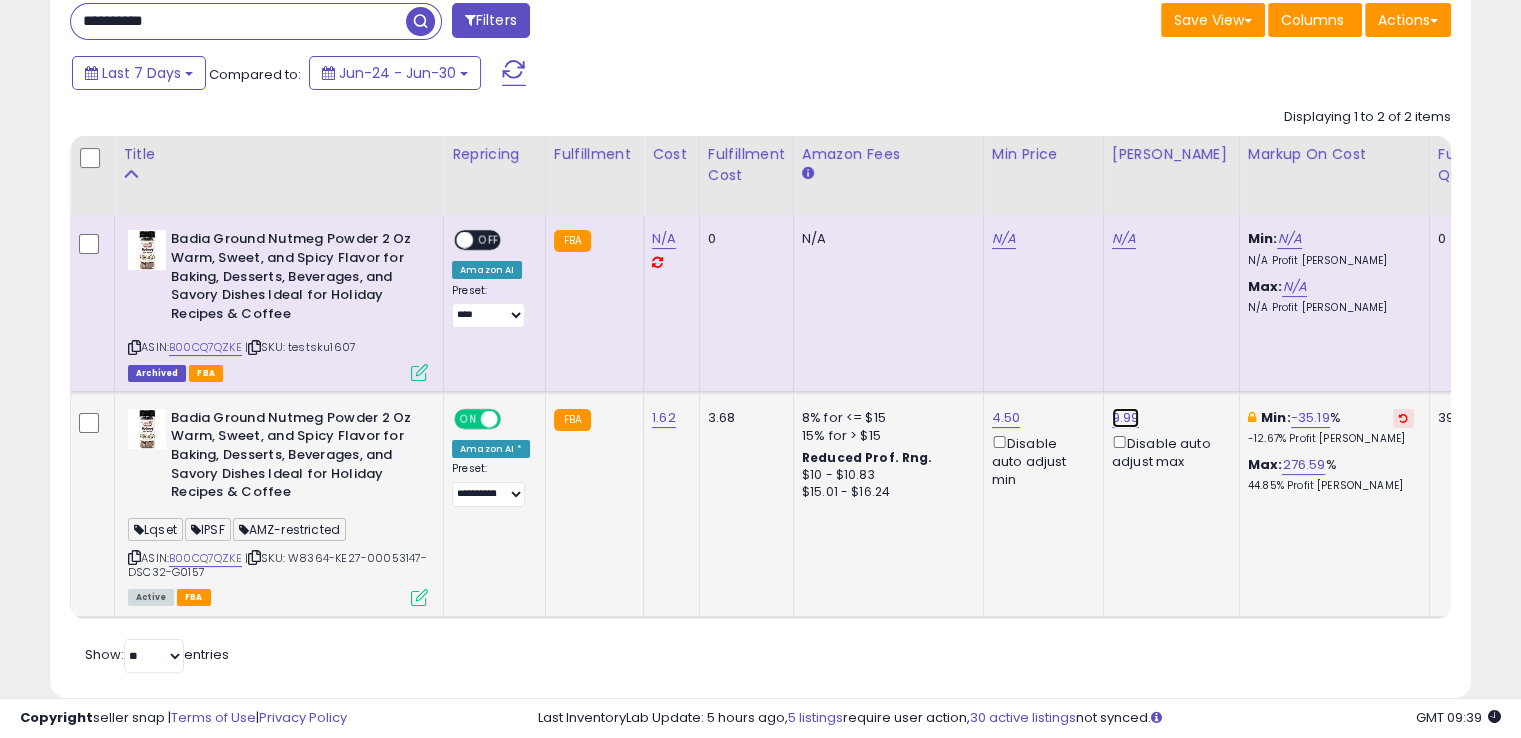 click on "9.99" at bounding box center [1124, 239] 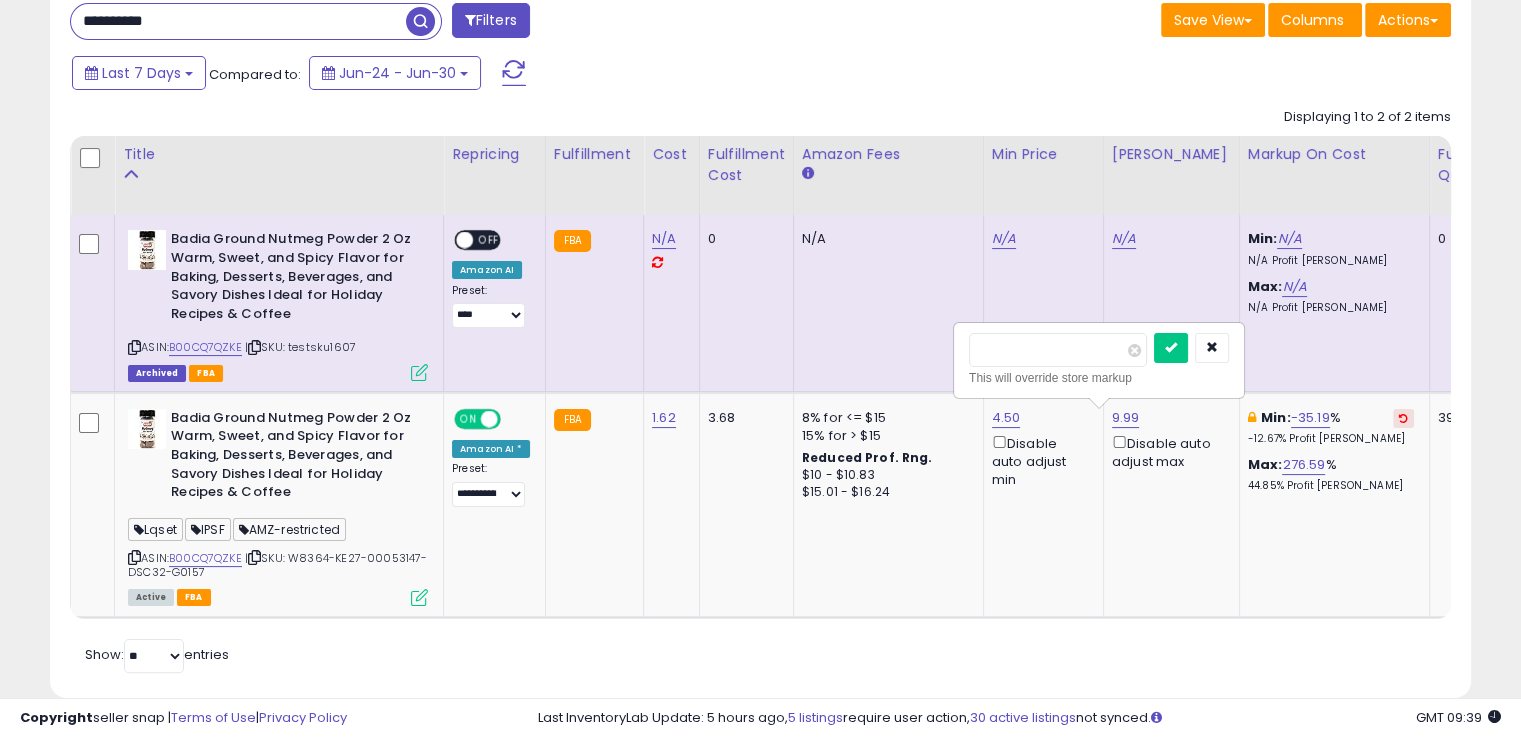 click on "**********" at bounding box center [1601, 416] 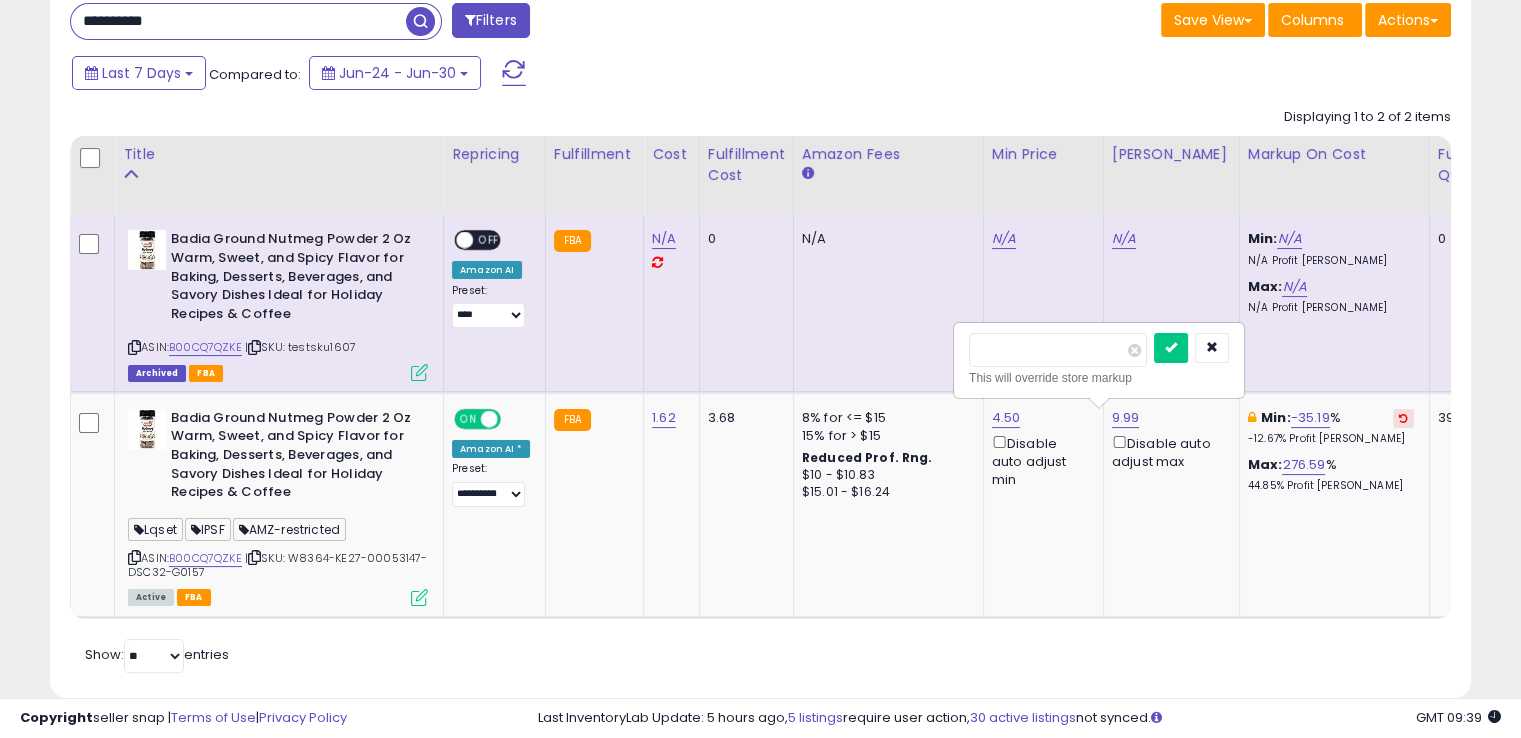 type on "*" 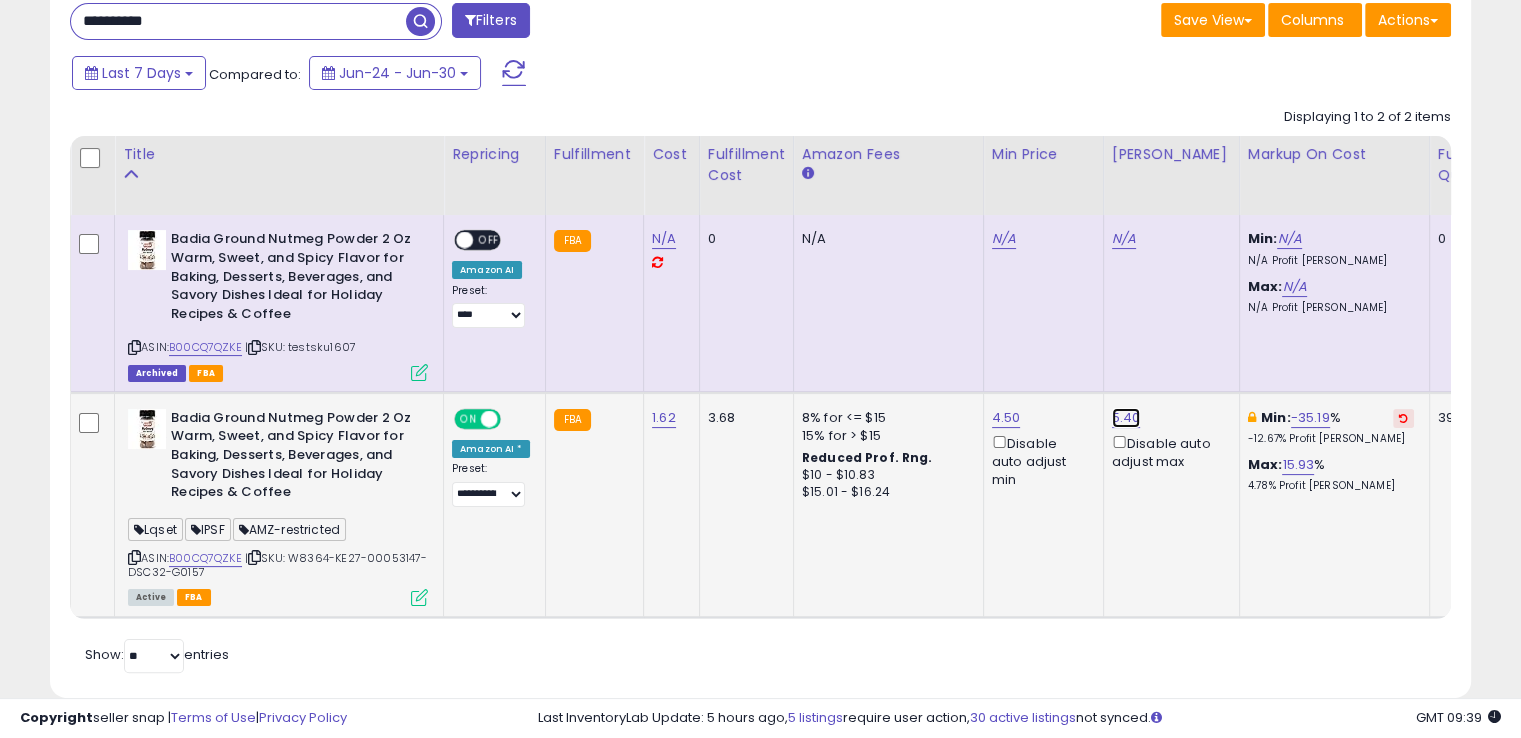click on "5.40" at bounding box center [1124, 239] 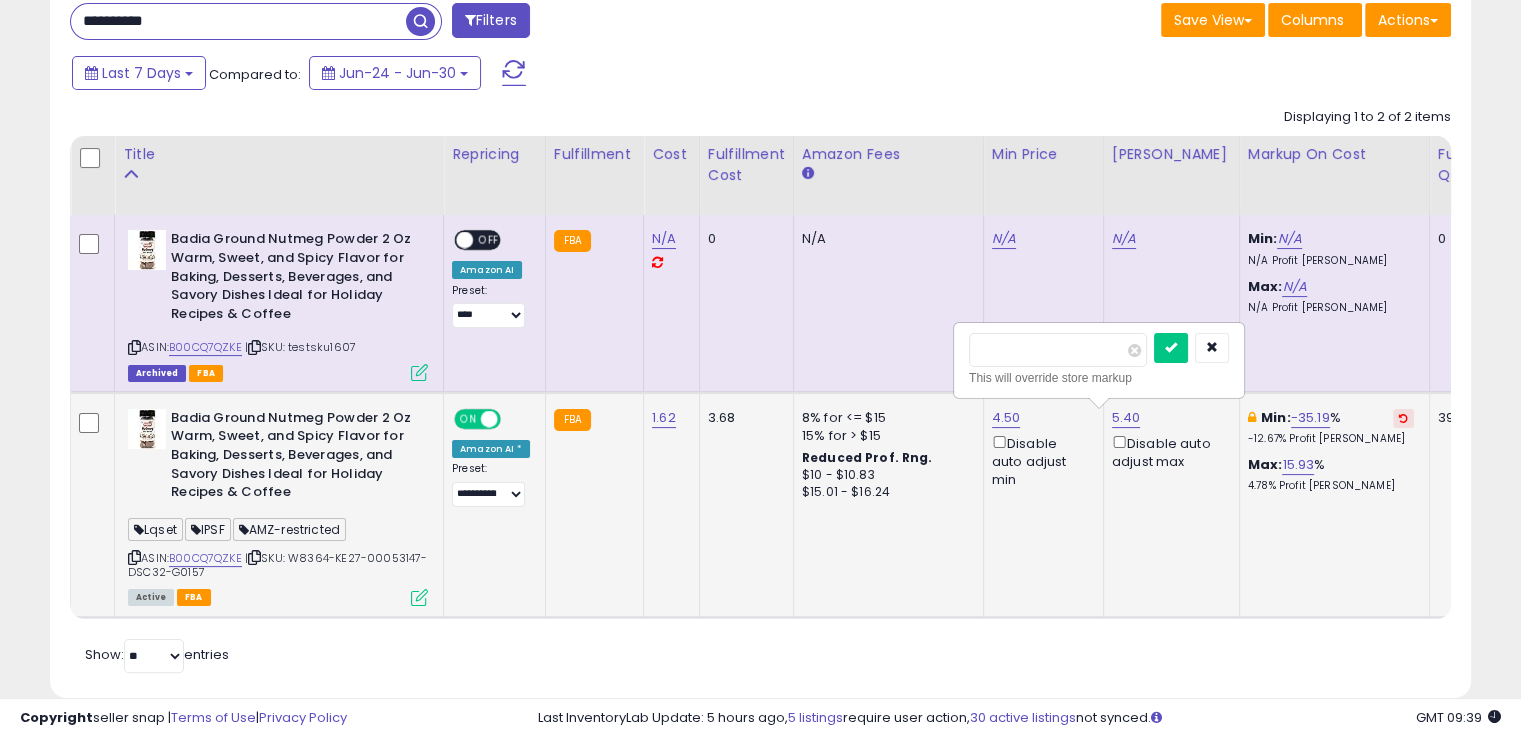 drag, startPoint x: 1039, startPoint y: 358, endPoint x: 994, endPoint y: 349, distance: 45.891174 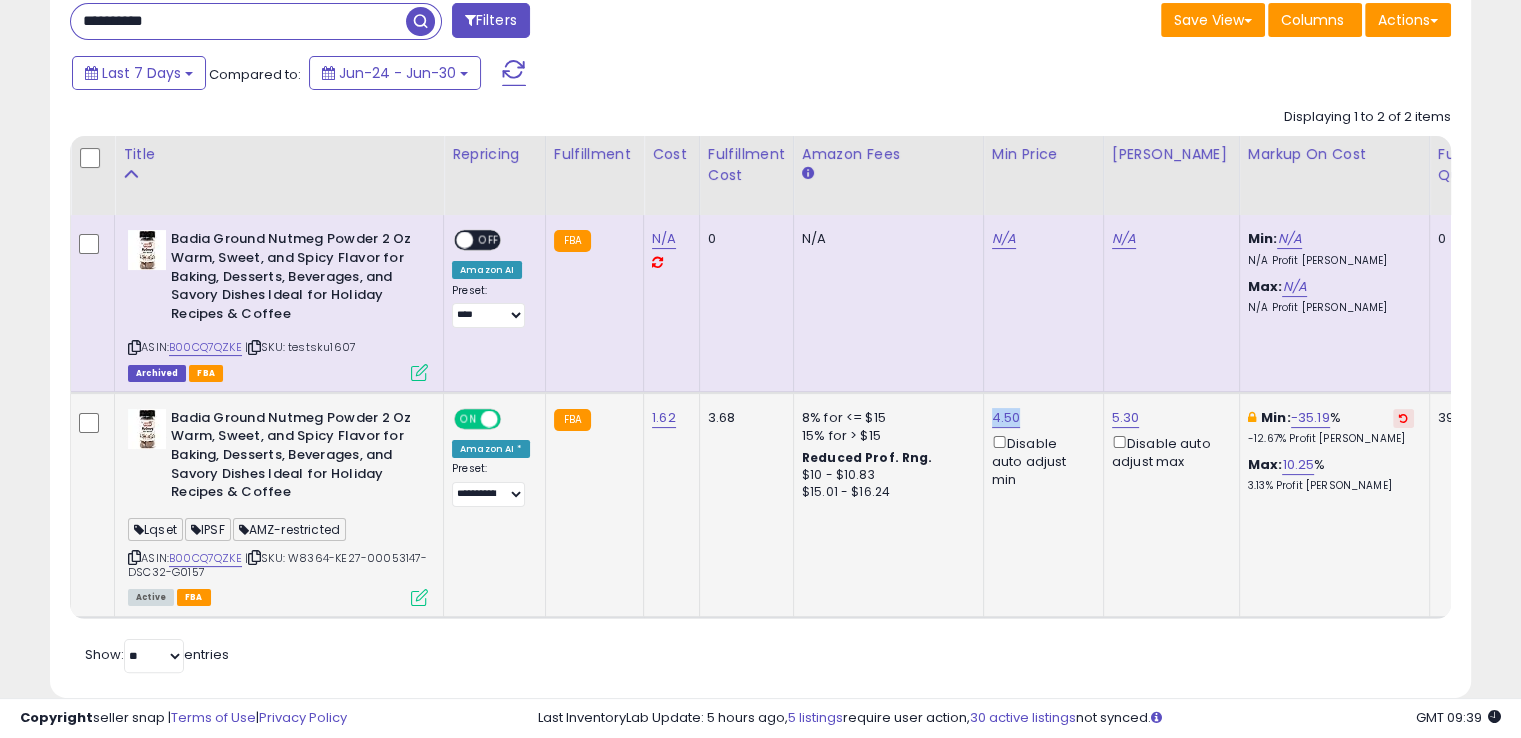drag, startPoint x: 1022, startPoint y: 409, endPoint x: 978, endPoint y: 417, distance: 44.72136 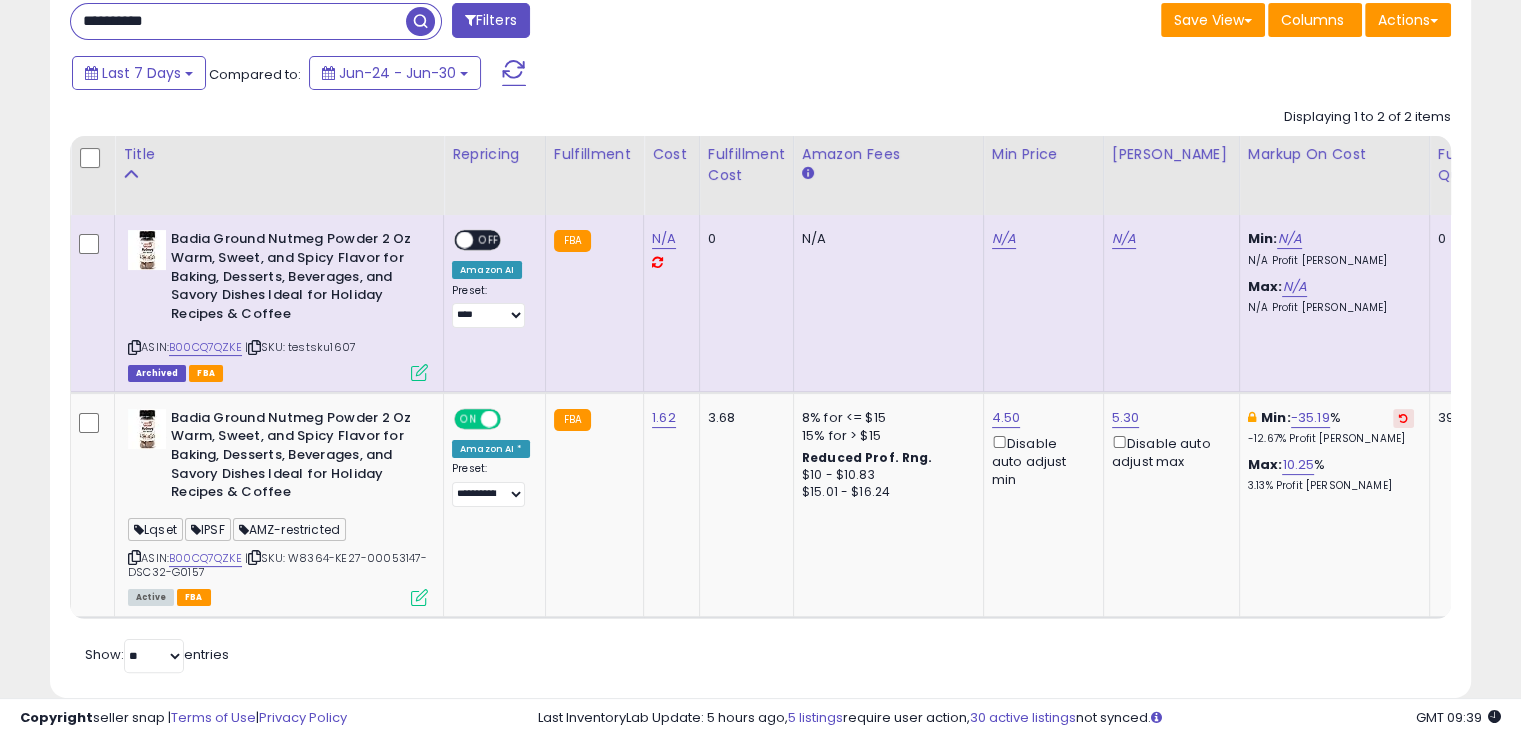 click on "**********" at bounding box center (238, 21) 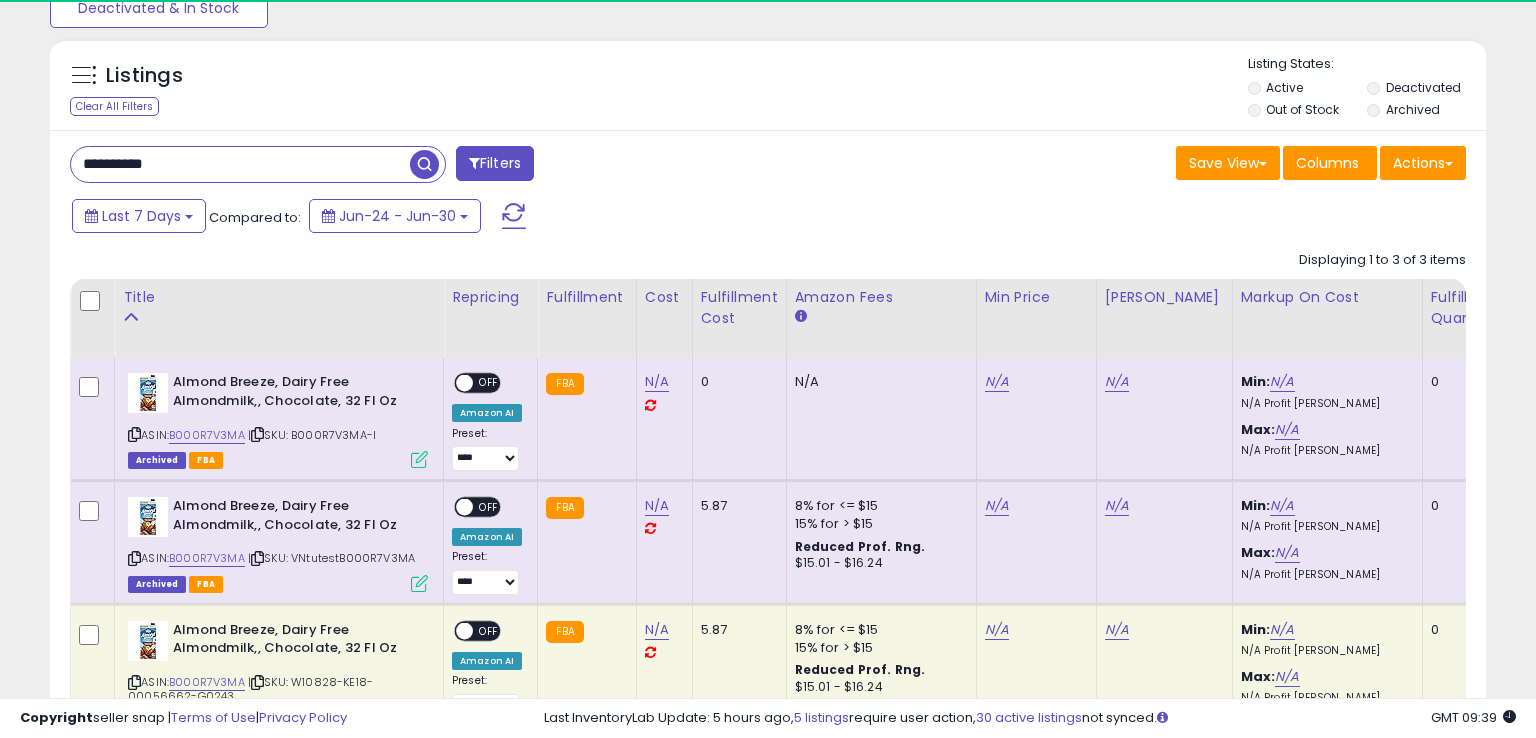 scroll, scrollTop: 300, scrollLeft: 0, axis: vertical 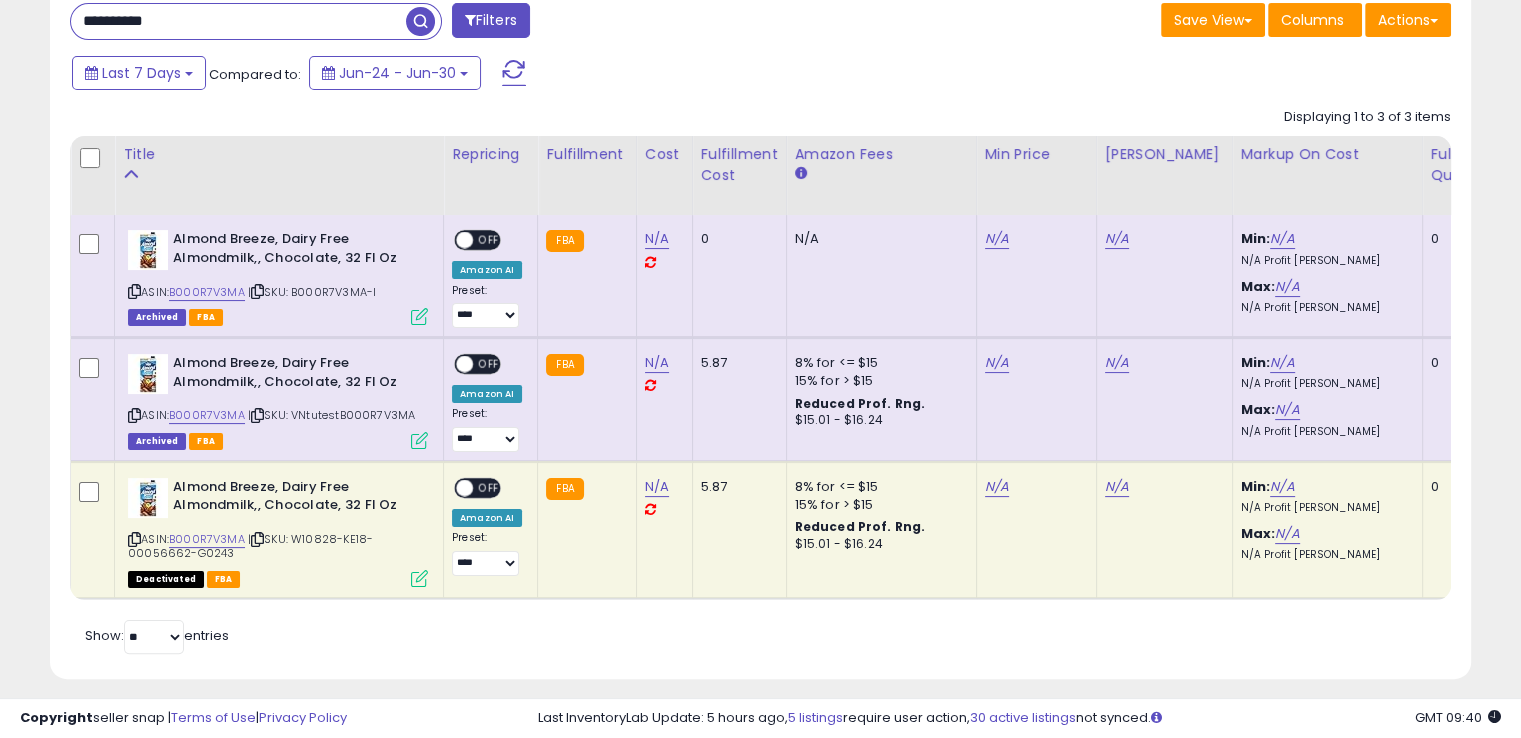 click at bounding box center (257, 539) 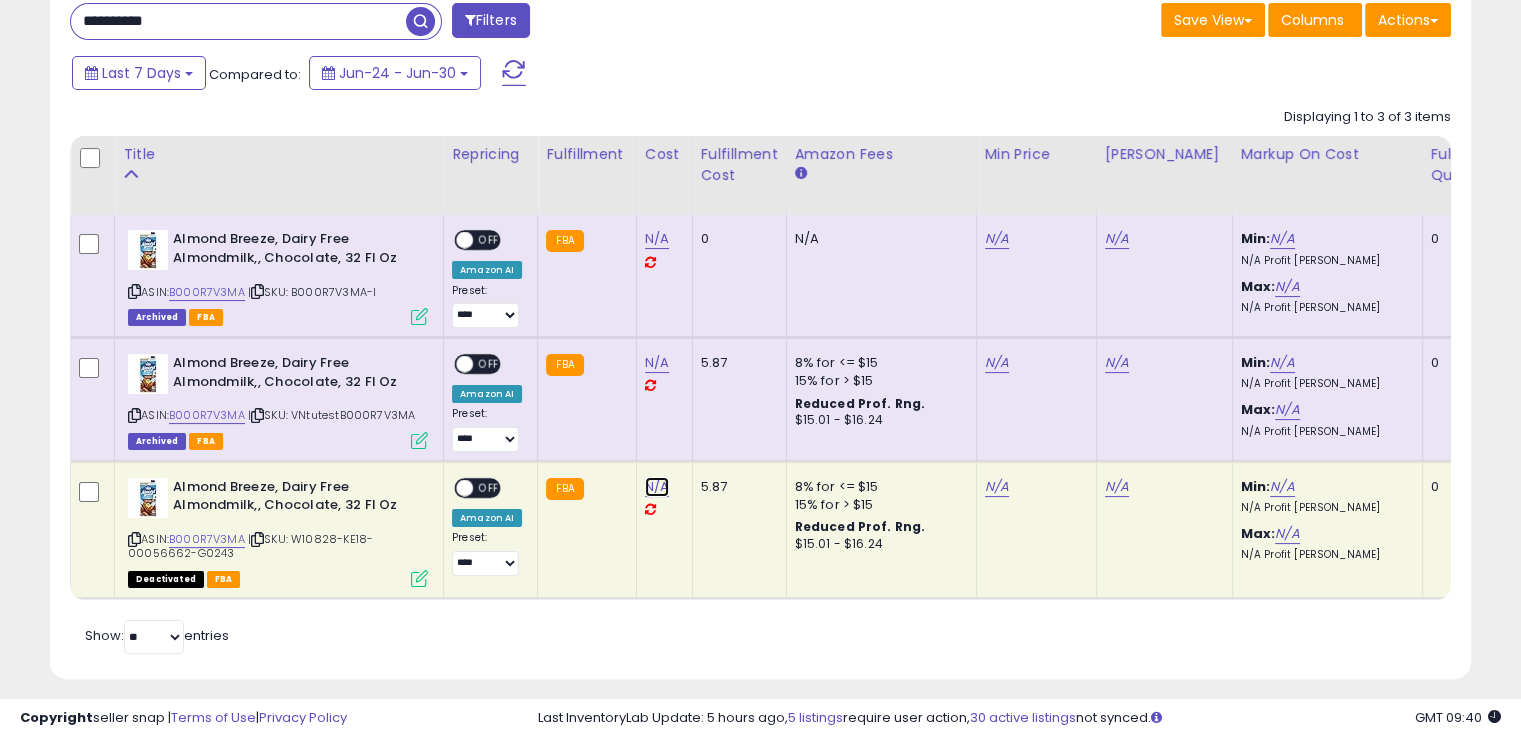 click on "N/A" at bounding box center [657, 487] 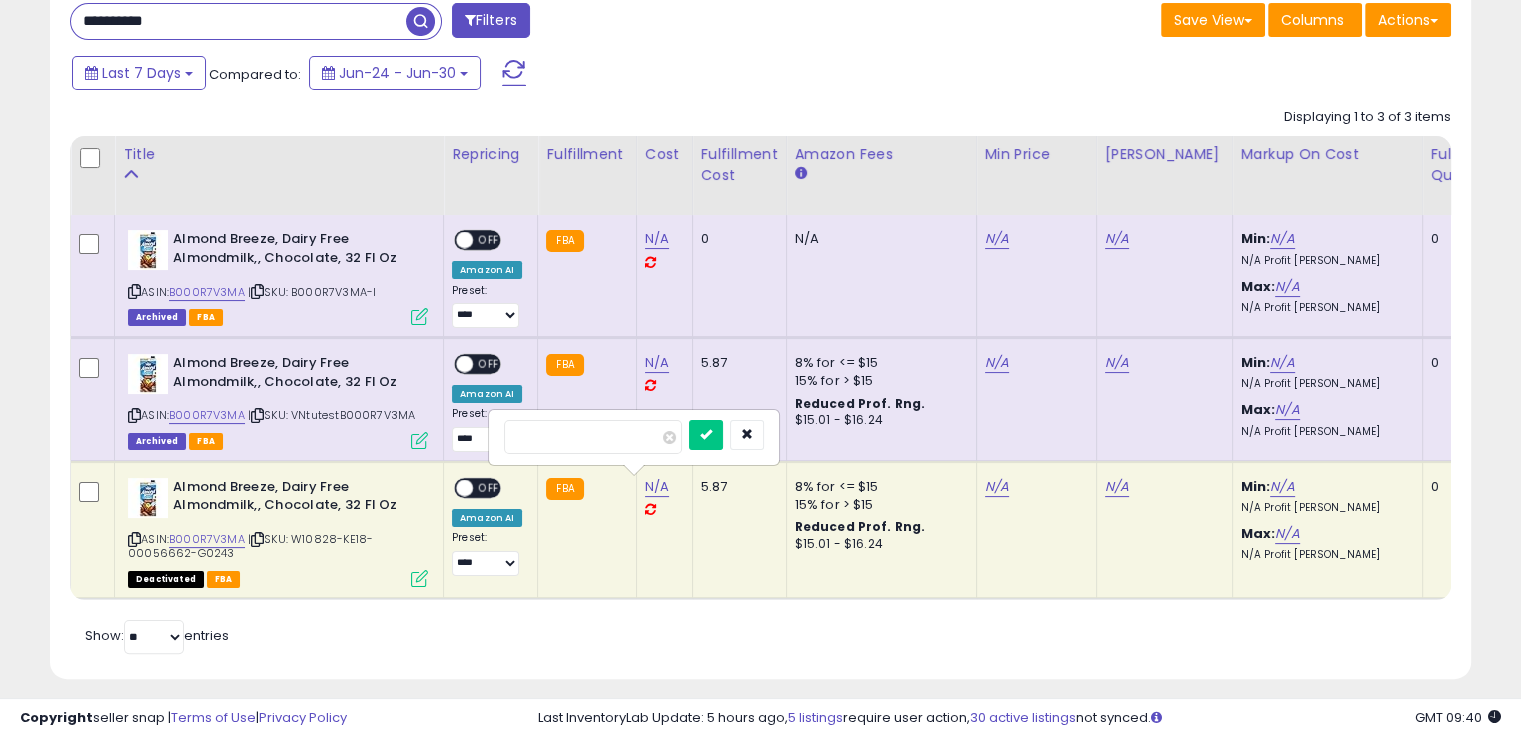 click at bounding box center (593, 437) 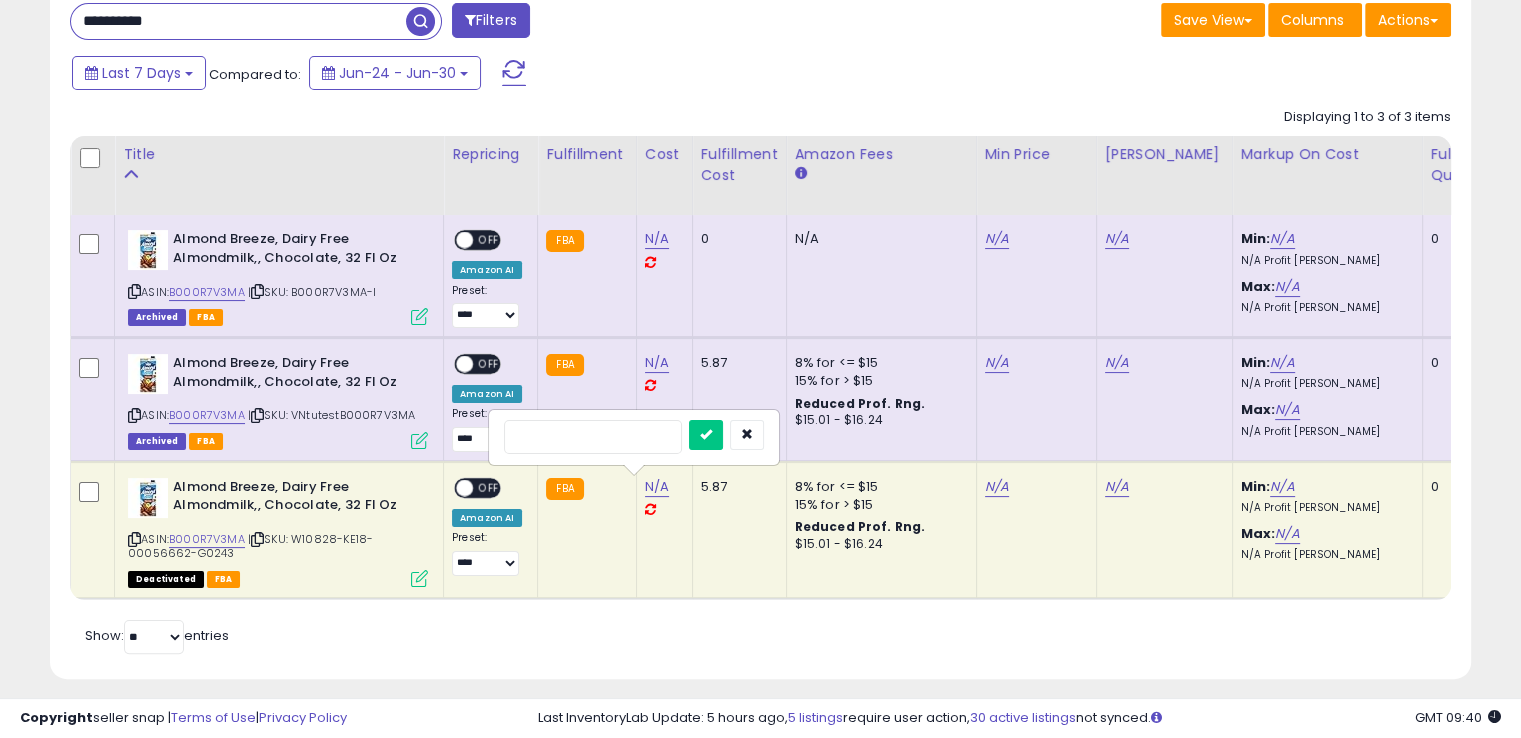 type on "****" 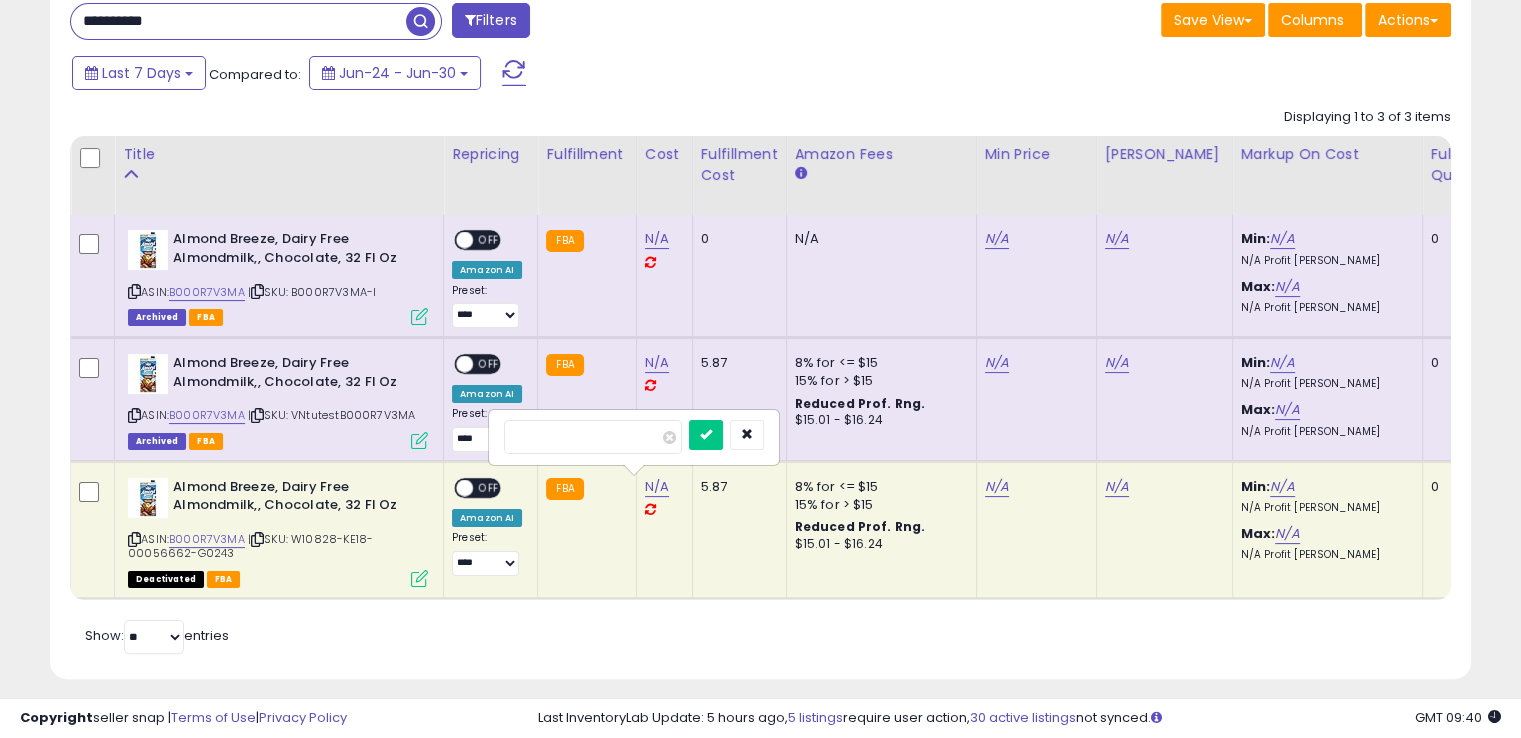 click at bounding box center (706, 435) 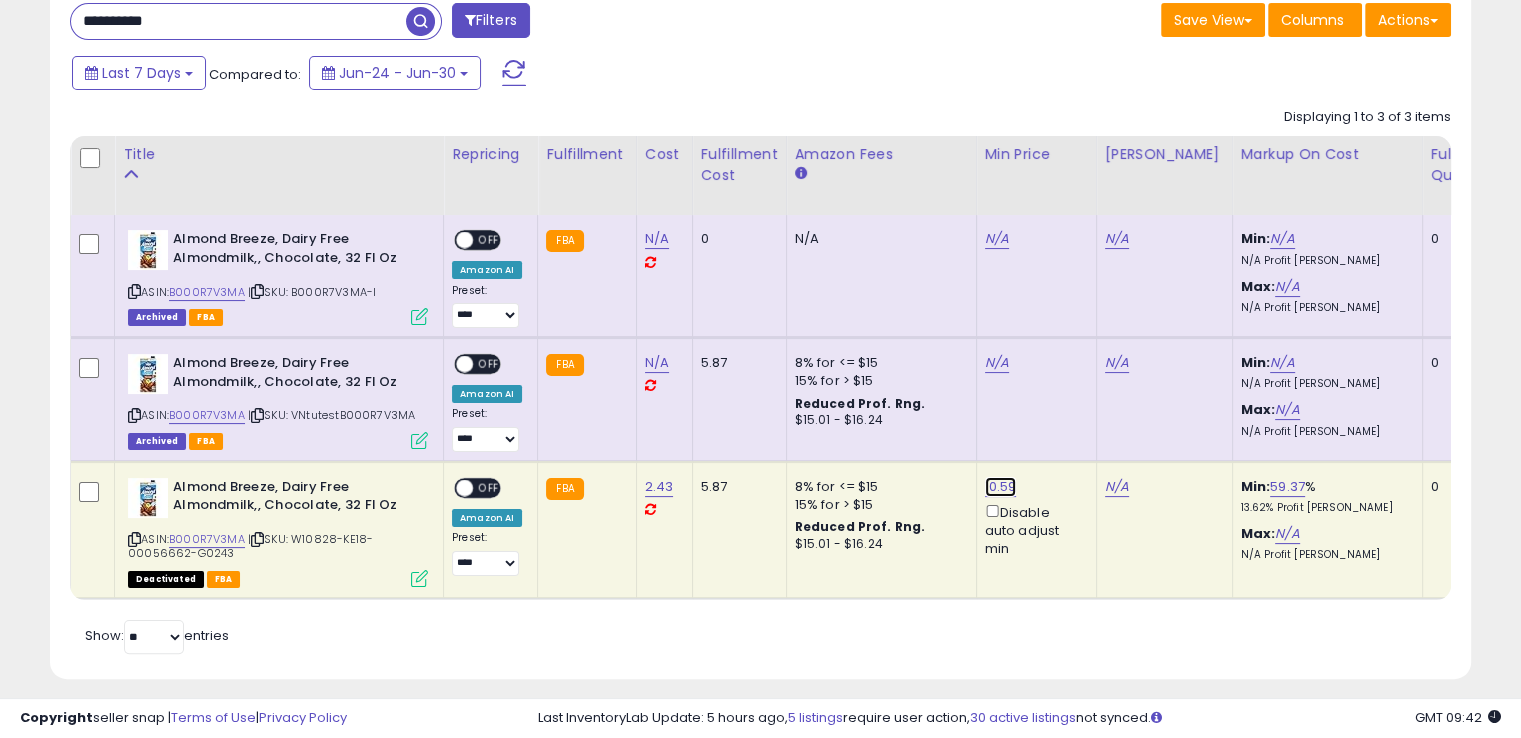 click on "10.59" at bounding box center (1001, 487) 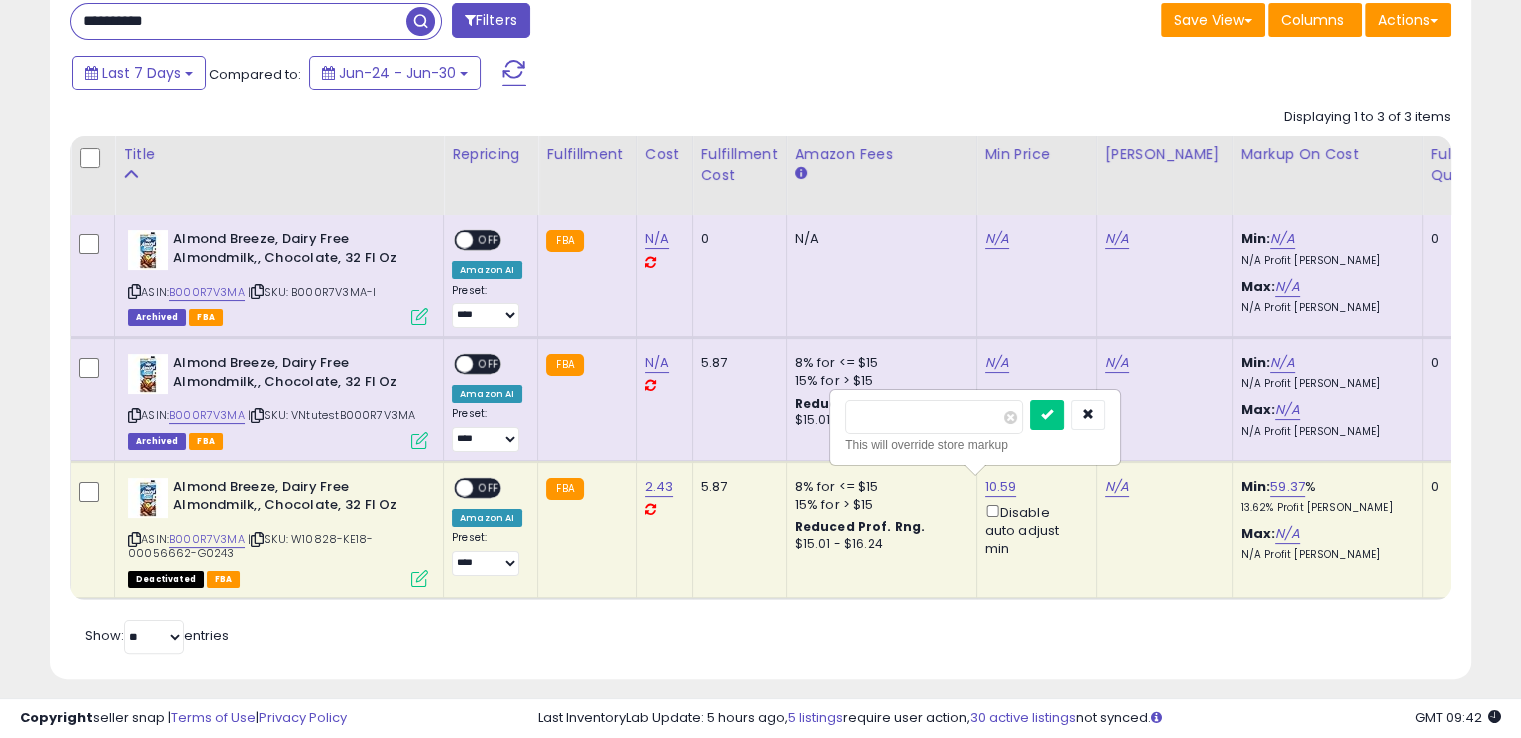 drag, startPoint x: 935, startPoint y: 419, endPoint x: 795, endPoint y: 425, distance: 140.12851 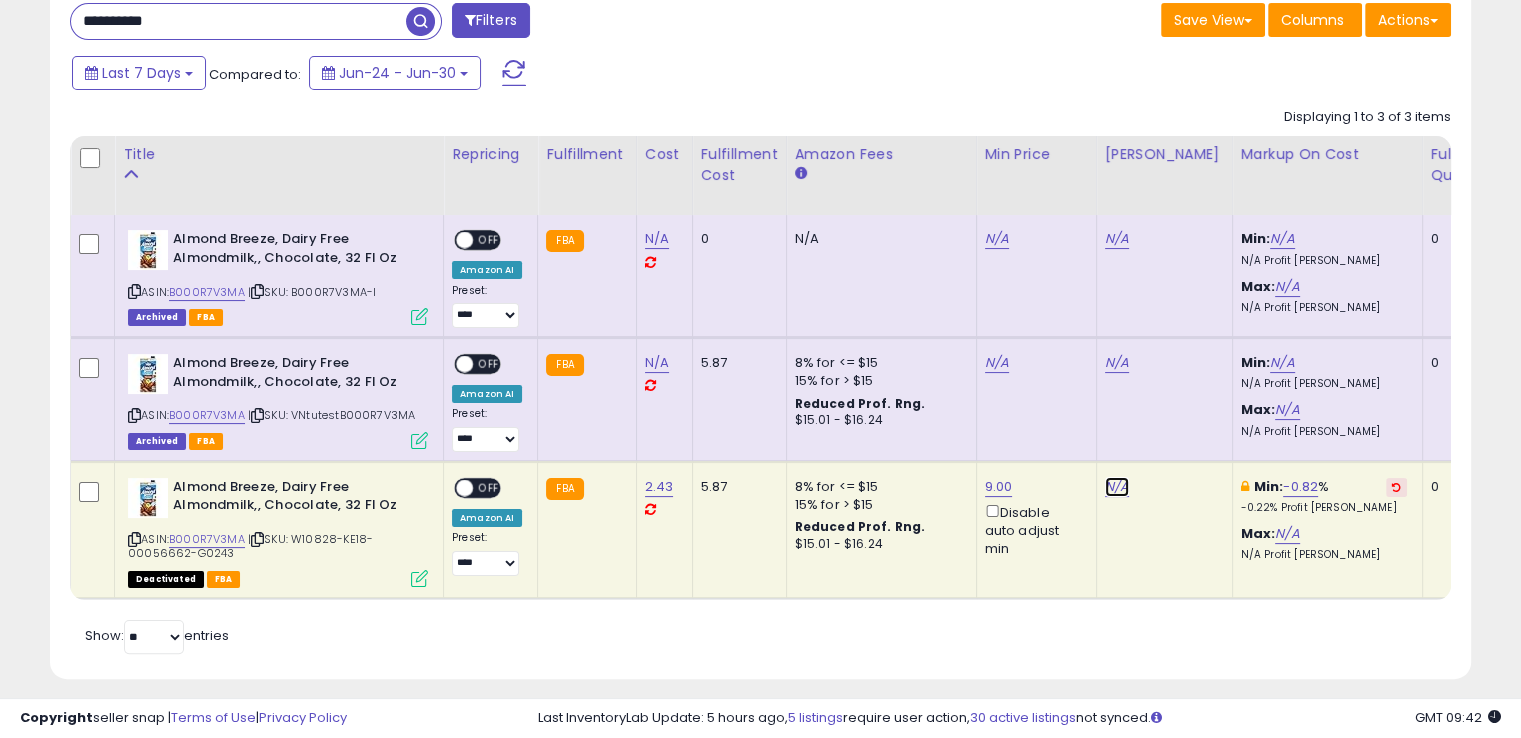 click on "N/A" at bounding box center (1117, 487) 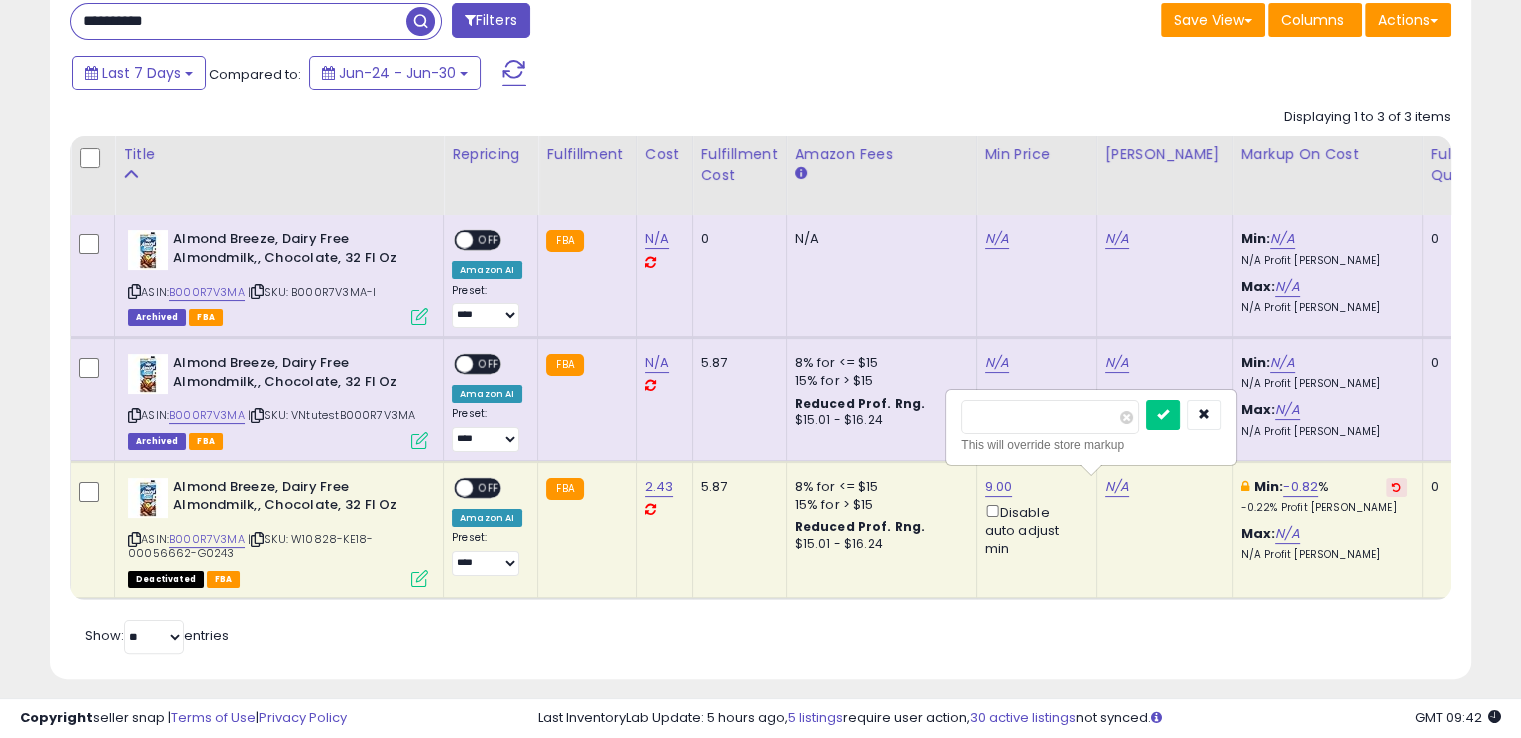 type on "*" 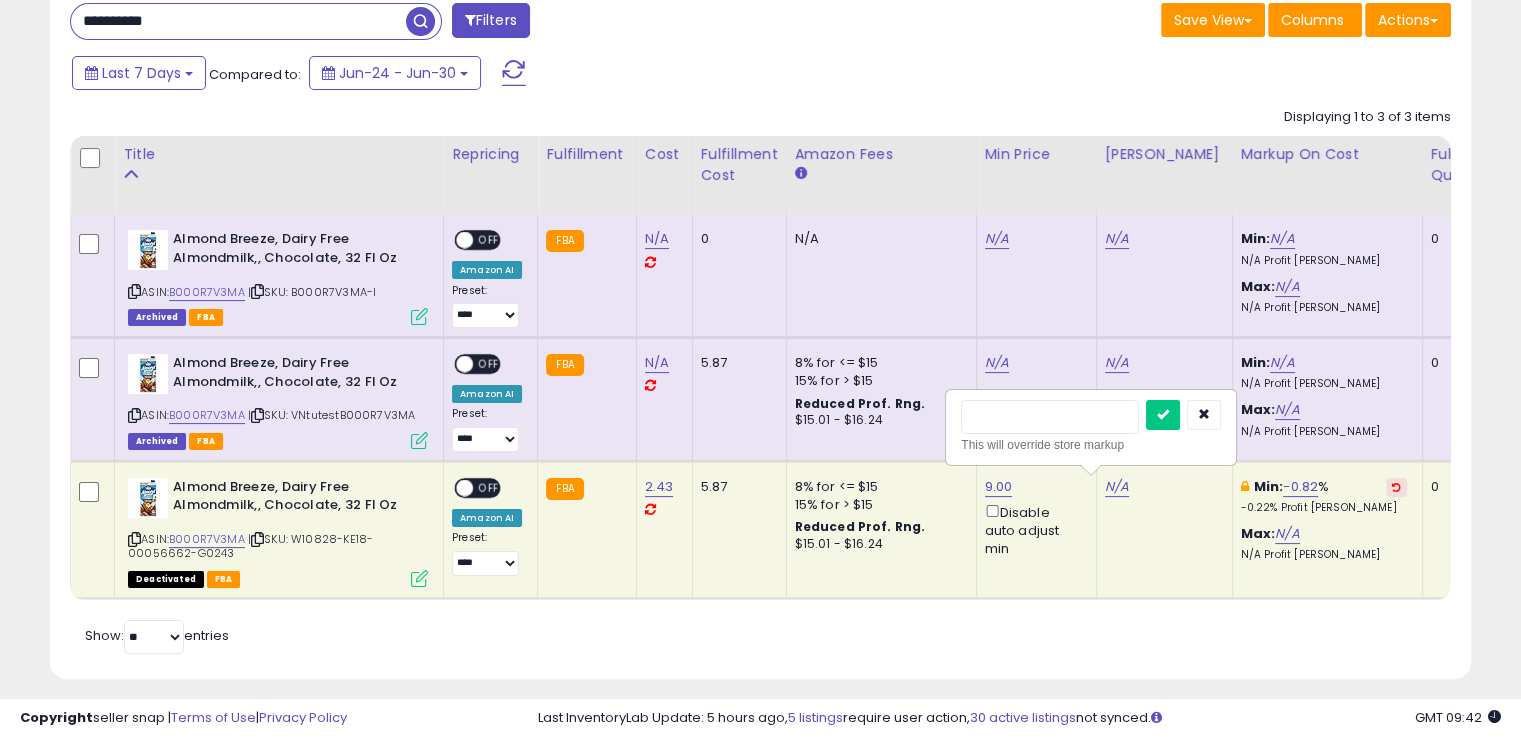 type on "****" 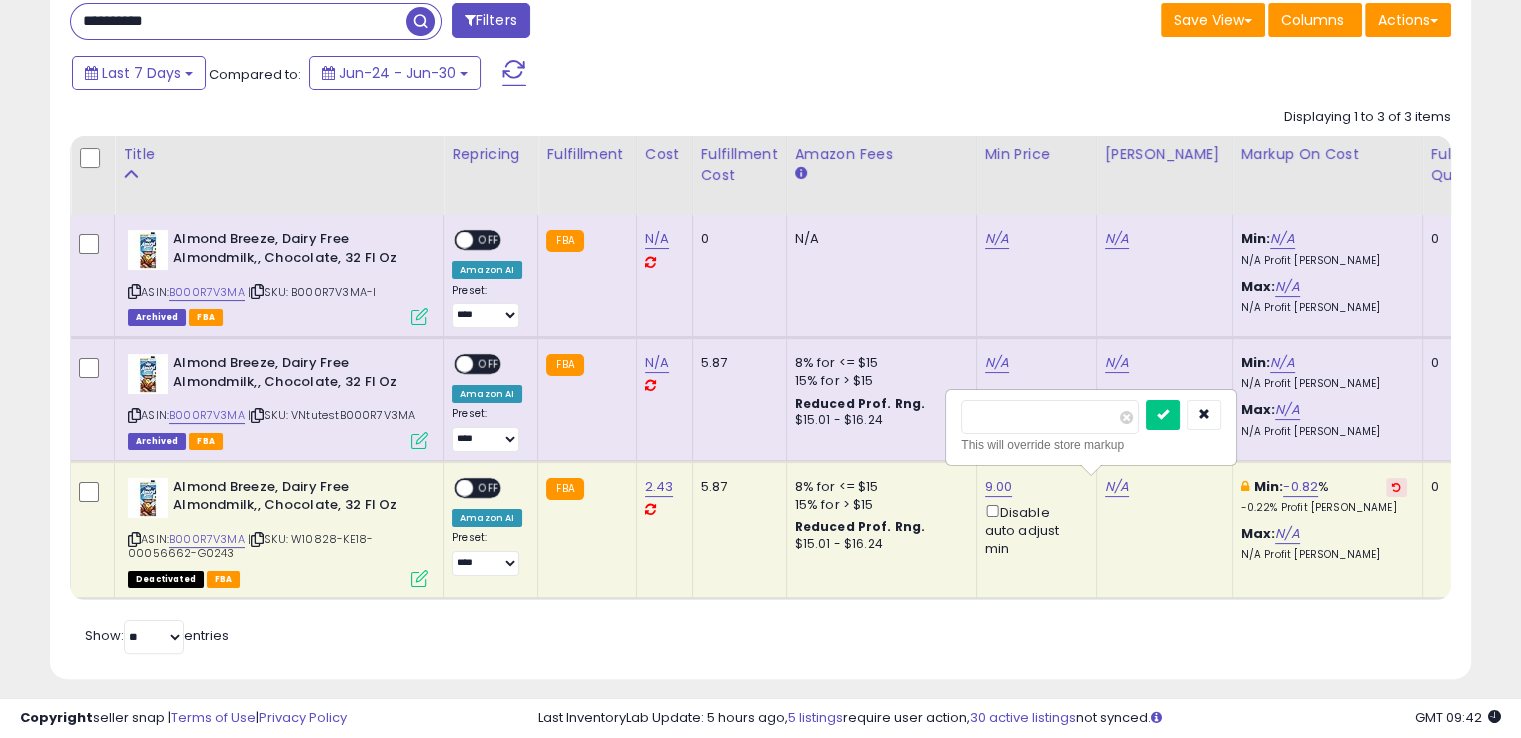 click at bounding box center (1163, 415) 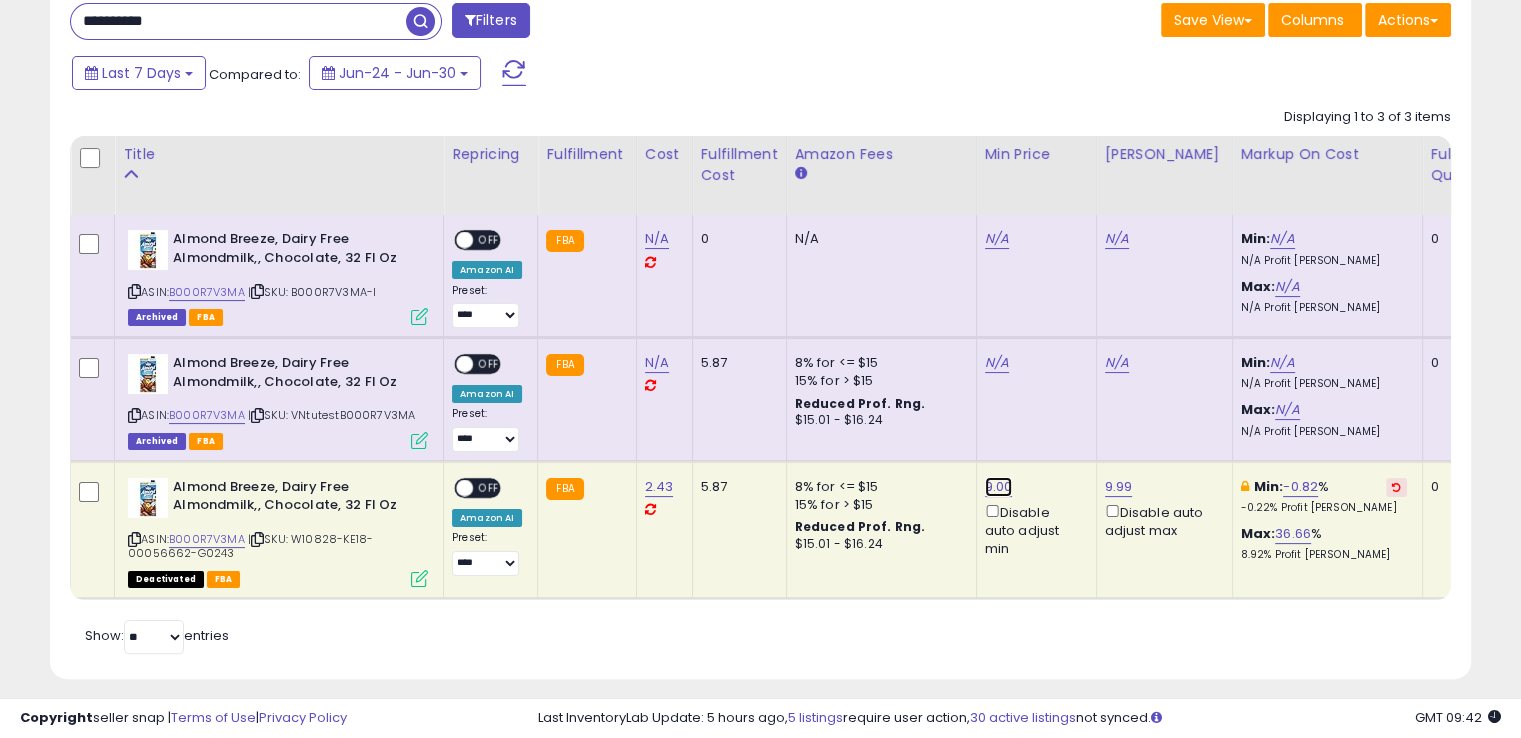 click on "9.00" at bounding box center [999, 487] 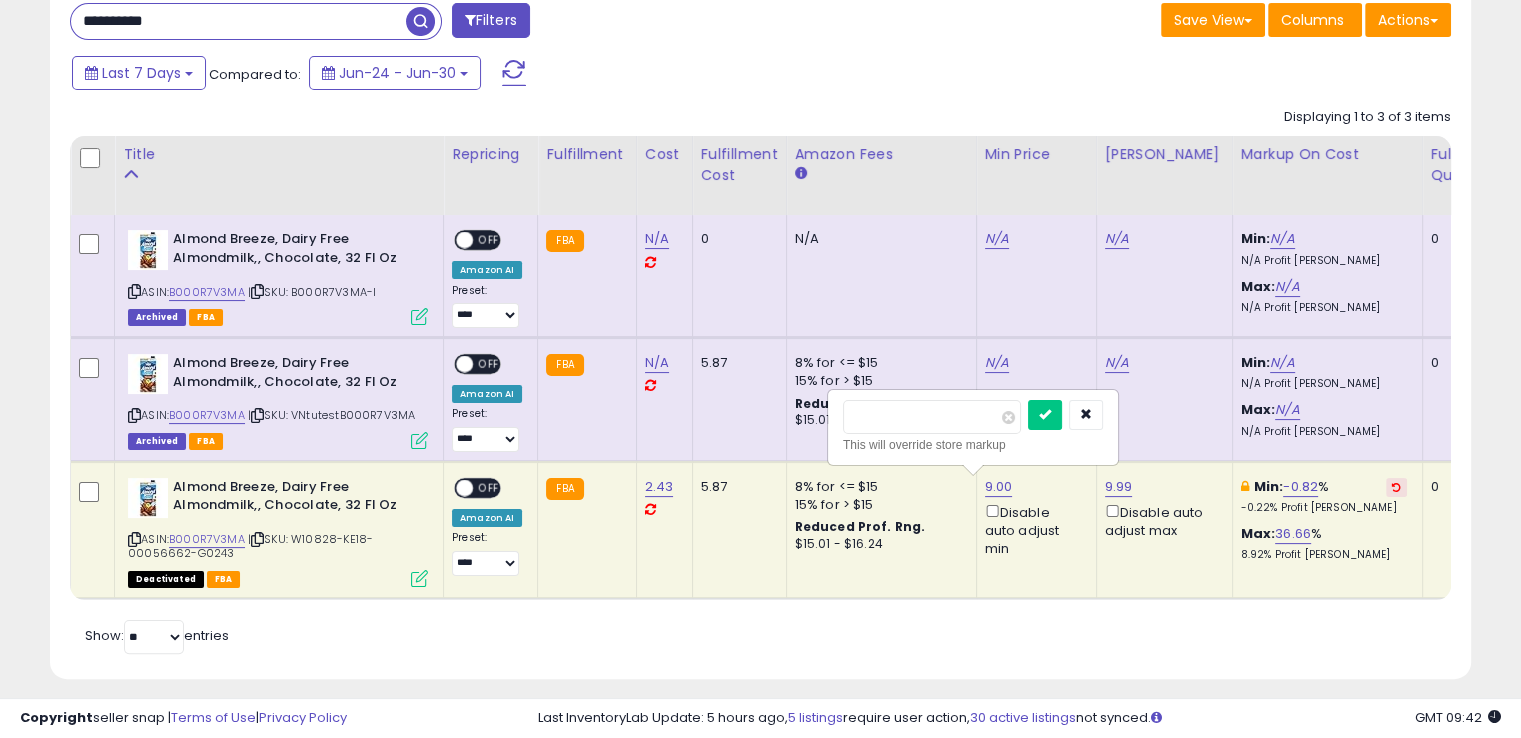 click on "****" at bounding box center [932, 417] 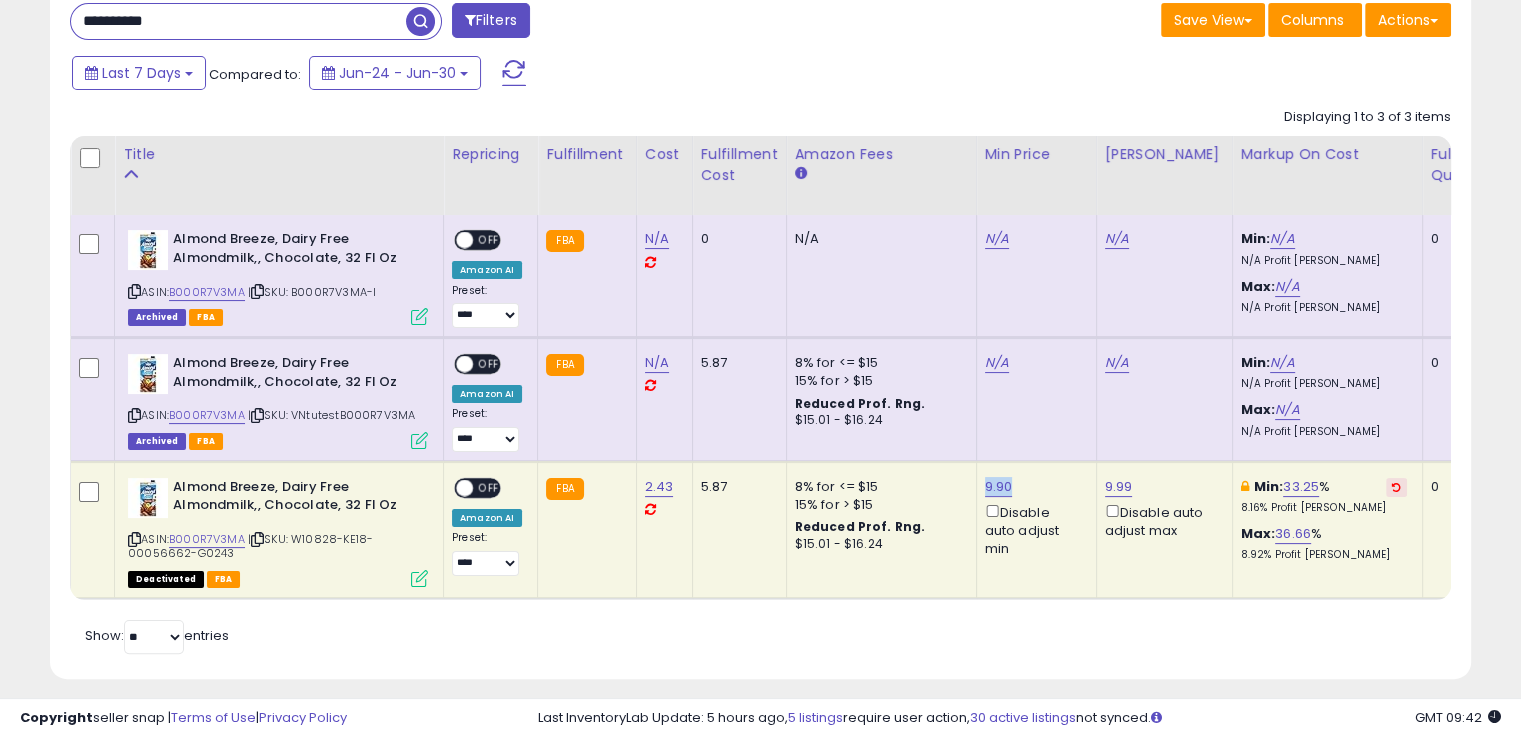 drag, startPoint x: 1012, startPoint y: 477, endPoint x: 969, endPoint y: 483, distance: 43.416588 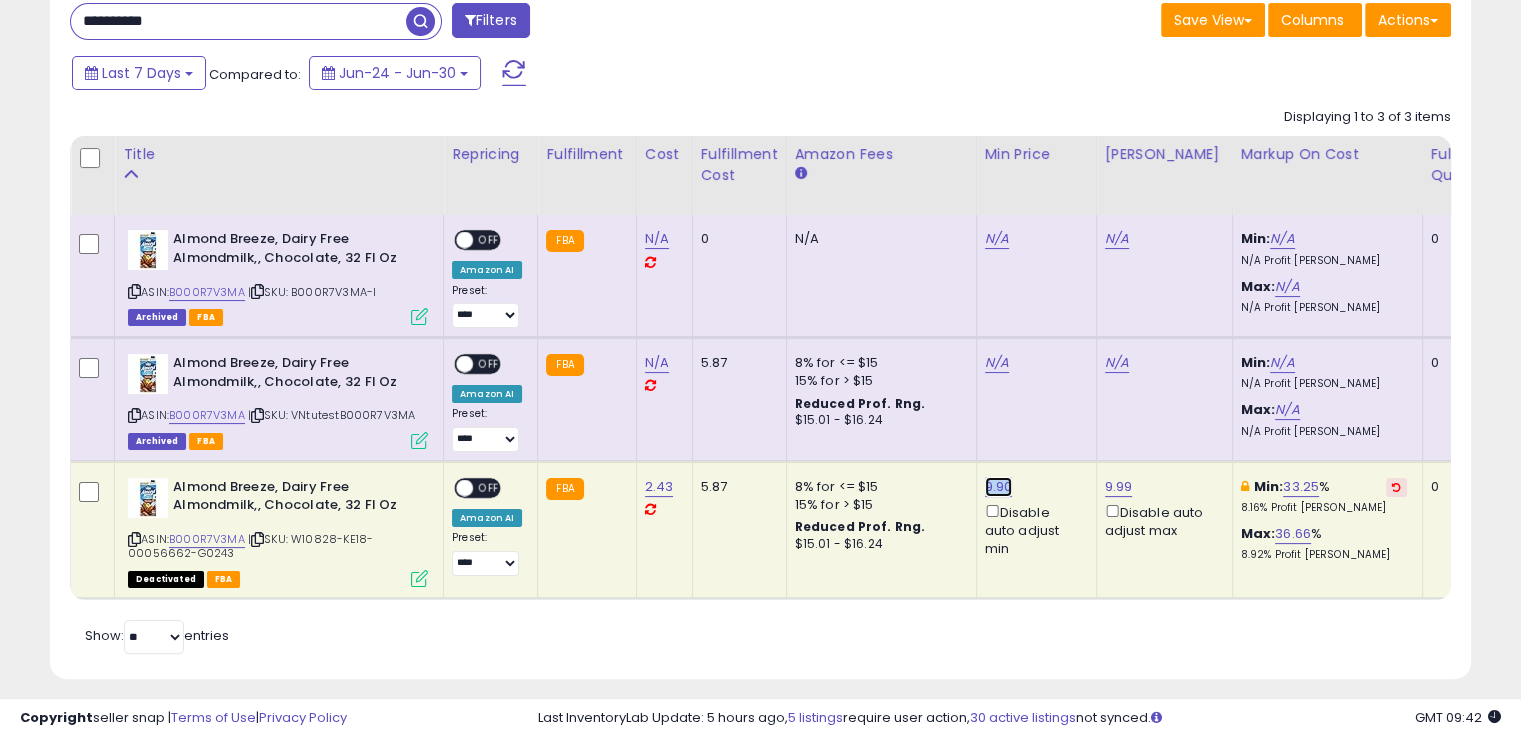 click on "9.90" at bounding box center [999, 487] 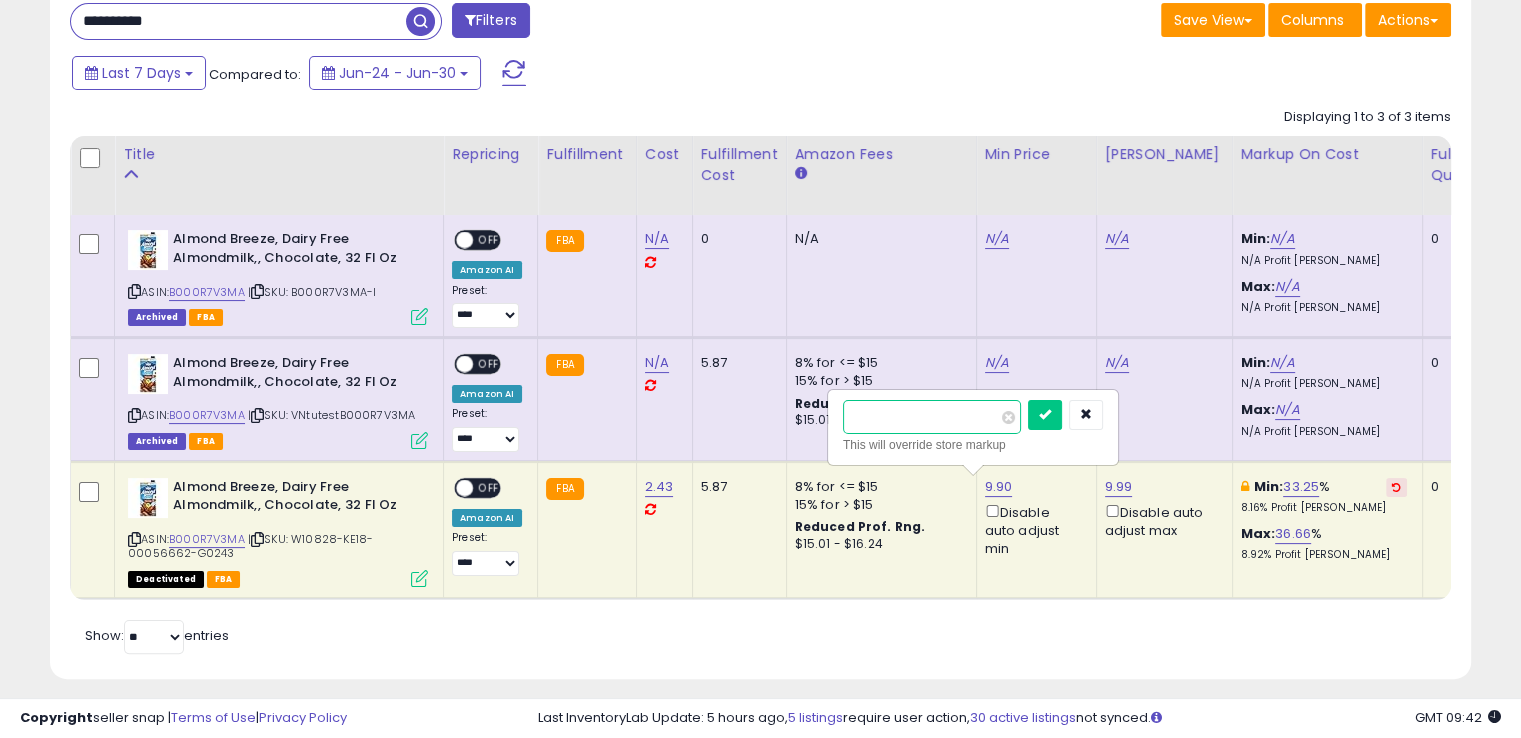 drag, startPoint x: 920, startPoint y: 428, endPoint x: 791, endPoint y: 437, distance: 129.31357 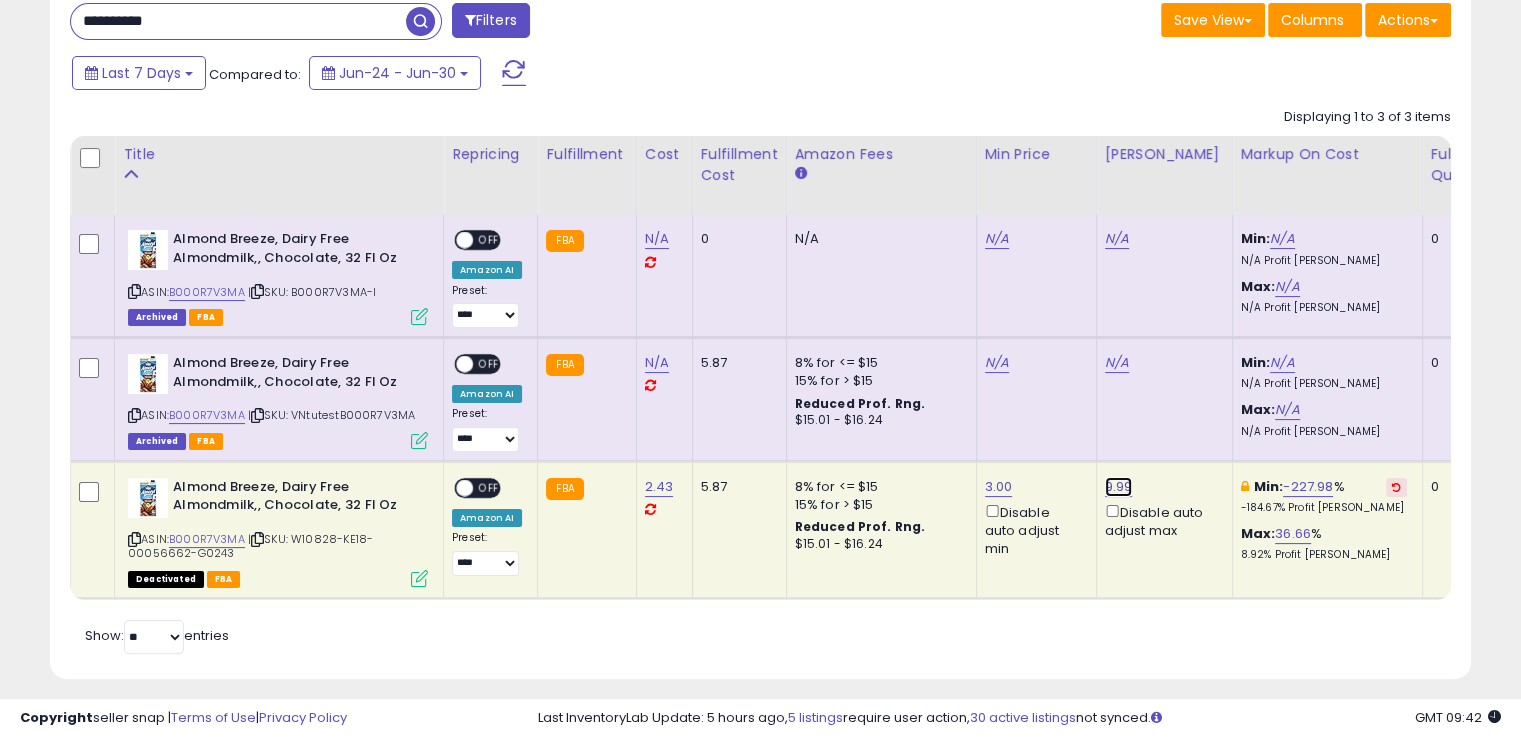 click on "9.99" at bounding box center (1119, 487) 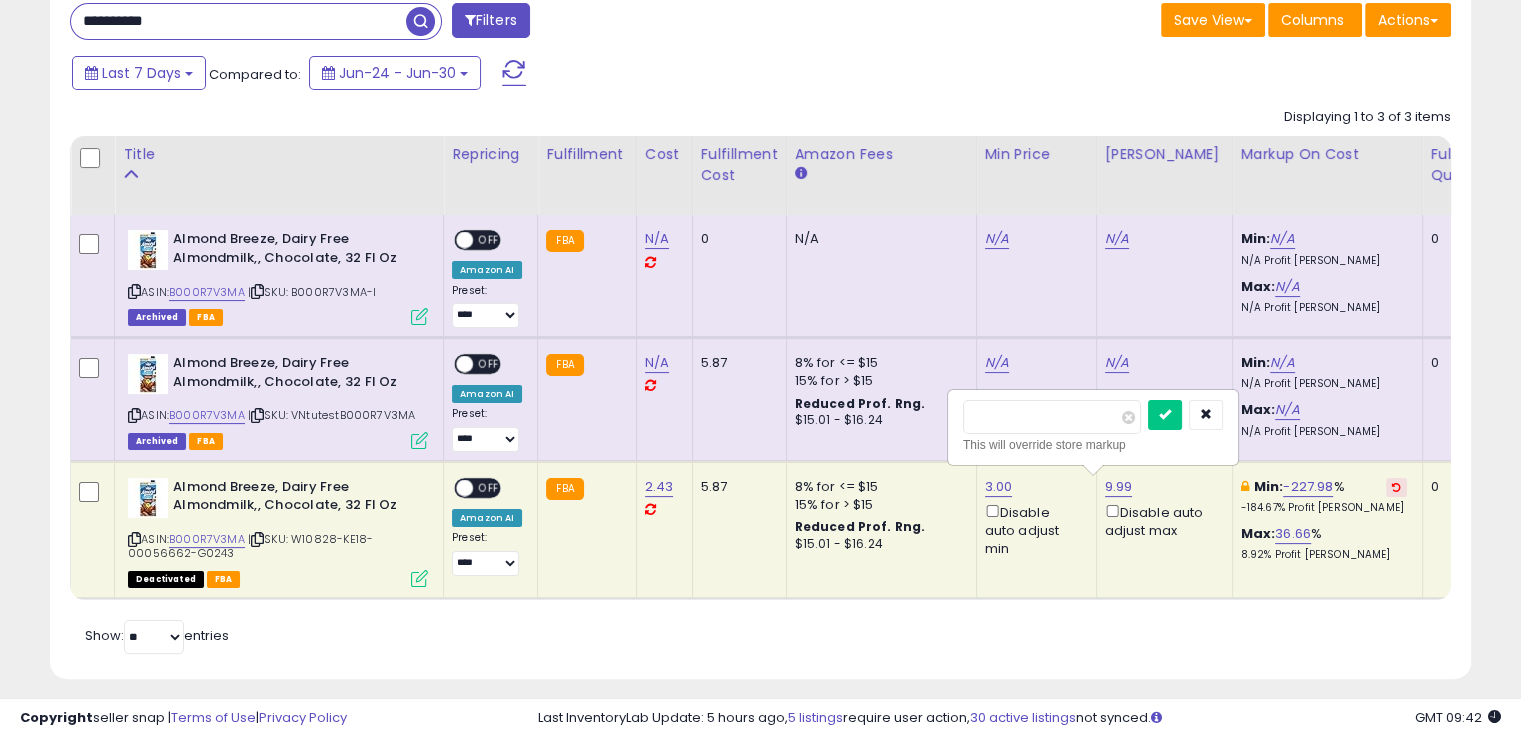 drag, startPoint x: 1060, startPoint y: 423, endPoint x: 920, endPoint y: 429, distance: 140.12851 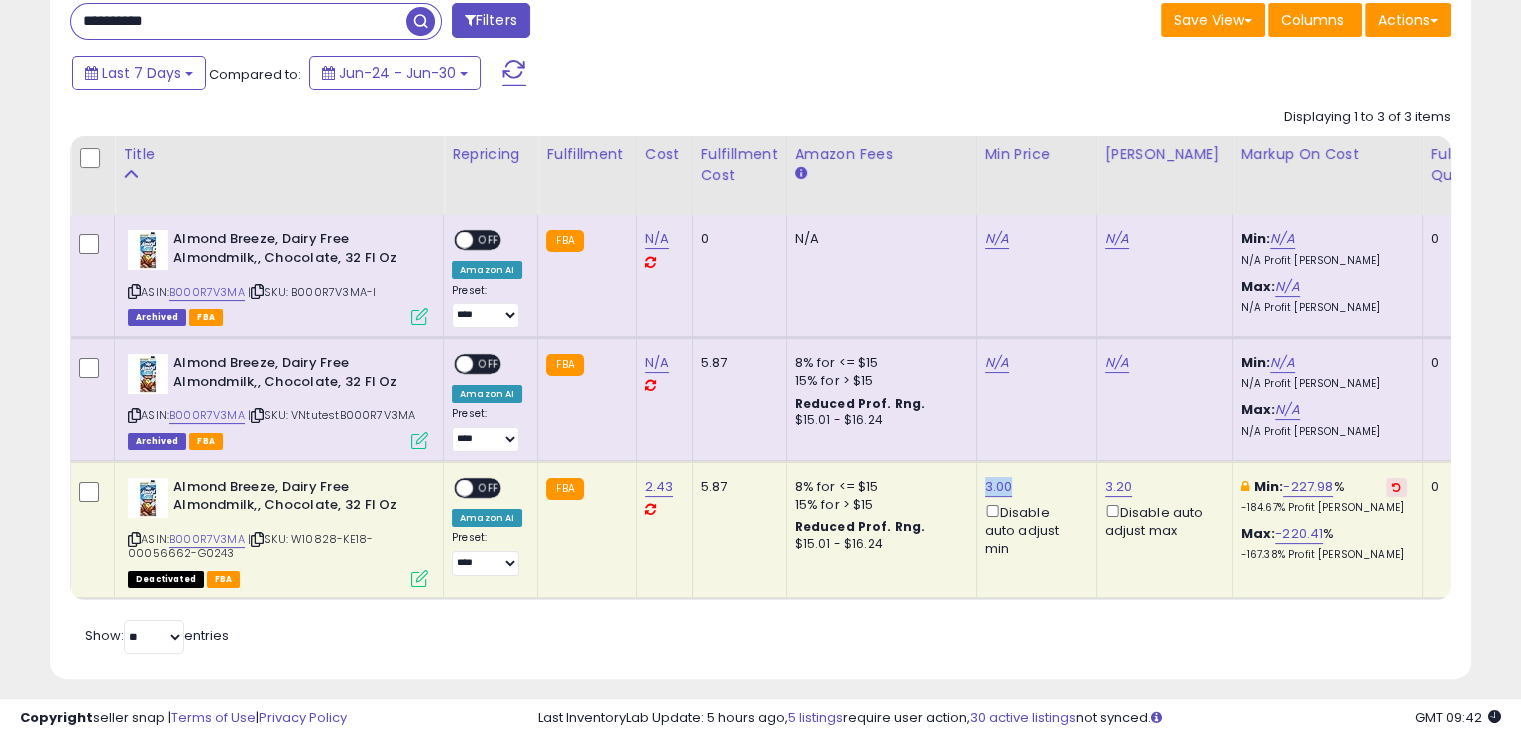 drag, startPoint x: 1008, startPoint y: 483, endPoint x: 976, endPoint y: 468, distance: 35.341194 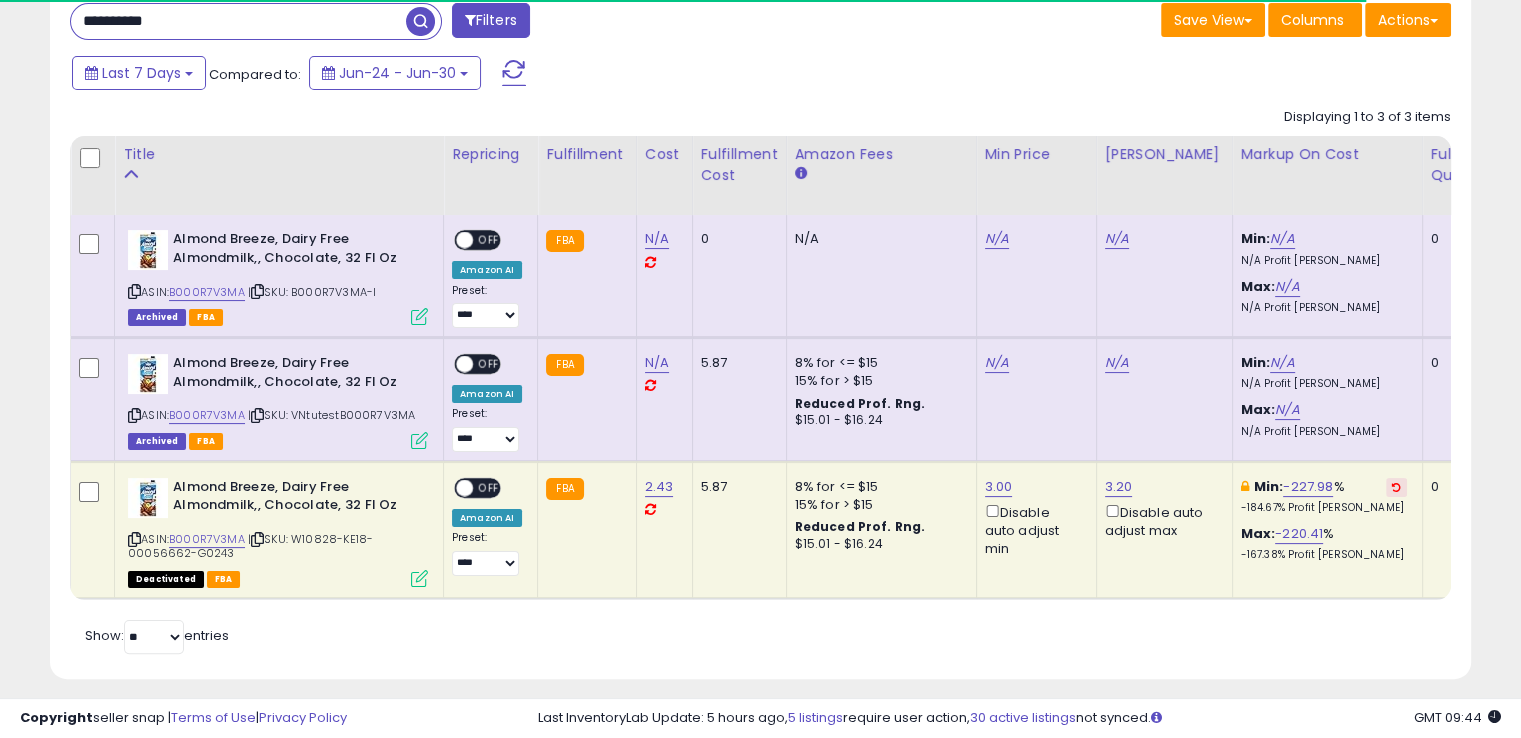 click at bounding box center [419, 578] 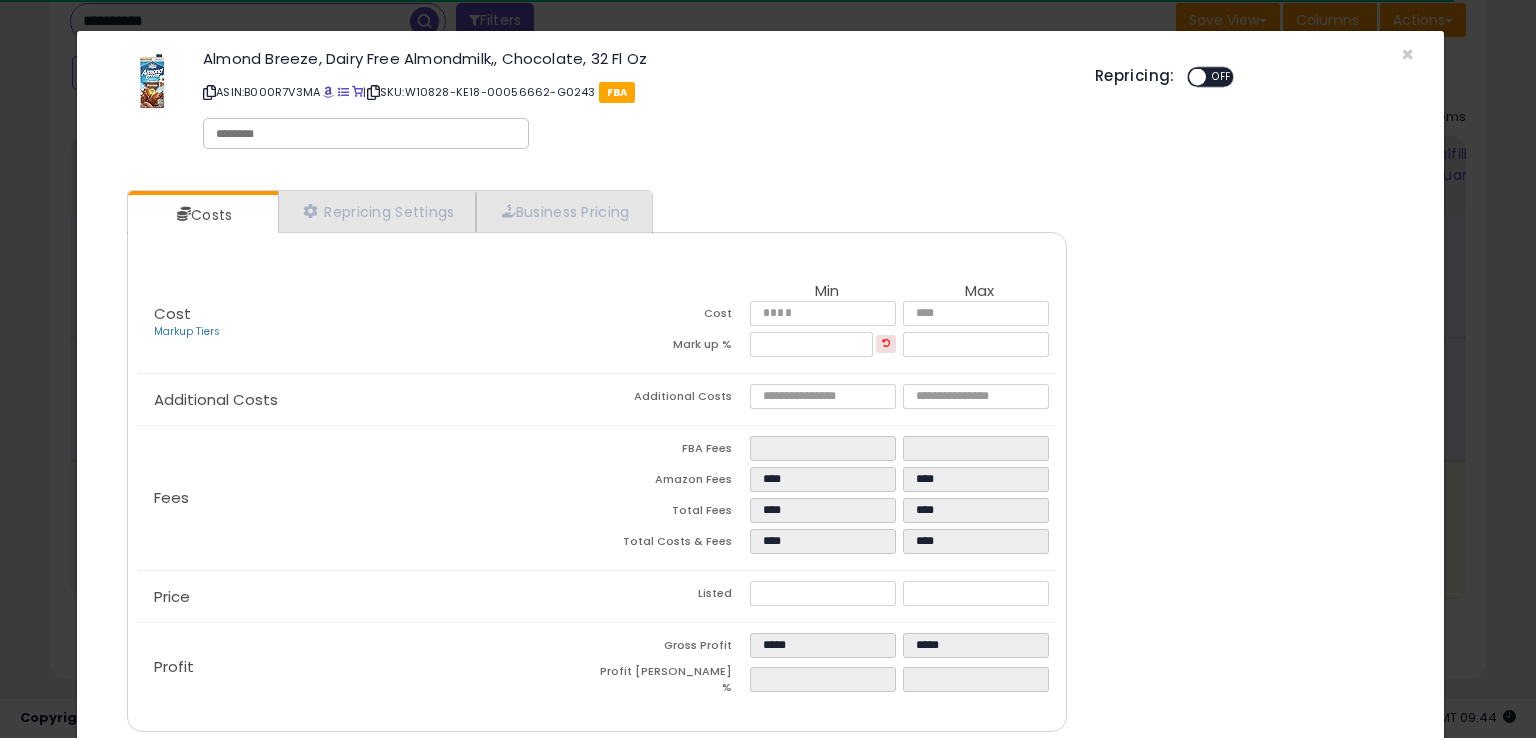 click at bounding box center [366, 134] 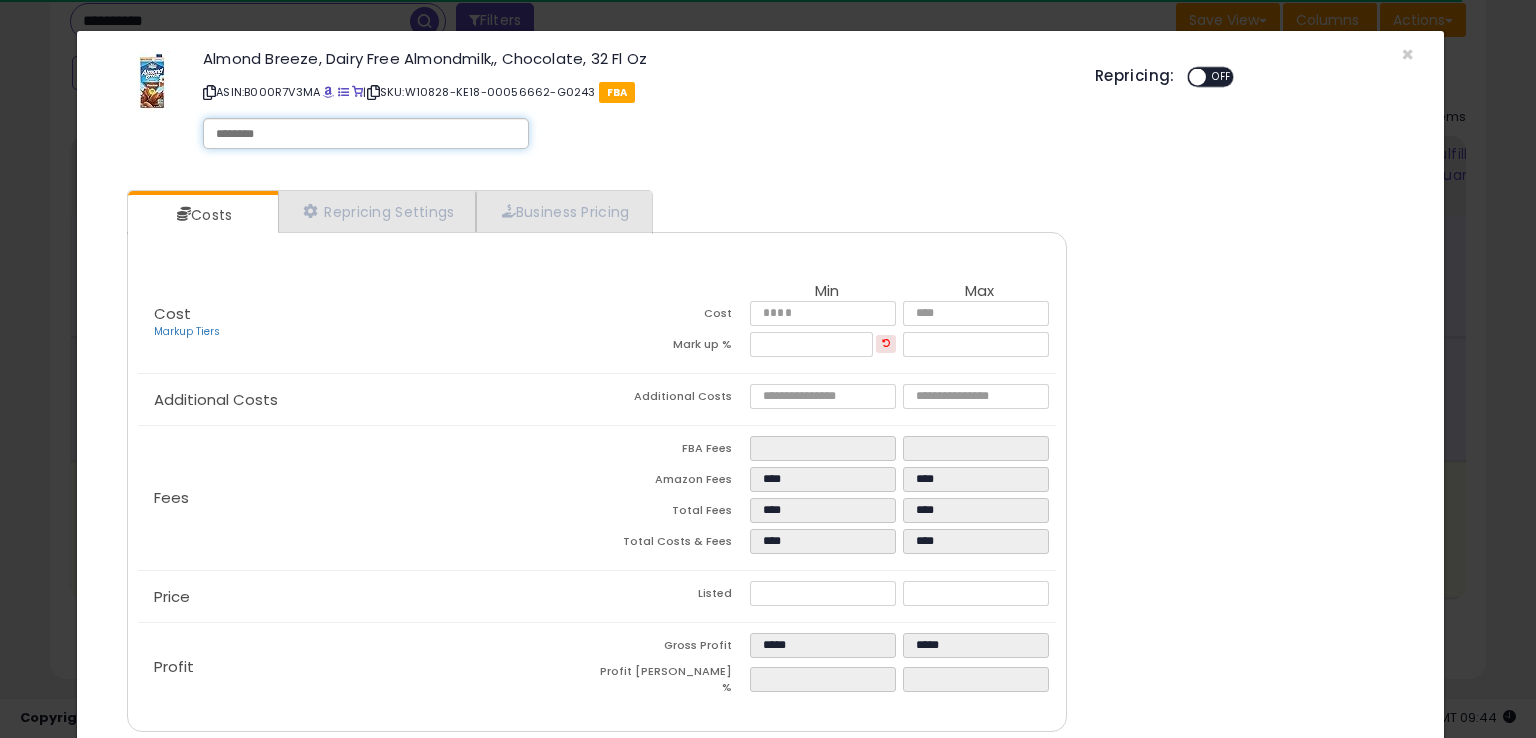 paste on "**********" 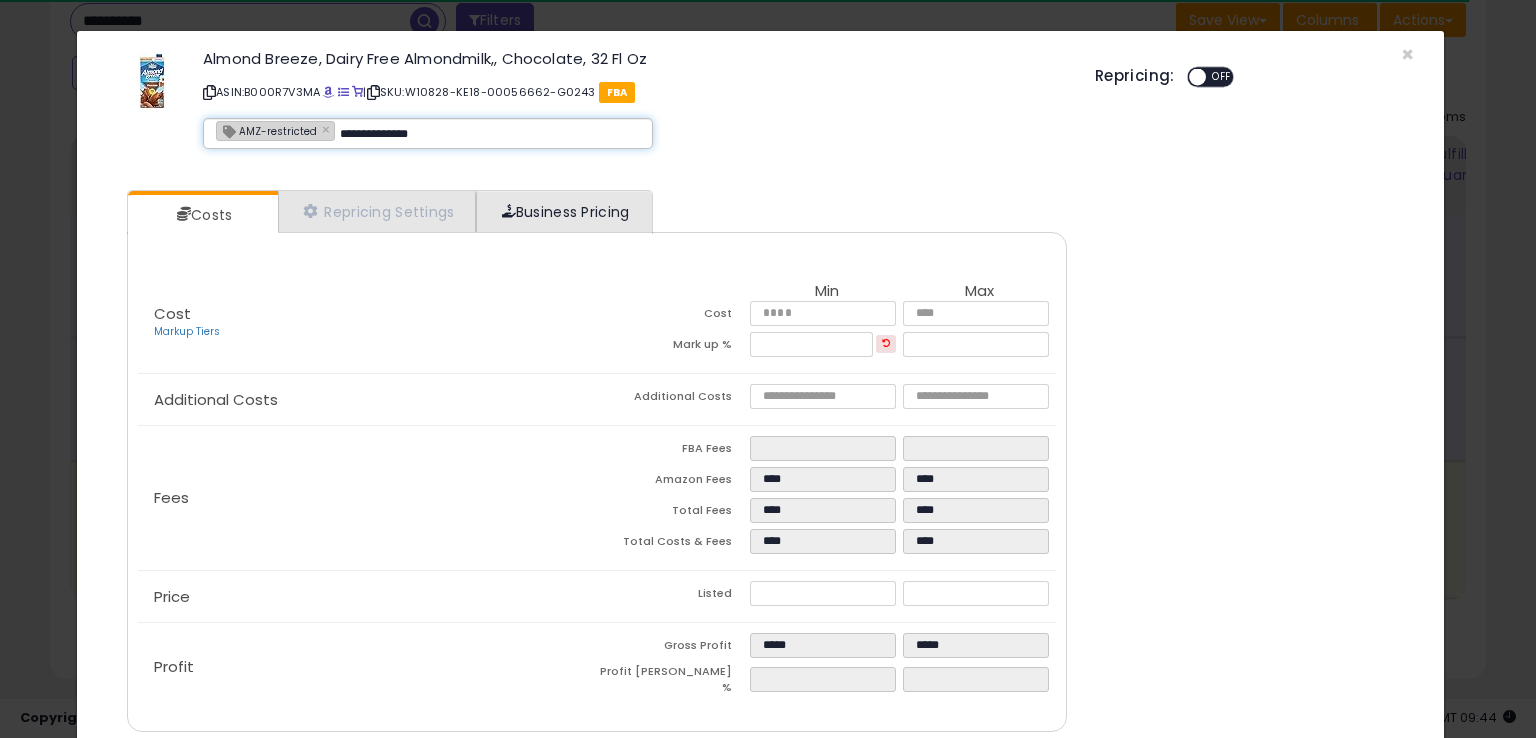type on "**********" 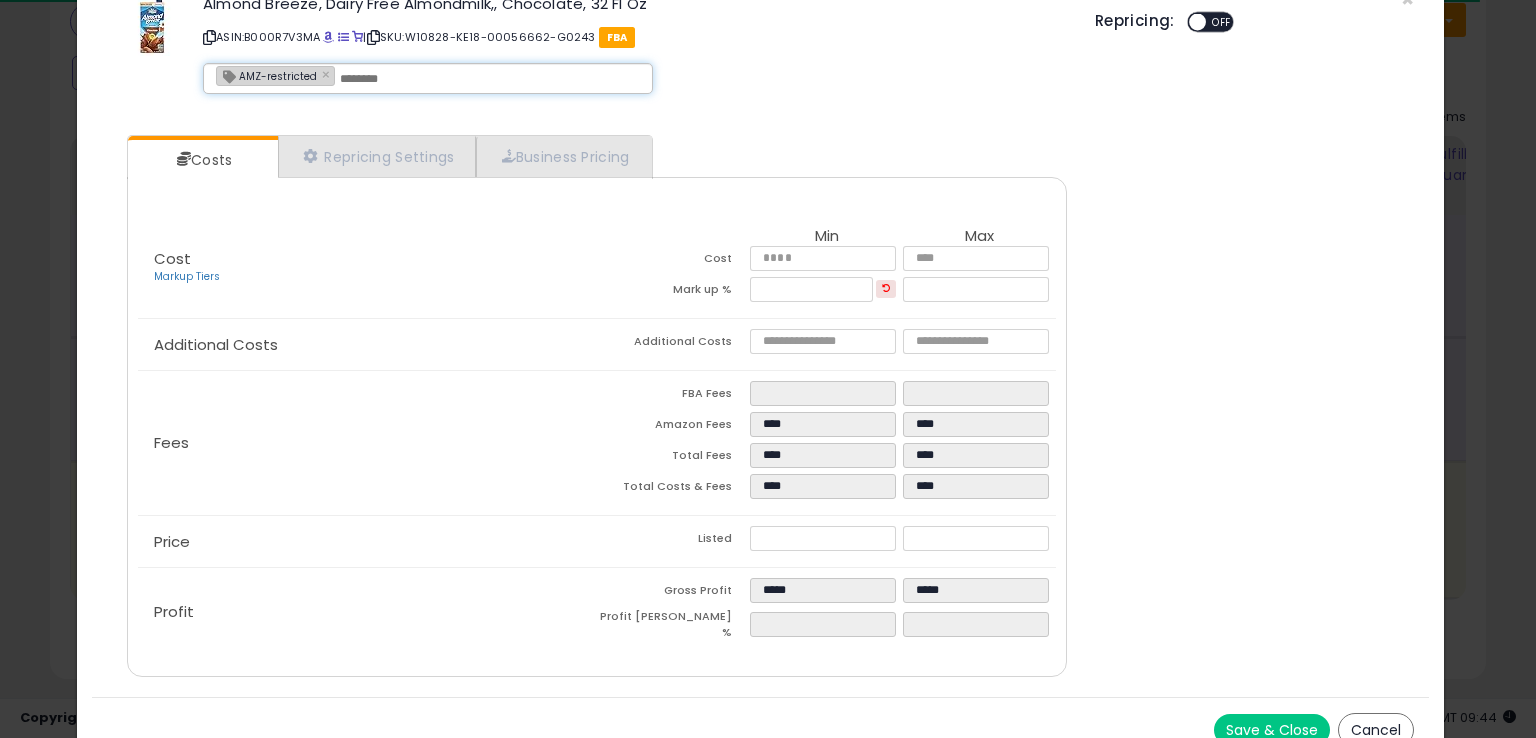 scroll, scrollTop: 71, scrollLeft: 0, axis: vertical 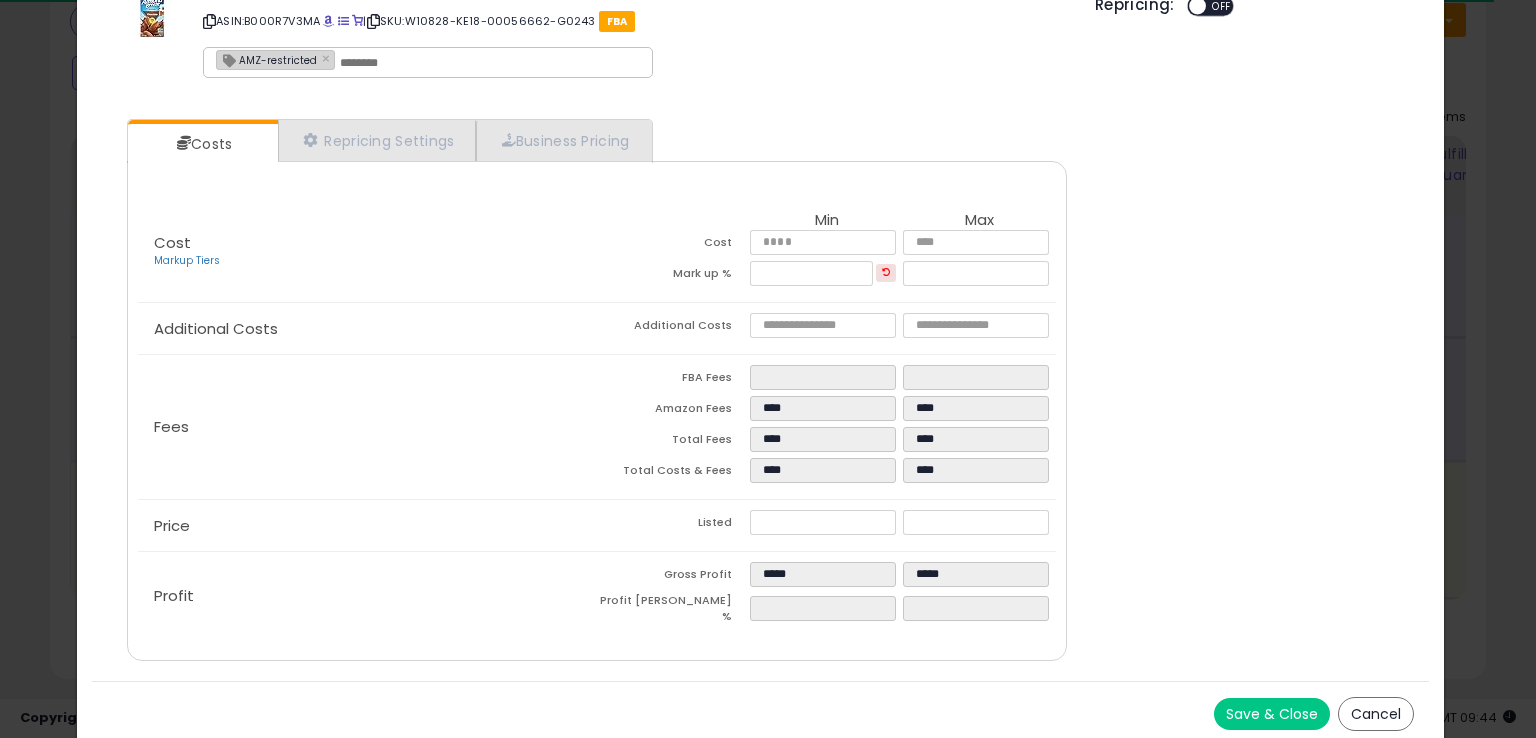 click on "Save & Close" at bounding box center (1272, 714) 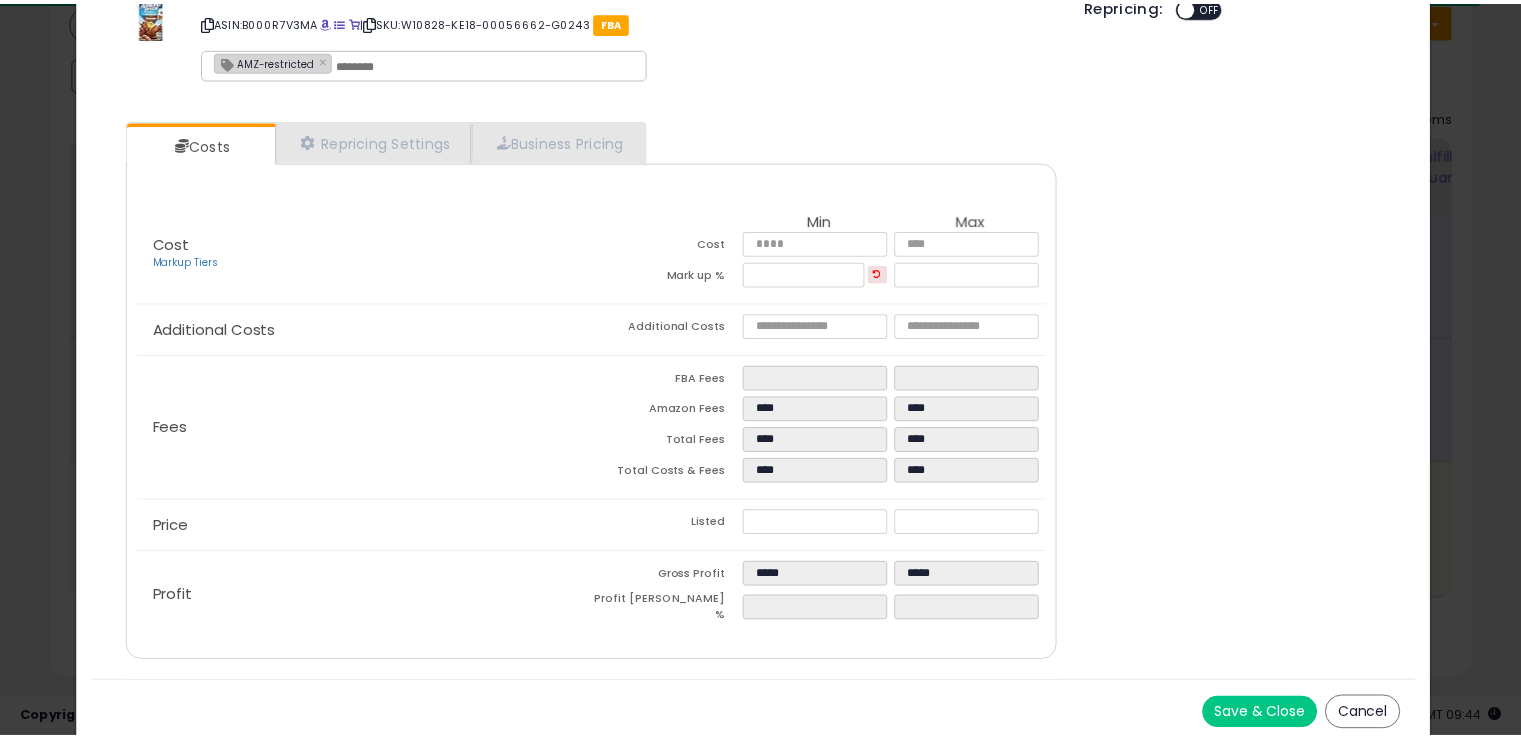 scroll, scrollTop: 0, scrollLeft: 0, axis: both 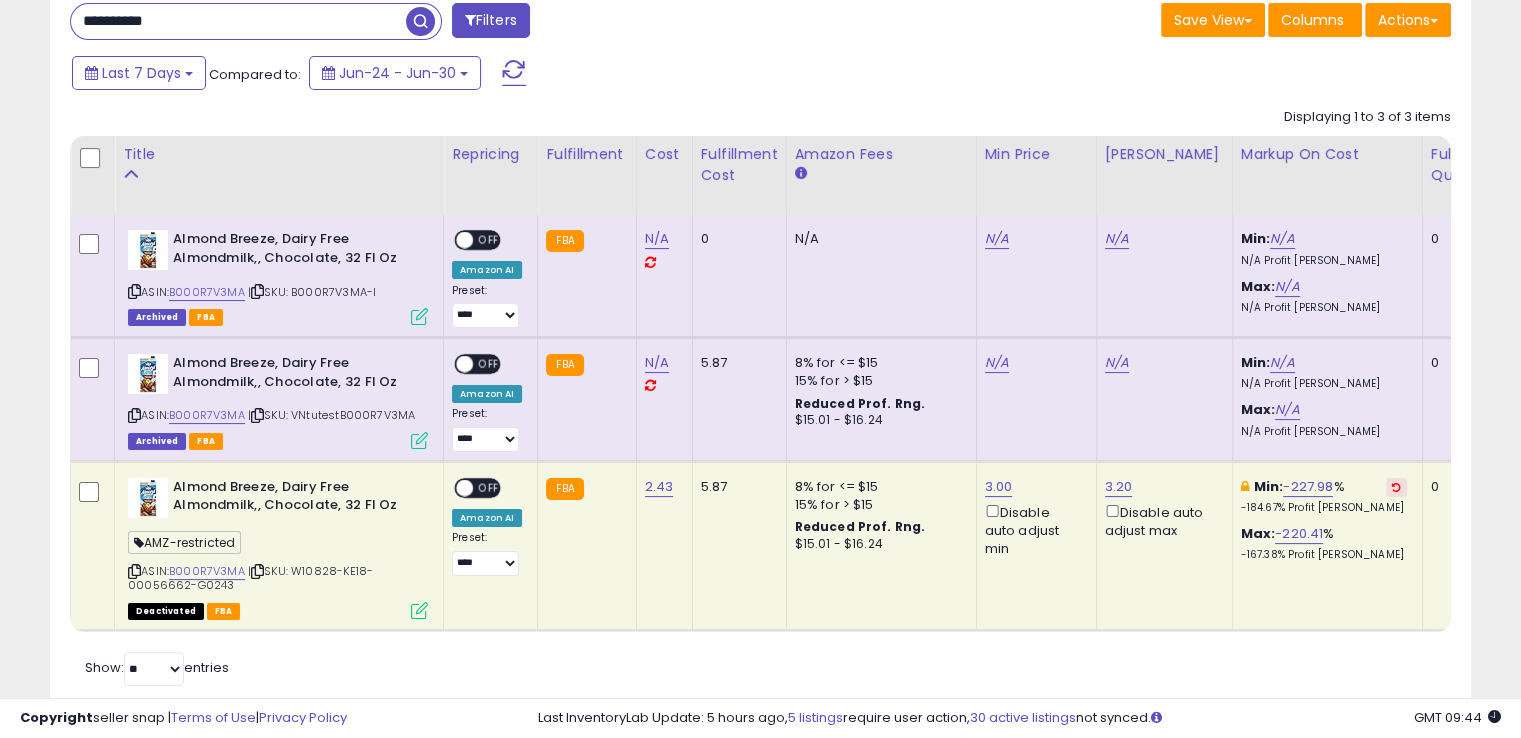 click on "**********" at bounding box center (238, 21) 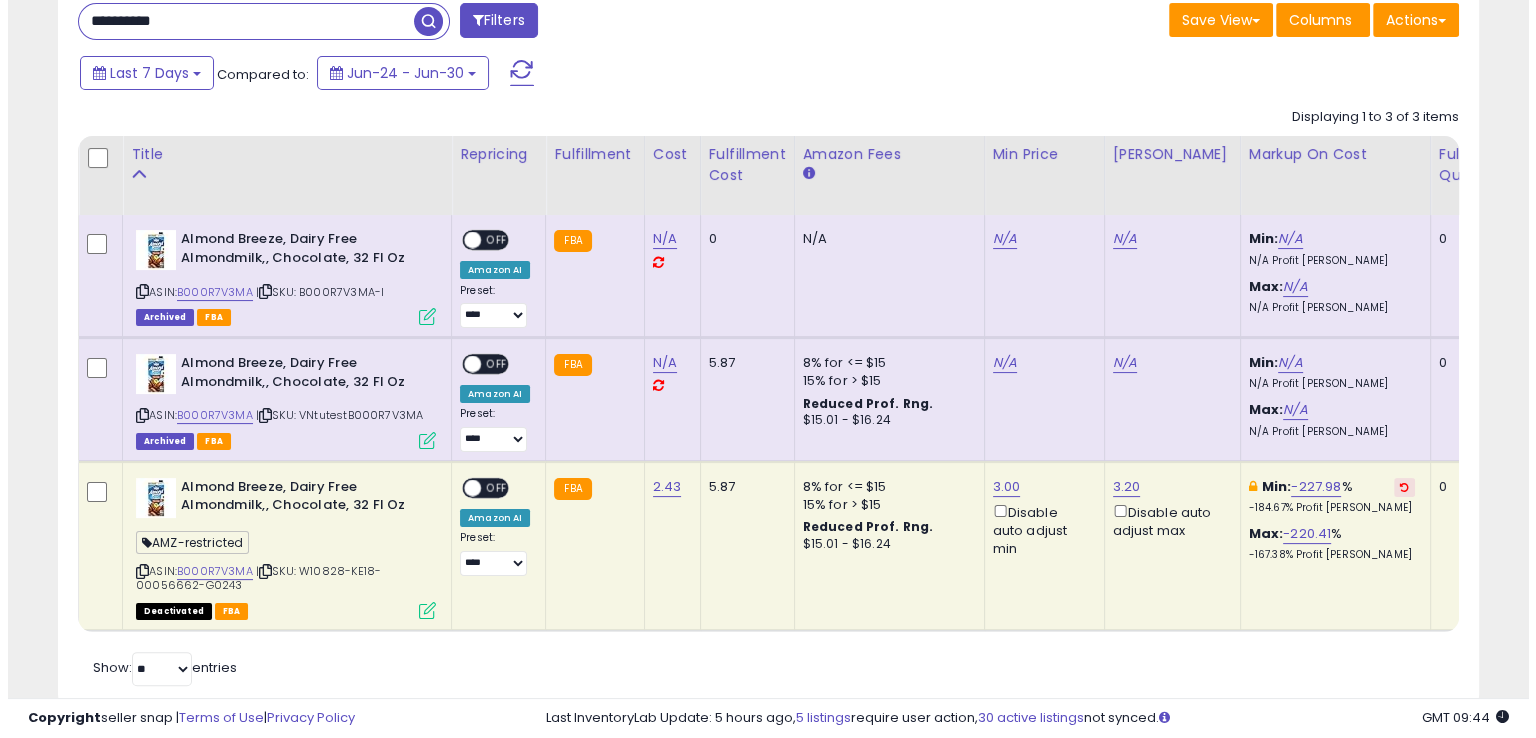 scroll, scrollTop: 157, scrollLeft: 0, axis: vertical 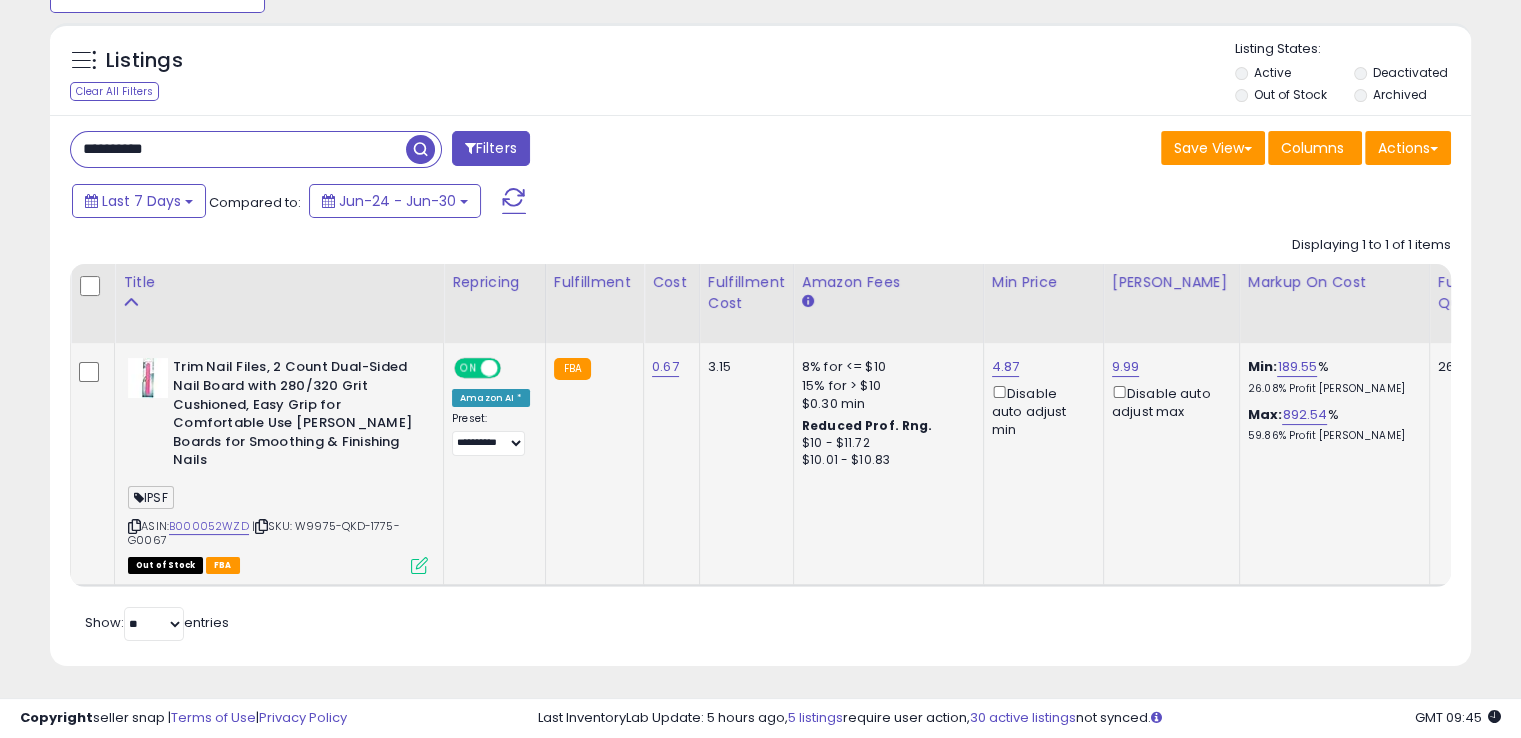 click at bounding box center [261, 526] 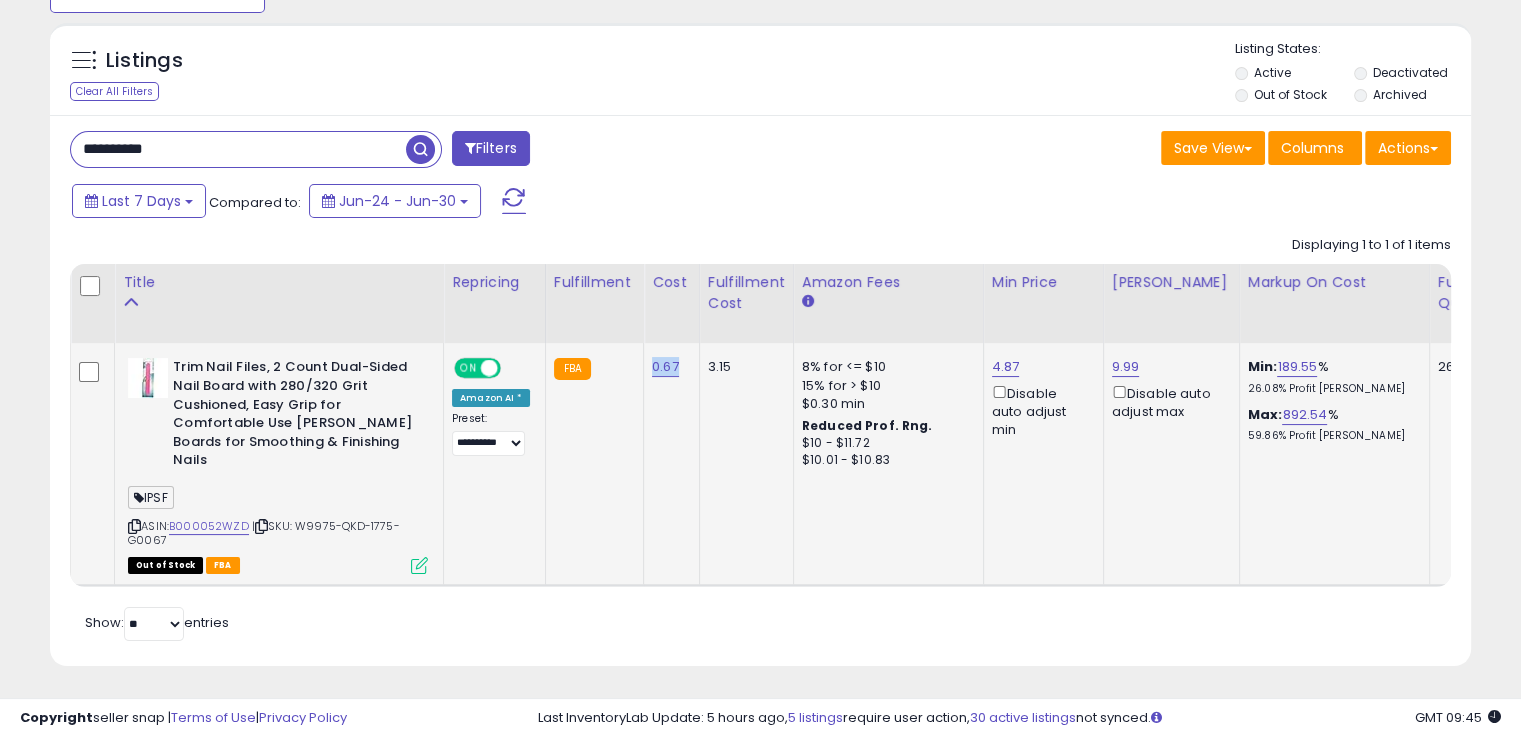 drag, startPoint x: 672, startPoint y: 370, endPoint x: 647, endPoint y: 373, distance: 25.179358 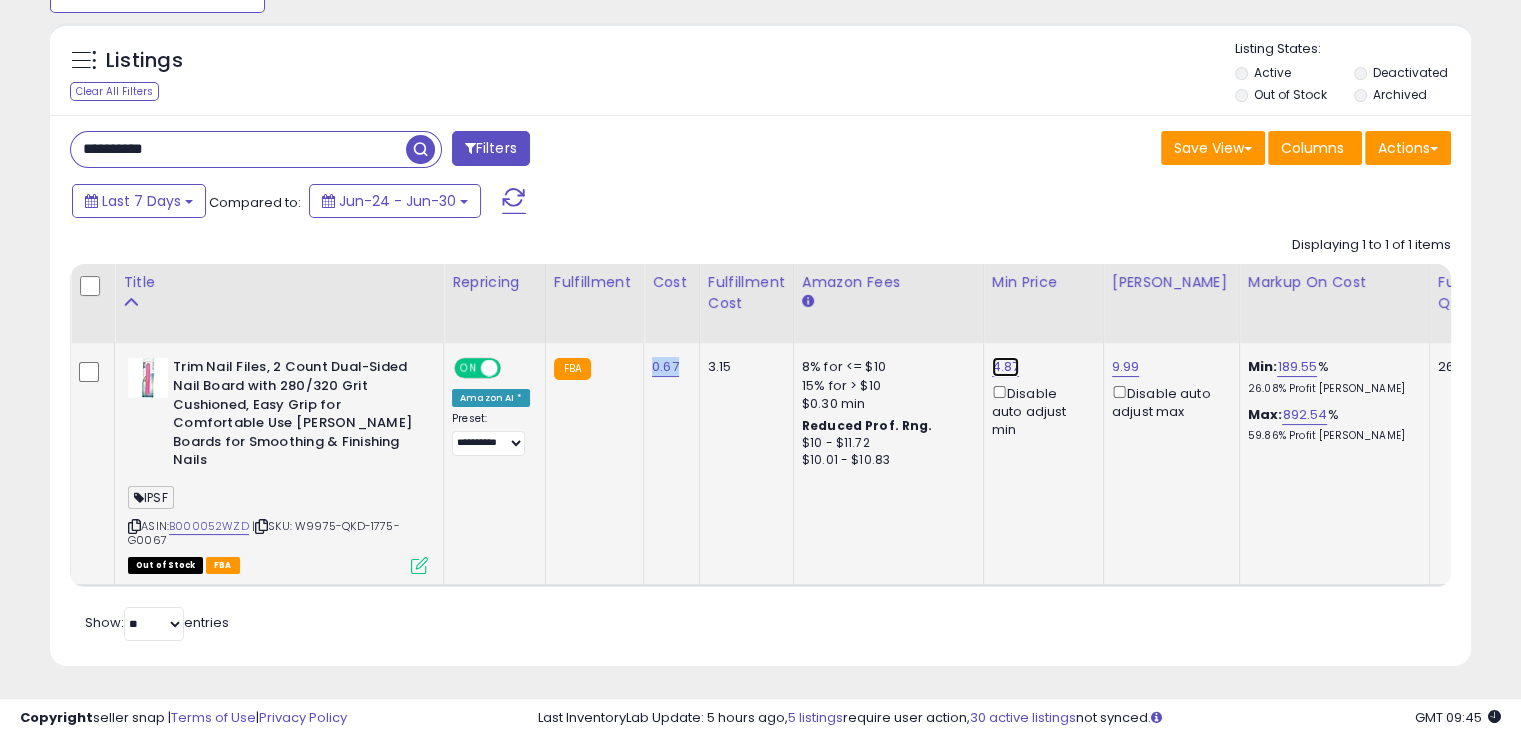 click on "4.87" at bounding box center [1006, 367] 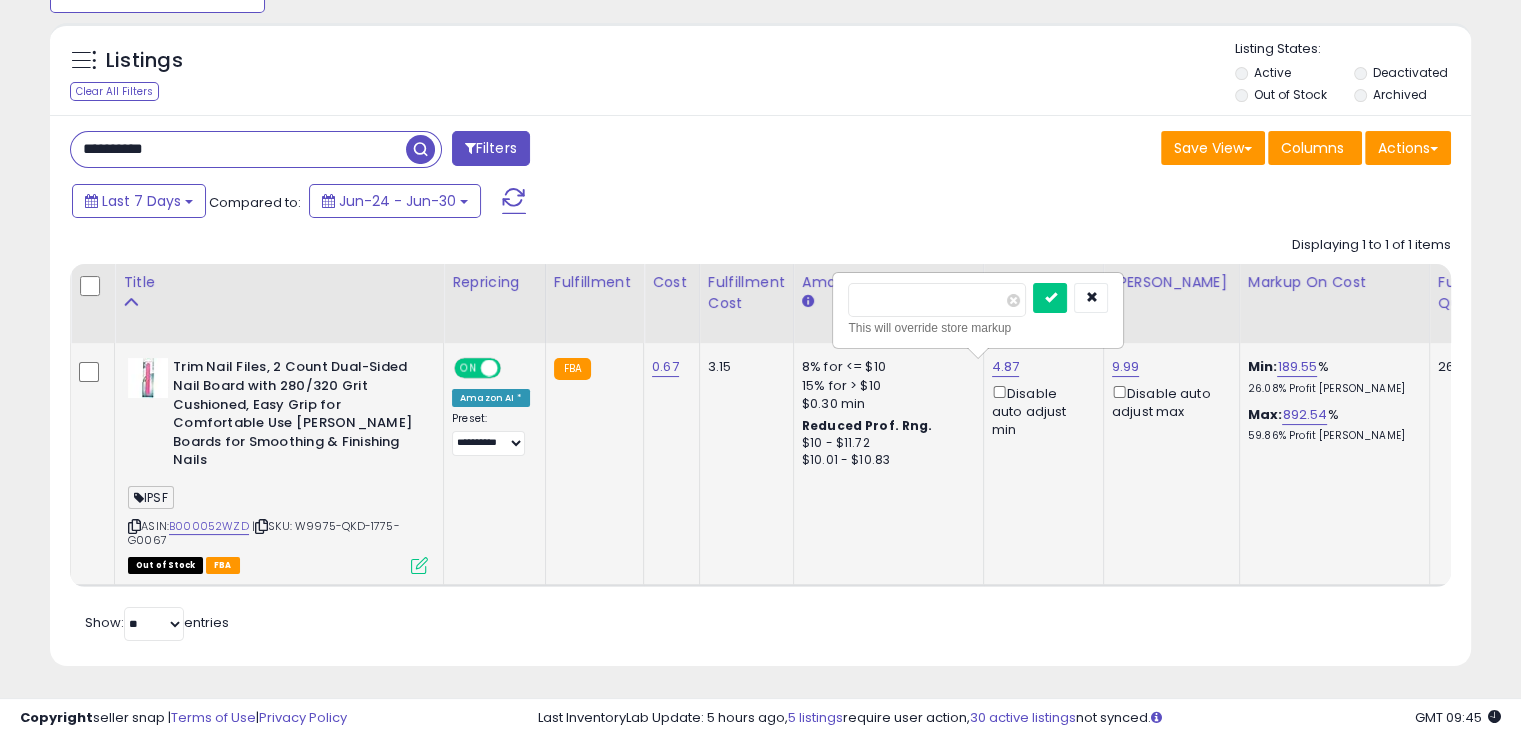 drag, startPoint x: 928, startPoint y: 299, endPoint x: 872, endPoint y: 305, distance: 56.32051 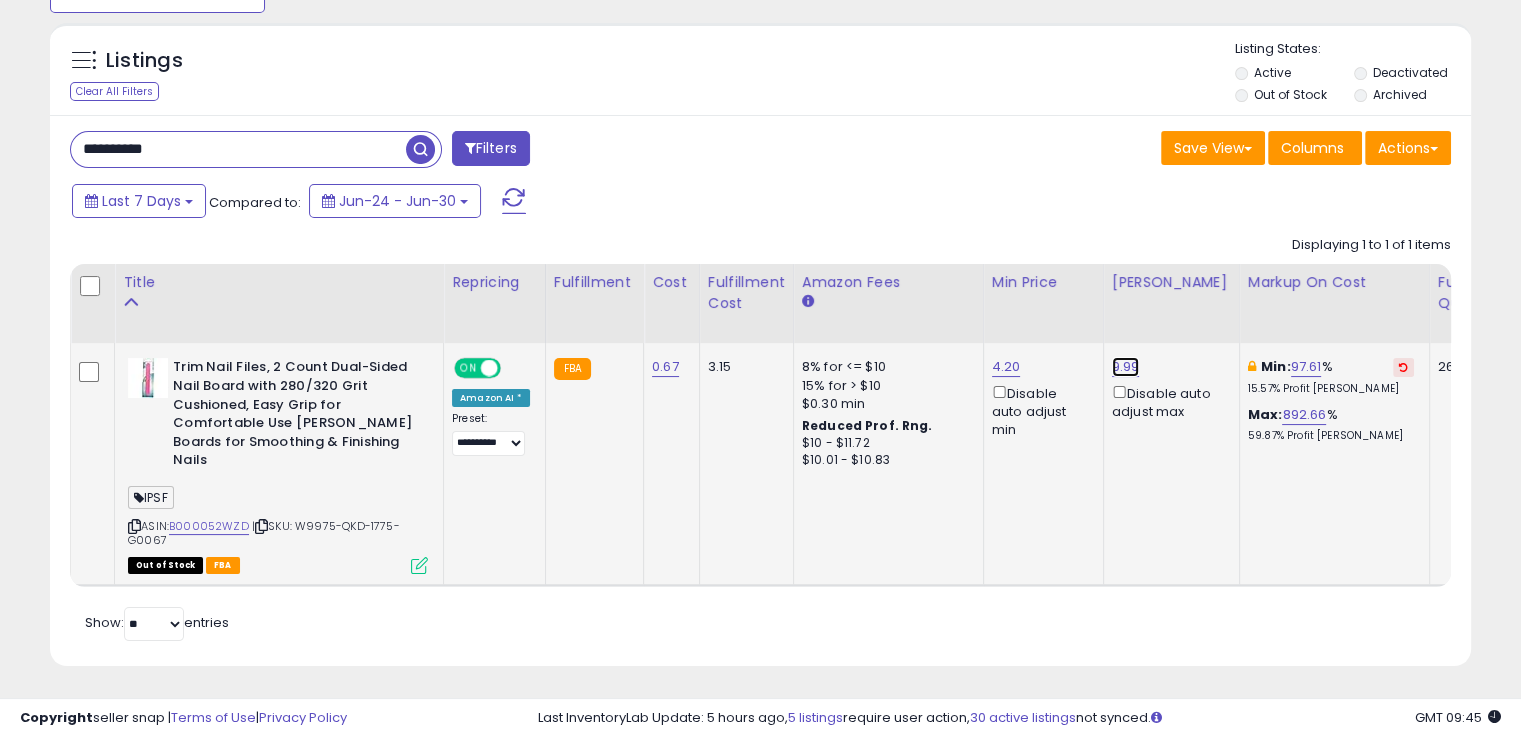 click on "9.99" at bounding box center [1126, 367] 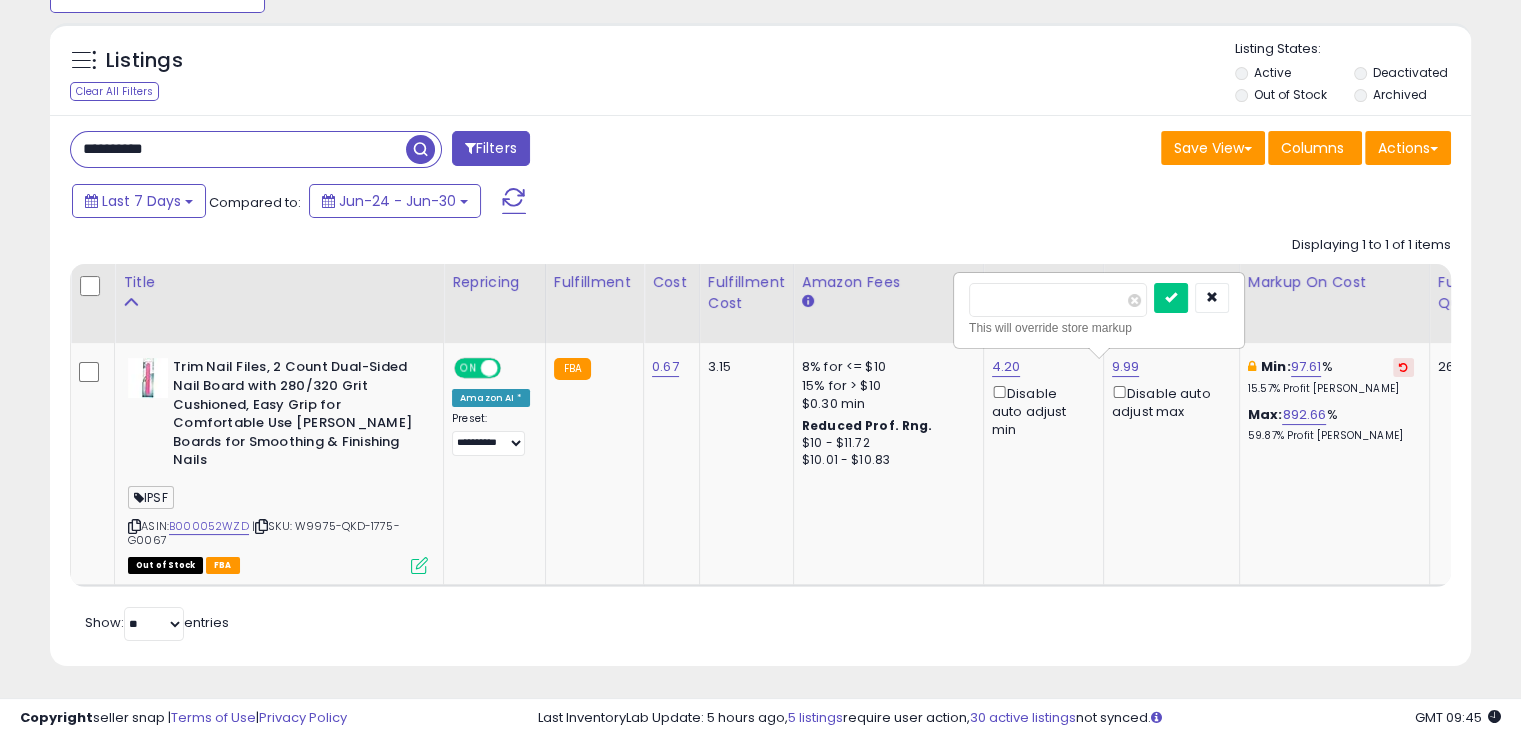 drag, startPoint x: 1040, startPoint y: 304, endPoint x: 915, endPoint y: 294, distance: 125.39936 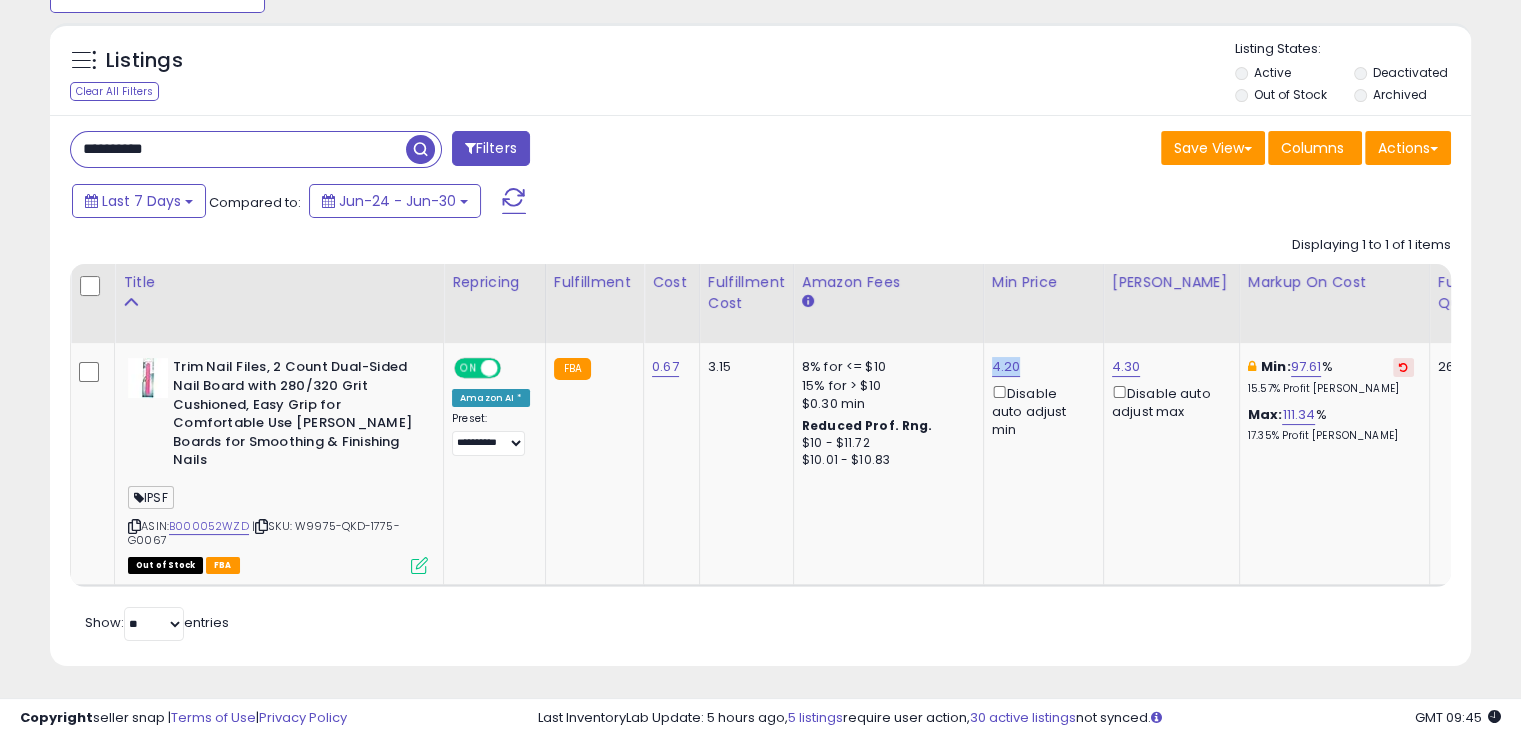 drag, startPoint x: 1032, startPoint y: 369, endPoint x: 984, endPoint y: 357, distance: 49.47727 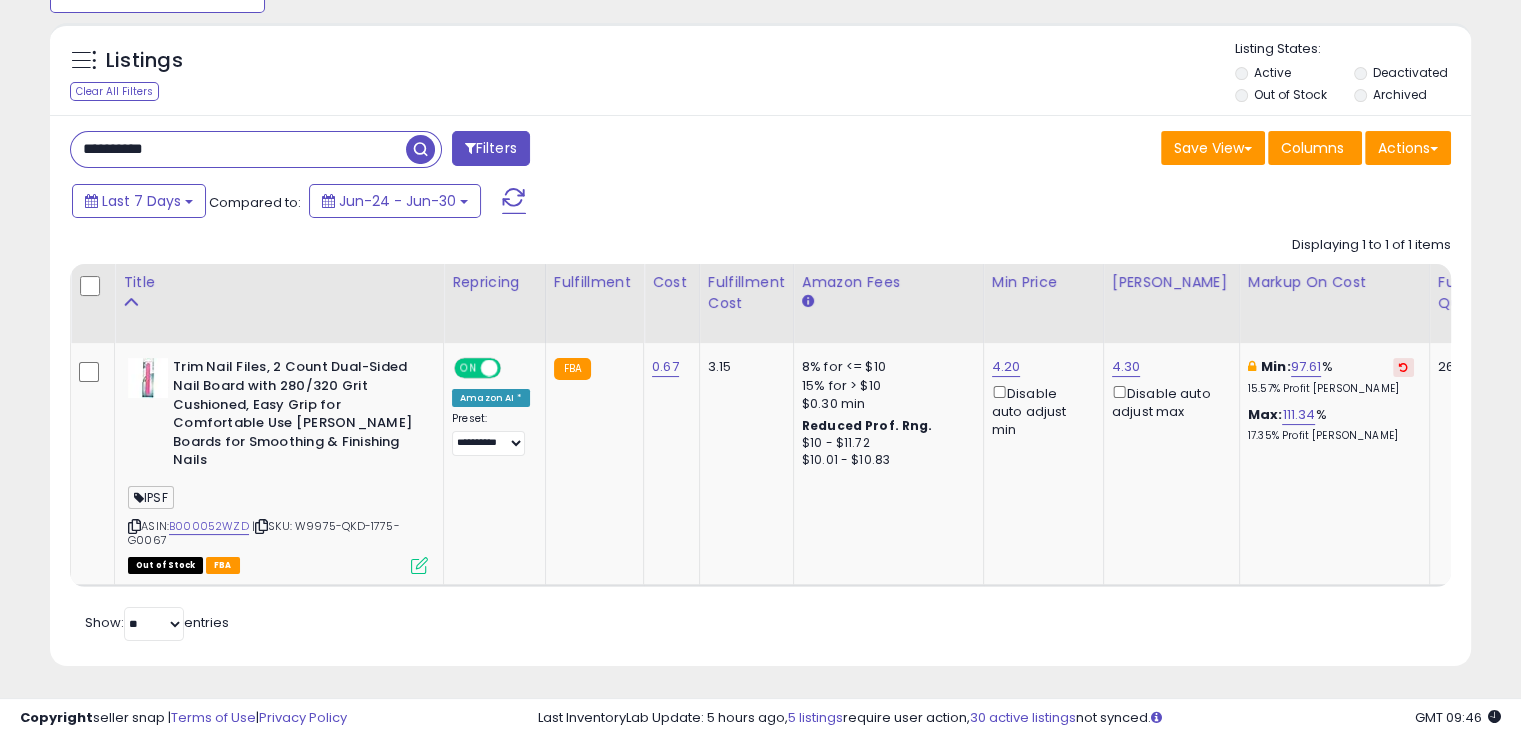 click at bounding box center [419, 565] 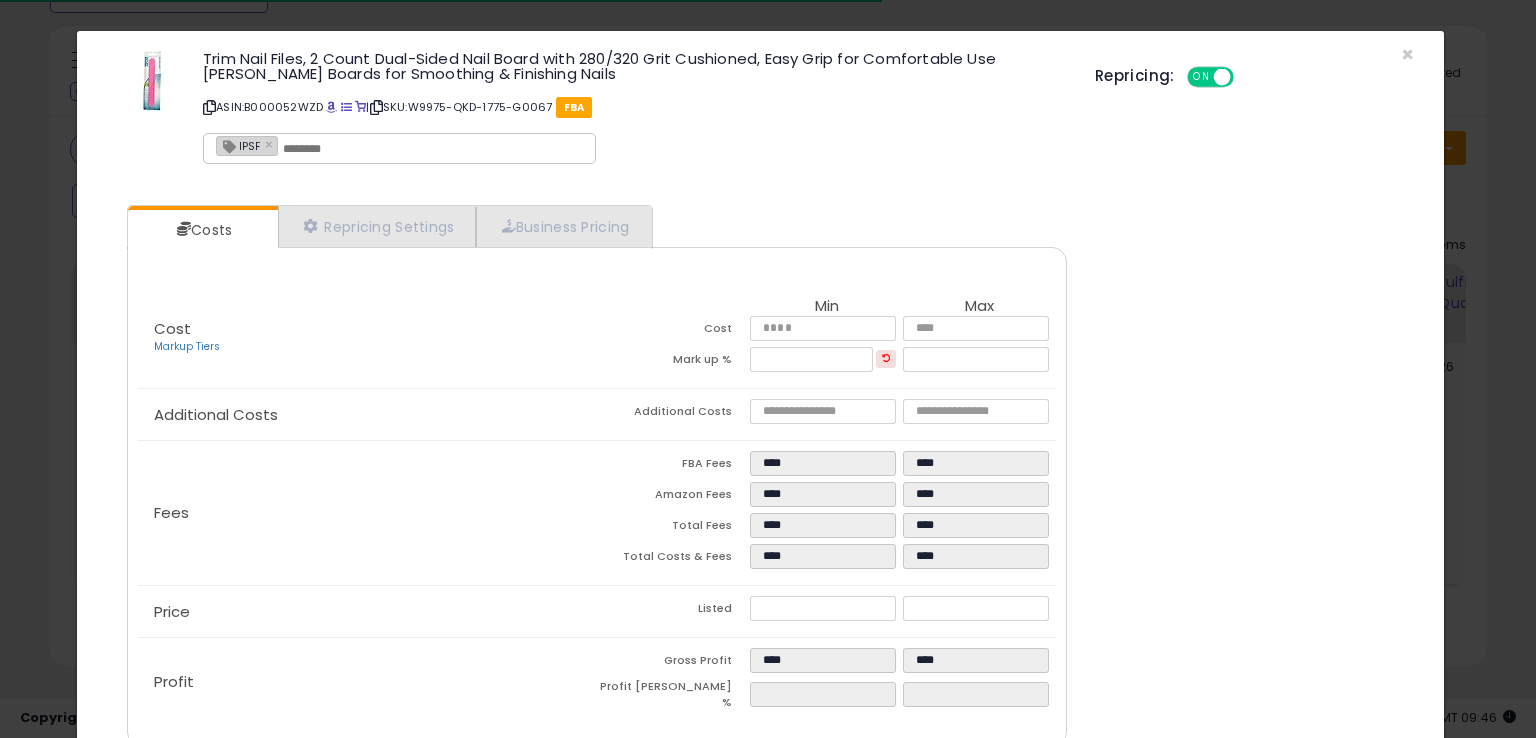 click on "IPSF ×" at bounding box center [399, 148] 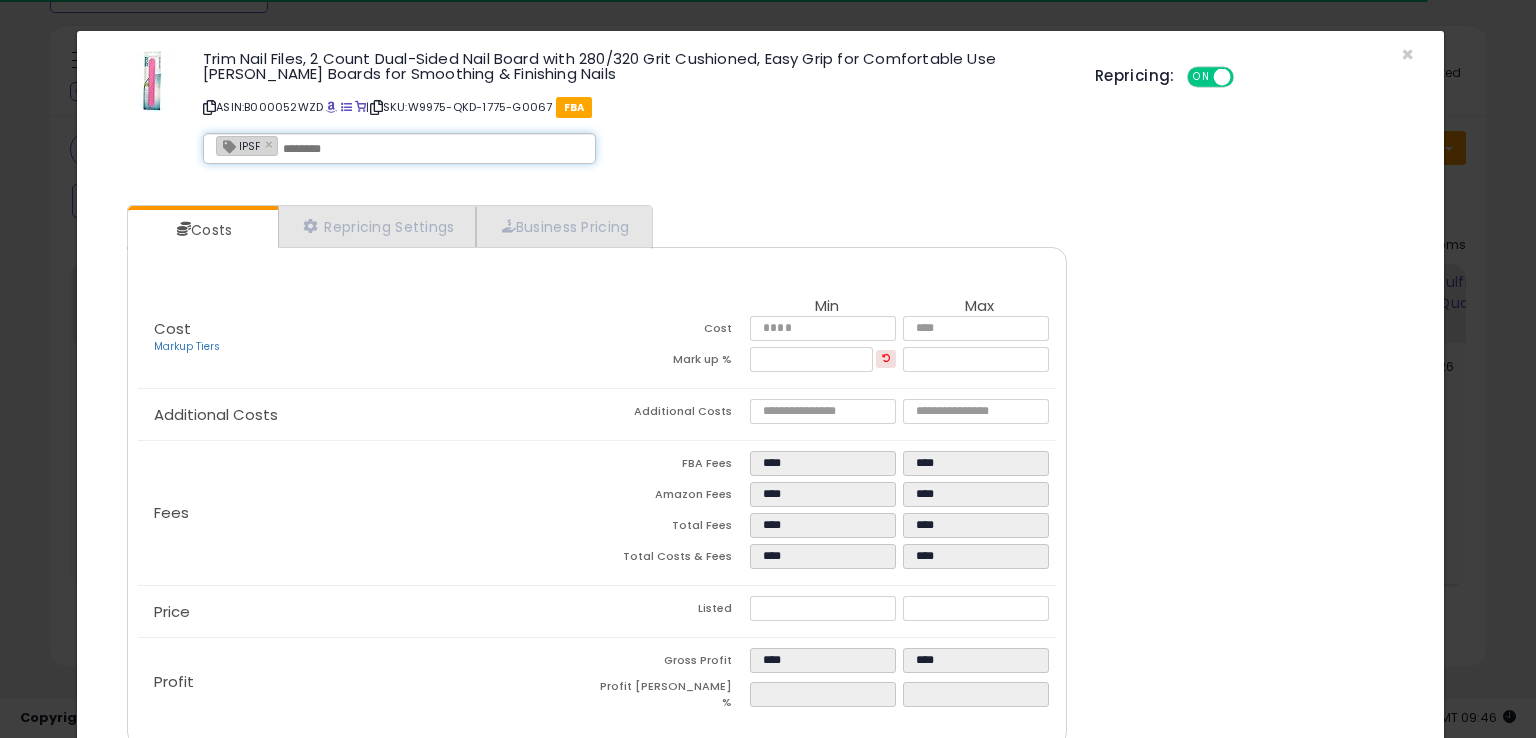 click at bounding box center [433, 149] 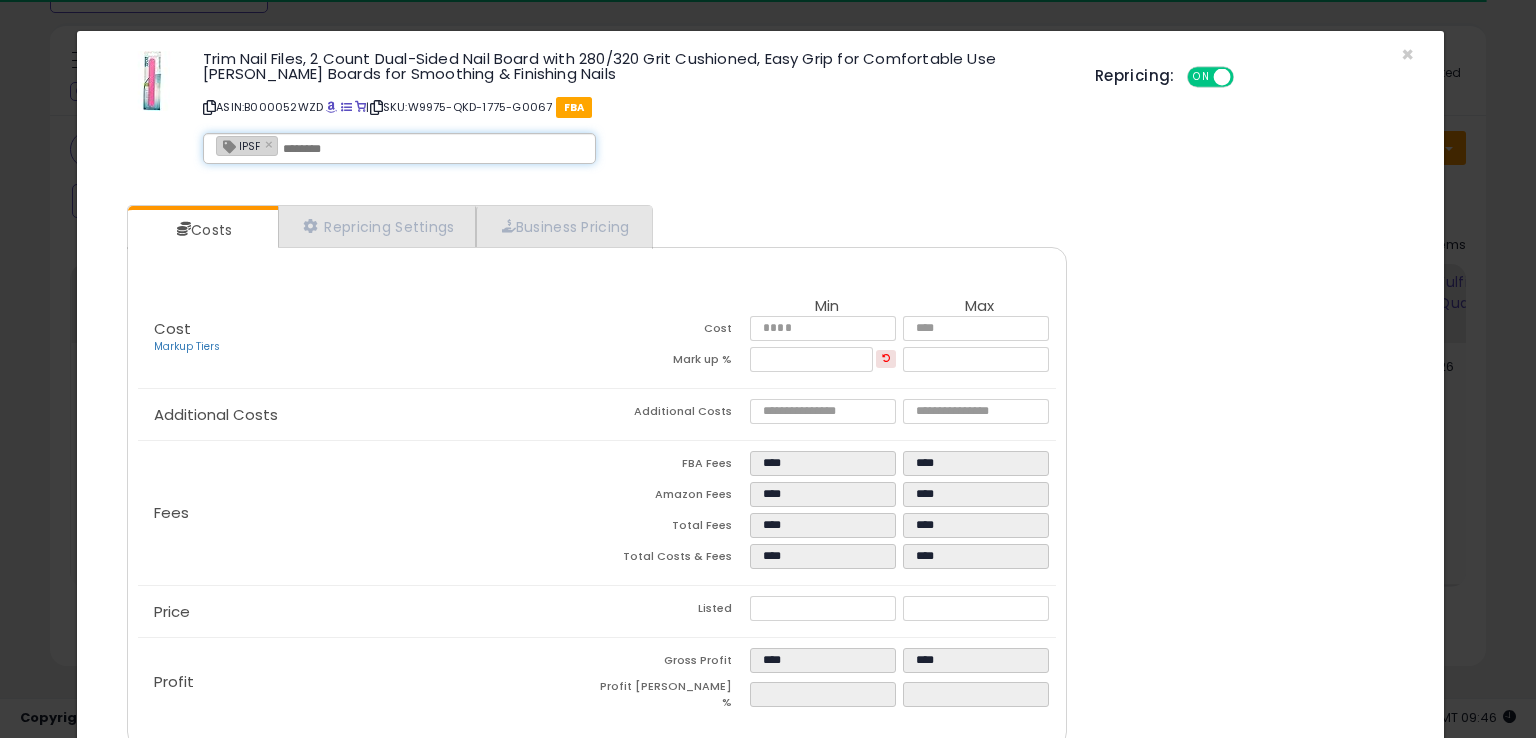 paste on "**********" 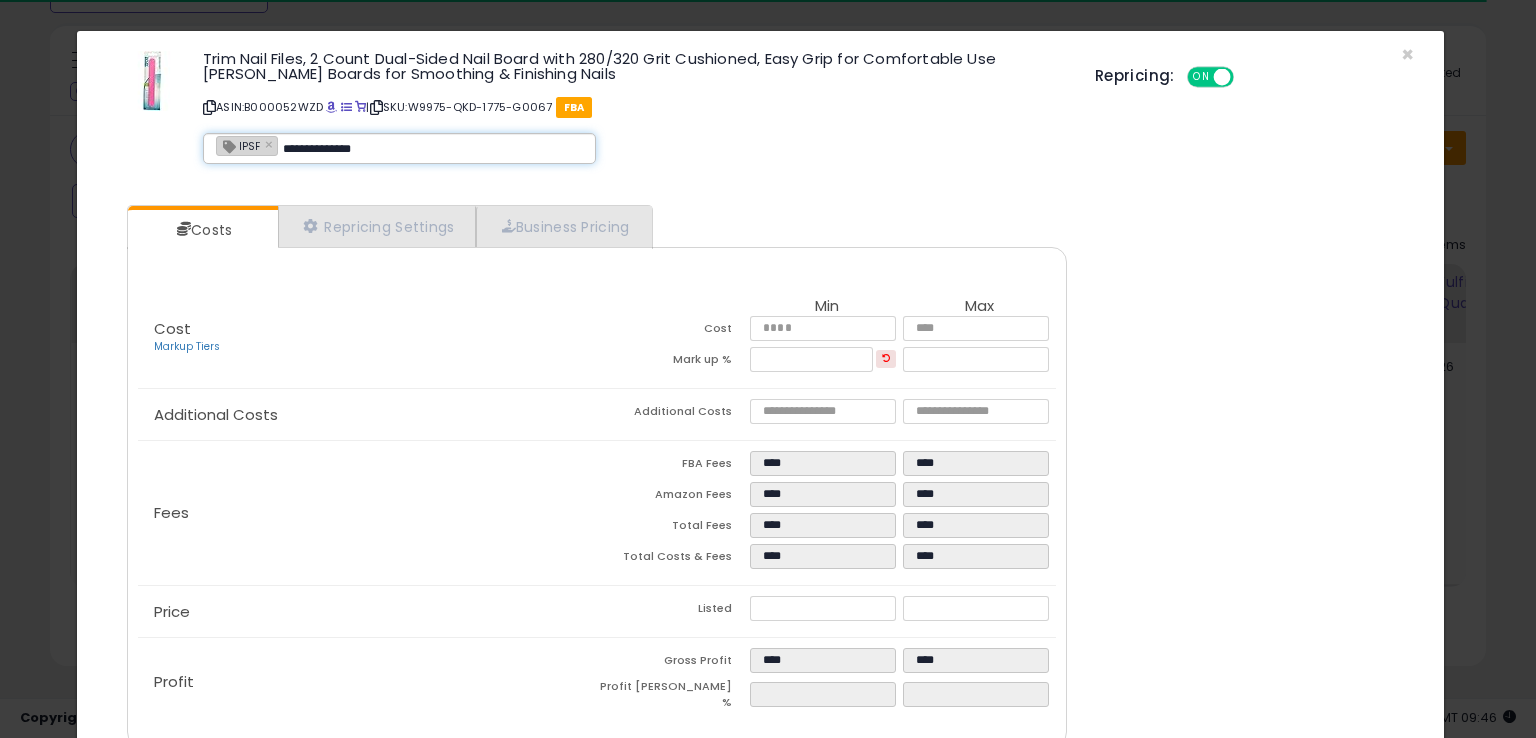 type on "**********" 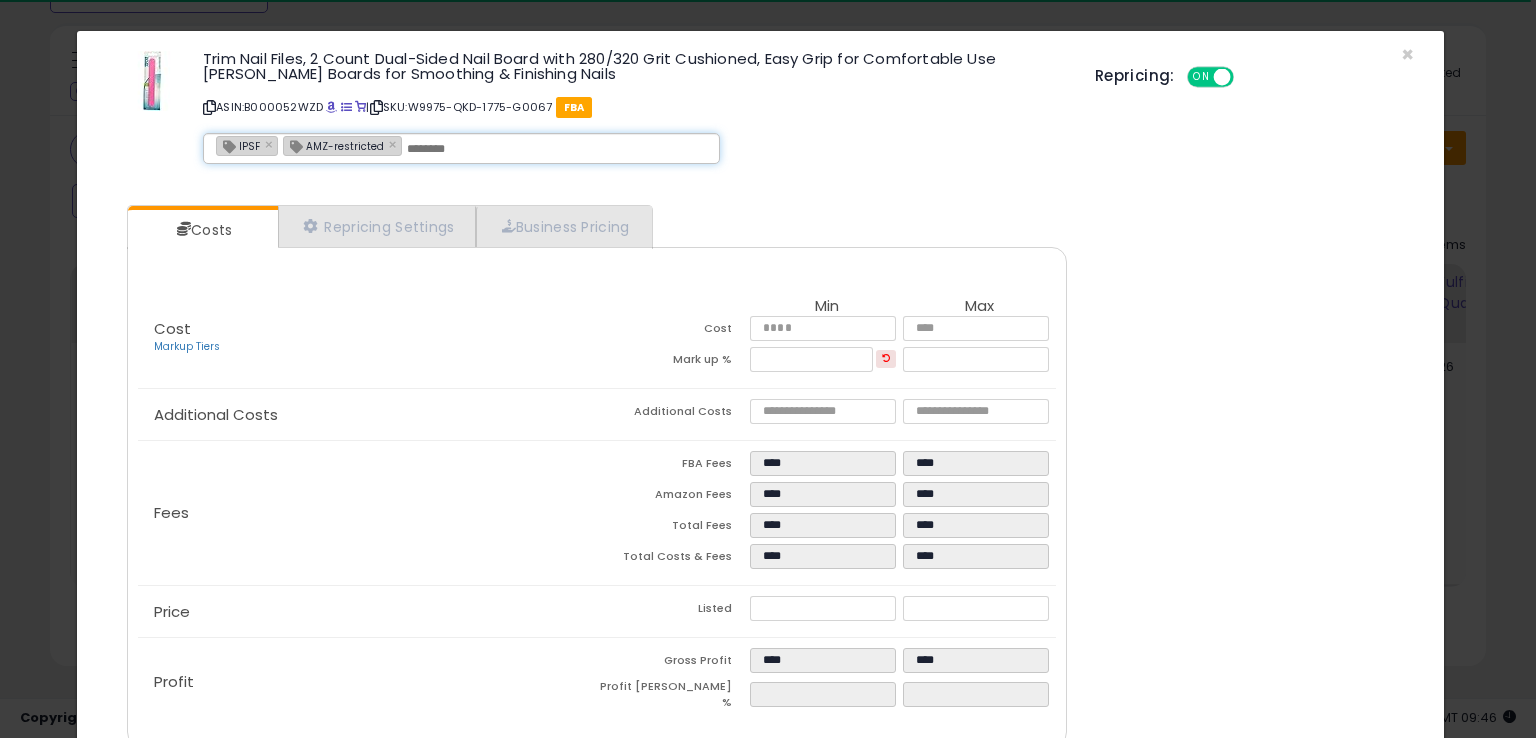 scroll, scrollTop: 86, scrollLeft: 0, axis: vertical 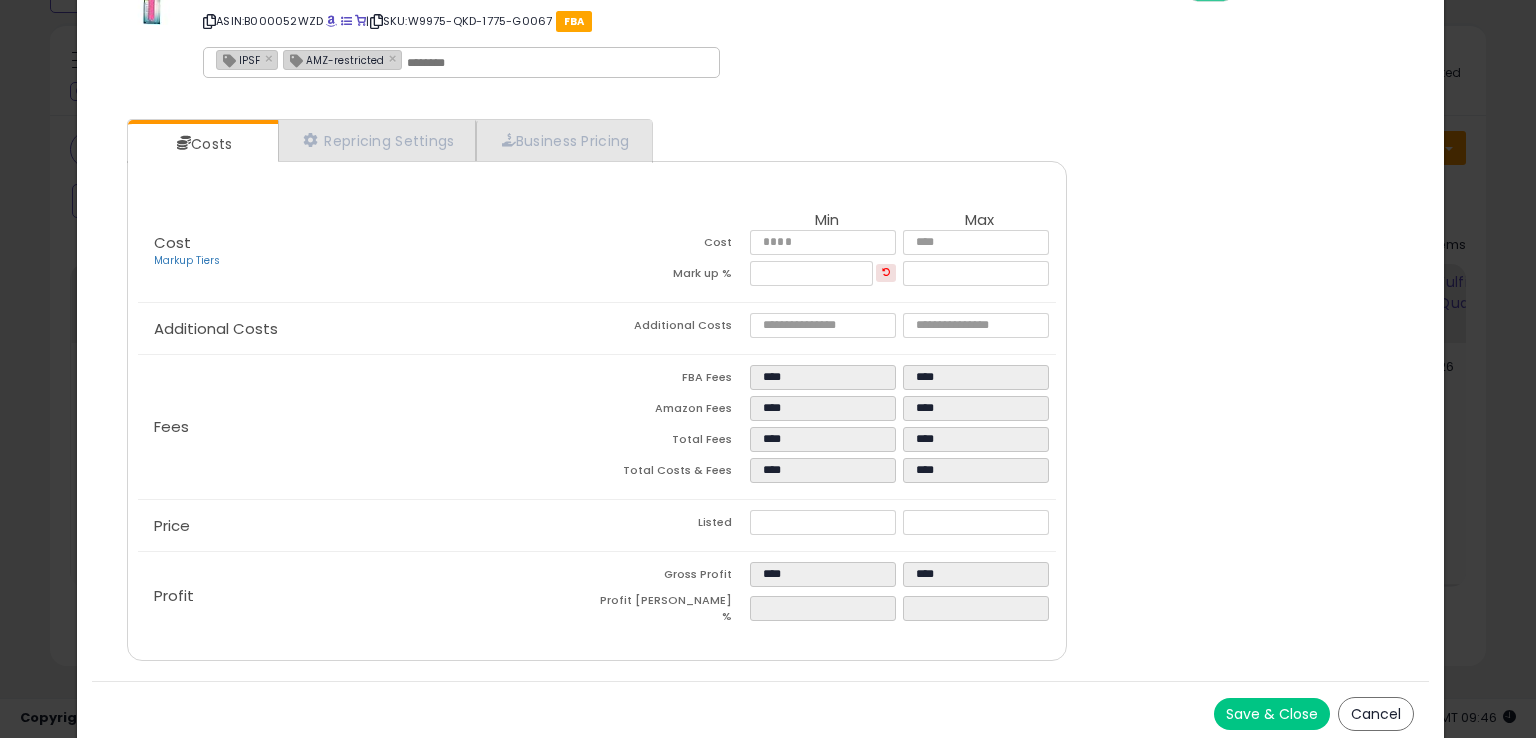 click on "Save & Close" at bounding box center (1272, 714) 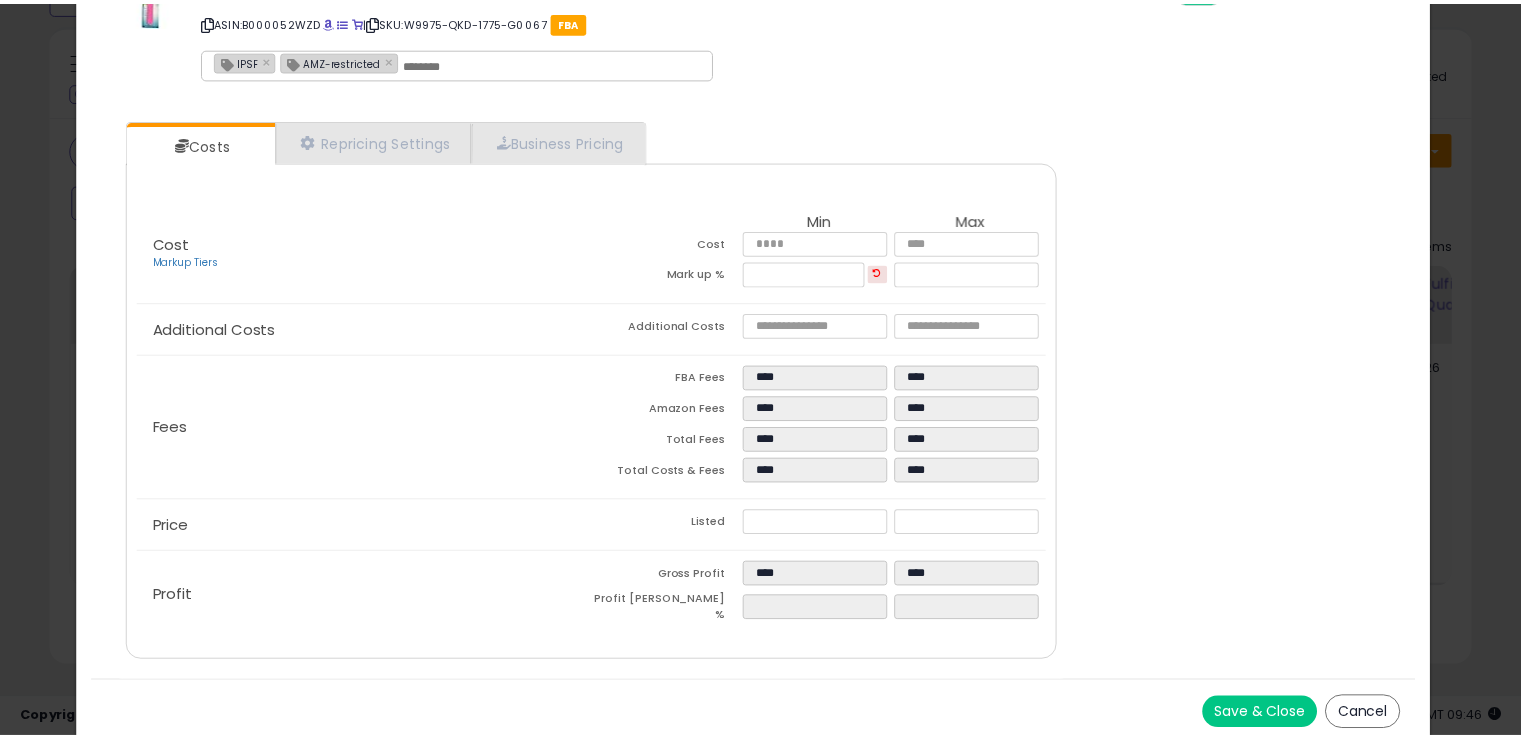 scroll, scrollTop: 0, scrollLeft: 0, axis: both 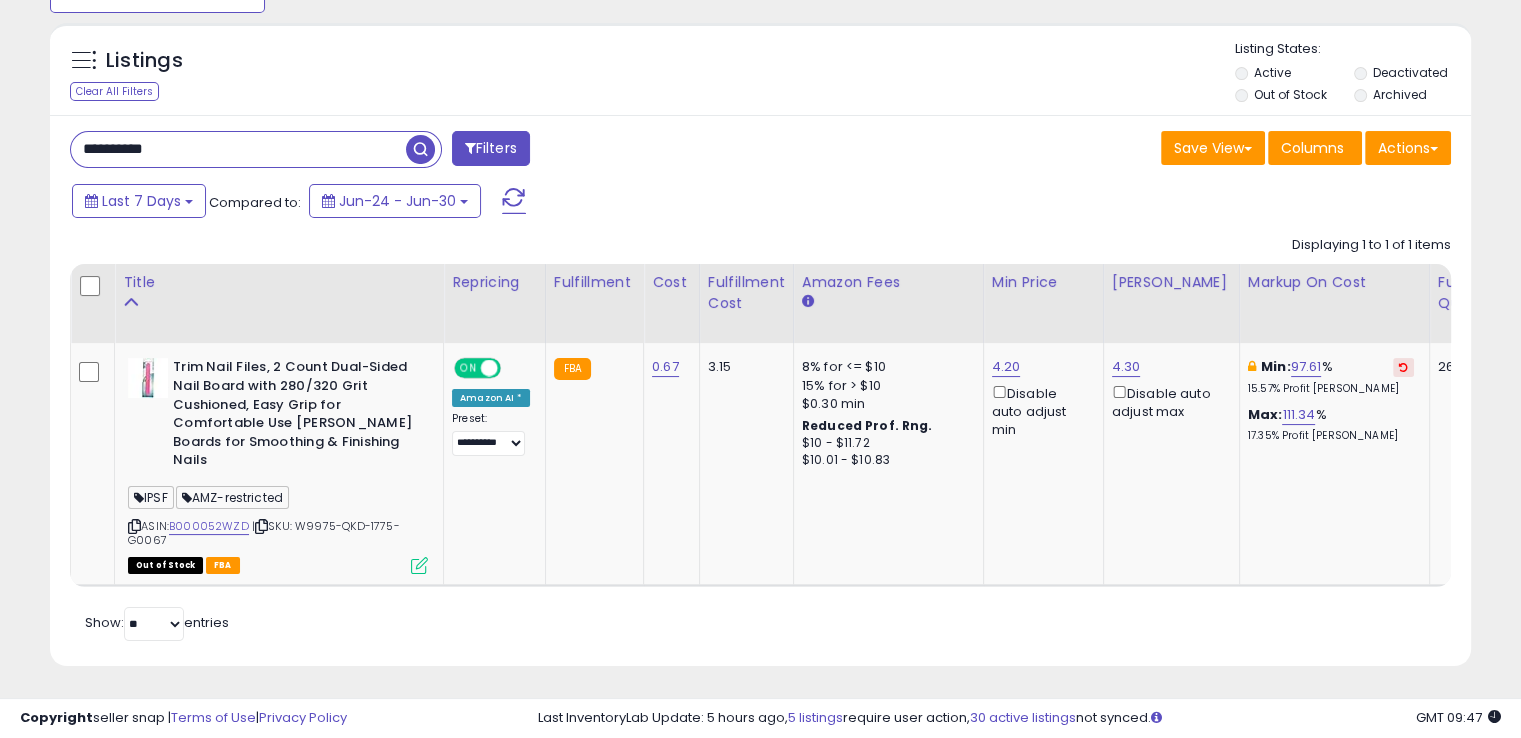 click on "**********" at bounding box center (238, 149) 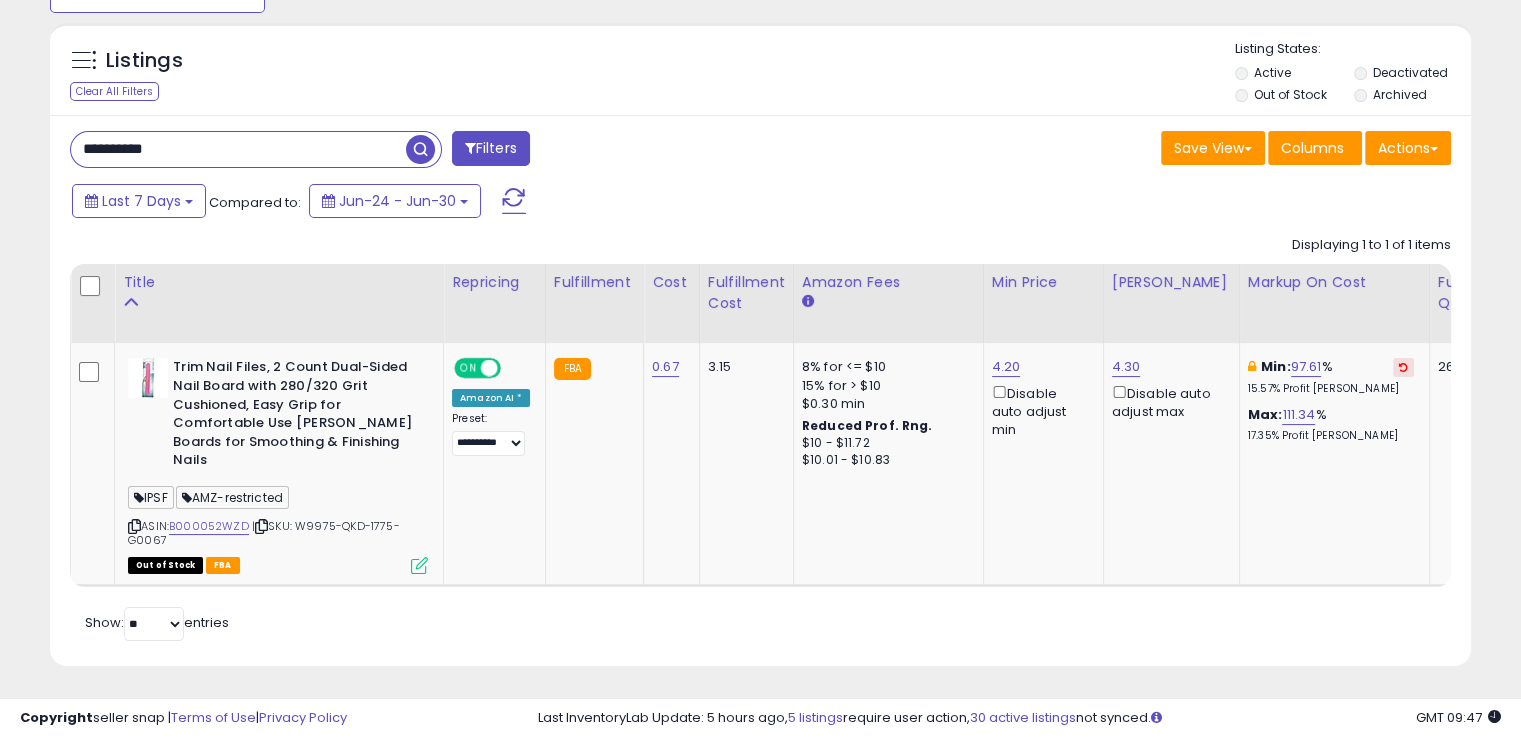 paste 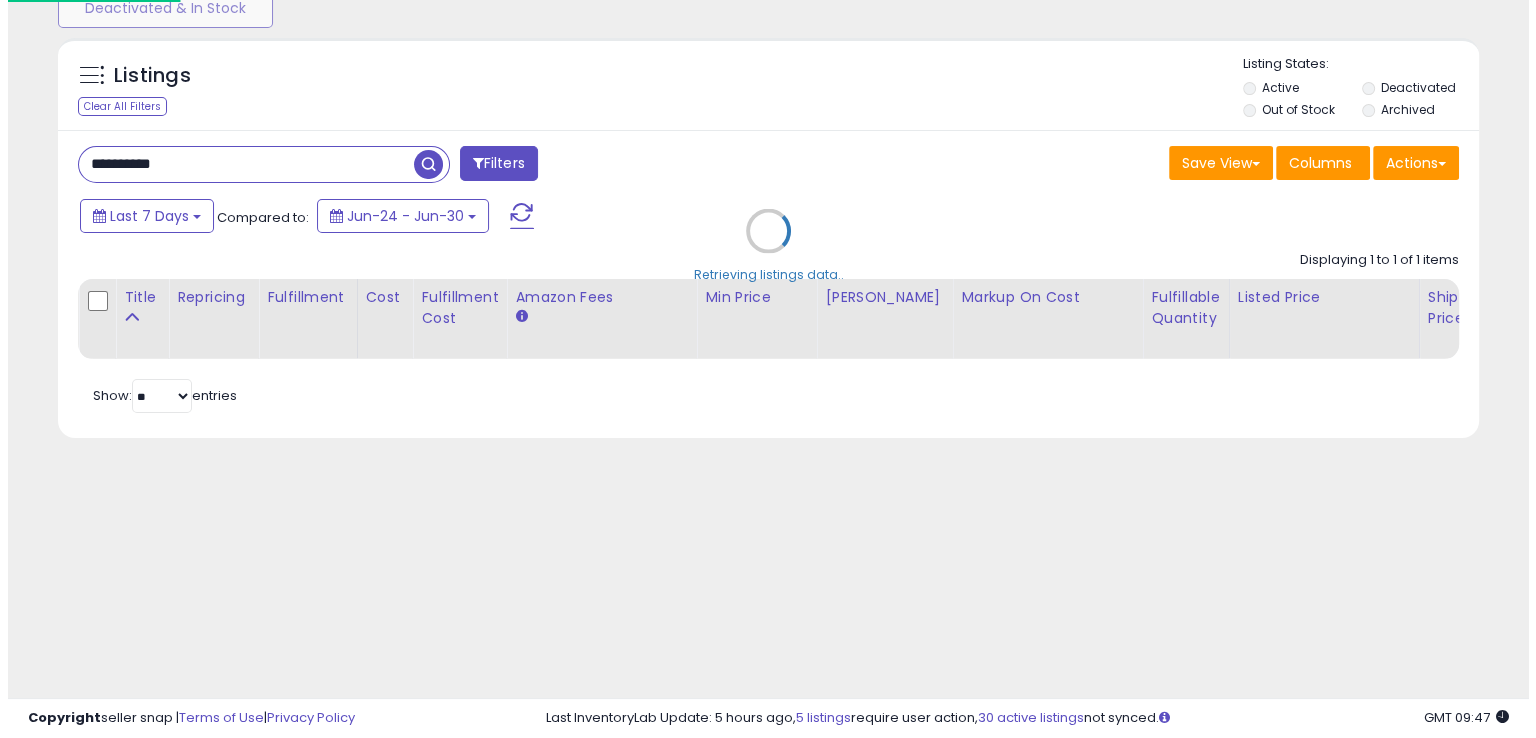 scroll, scrollTop: 157, scrollLeft: 0, axis: vertical 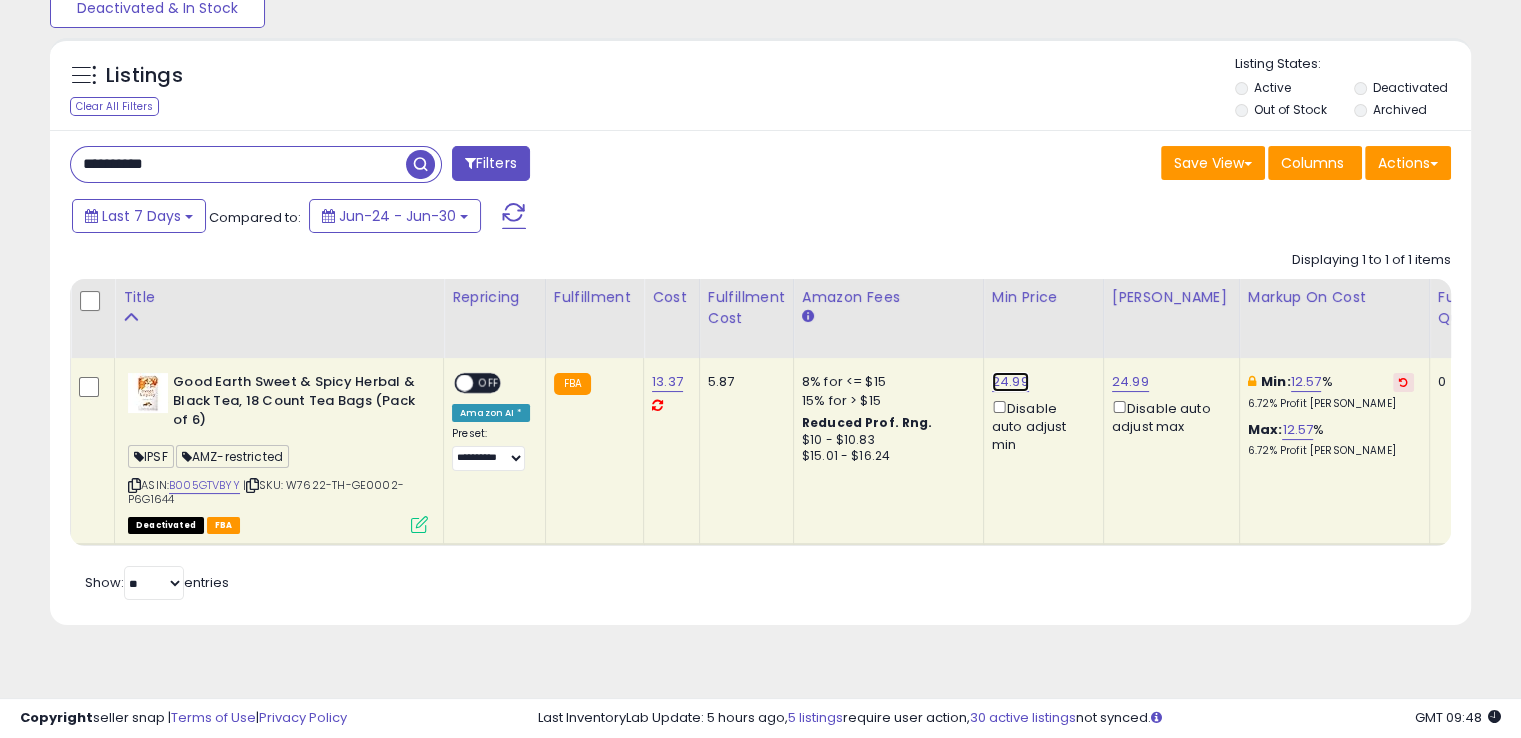 click on "24.99" at bounding box center [1010, 382] 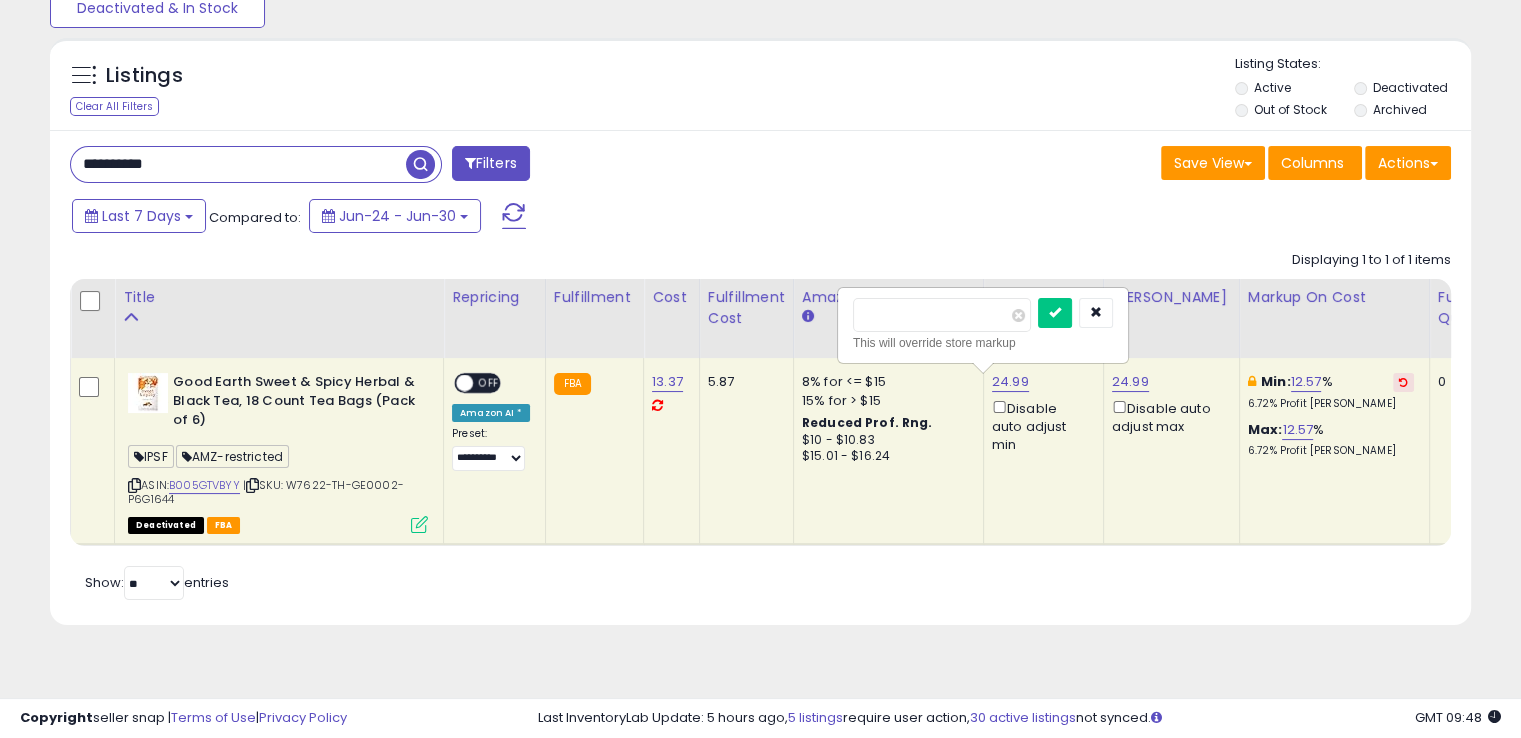 drag, startPoint x: 930, startPoint y: 300, endPoint x: 795, endPoint y: 315, distance: 135.83078 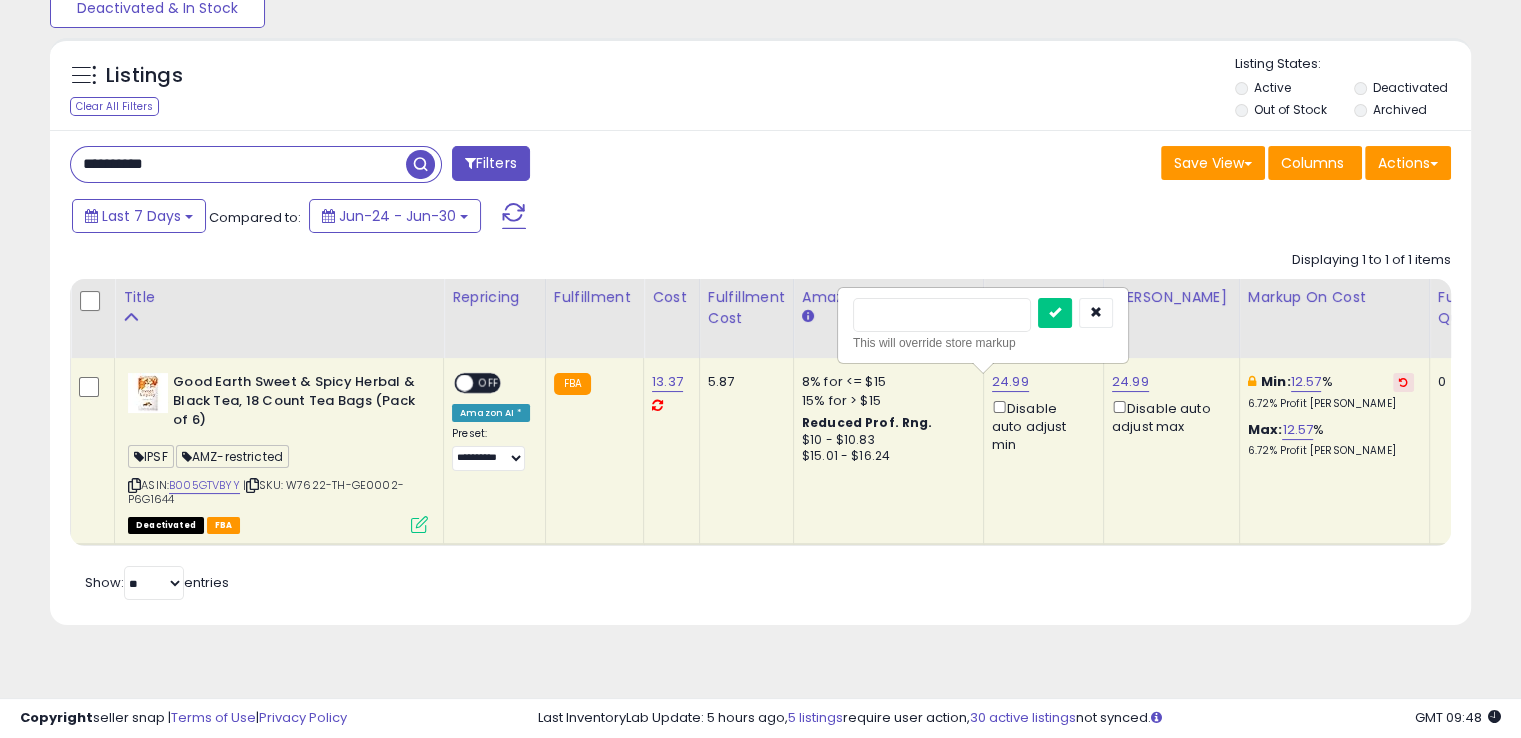 type on "****" 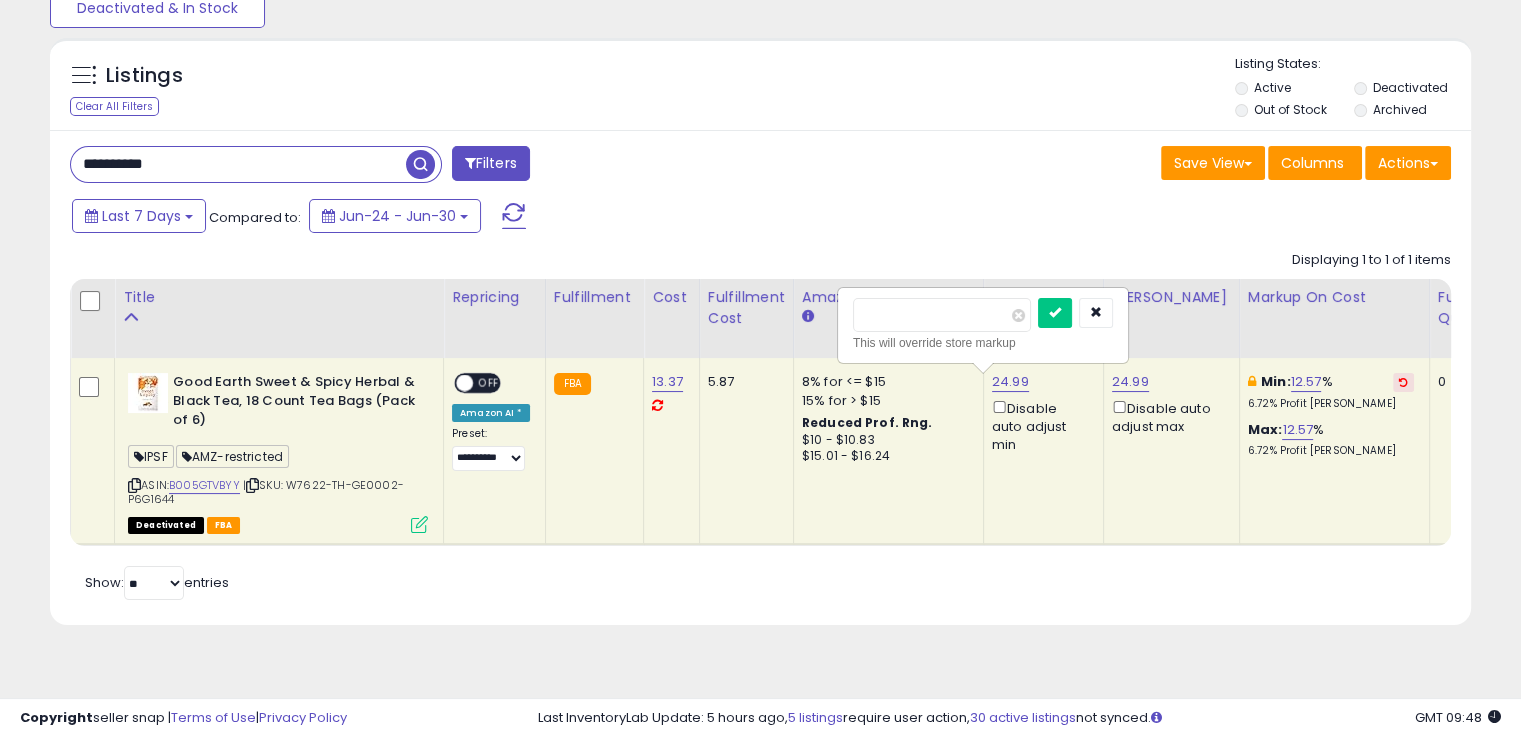 click at bounding box center [1055, 313] 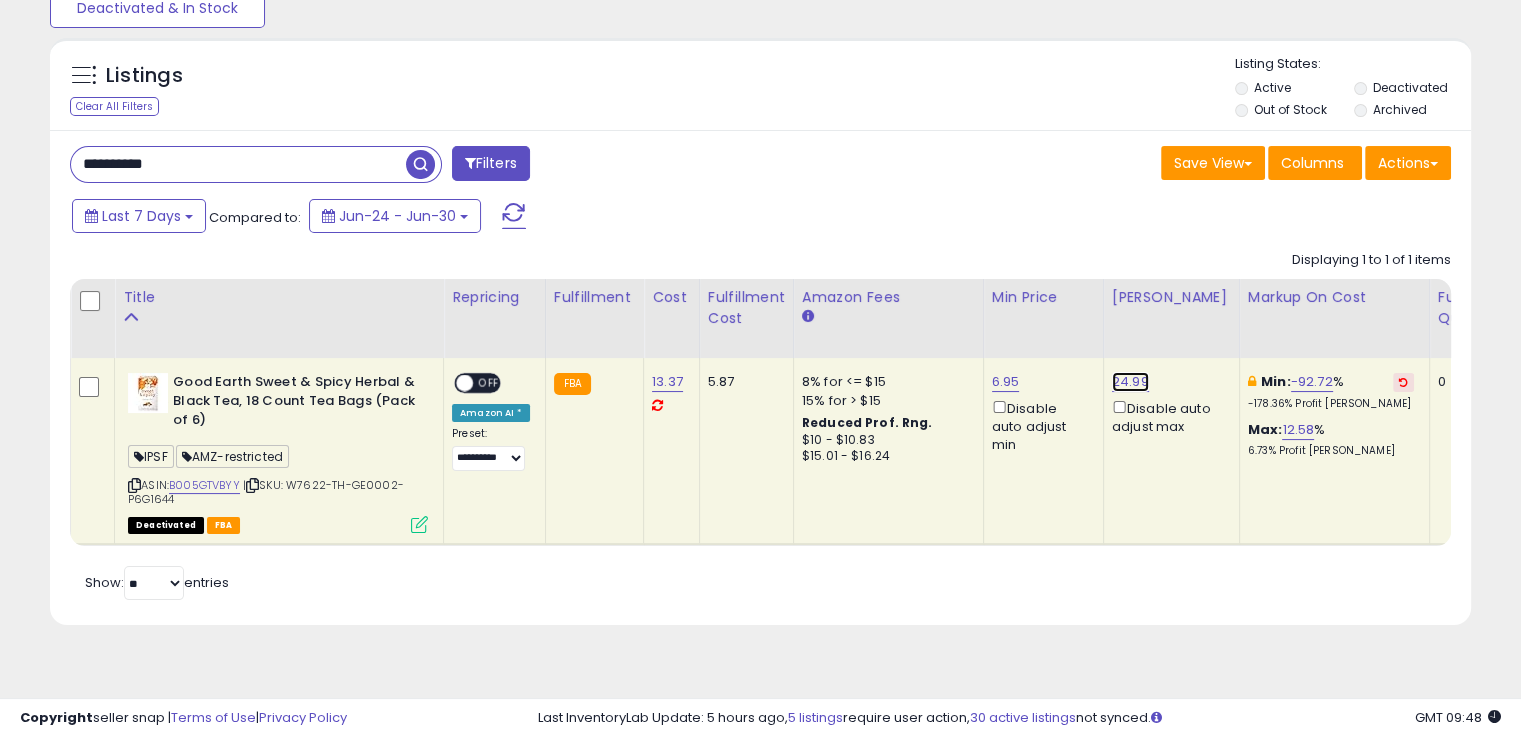 click on "24.99" at bounding box center [1130, 382] 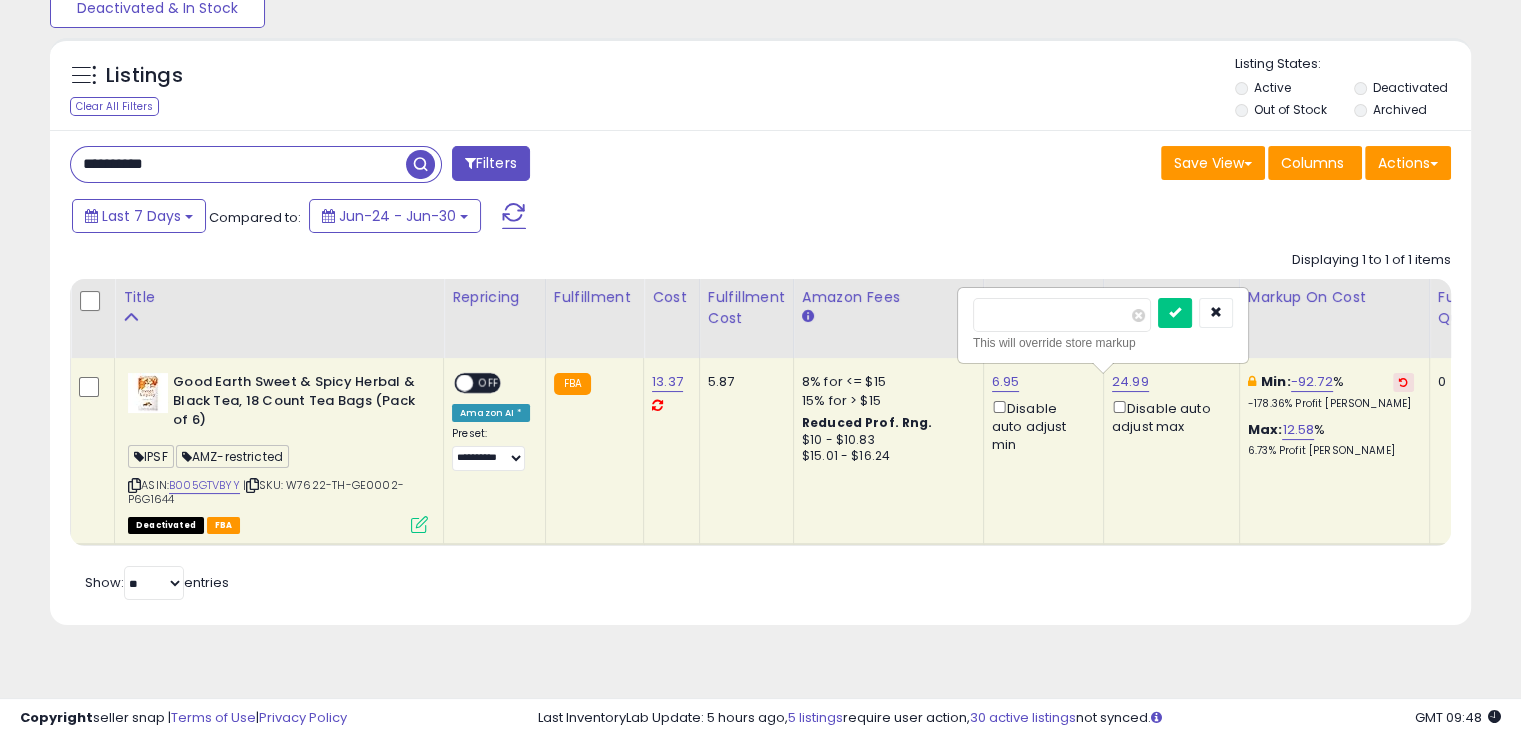 drag, startPoint x: 1058, startPoint y: 311, endPoint x: 946, endPoint y: 307, distance: 112.0714 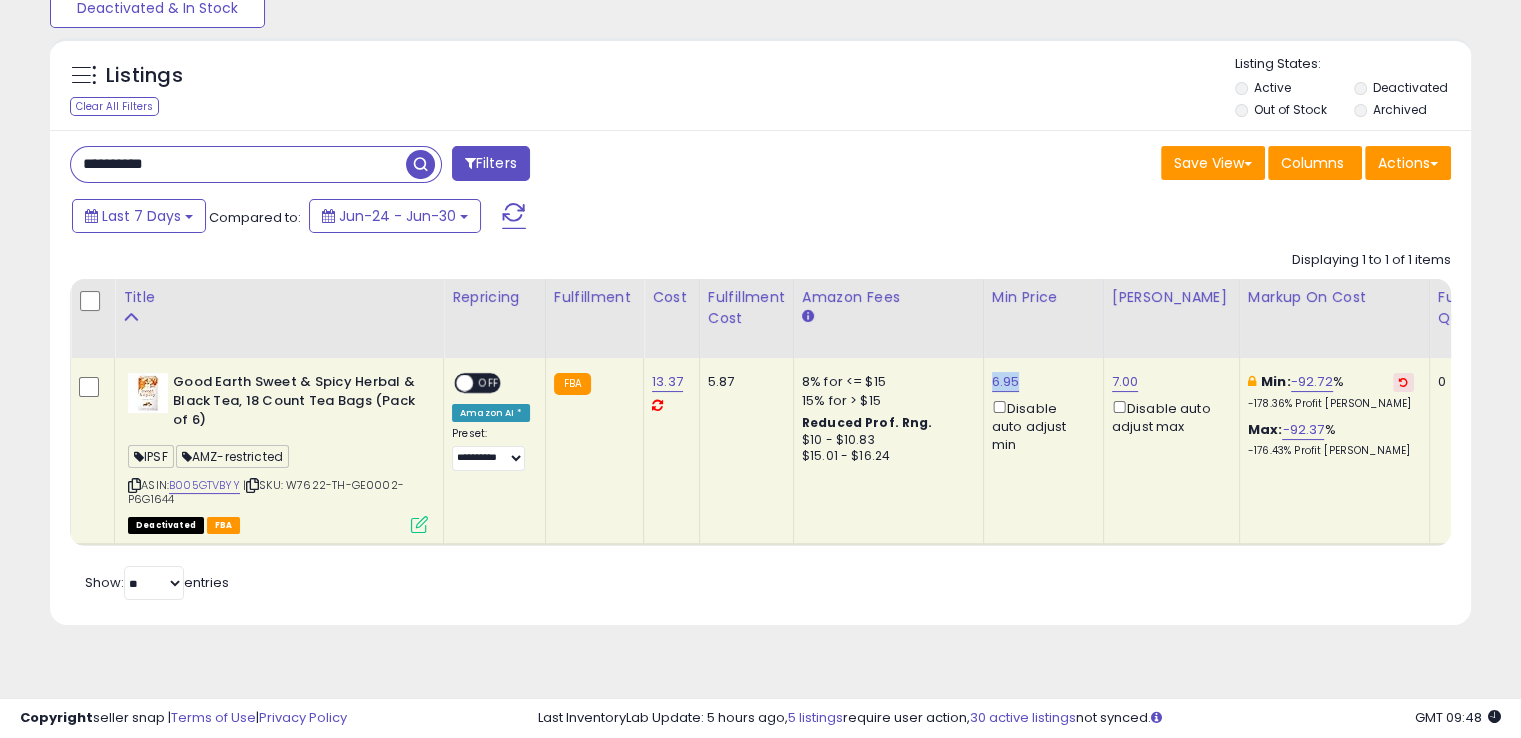 drag, startPoint x: 1016, startPoint y: 377, endPoint x: 981, endPoint y: 377, distance: 35 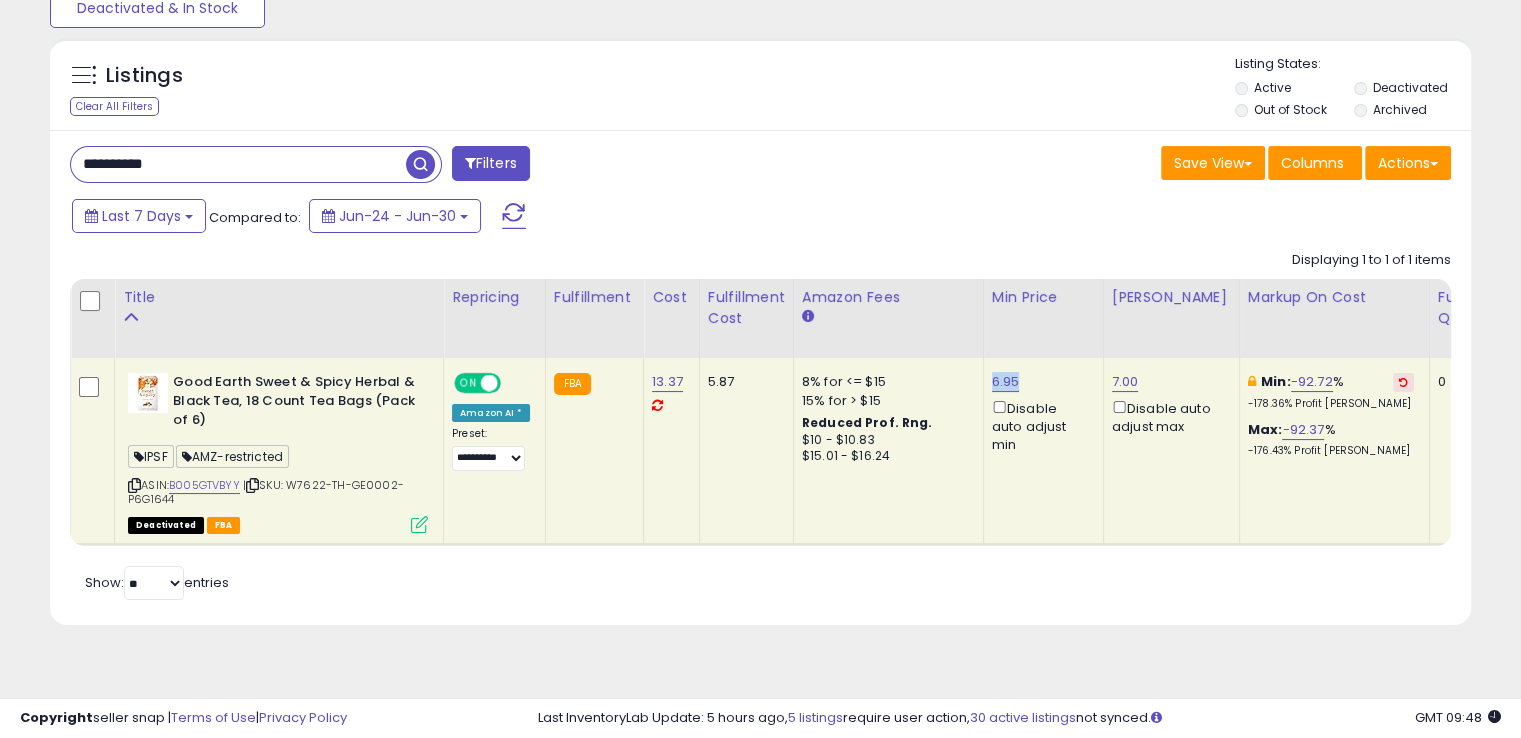 click on "ON" at bounding box center (468, 383) 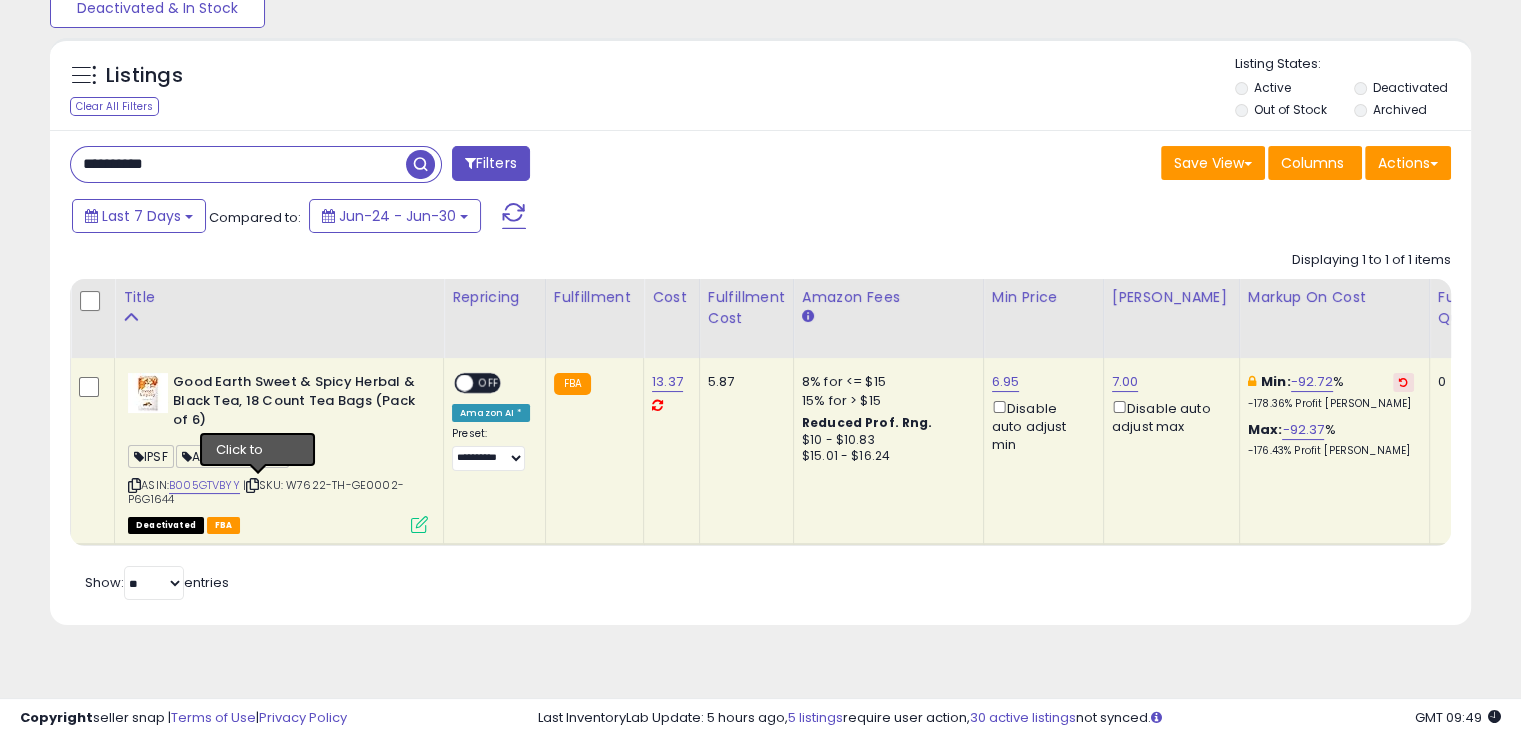 click at bounding box center [252, 485] 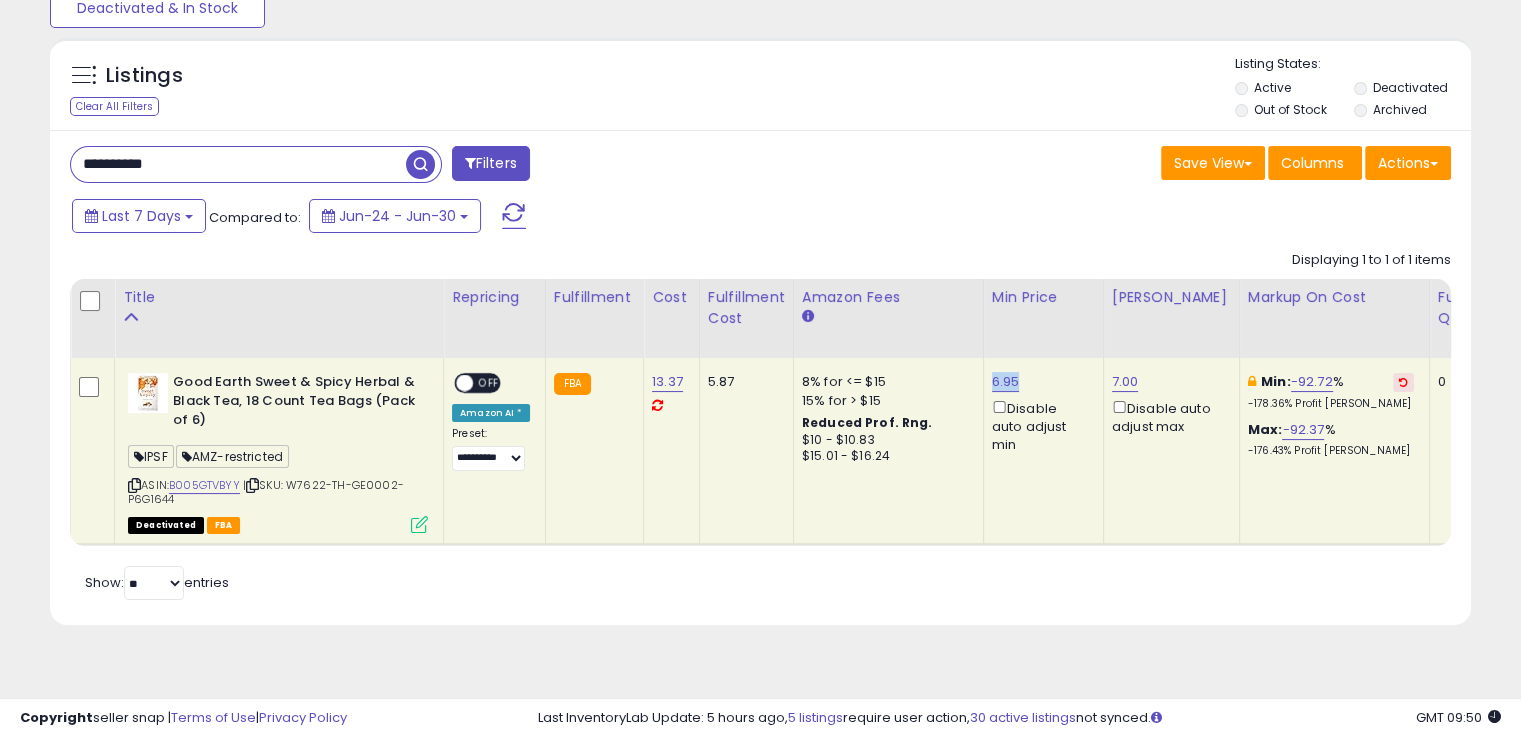 drag, startPoint x: 1024, startPoint y: 381, endPoint x: 981, endPoint y: 381, distance: 43 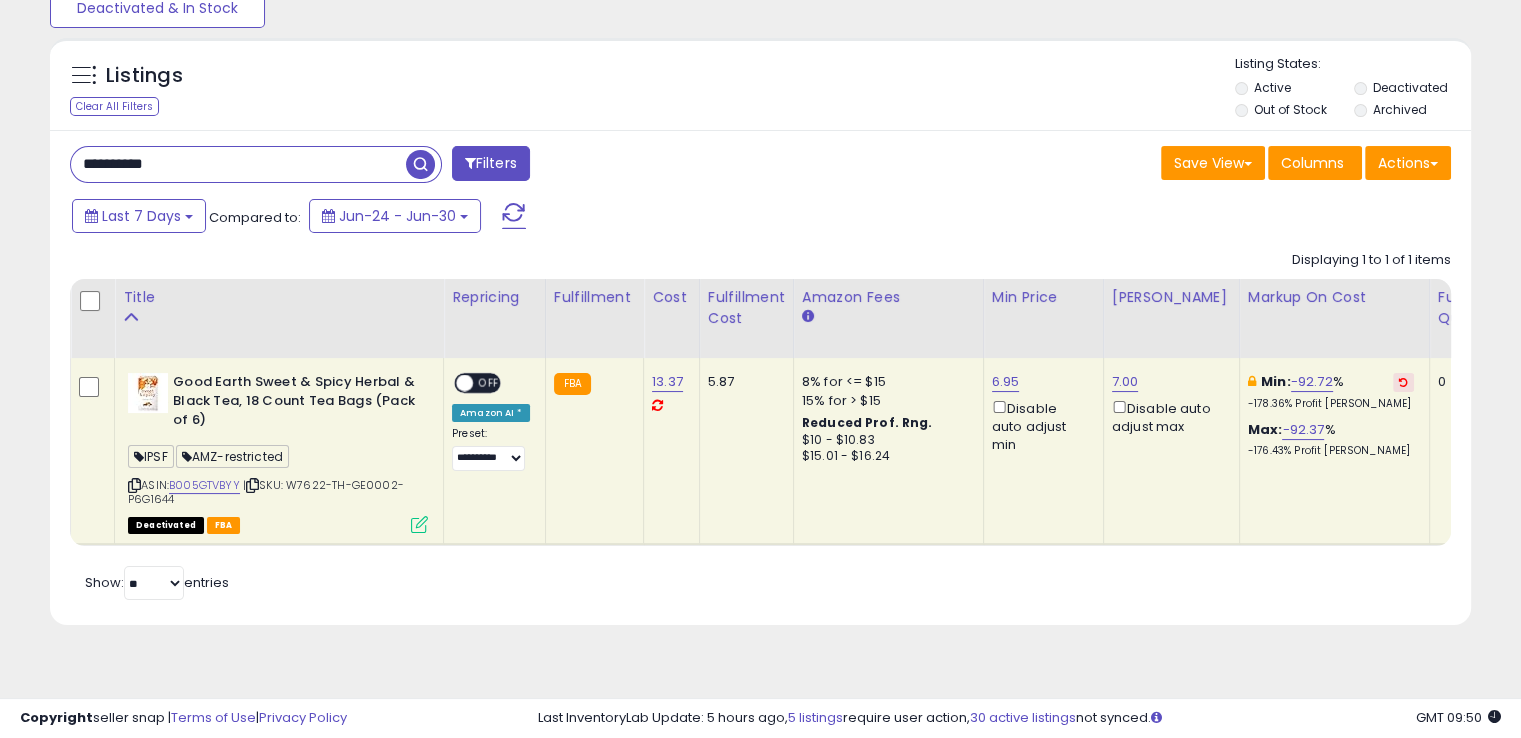 click on "**********" at bounding box center (238, 164) 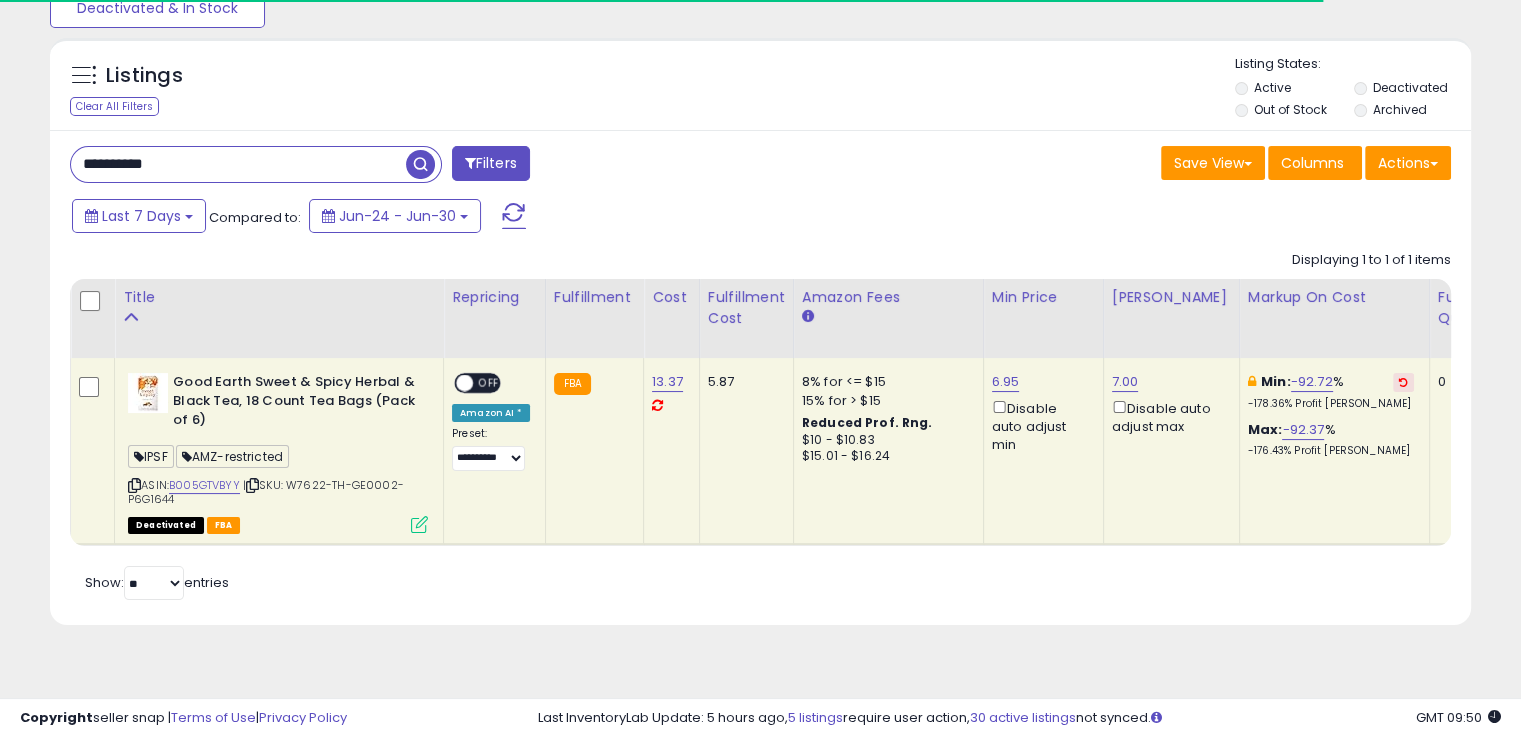 paste 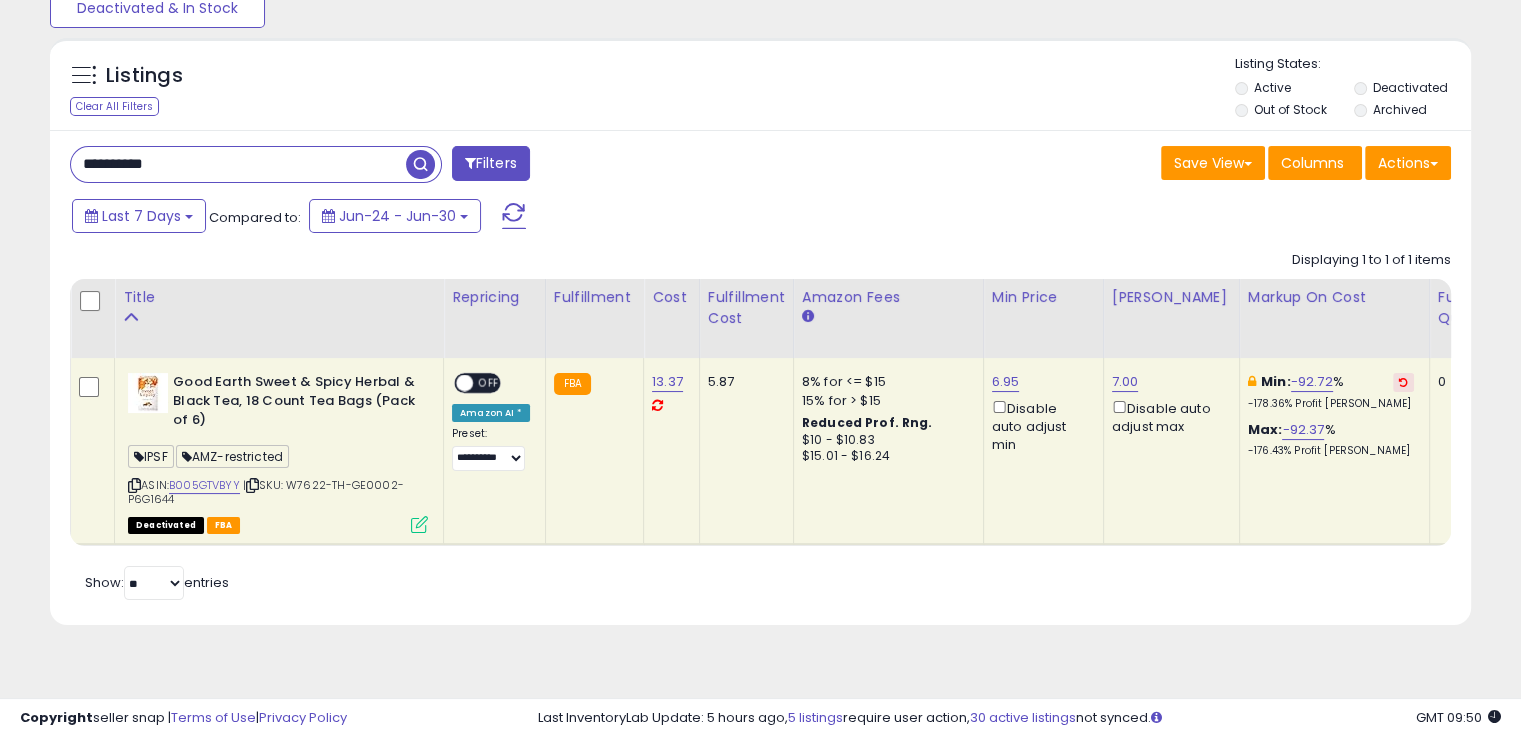 type on "**********" 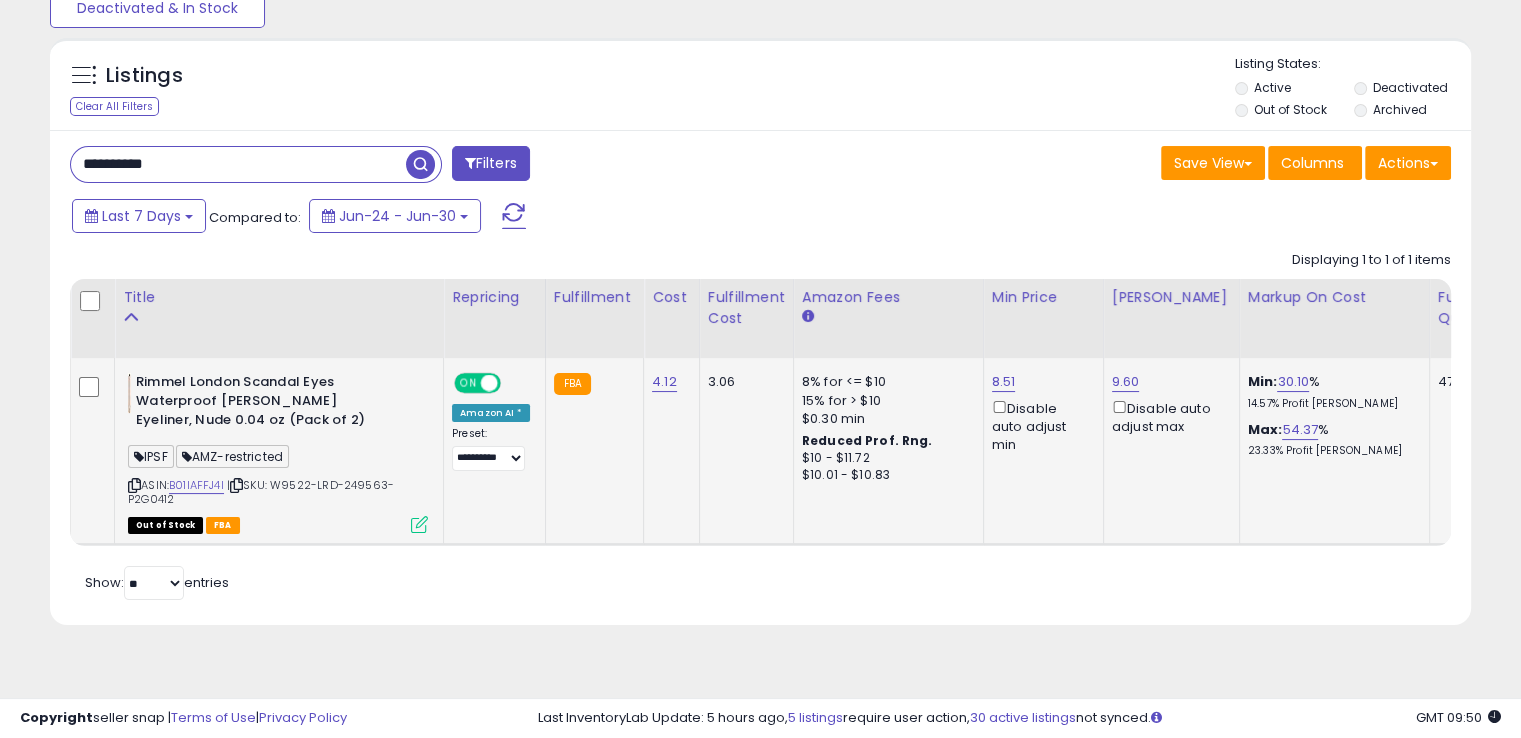 click at bounding box center [236, 485] 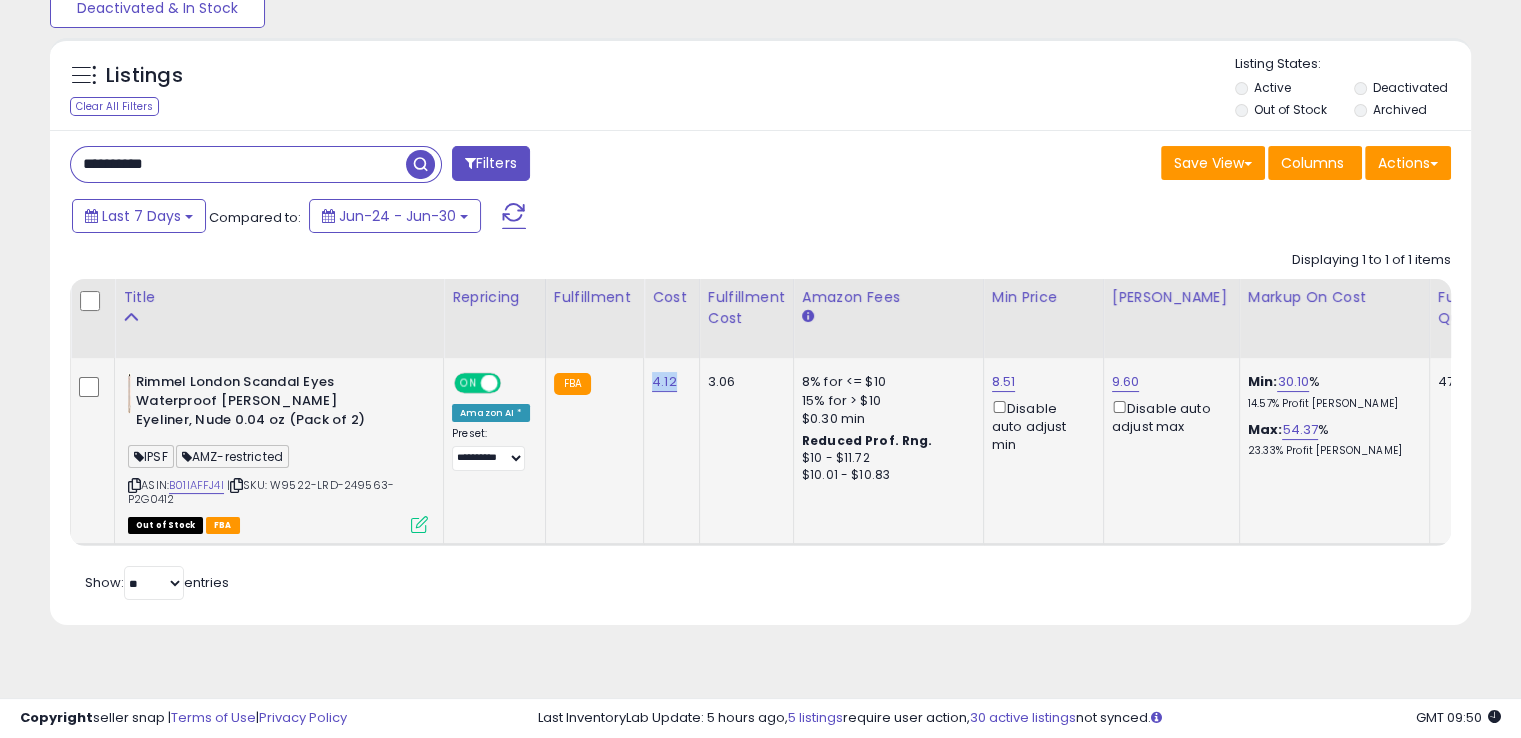 drag, startPoint x: 676, startPoint y: 383, endPoint x: 639, endPoint y: 384, distance: 37.01351 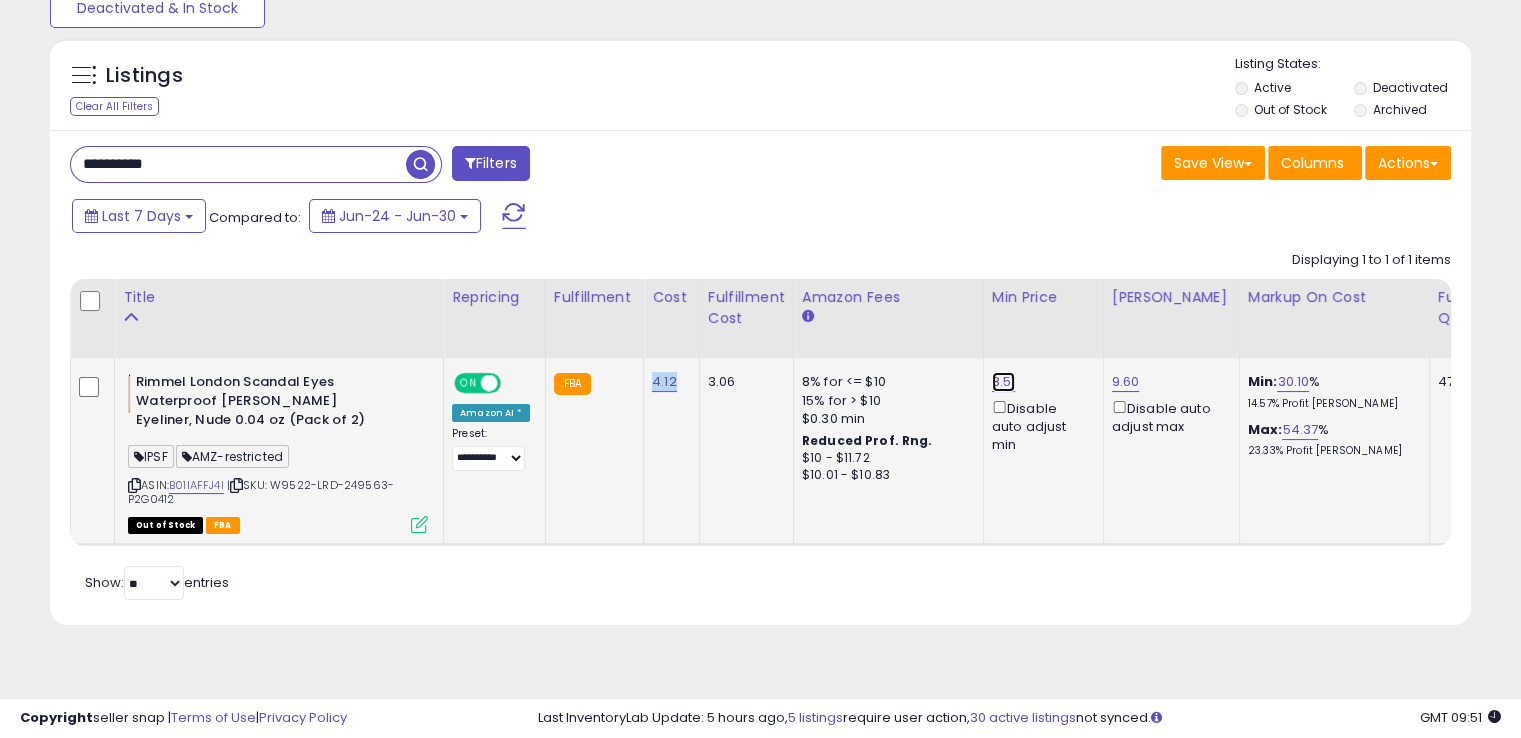 click on "8.51" at bounding box center (1004, 382) 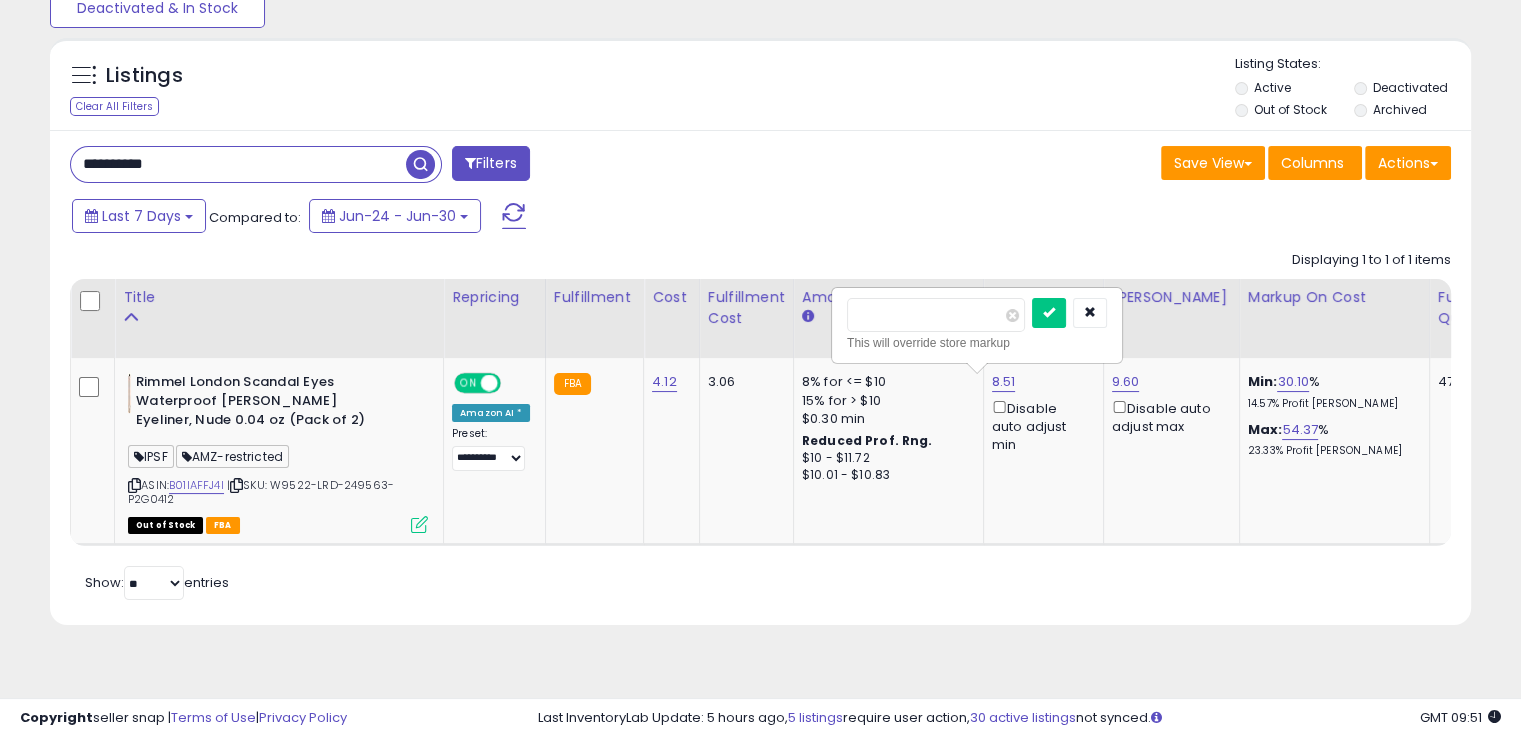 drag, startPoint x: 843, startPoint y: 308, endPoint x: 812, endPoint y: 307, distance: 31.016125 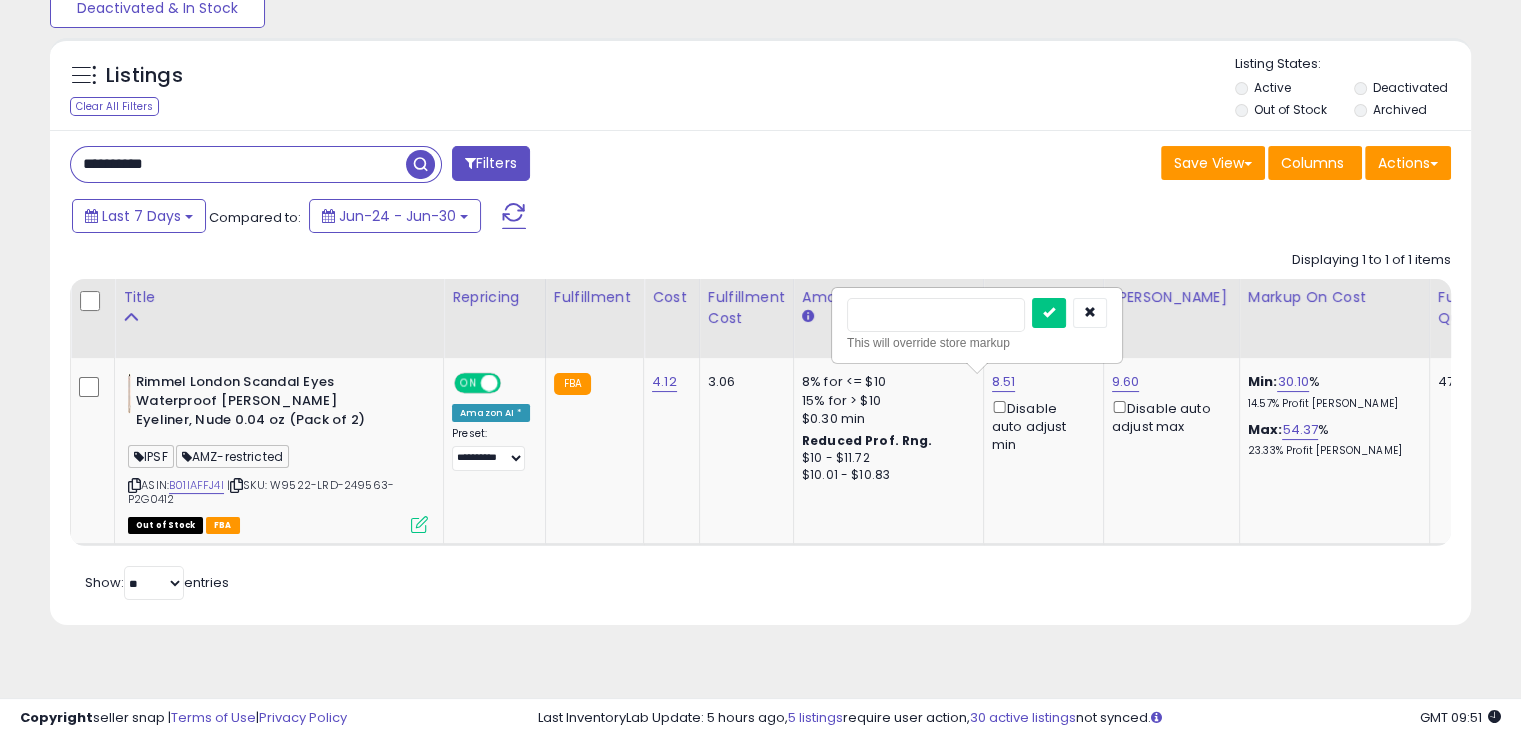 click at bounding box center [1049, 313] 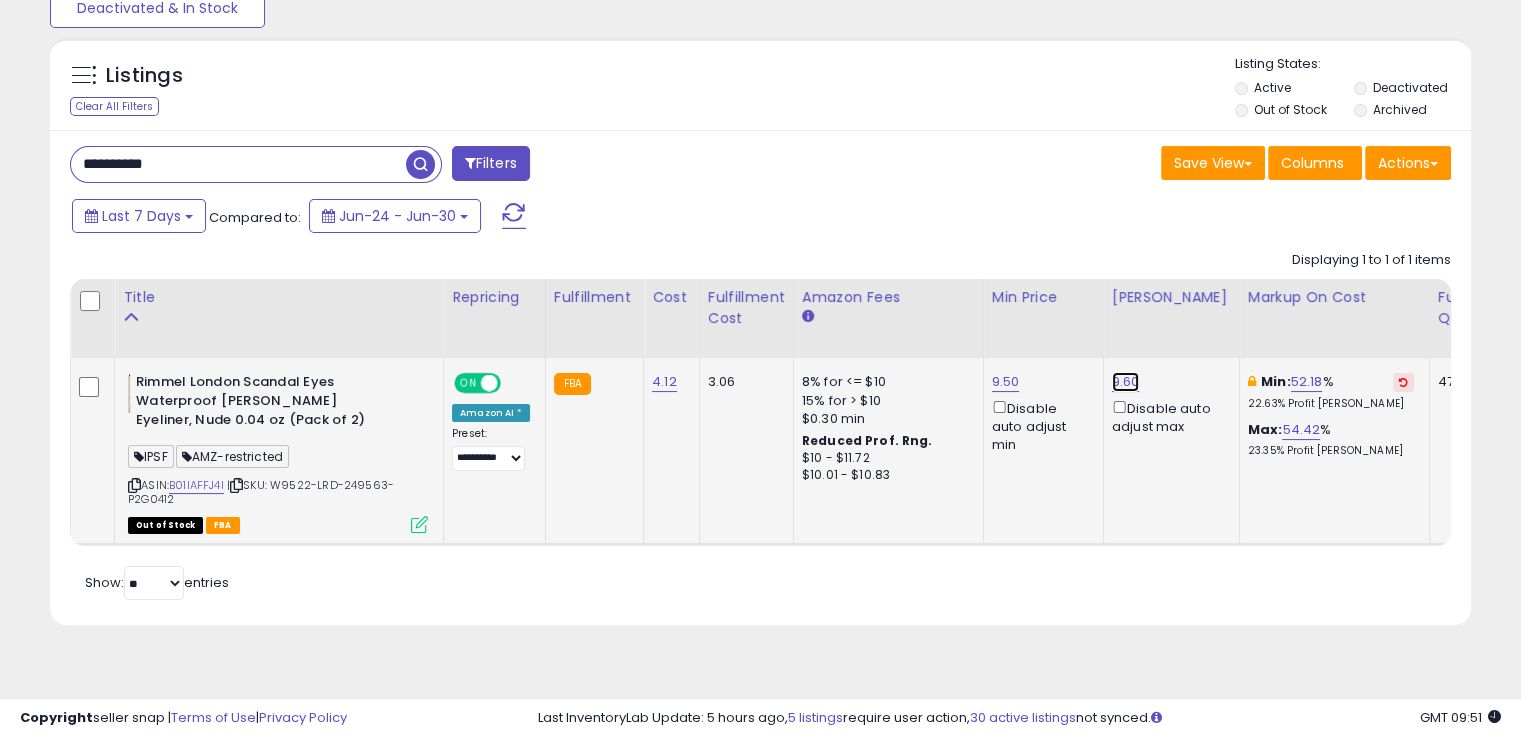 click on "9.60" at bounding box center [1126, 382] 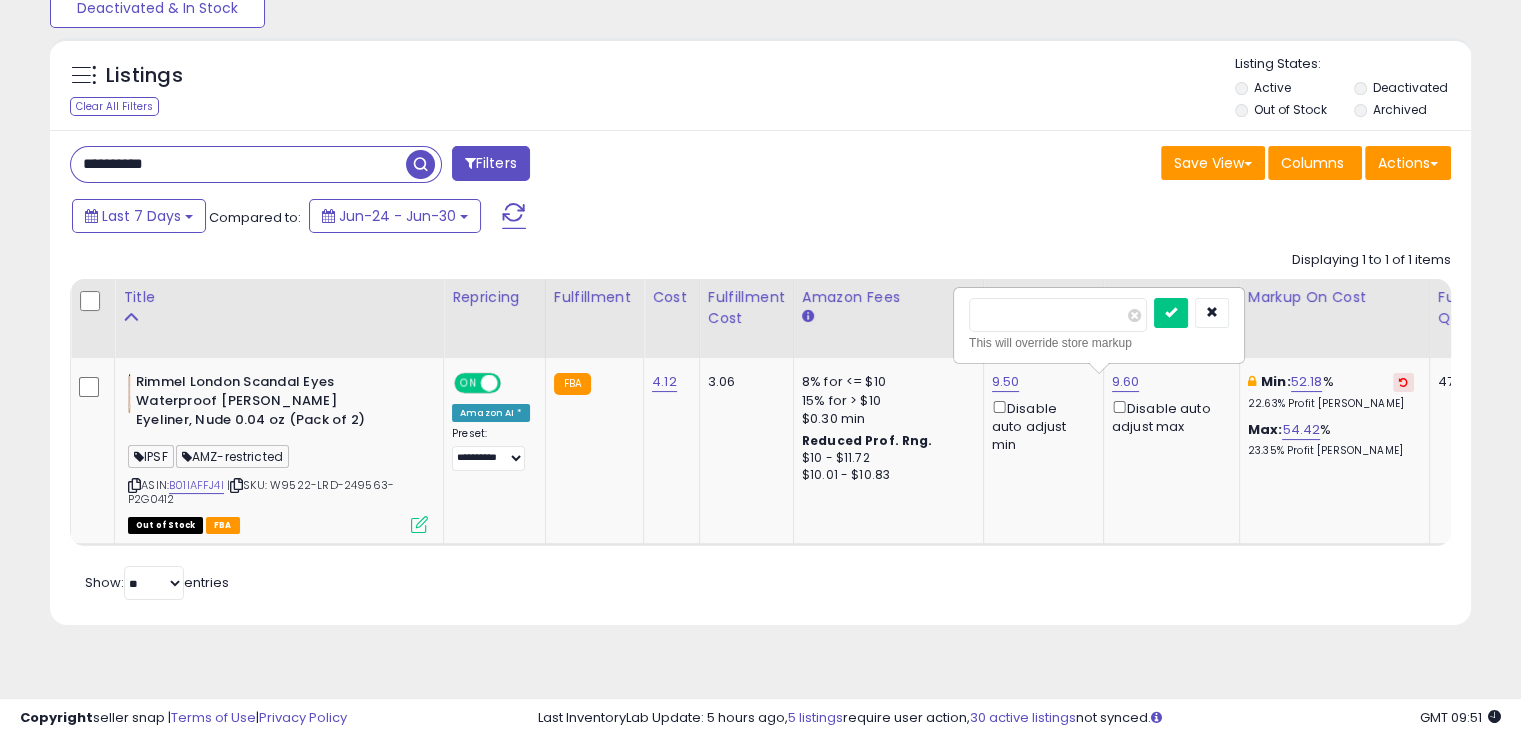 drag, startPoint x: 968, startPoint y: 313, endPoint x: 901, endPoint y: 316, distance: 67.06713 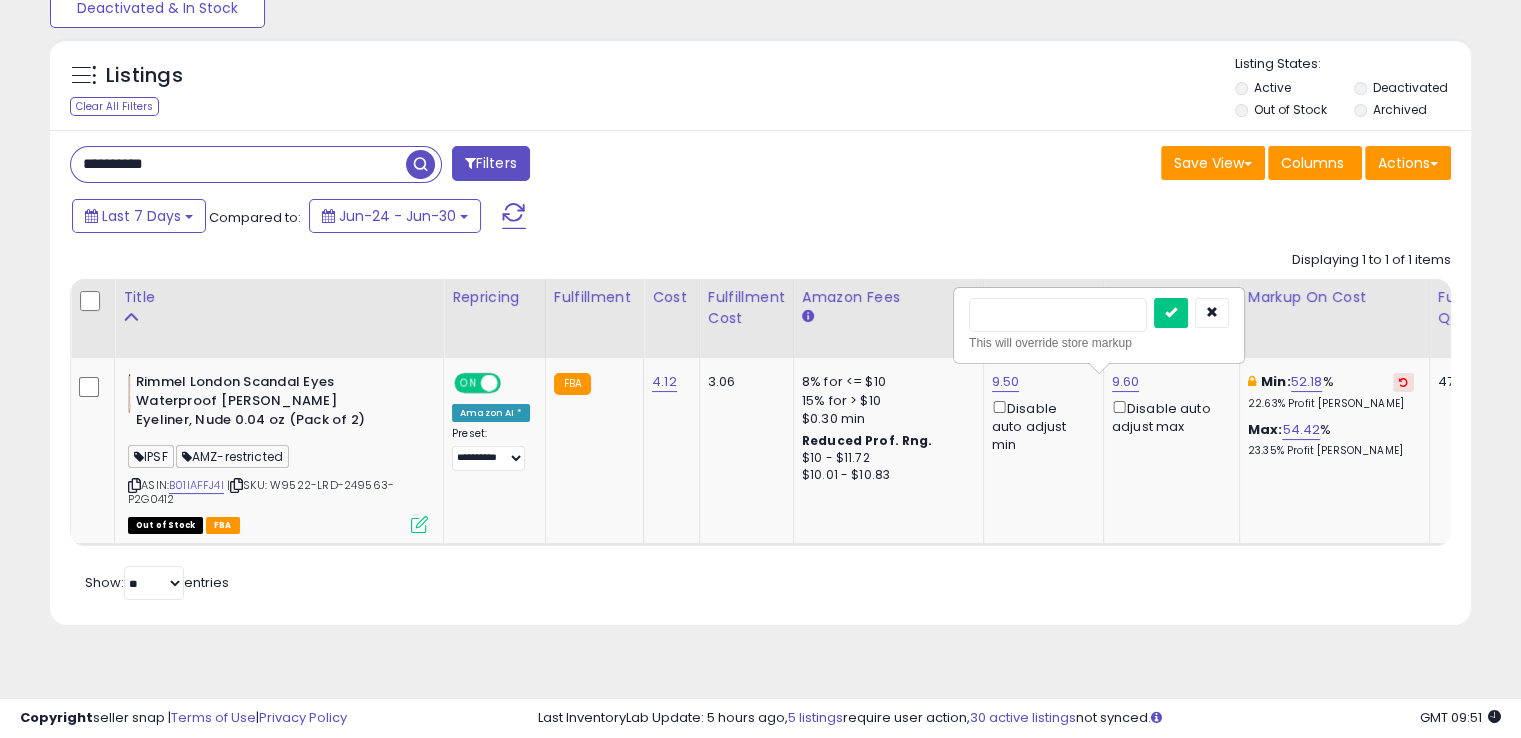 type on "****" 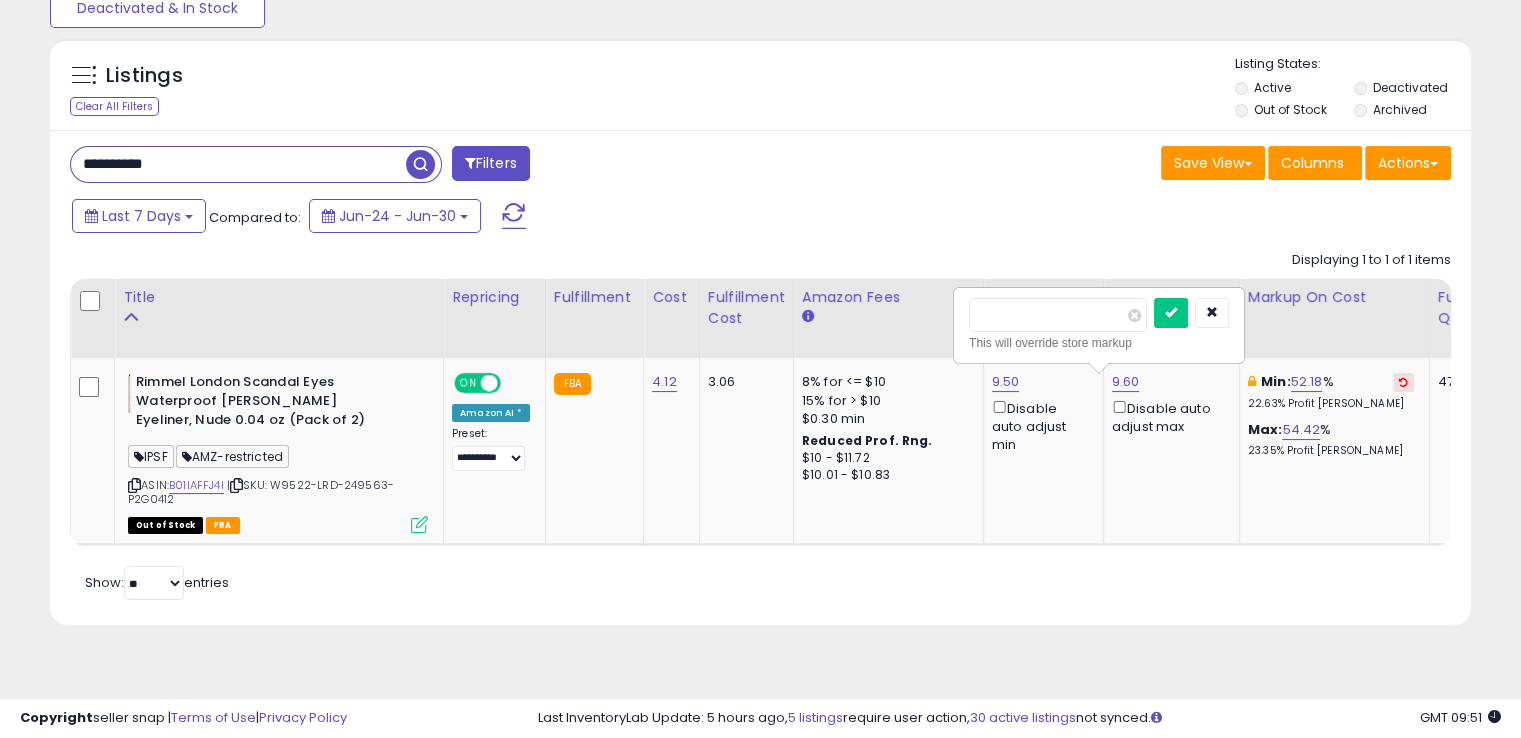 click at bounding box center (1171, 313) 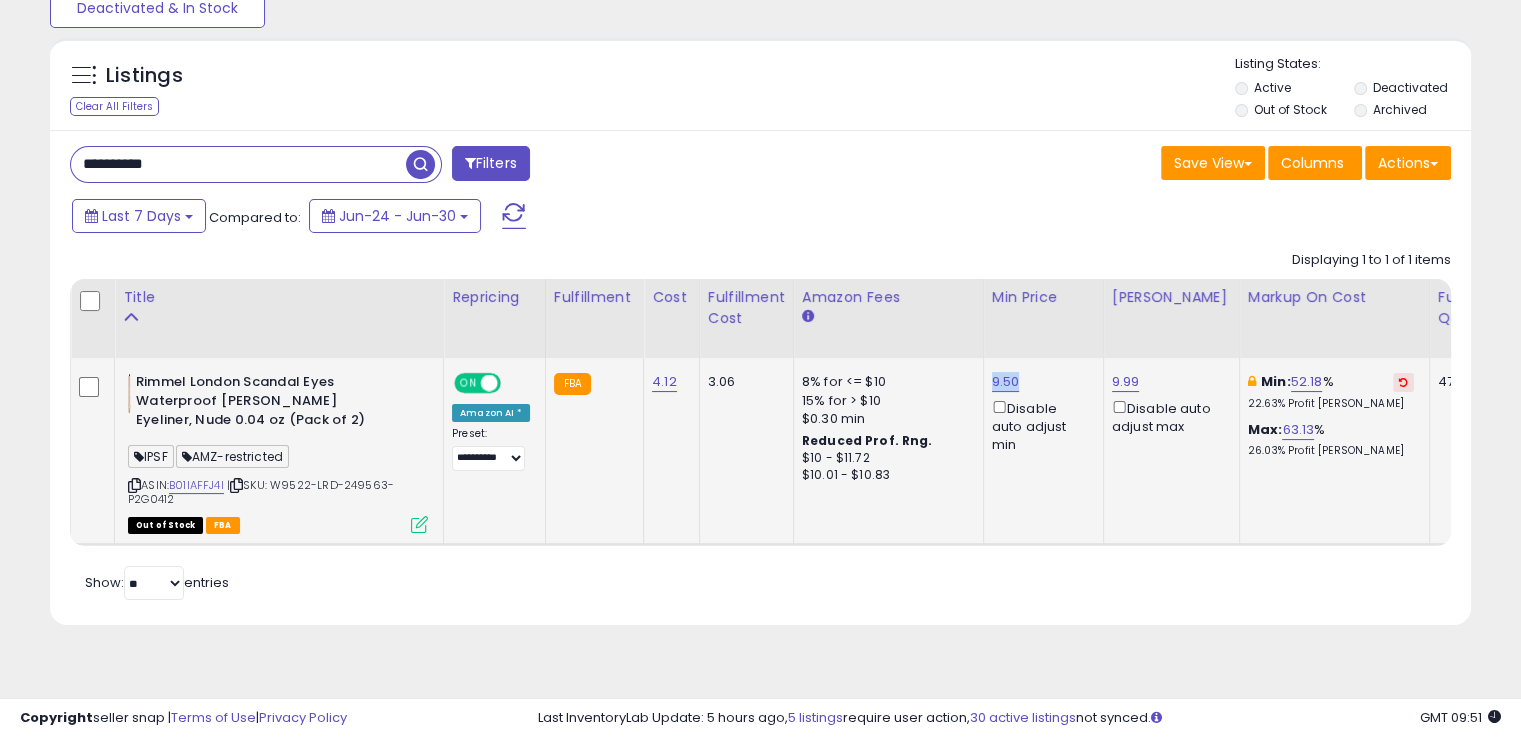 drag, startPoint x: 1015, startPoint y: 377, endPoint x: 983, endPoint y: 381, distance: 32.24903 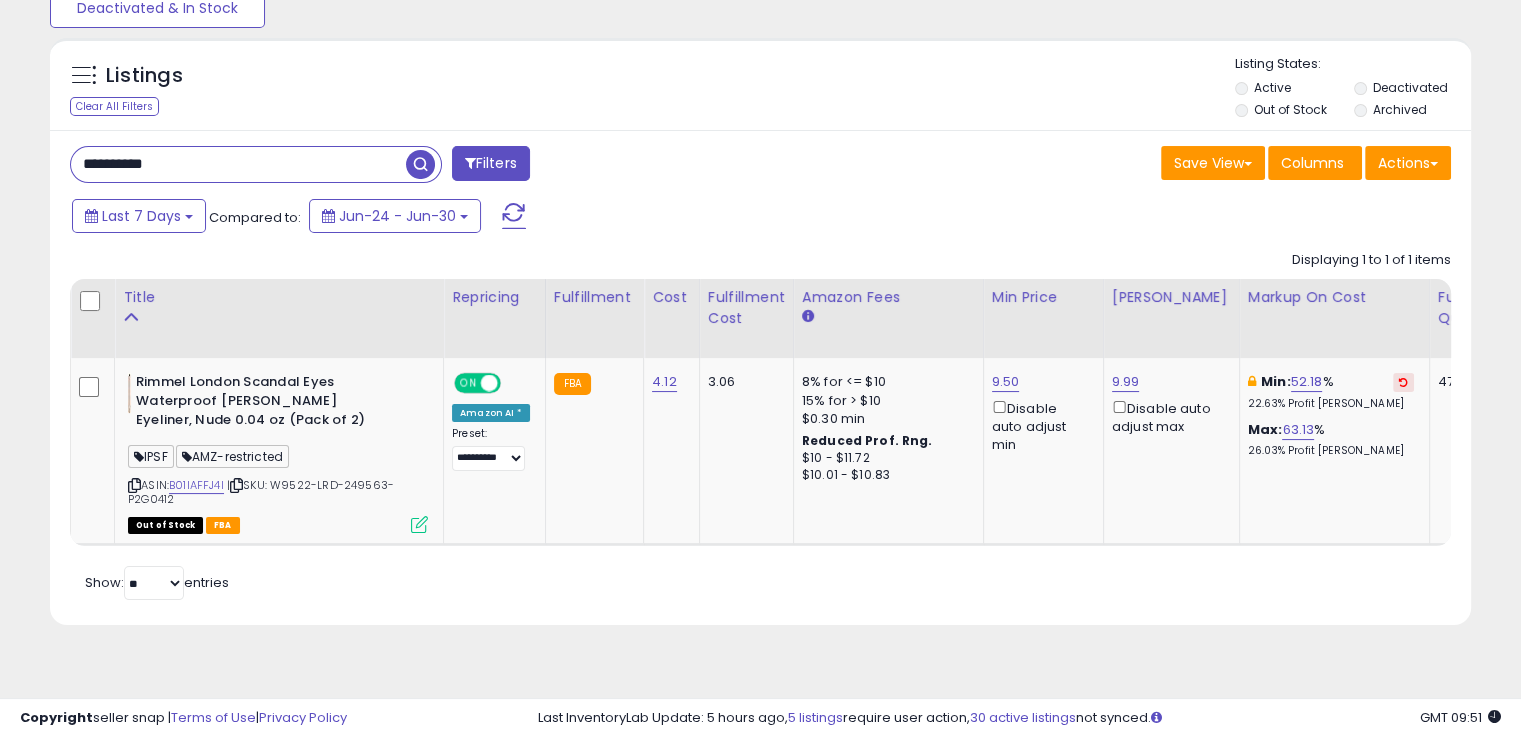 click on "**********" at bounding box center [238, 164] 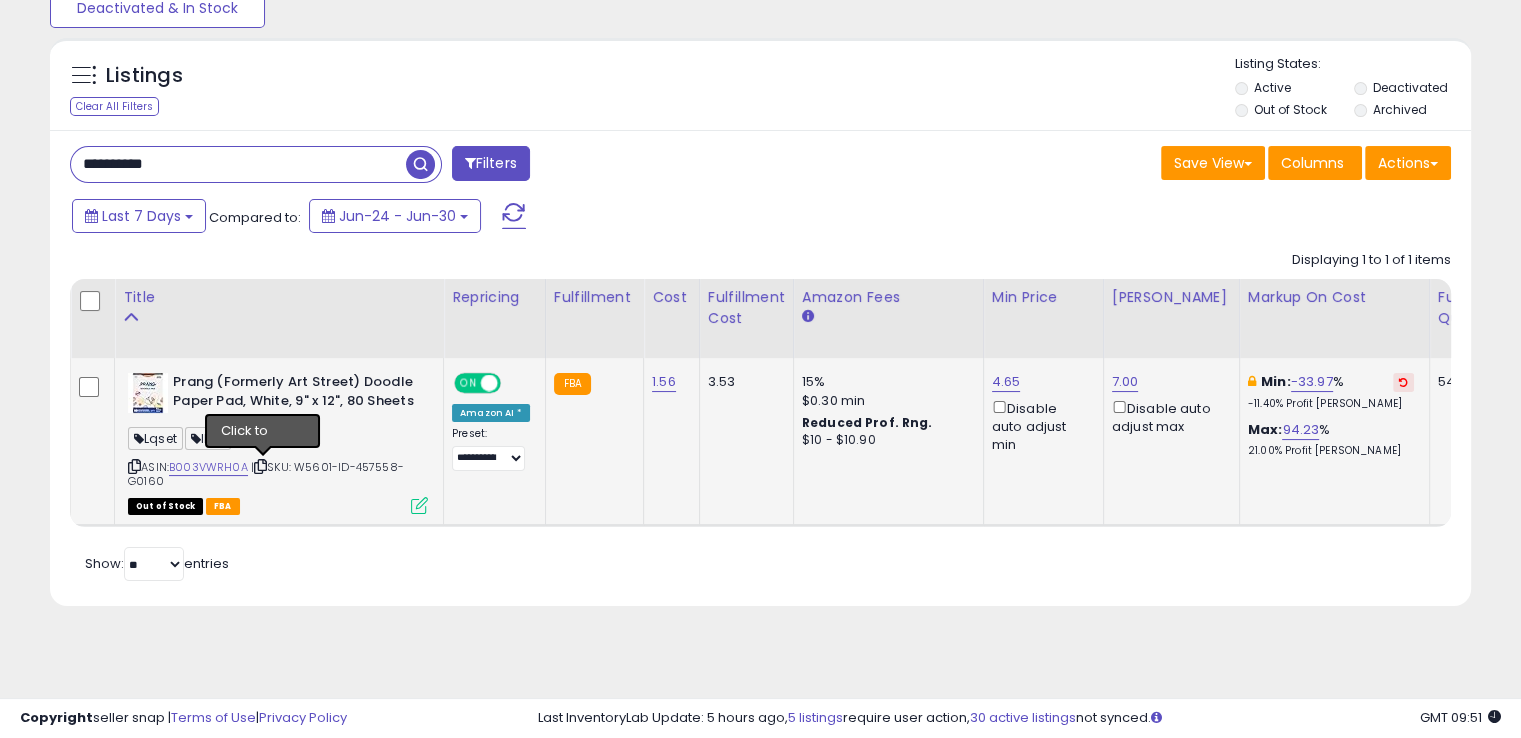 click at bounding box center (260, 466) 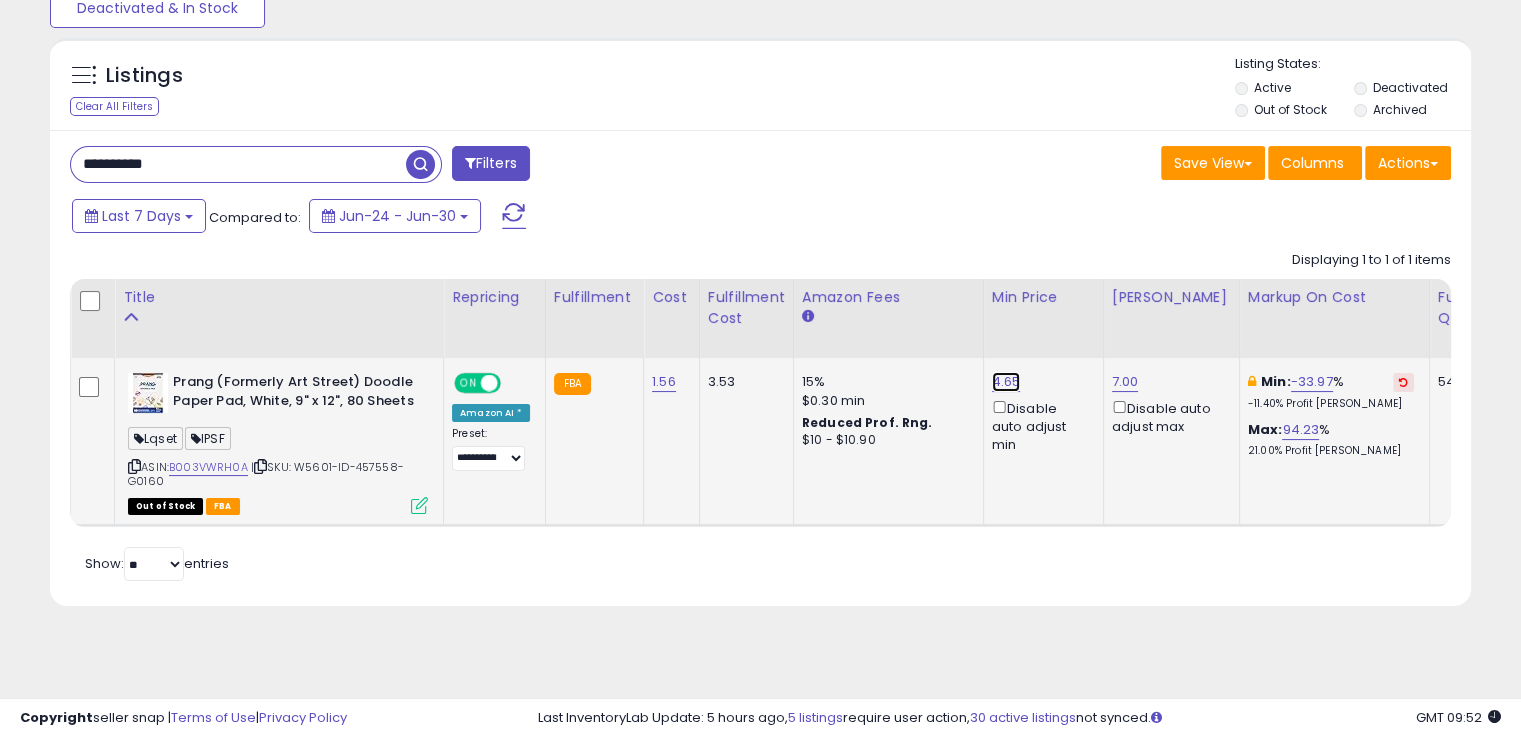 click on "4.65" at bounding box center (1006, 382) 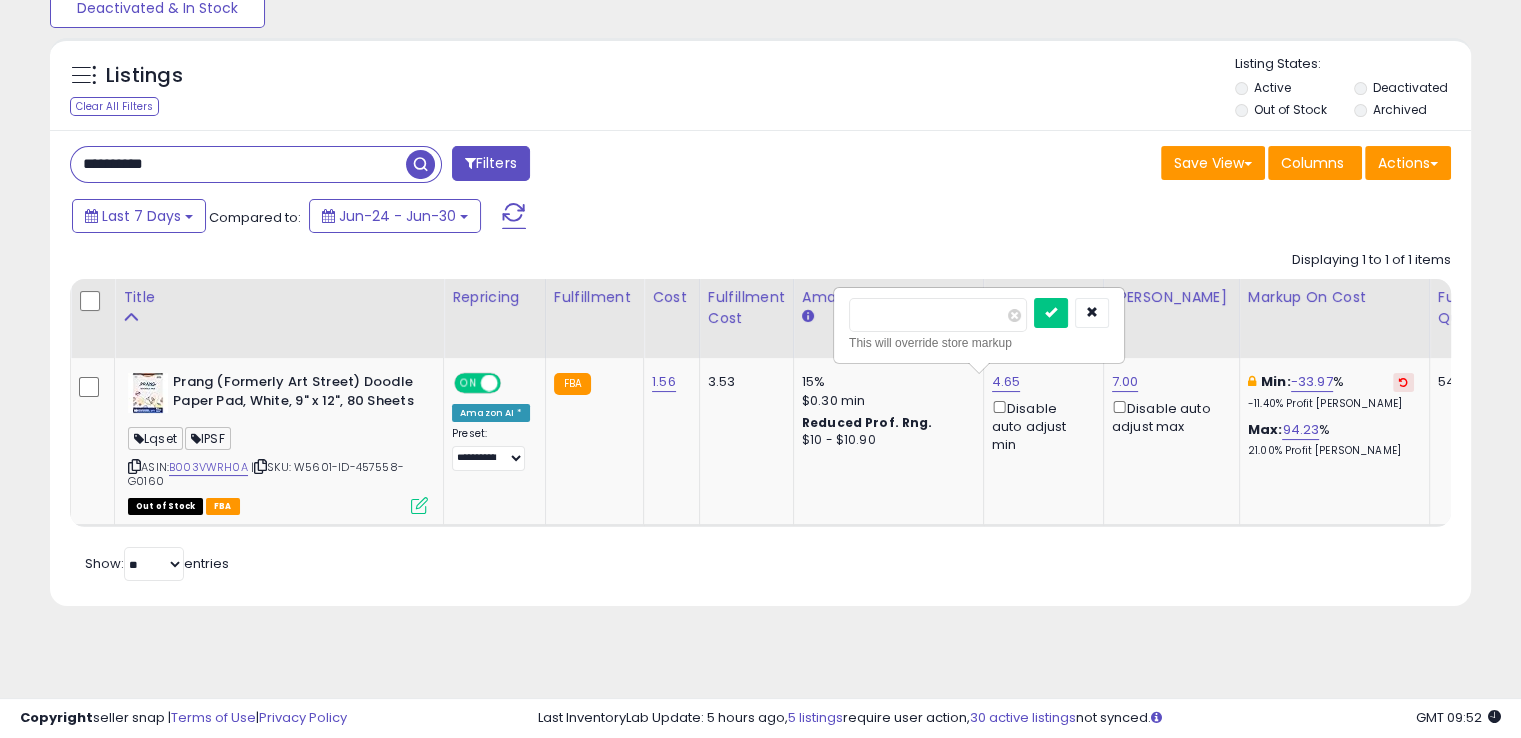 drag, startPoint x: 907, startPoint y: 323, endPoint x: 826, endPoint y: 323, distance: 81 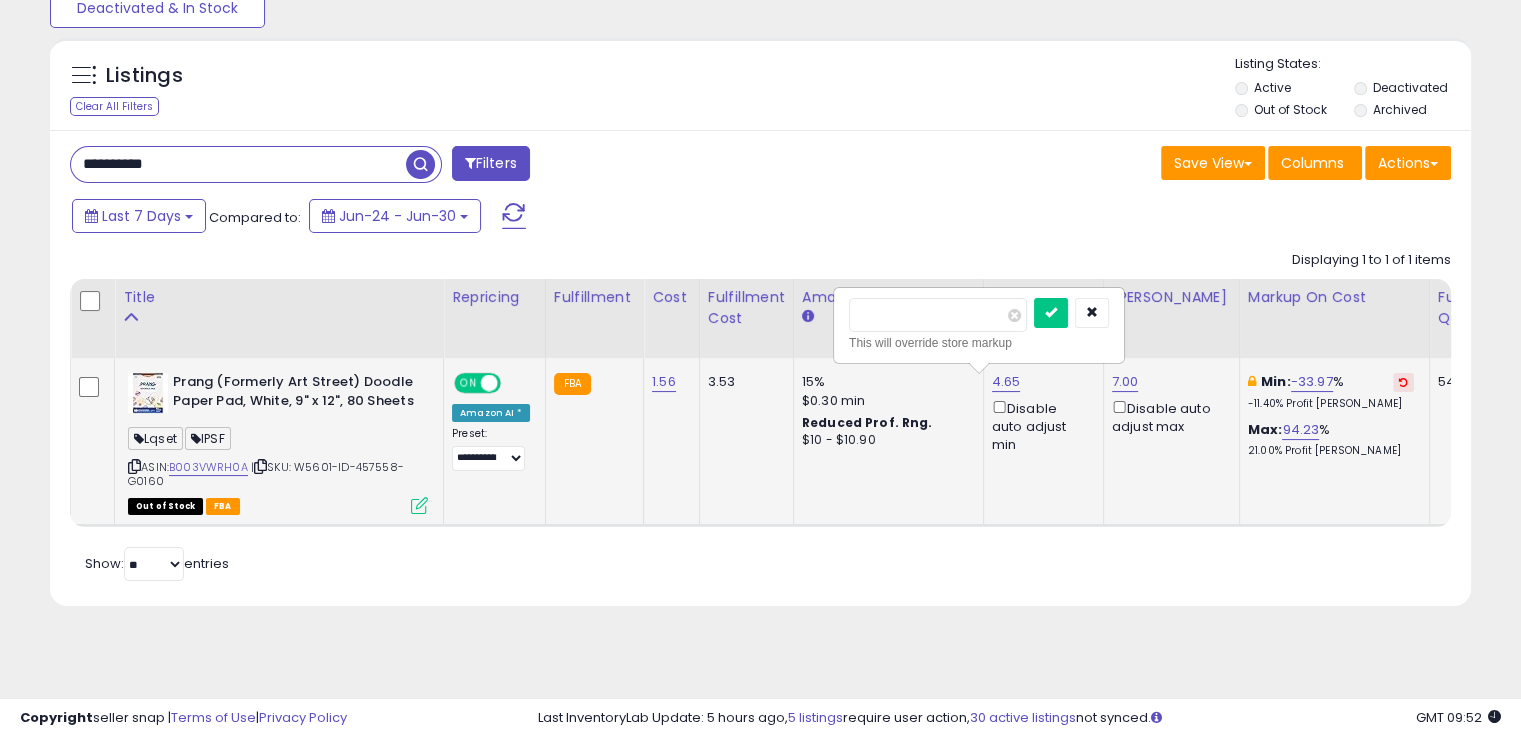 type on "*" 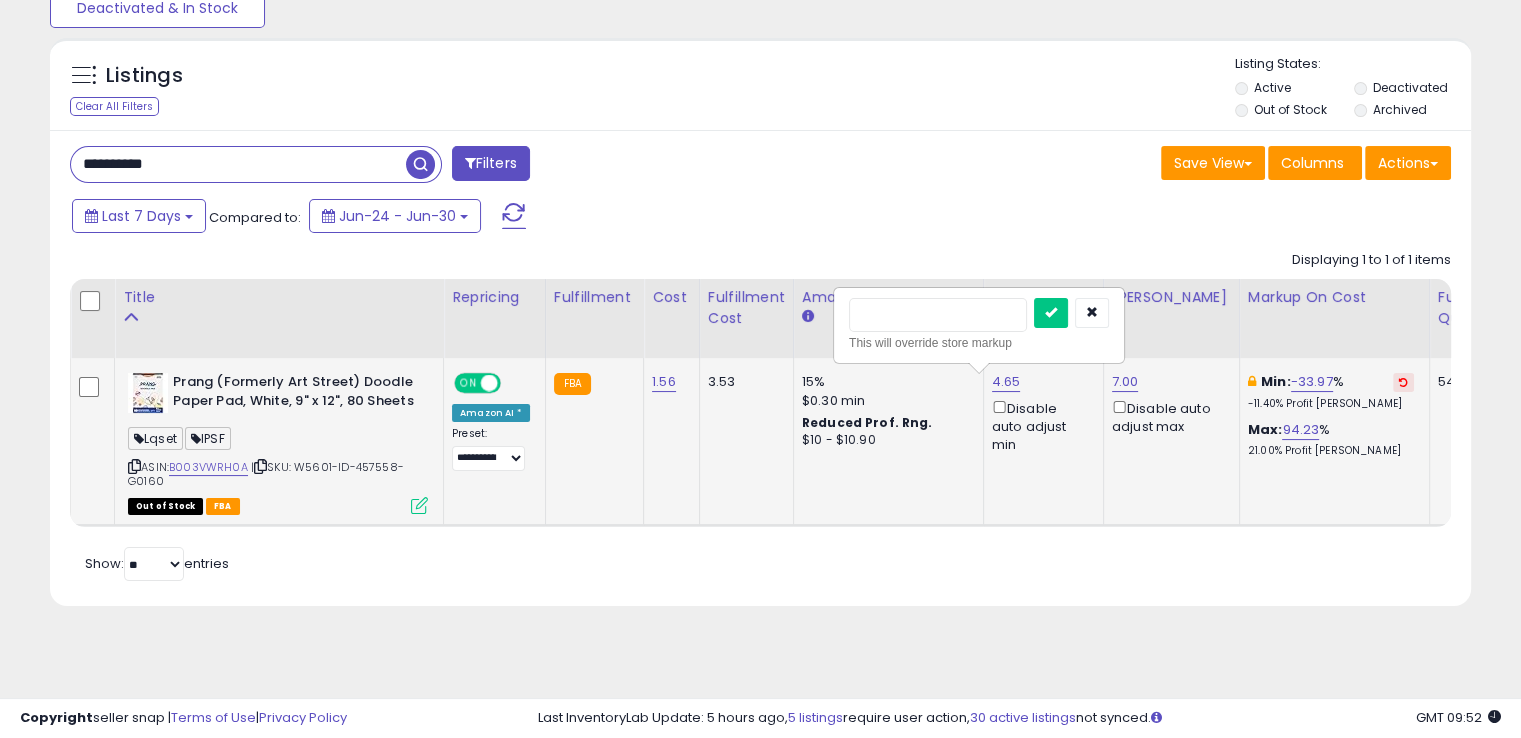 type on "***" 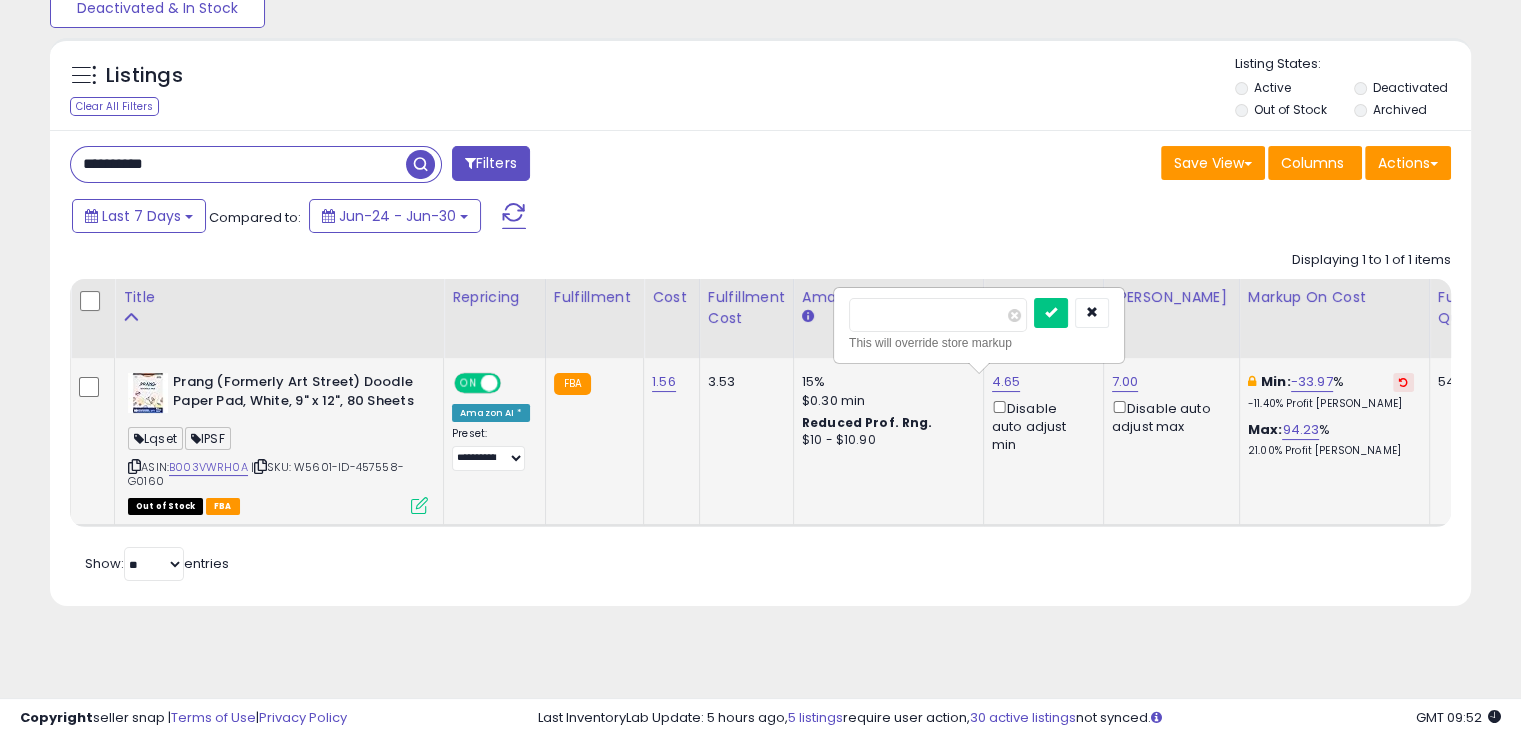 click at bounding box center (1051, 313) 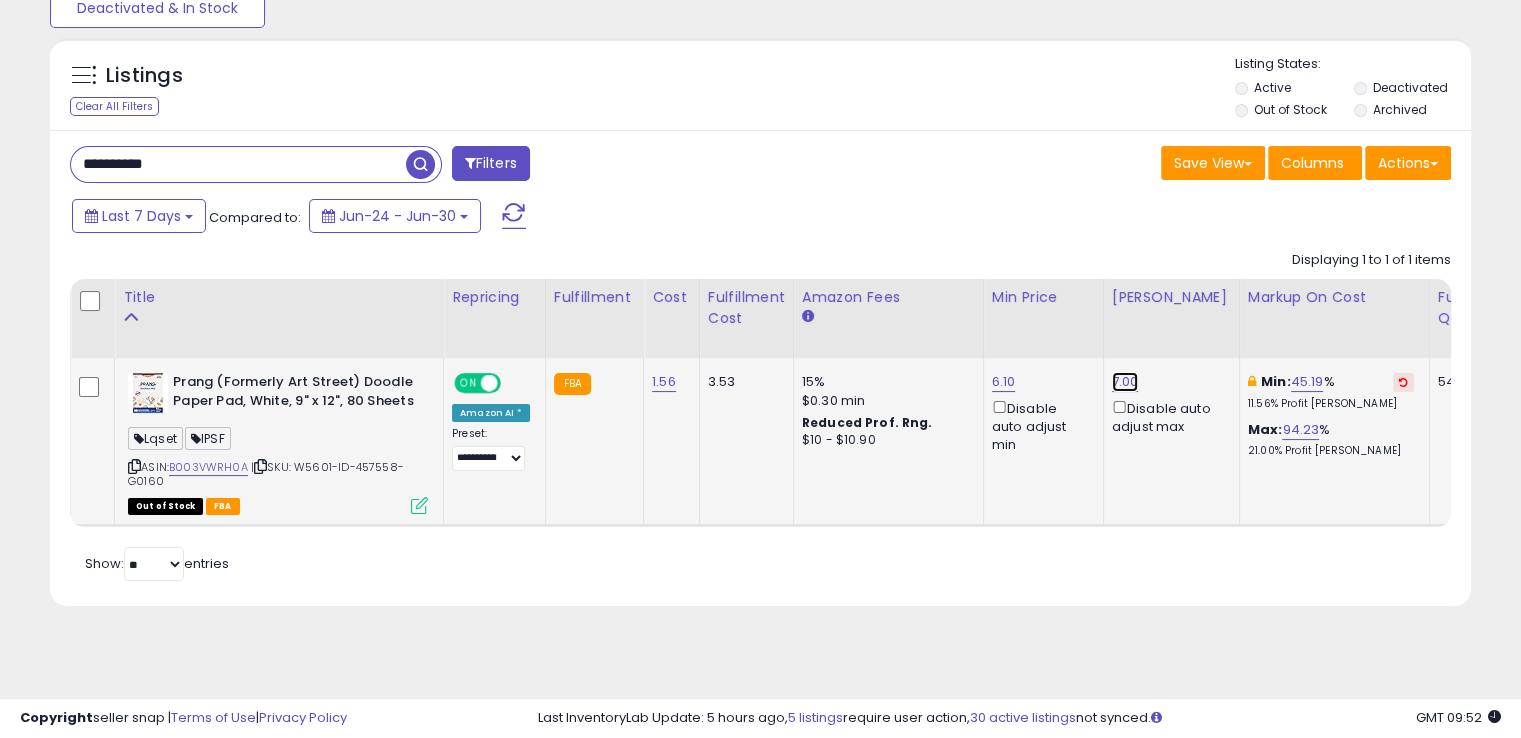 click on "7.00" at bounding box center (1125, 382) 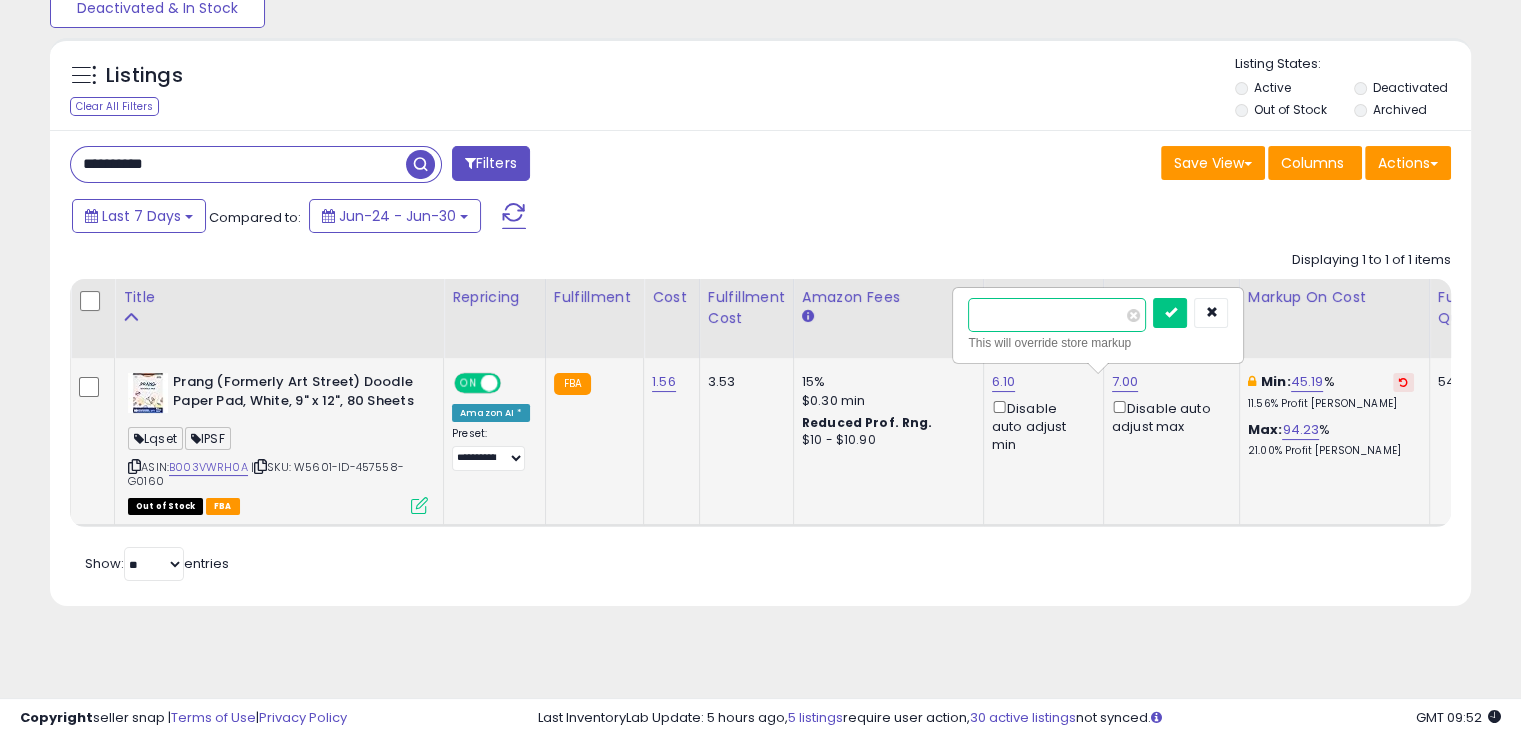 drag, startPoint x: 1040, startPoint y: 321, endPoint x: 976, endPoint y: 328, distance: 64.381676 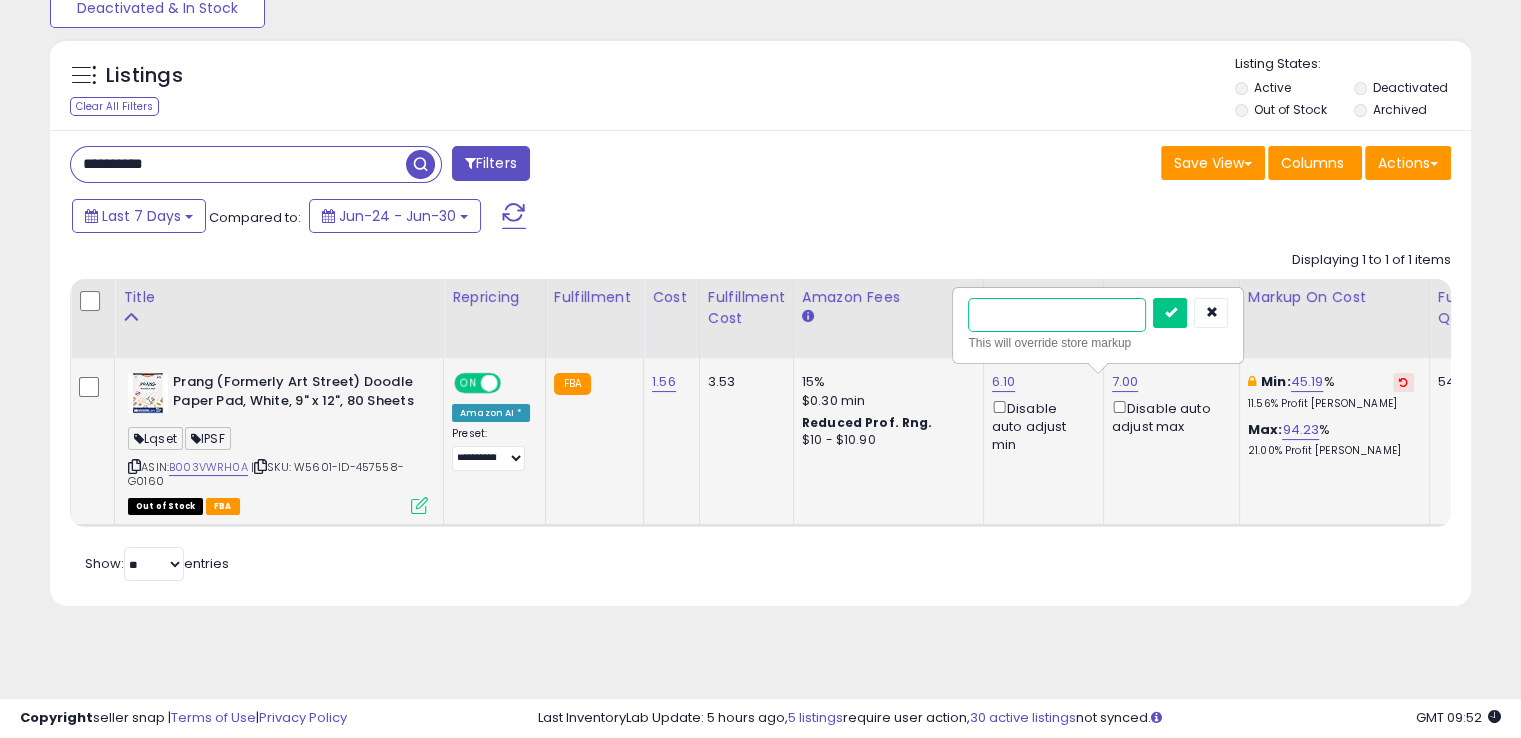 type on "****" 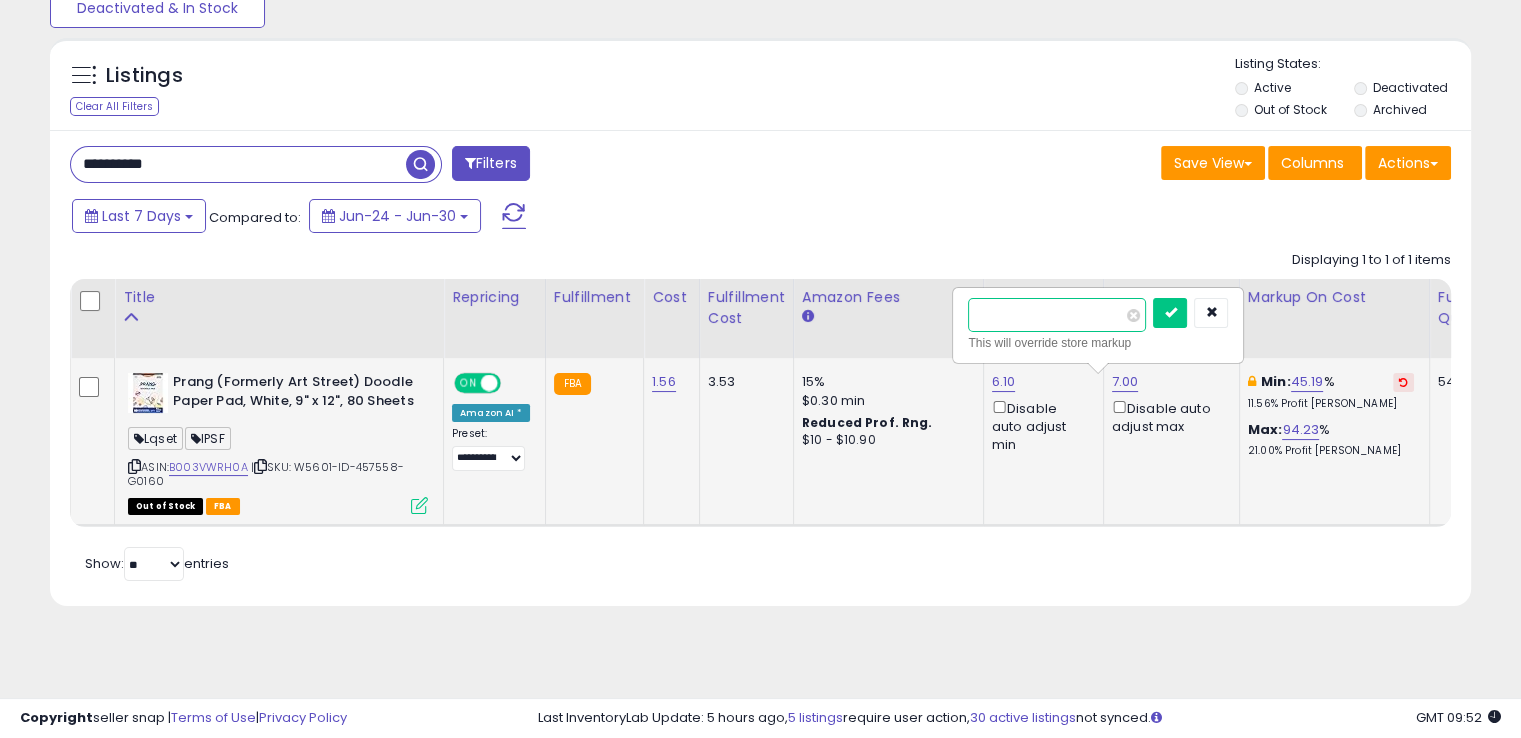 click at bounding box center (1170, 313) 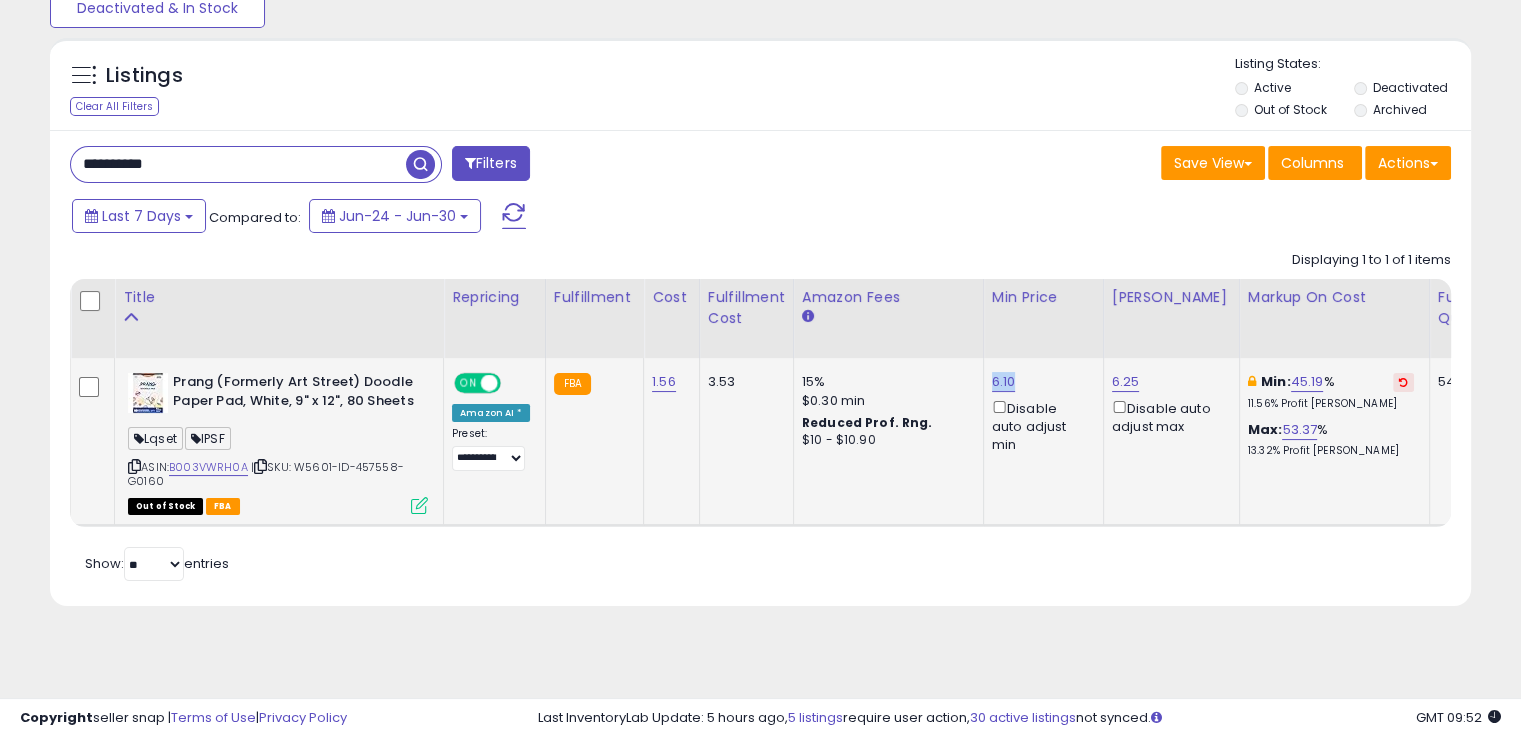 drag, startPoint x: 1013, startPoint y: 382, endPoint x: 981, endPoint y: 382, distance: 32 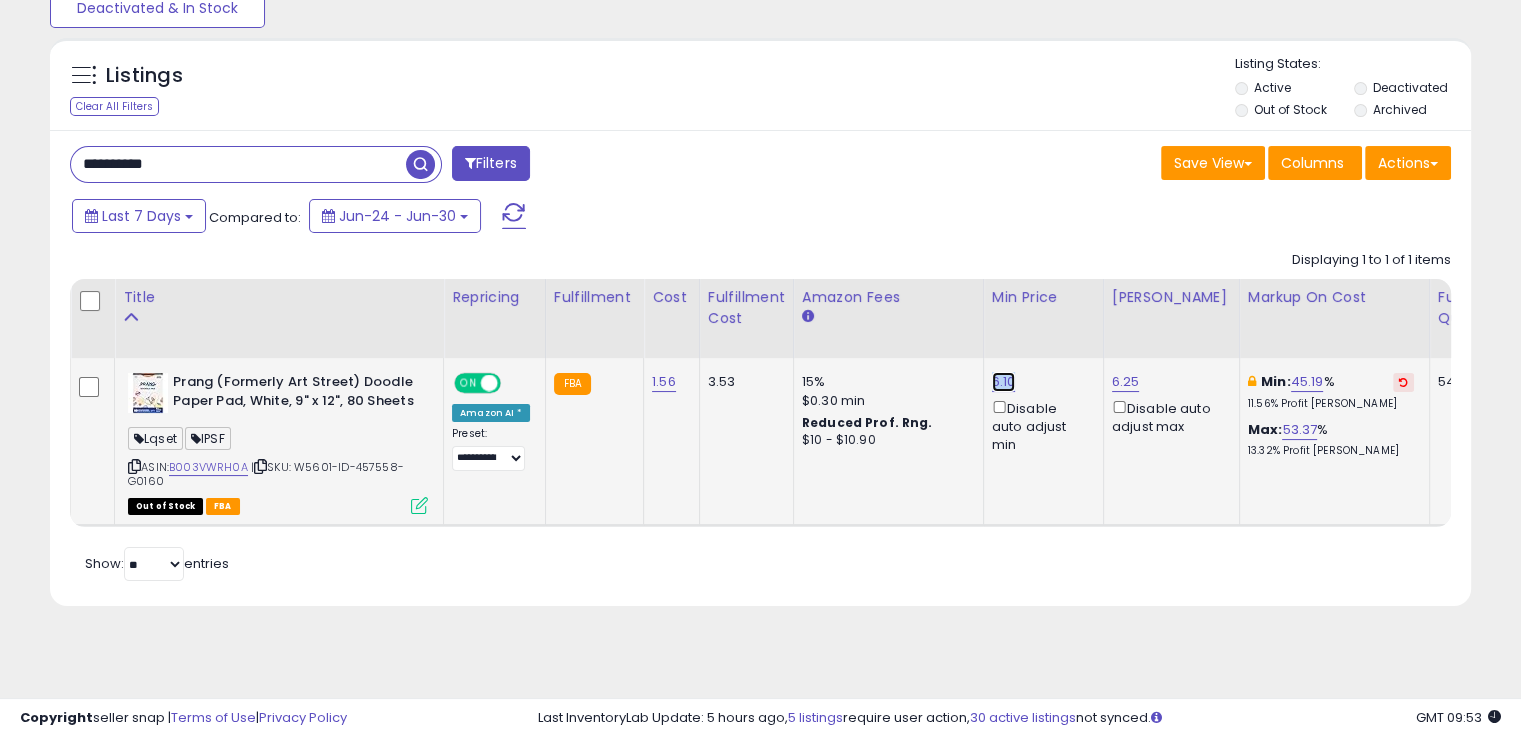 click on "6.10" at bounding box center (1004, 382) 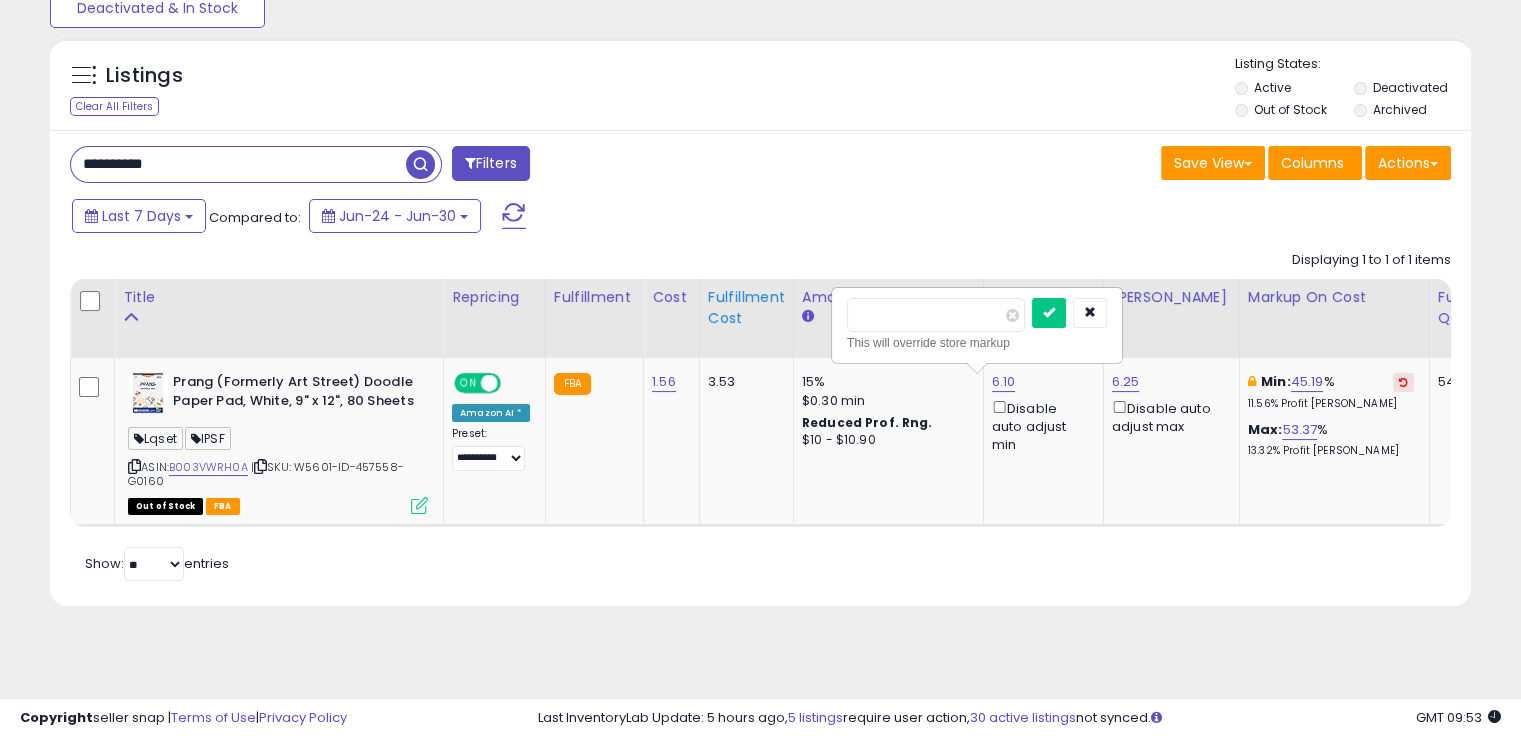 click on "Title
Repricing" at bounding box center [1598, 403] 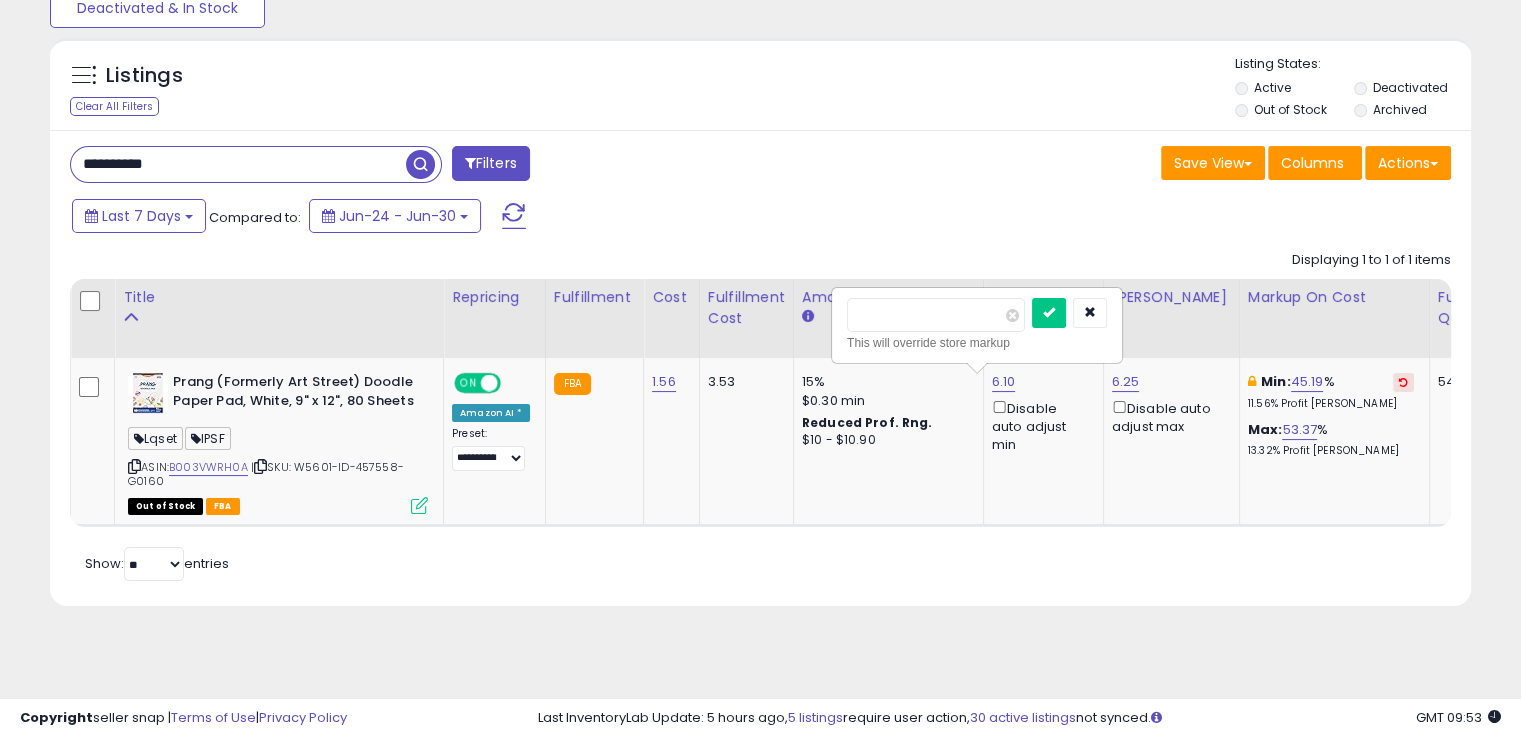 type on "*" 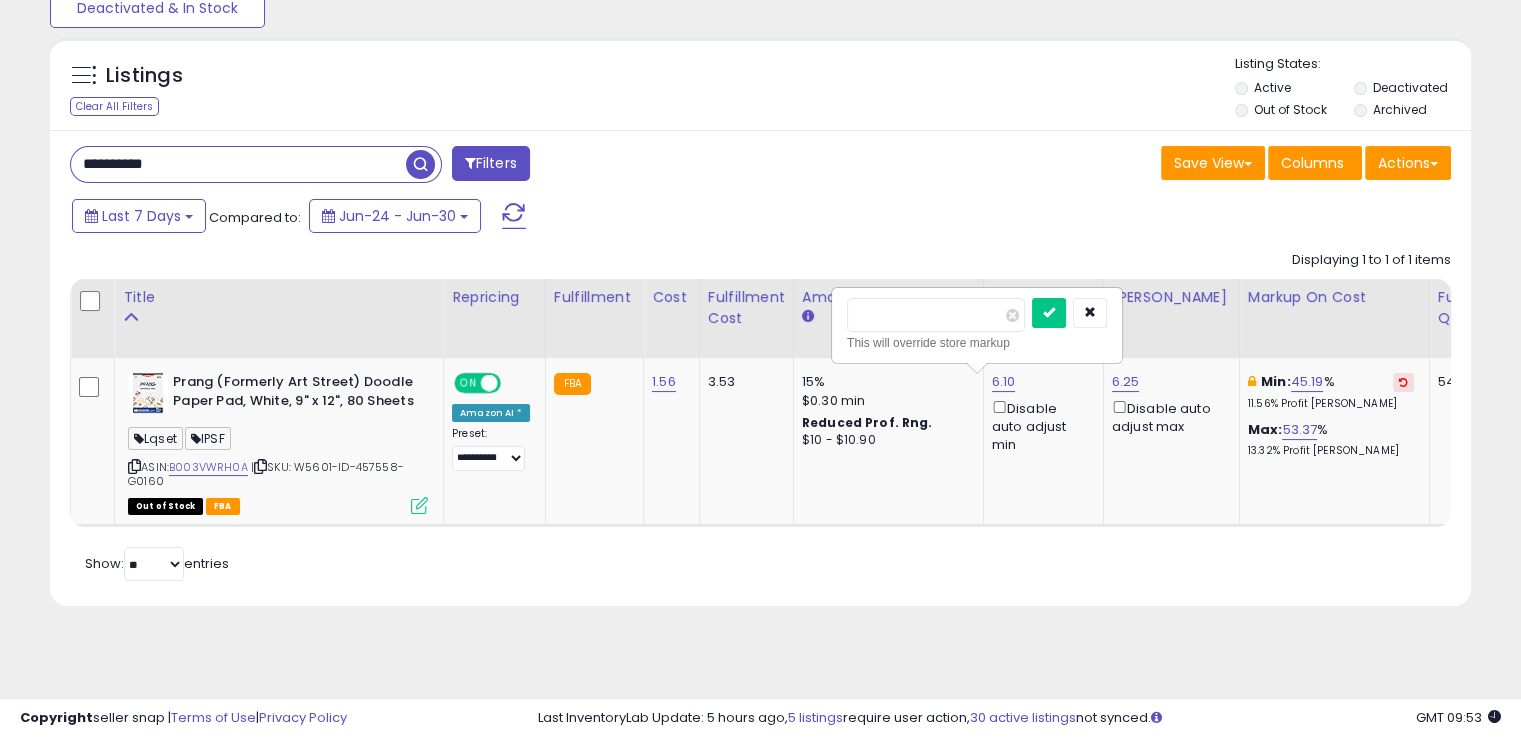 type on "****" 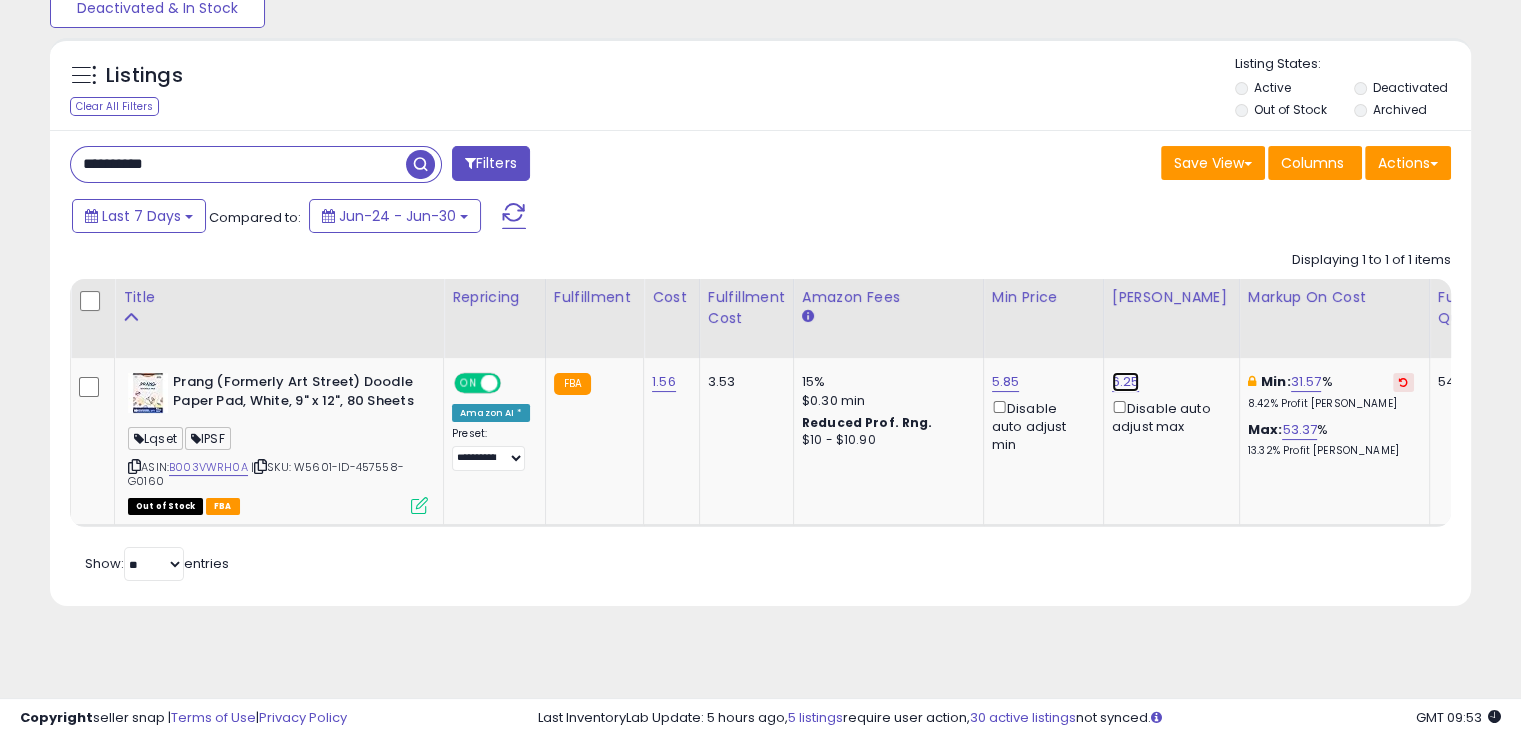 click on "6.25" at bounding box center (1126, 382) 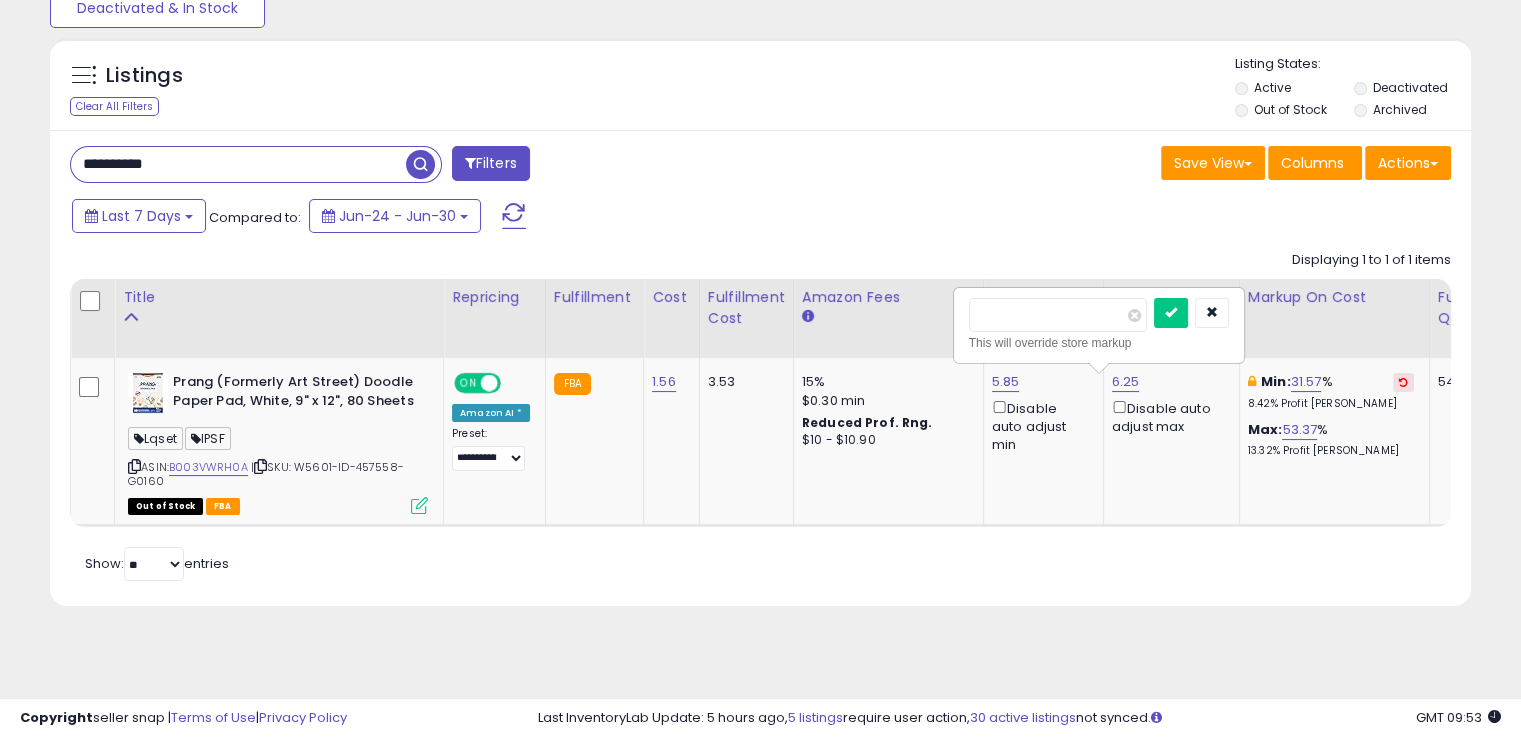 type on "****" 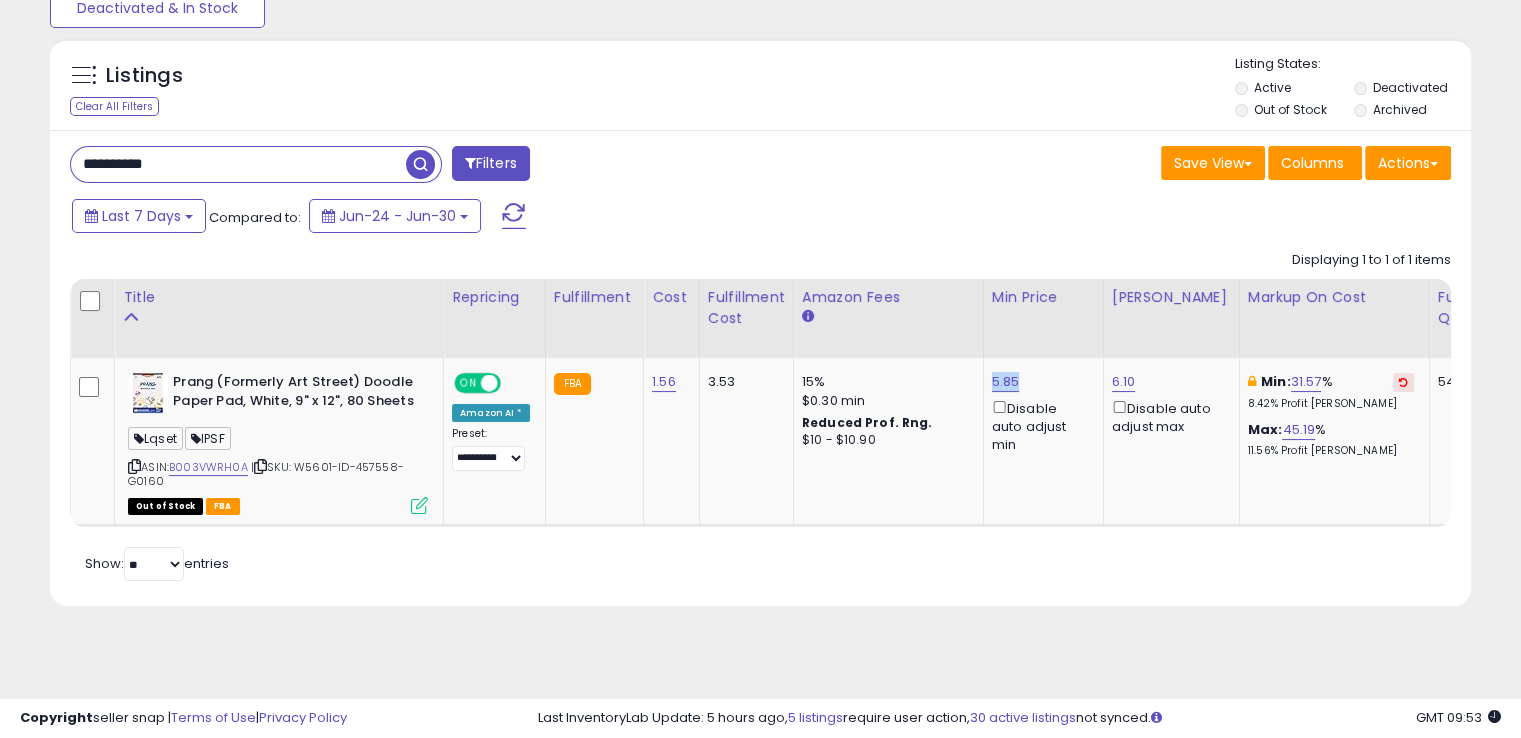 click on "5.85  Disable auto adjust min" 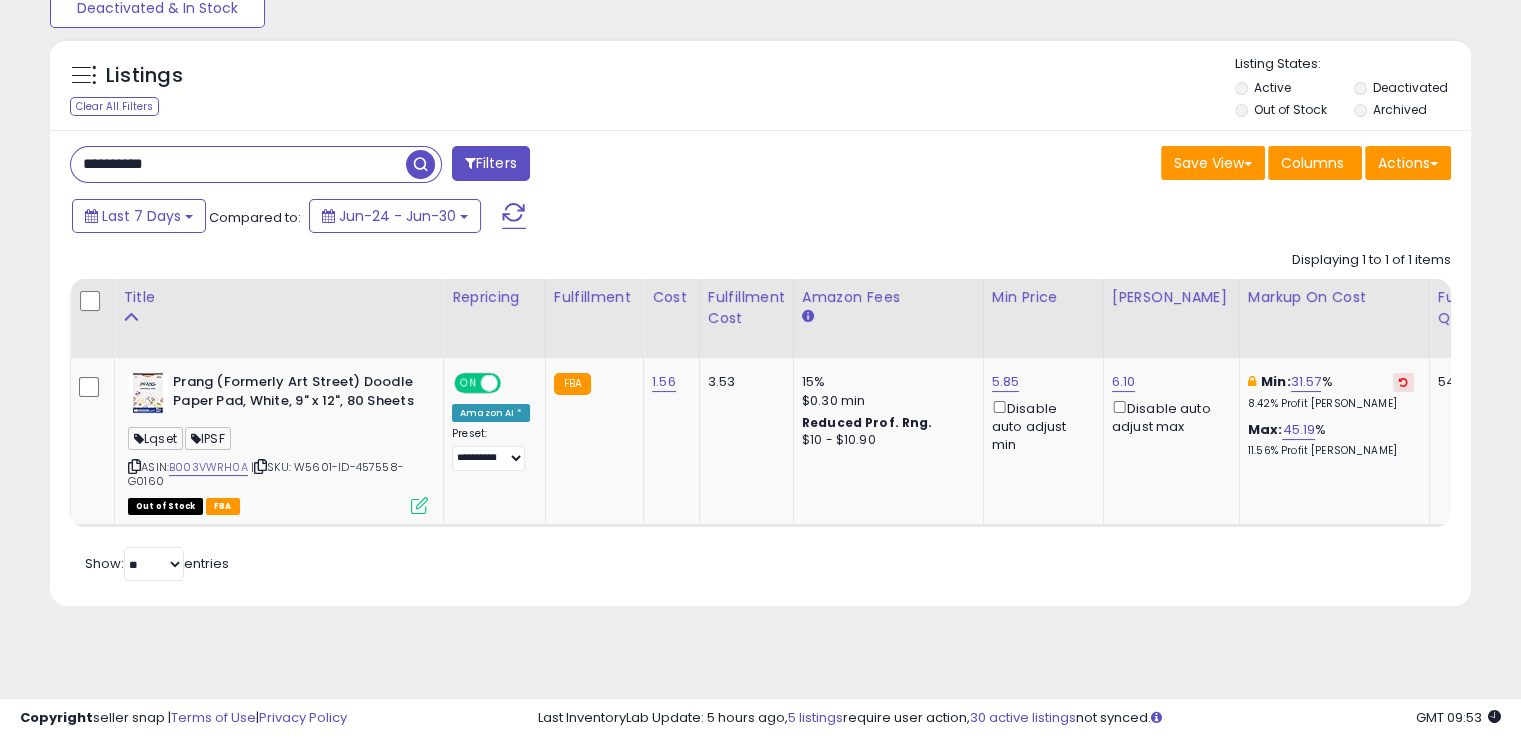 click on "**********" at bounding box center [238, 164] 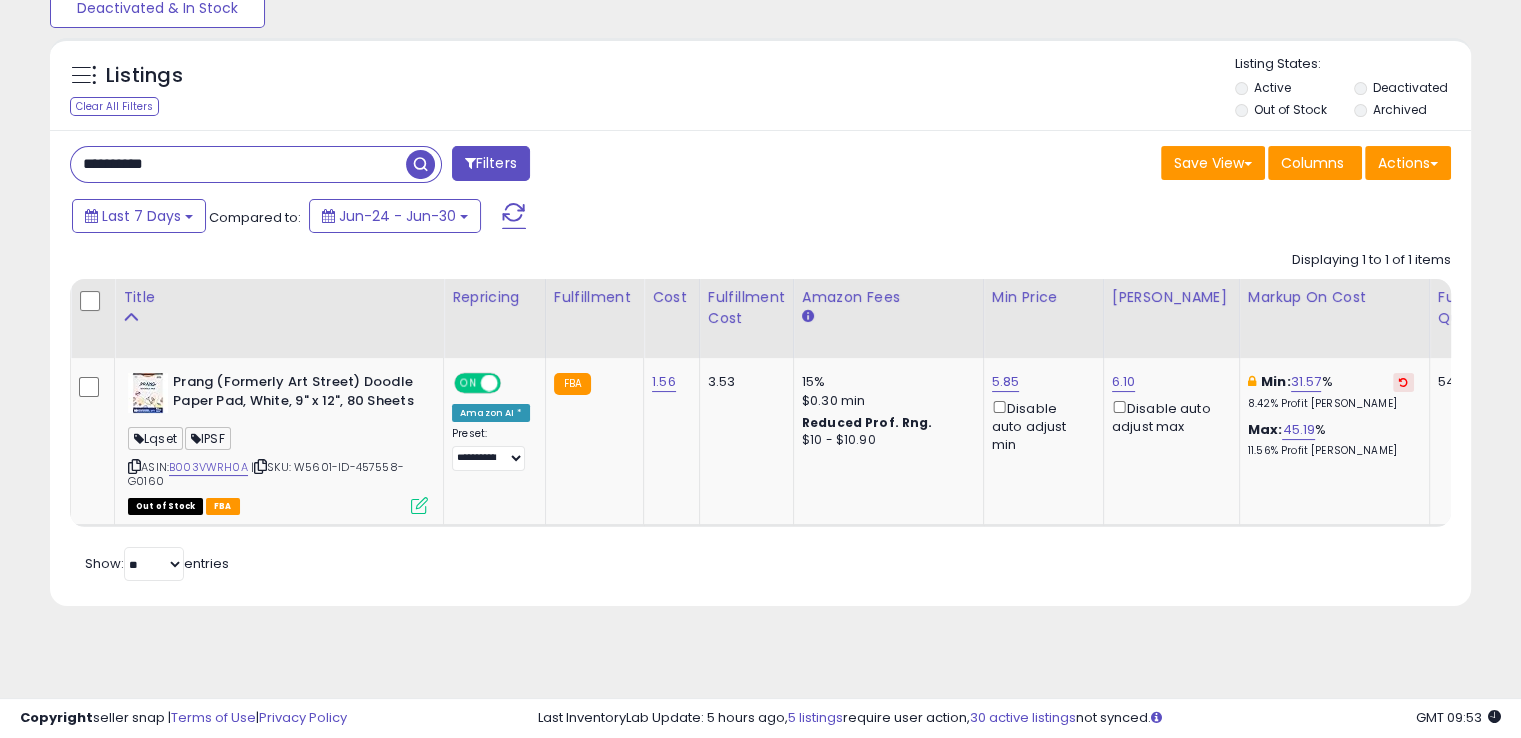 paste 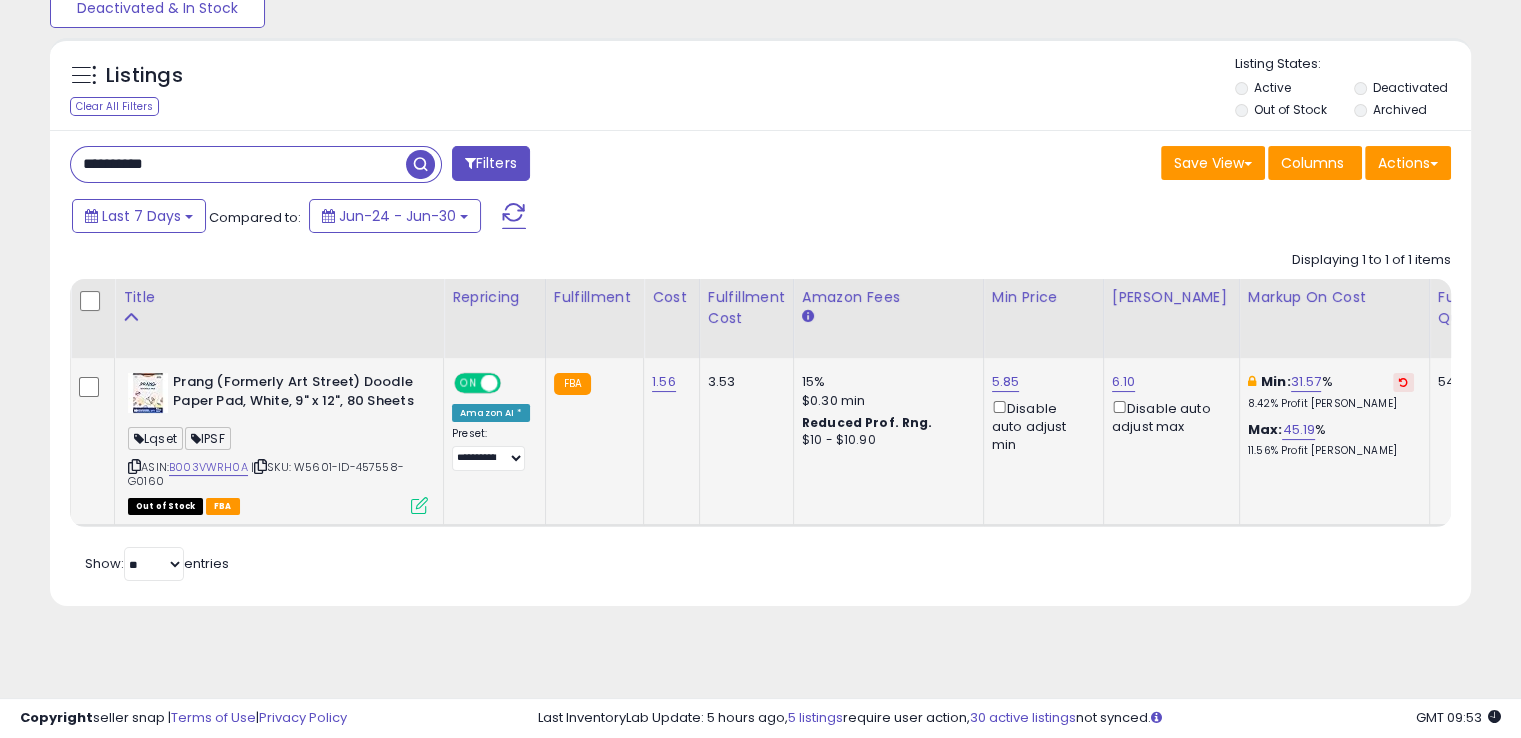 type on "**********" 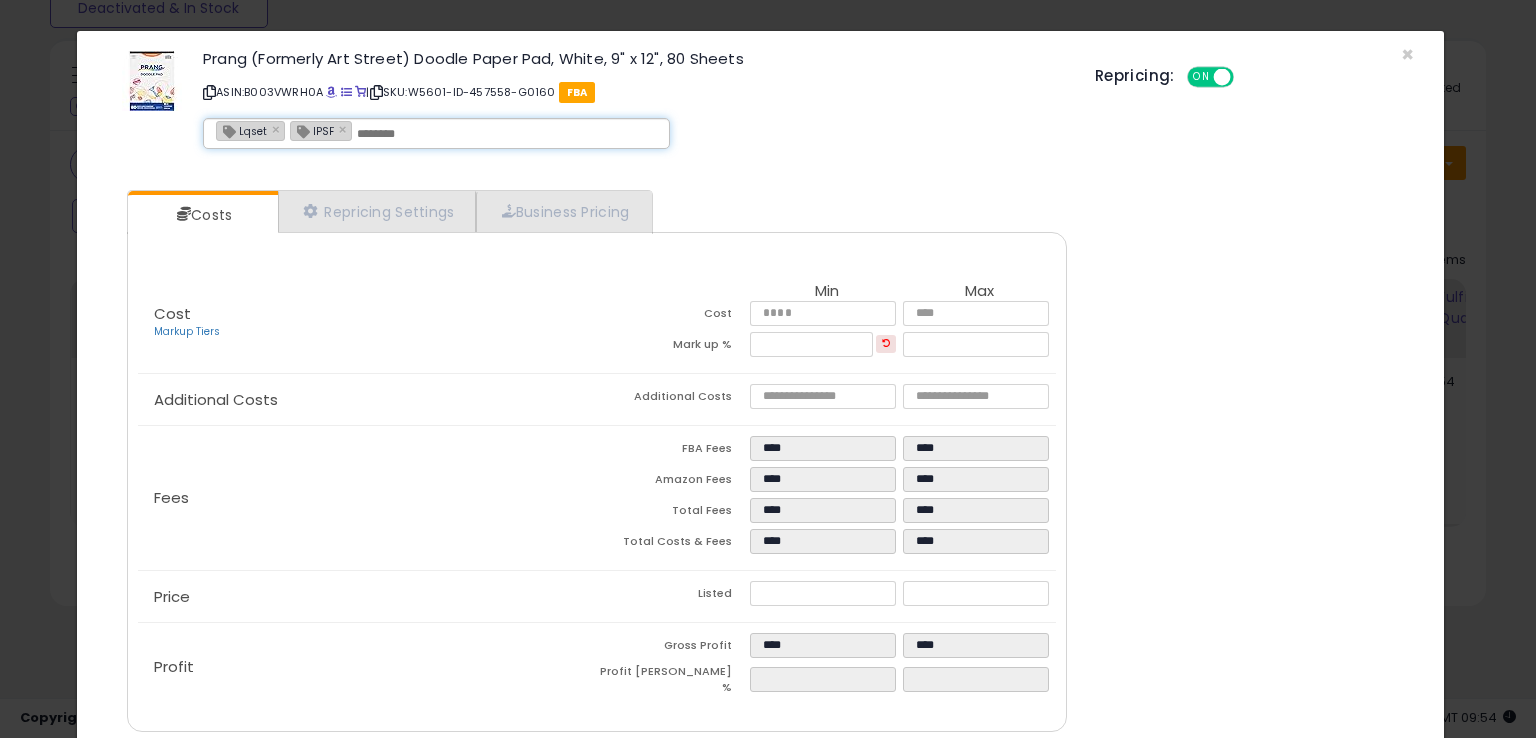 click at bounding box center (507, 134) 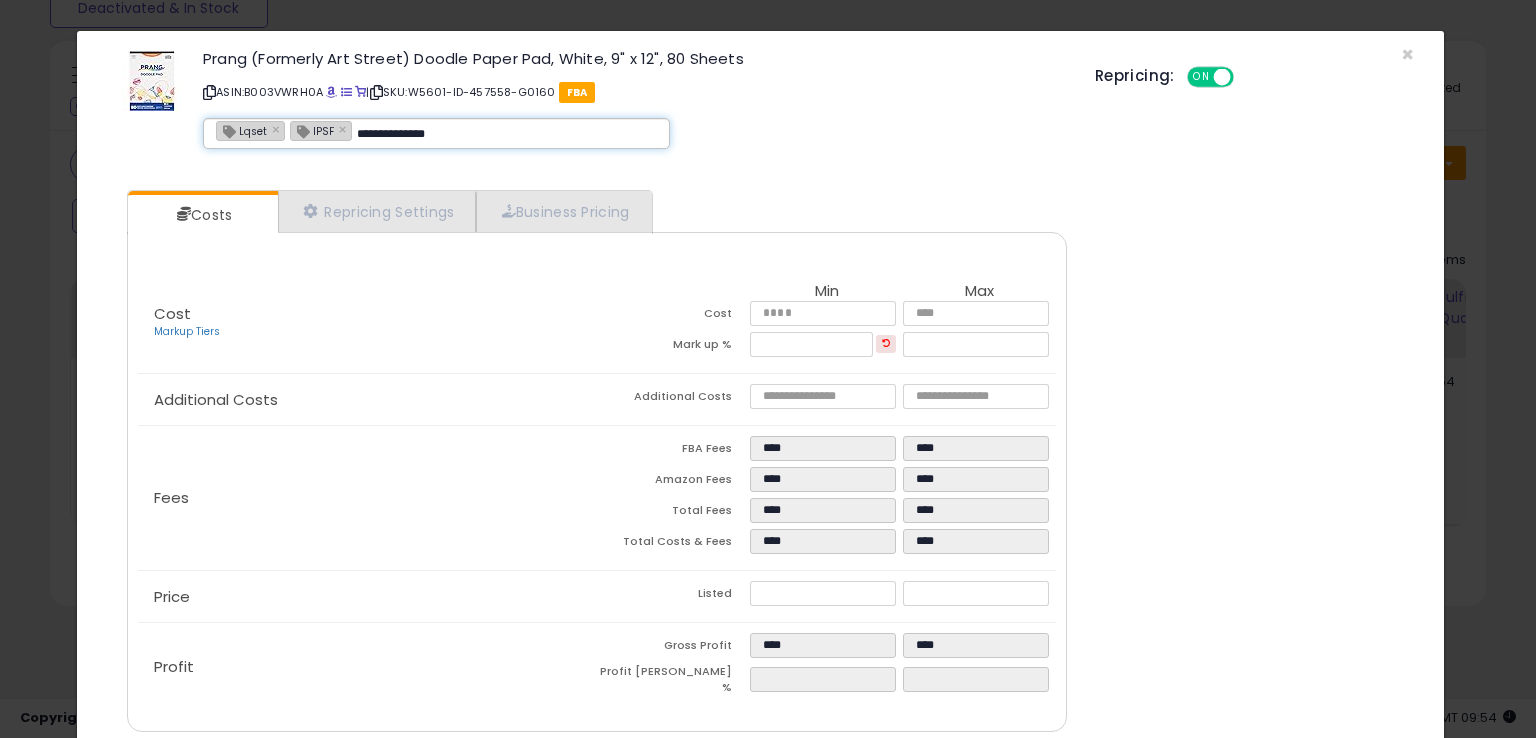 type on "**********" 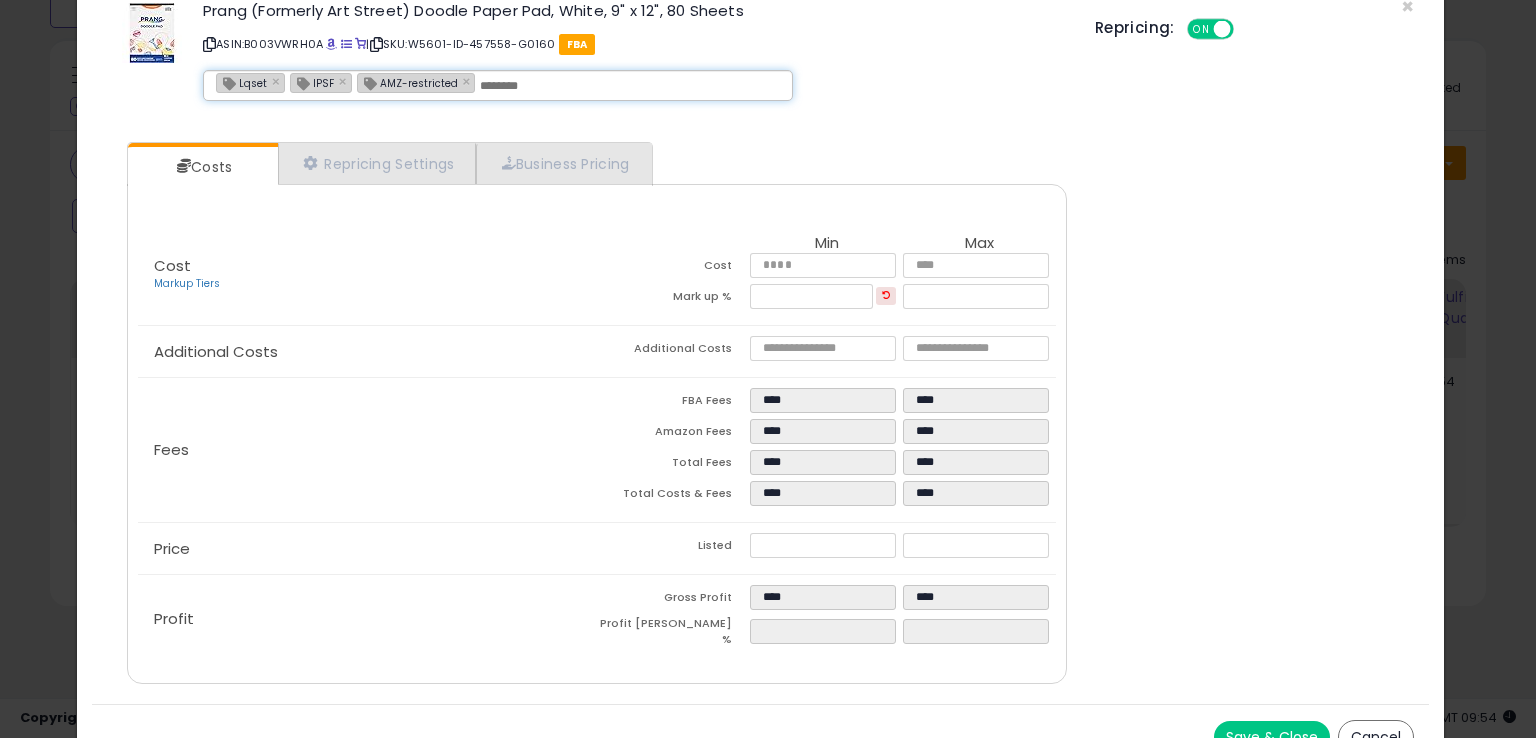 scroll, scrollTop: 71, scrollLeft: 0, axis: vertical 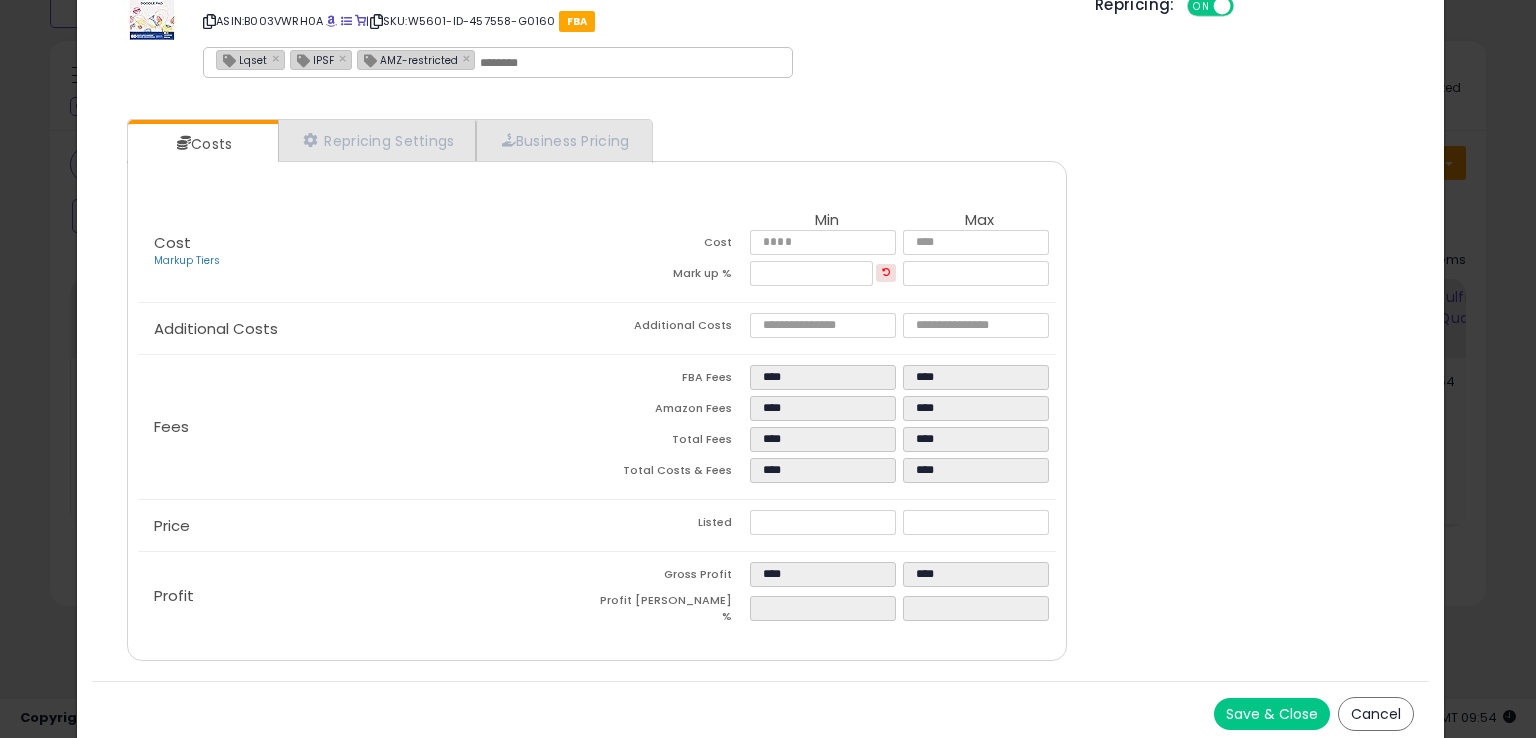 click on "Save & Close" at bounding box center [1272, 714] 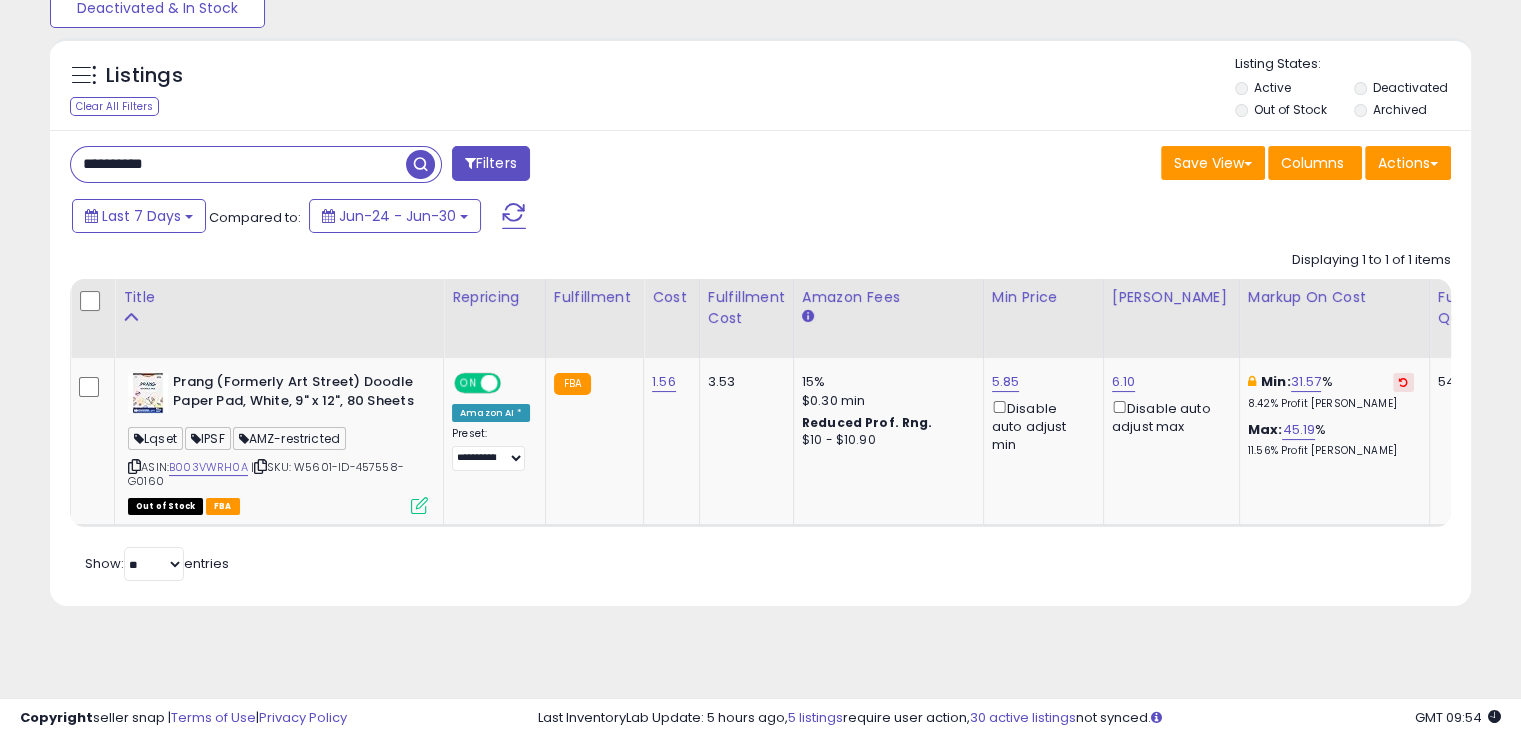 click on "**********" at bounding box center [238, 164] 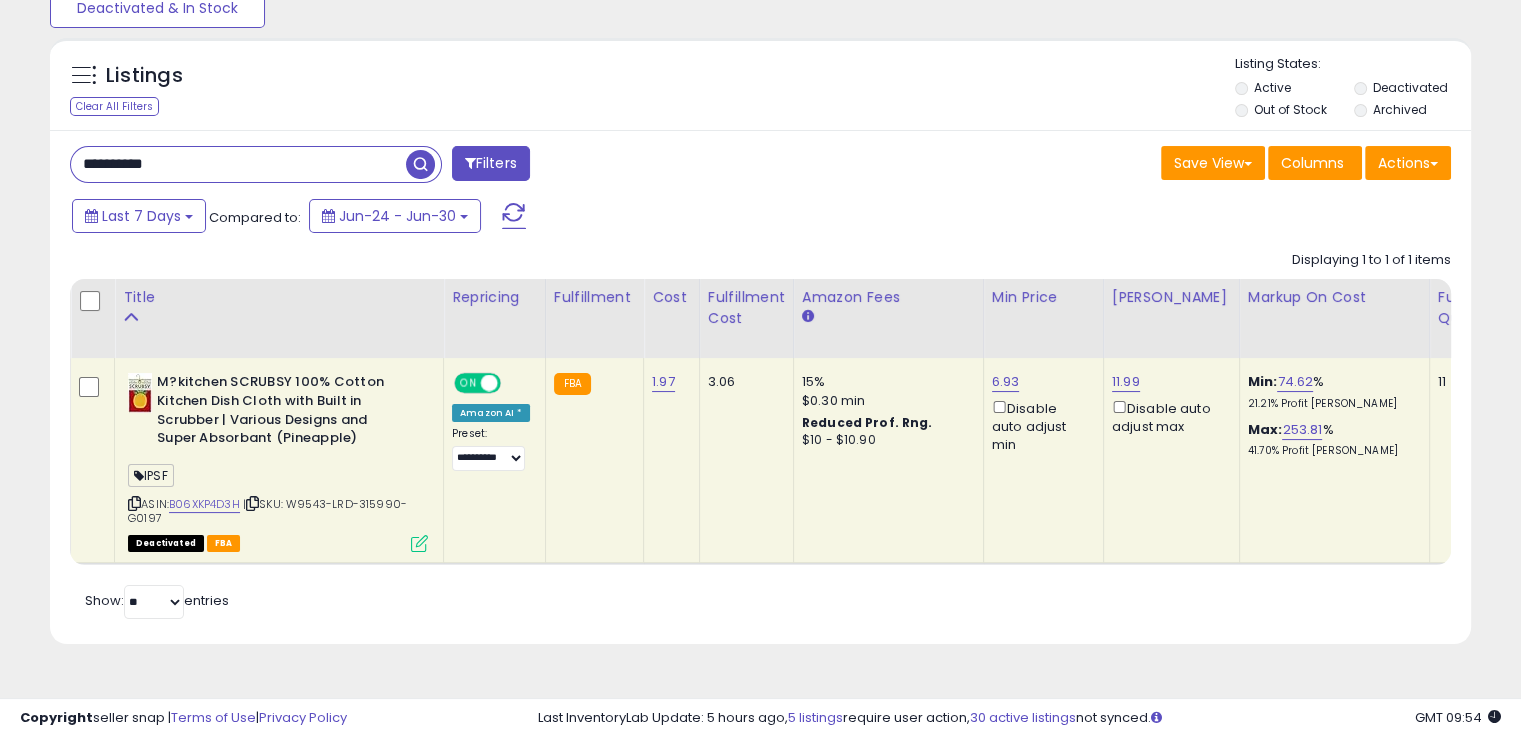 click at bounding box center (134, 503) 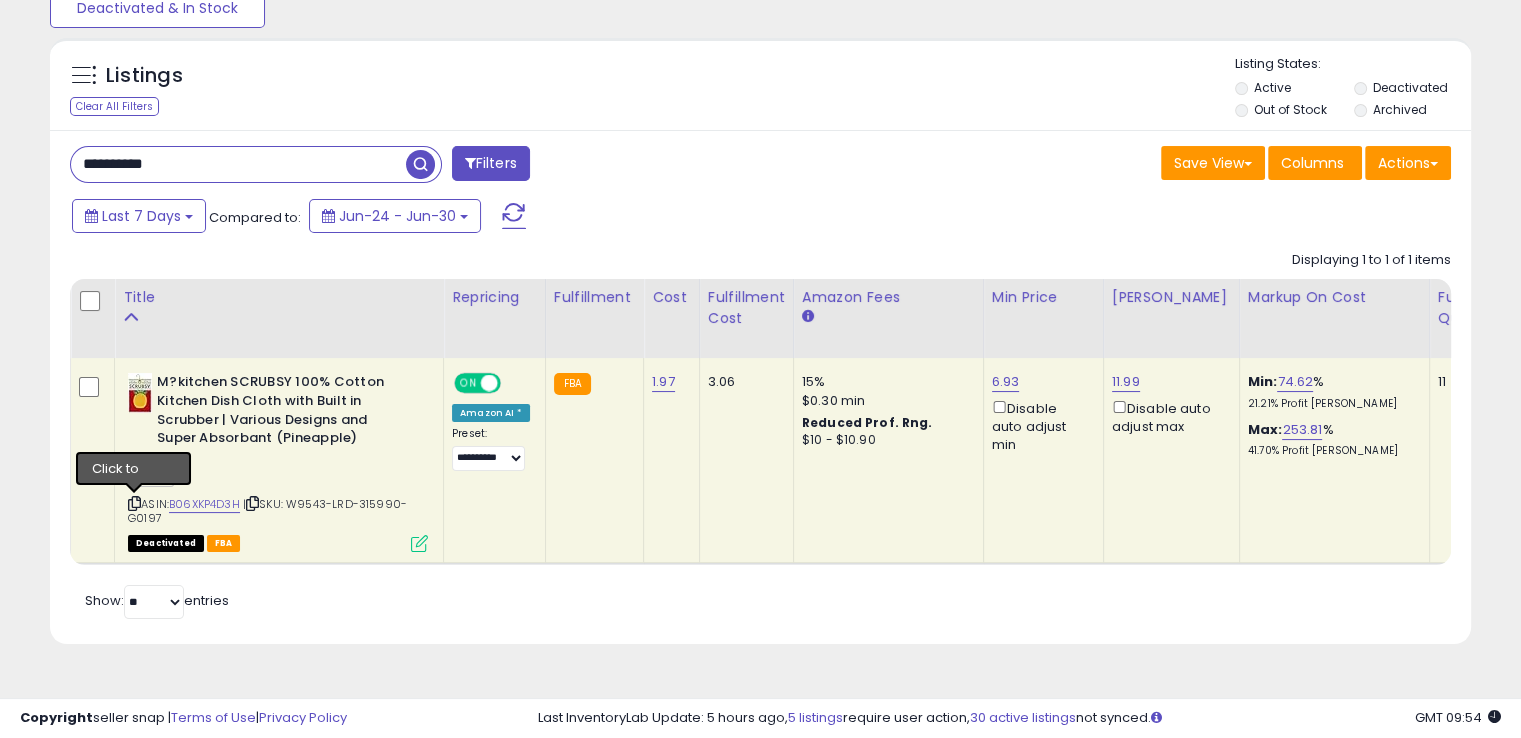 click at bounding box center (134, 503) 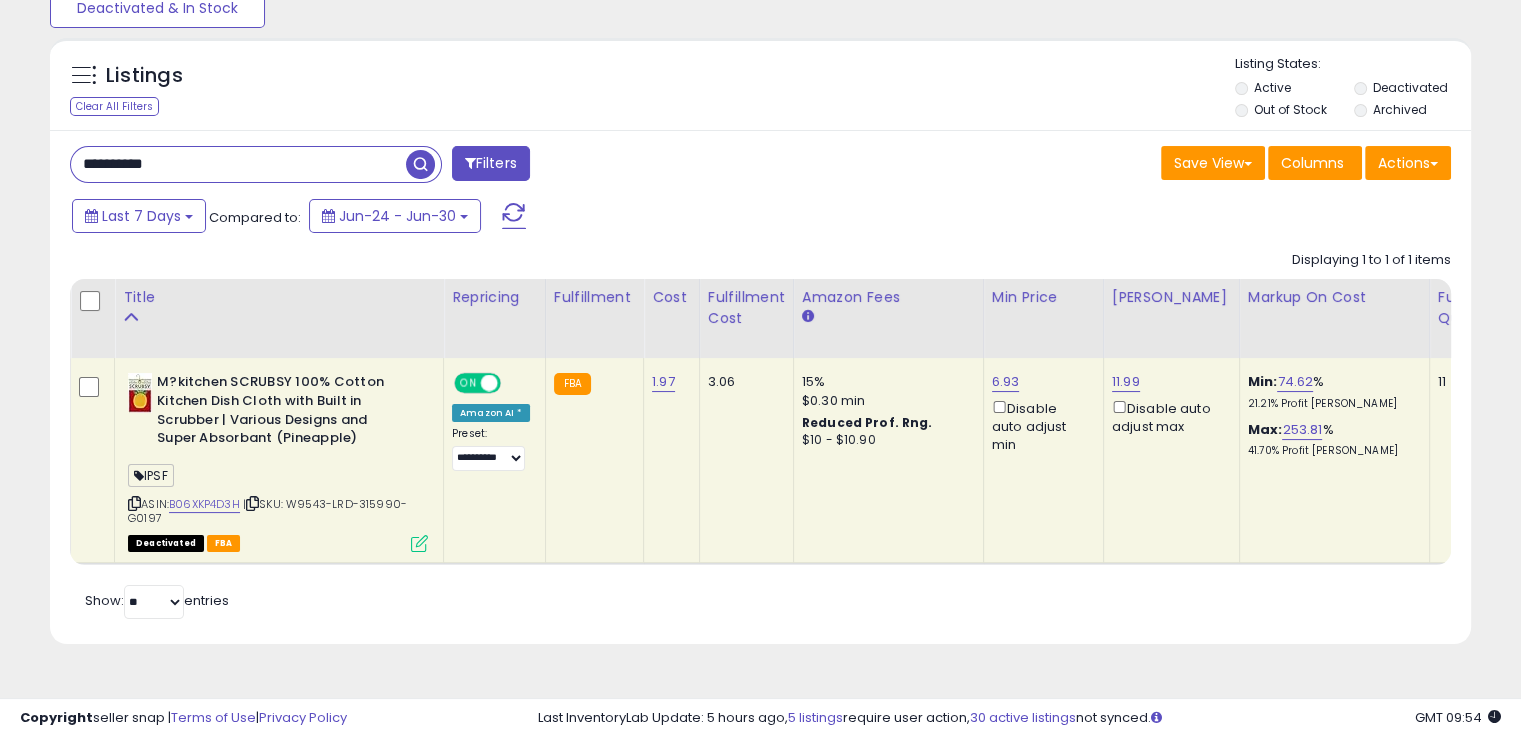 click at bounding box center (252, 503) 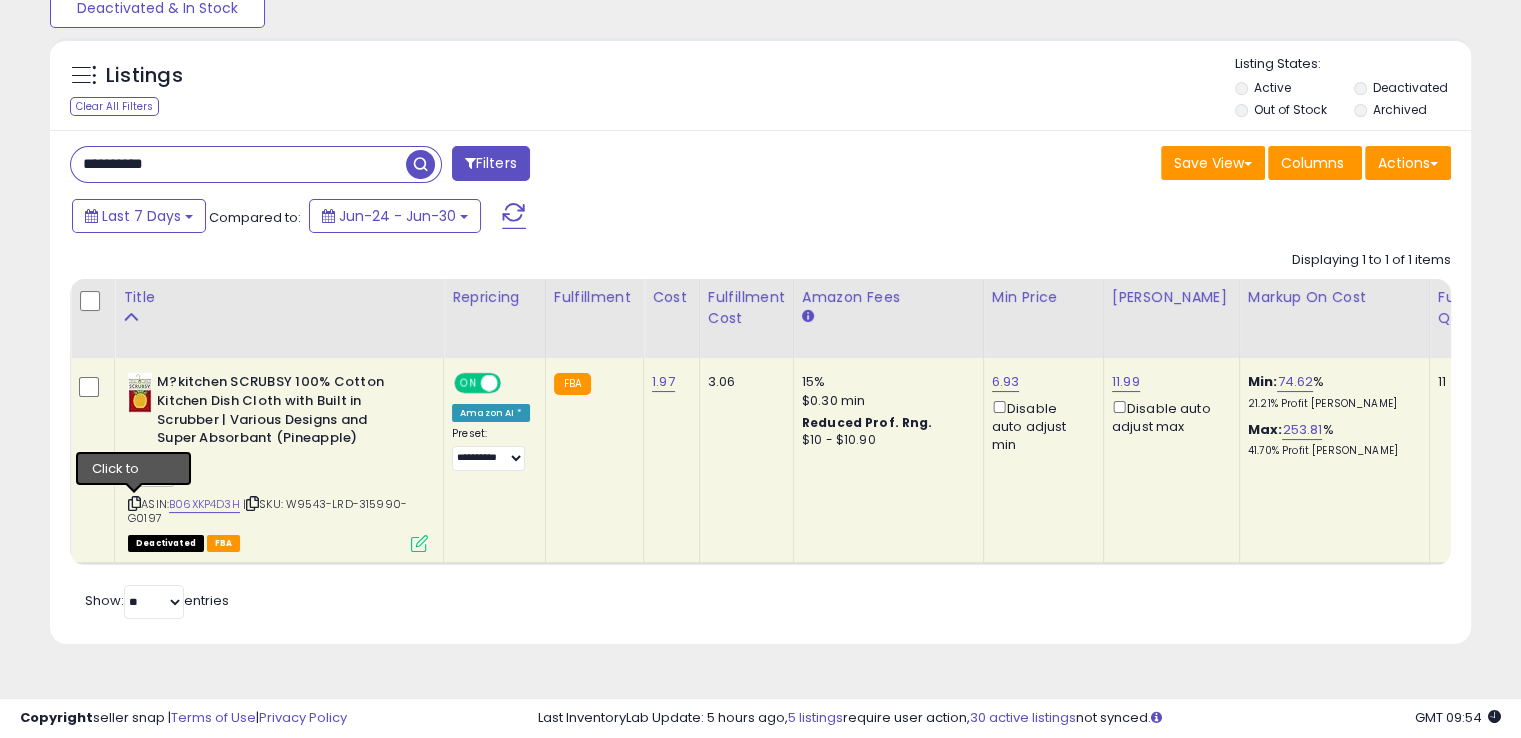 drag, startPoint x: 132, startPoint y: 504, endPoint x: 678, endPoint y: 237, distance: 607.787 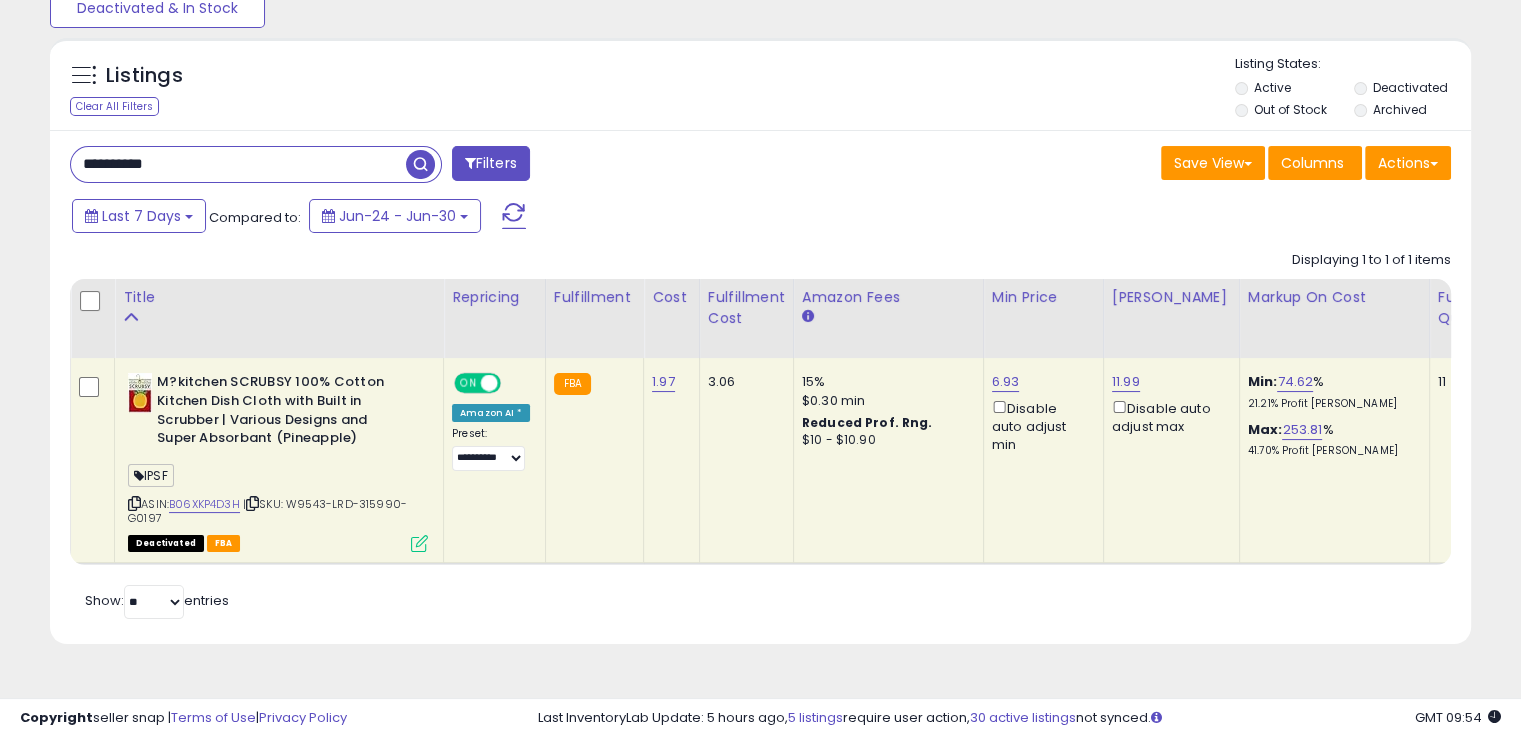 click on "1.97" 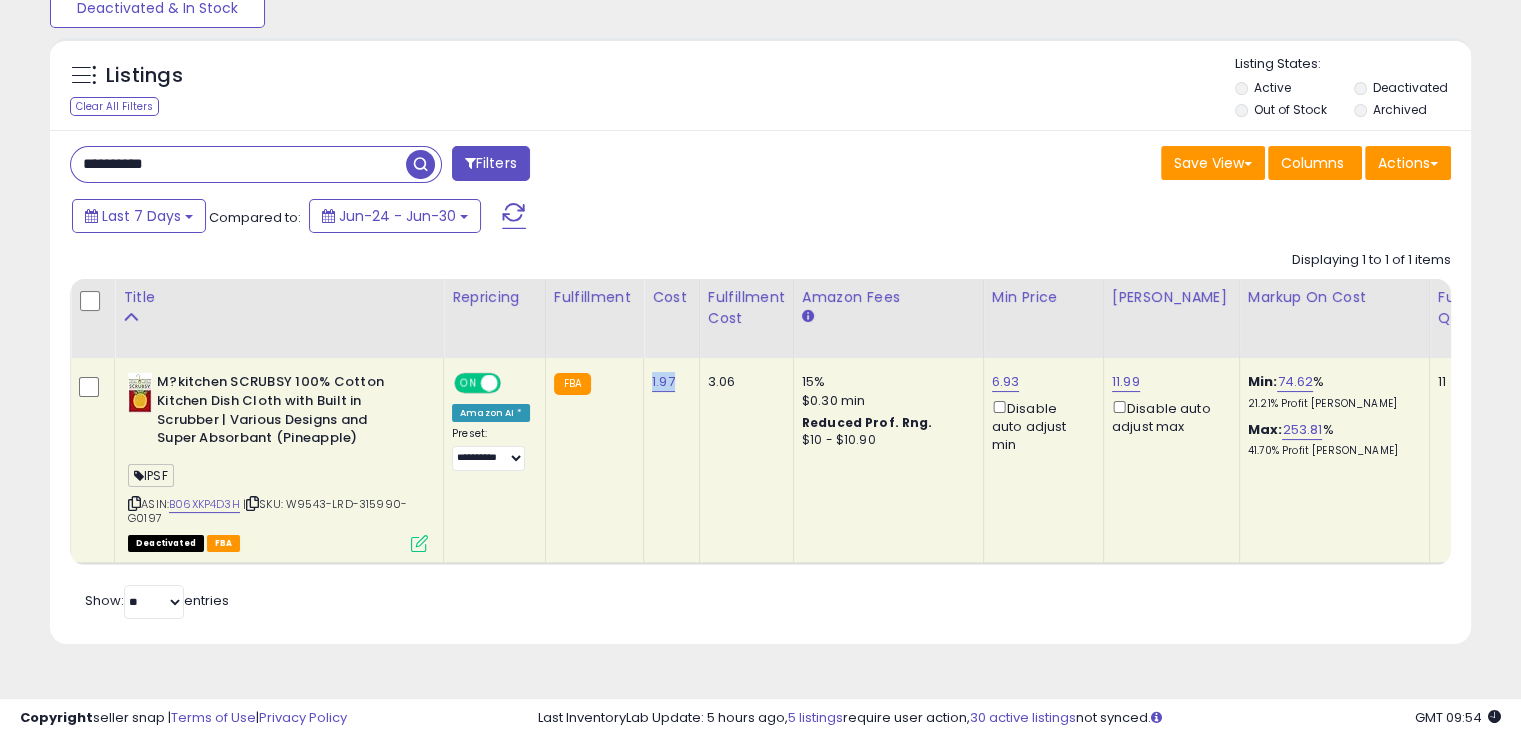 drag, startPoint x: 676, startPoint y: 378, endPoint x: 644, endPoint y: 374, distance: 32.24903 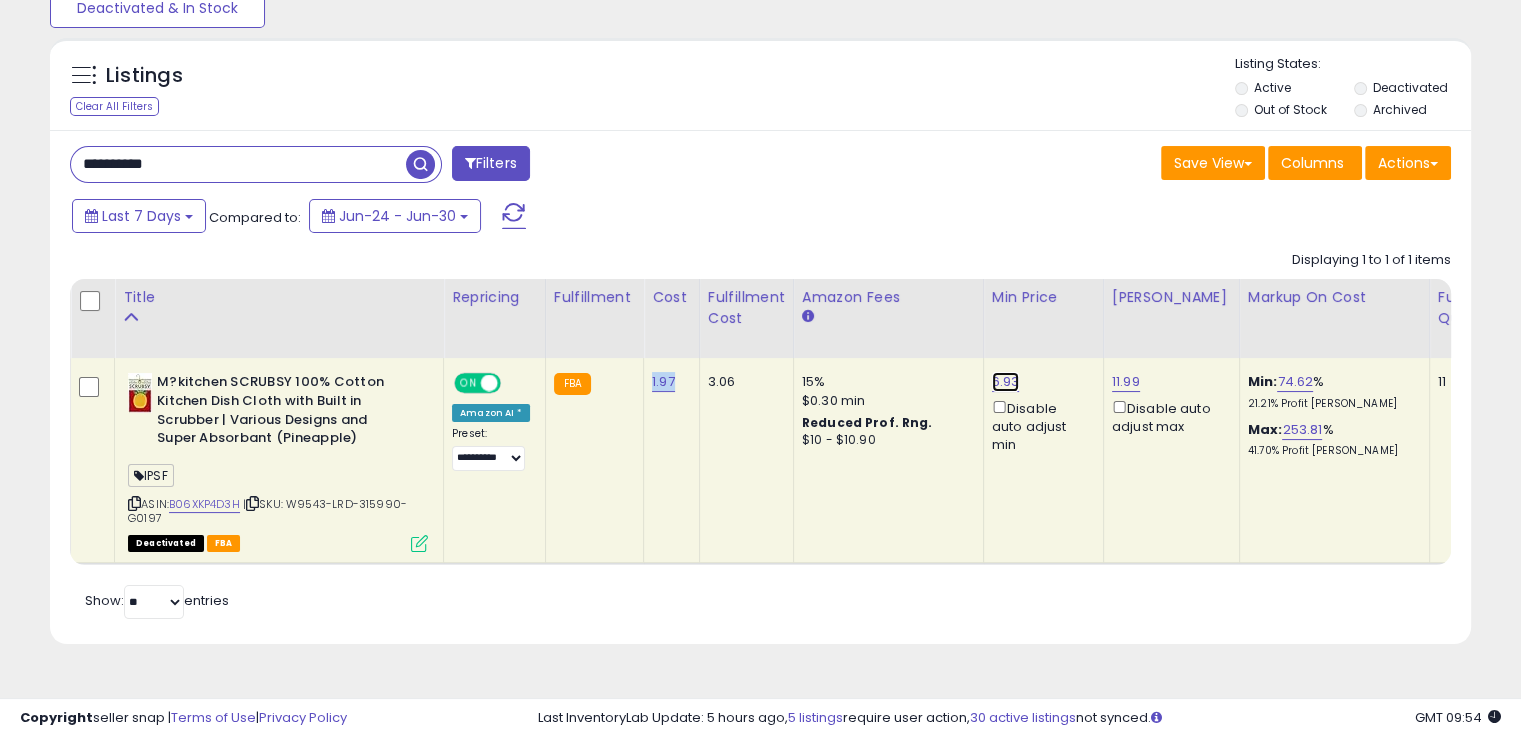 click on "6.93" at bounding box center (1006, 382) 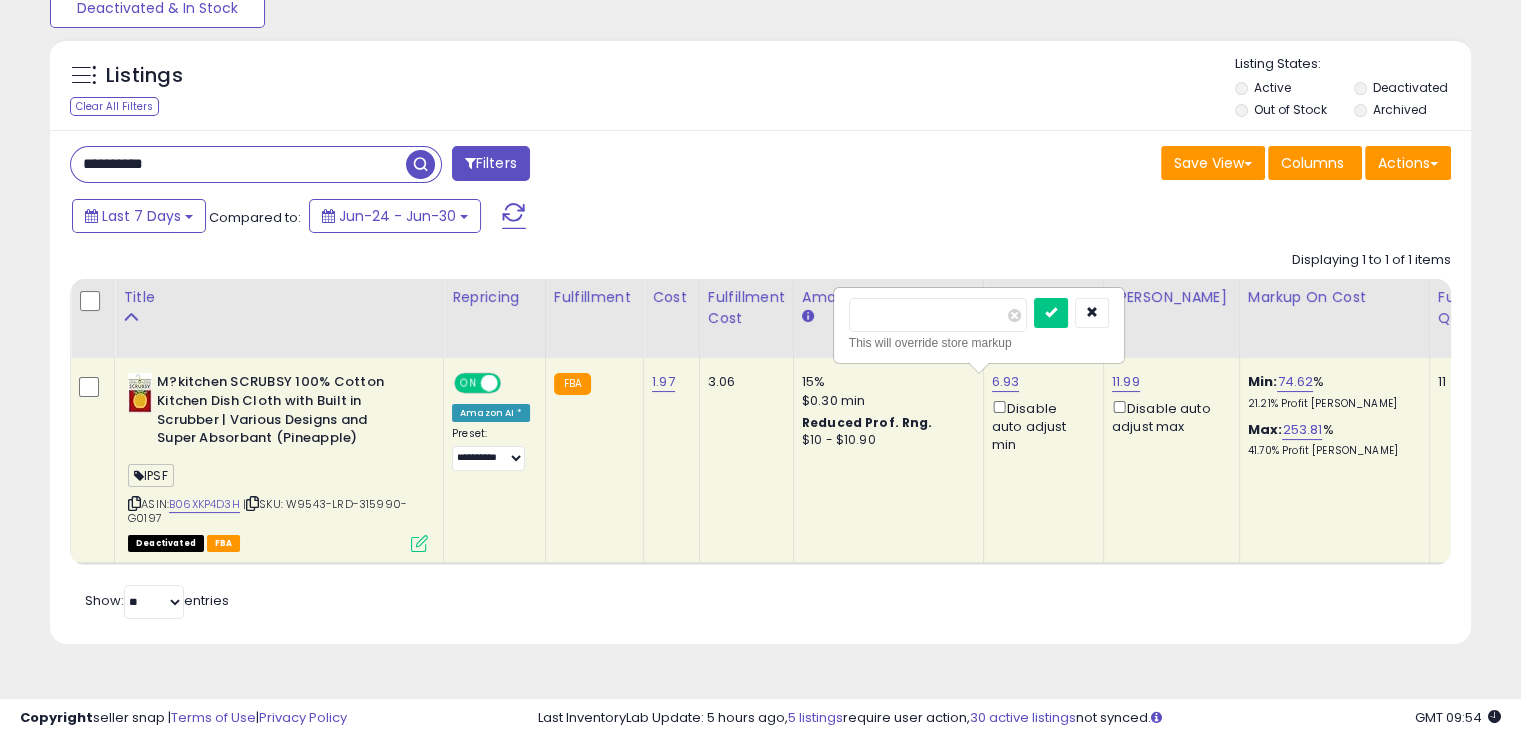 drag, startPoint x: 854, startPoint y: 333, endPoint x: 801, endPoint y: 333, distance: 53 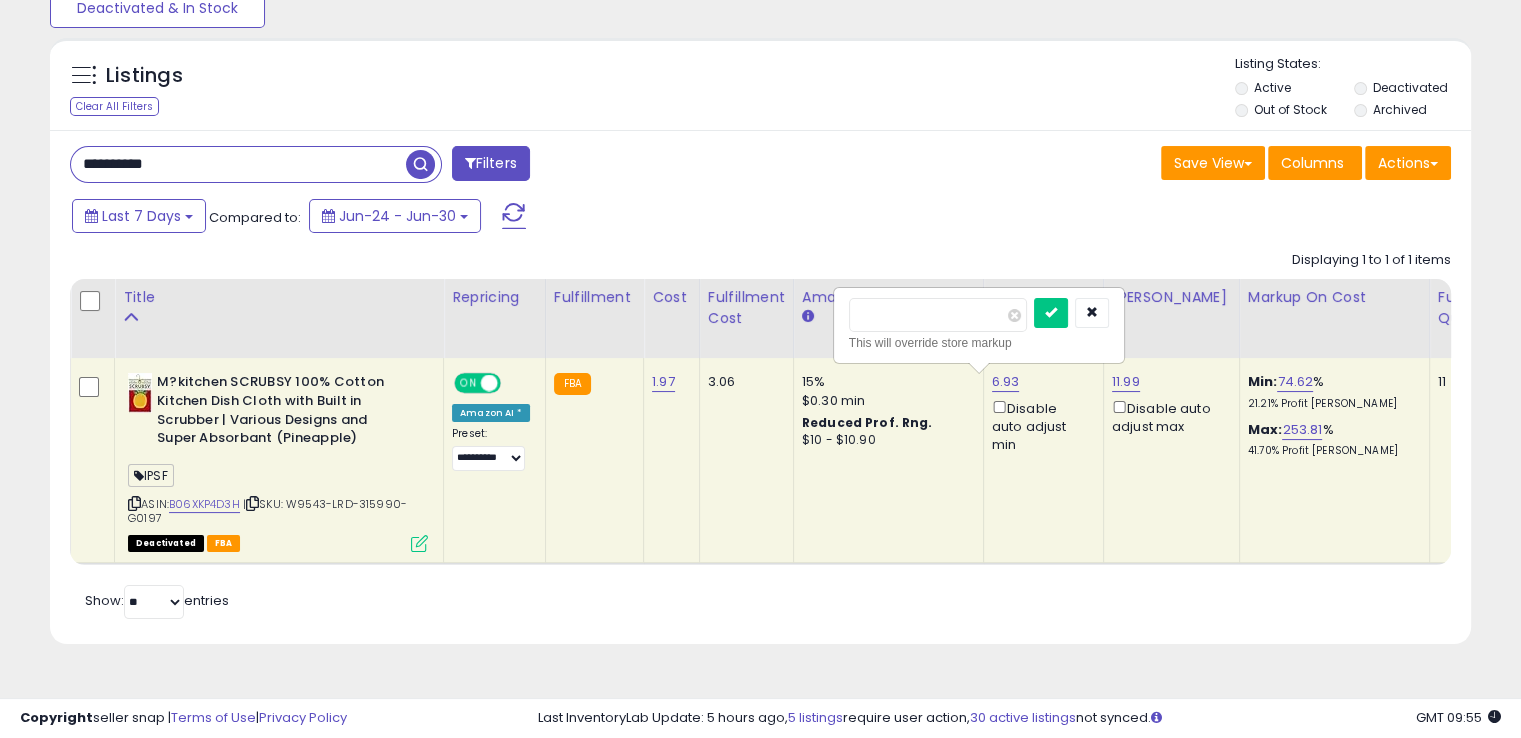 click at bounding box center (1051, 313) 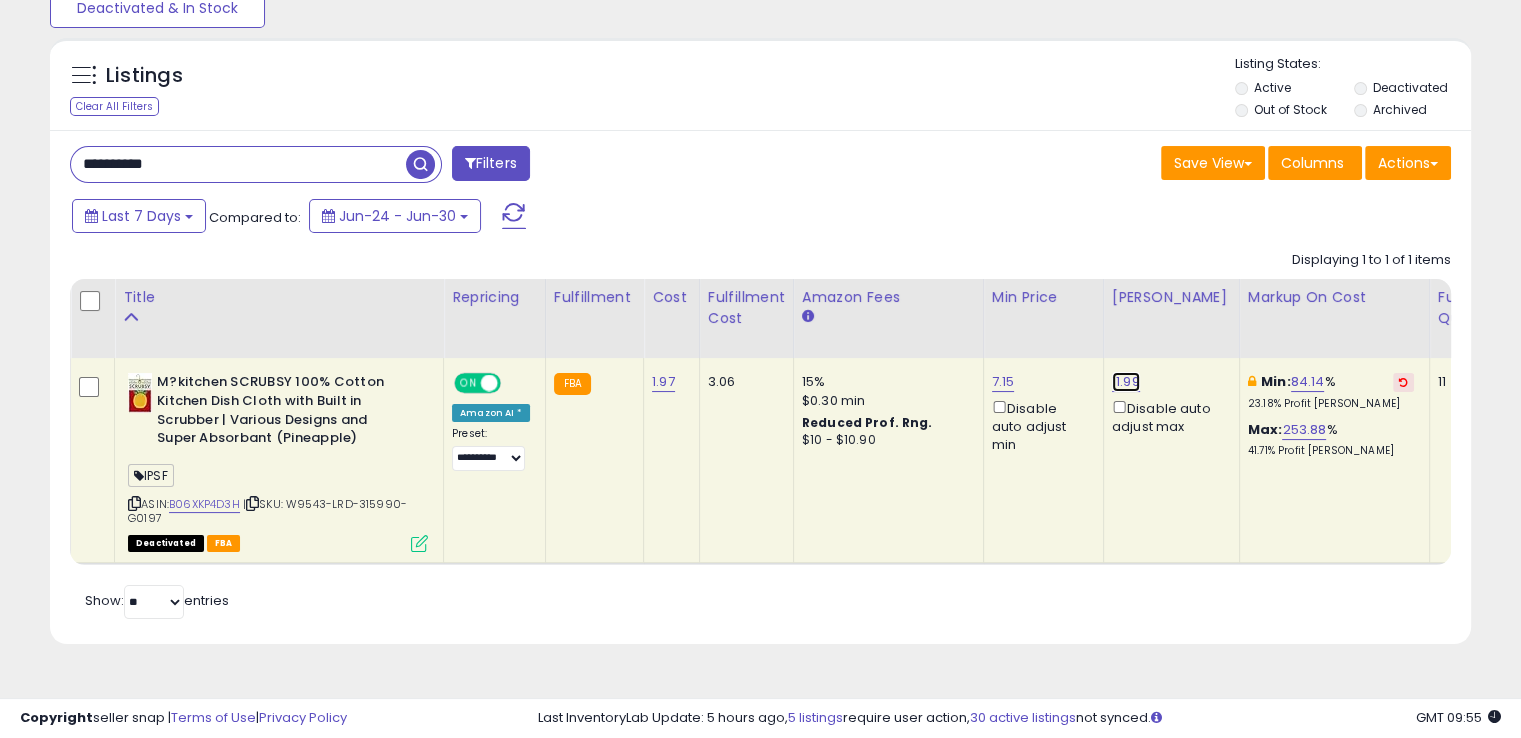click on "11.99" at bounding box center (1126, 382) 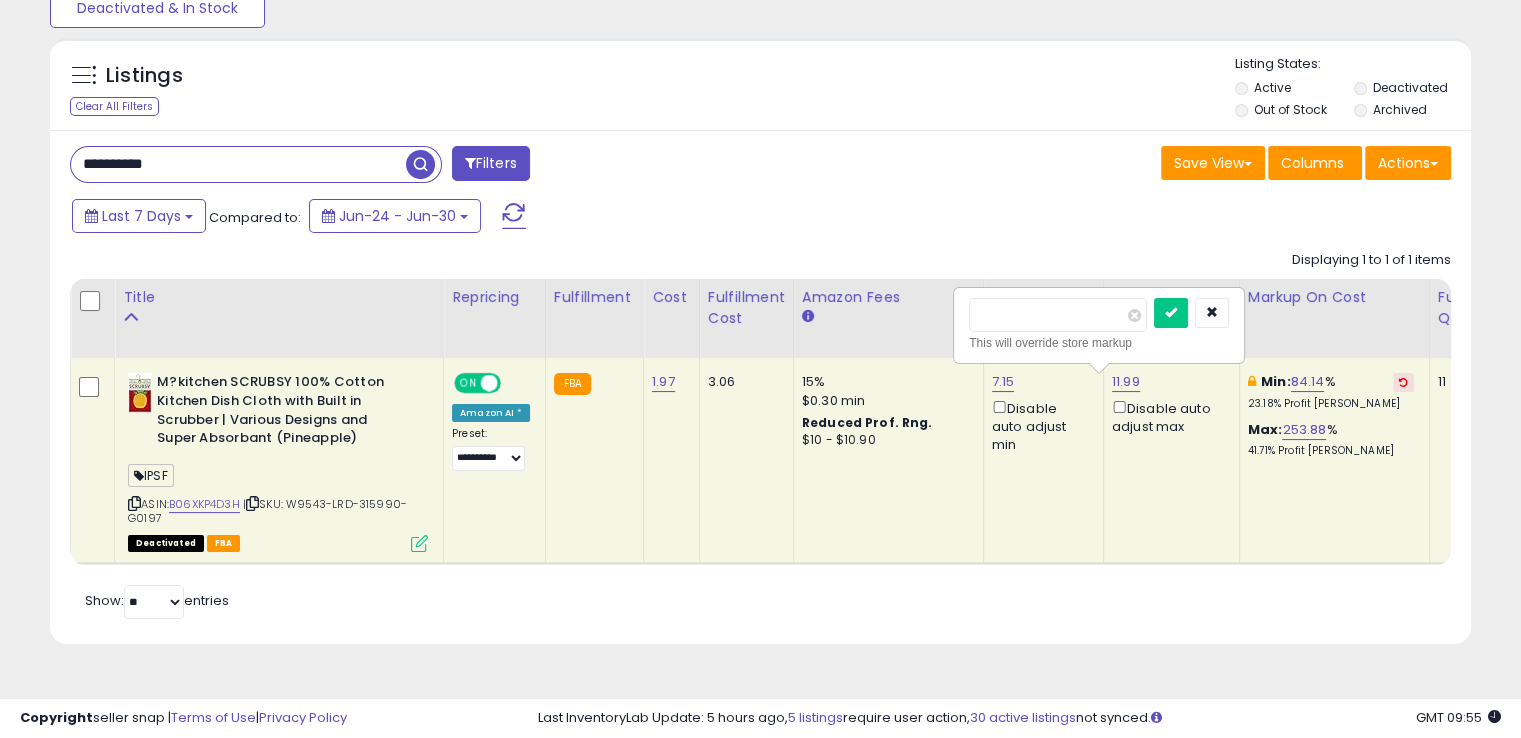 drag, startPoint x: 1023, startPoint y: 317, endPoint x: 911, endPoint y: 325, distance: 112.28535 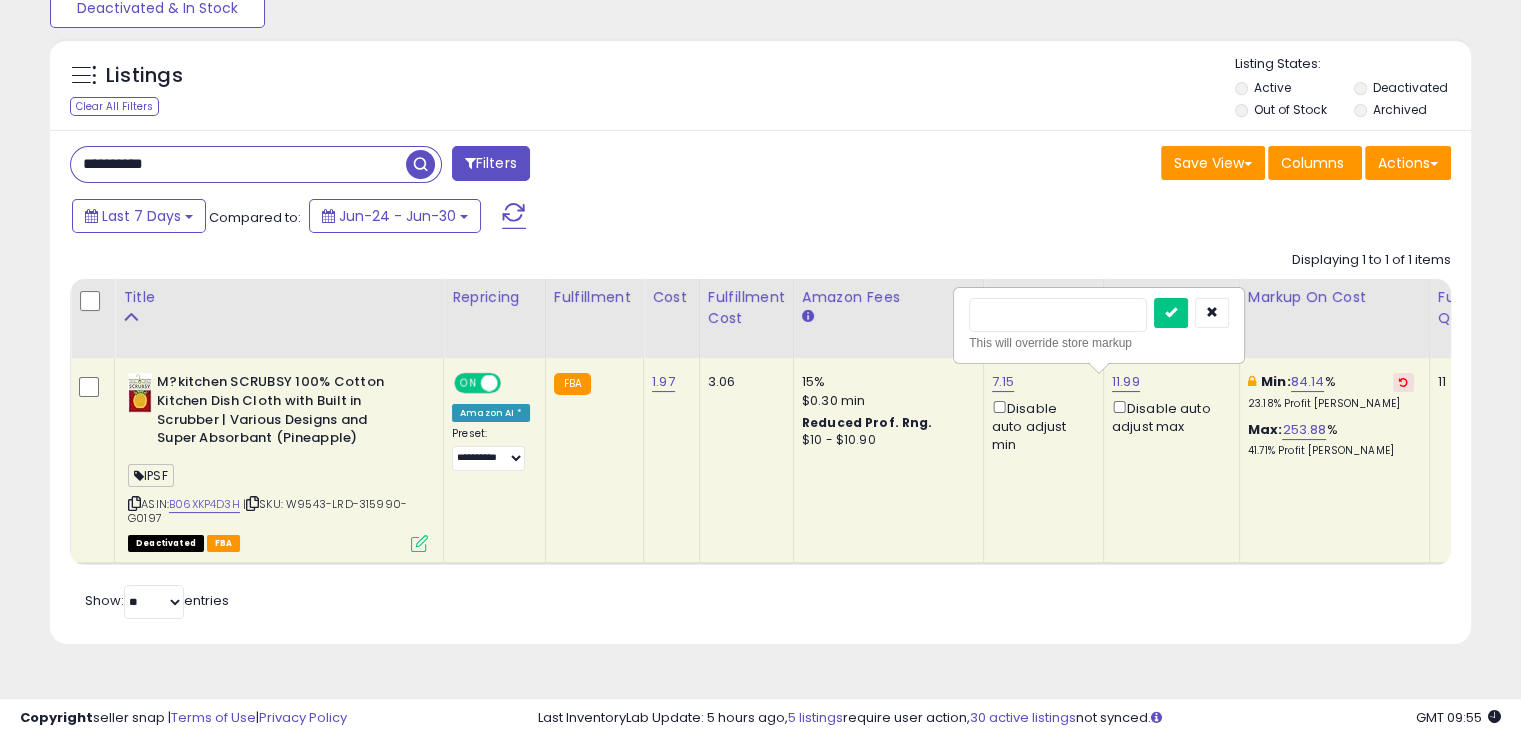 type on "***" 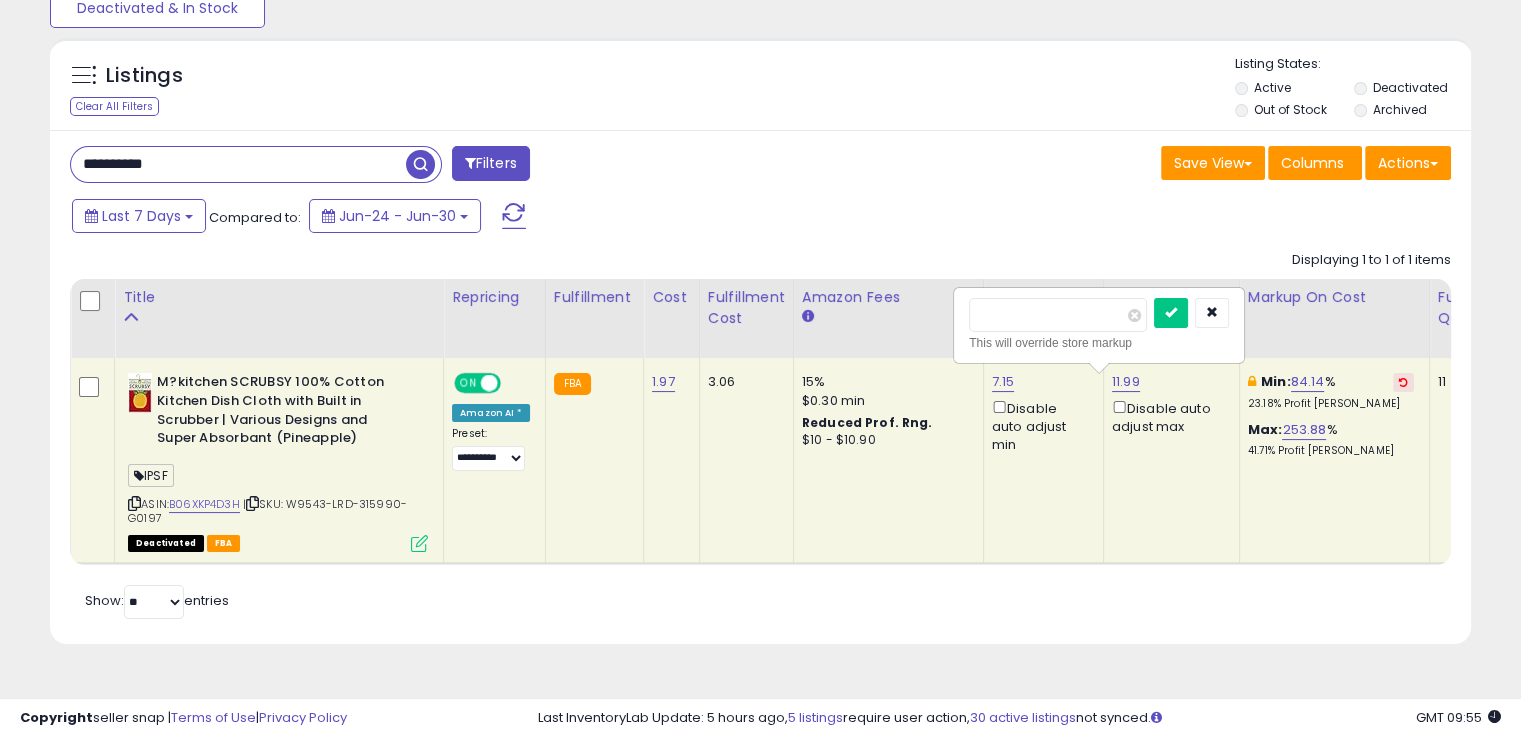 click at bounding box center (1171, 313) 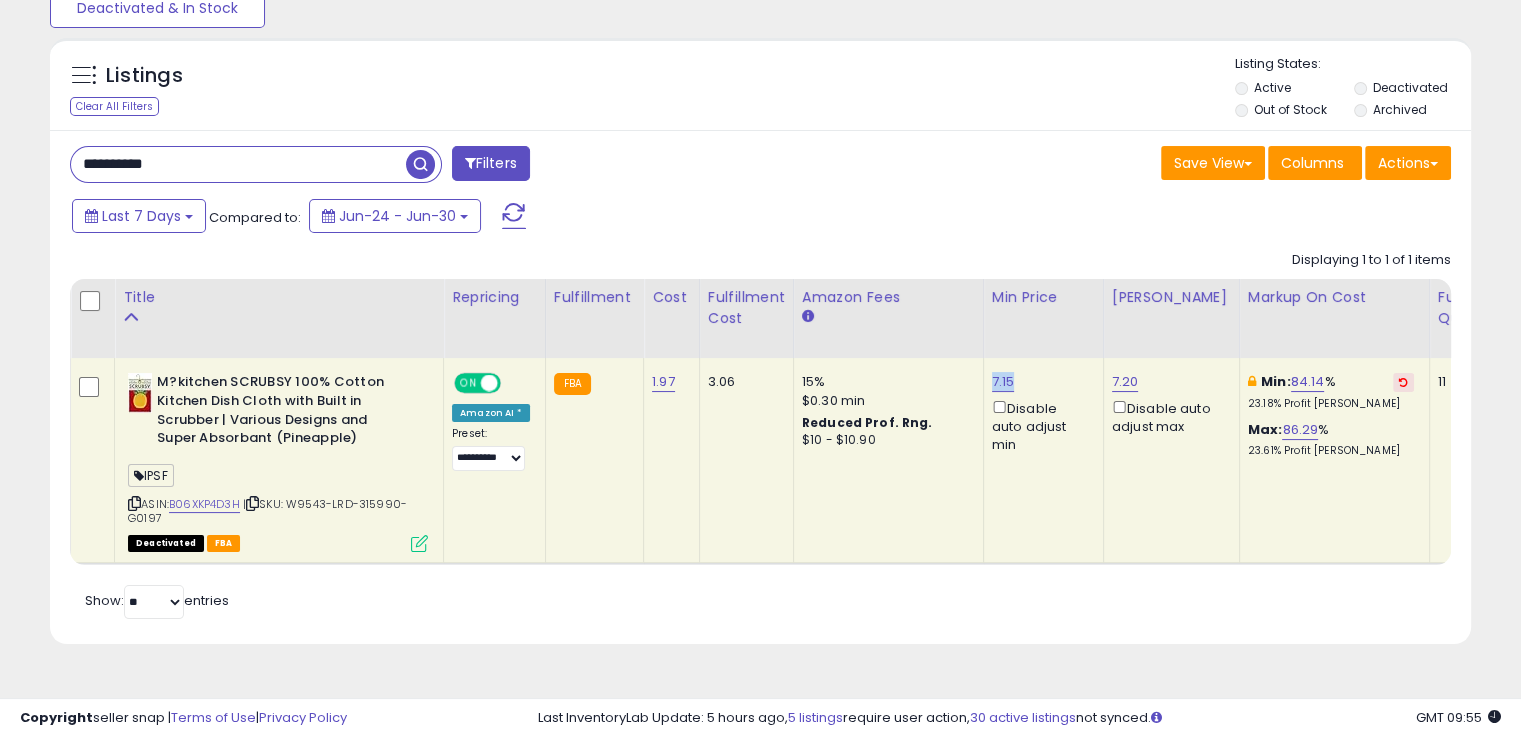 drag, startPoint x: 1008, startPoint y: 384, endPoint x: 979, endPoint y: 386, distance: 29.068884 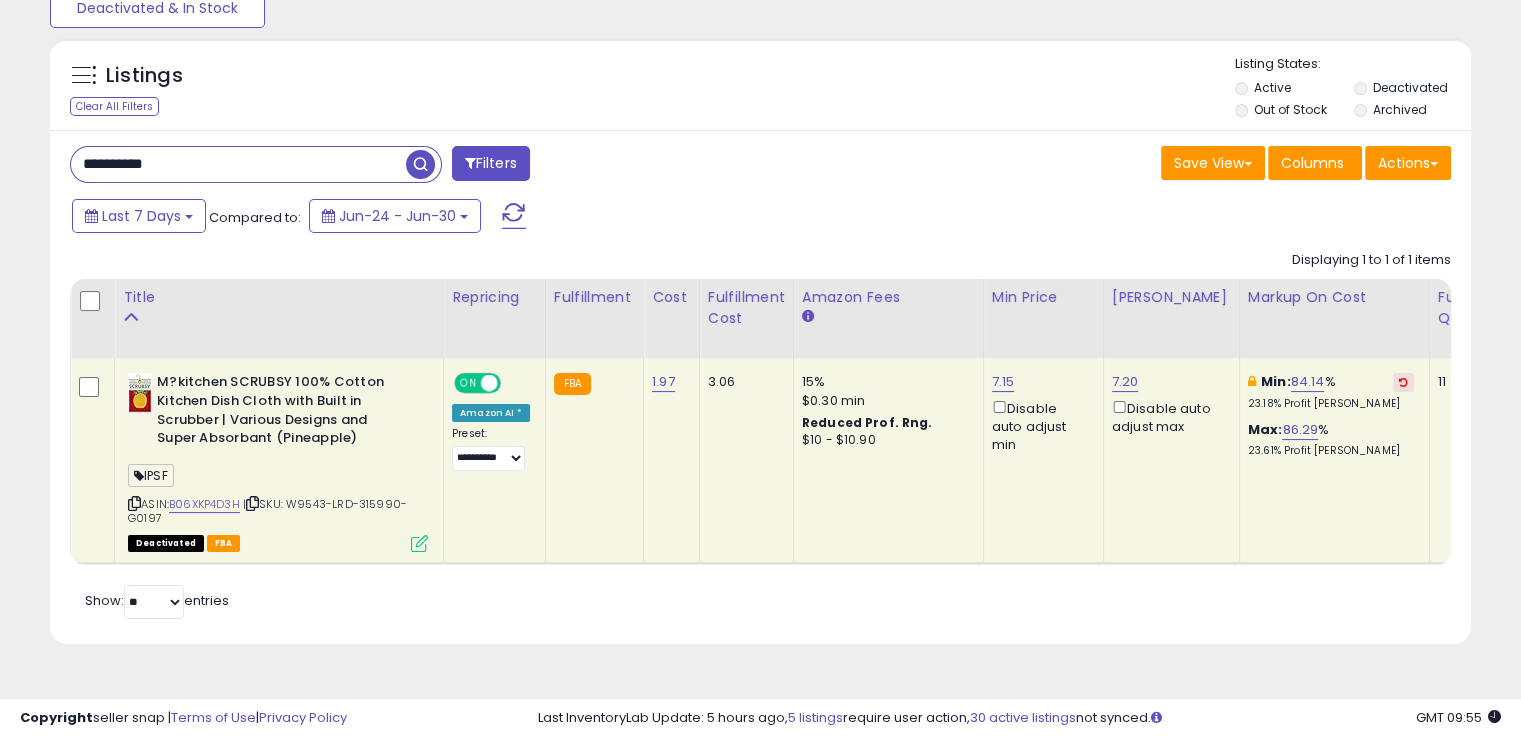 click at bounding box center (419, 543) 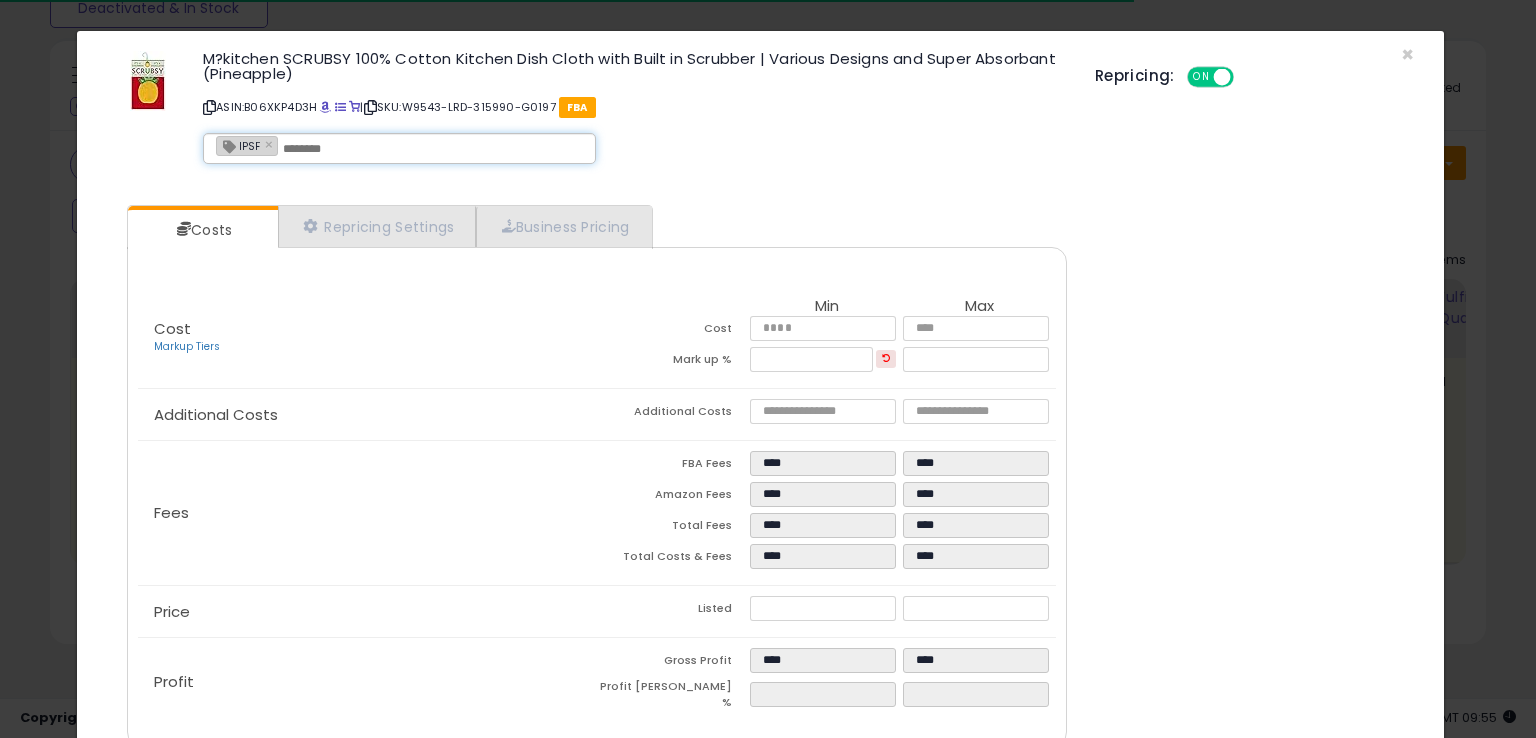 click at bounding box center [433, 149] 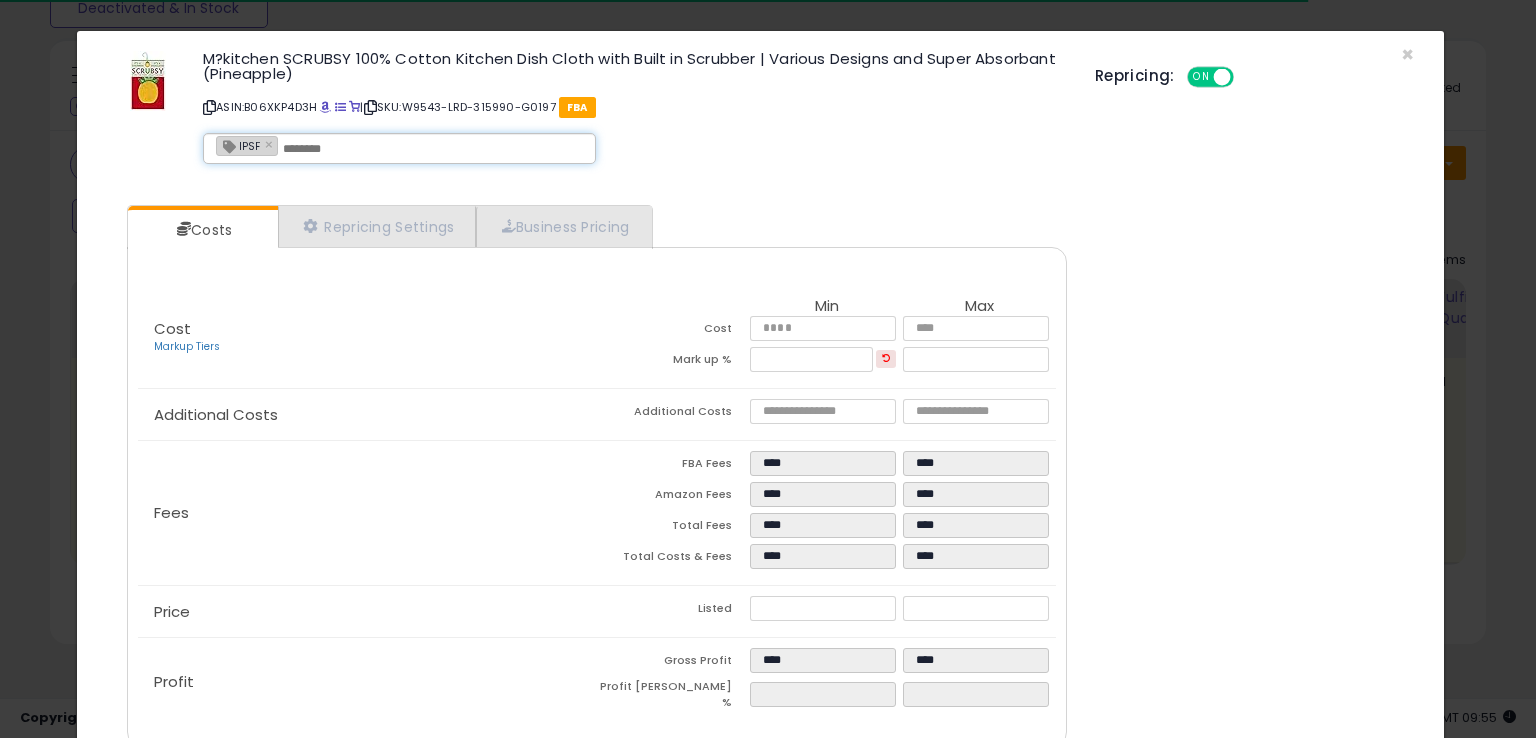paste on "**********" 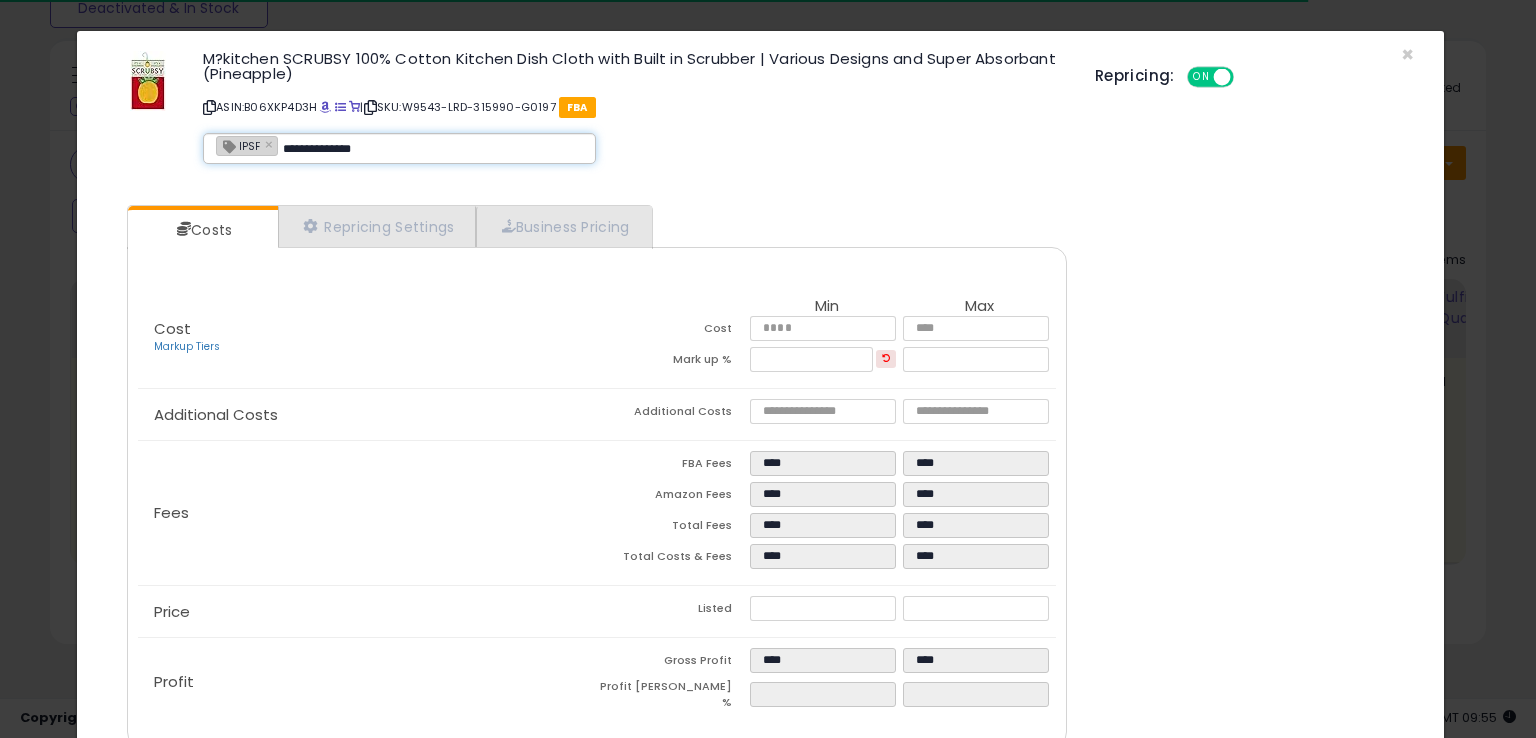 type on "**********" 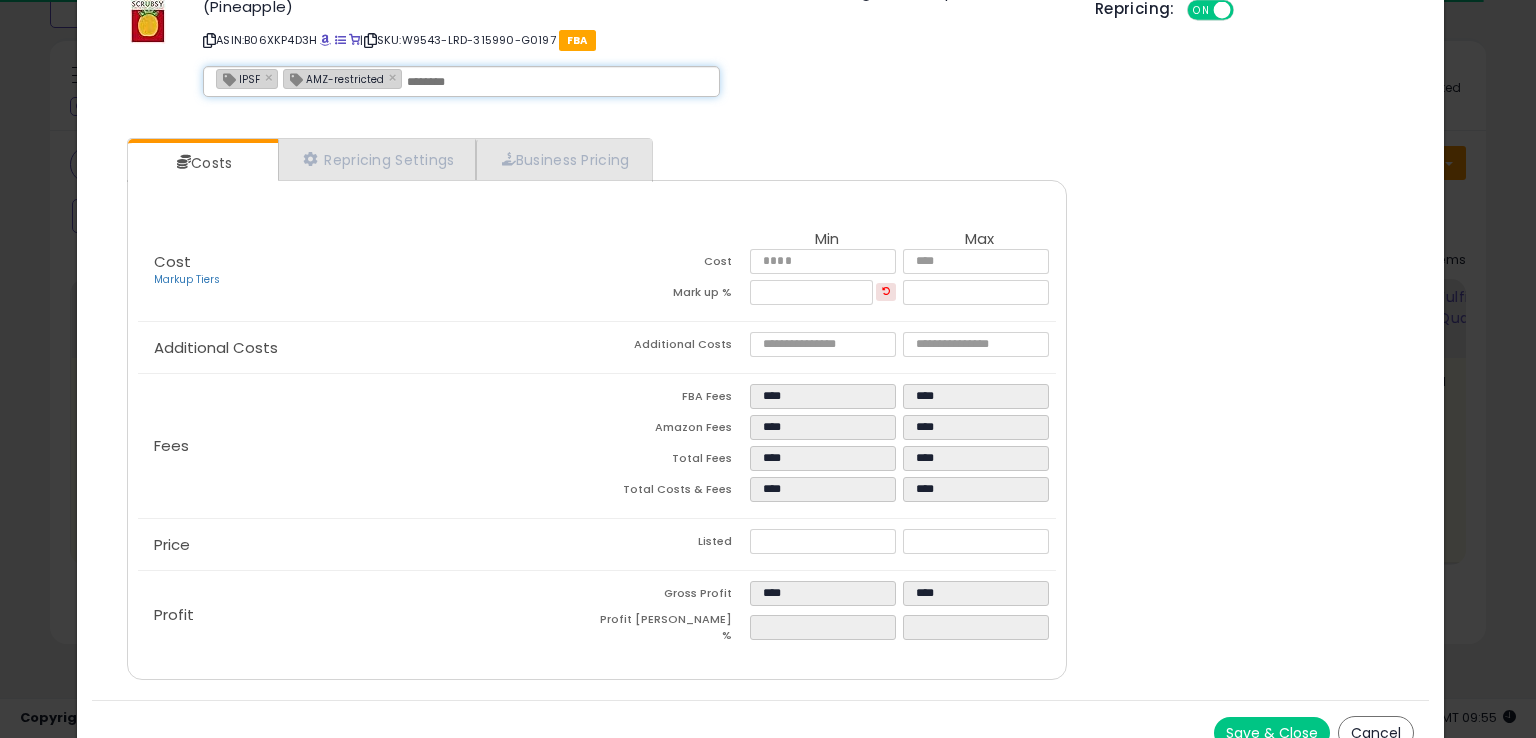 scroll, scrollTop: 86, scrollLeft: 0, axis: vertical 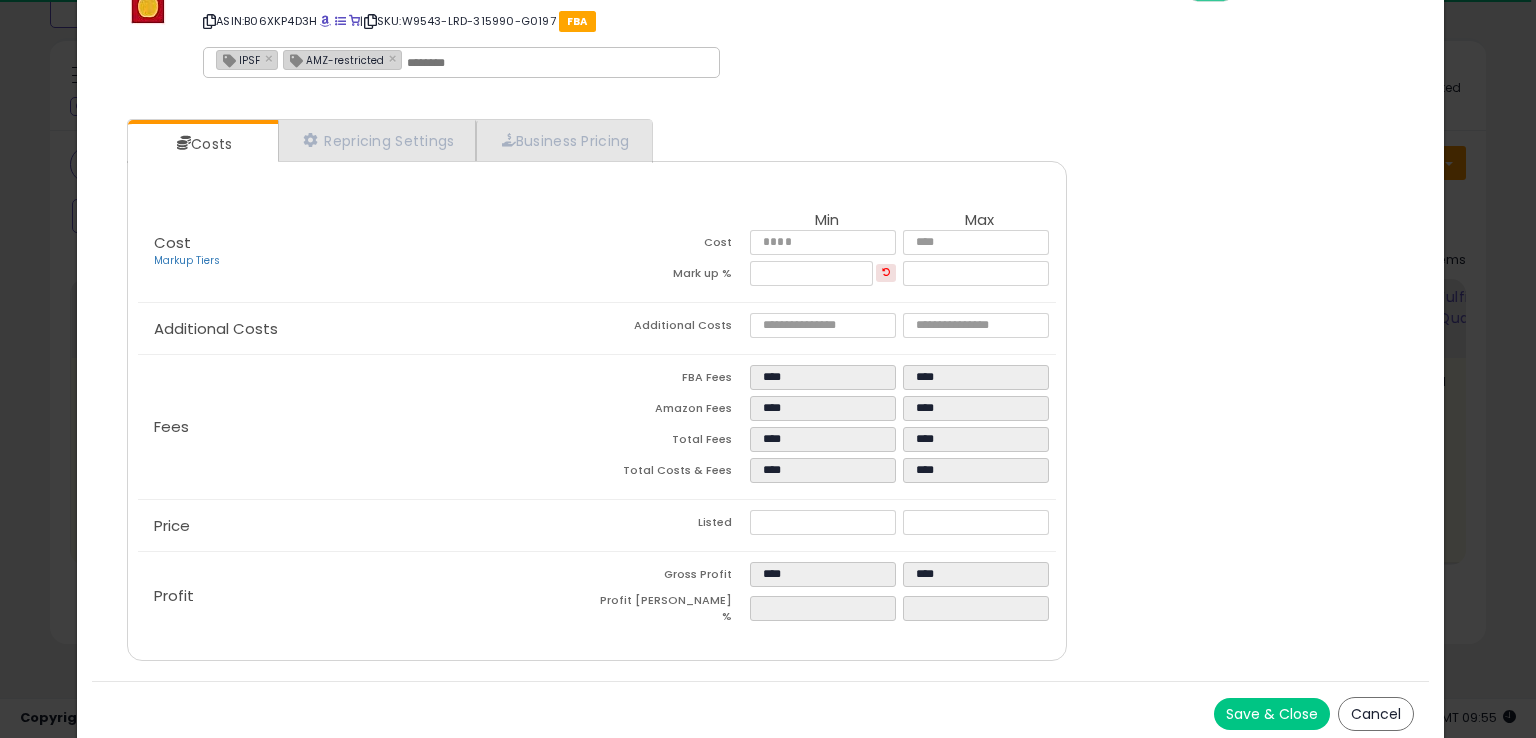 click on "Save & Close" at bounding box center (1272, 714) 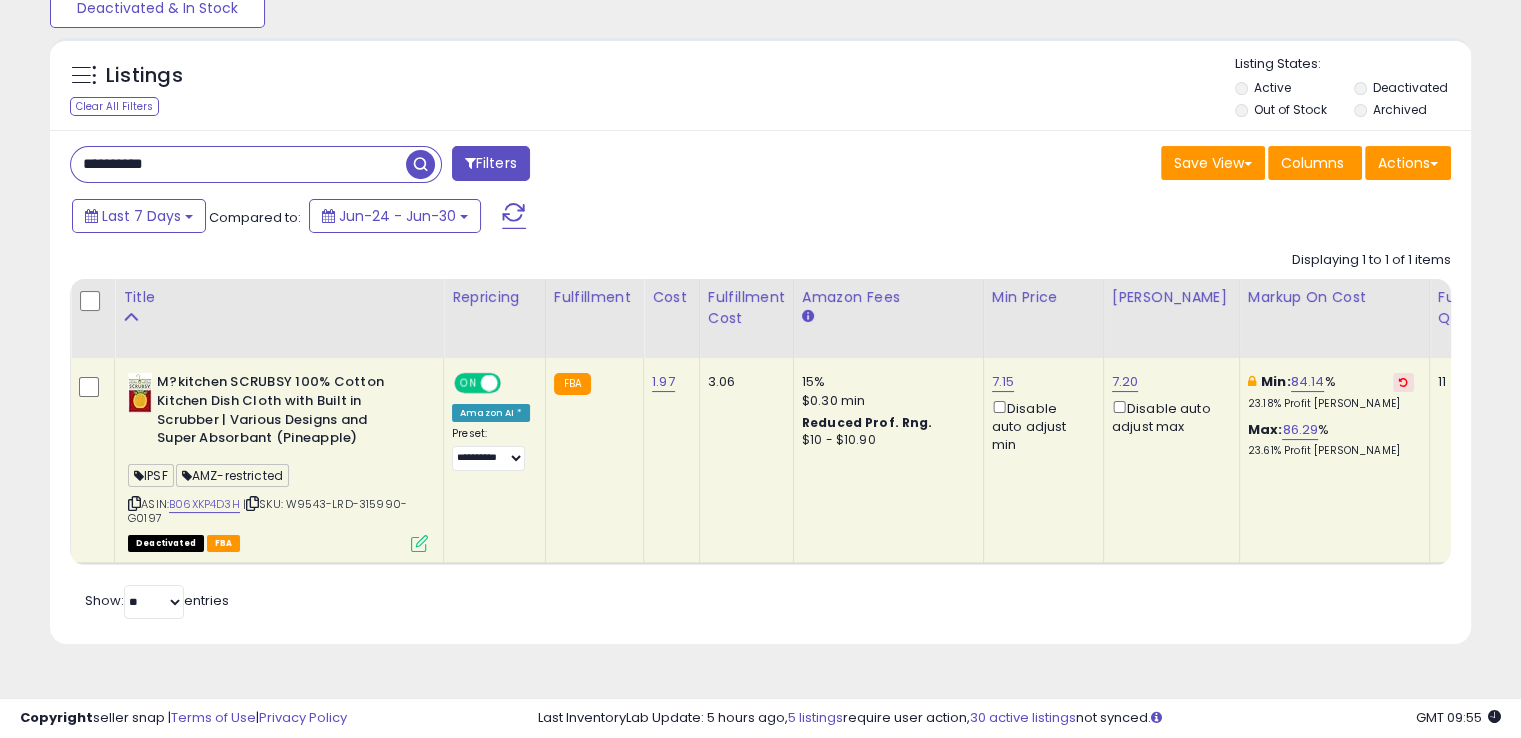 click on "**********" at bounding box center (238, 164) 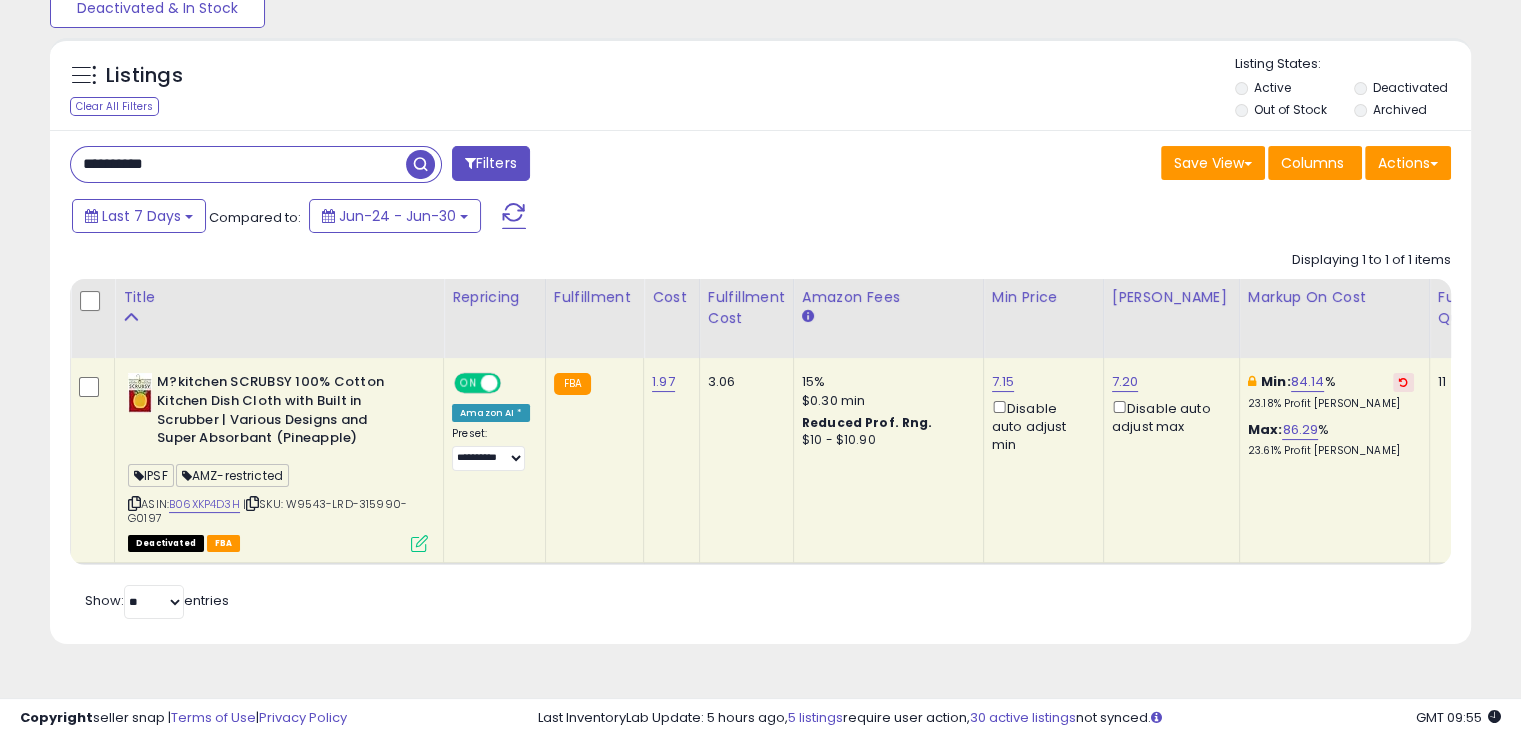 paste 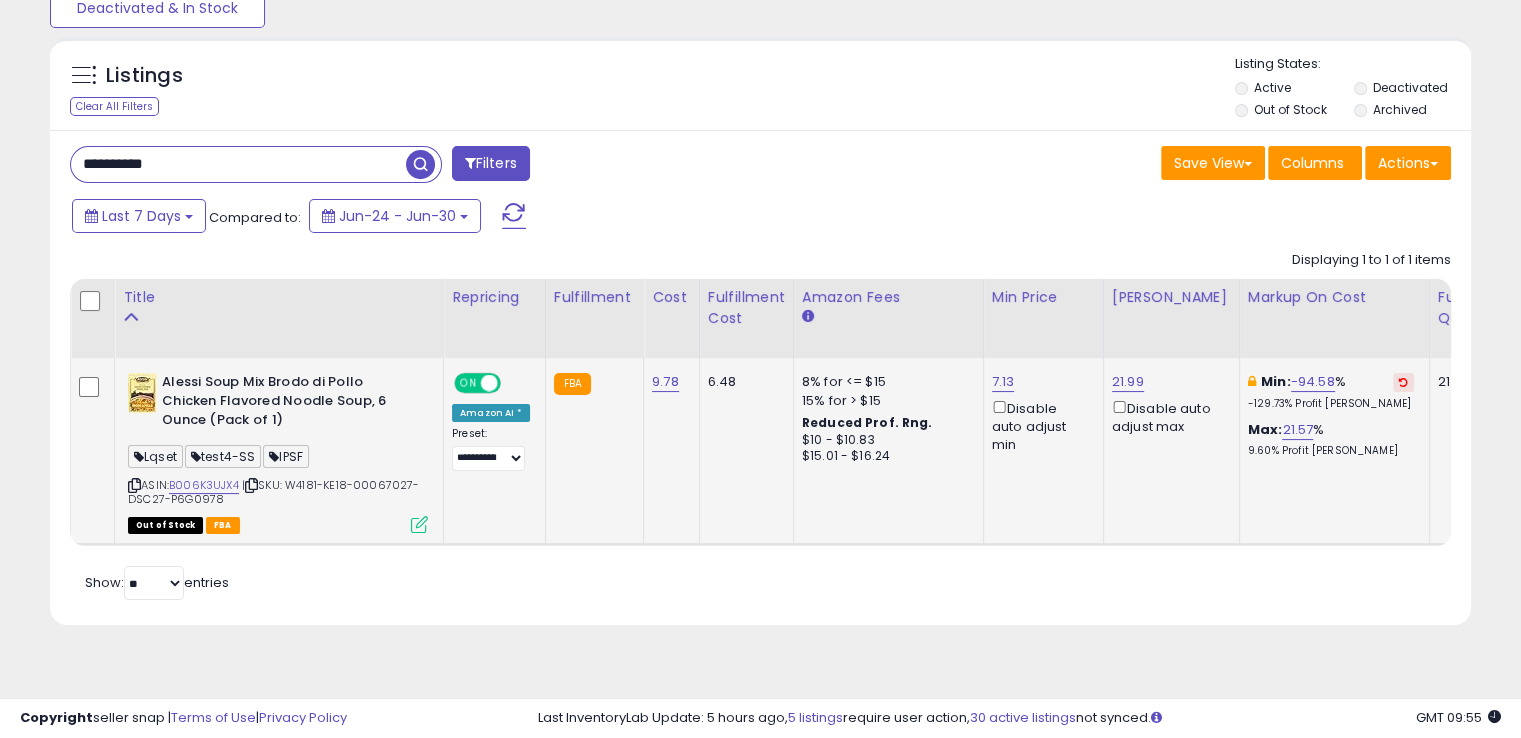 type 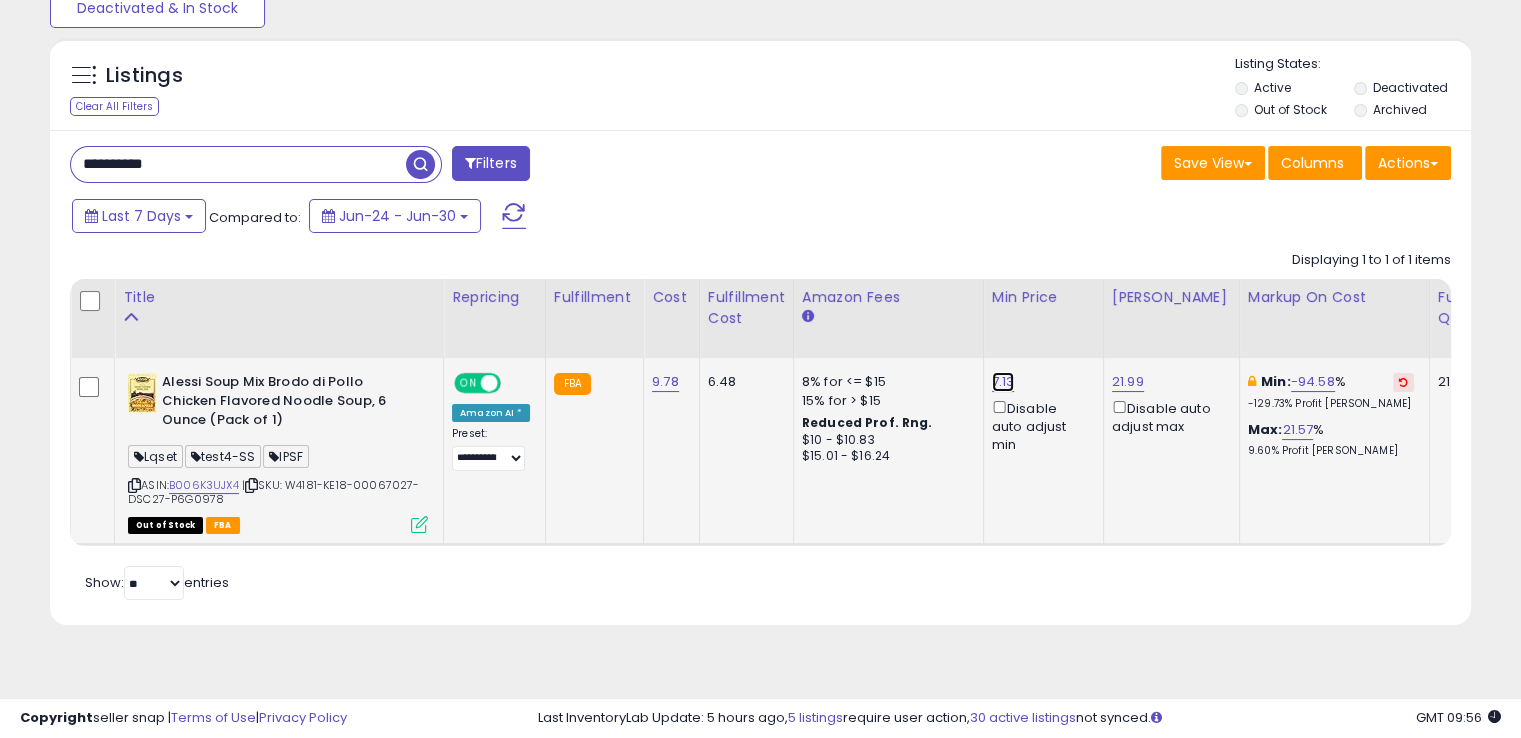 click on "7.13" at bounding box center [1003, 382] 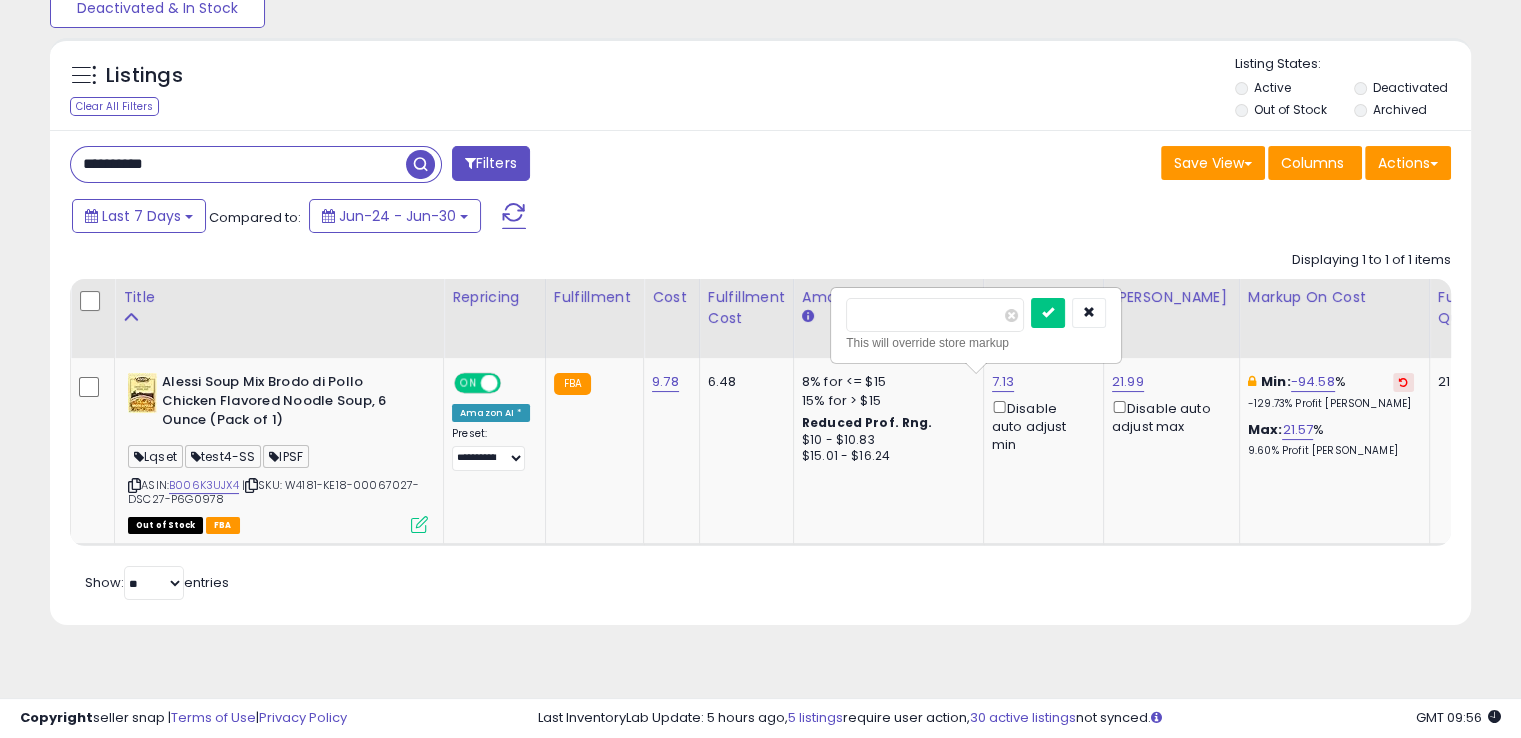 drag, startPoint x: 965, startPoint y: 317, endPoint x: 790, endPoint y: 320, distance: 175.02571 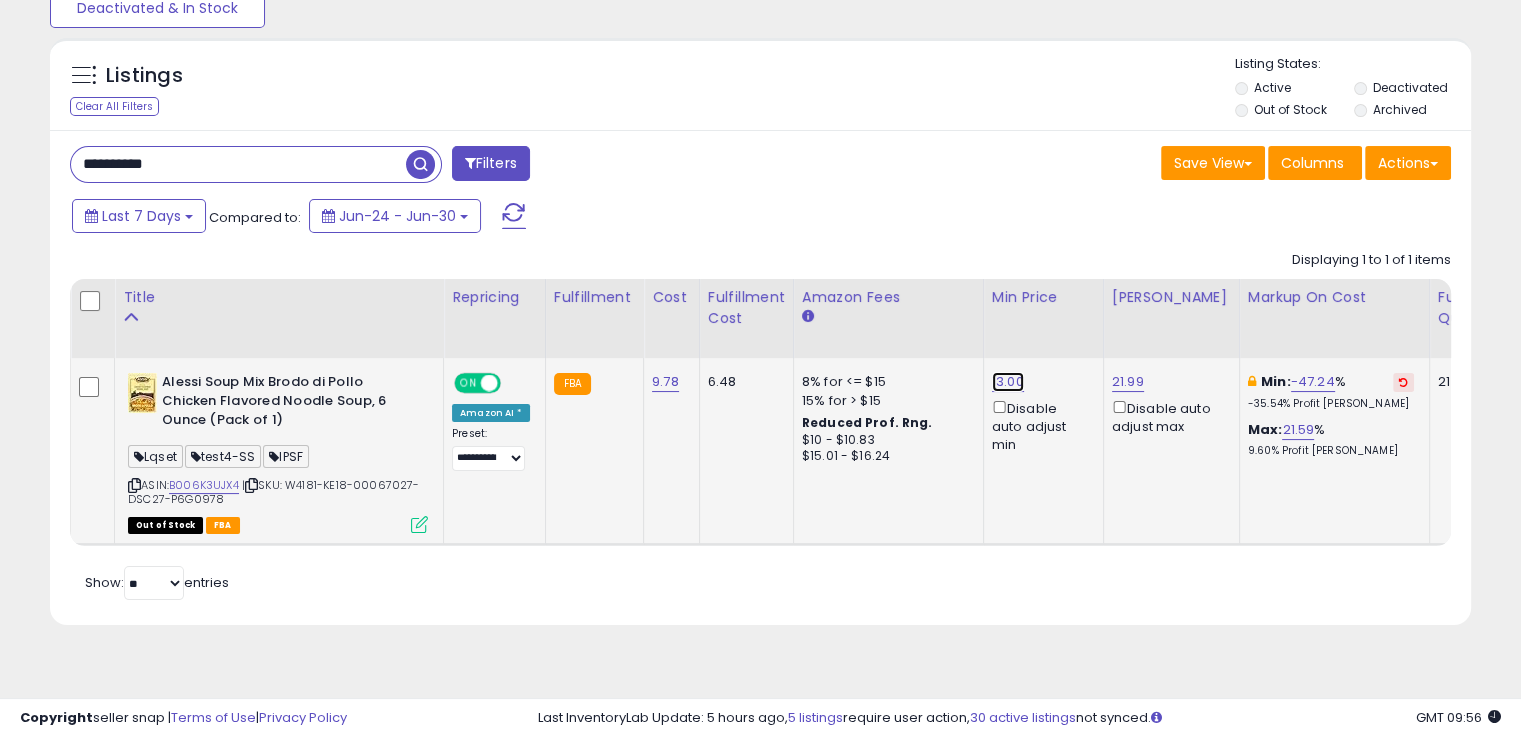 click on "13.00" at bounding box center [1008, 382] 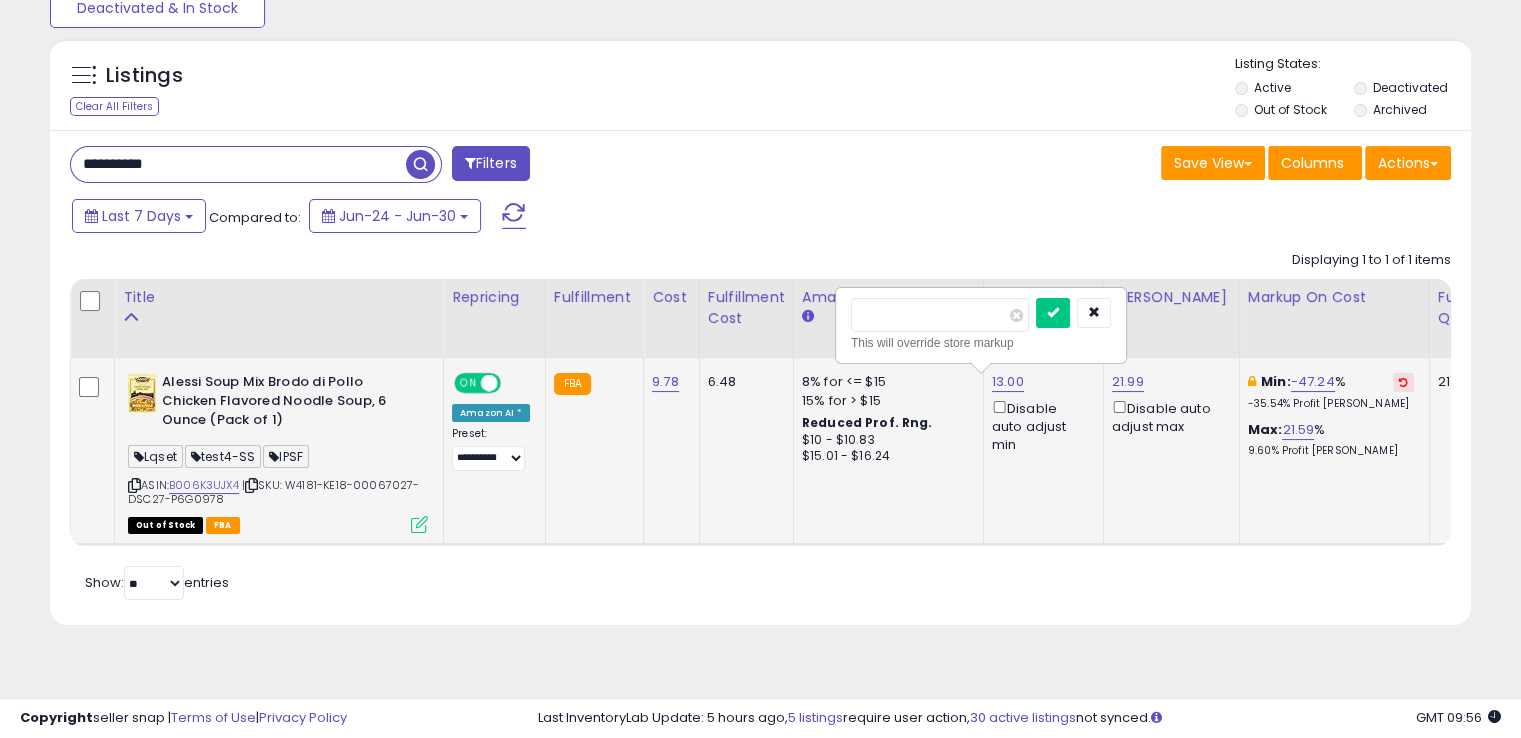 type on "****" 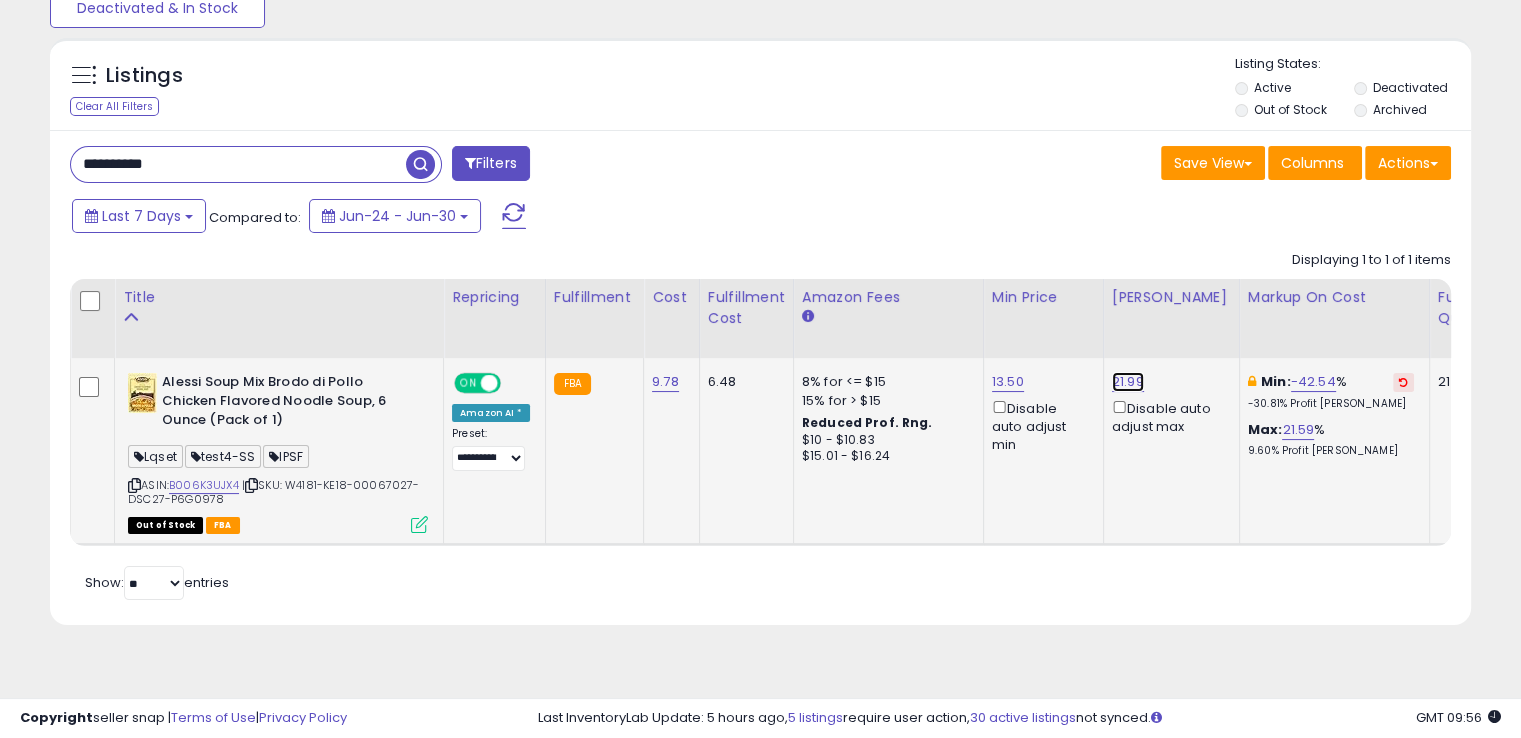 click on "21.99" at bounding box center [1128, 382] 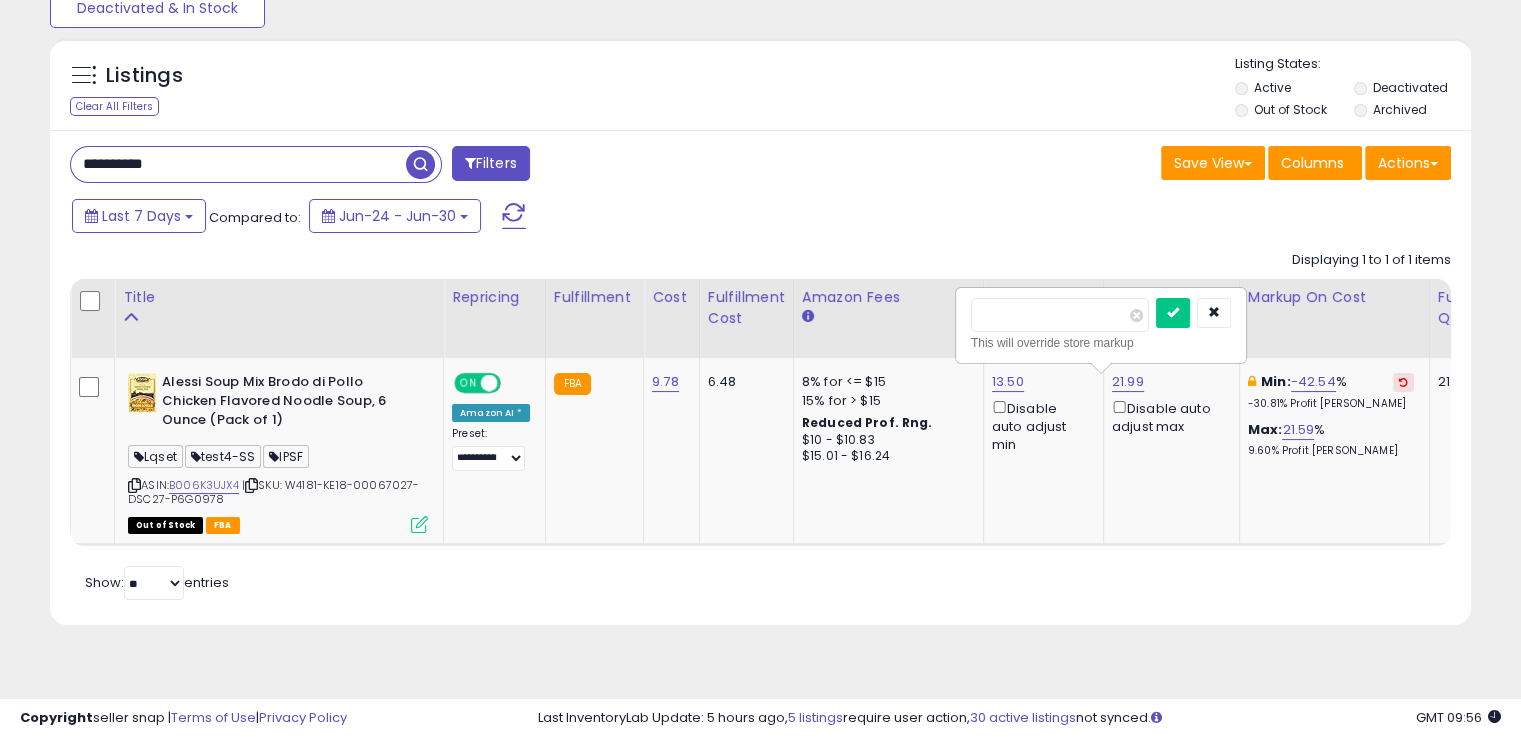 drag, startPoint x: 1044, startPoint y: 313, endPoint x: 893, endPoint y: 293, distance: 152.31874 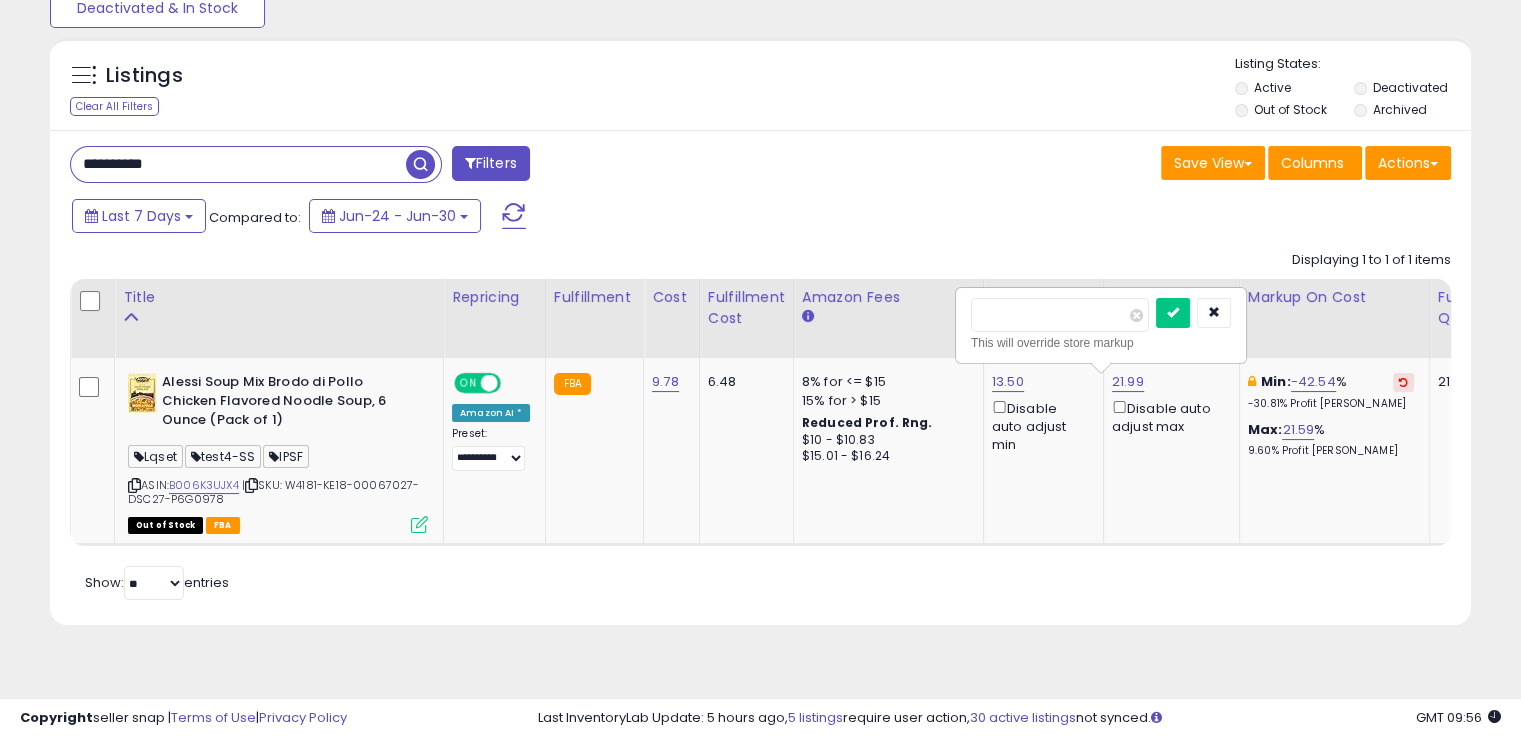 type on "**" 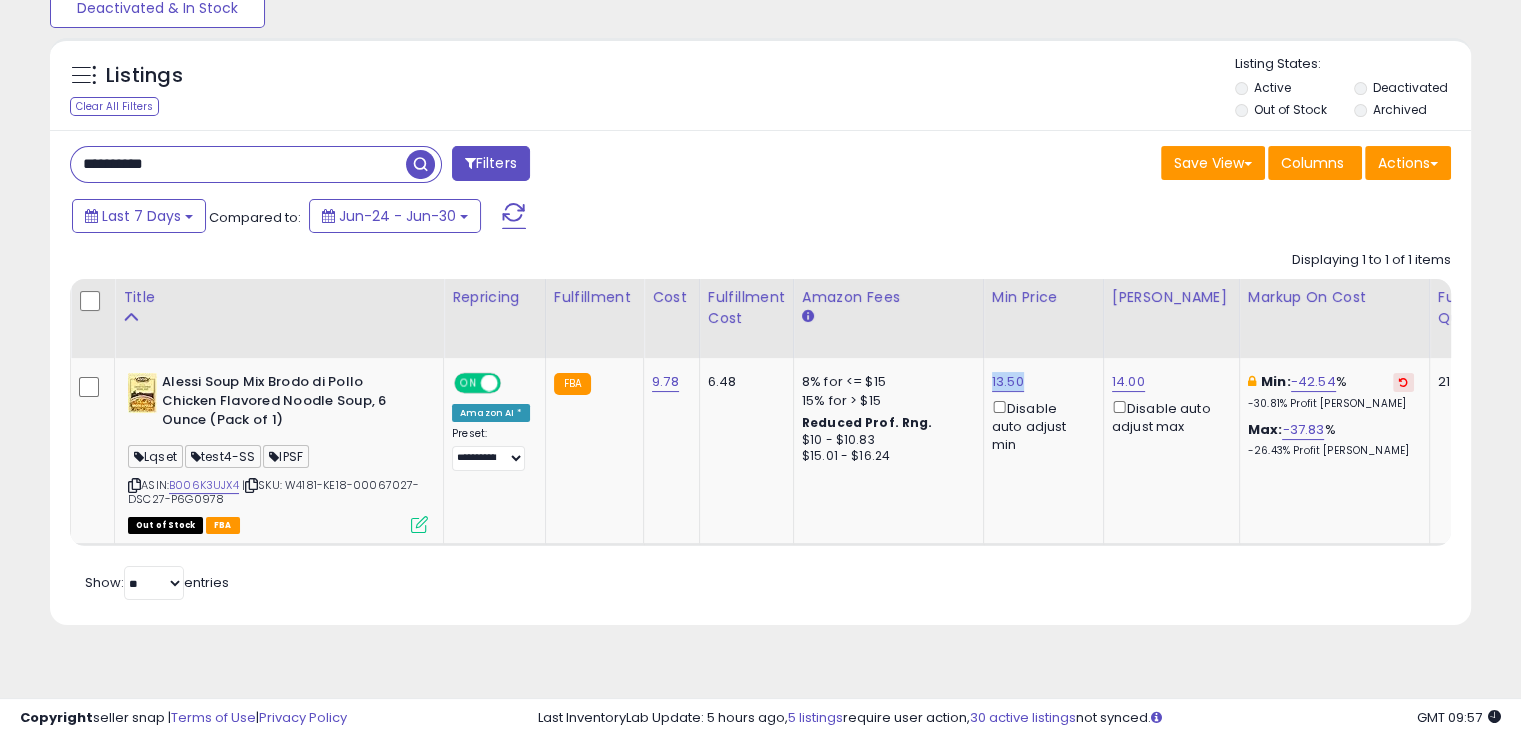 drag, startPoint x: 1021, startPoint y: 367, endPoint x: 974, endPoint y: 381, distance: 49.0408 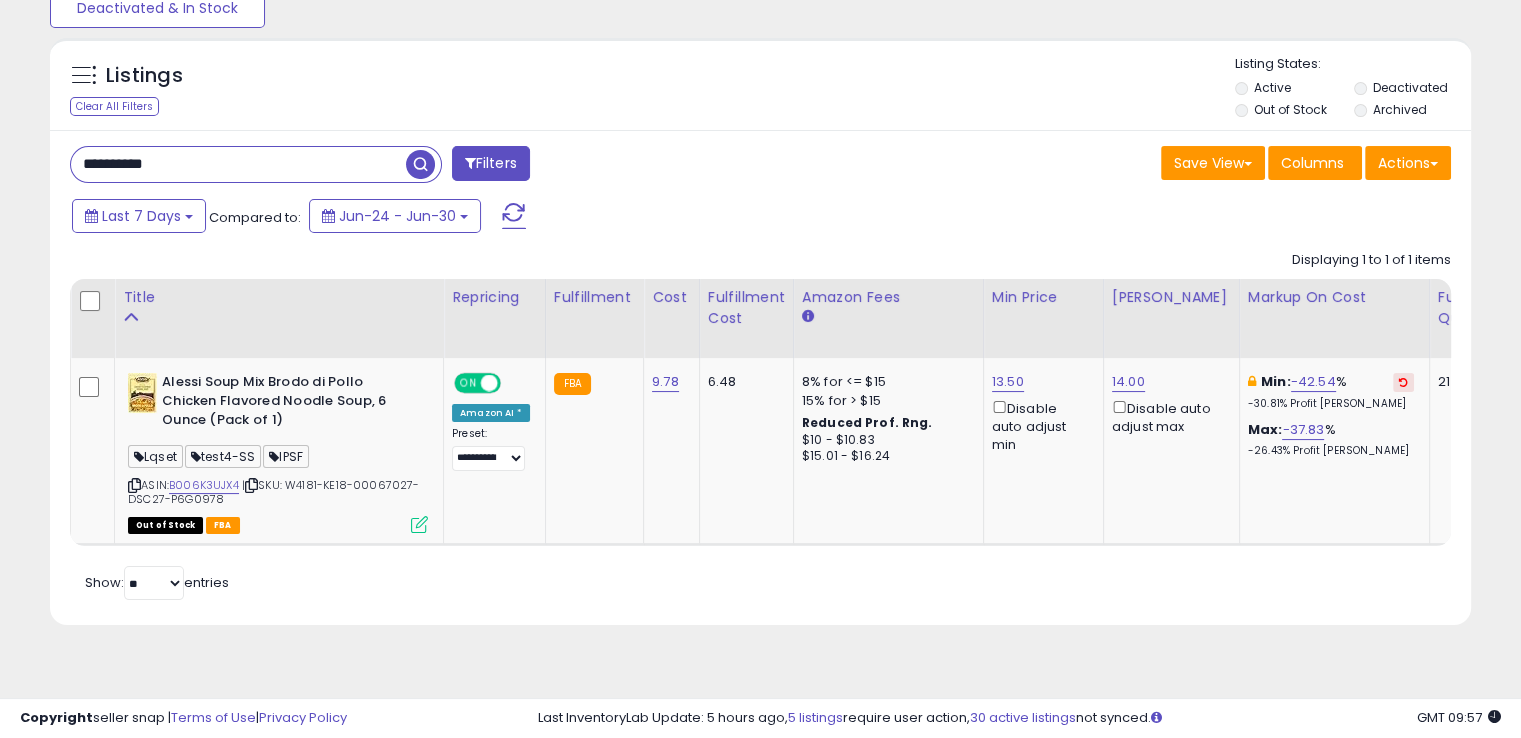 click at bounding box center [419, 524] 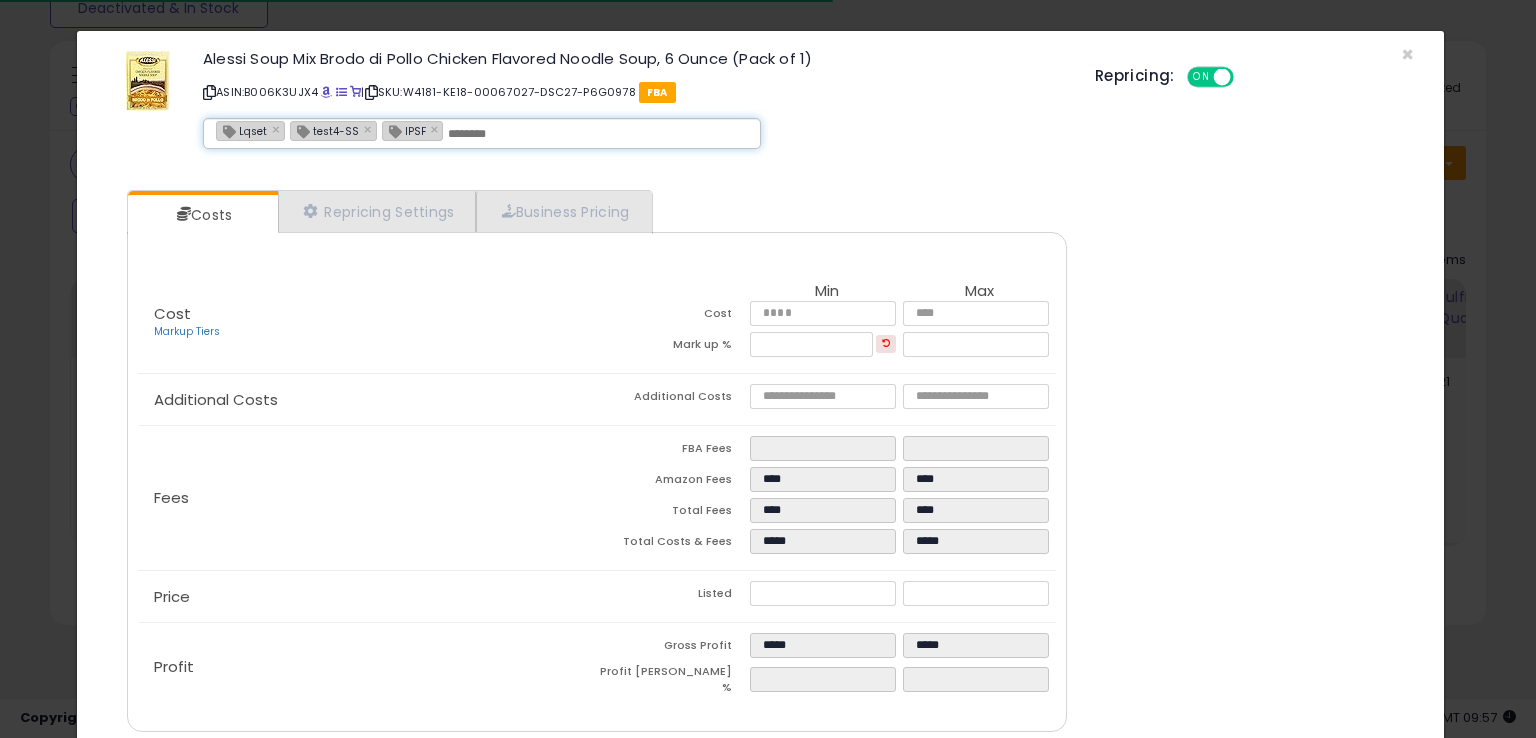 click at bounding box center [598, 134] 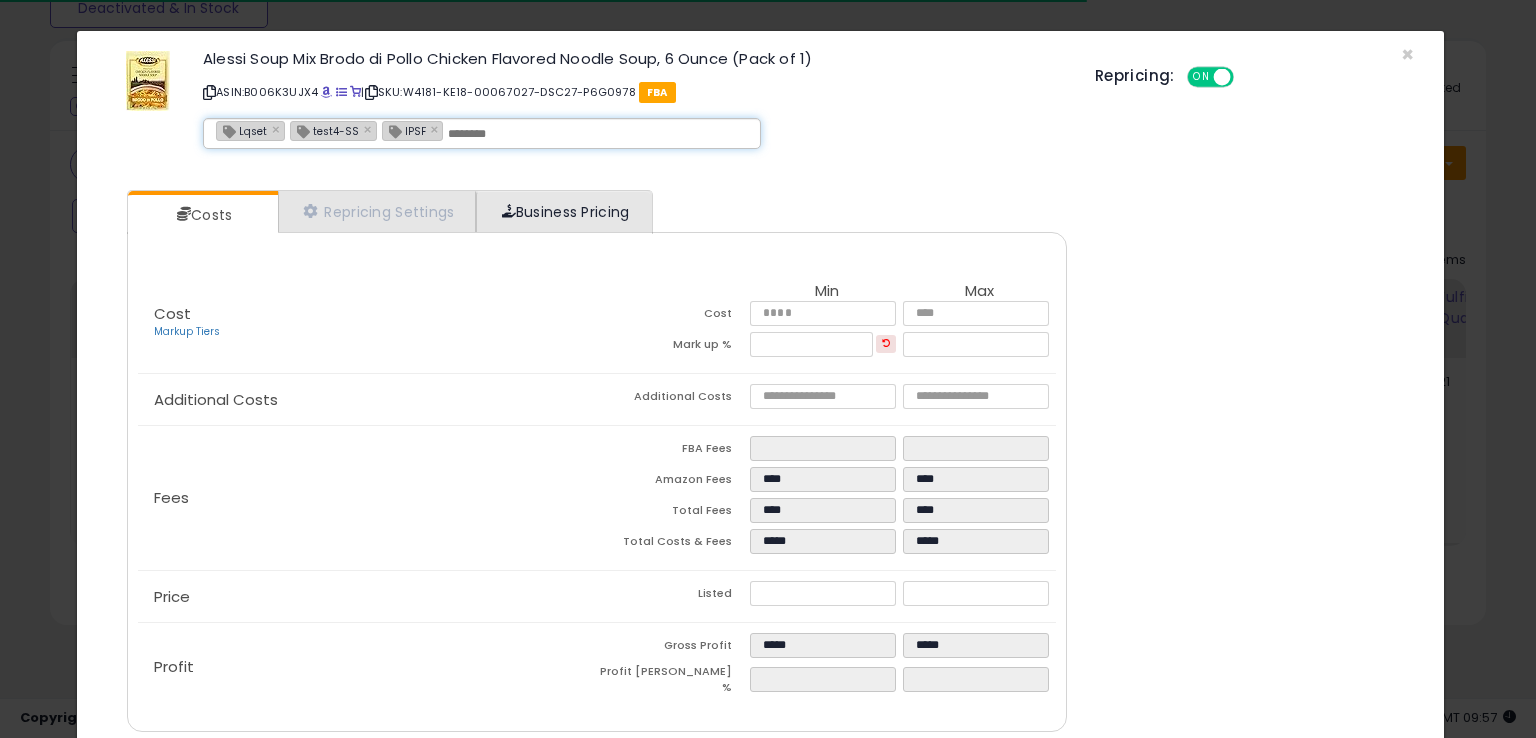 paste on "**********" 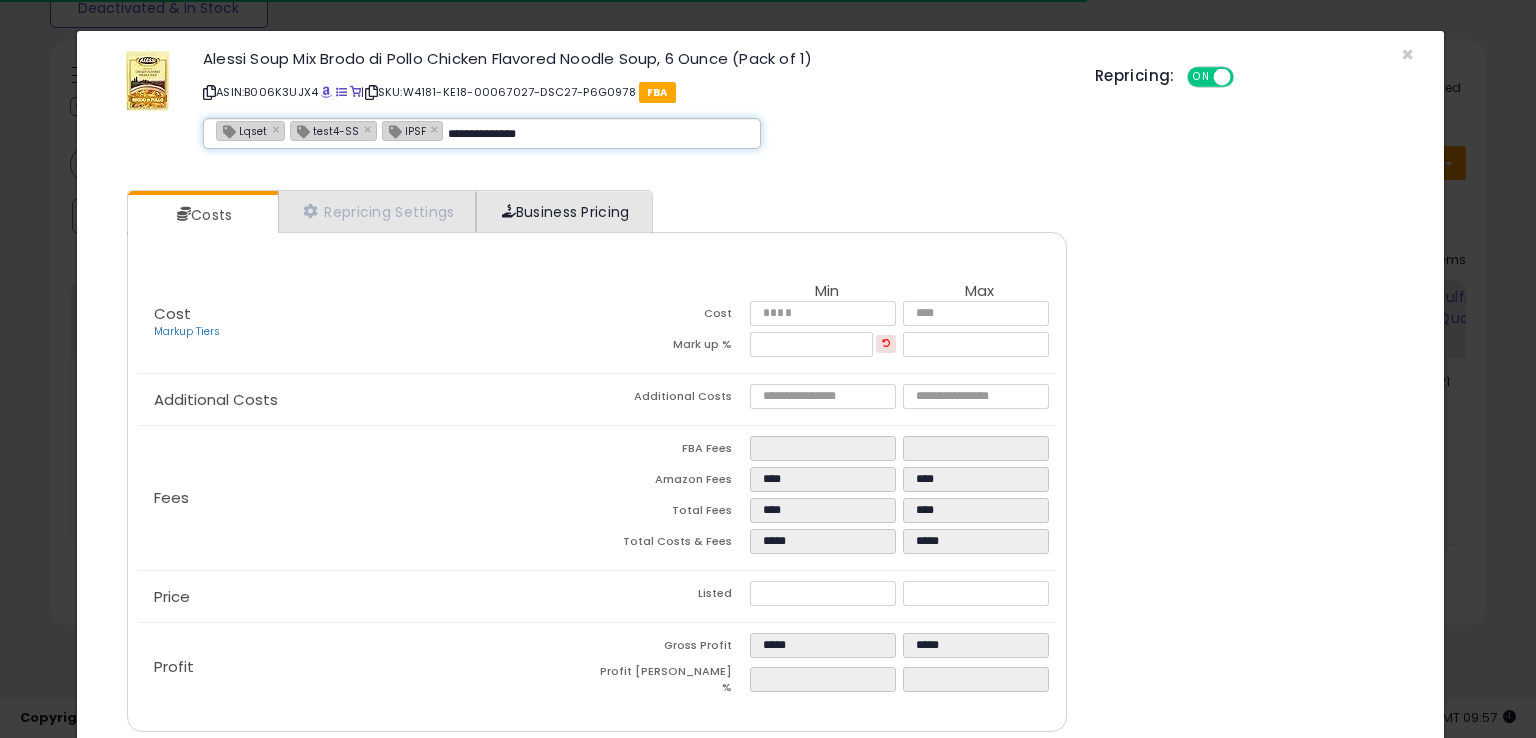 type on "**********" 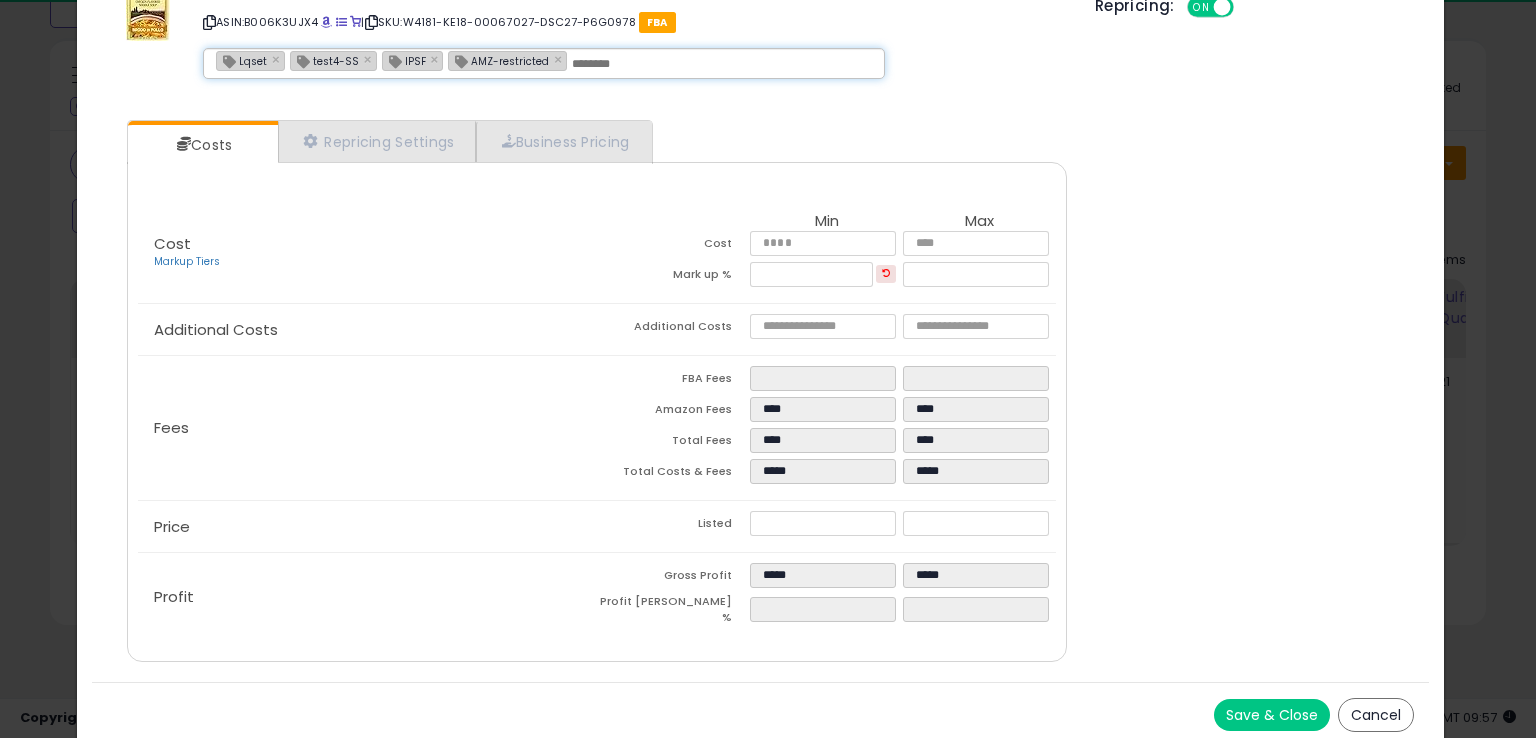 scroll, scrollTop: 71, scrollLeft: 0, axis: vertical 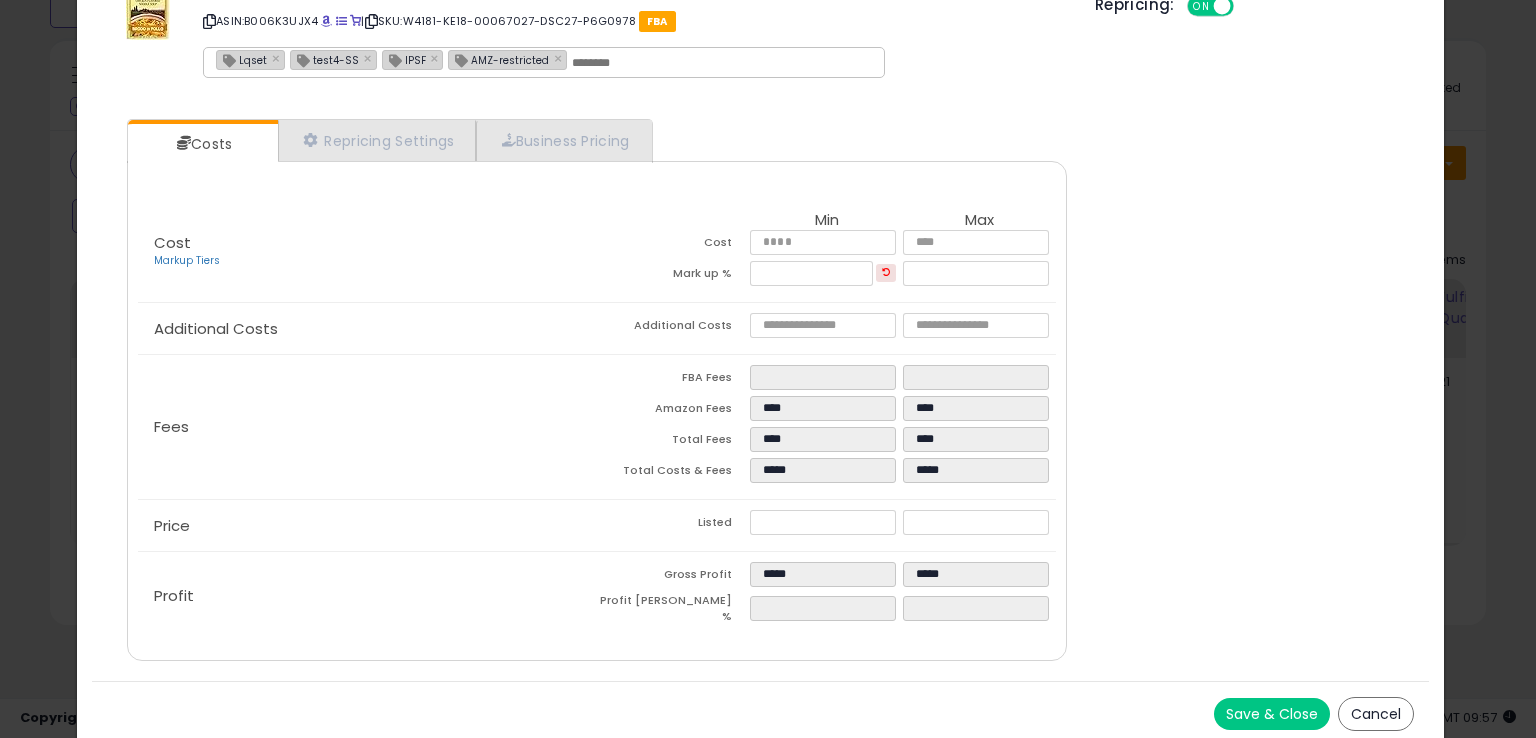 click on "Save & Close" at bounding box center [1272, 714] 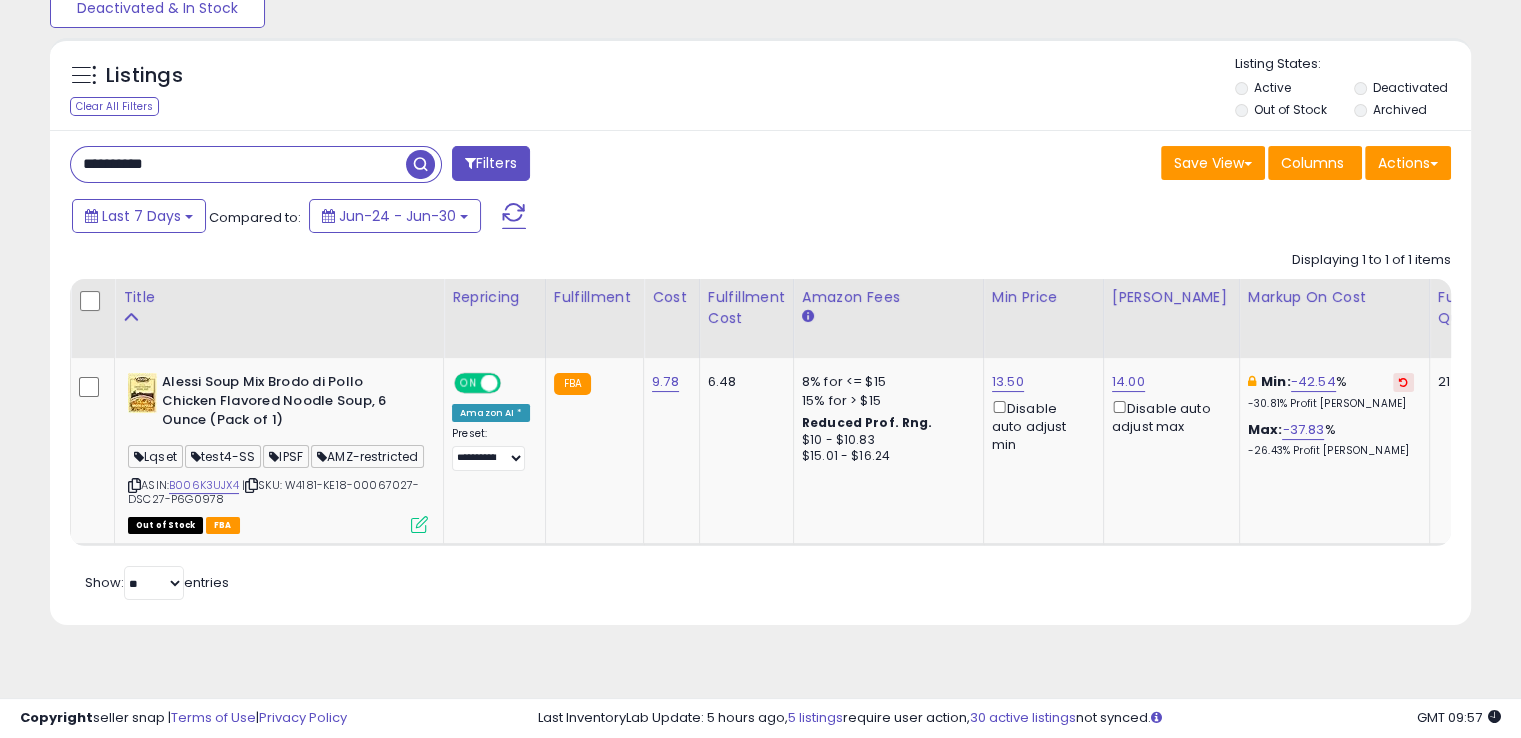 click on "**********" at bounding box center (238, 164) 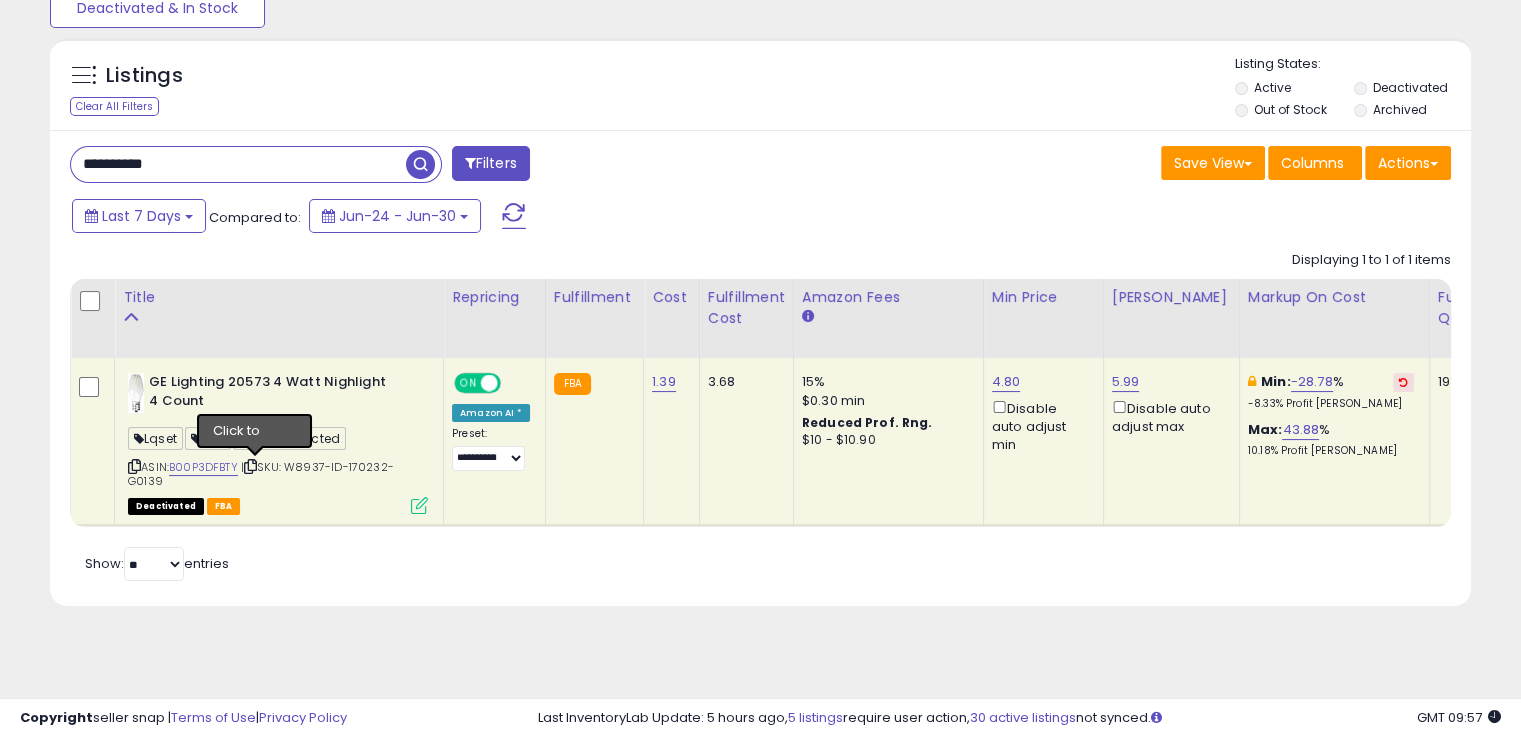 click at bounding box center (250, 466) 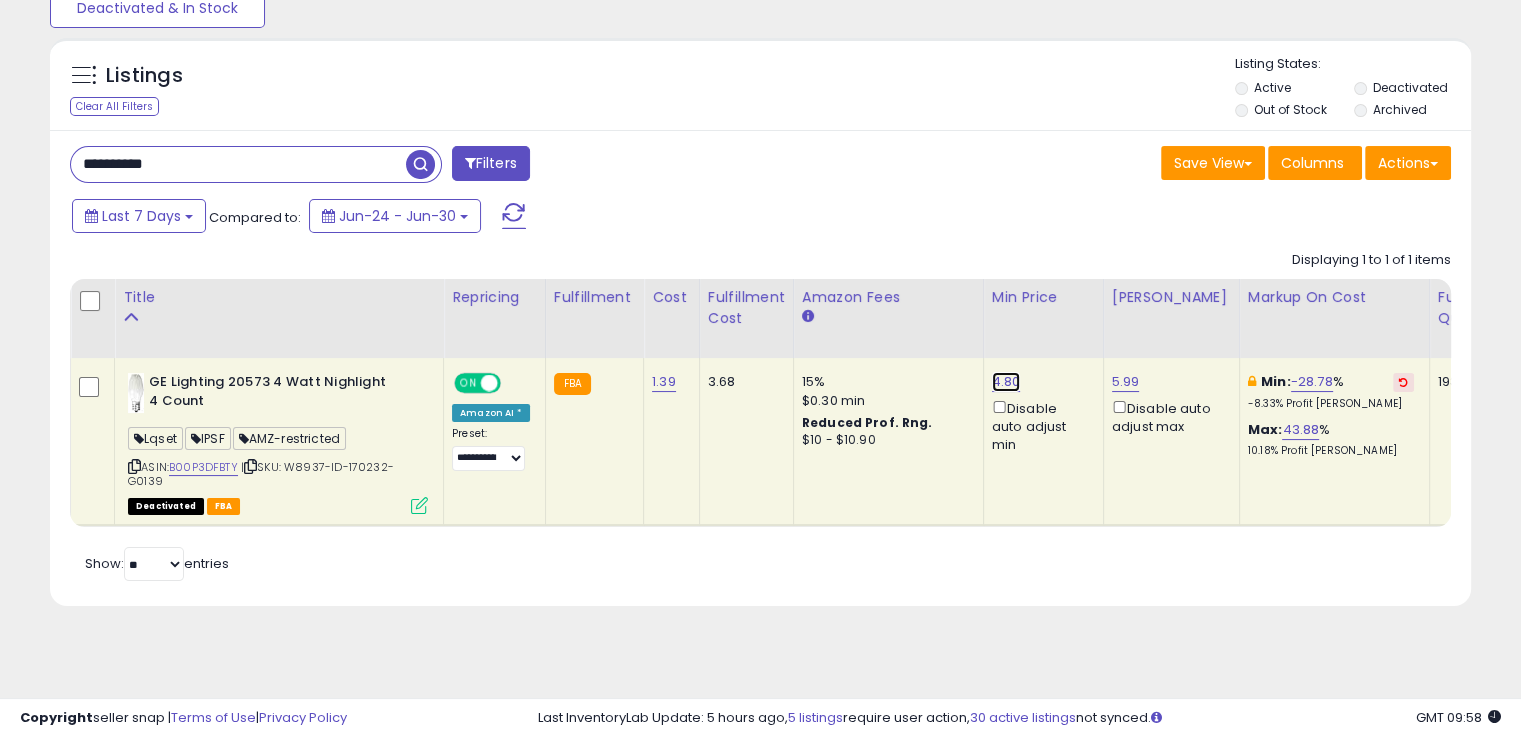 click on "4.80" at bounding box center (1006, 382) 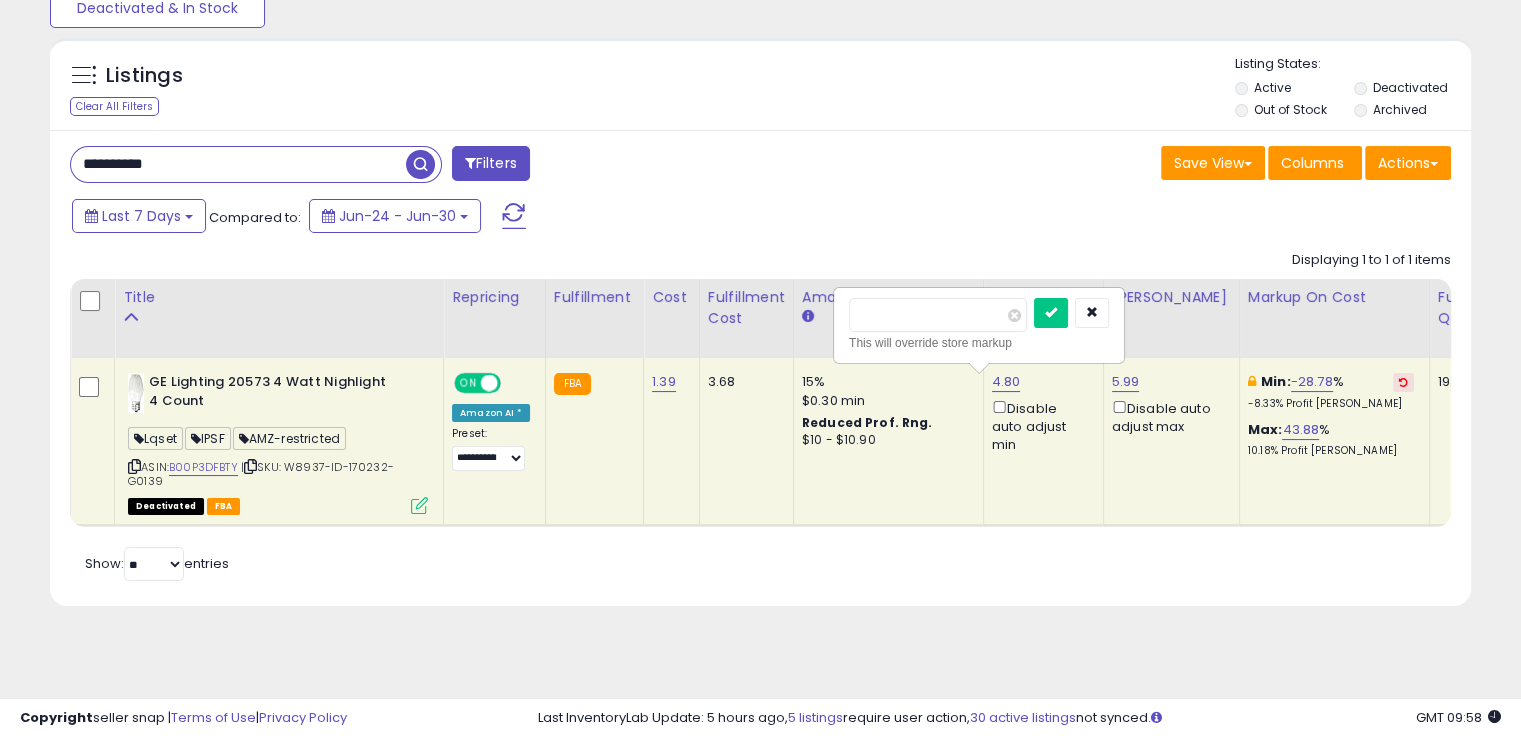 drag, startPoint x: 891, startPoint y: 308, endPoint x: 814, endPoint y: 313, distance: 77.16217 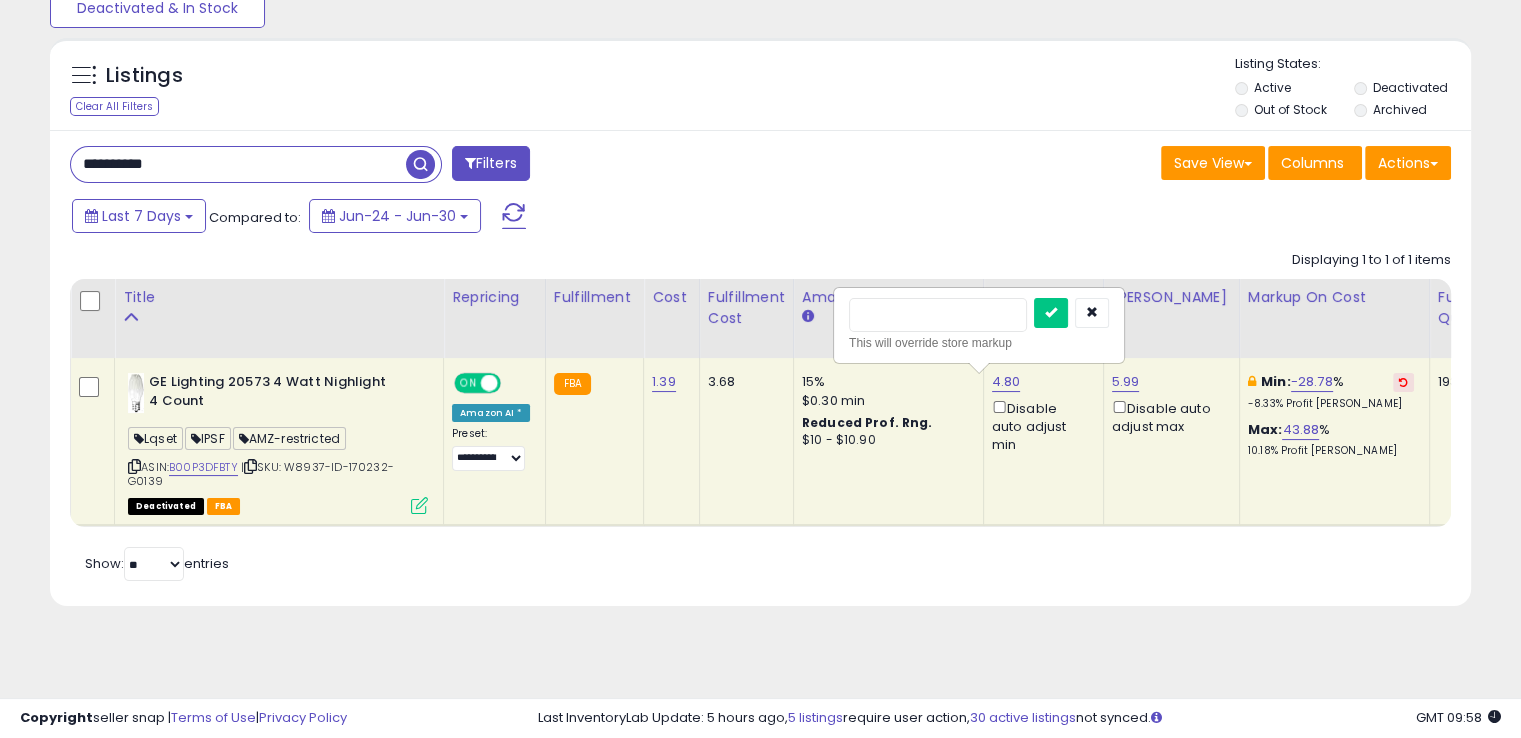 click at bounding box center [1051, 313] 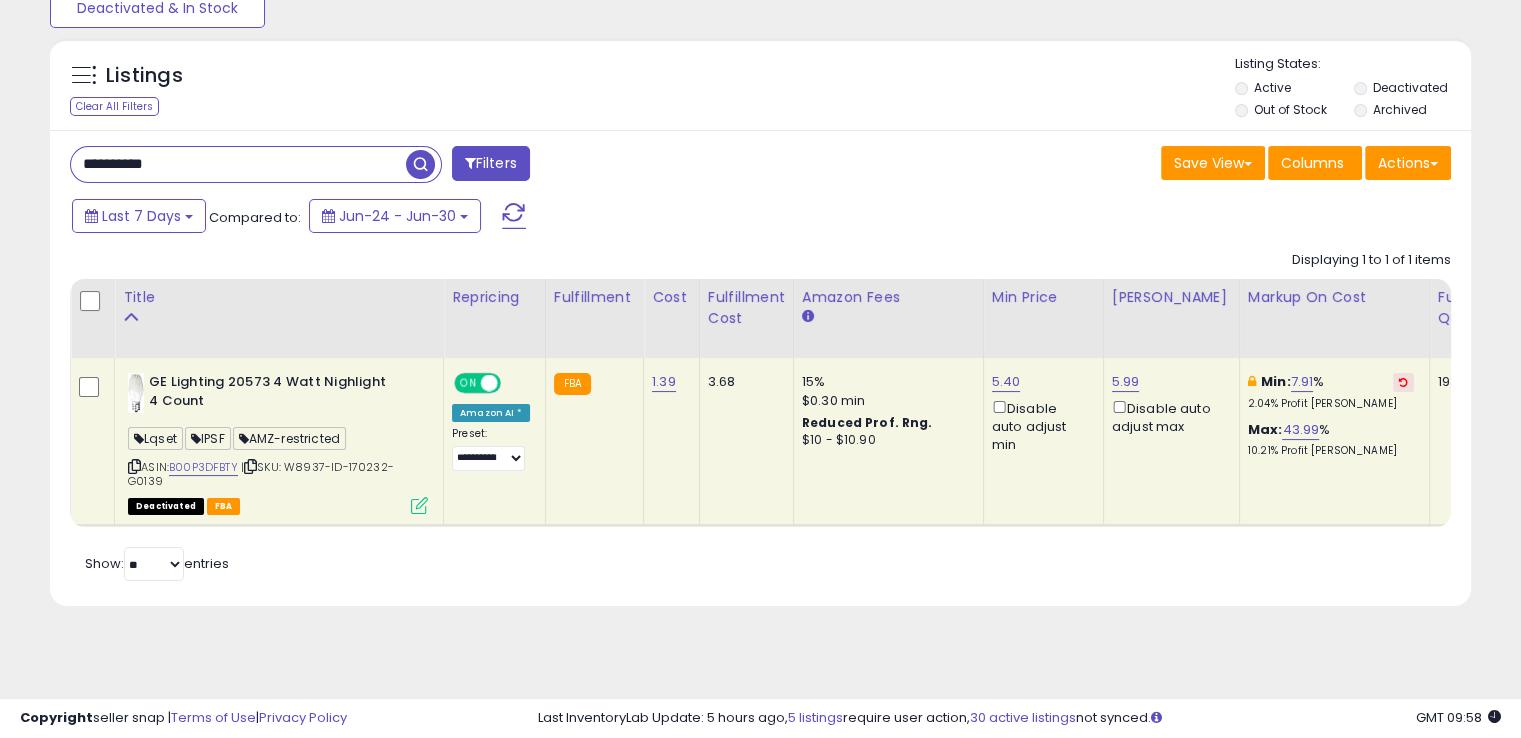 click on "5.99  Disable auto adjust max" 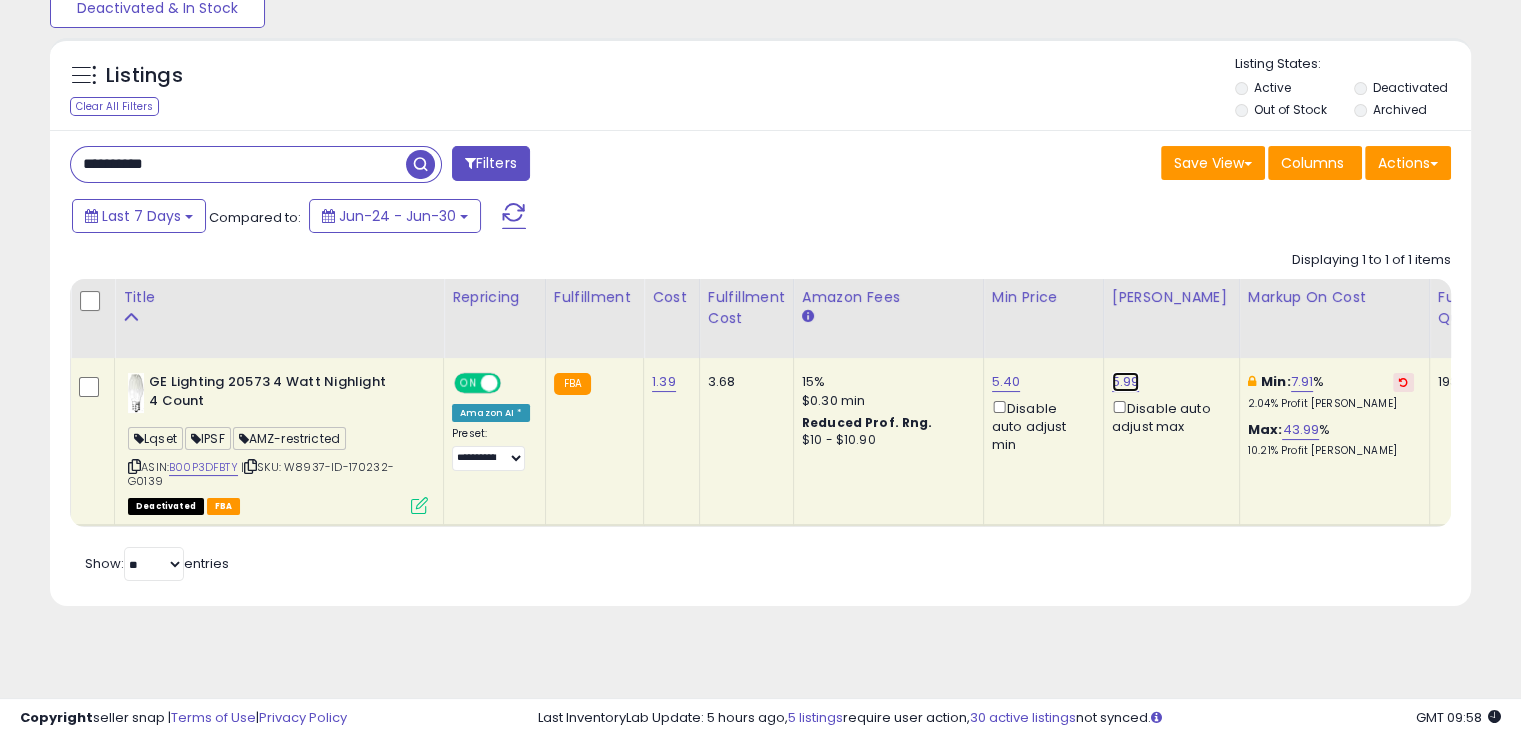 click on "5.99" at bounding box center [1126, 382] 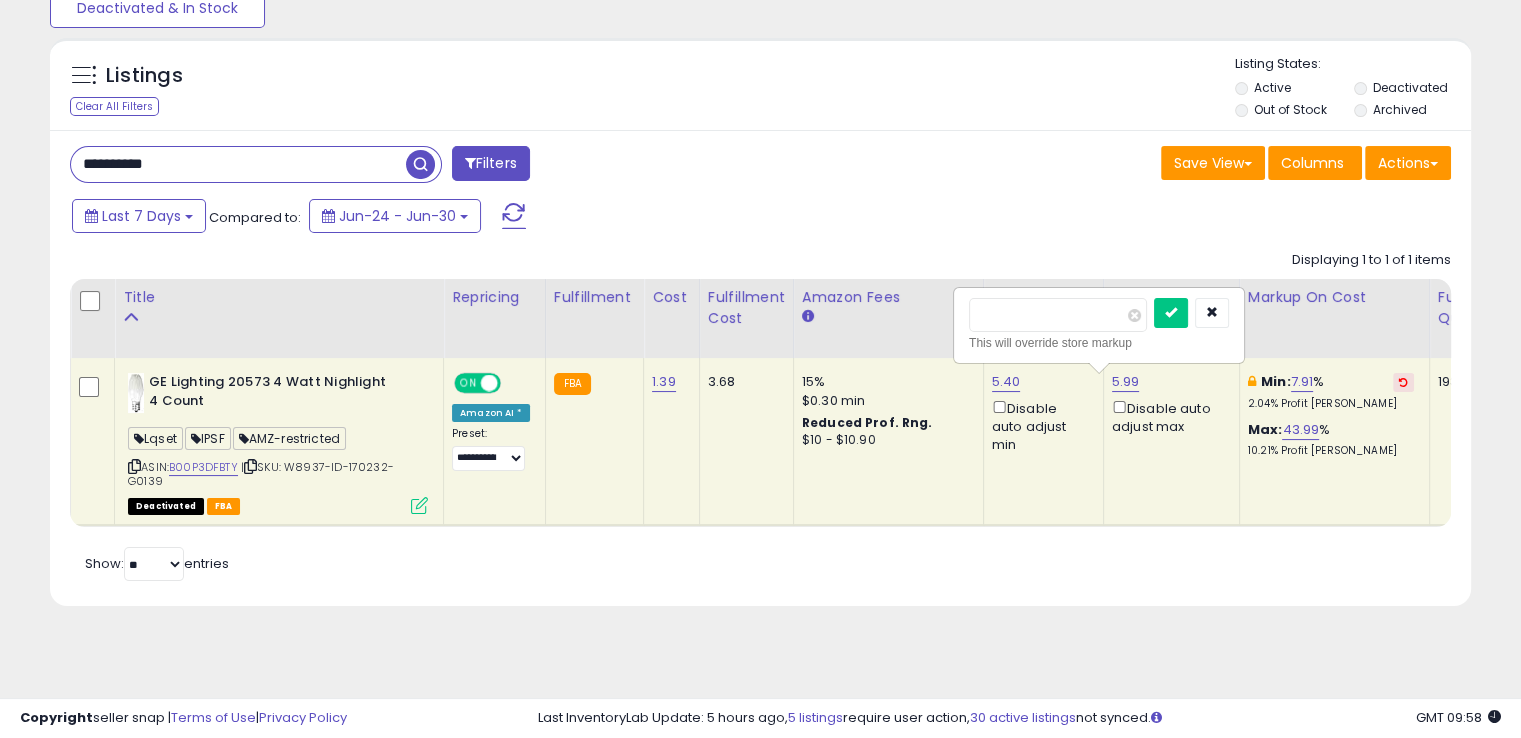 drag, startPoint x: 968, startPoint y: 318, endPoint x: 908, endPoint y: 322, distance: 60.133186 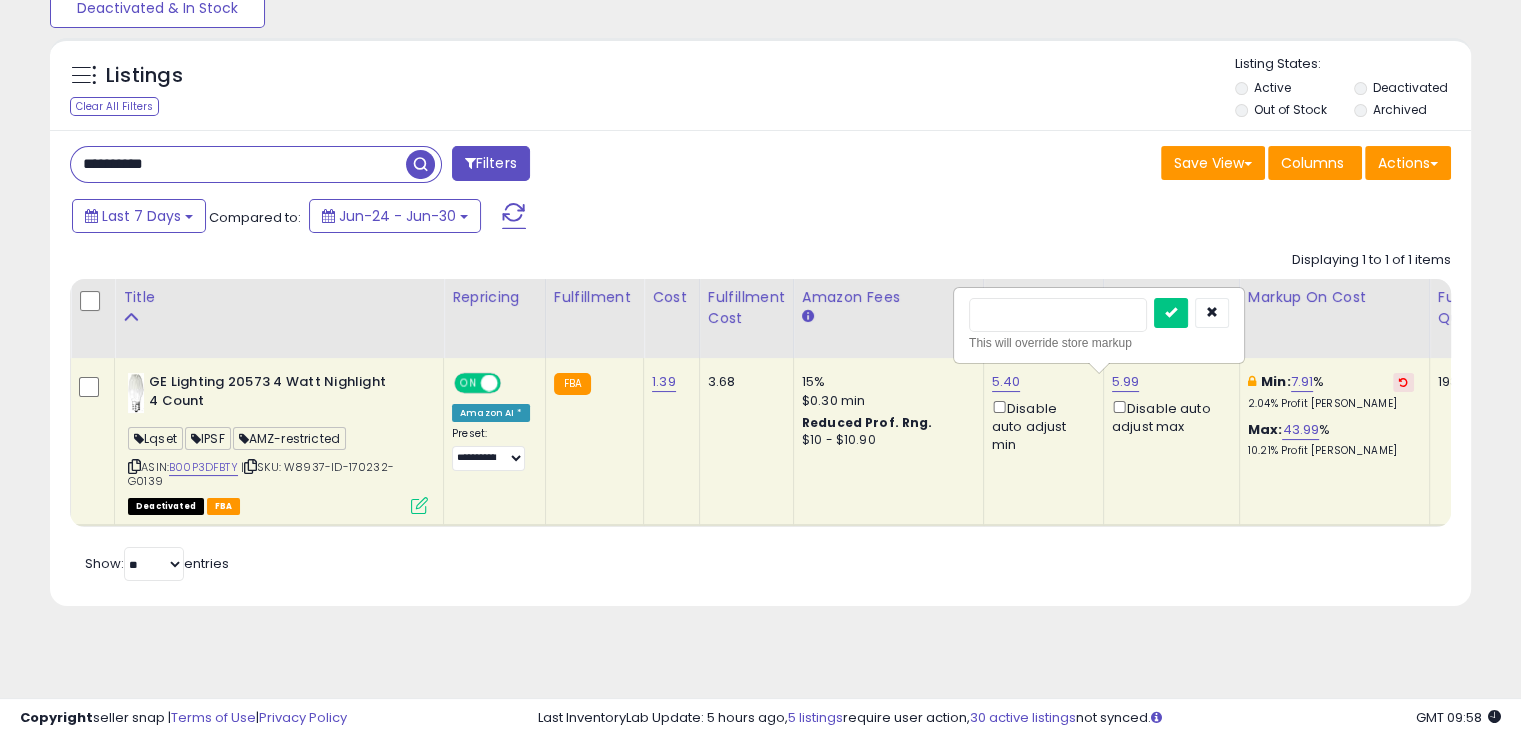 type on "***" 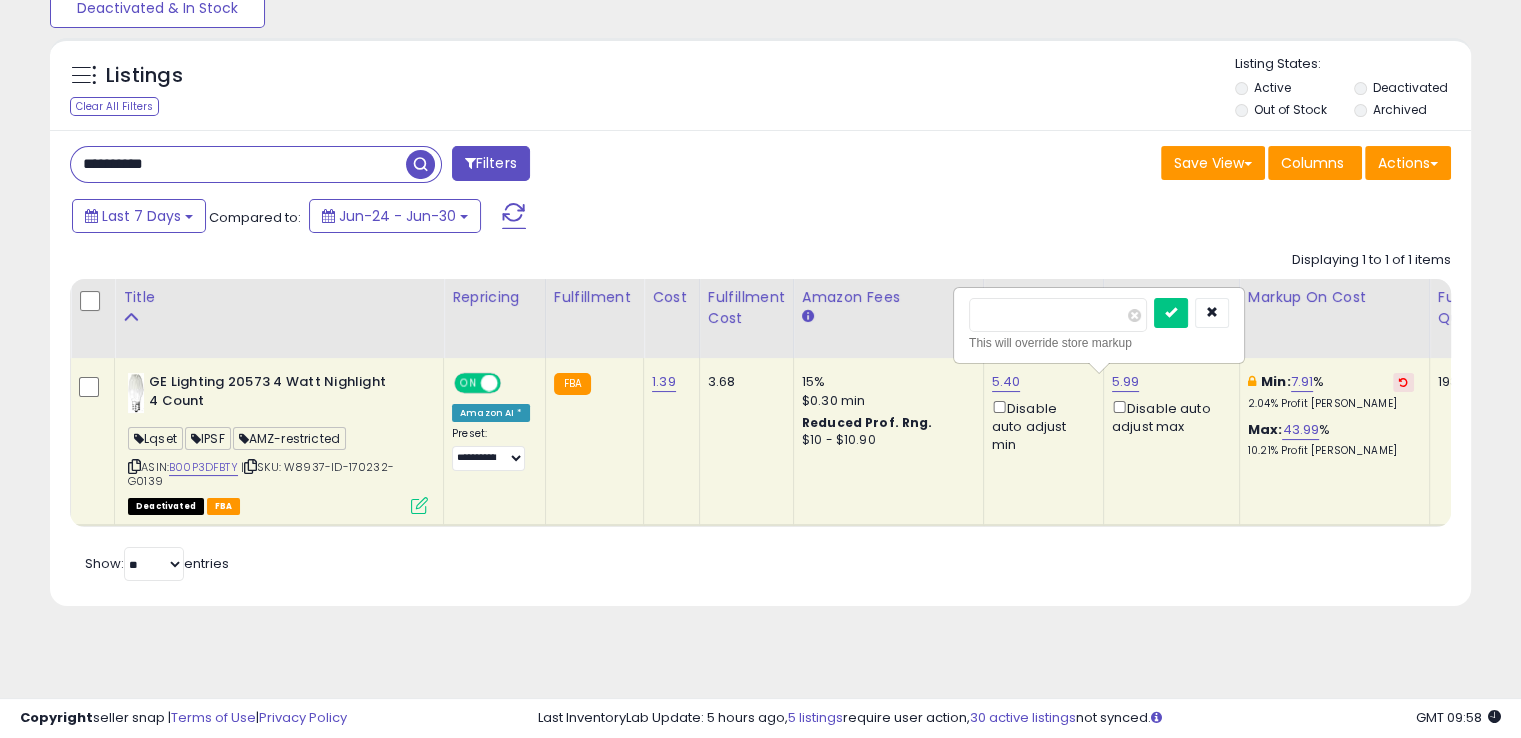 click at bounding box center (1171, 313) 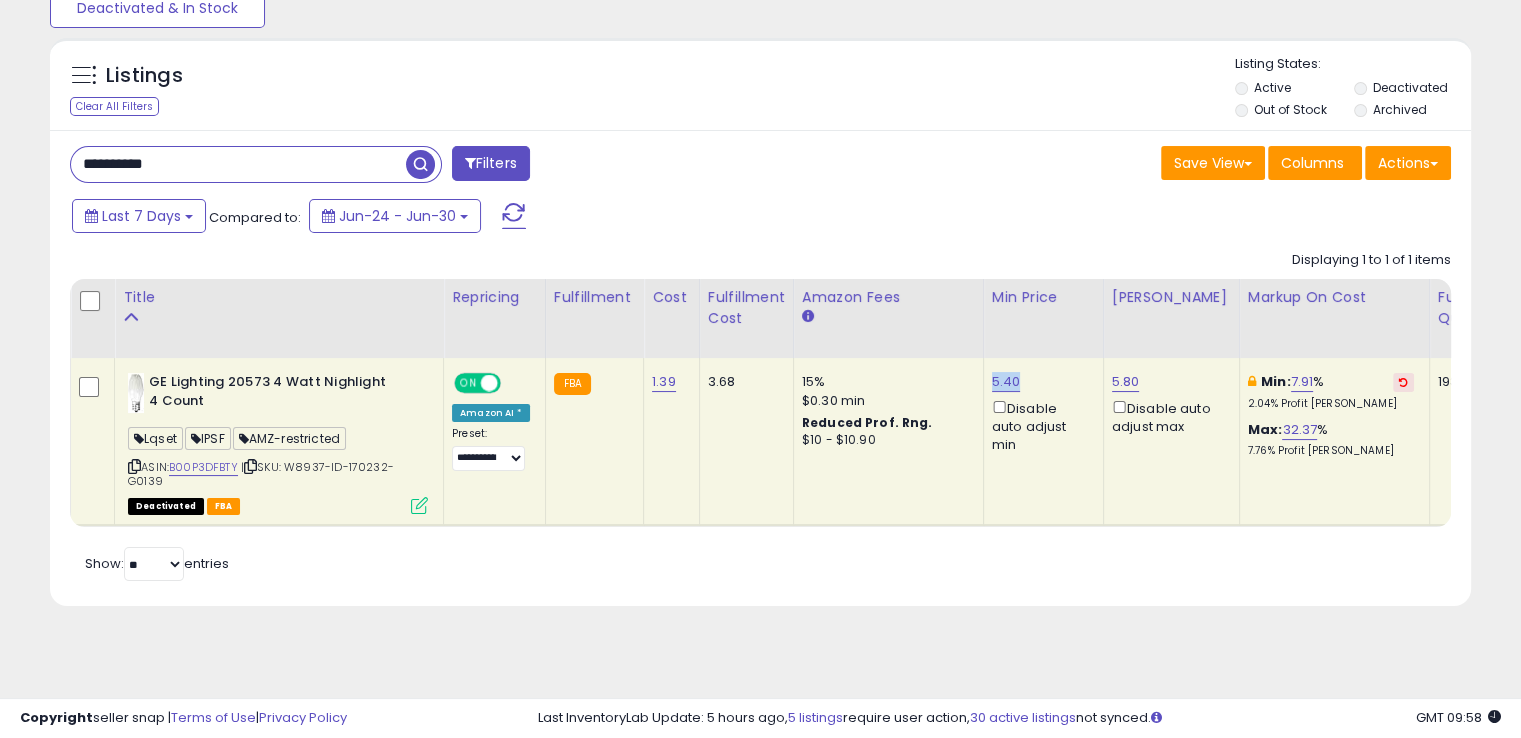 drag, startPoint x: 1020, startPoint y: 373, endPoint x: 983, endPoint y: 374, distance: 37.01351 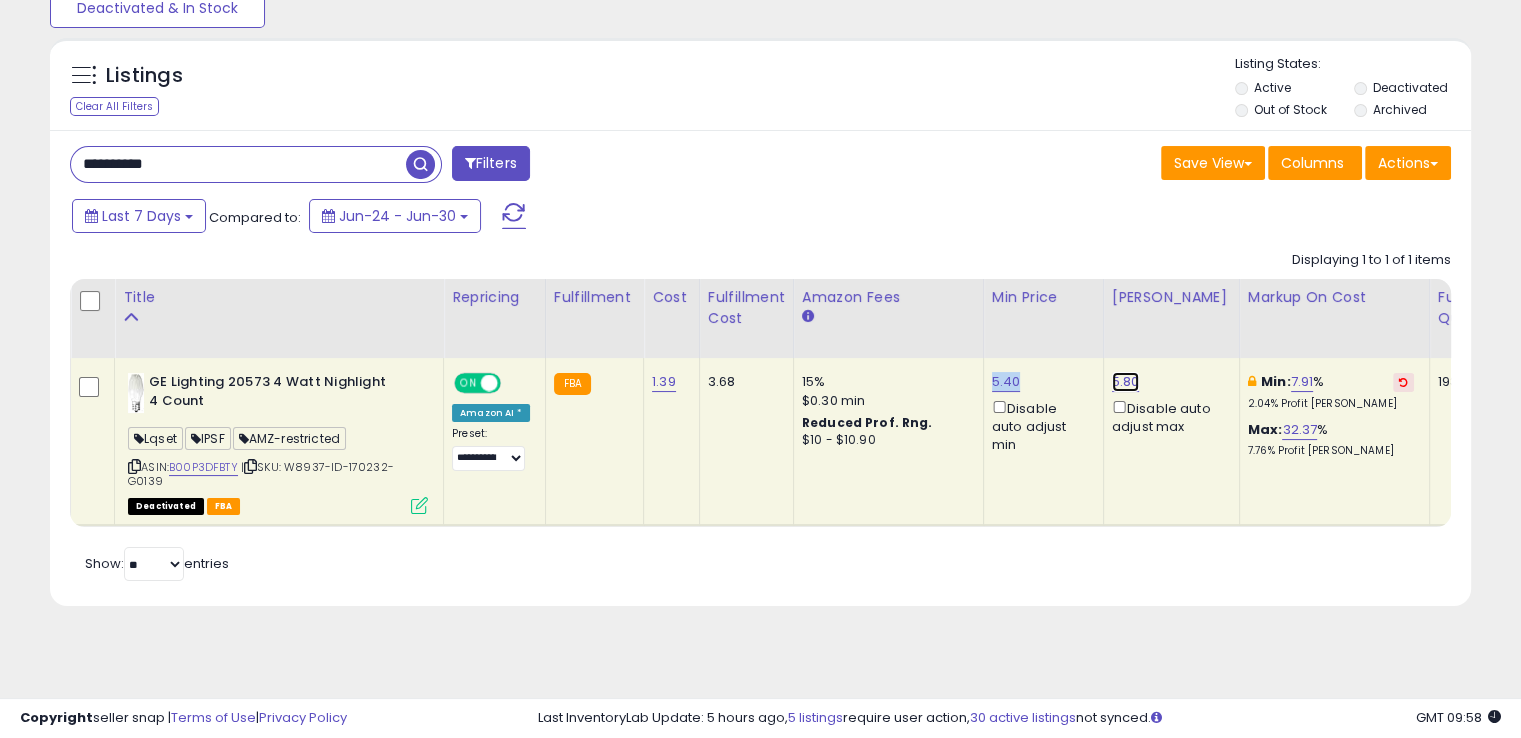 click on "5.80" at bounding box center [1126, 382] 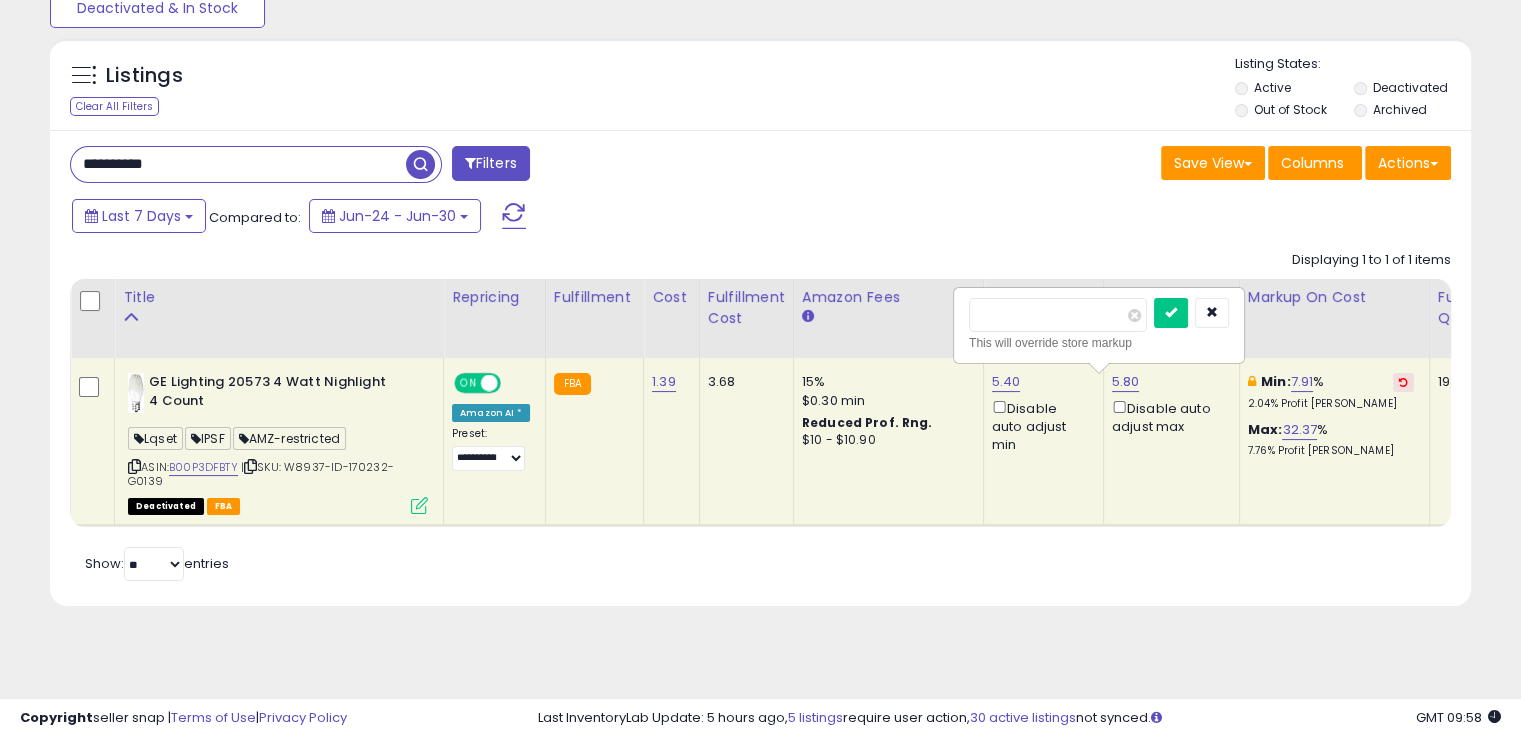click on "****" at bounding box center (1058, 315) 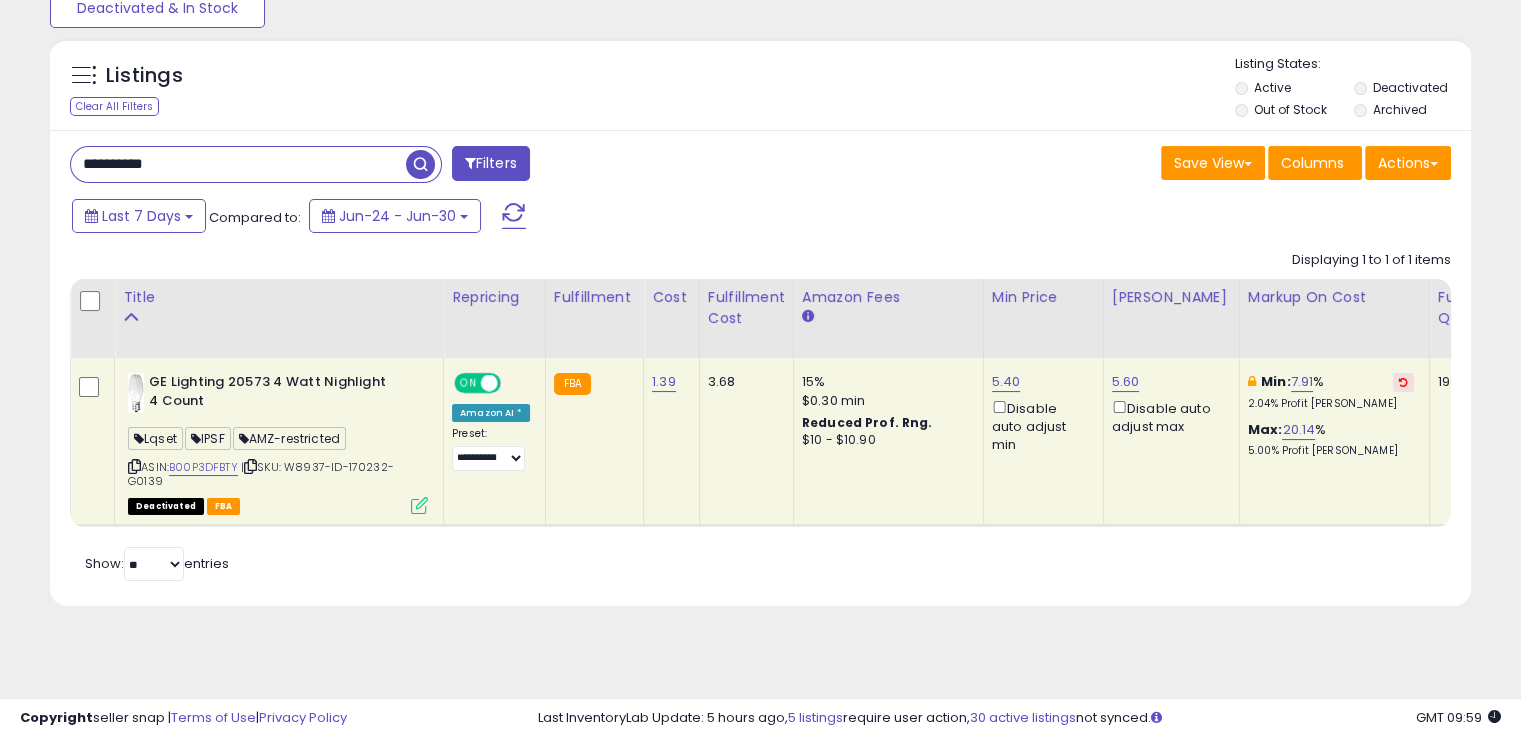 drag, startPoint x: 303, startPoint y: 162, endPoint x: 316, endPoint y: 165, distance: 13.341664 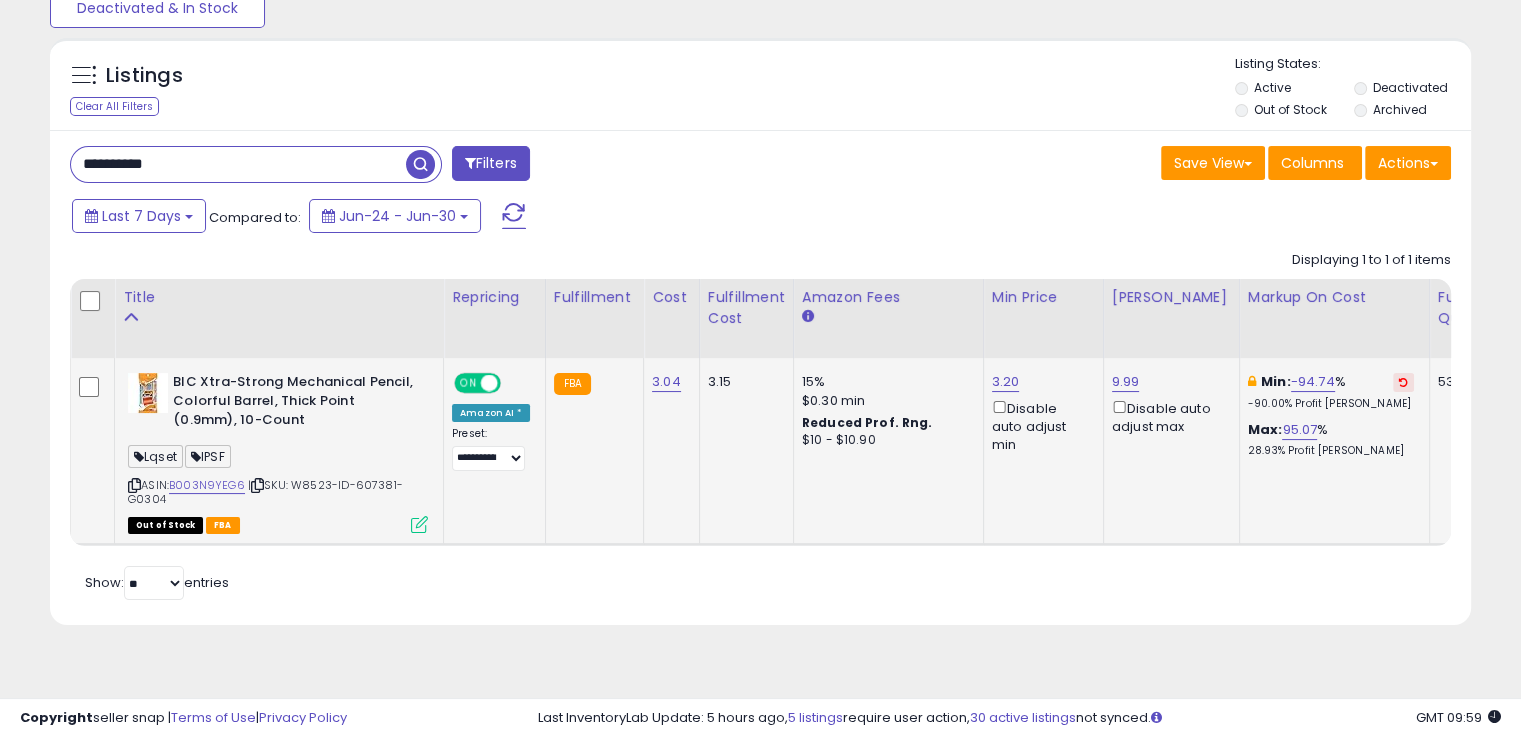 click at bounding box center (257, 485) 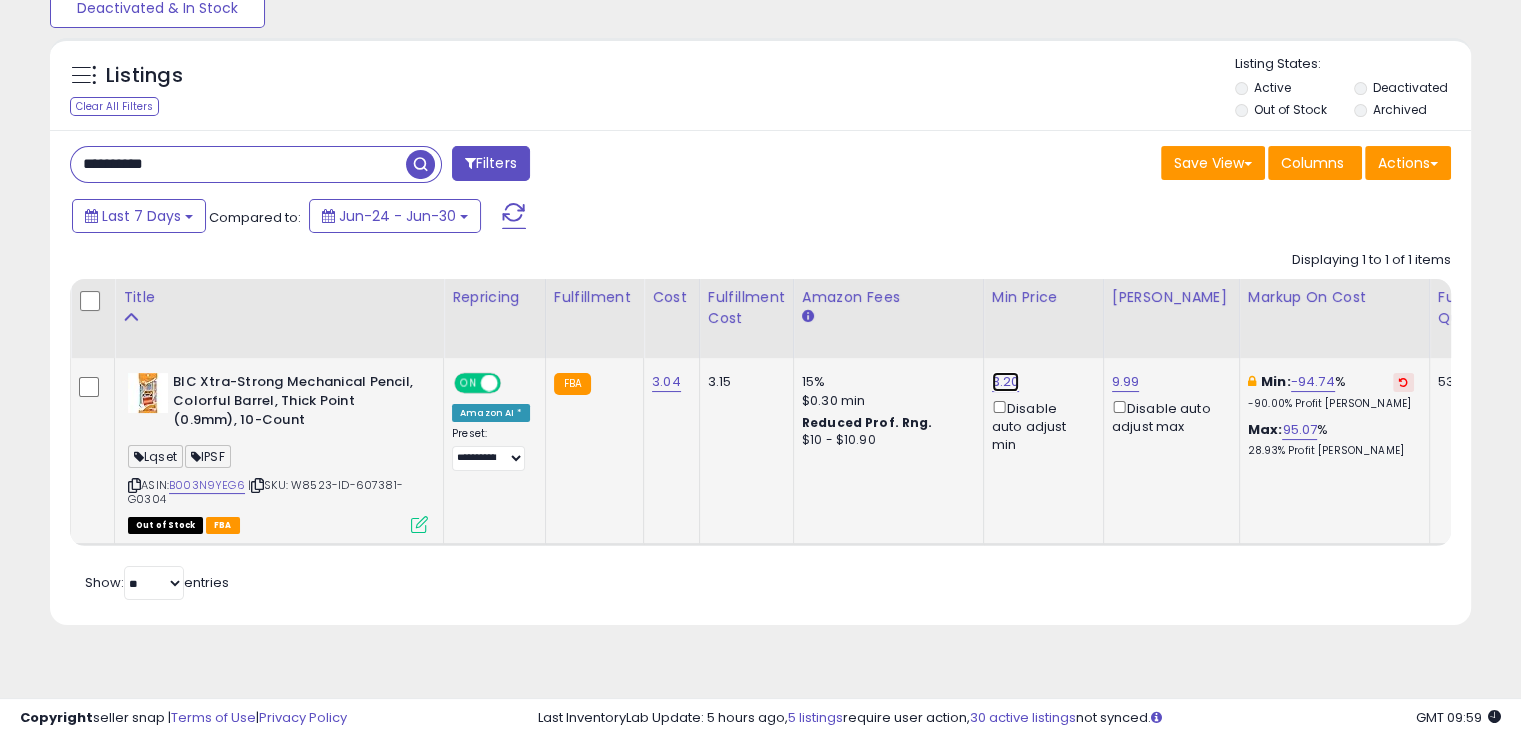 click on "3.20" at bounding box center (1006, 382) 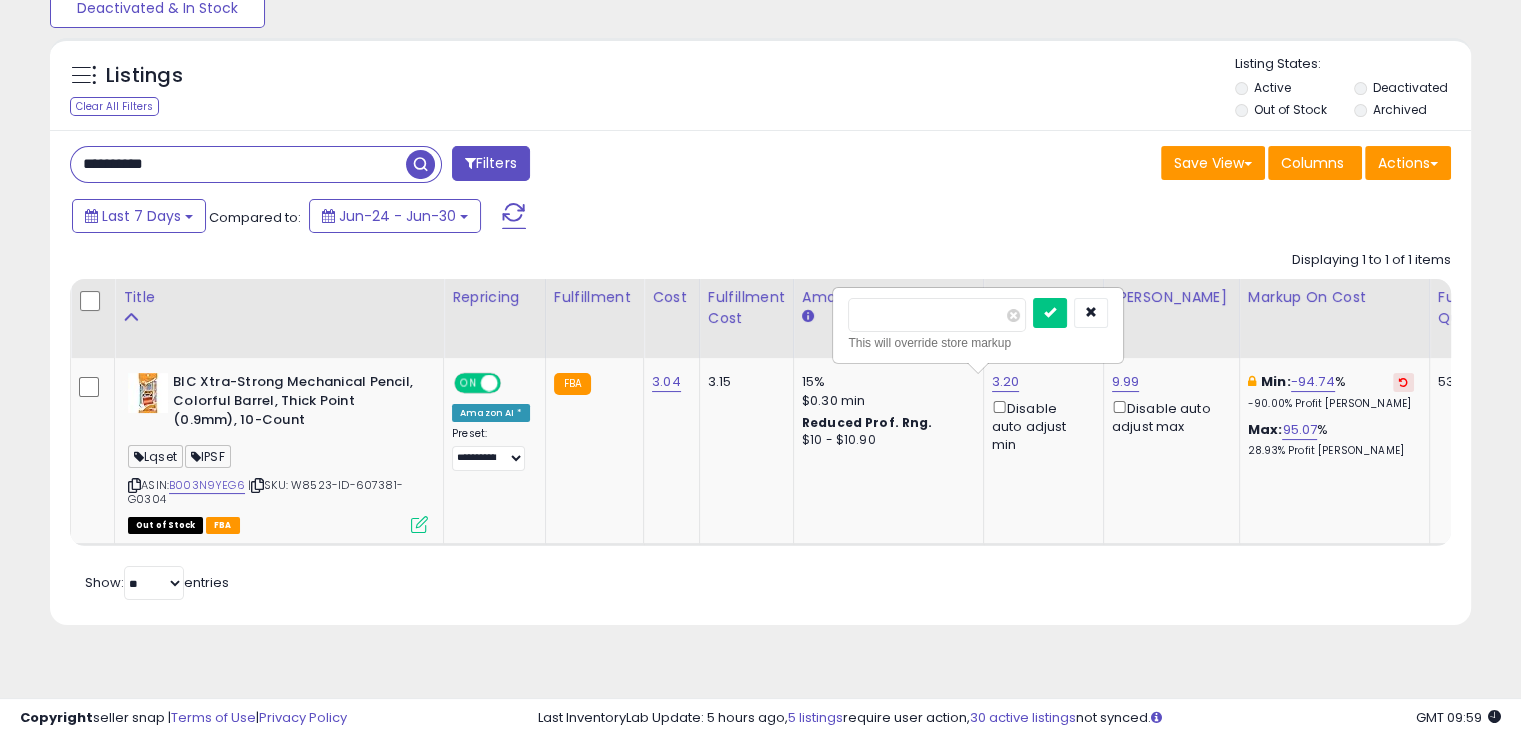 drag, startPoint x: 871, startPoint y: 309, endPoint x: 813, endPoint y: 311, distance: 58.034473 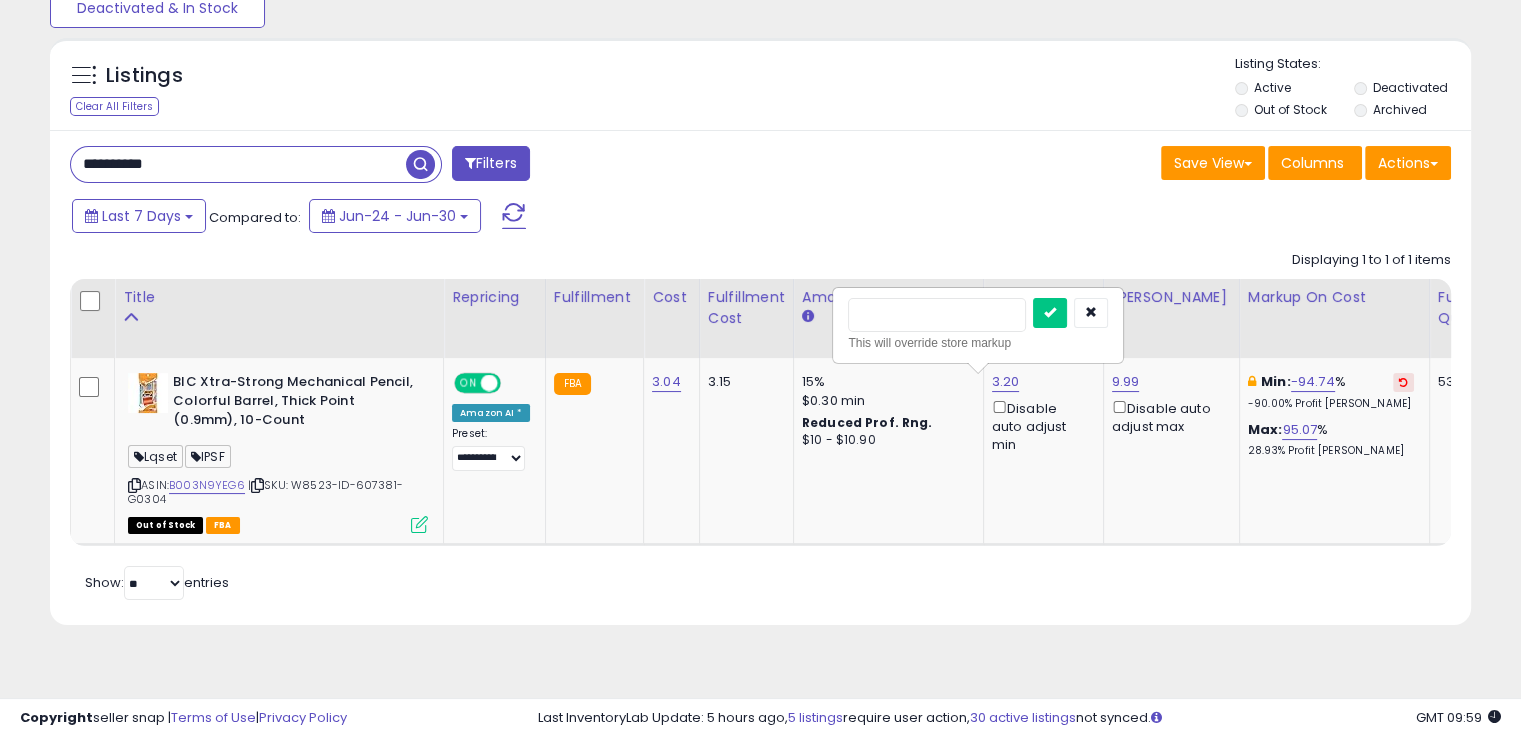 click at bounding box center (1050, 313) 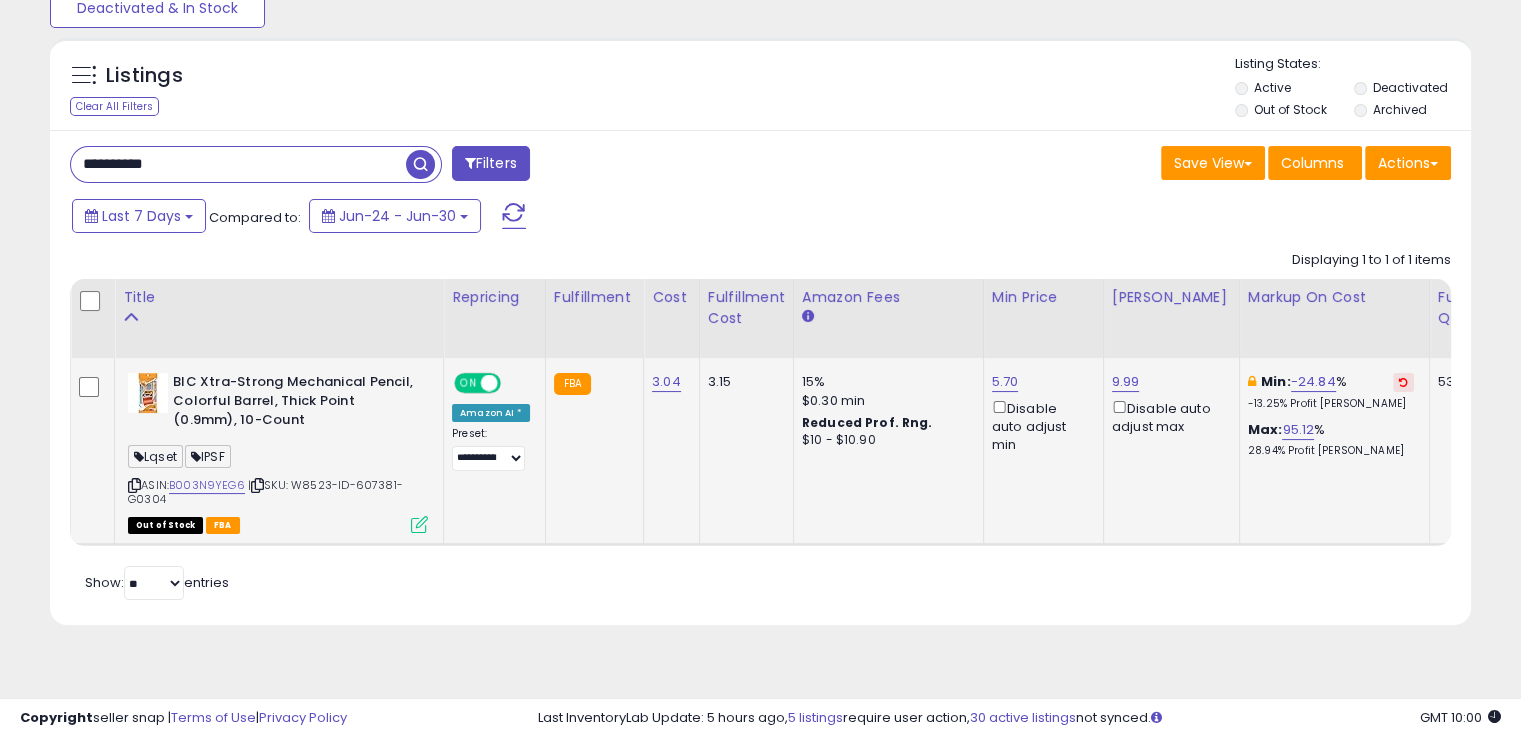 click on "9.99  Disable auto adjust max" 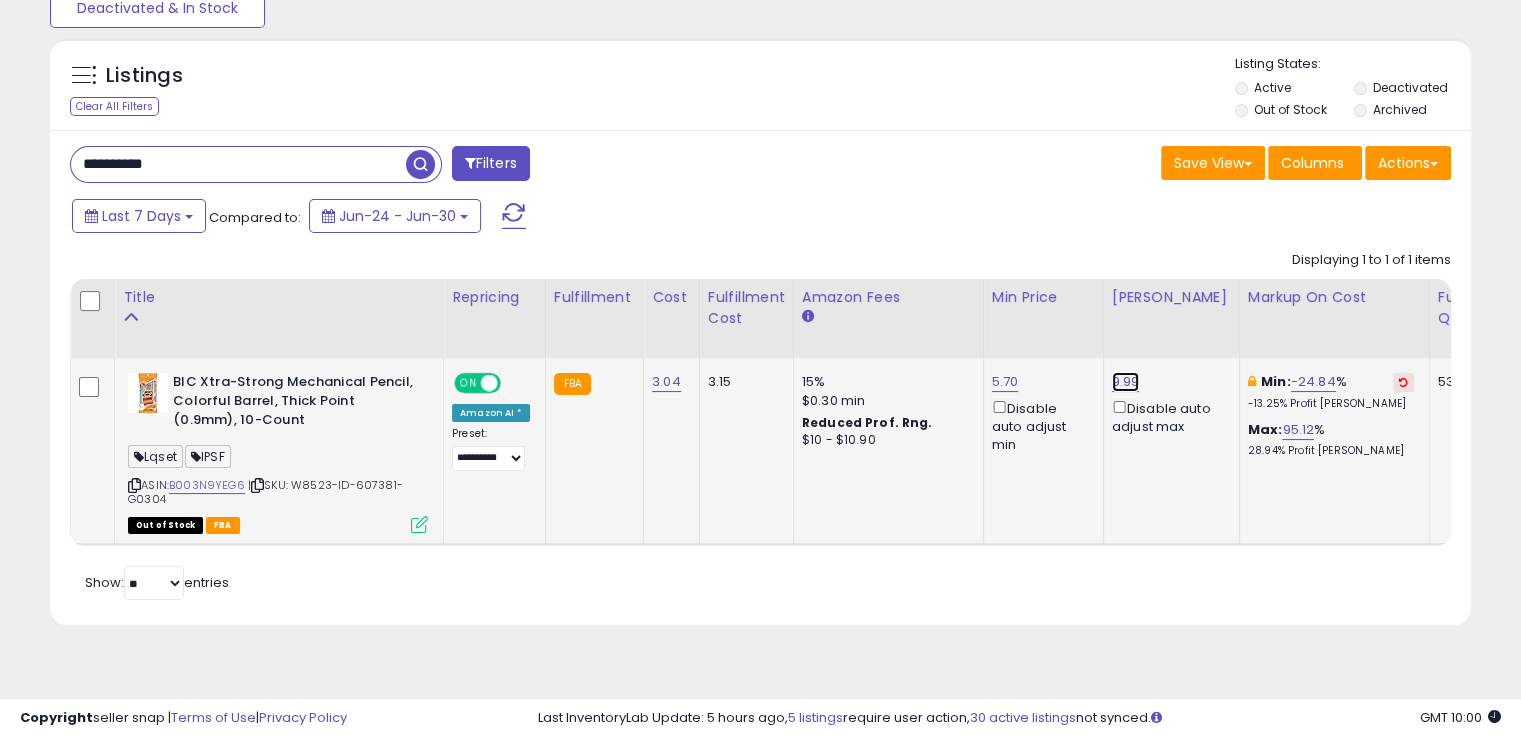 click on "9.99" at bounding box center (1126, 382) 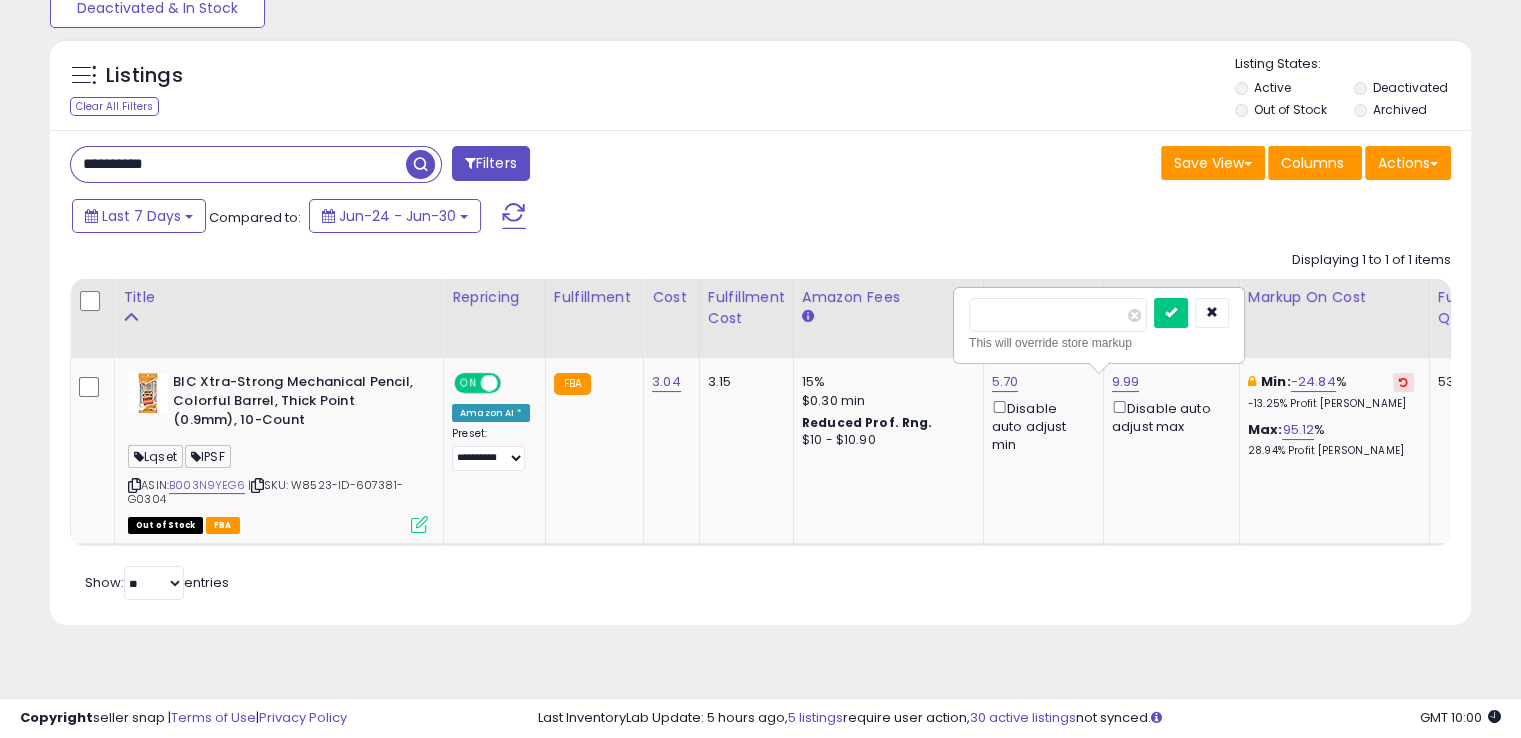 drag, startPoint x: 1062, startPoint y: 314, endPoint x: 888, endPoint y: 331, distance: 174.82849 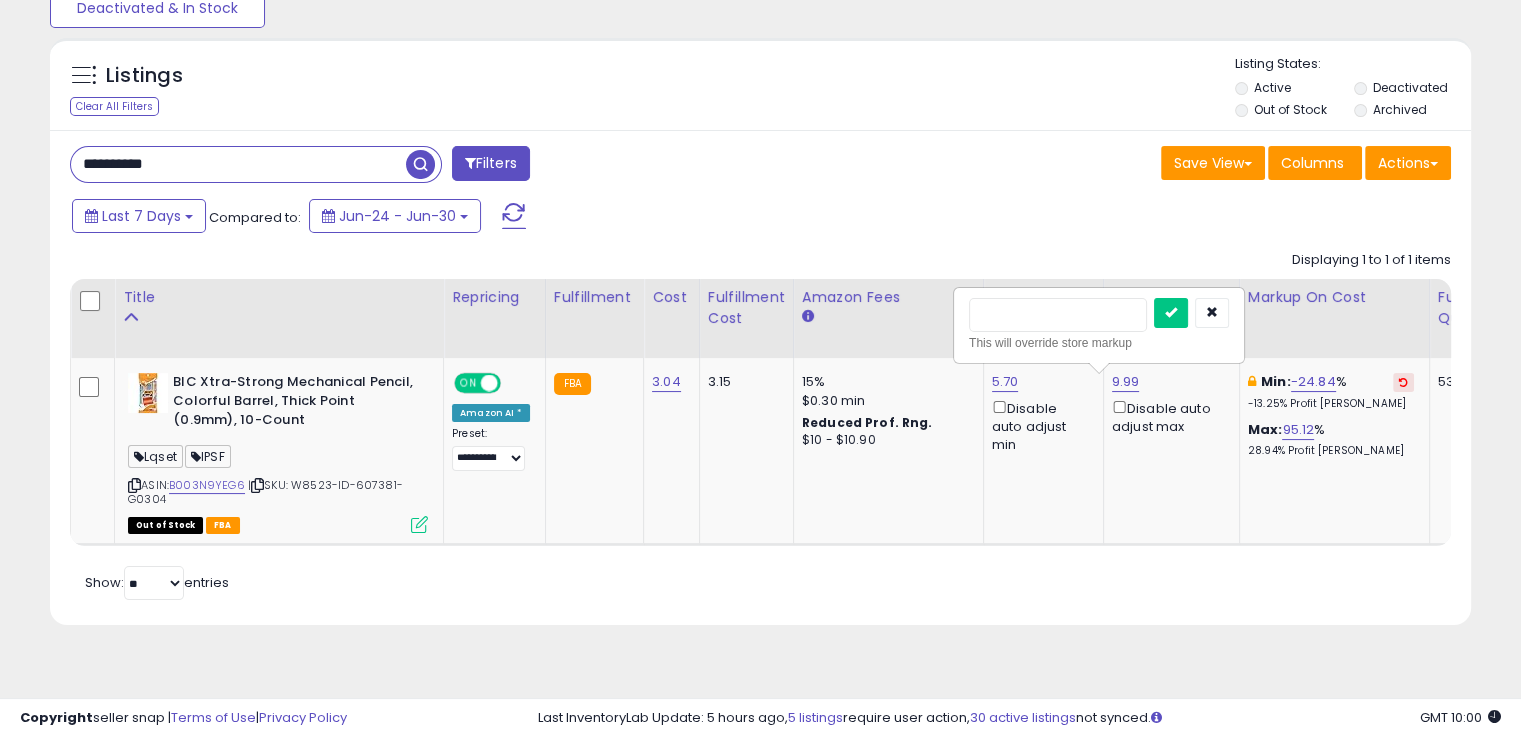 type on "****" 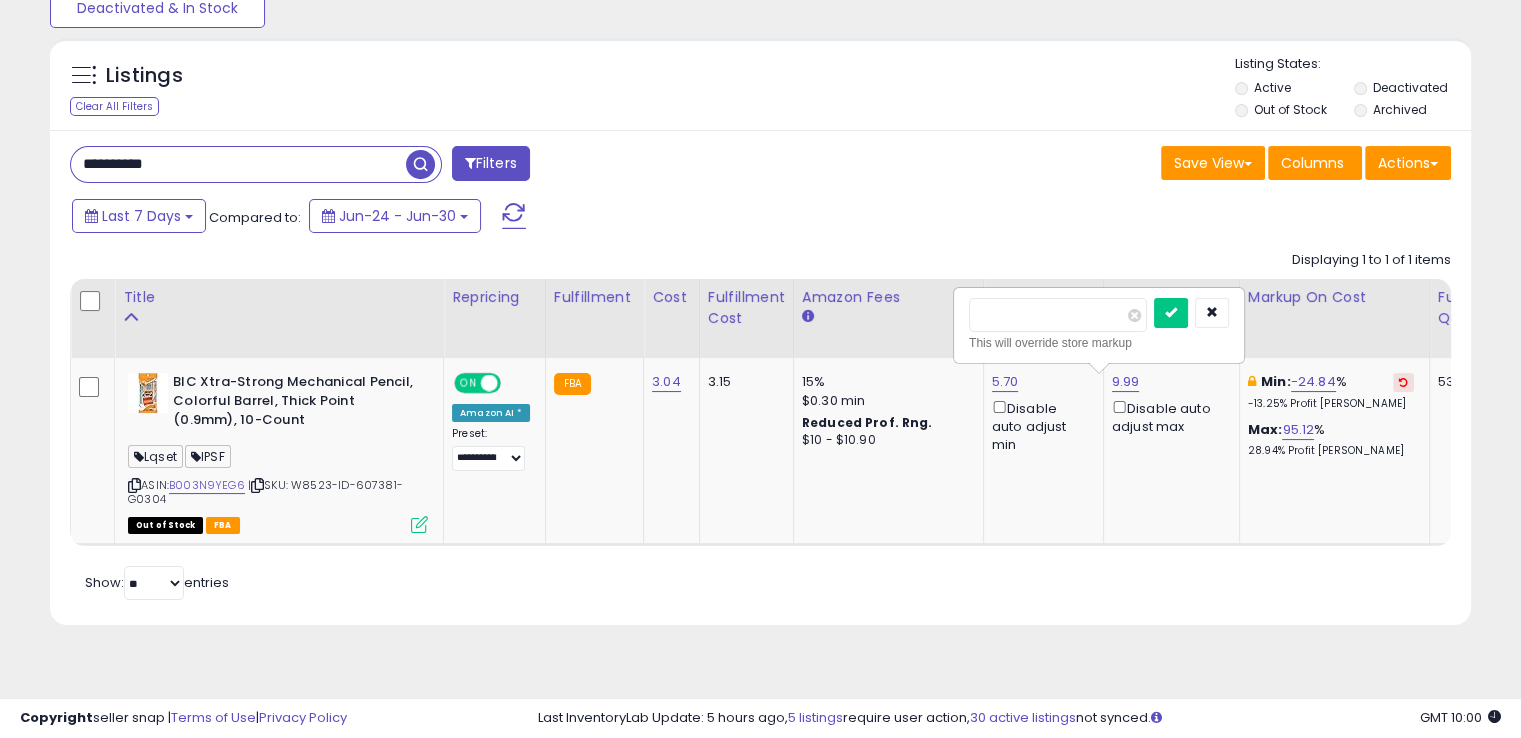 click at bounding box center (1171, 313) 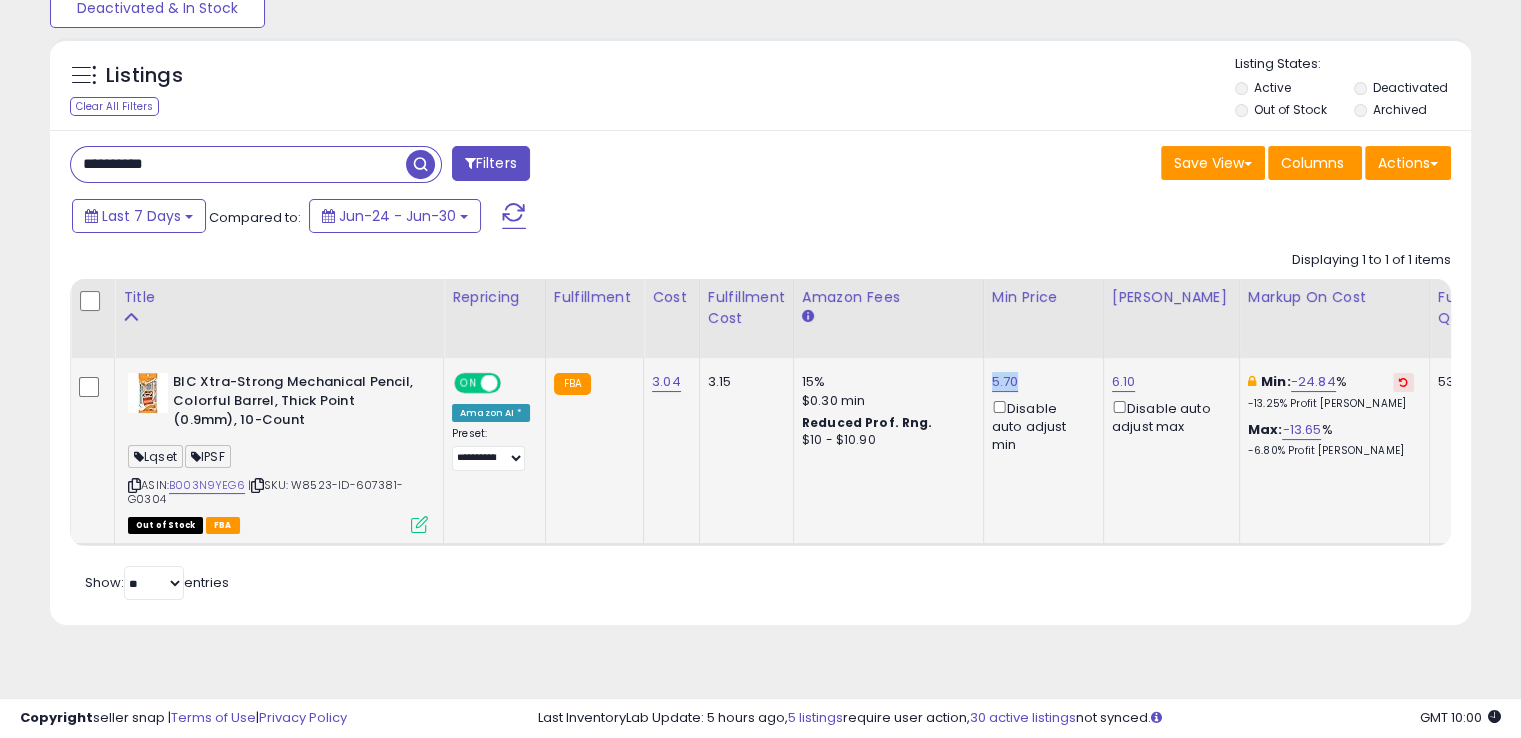 drag, startPoint x: 995, startPoint y: 371, endPoint x: 979, endPoint y: 367, distance: 16.492422 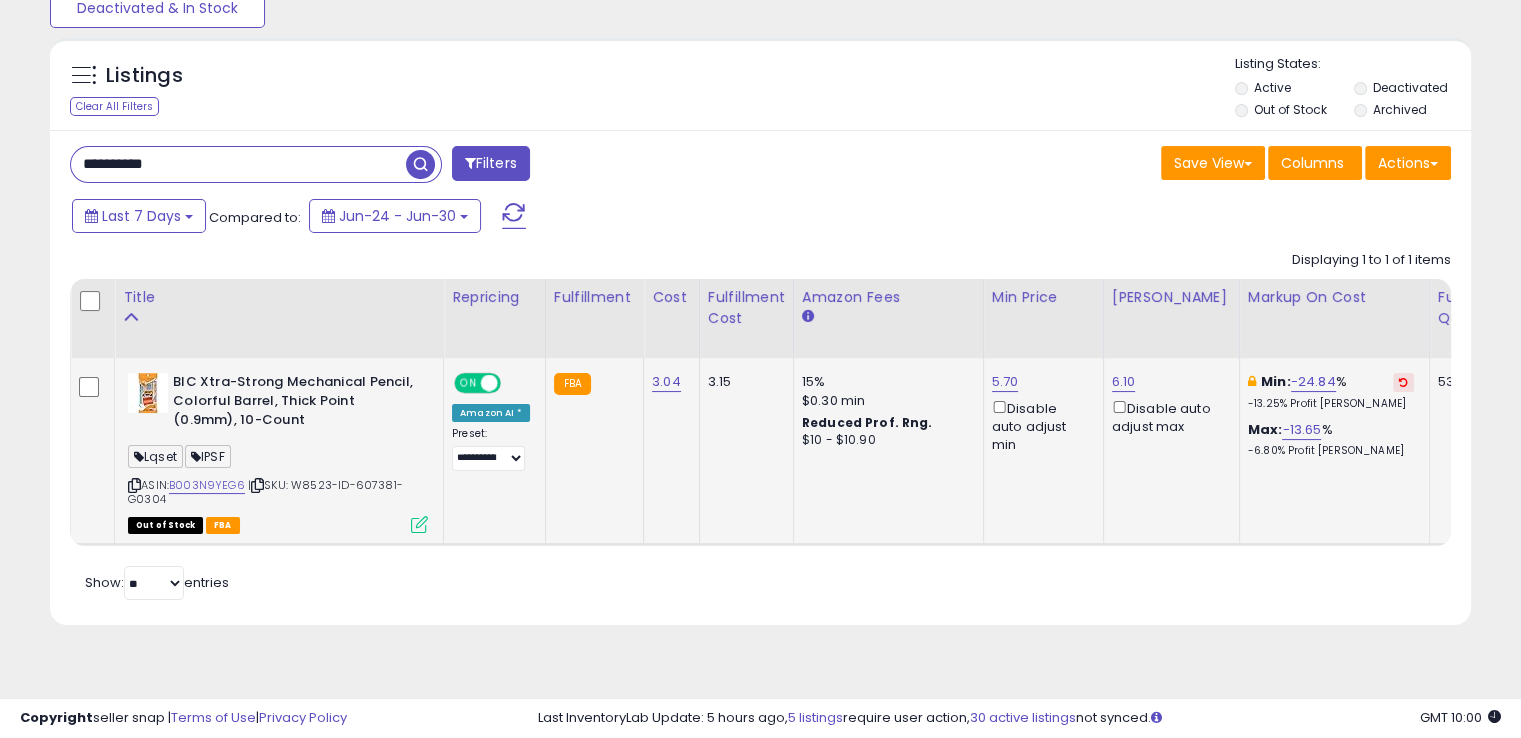 click at bounding box center (419, 524) 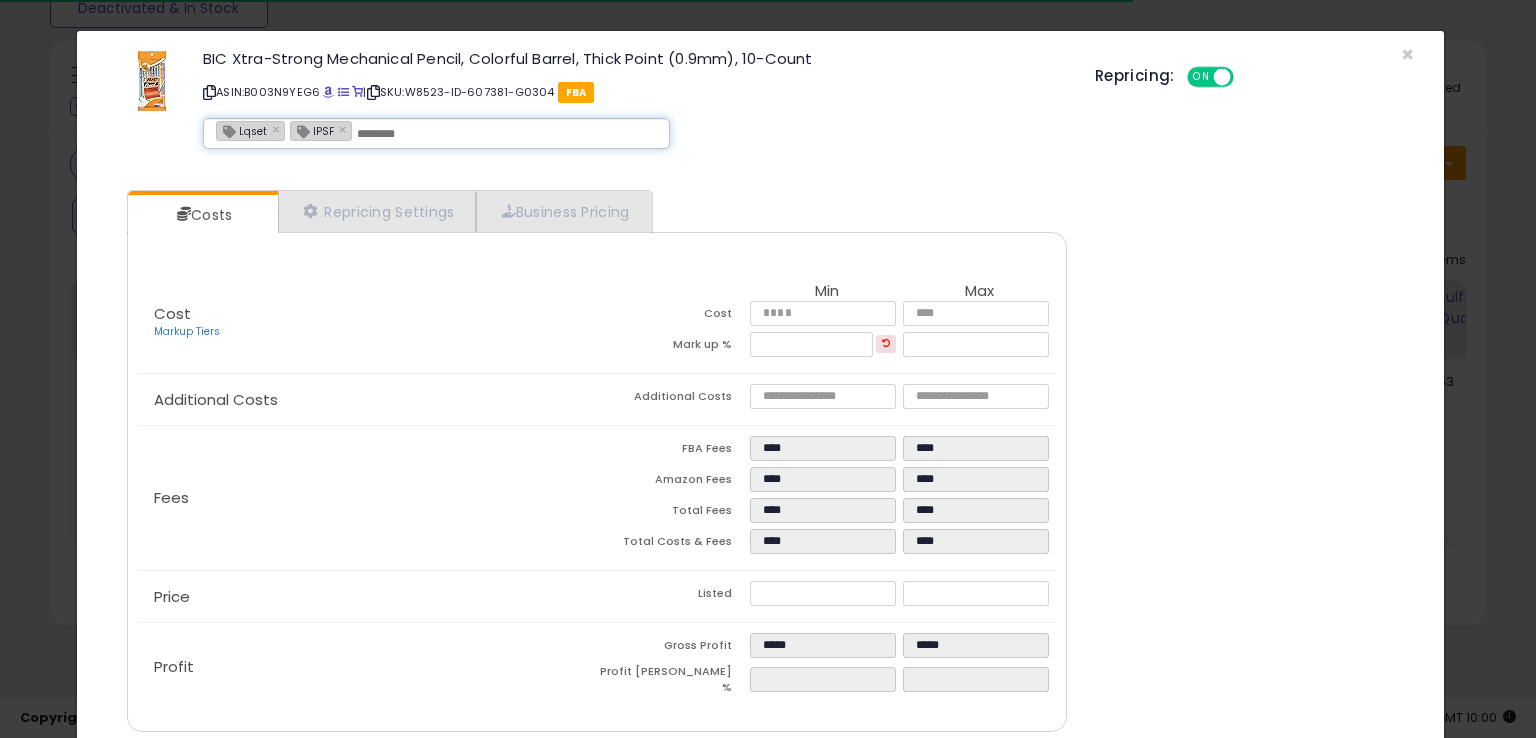 click at bounding box center [507, 134] 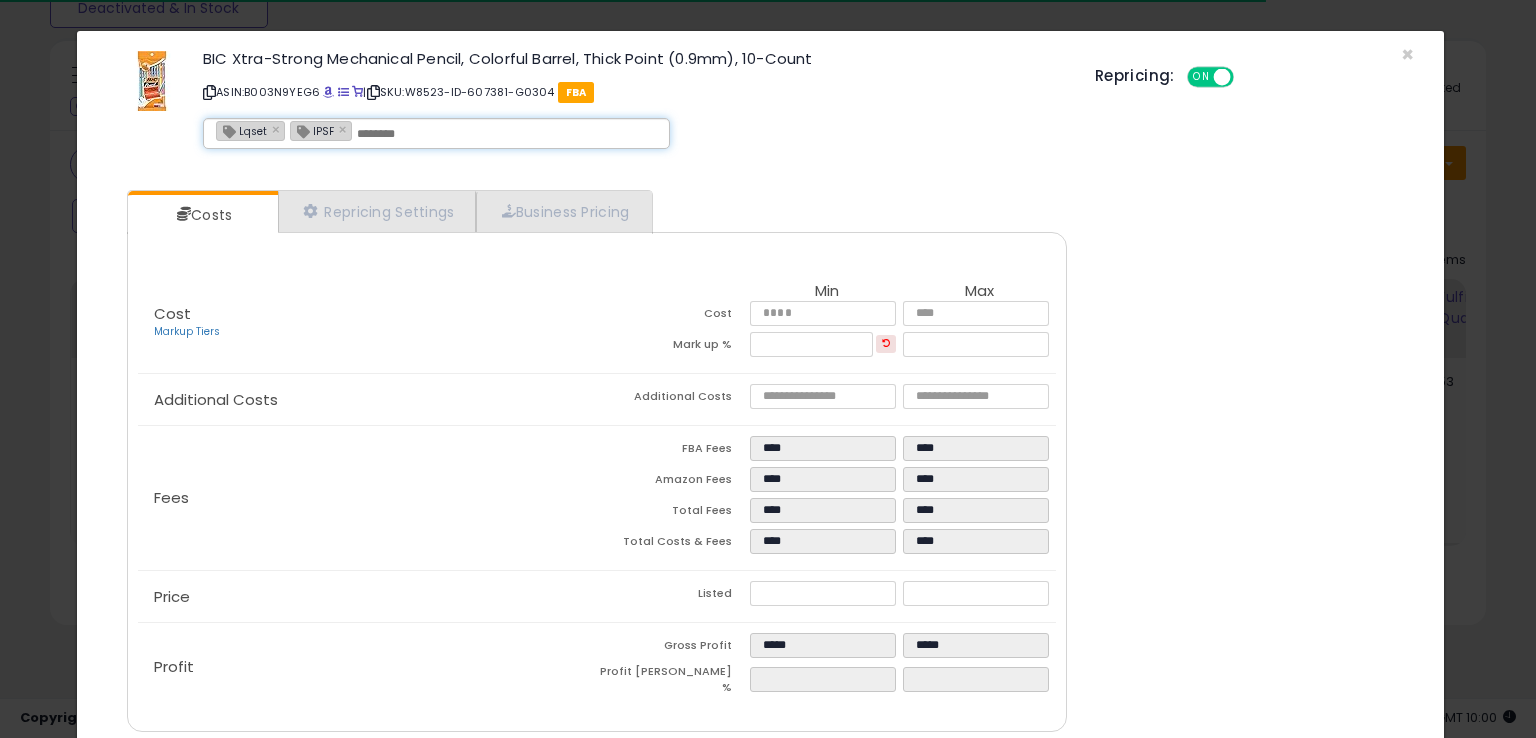 paste on "**********" 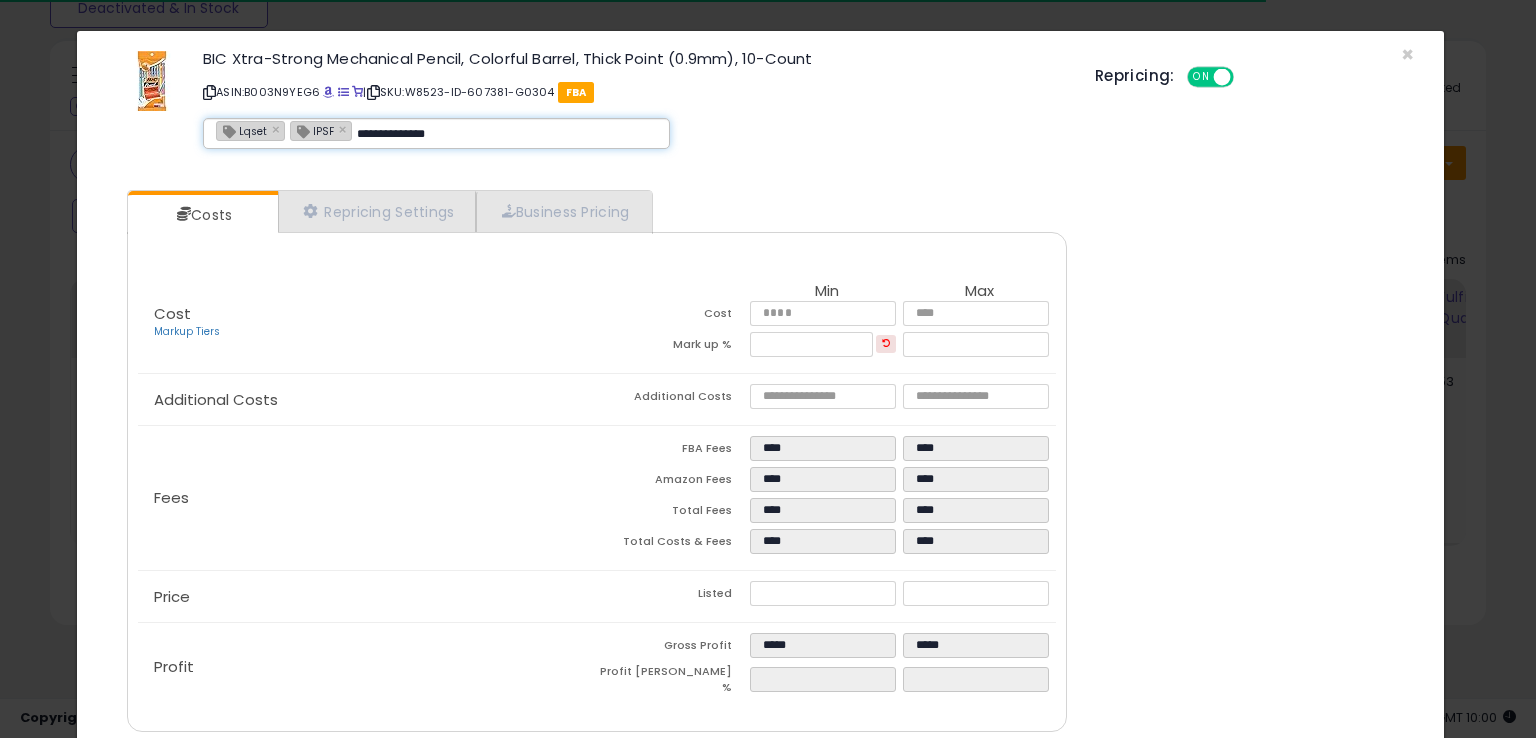 type on "**********" 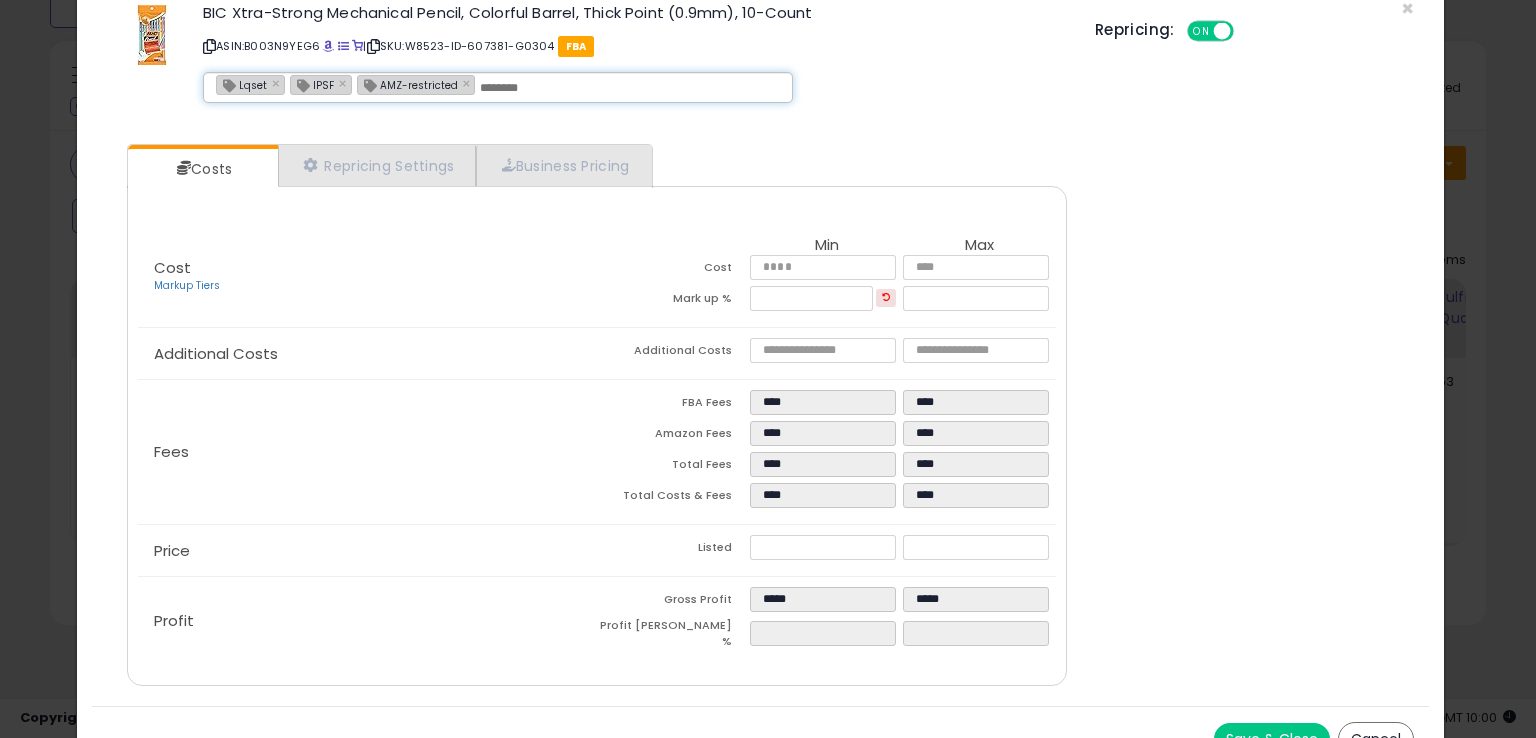 scroll, scrollTop: 71, scrollLeft: 0, axis: vertical 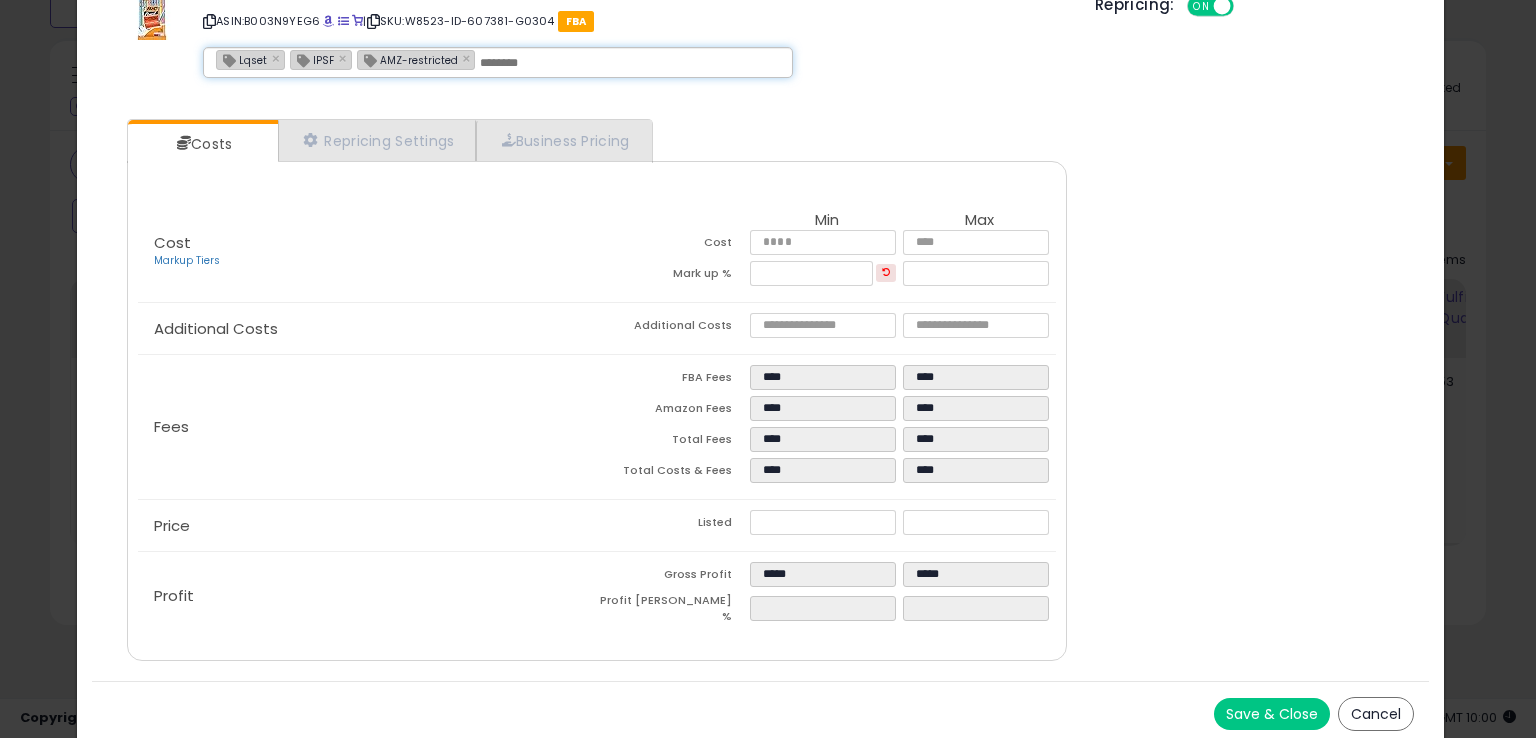 click on "Save & Close" at bounding box center [1272, 714] 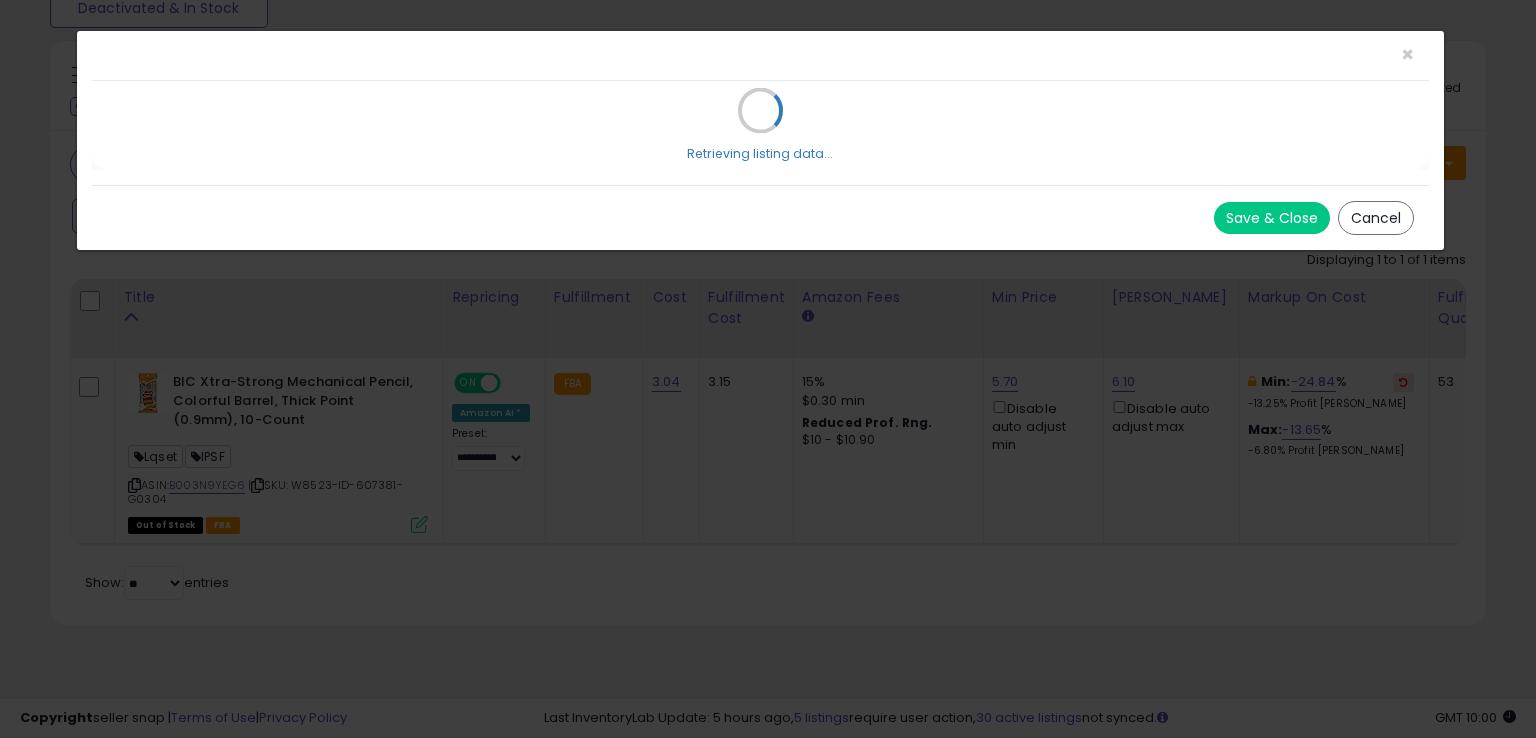 scroll, scrollTop: 0, scrollLeft: 0, axis: both 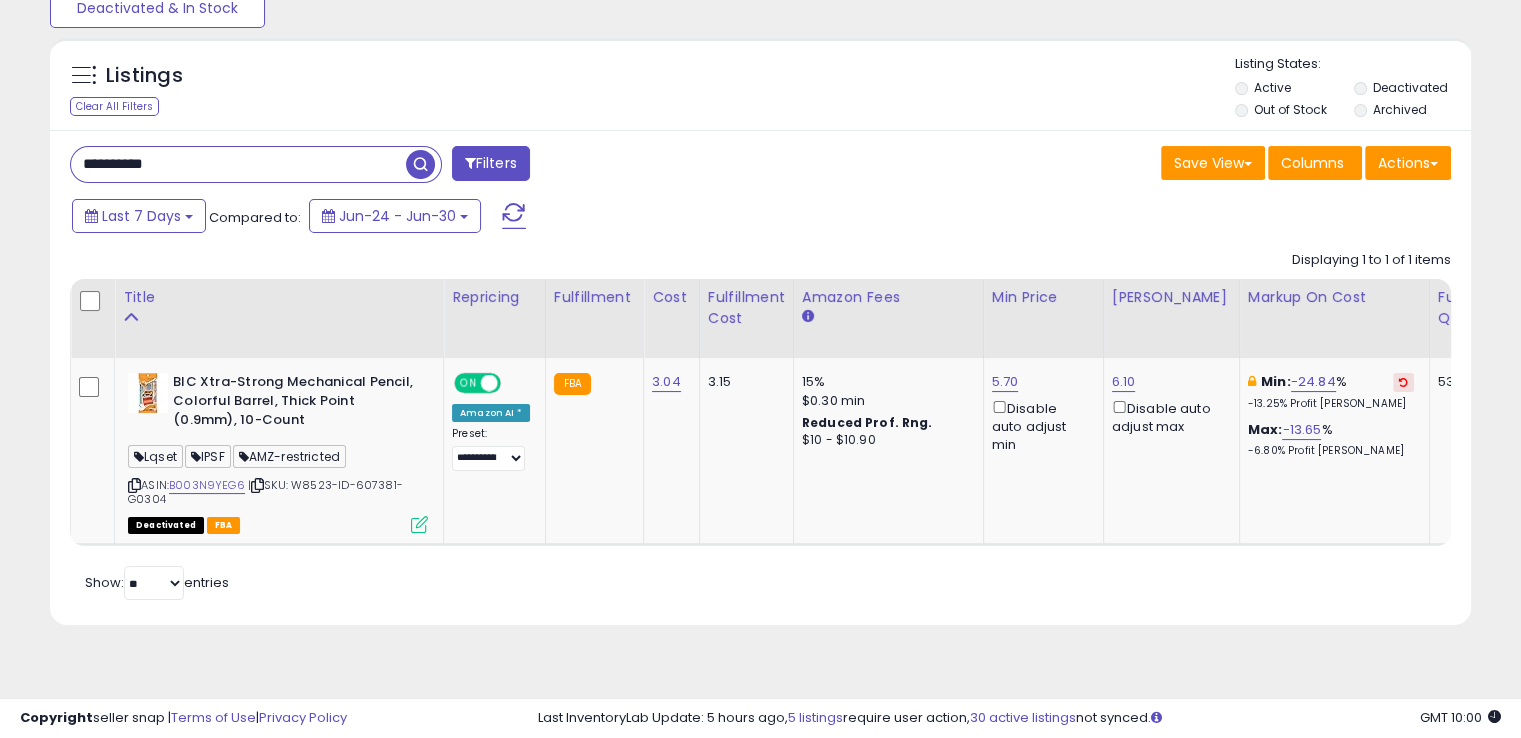 click on "**********" at bounding box center [238, 164] 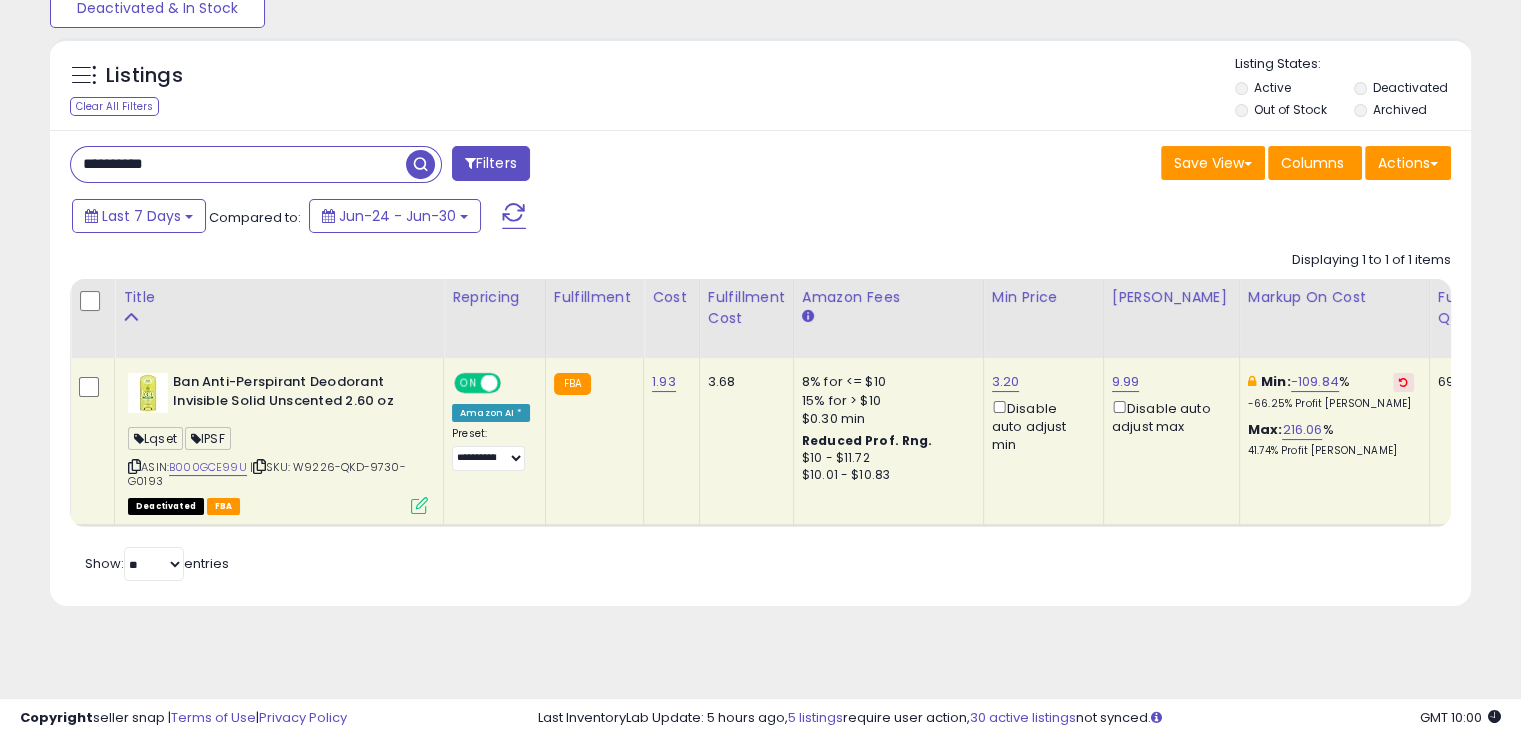 click at bounding box center [259, 466] 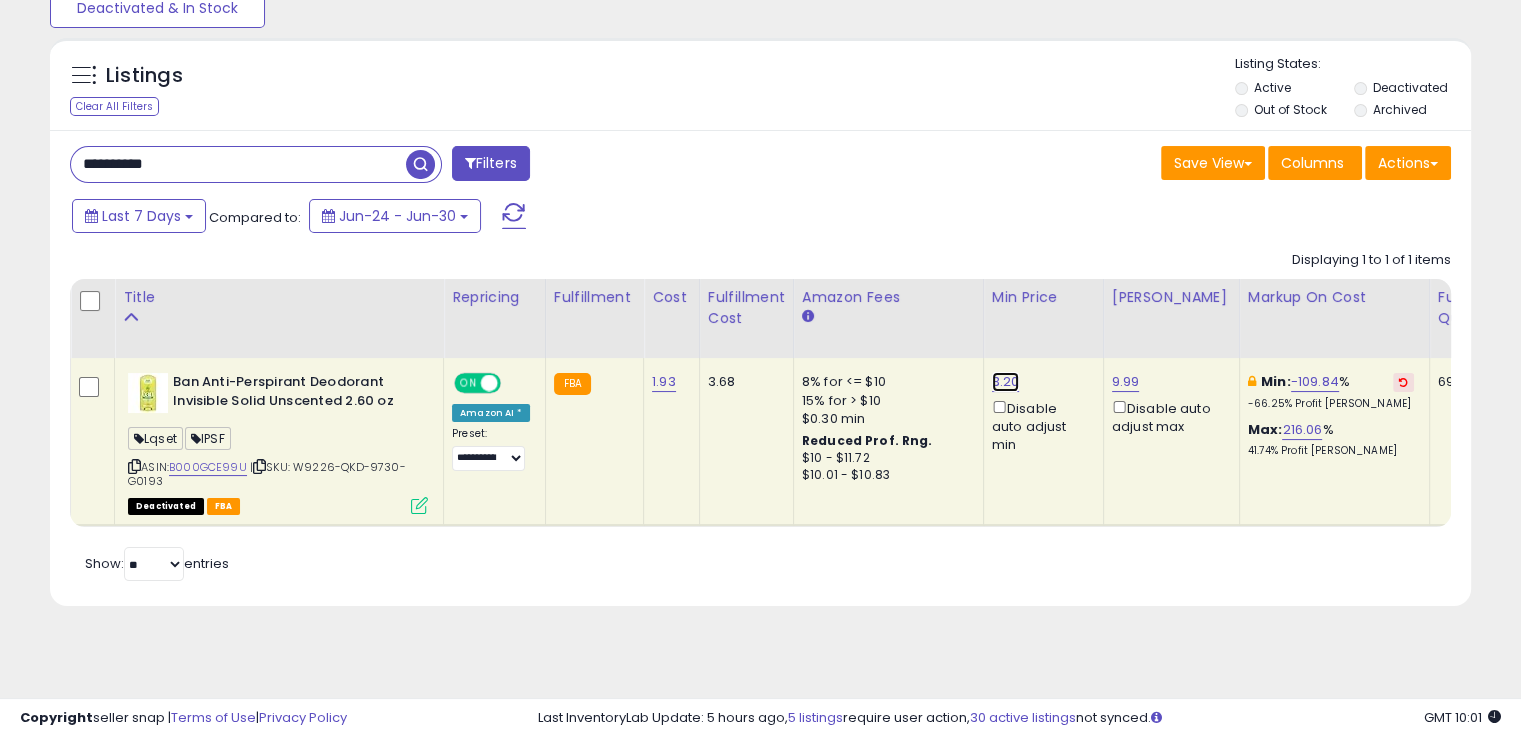 click on "3.20" at bounding box center (1006, 382) 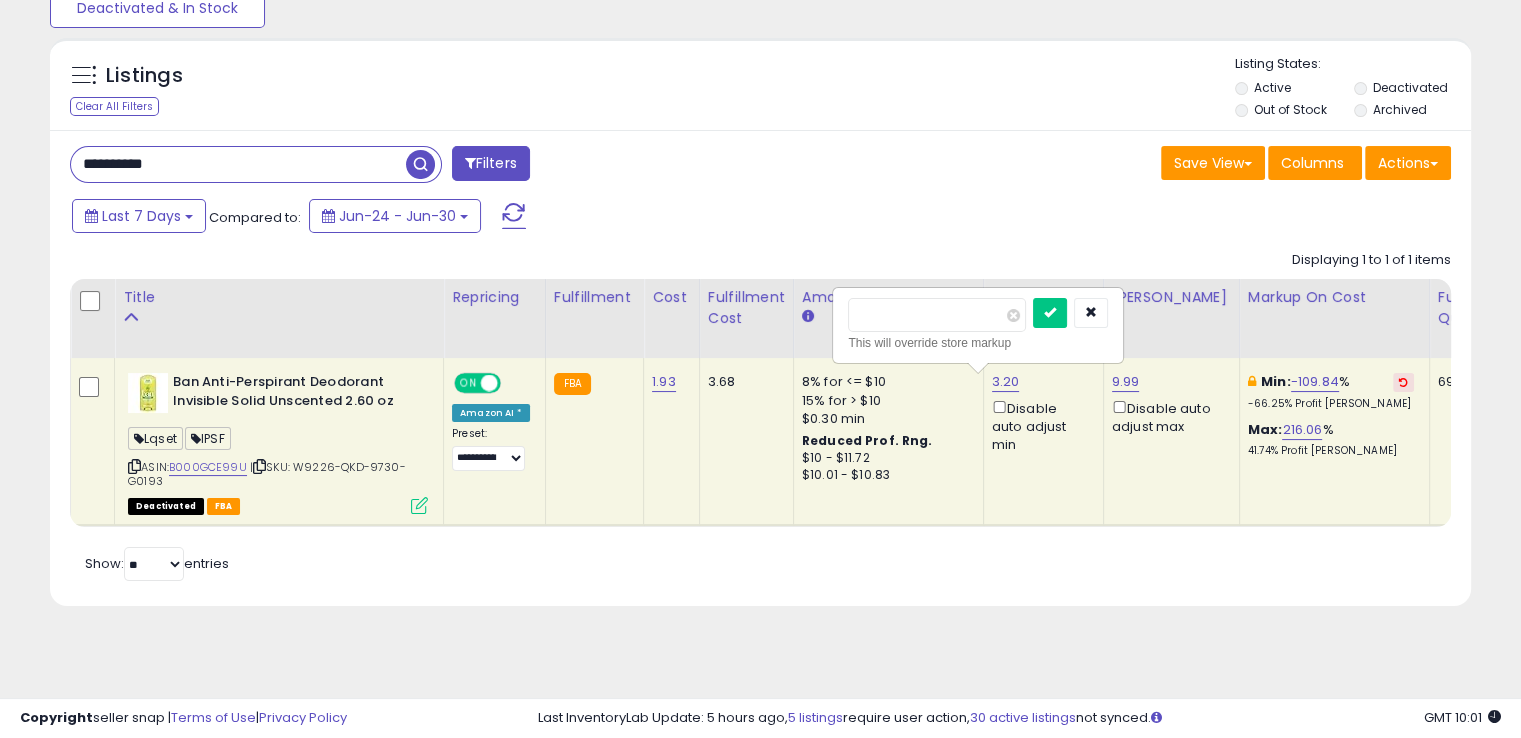 drag, startPoint x: 894, startPoint y: 306, endPoint x: 801, endPoint y: 297, distance: 93.43447 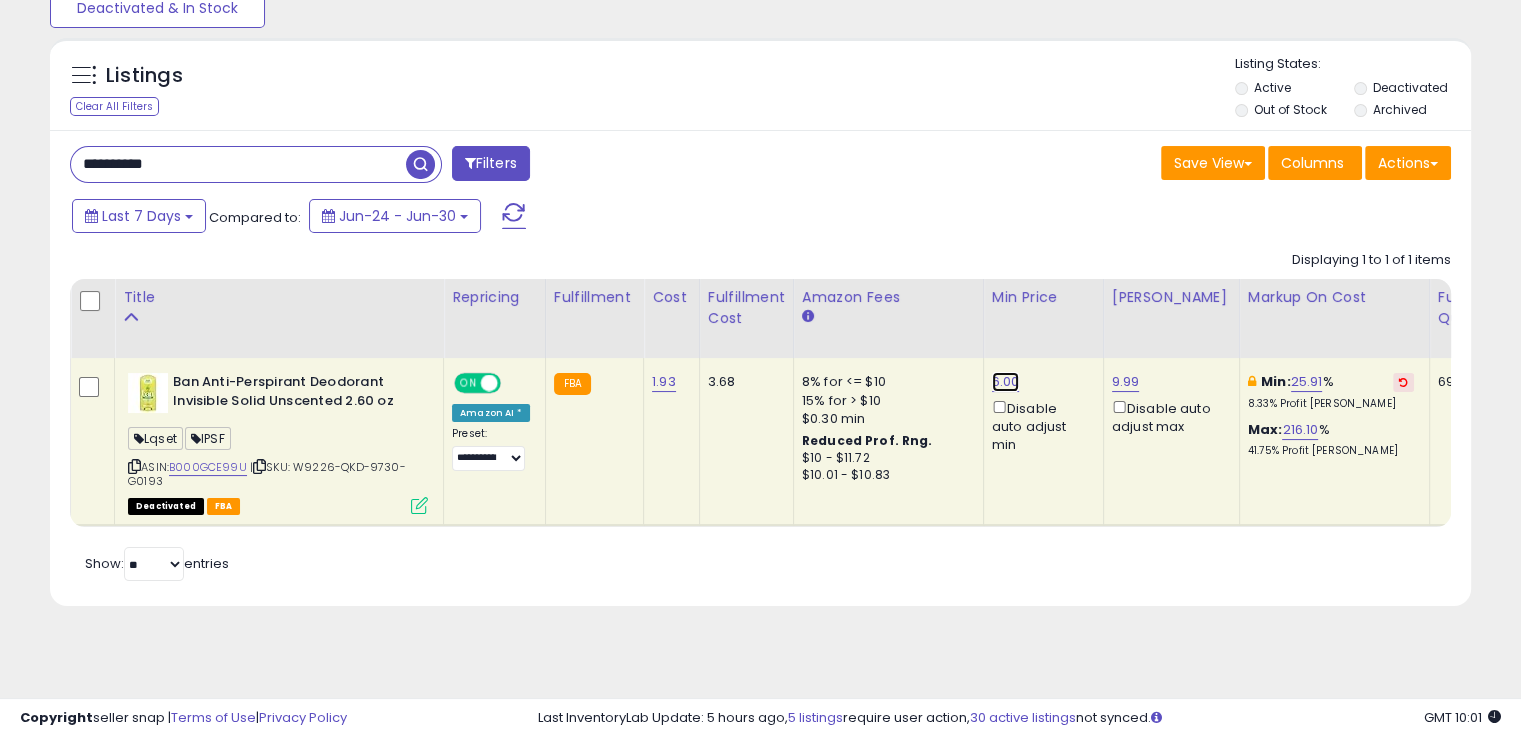 click on "6.00" at bounding box center (1006, 382) 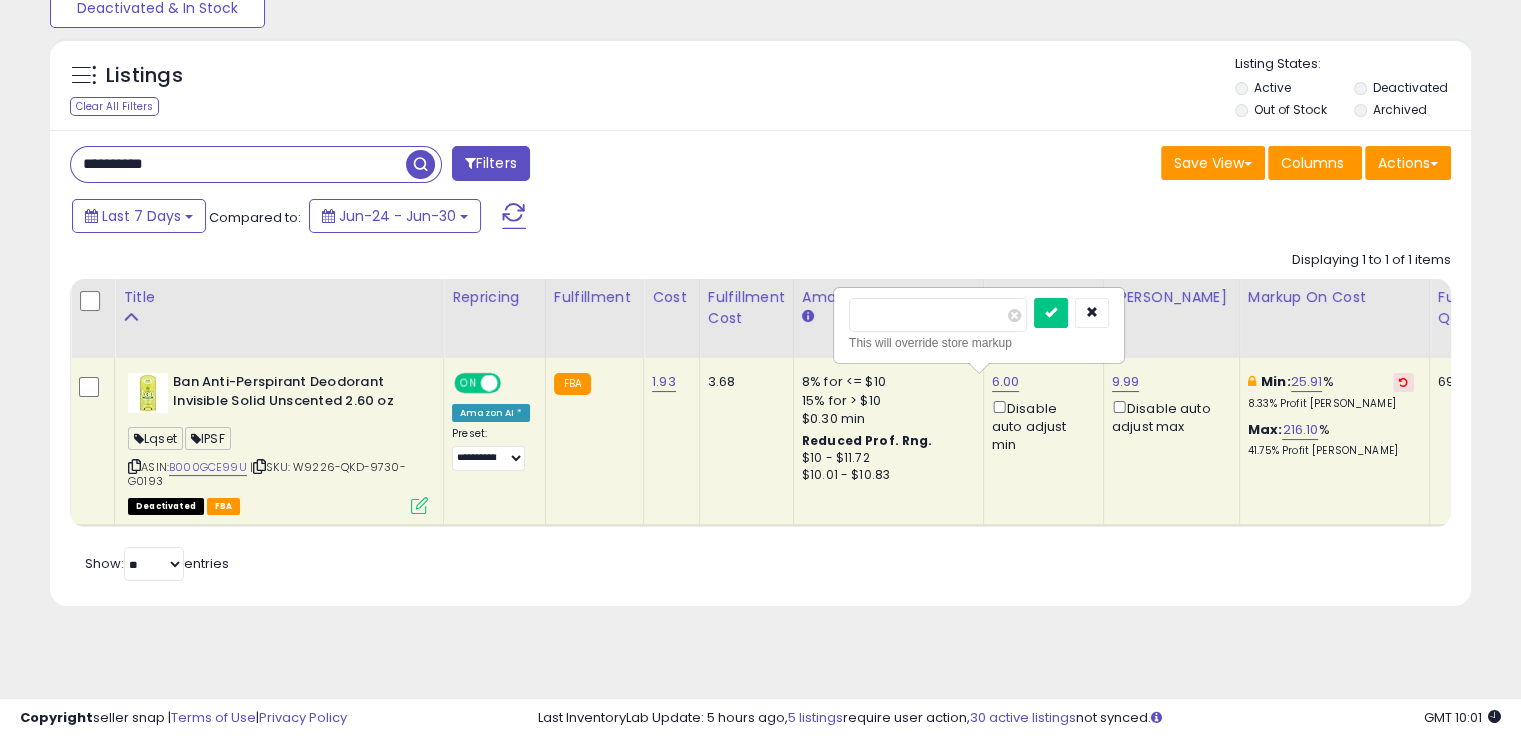 drag, startPoint x: 862, startPoint y: 316, endPoint x: 821, endPoint y: 313, distance: 41.109608 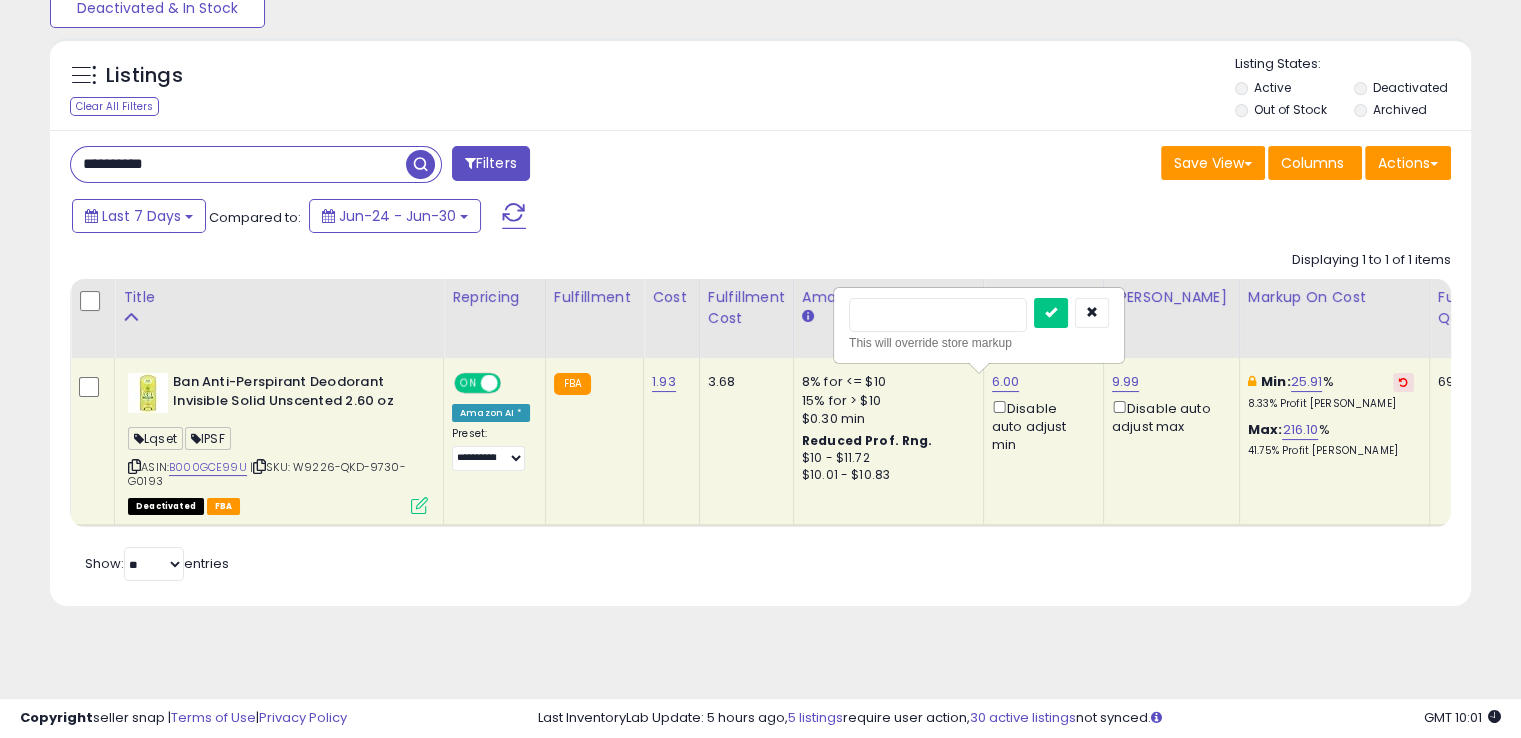 type on "****" 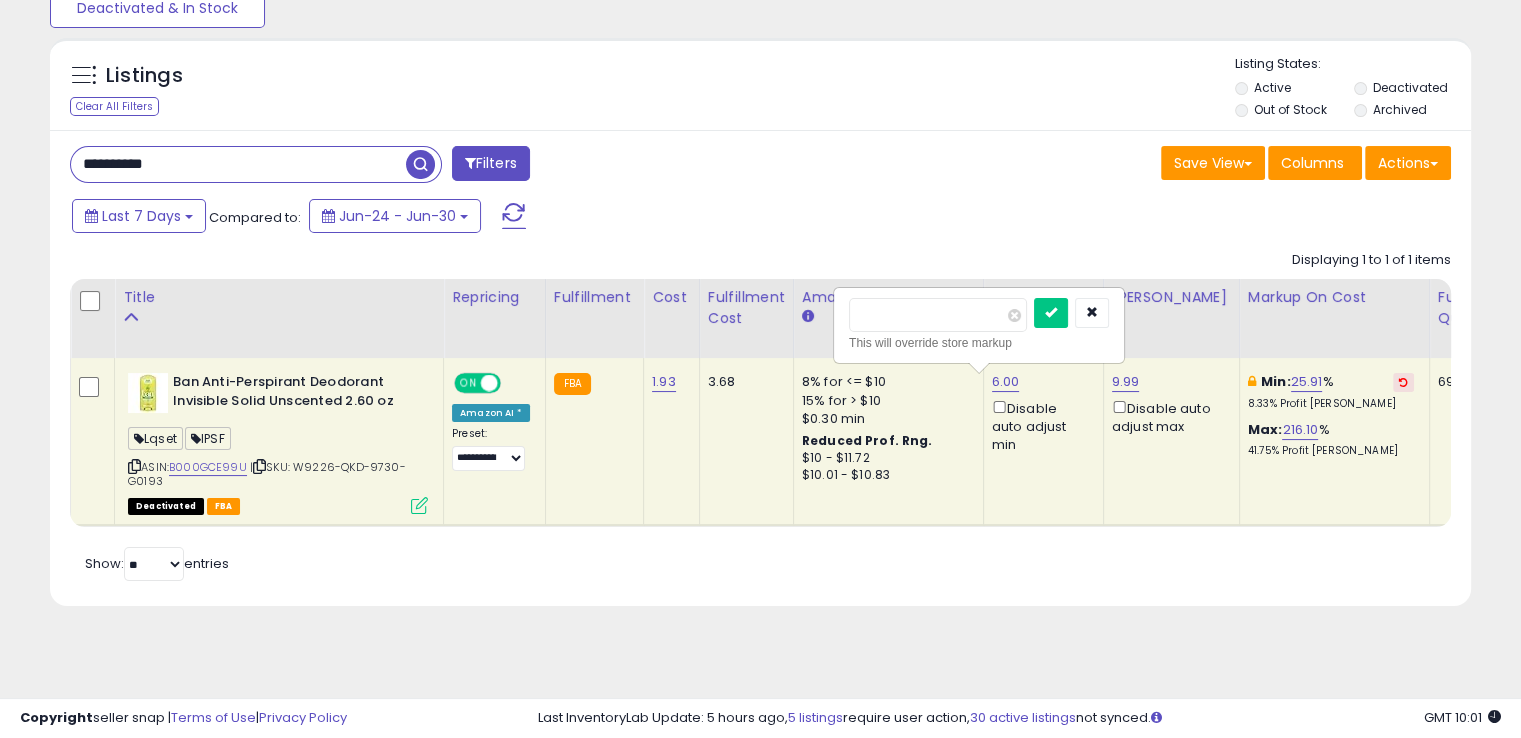 click at bounding box center [1051, 313] 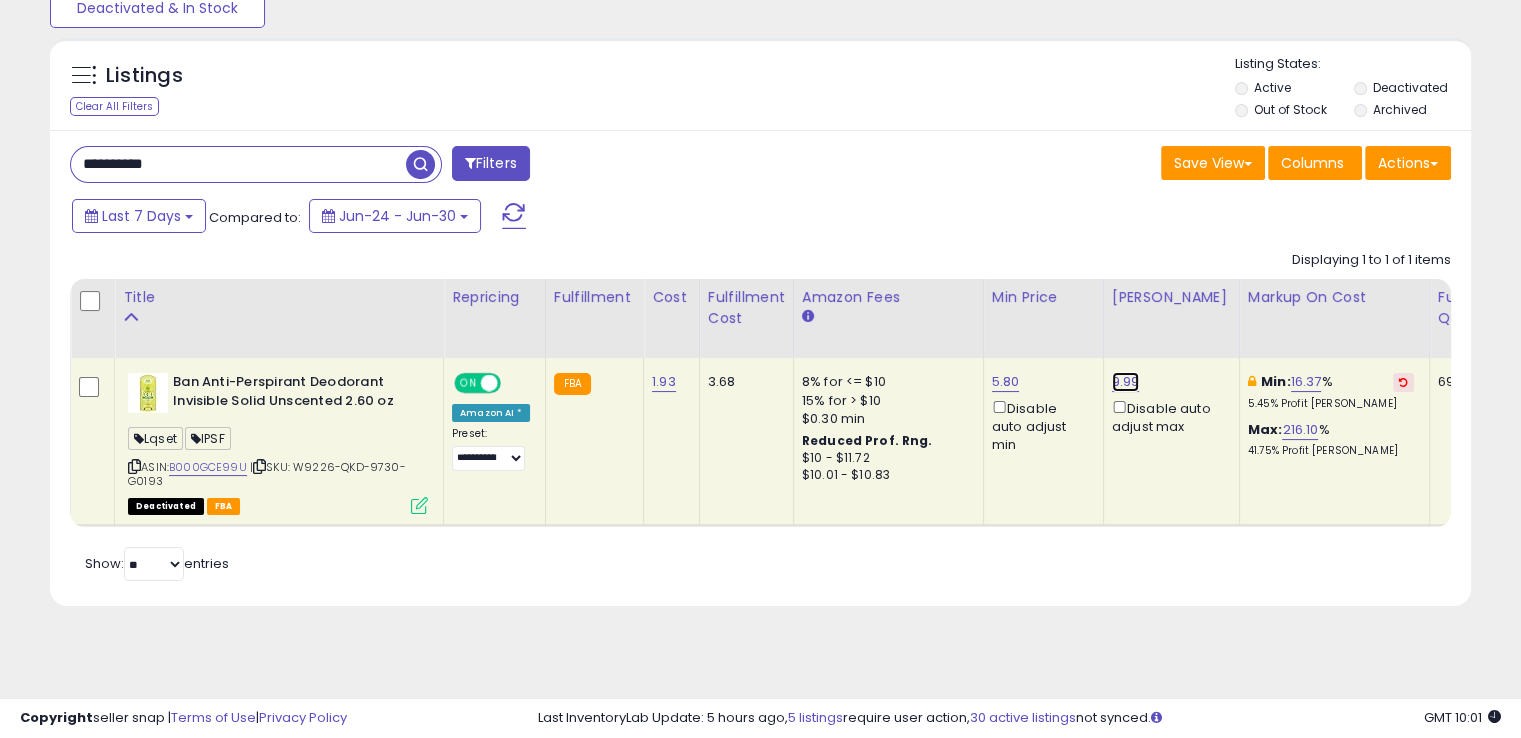 click on "9.99" at bounding box center (1126, 382) 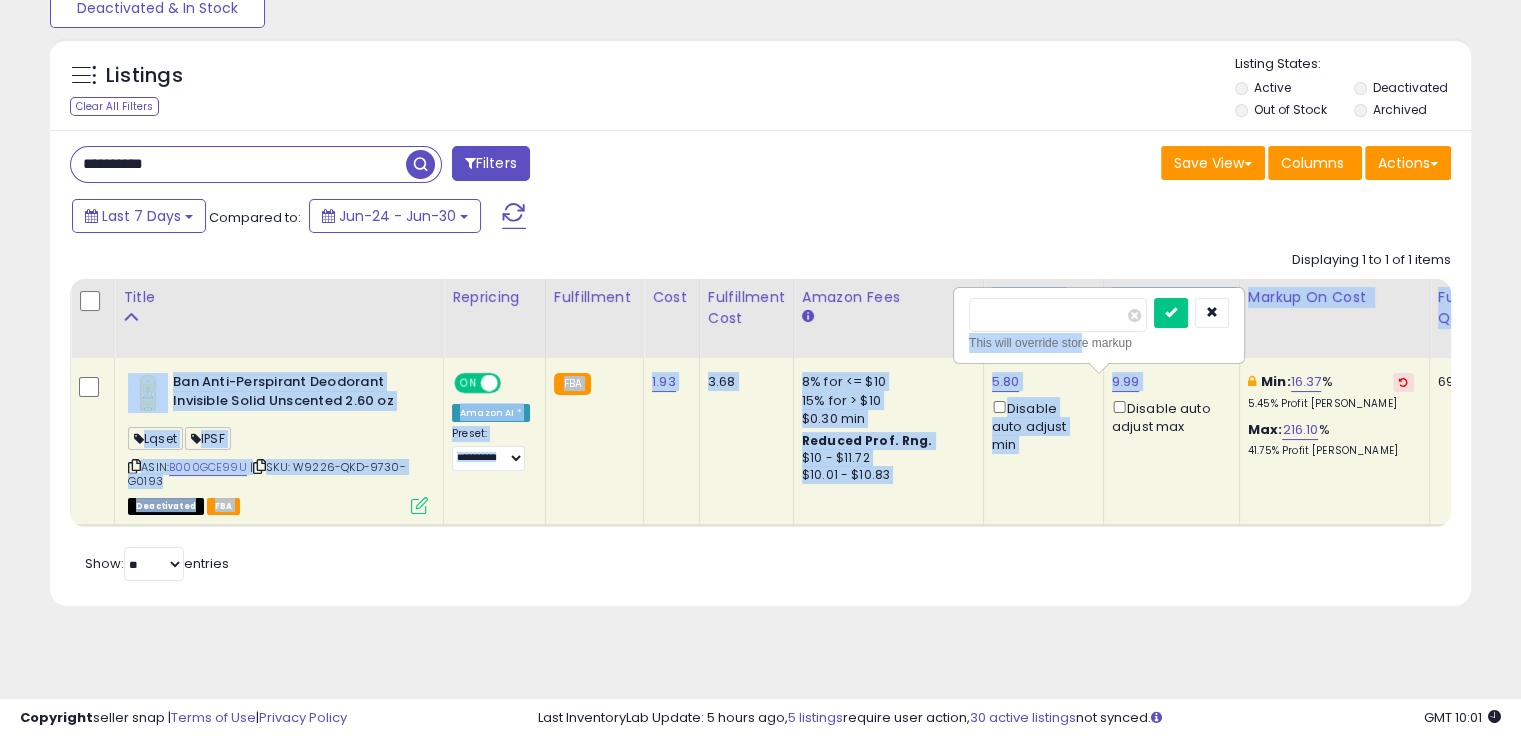 drag, startPoint x: 1080, startPoint y: 331, endPoint x: 940, endPoint y: 327, distance: 140.05713 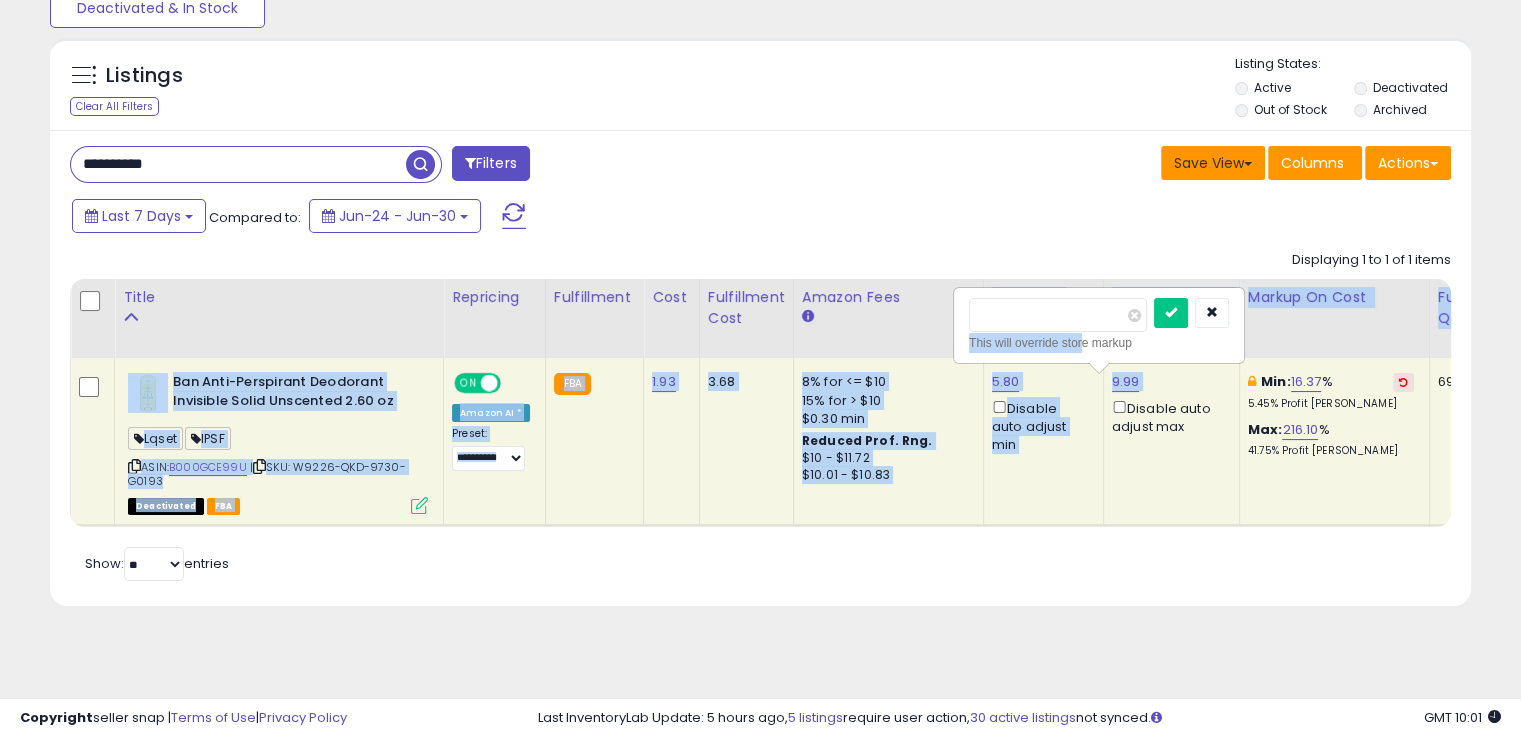 click on "Save View" at bounding box center [1213, 163] 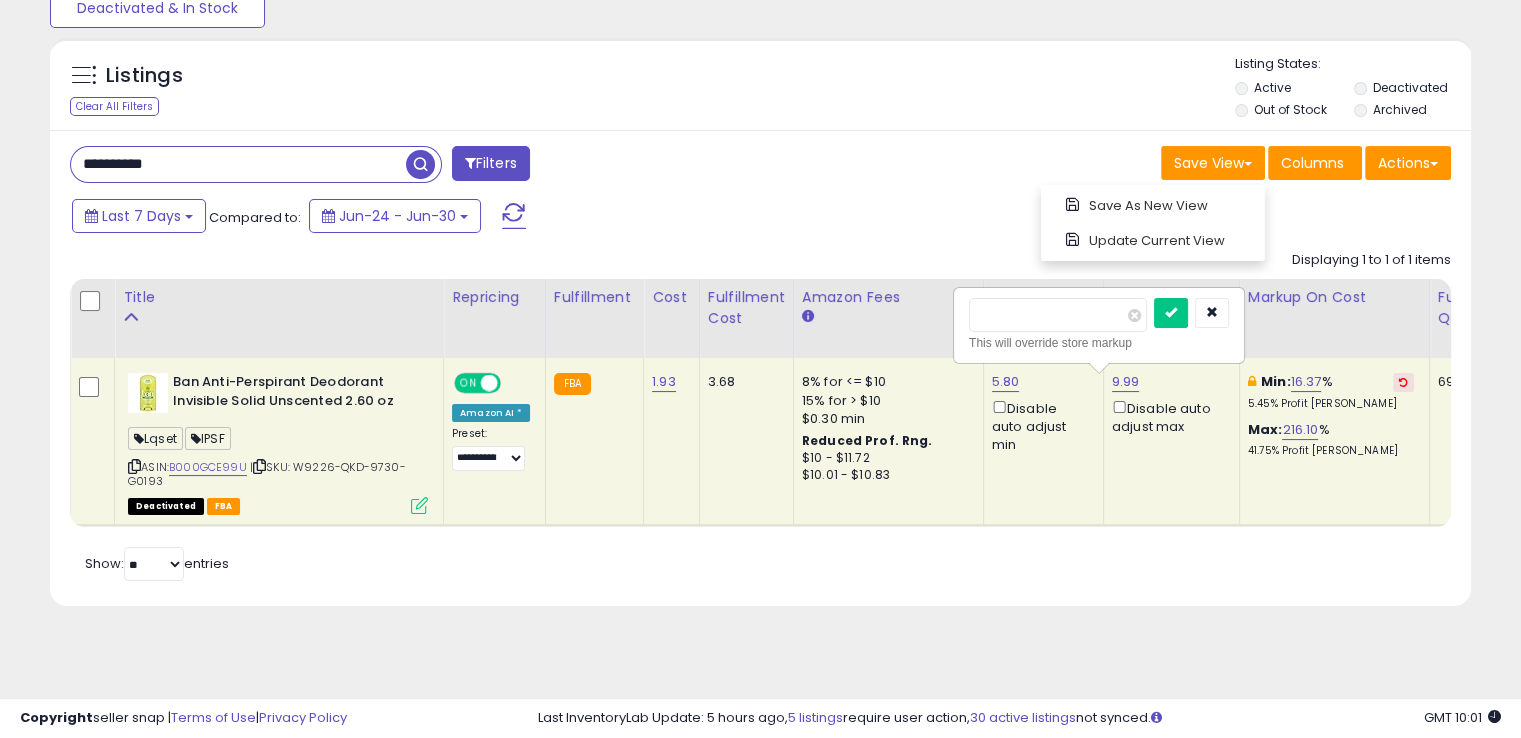 click on "Last 7 Days
Compared to:
Jun-24 - Jun-30" at bounding box center (585, 218) 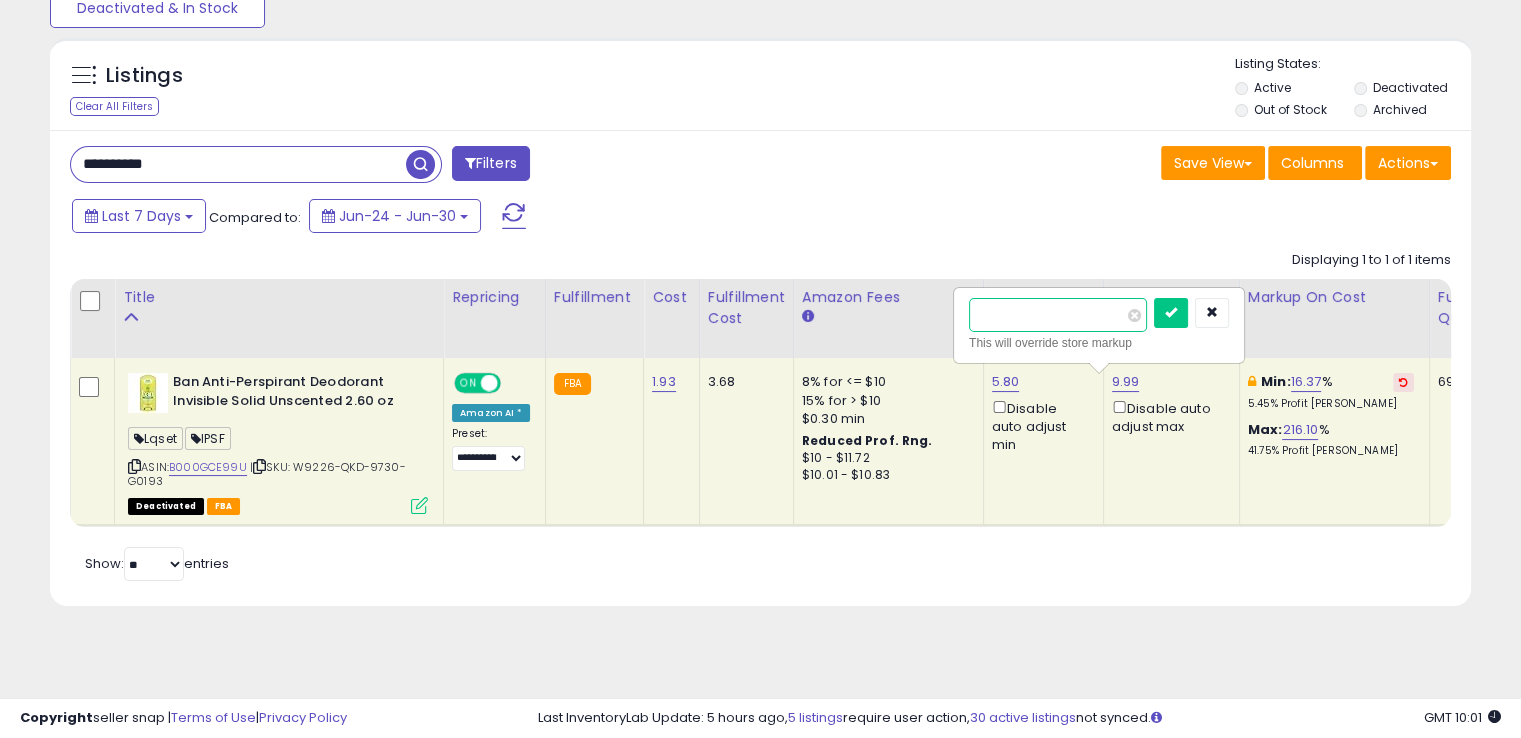 drag, startPoint x: 1044, startPoint y: 314, endPoint x: 920, endPoint y: 309, distance: 124.10077 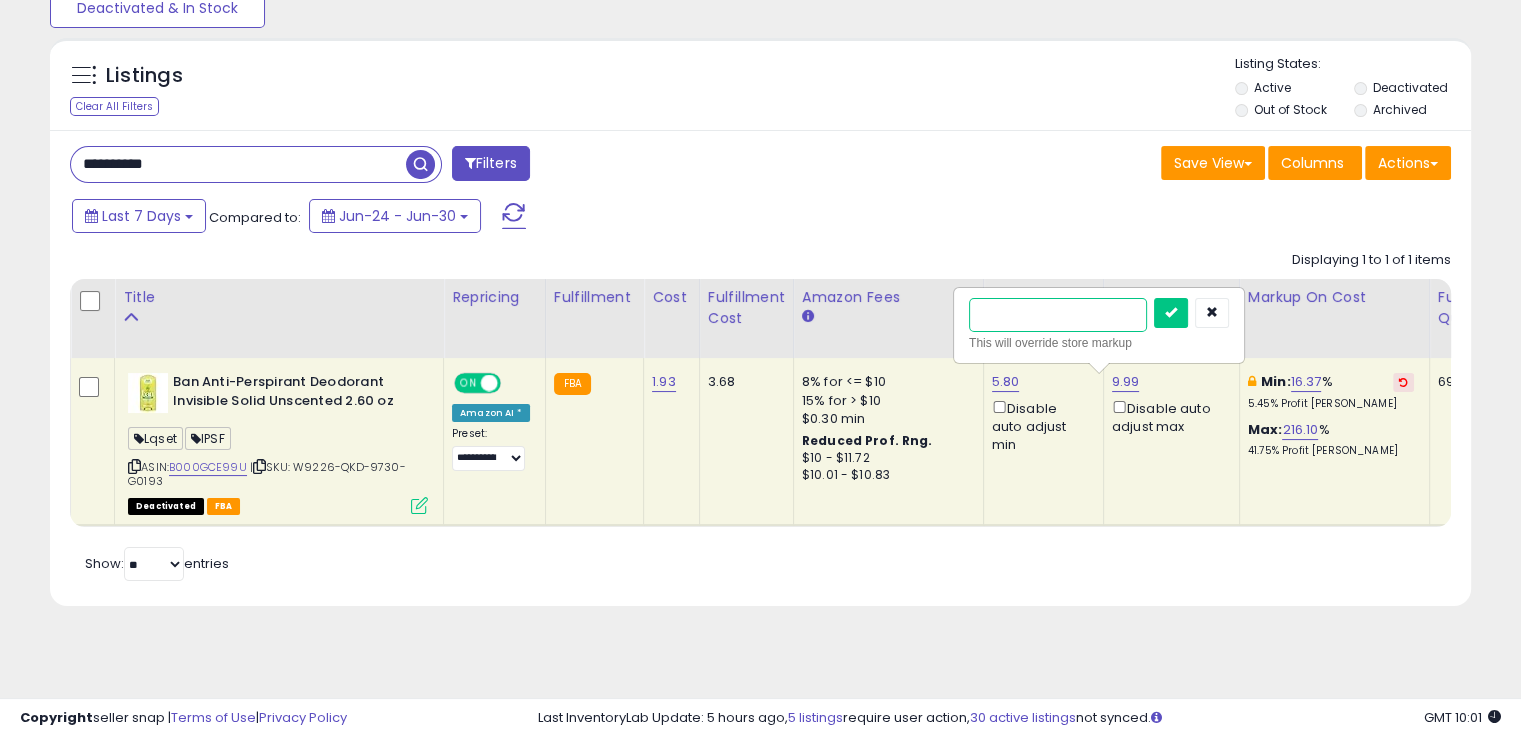 type on "****" 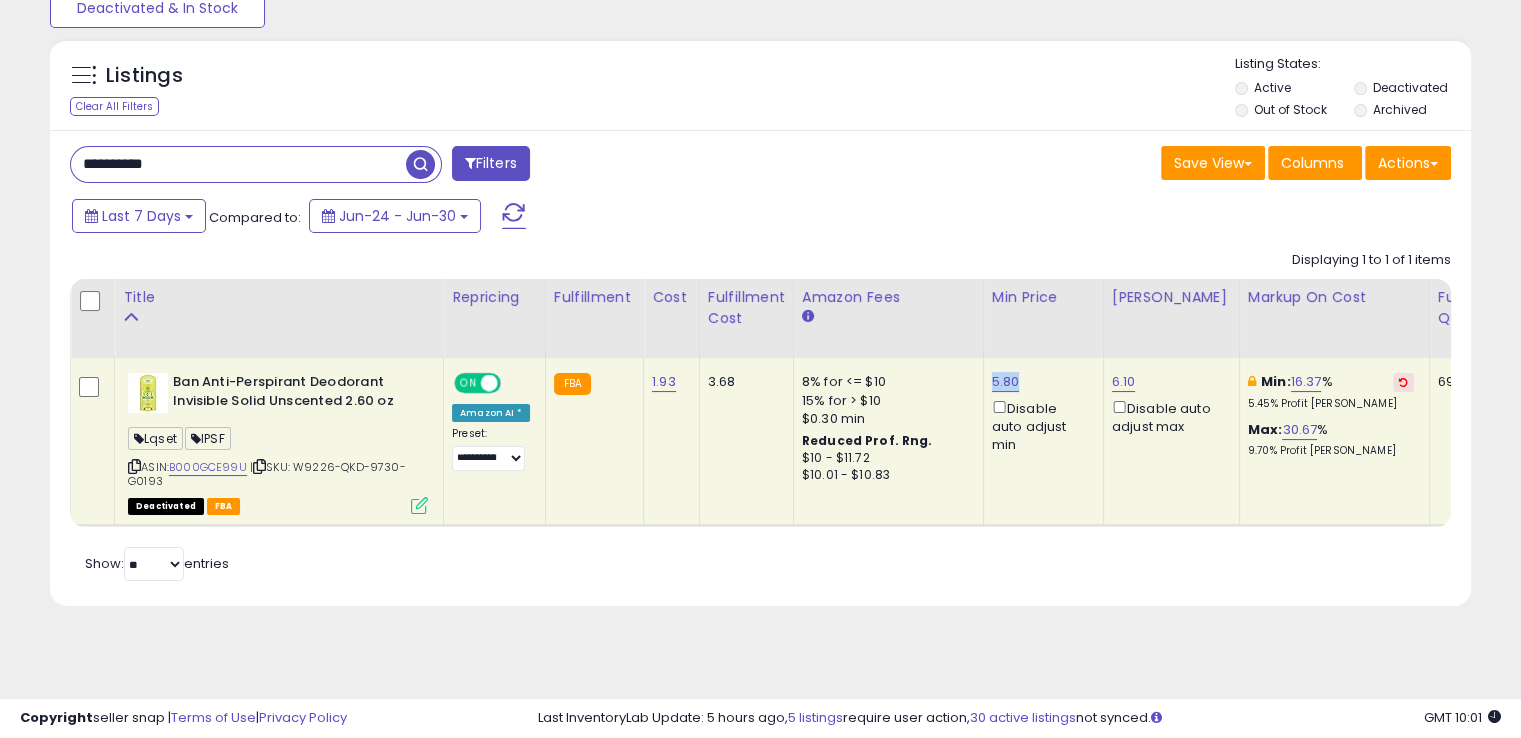 drag, startPoint x: 1007, startPoint y: 372, endPoint x: 982, endPoint y: 369, distance: 25.179358 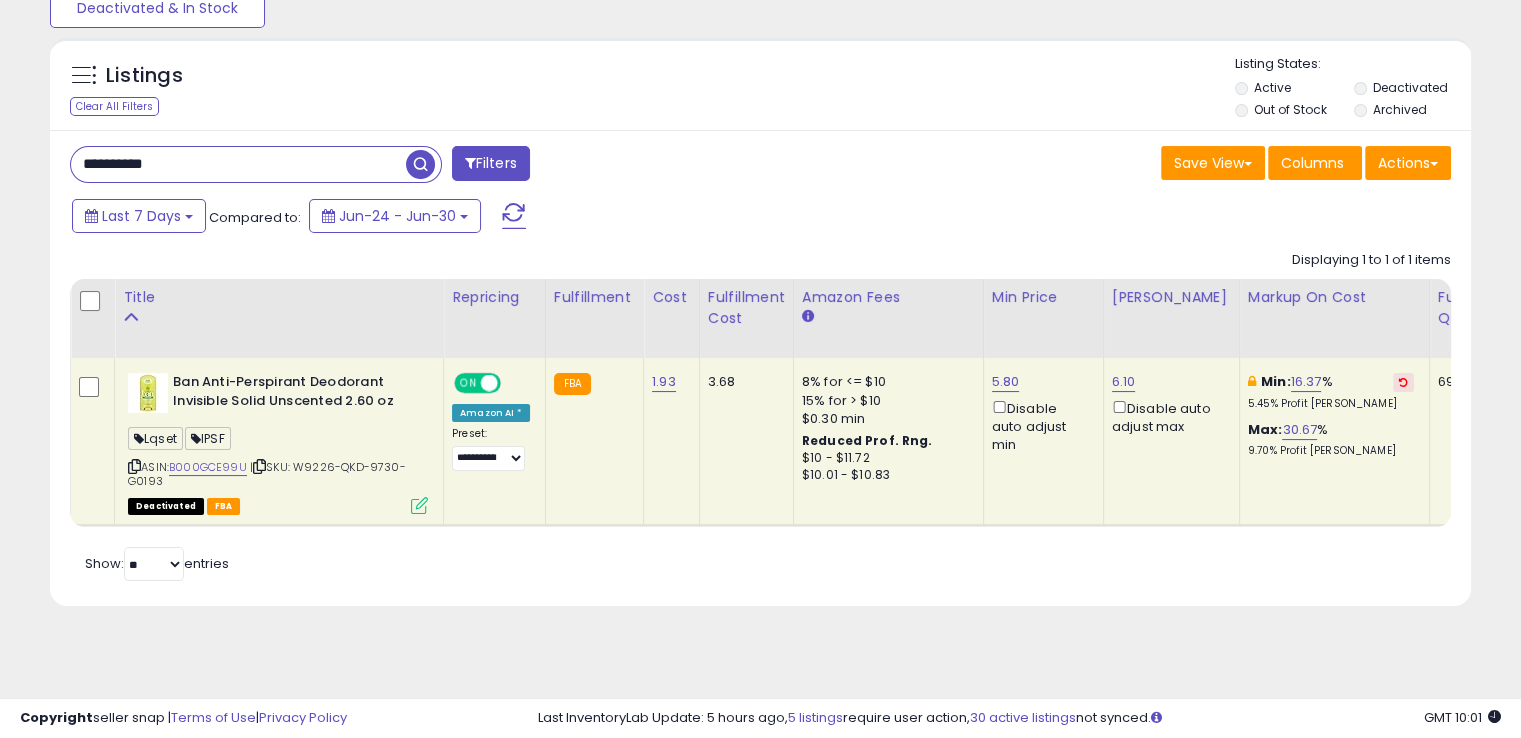 click on "Deactivated FBA" at bounding box center [278, 505] 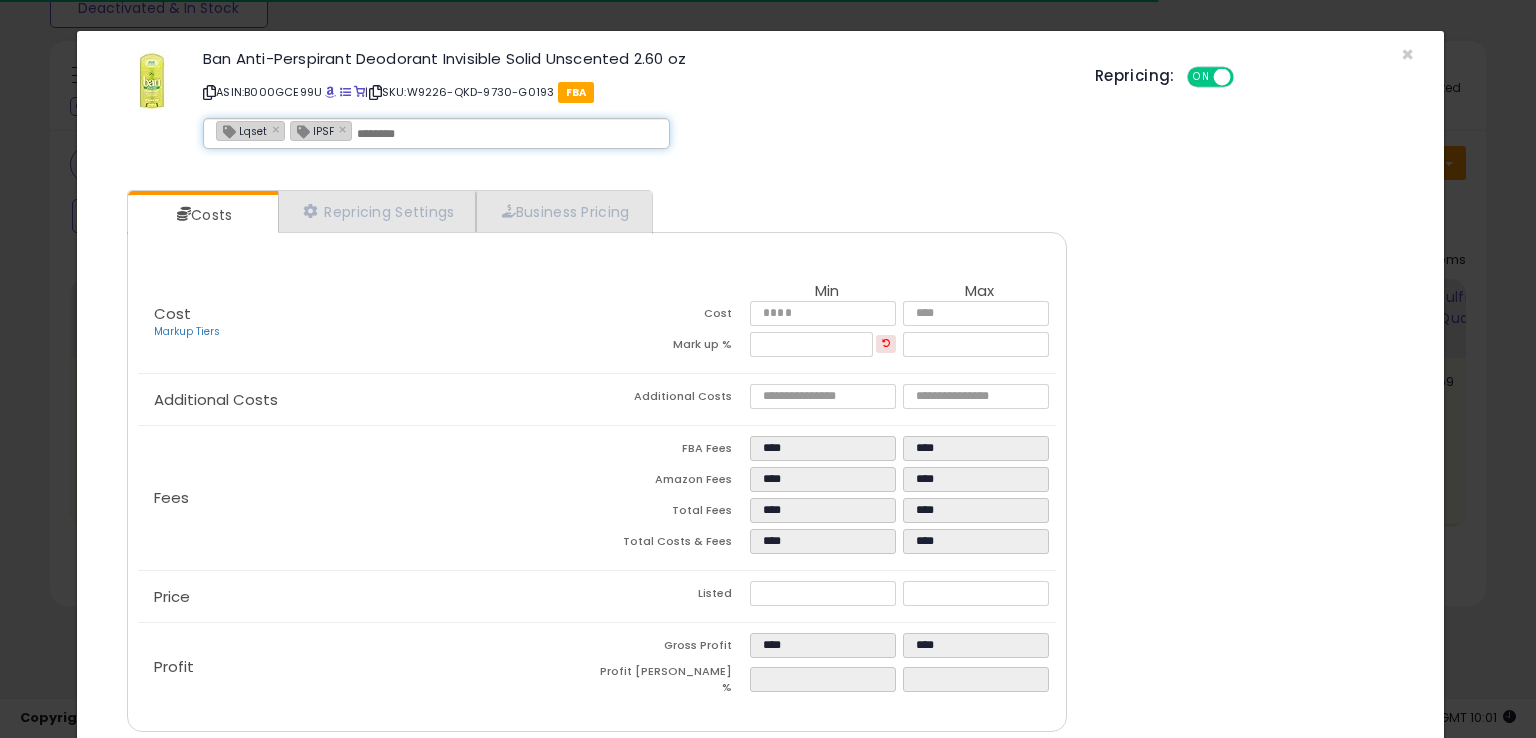 click at bounding box center (507, 134) 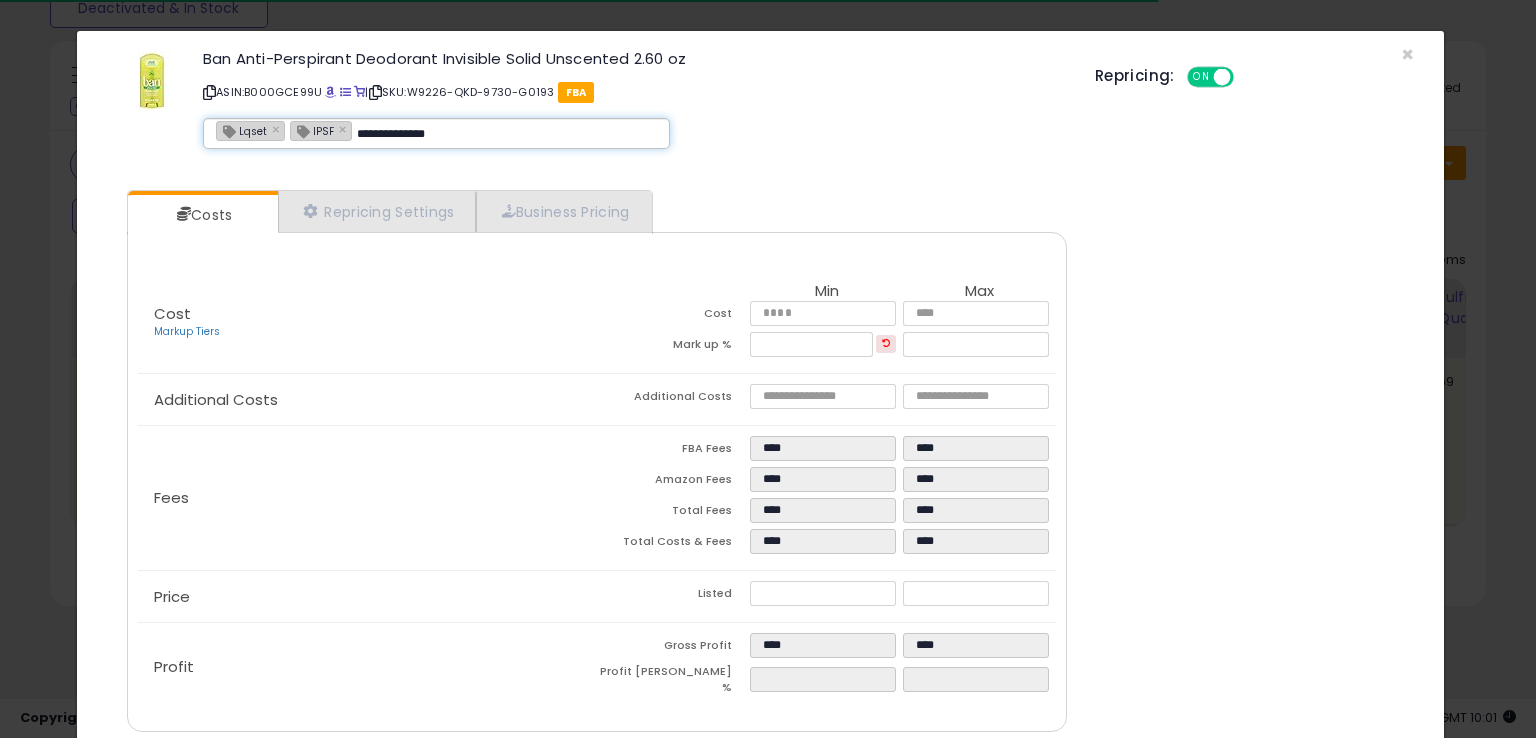 type on "**********" 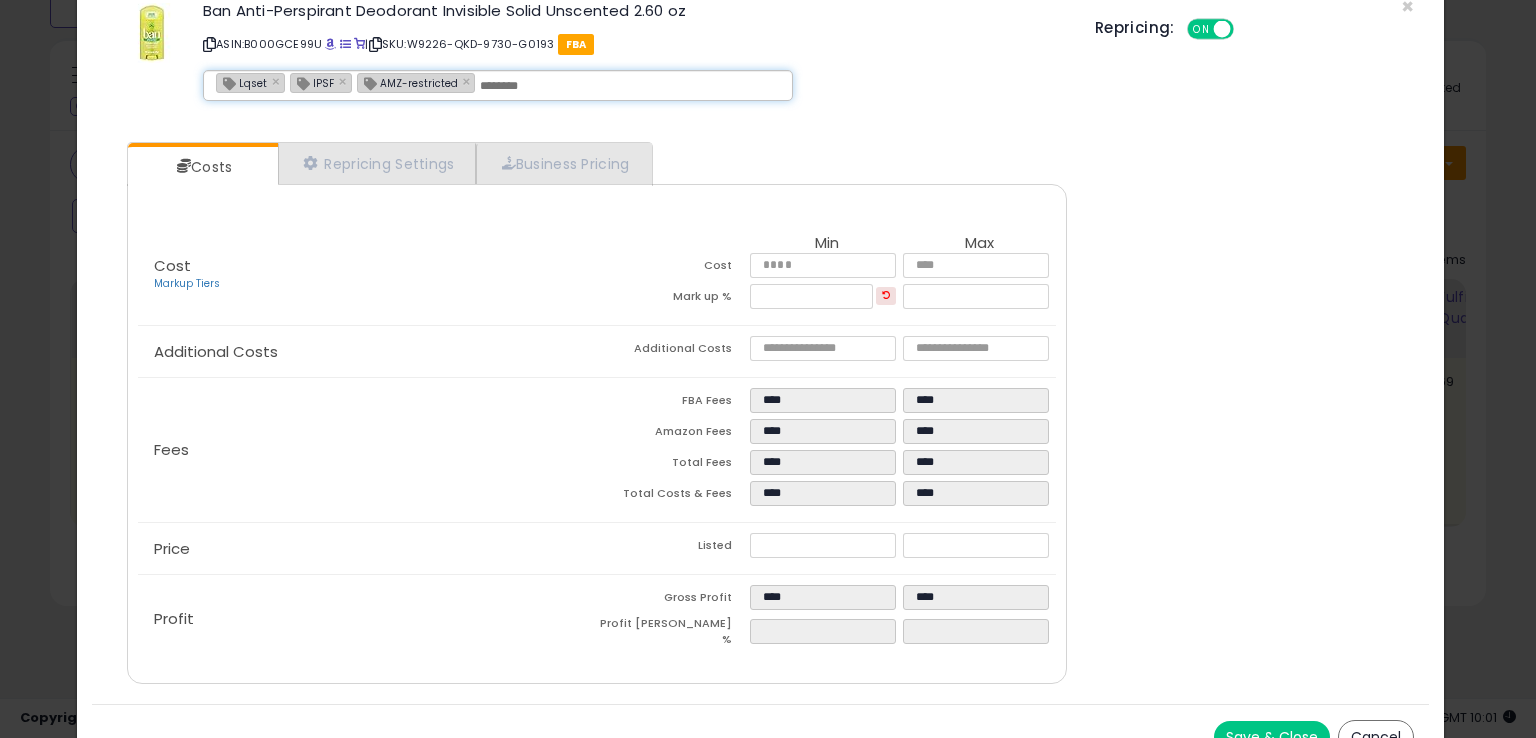 scroll, scrollTop: 71, scrollLeft: 0, axis: vertical 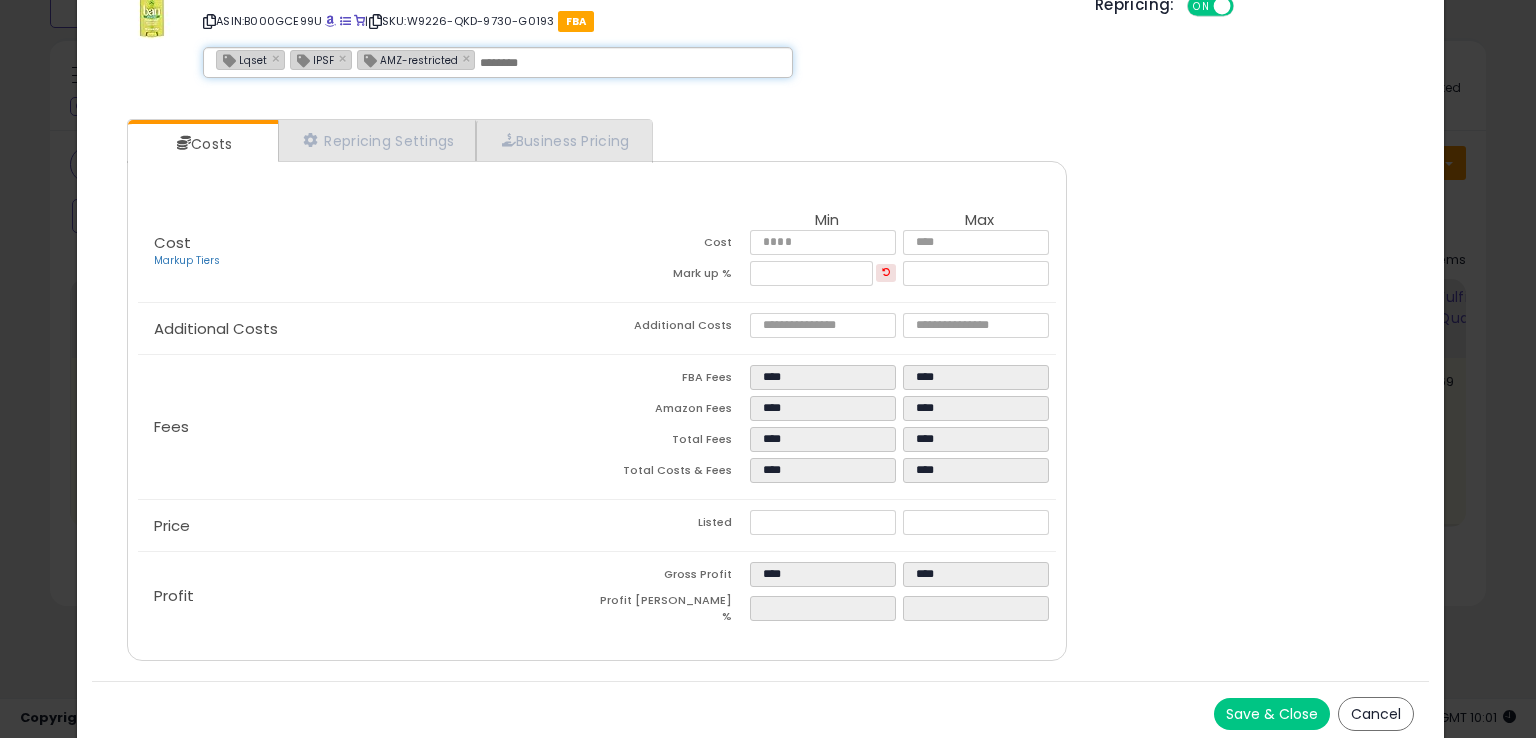 click on "Save & Close" at bounding box center (1272, 714) 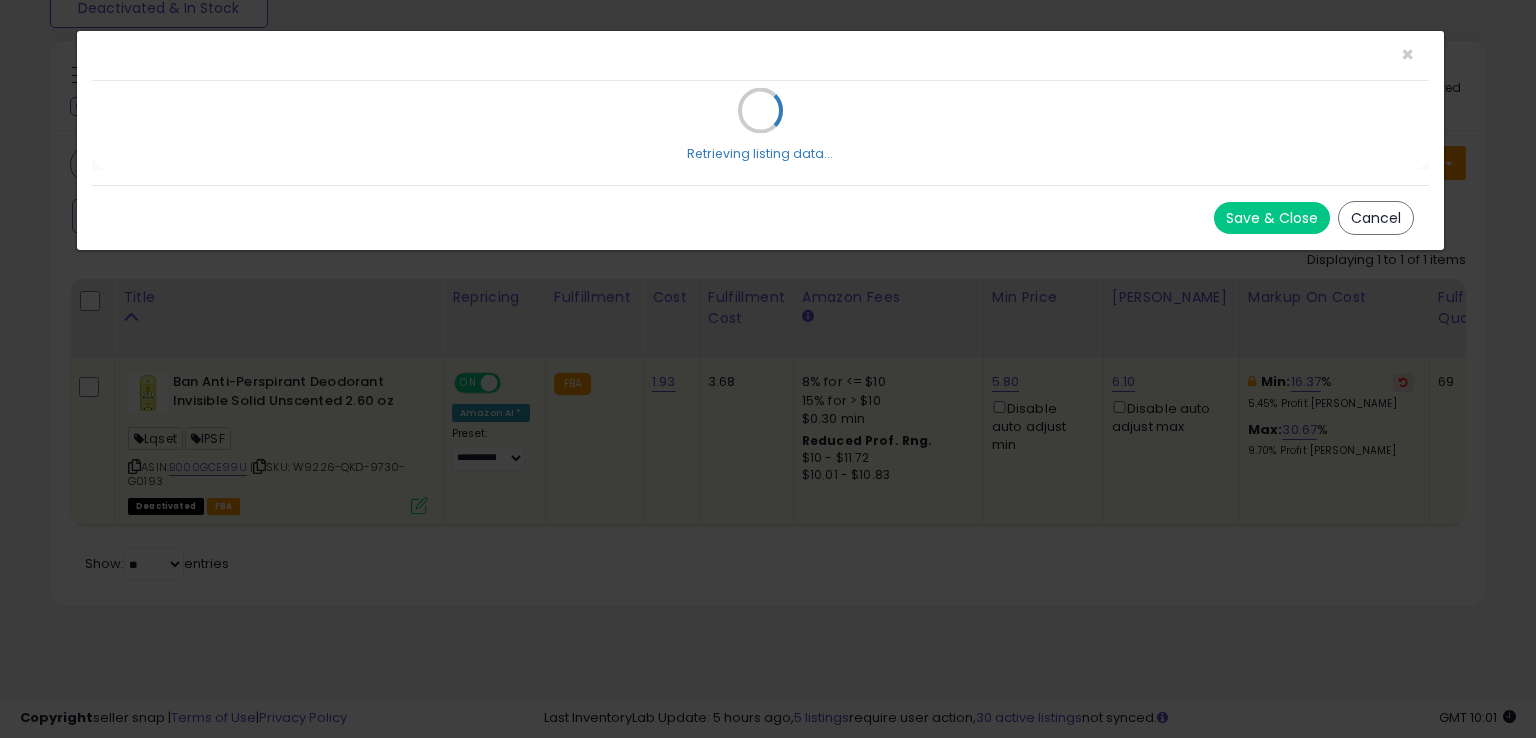 scroll, scrollTop: 0, scrollLeft: 0, axis: both 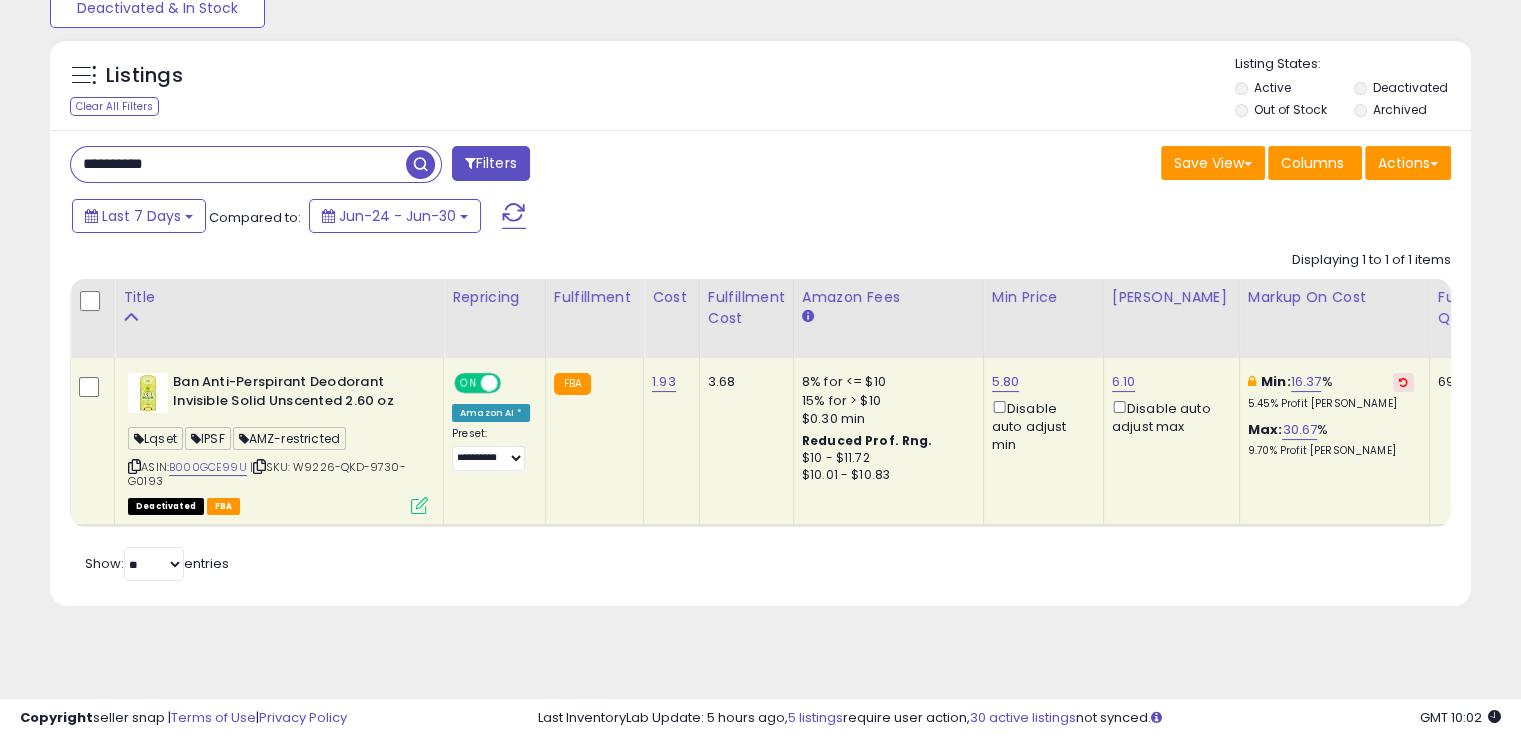 click on "**********" at bounding box center [238, 164] 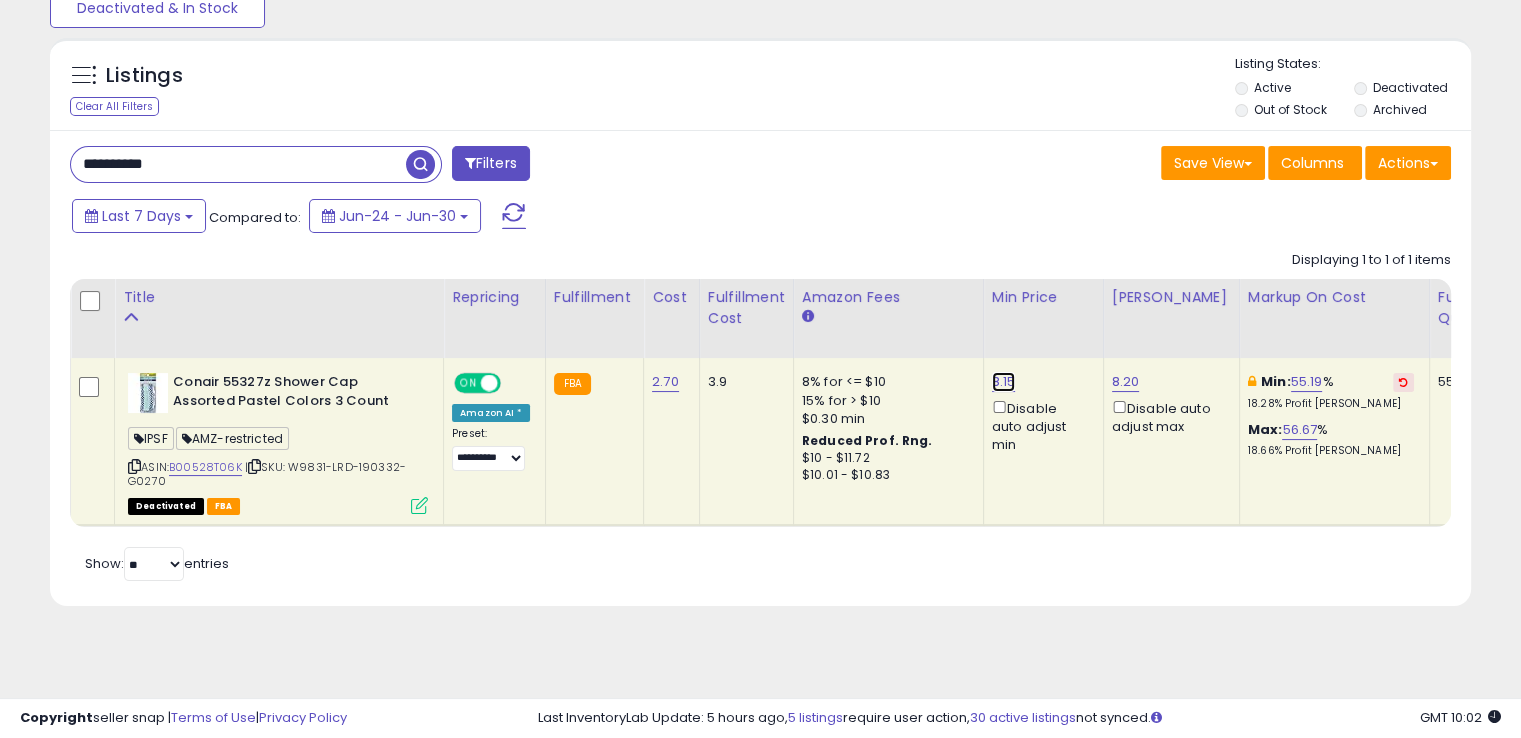 click on "8.15" at bounding box center [1004, 382] 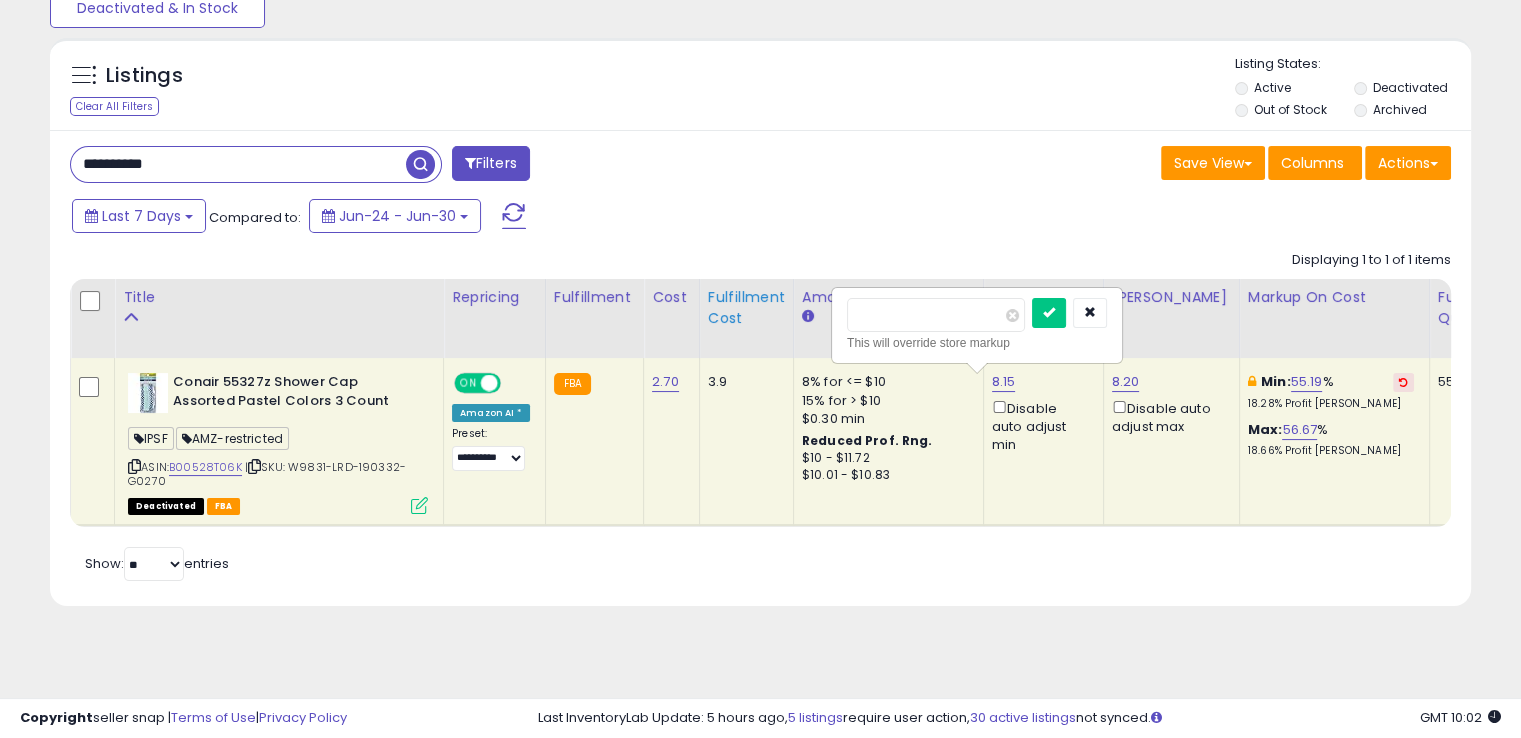 drag, startPoint x: 941, startPoint y: 323, endPoint x: 780, endPoint y: 323, distance: 161 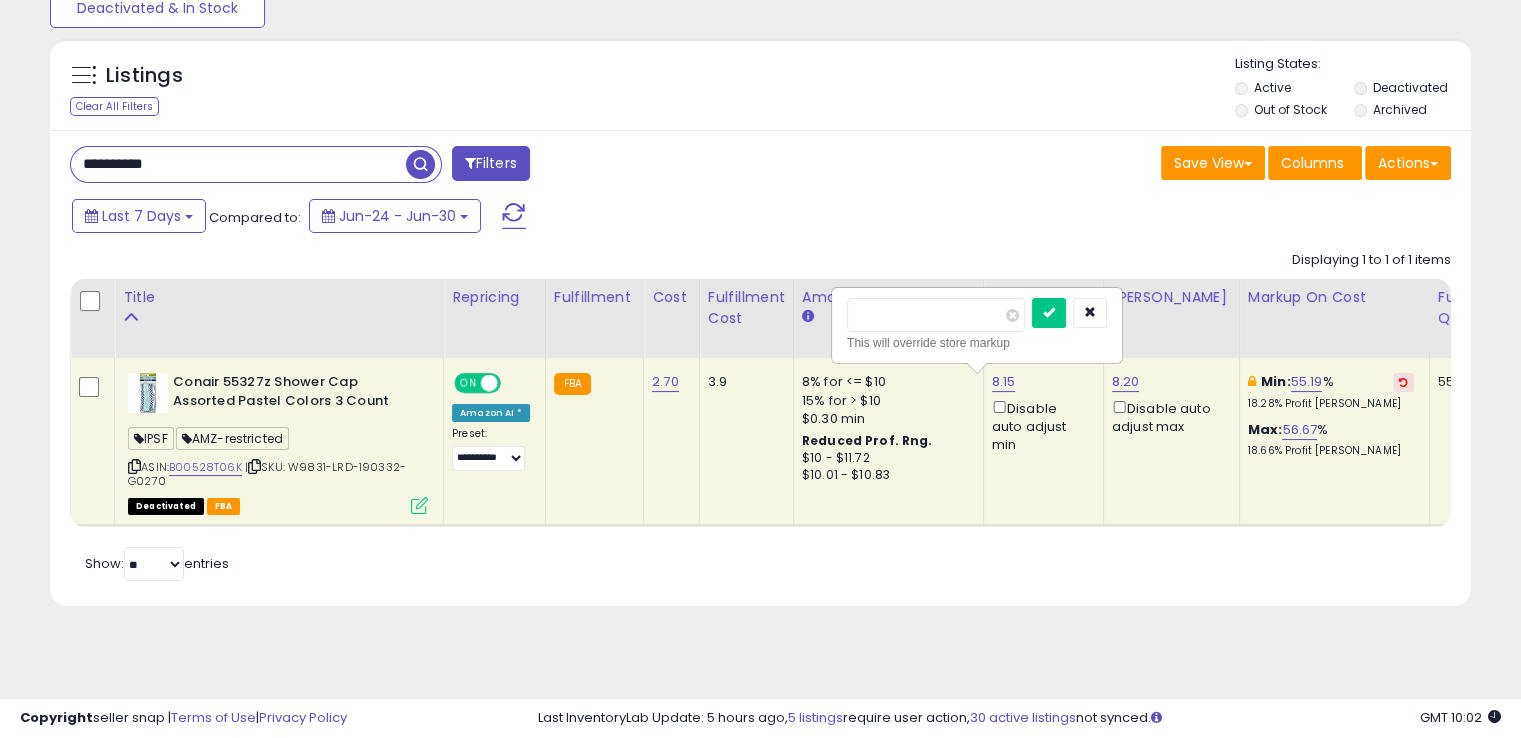 type on "*" 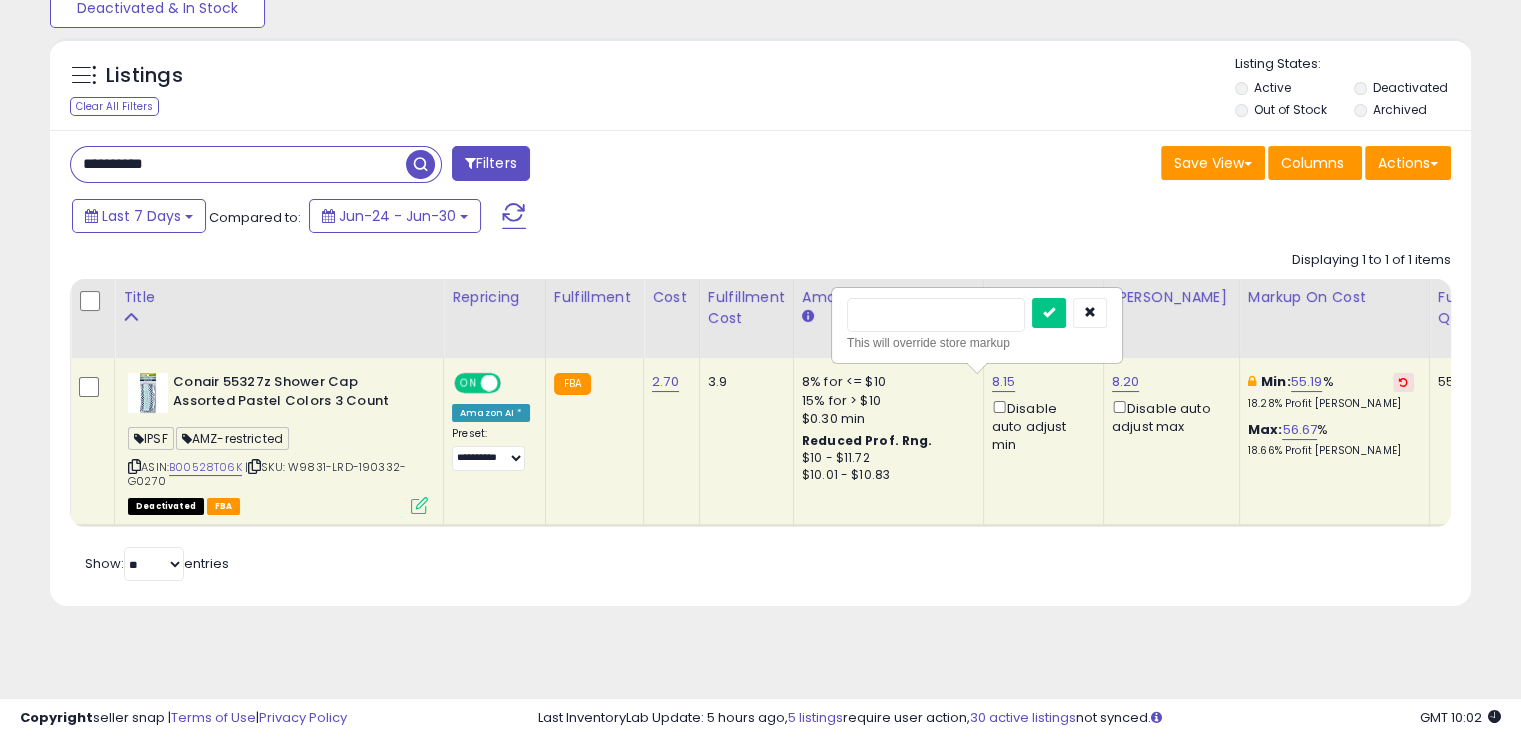 type on "****" 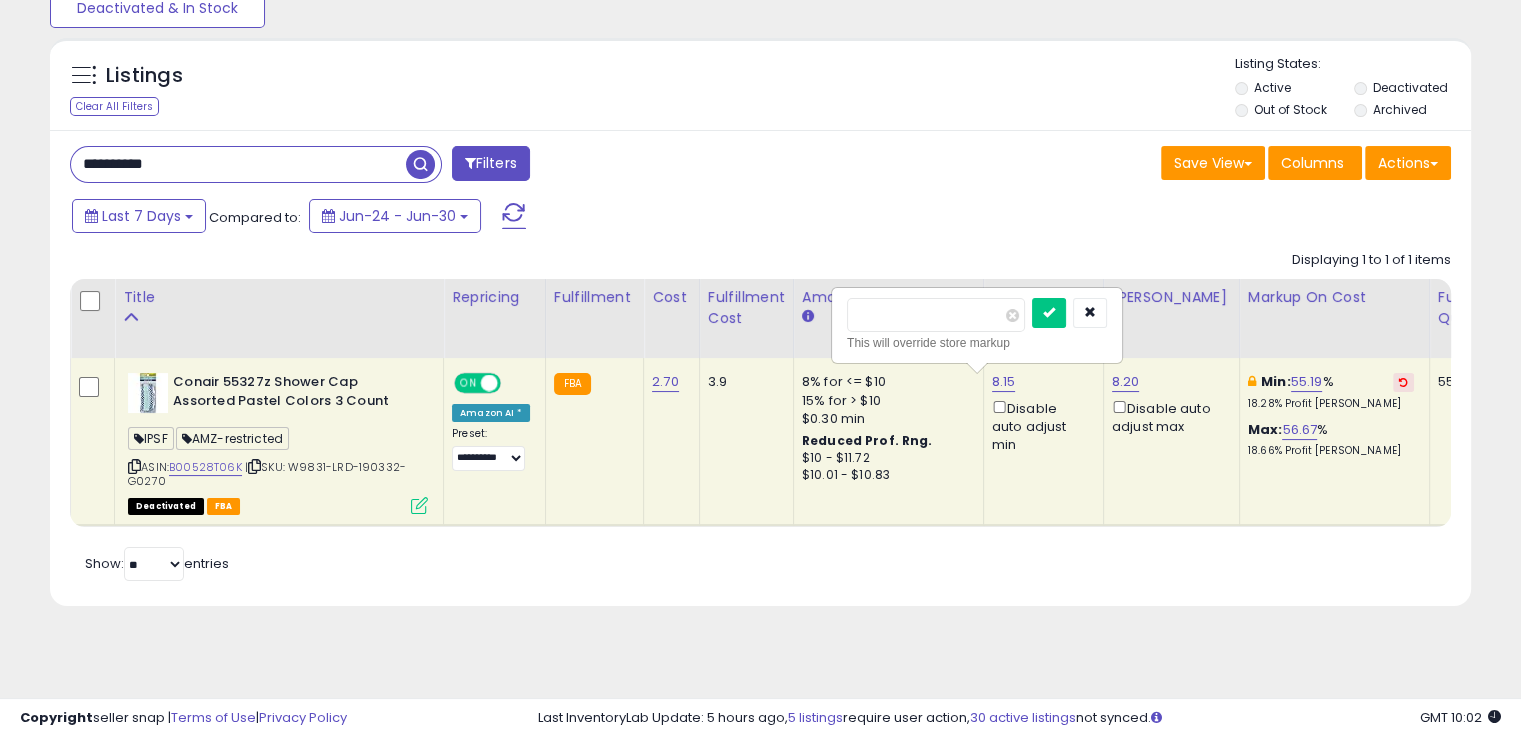 click at bounding box center [1049, 313] 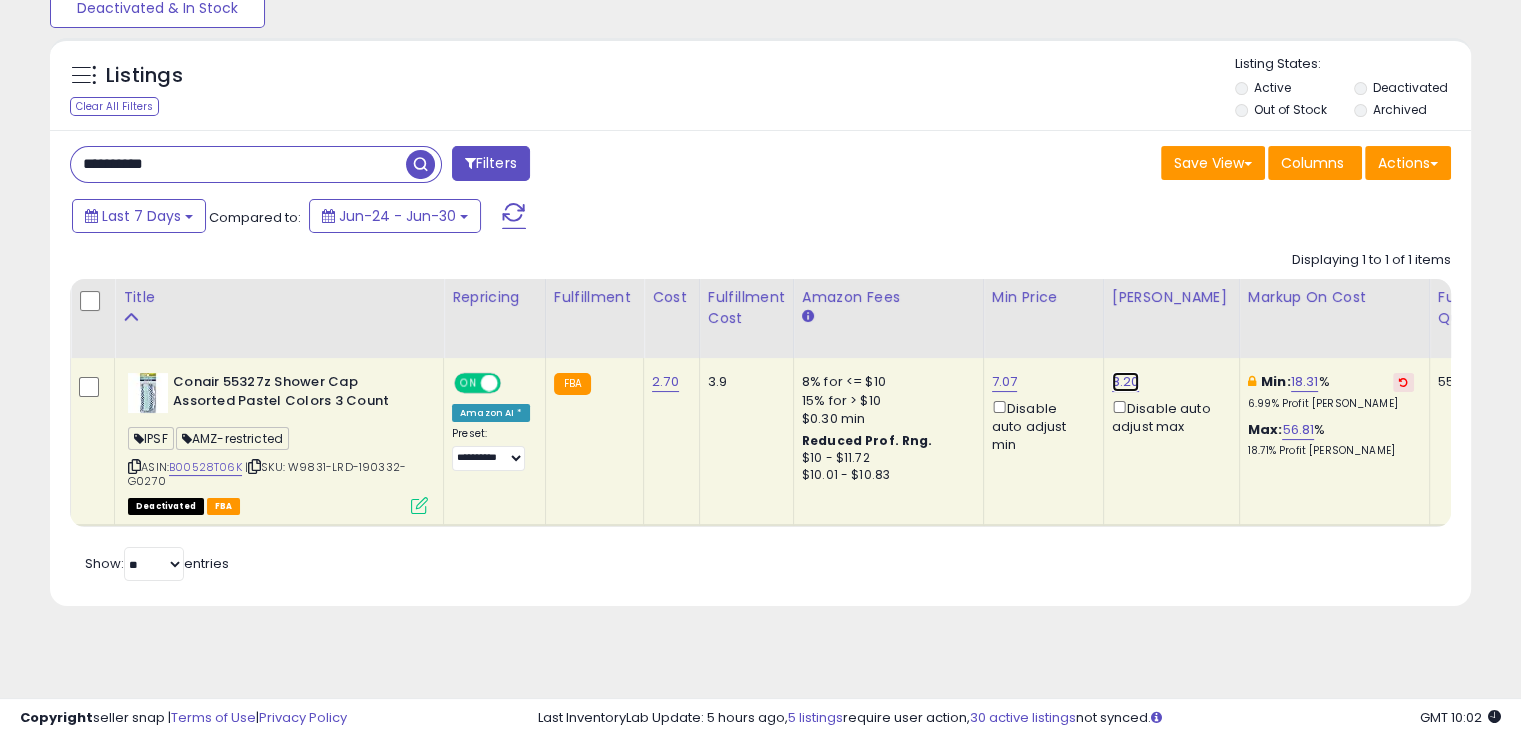 click on "8.20" at bounding box center [1126, 382] 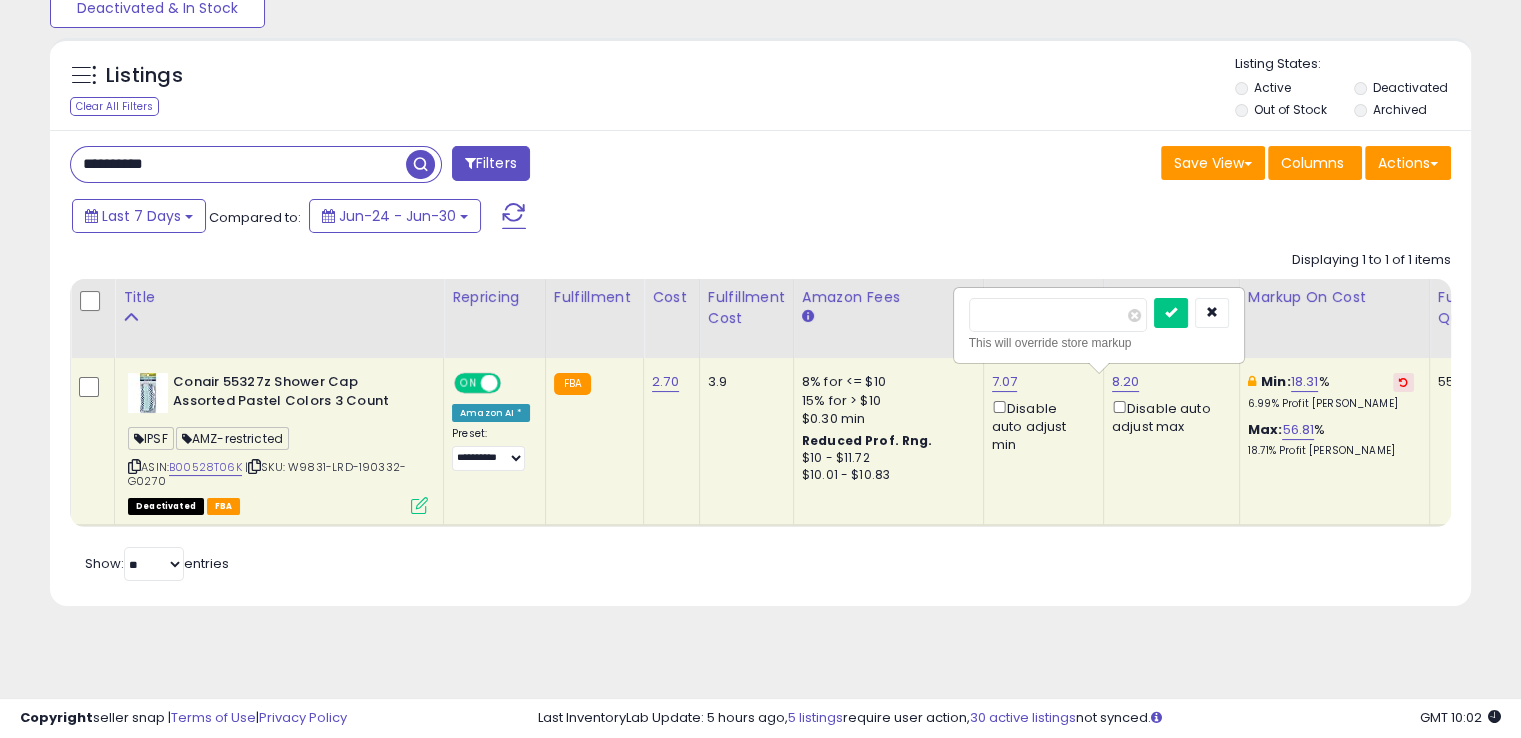 drag, startPoint x: 1012, startPoint y: 308, endPoint x: 884, endPoint y: 315, distance: 128.19127 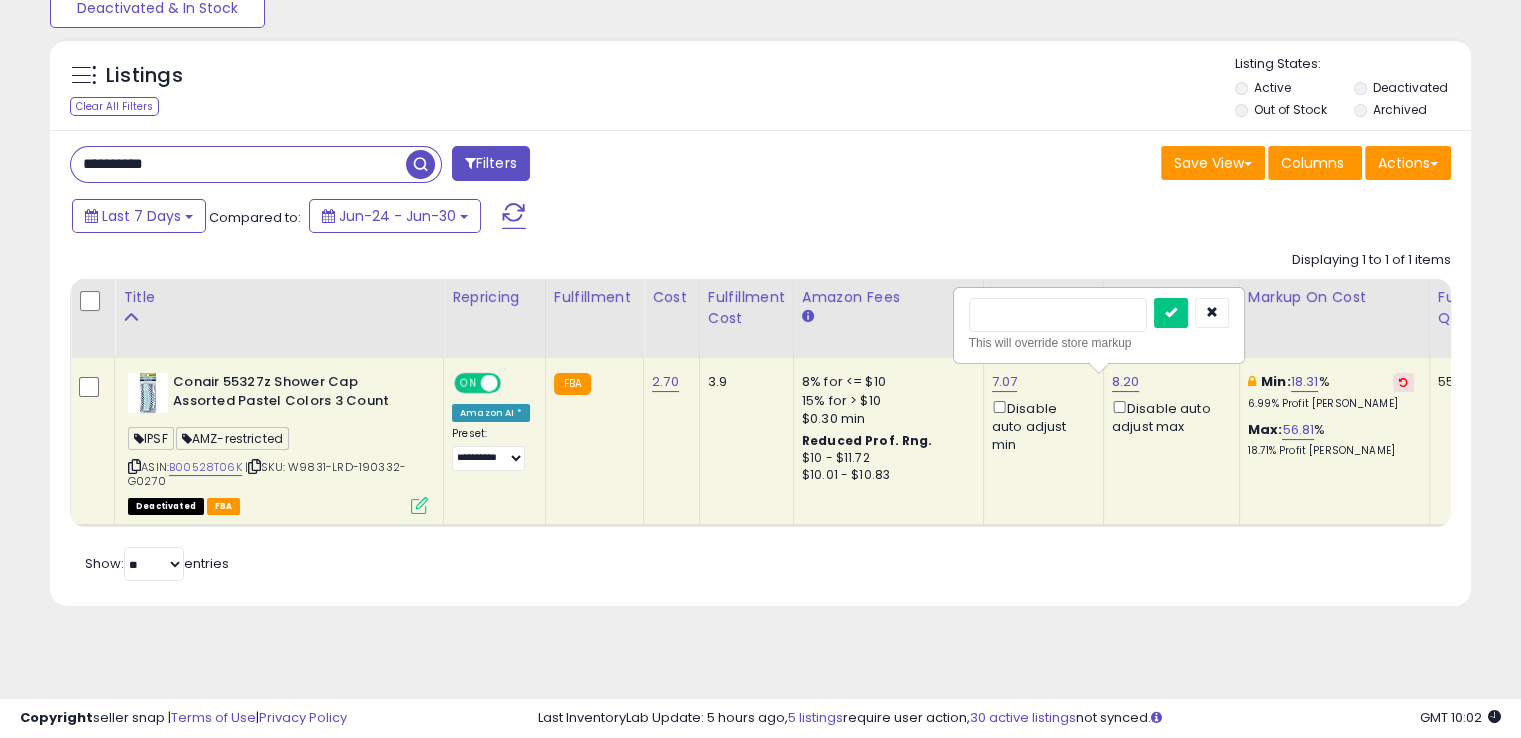 type on "****" 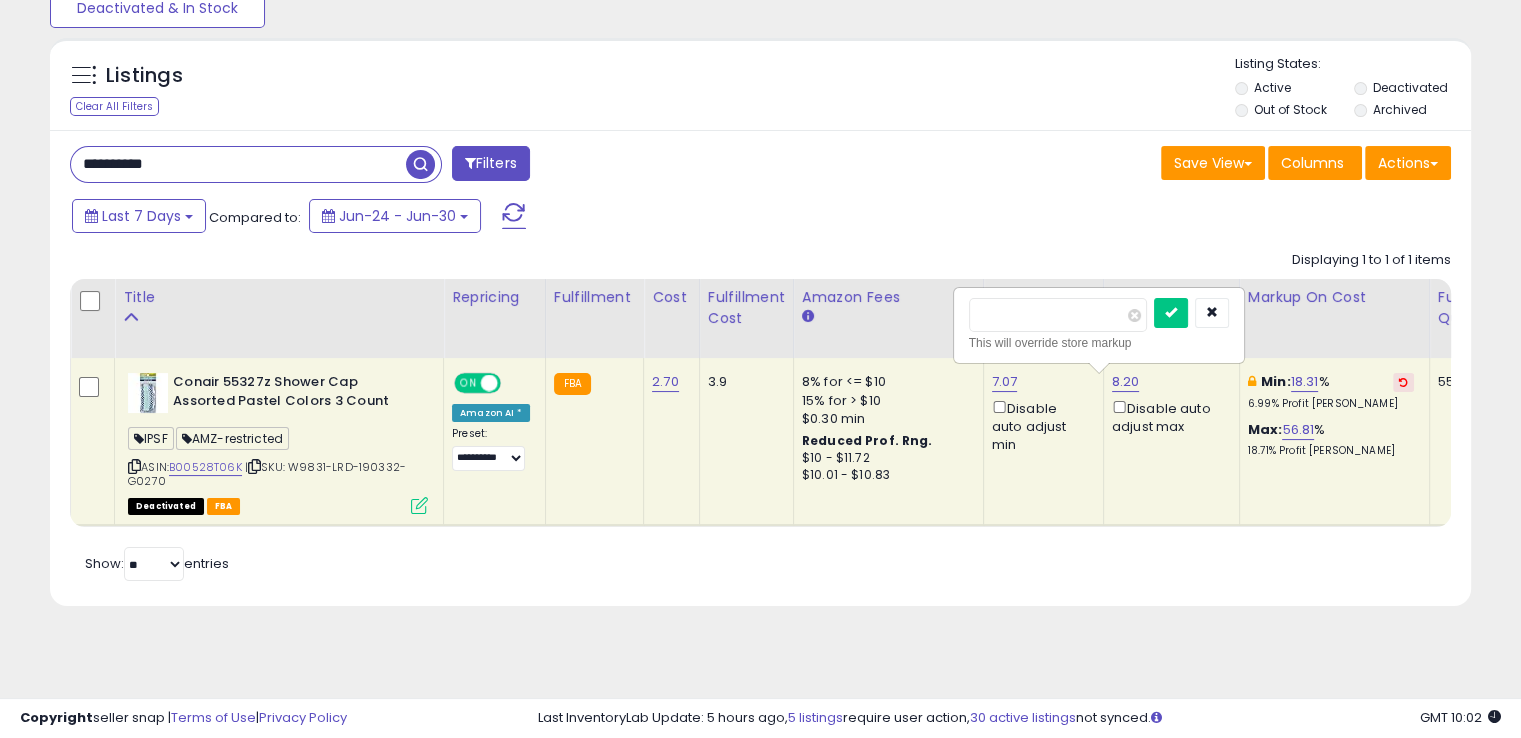 click at bounding box center (1171, 313) 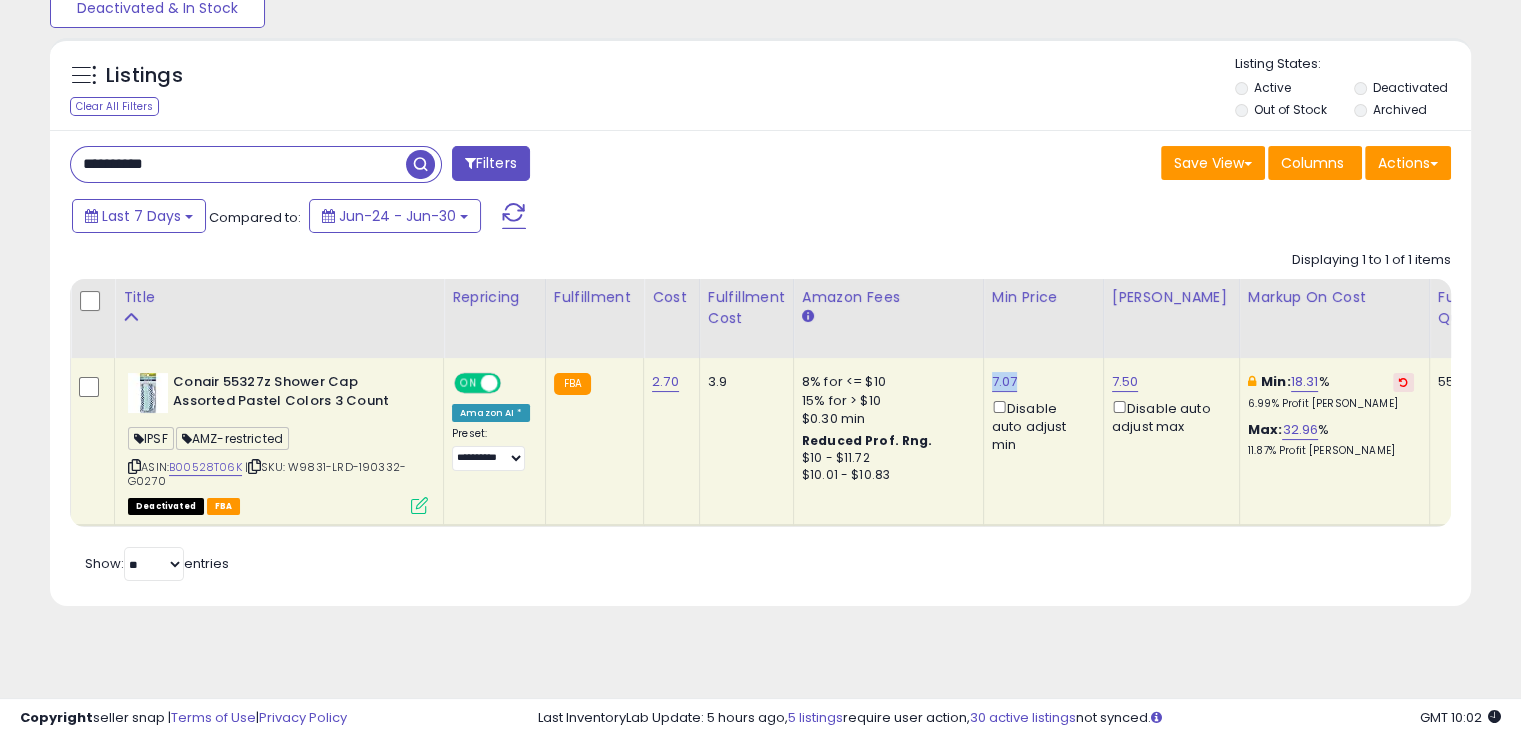 drag, startPoint x: 1017, startPoint y: 366, endPoint x: 980, endPoint y: 369, distance: 37.12142 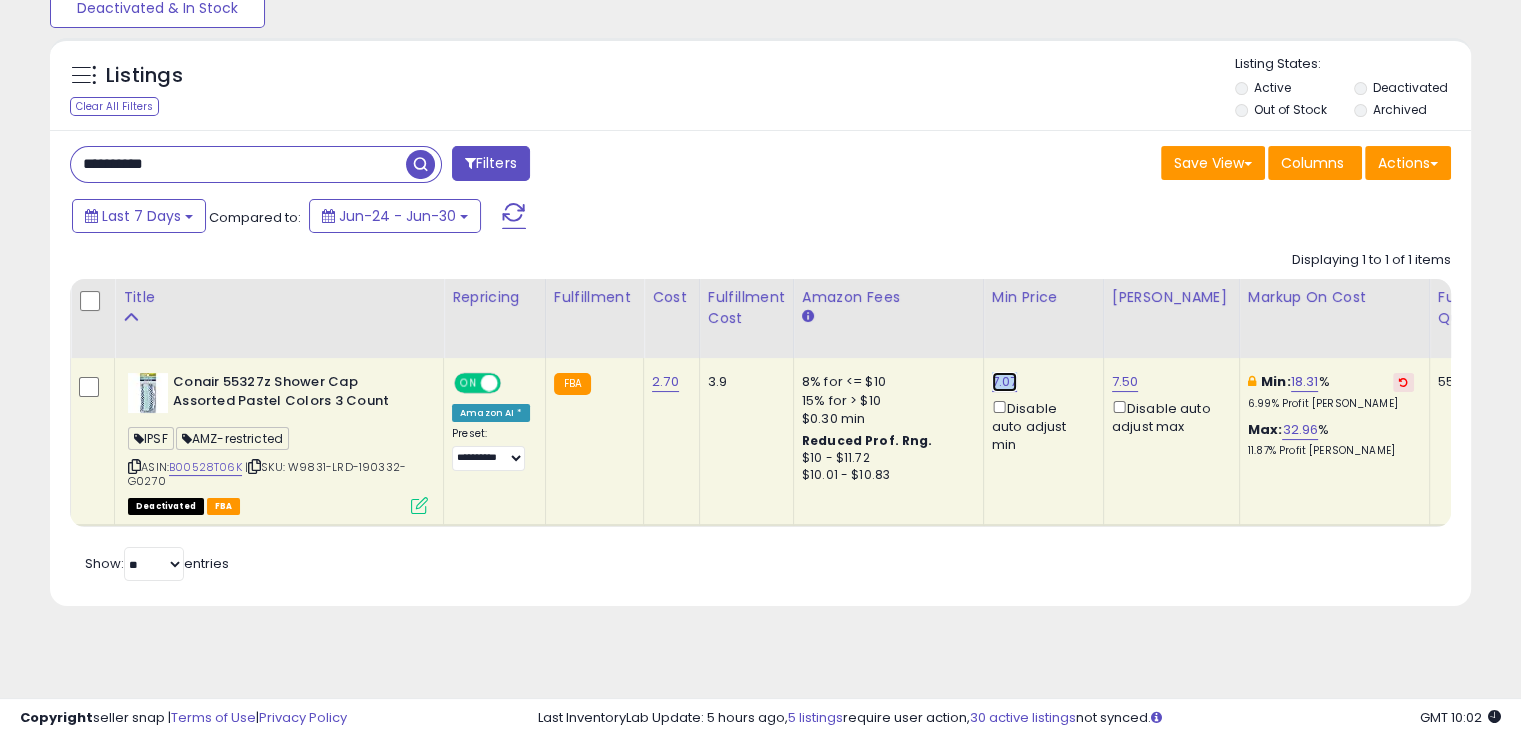 click on "7.07" at bounding box center (1005, 382) 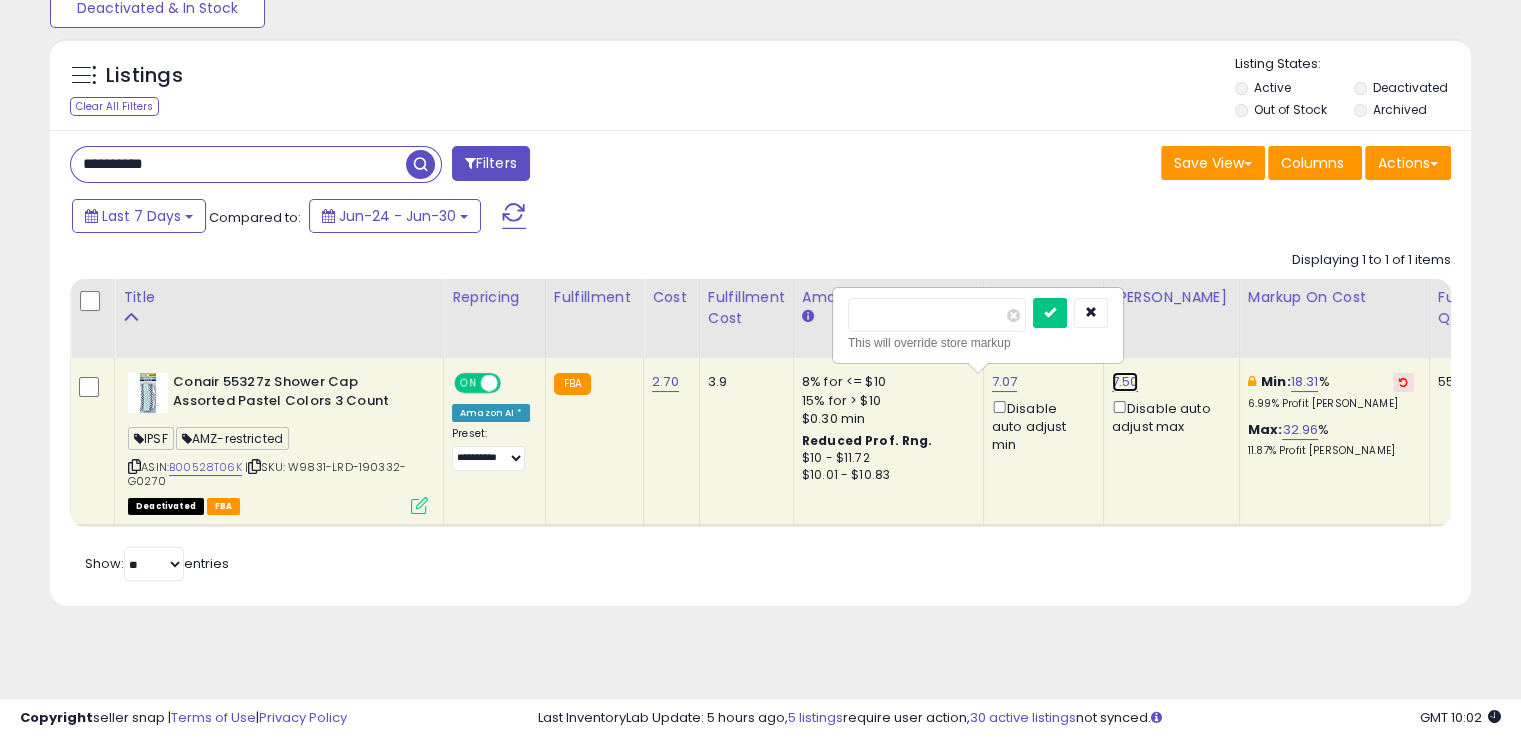 click on "7.50" at bounding box center [1125, 382] 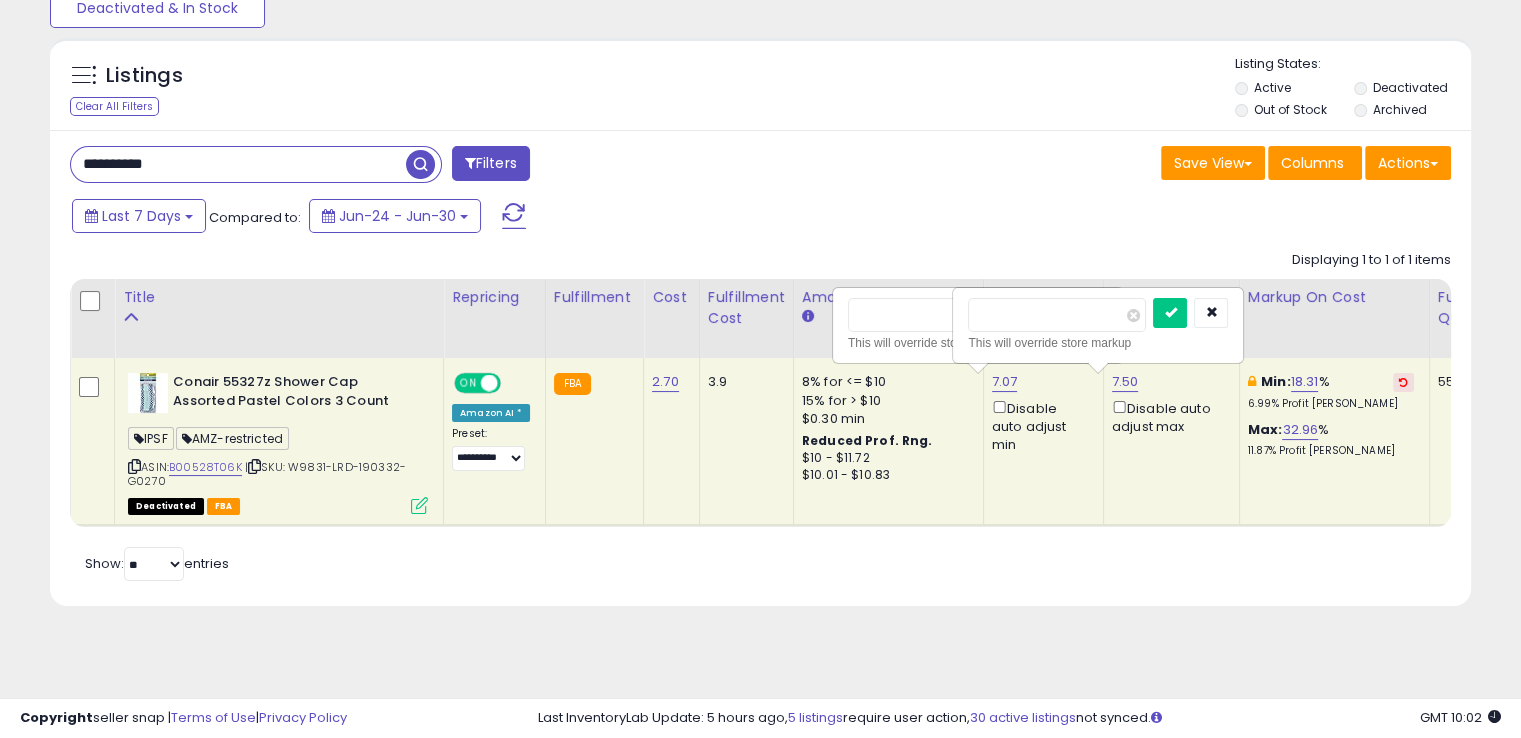 drag, startPoint x: 1016, startPoint y: 300, endPoint x: 941, endPoint y: 321, distance: 77.88453 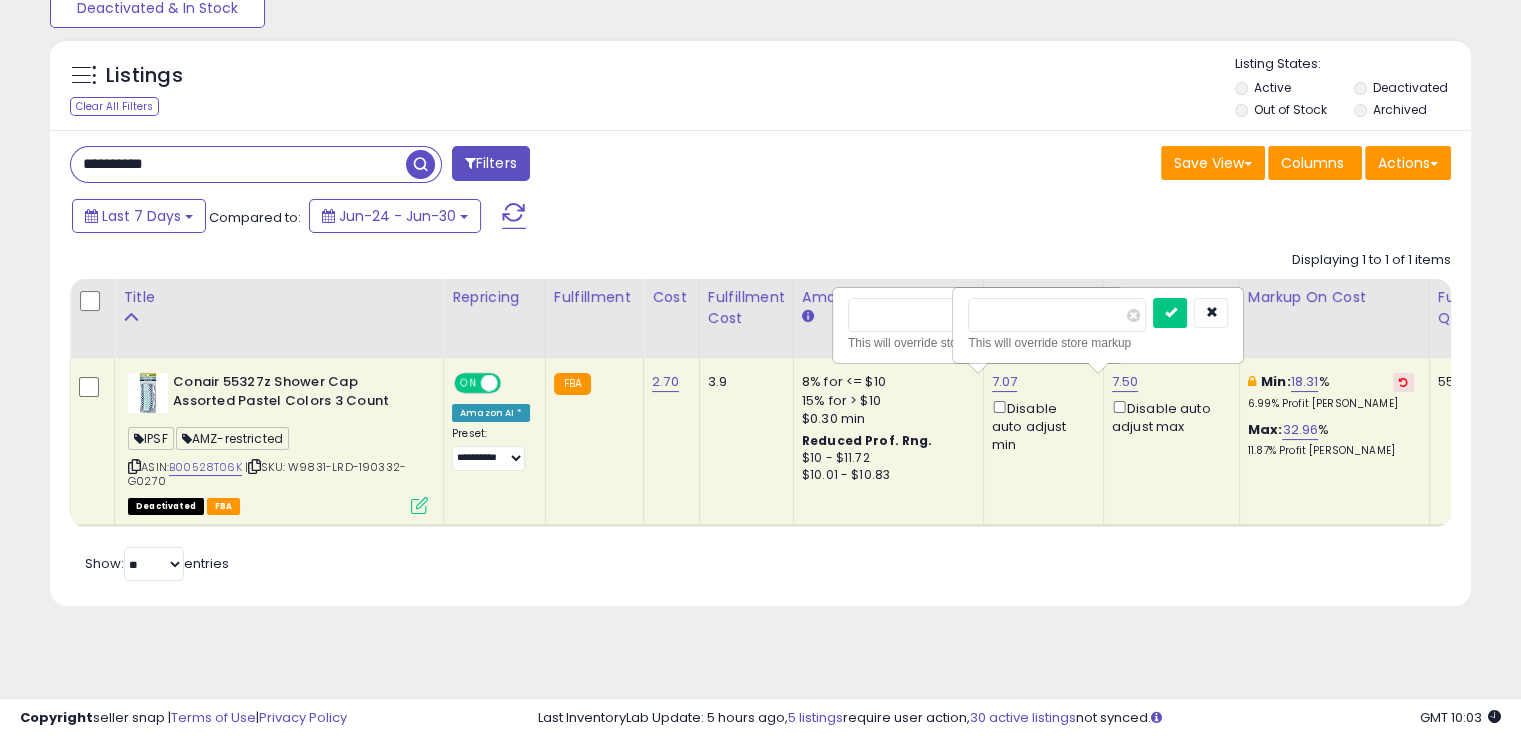type on "****" 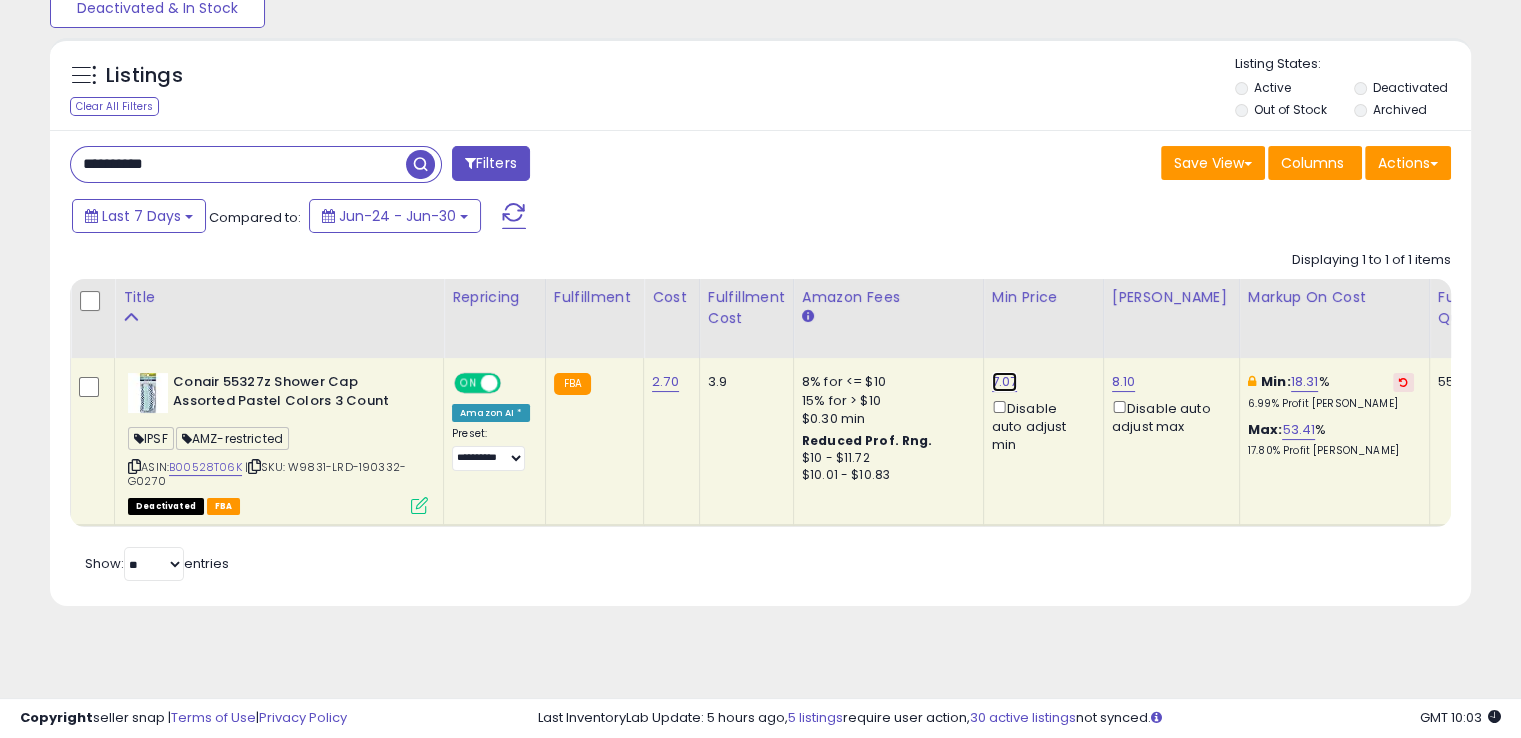 click on "7.07" at bounding box center (1005, 382) 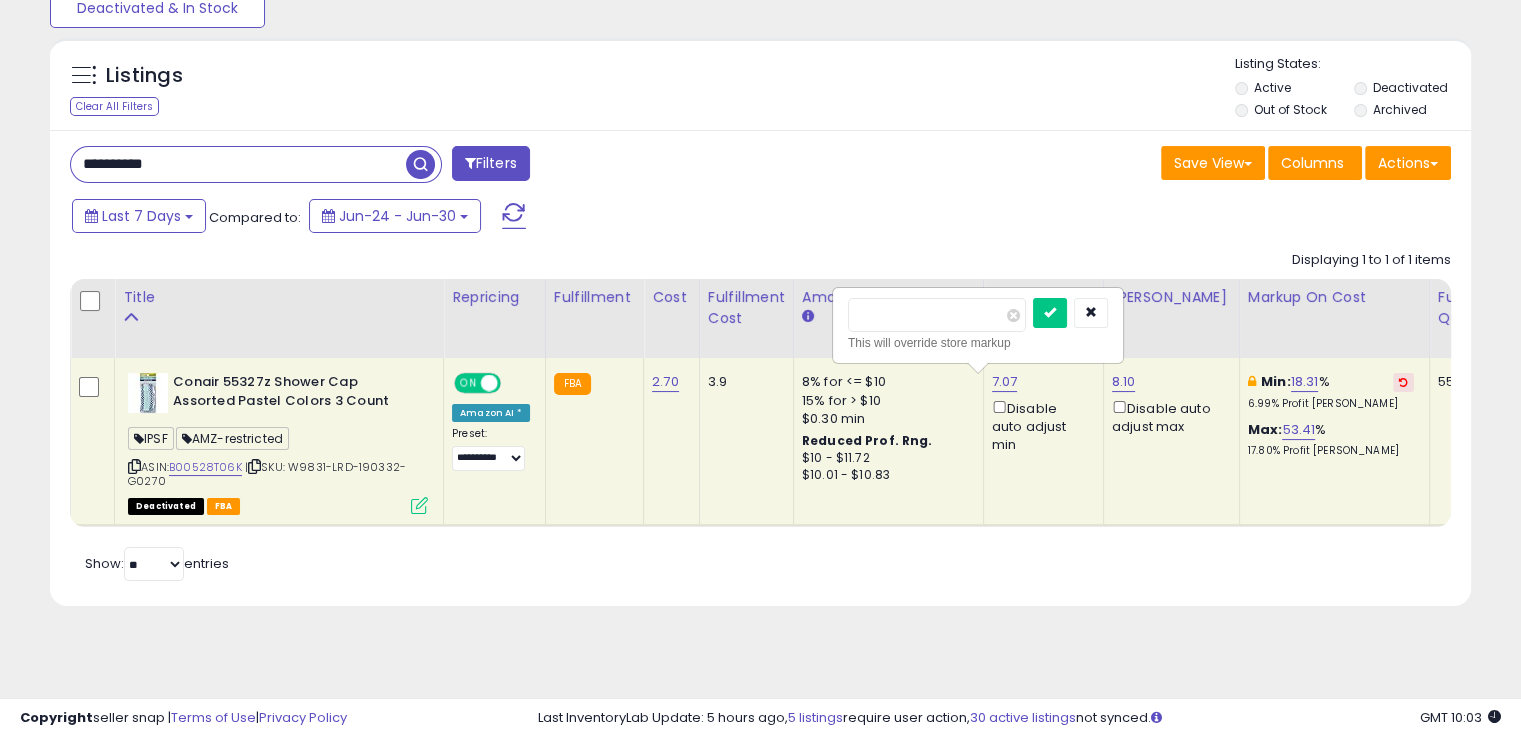drag, startPoint x: 934, startPoint y: 315, endPoint x: 792, endPoint y: 330, distance: 142.79005 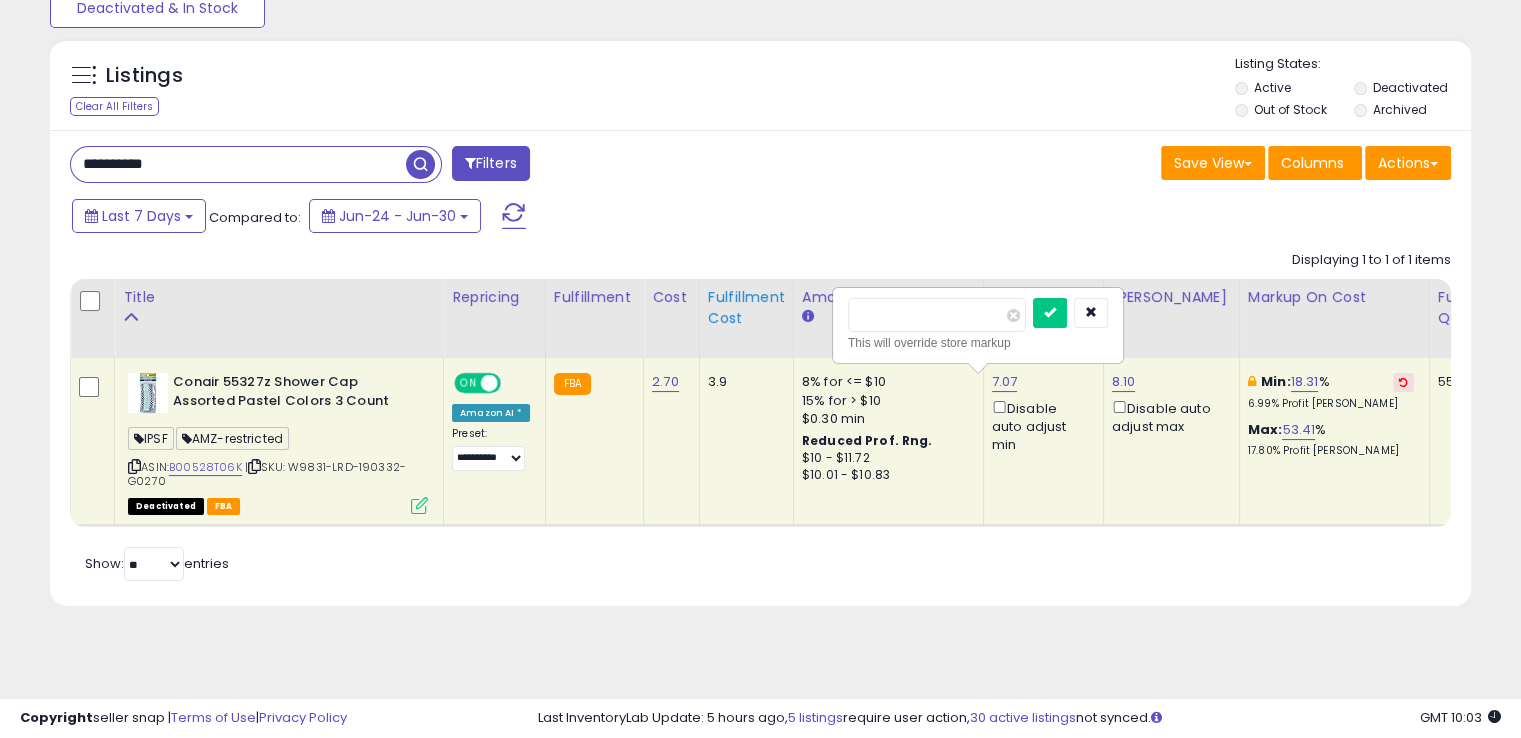 type on "*" 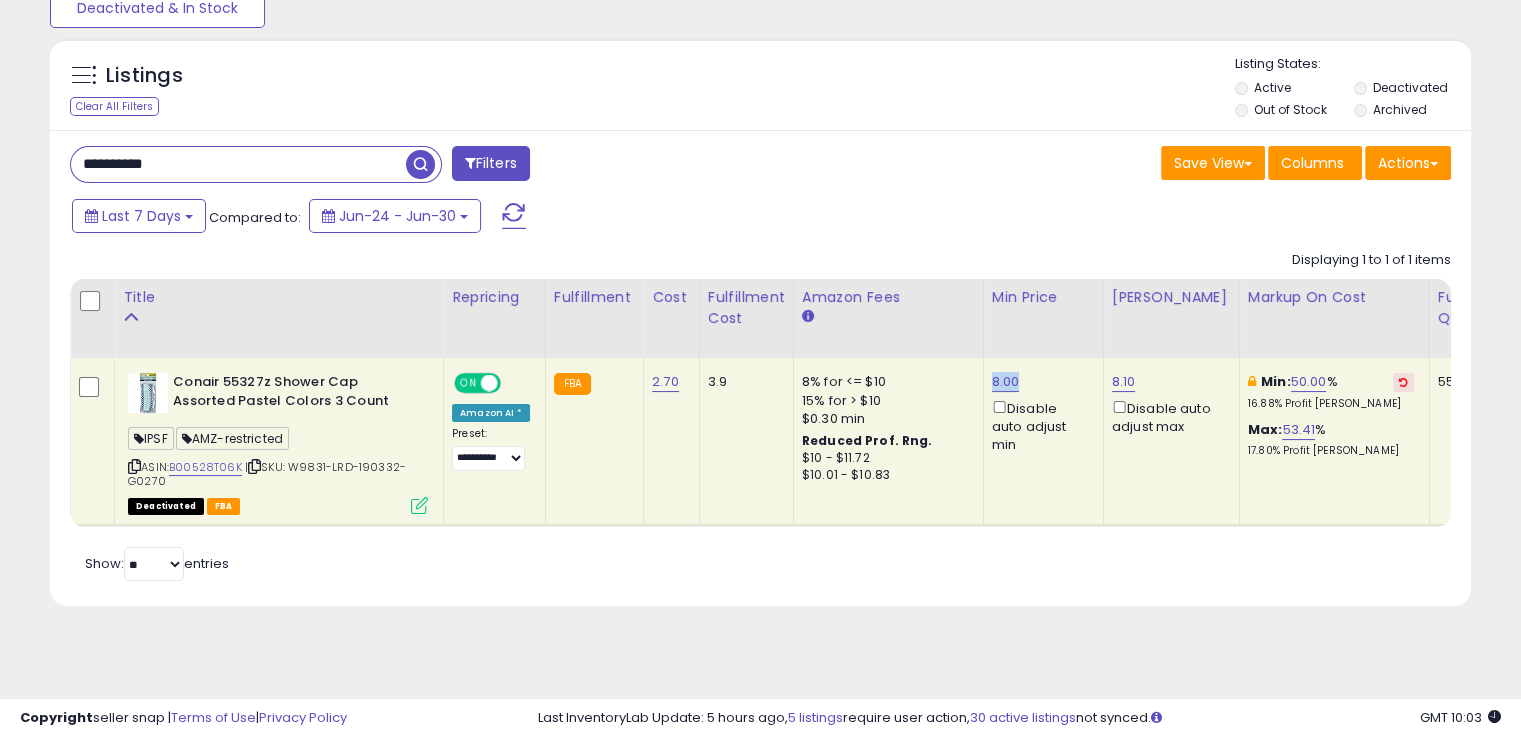 drag, startPoint x: 1023, startPoint y: 374, endPoint x: 982, endPoint y: 381, distance: 41.59327 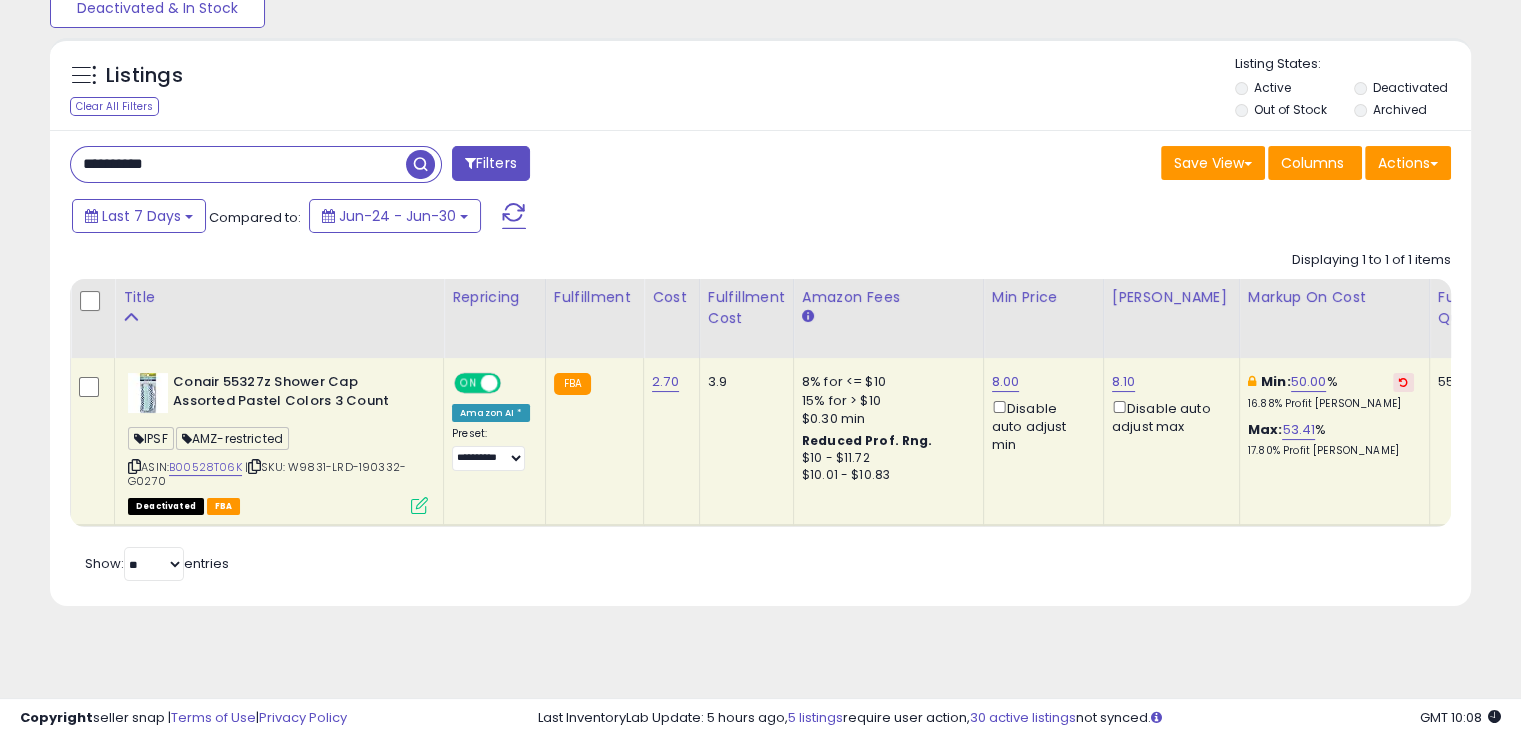 click on "**********" at bounding box center [238, 164] 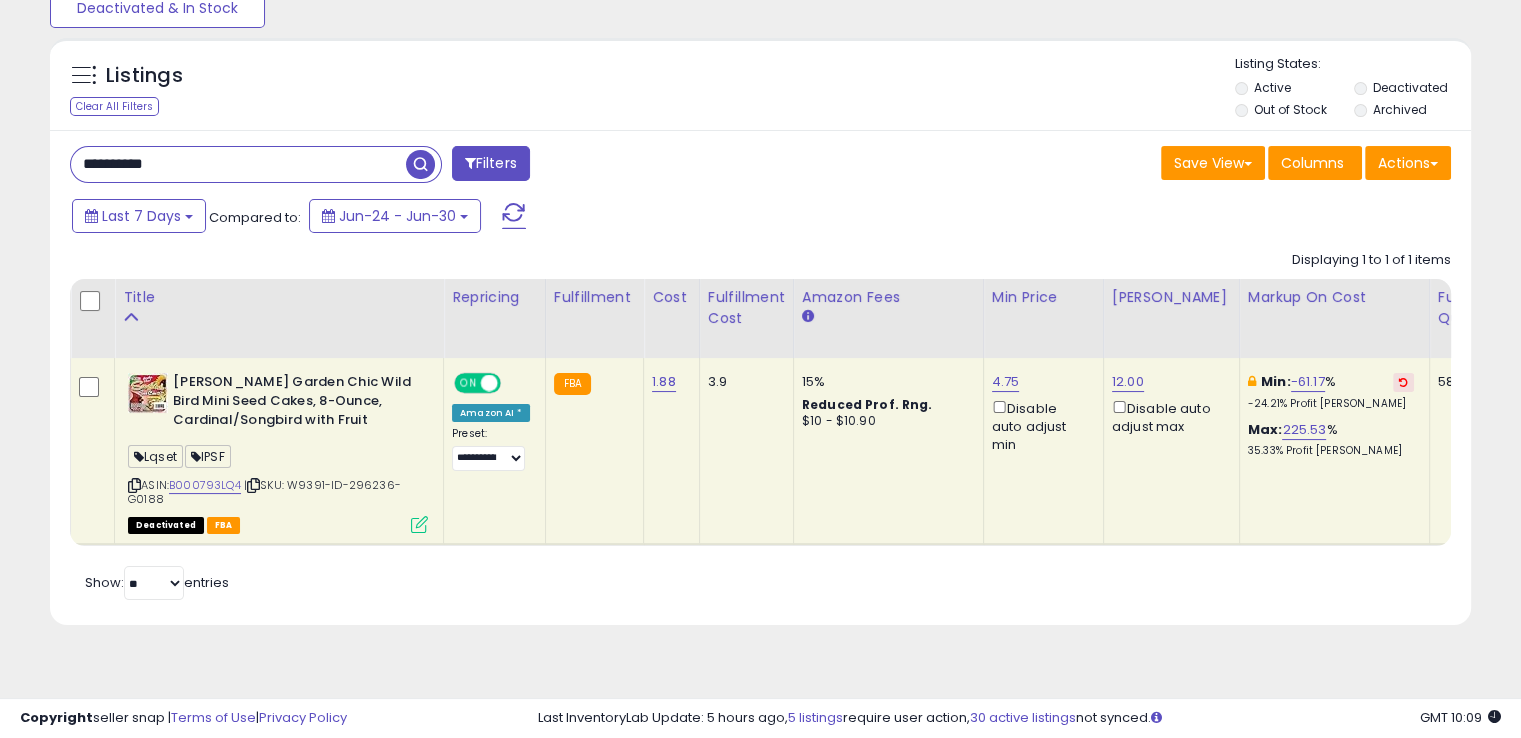 click at bounding box center [253, 485] 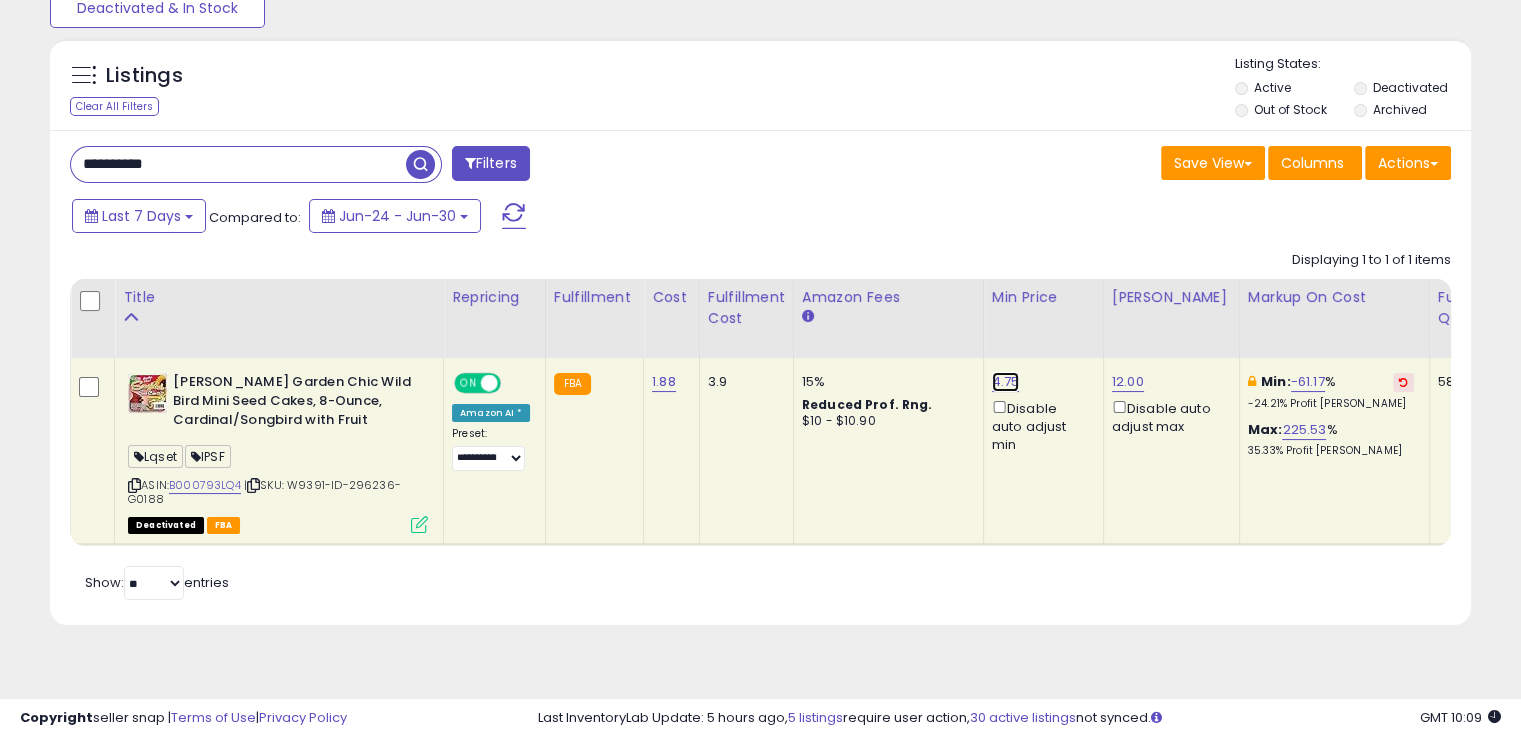 click on "4.75" at bounding box center [1006, 382] 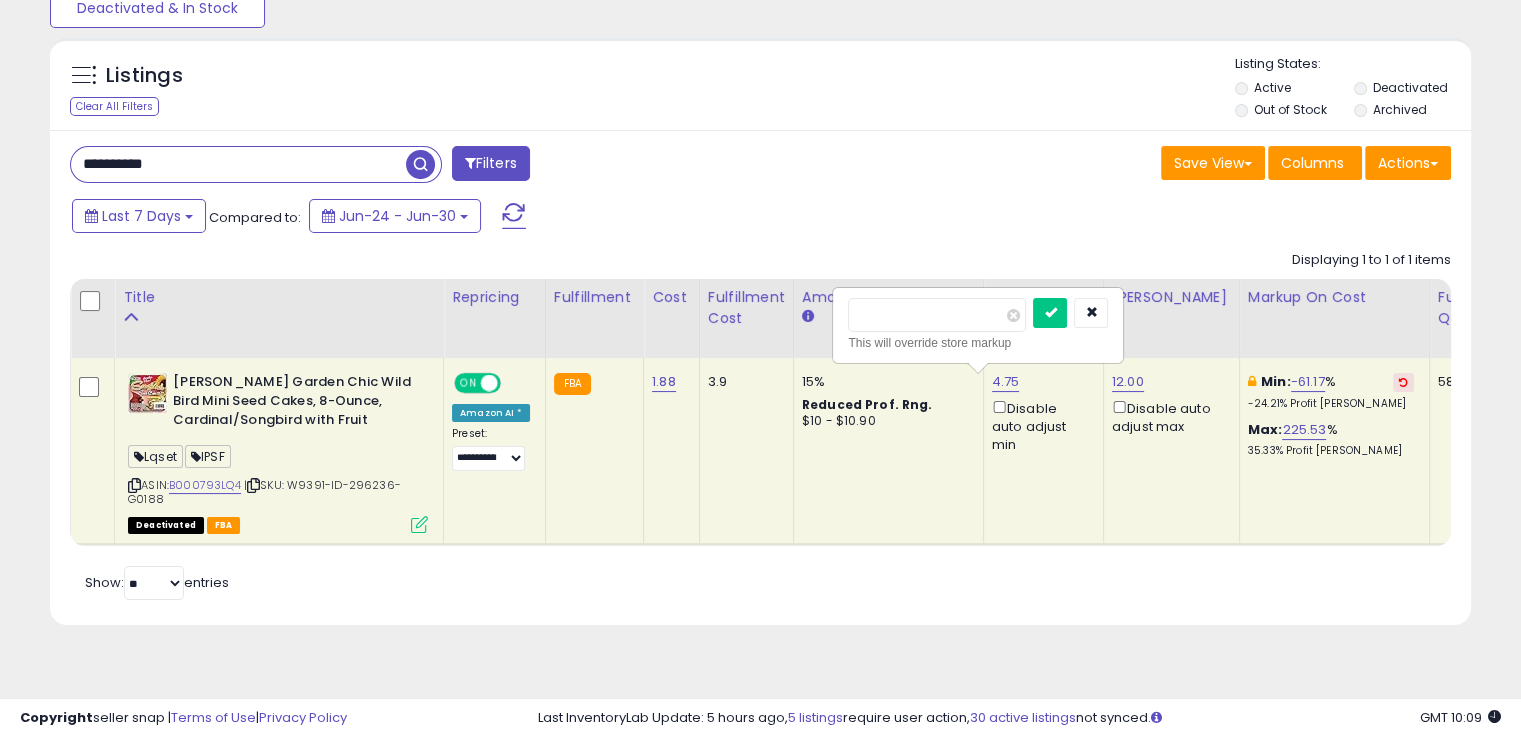 drag, startPoint x: 864, startPoint y: 293, endPoint x: 838, endPoint y: 290, distance: 26.172504 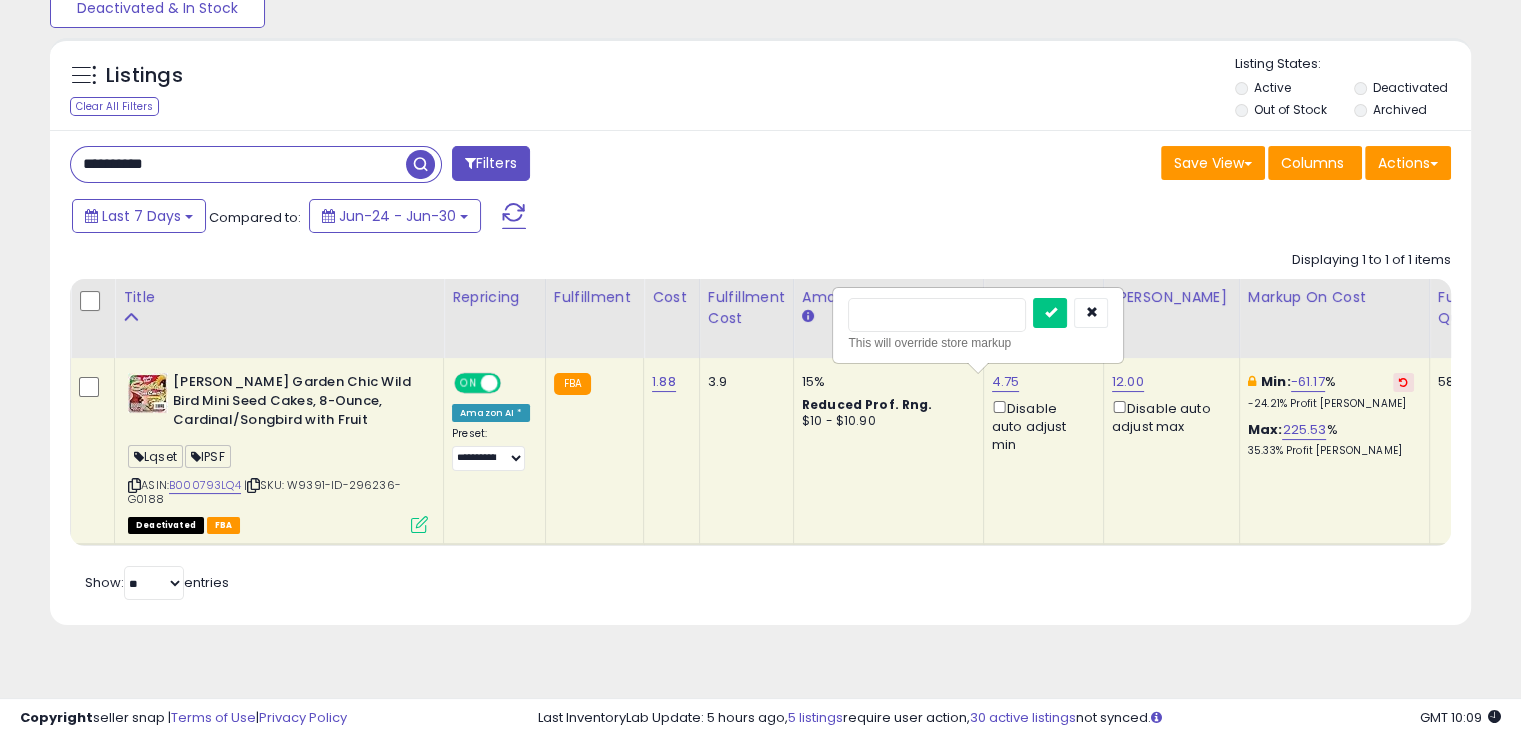 type on "***" 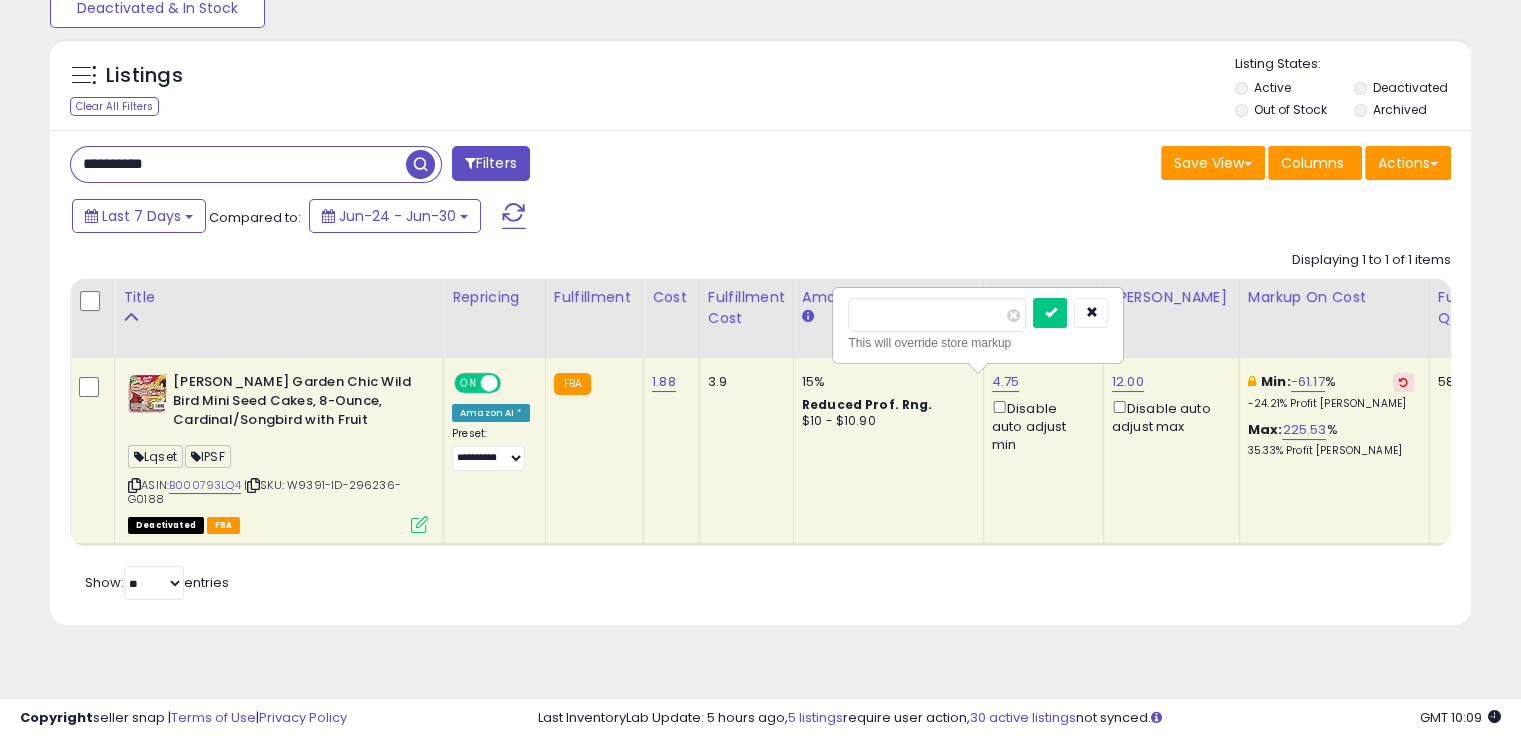 click at bounding box center [1050, 313] 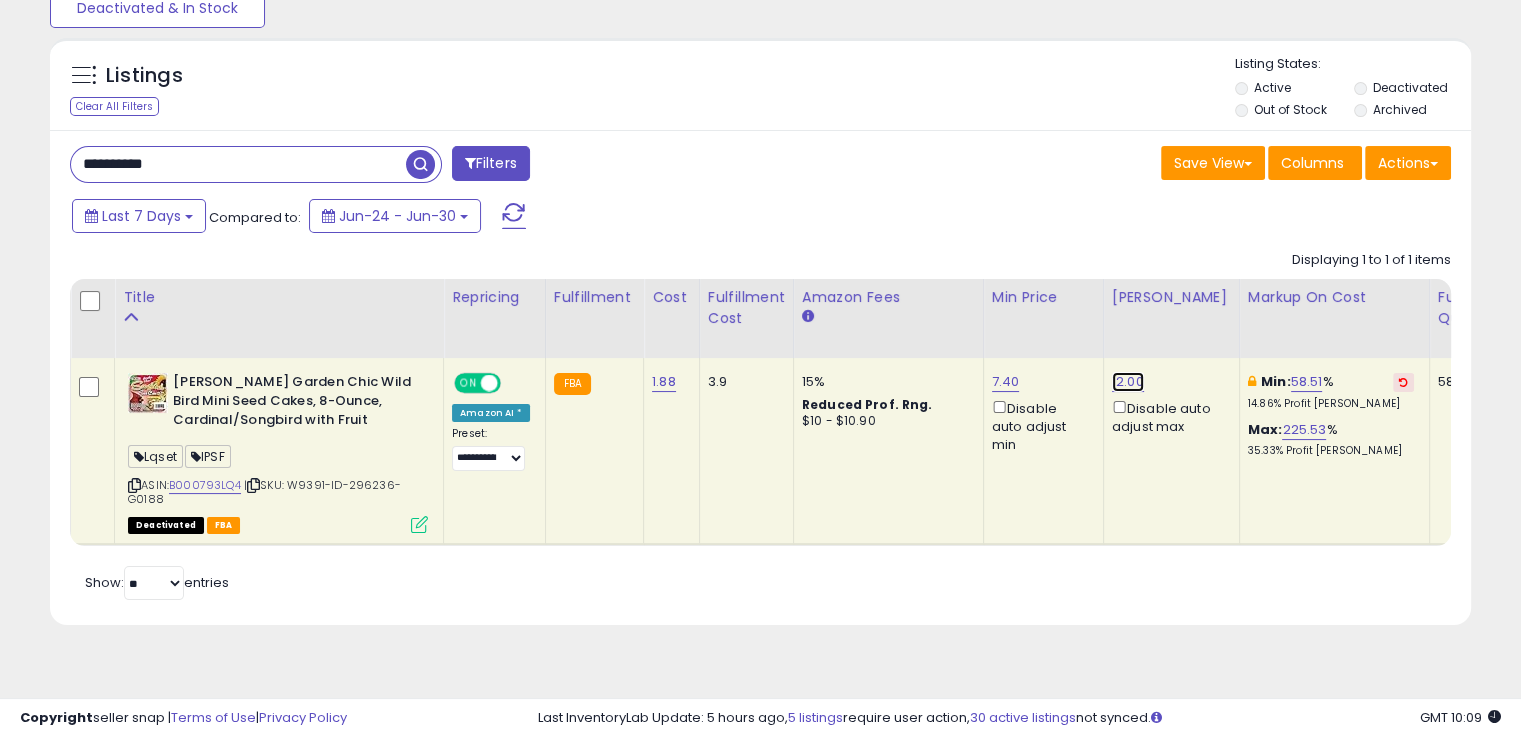 click on "12.00" at bounding box center (1128, 382) 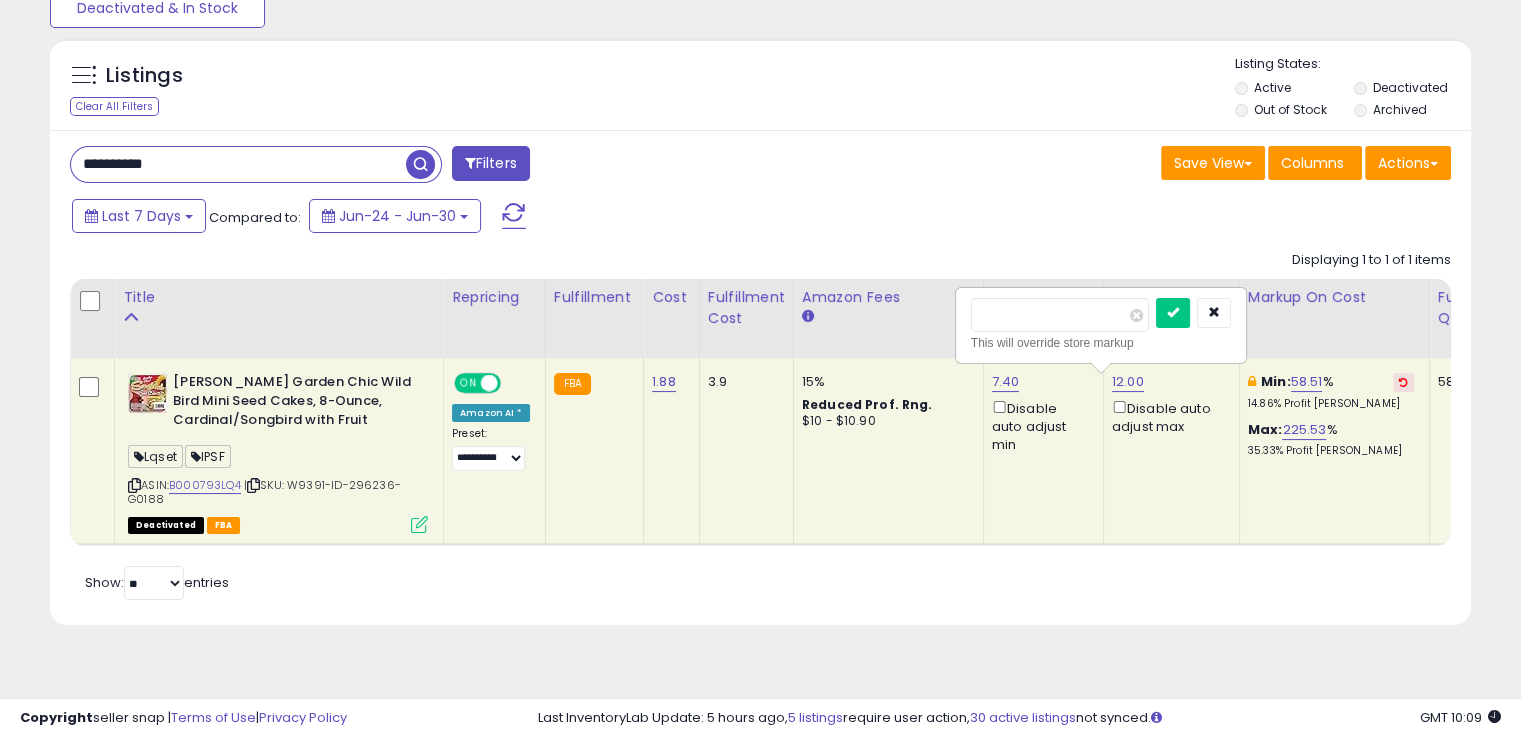 drag, startPoint x: 971, startPoint y: 302, endPoint x: 944, endPoint y: 300, distance: 27.073973 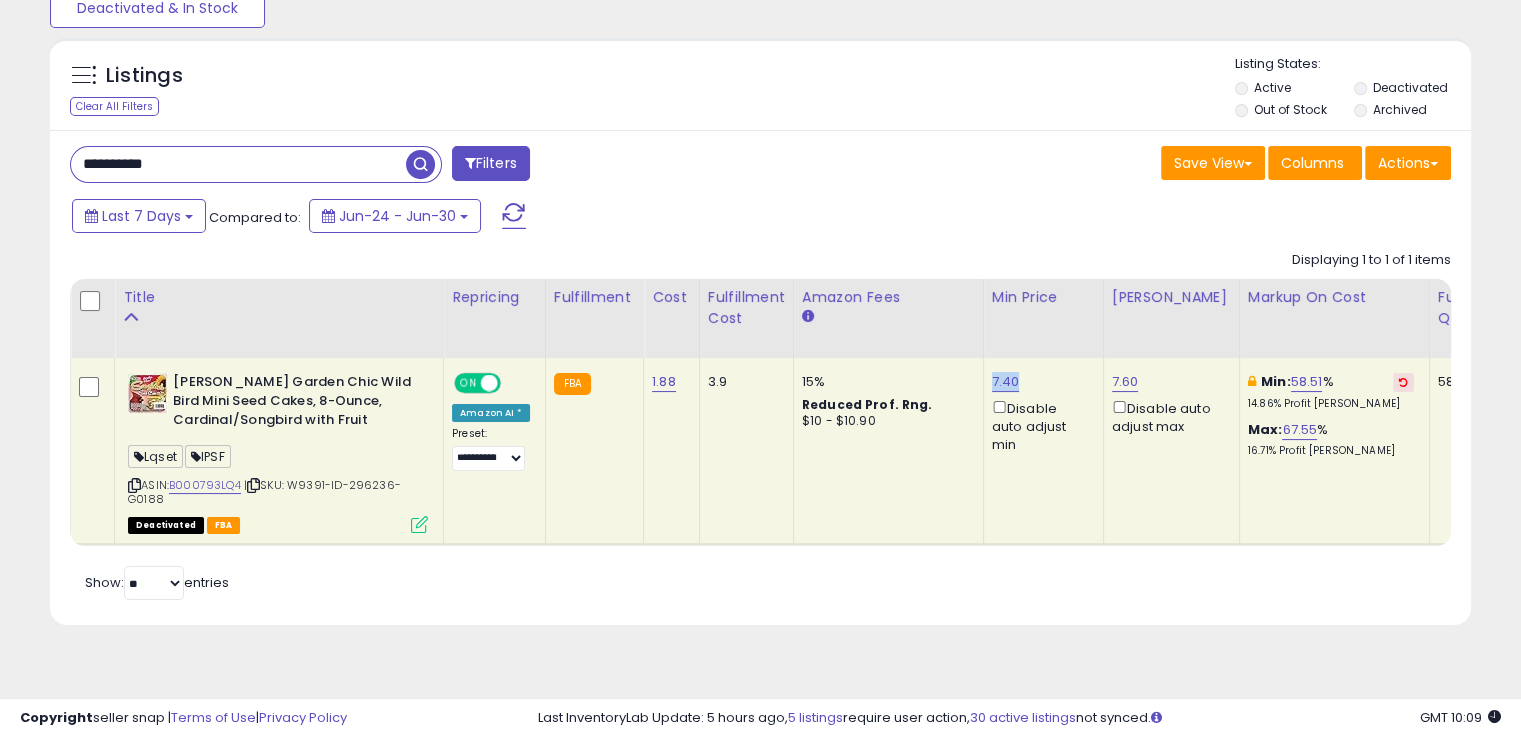drag, startPoint x: 1019, startPoint y: 373, endPoint x: 981, endPoint y: 361, distance: 39.849716 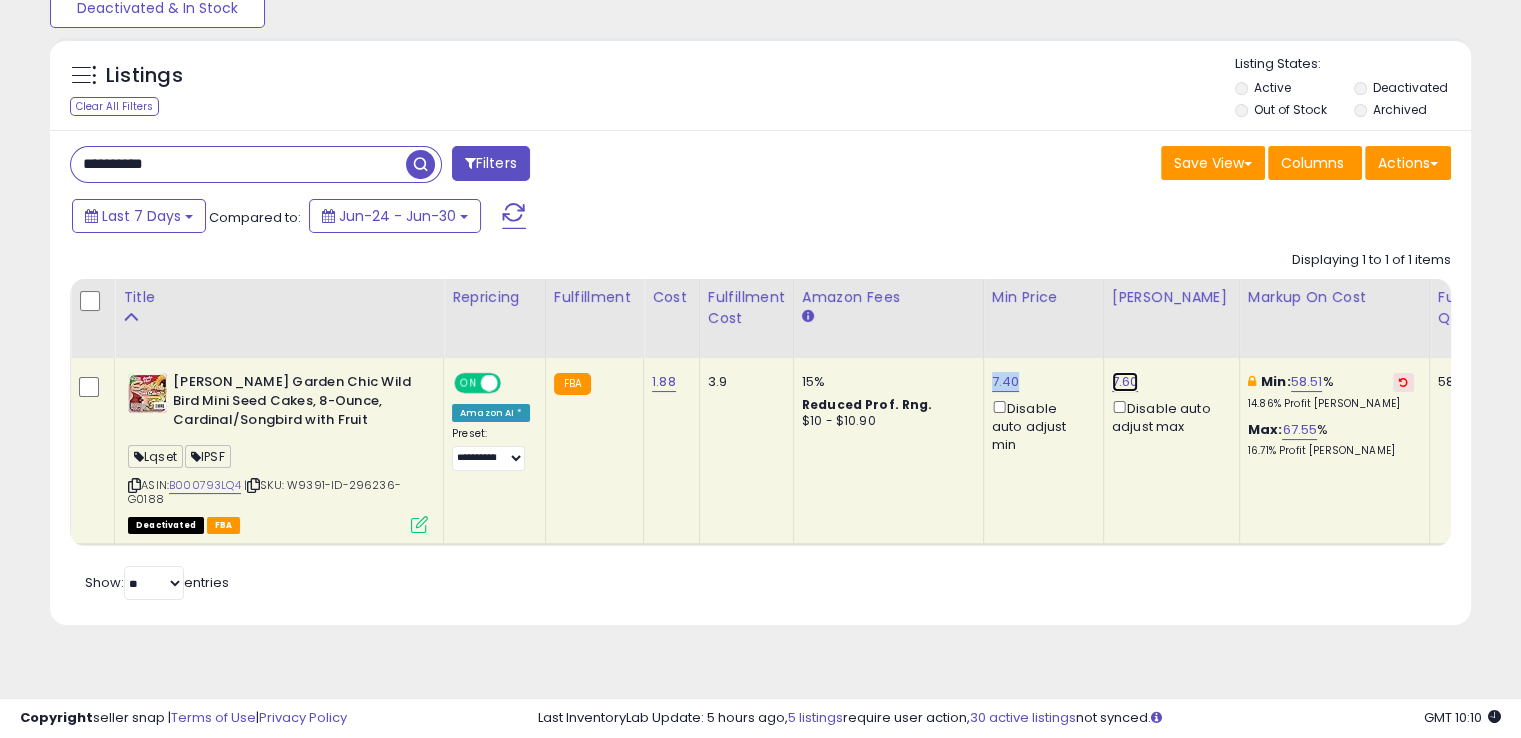click on "7.60" at bounding box center (1125, 382) 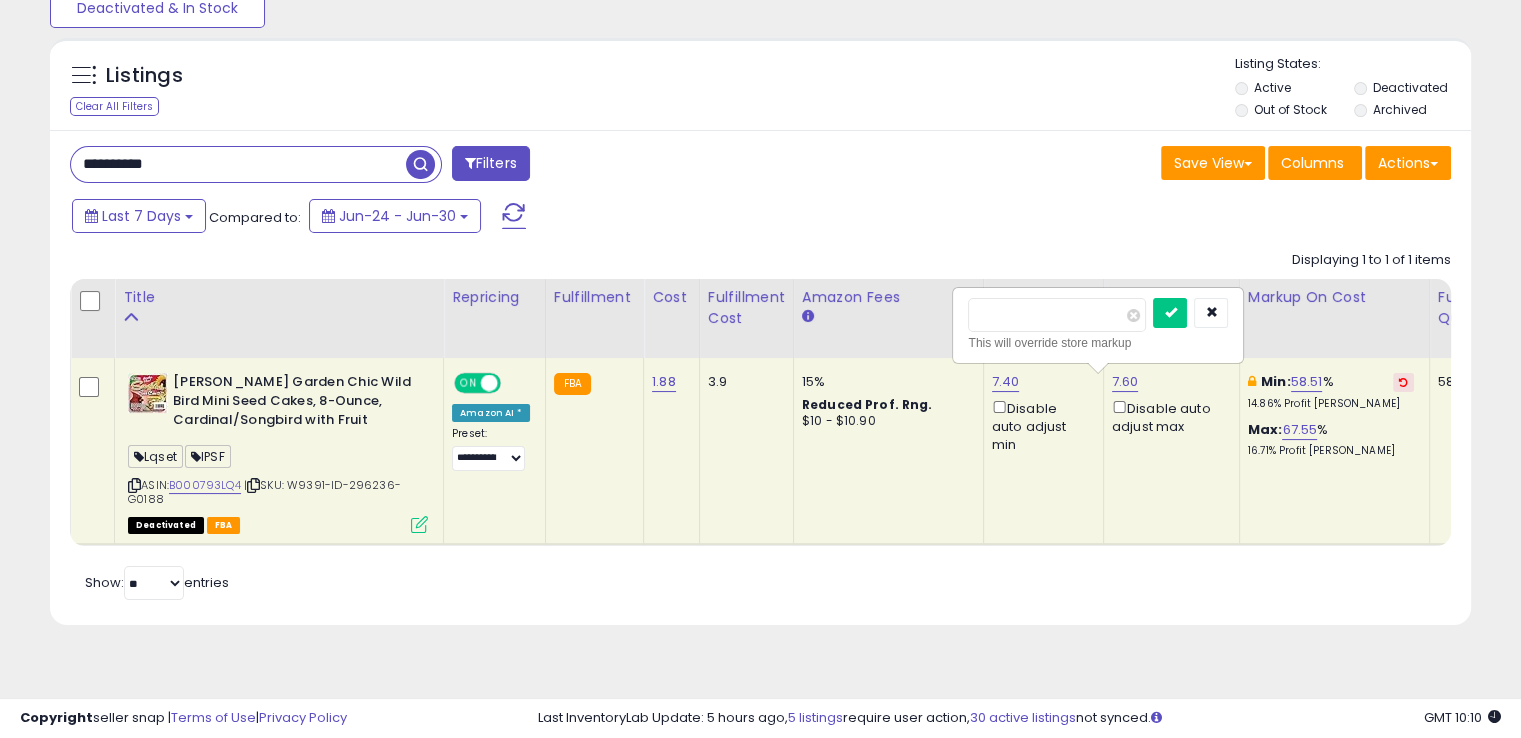 drag, startPoint x: 1008, startPoint y: 317, endPoint x: 996, endPoint y: 315, distance: 12.165525 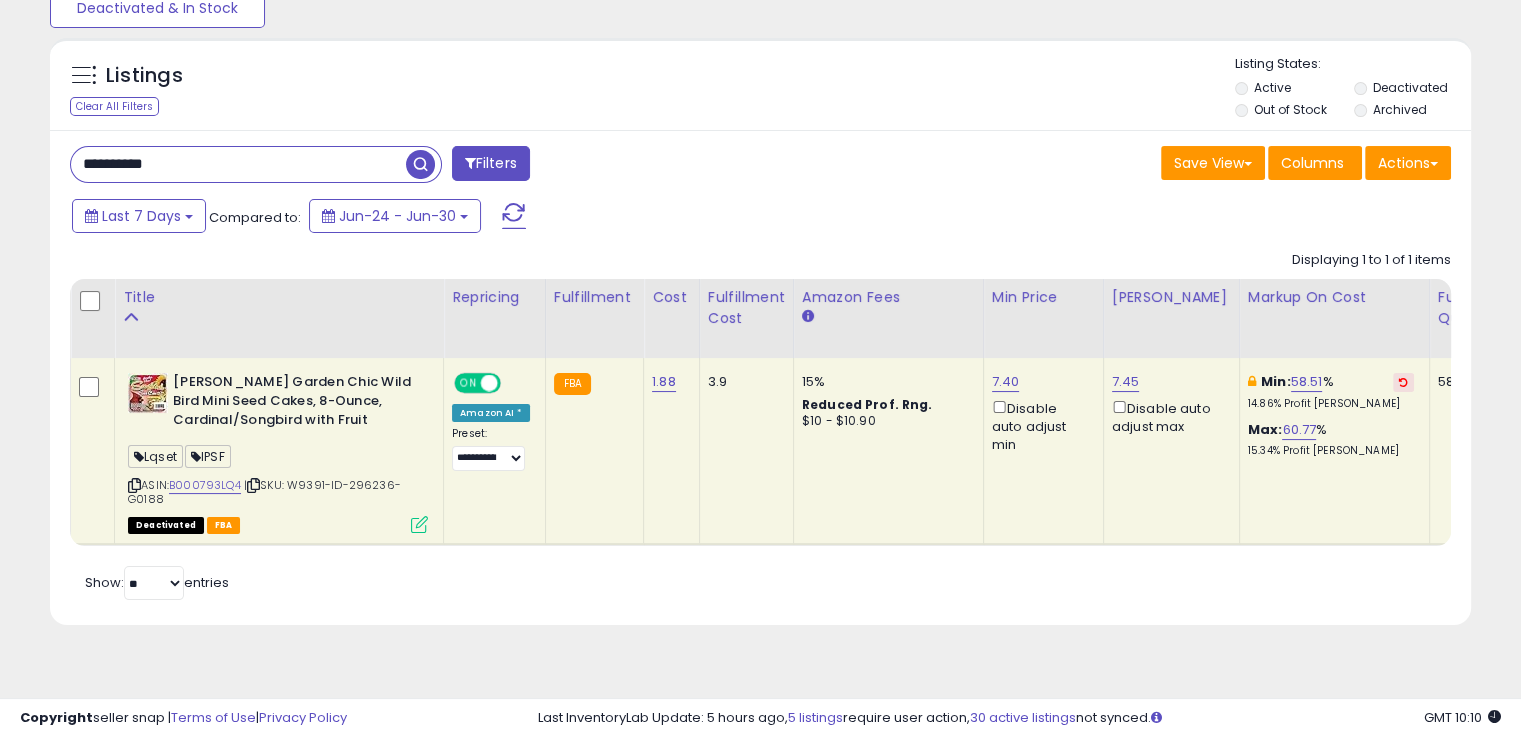 click at bounding box center (419, 524) 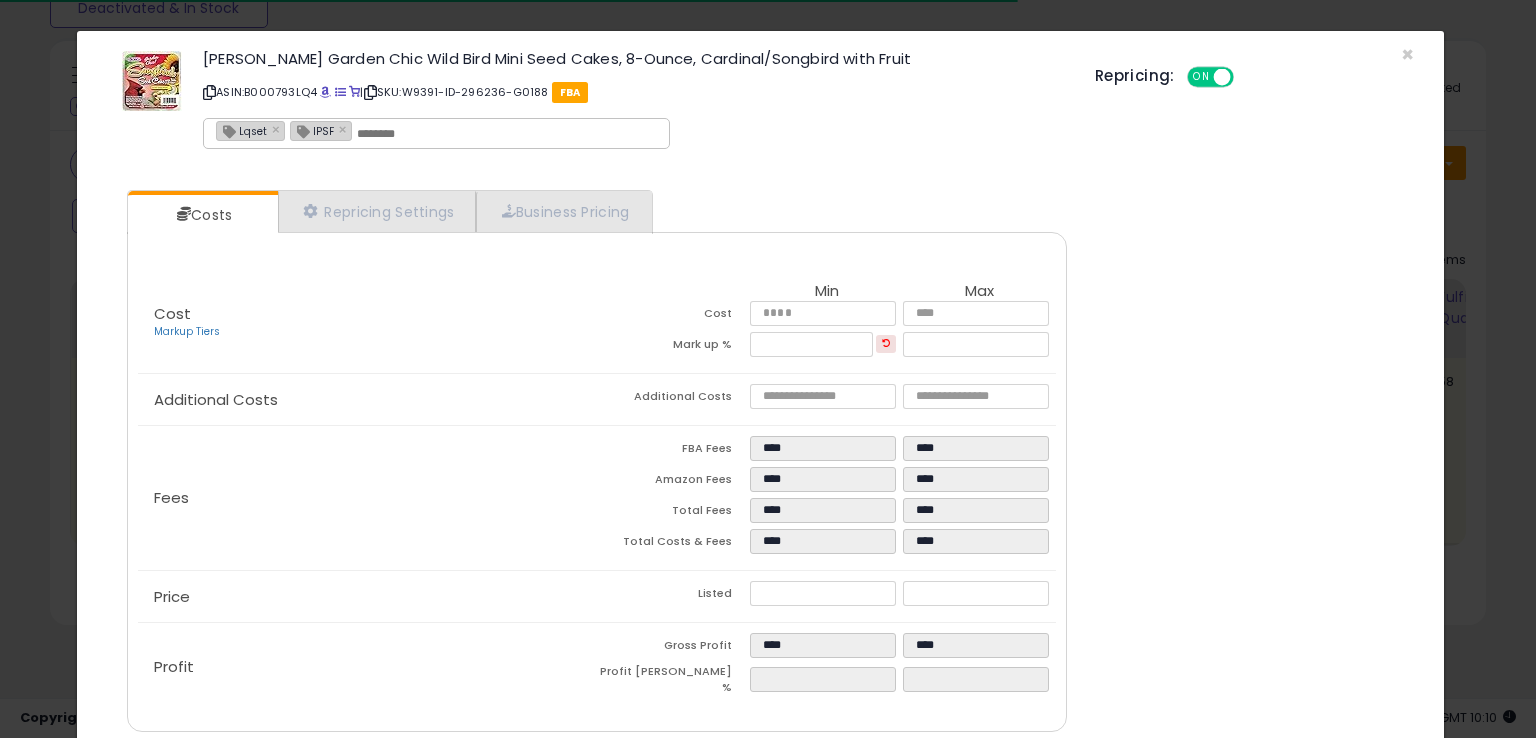 click on "Lqset × IPSF ×" at bounding box center (436, 133) 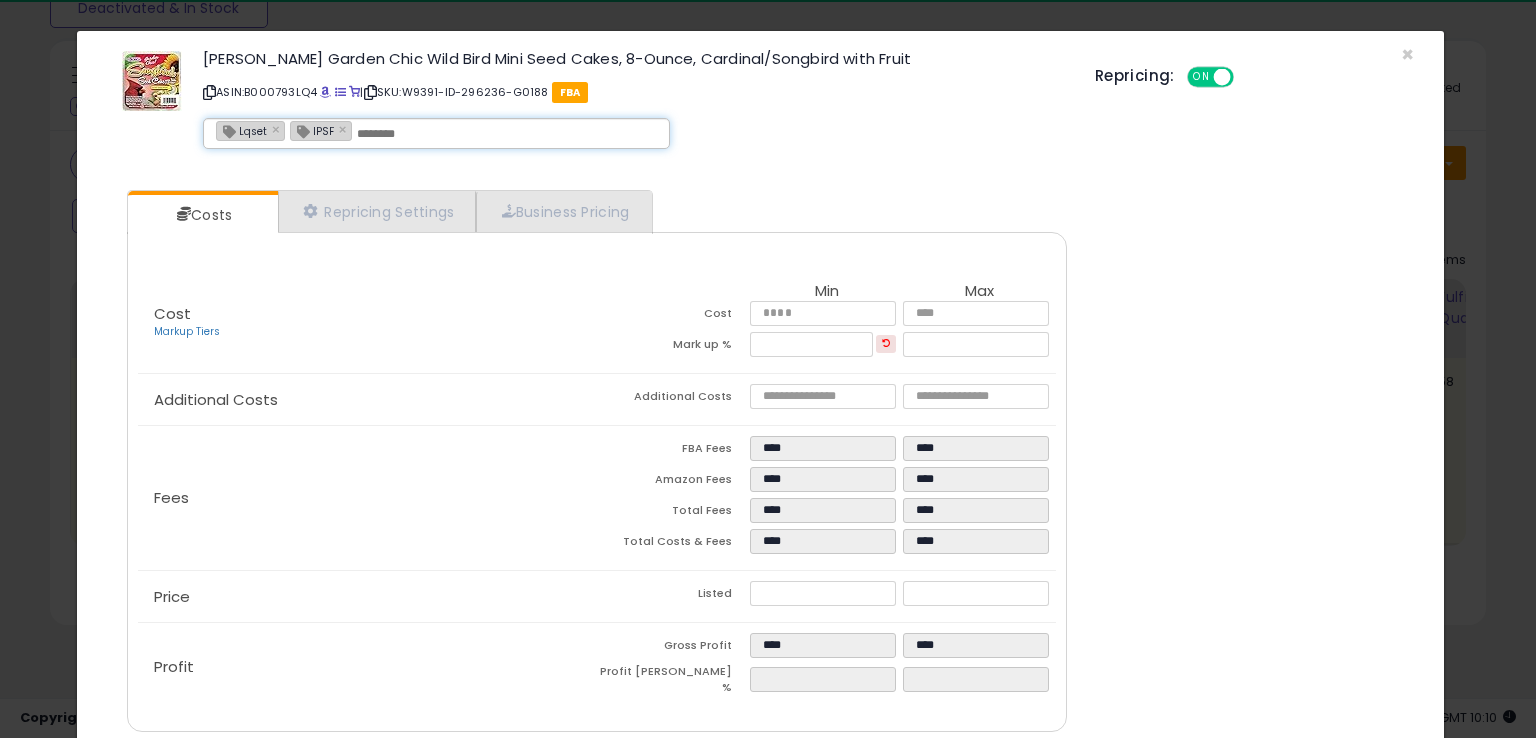 click on "Lqset × IPSF ×" at bounding box center (436, 133) 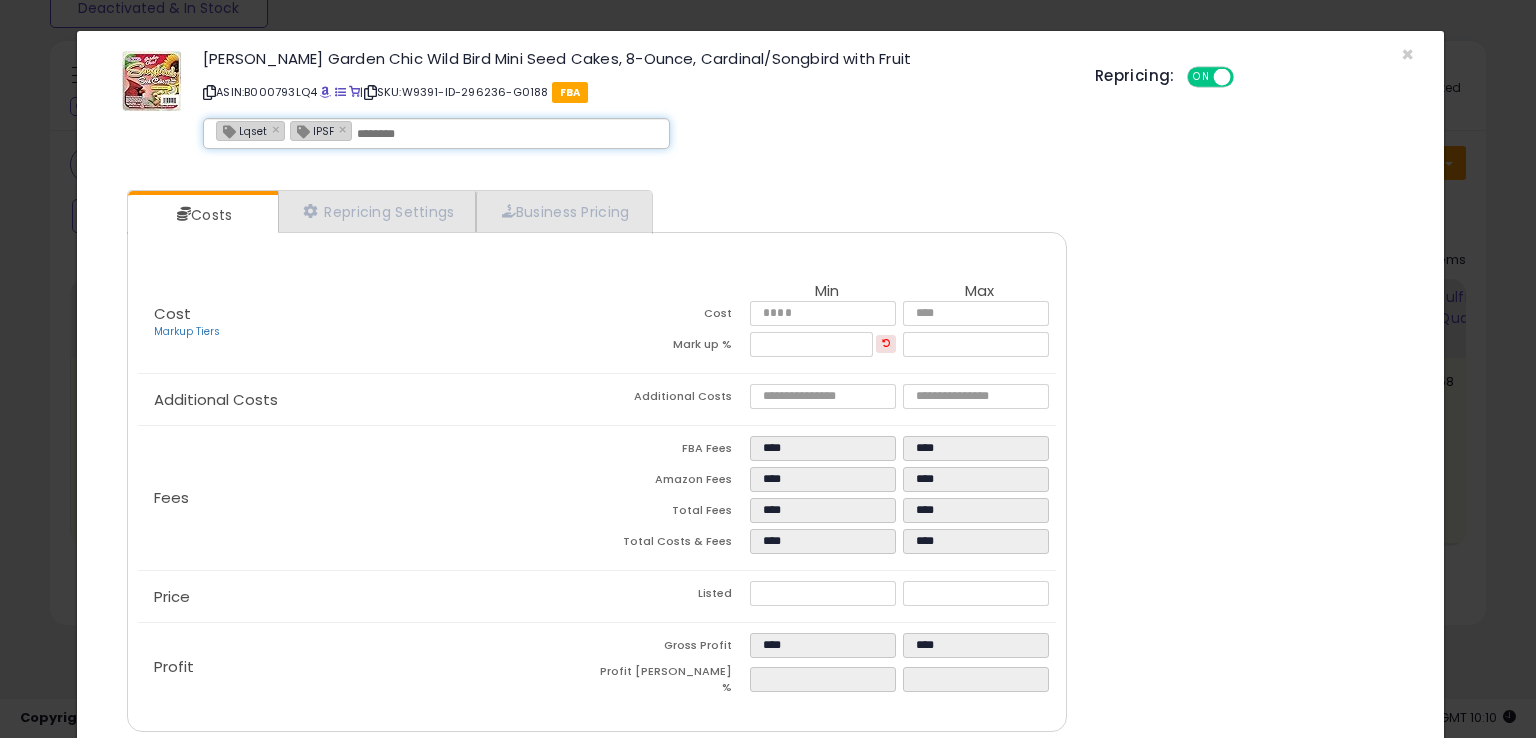 paste on "**********" 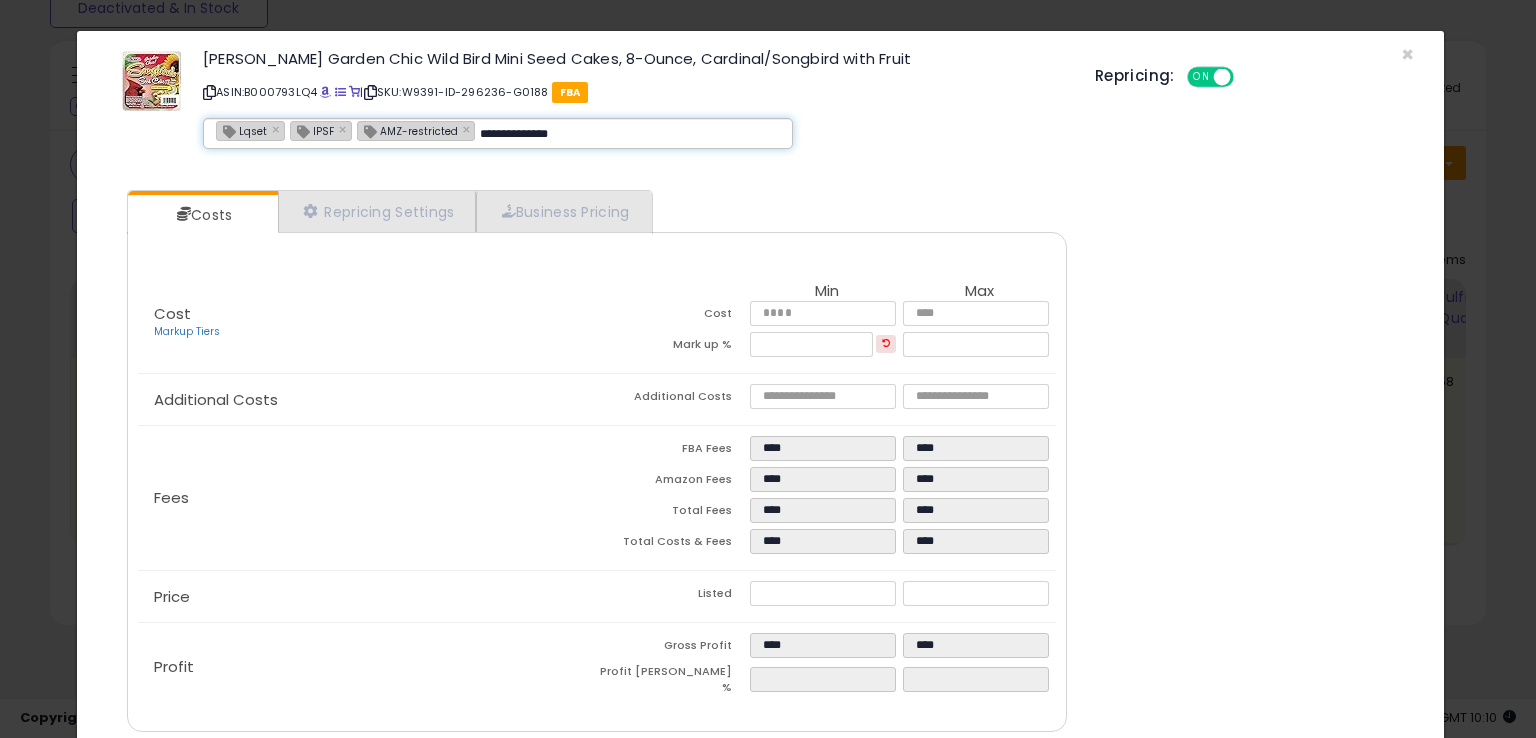 type on "**********" 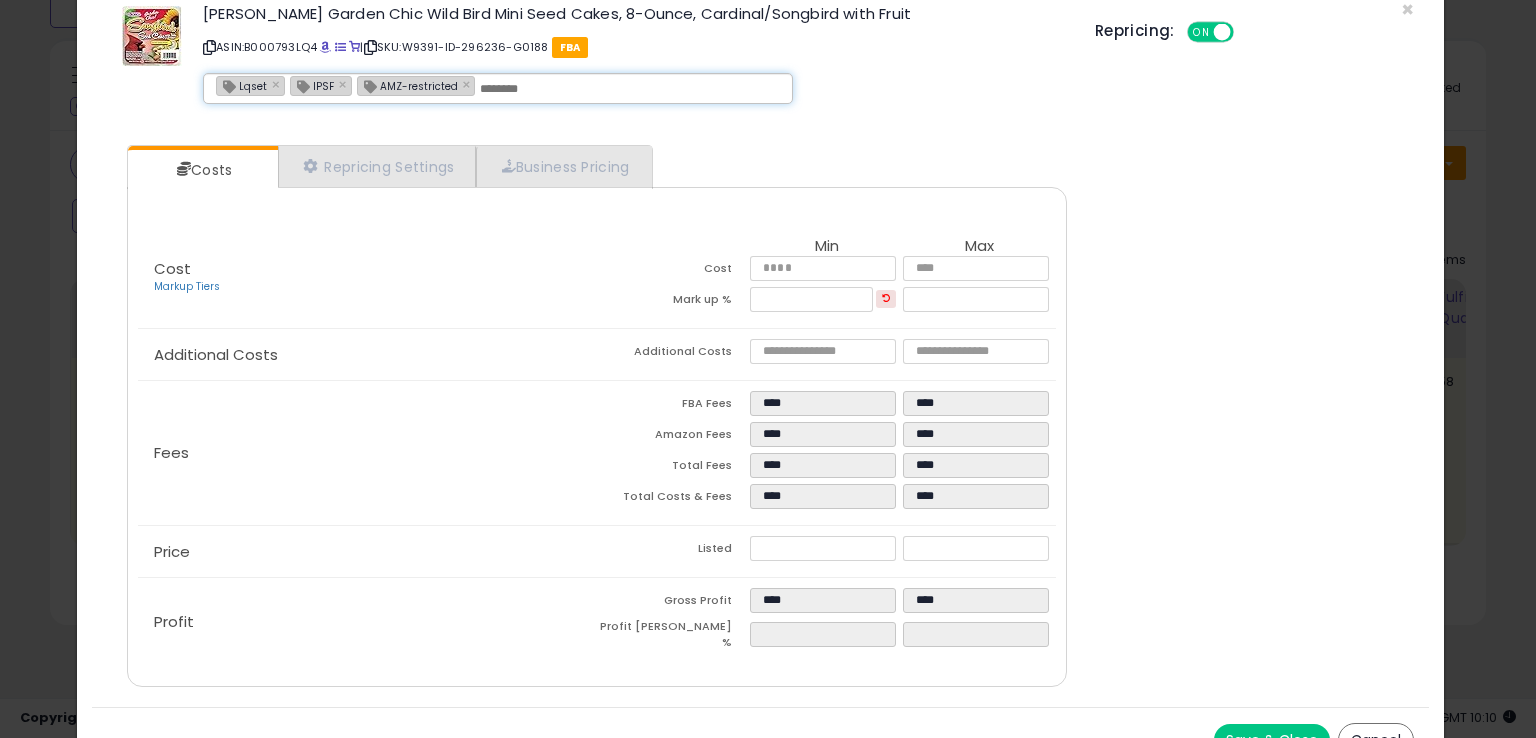 scroll, scrollTop: 71, scrollLeft: 0, axis: vertical 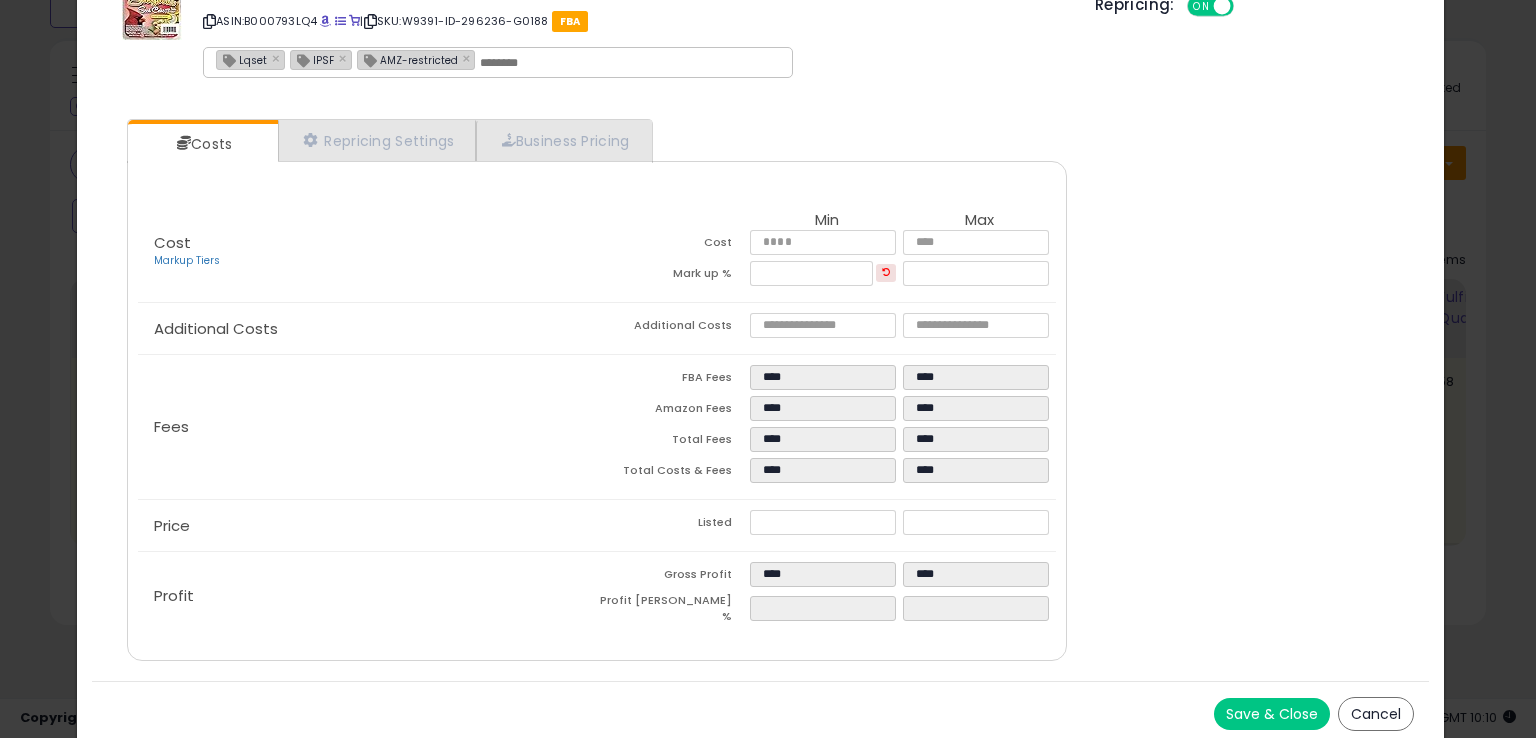 click on "Save & Close" at bounding box center (1272, 714) 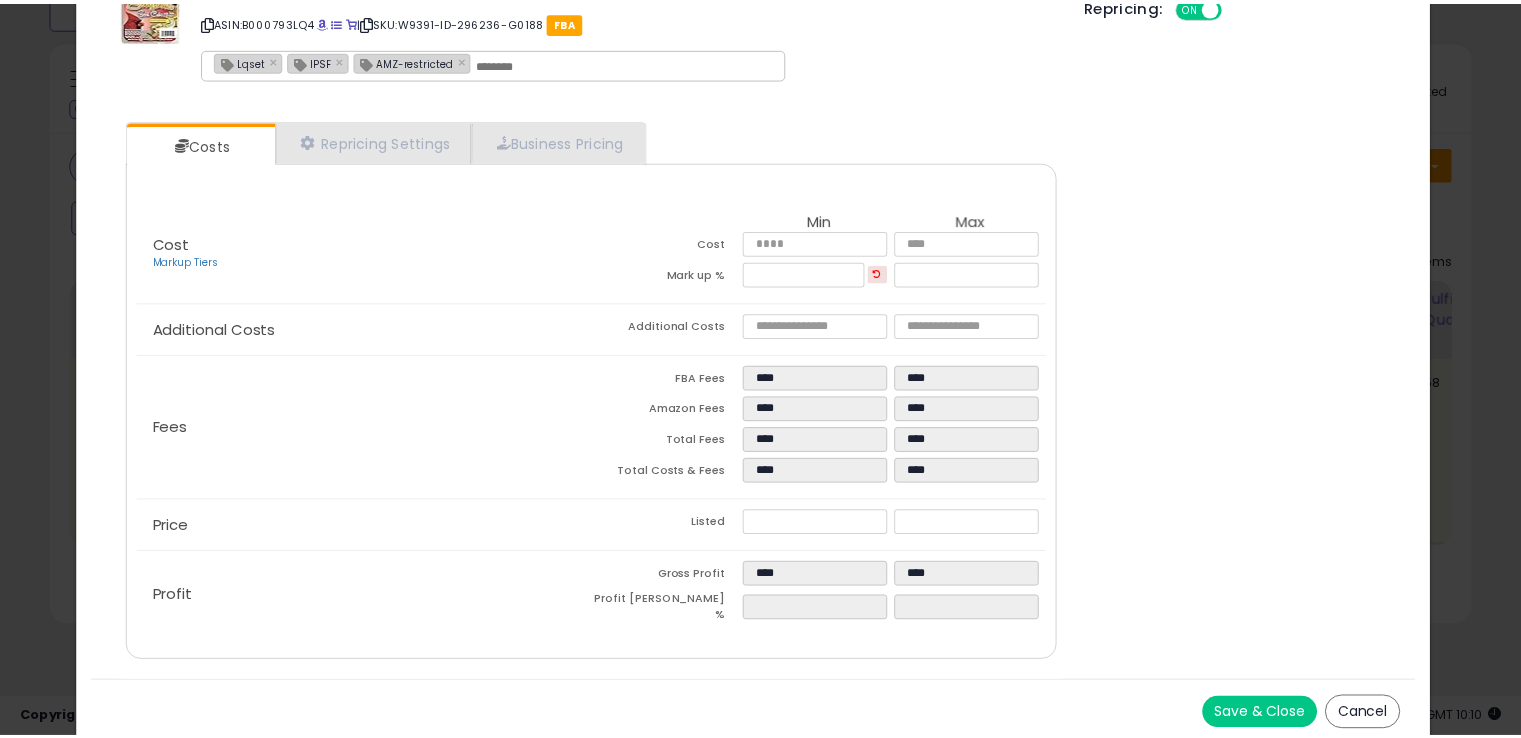 scroll, scrollTop: 0, scrollLeft: 0, axis: both 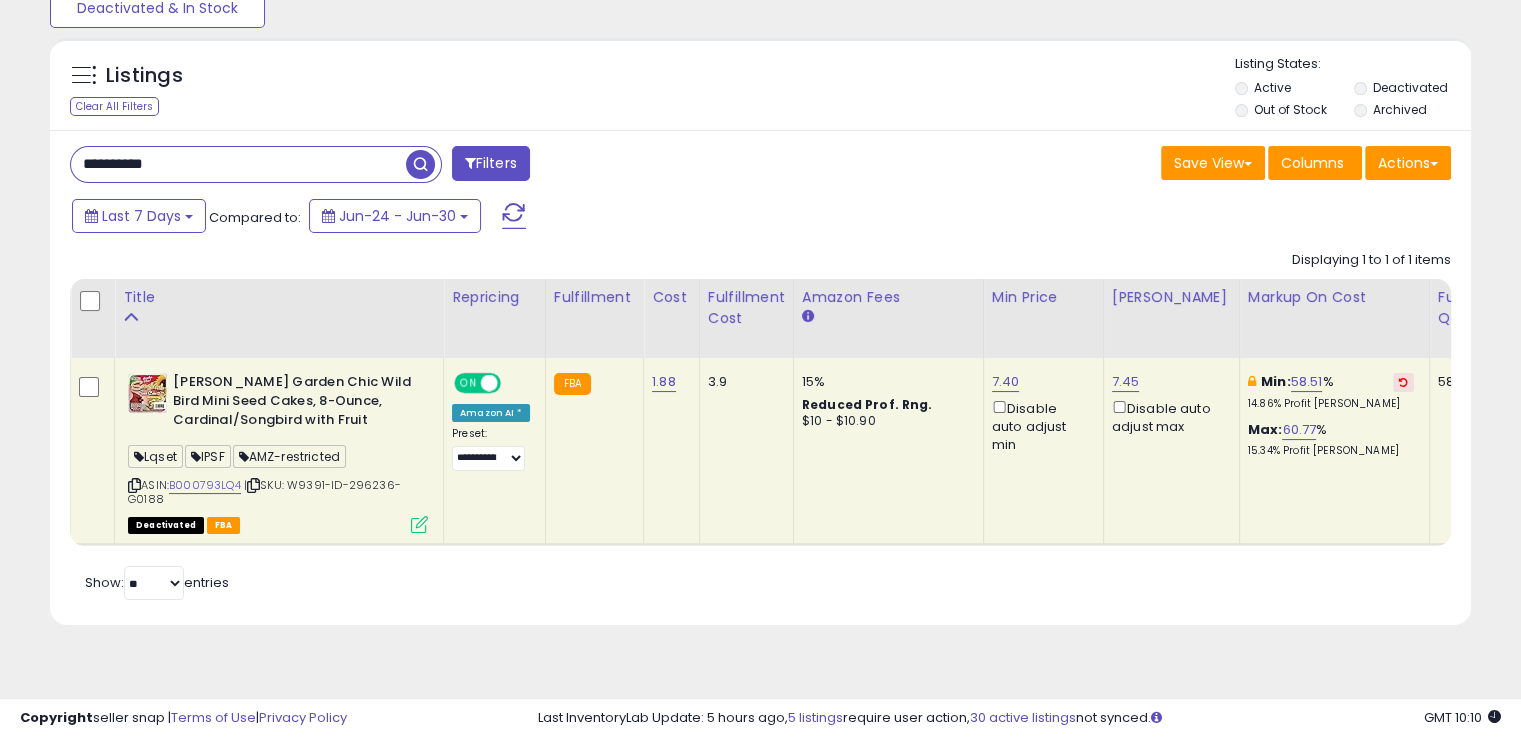 click on "**********" at bounding box center (238, 164) 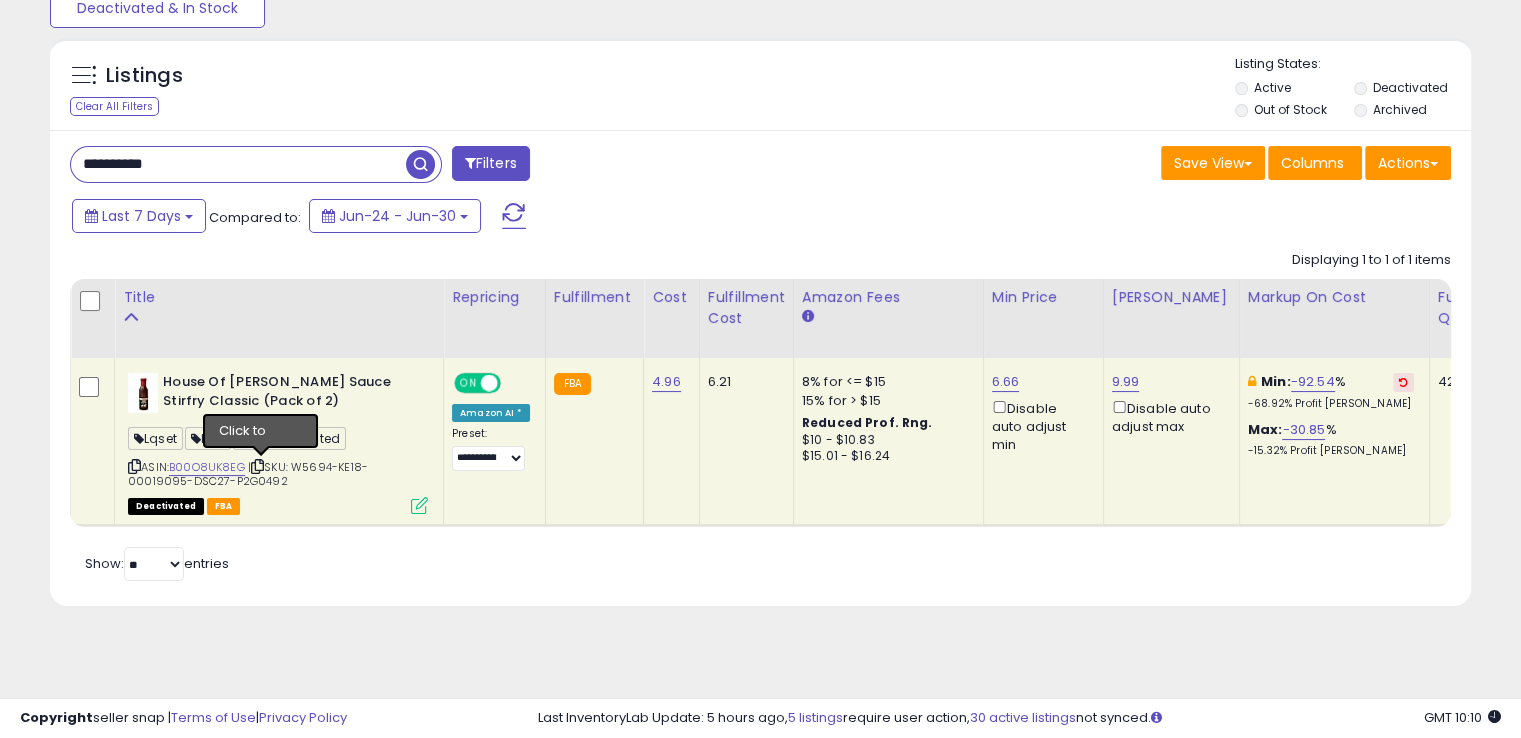 click at bounding box center [257, 466] 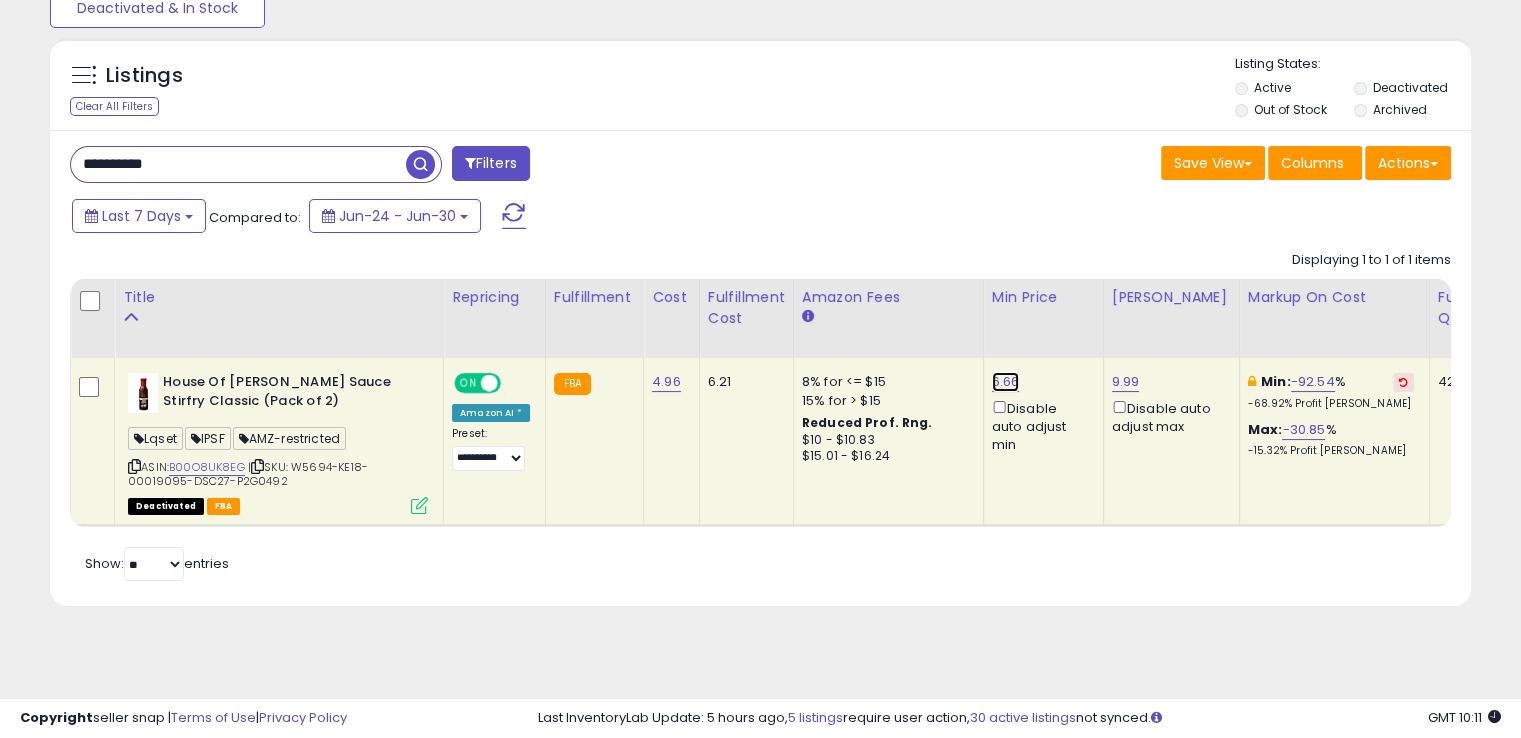 click on "6.66" at bounding box center [1006, 382] 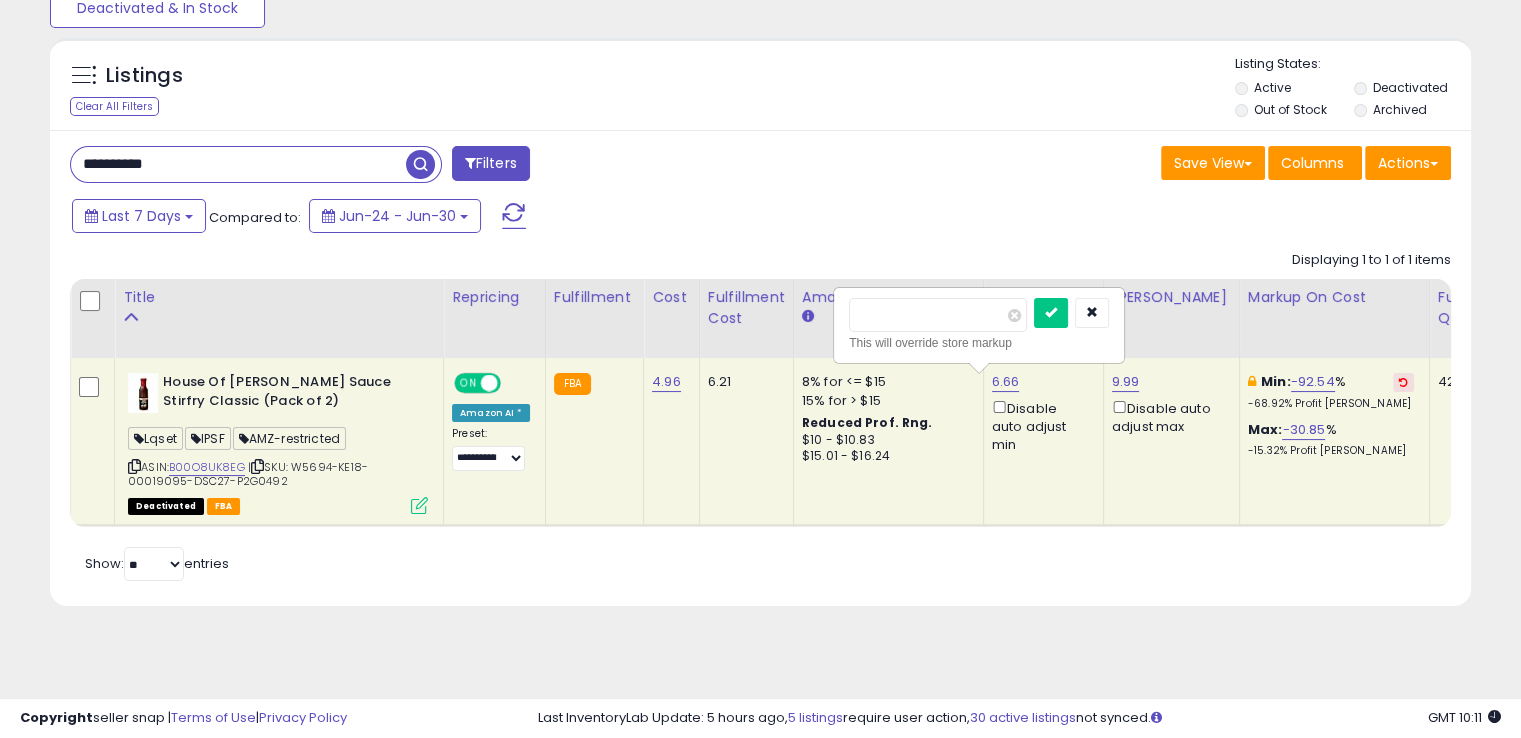 drag, startPoint x: 896, startPoint y: 305, endPoint x: 819, endPoint y: 315, distance: 77.64664 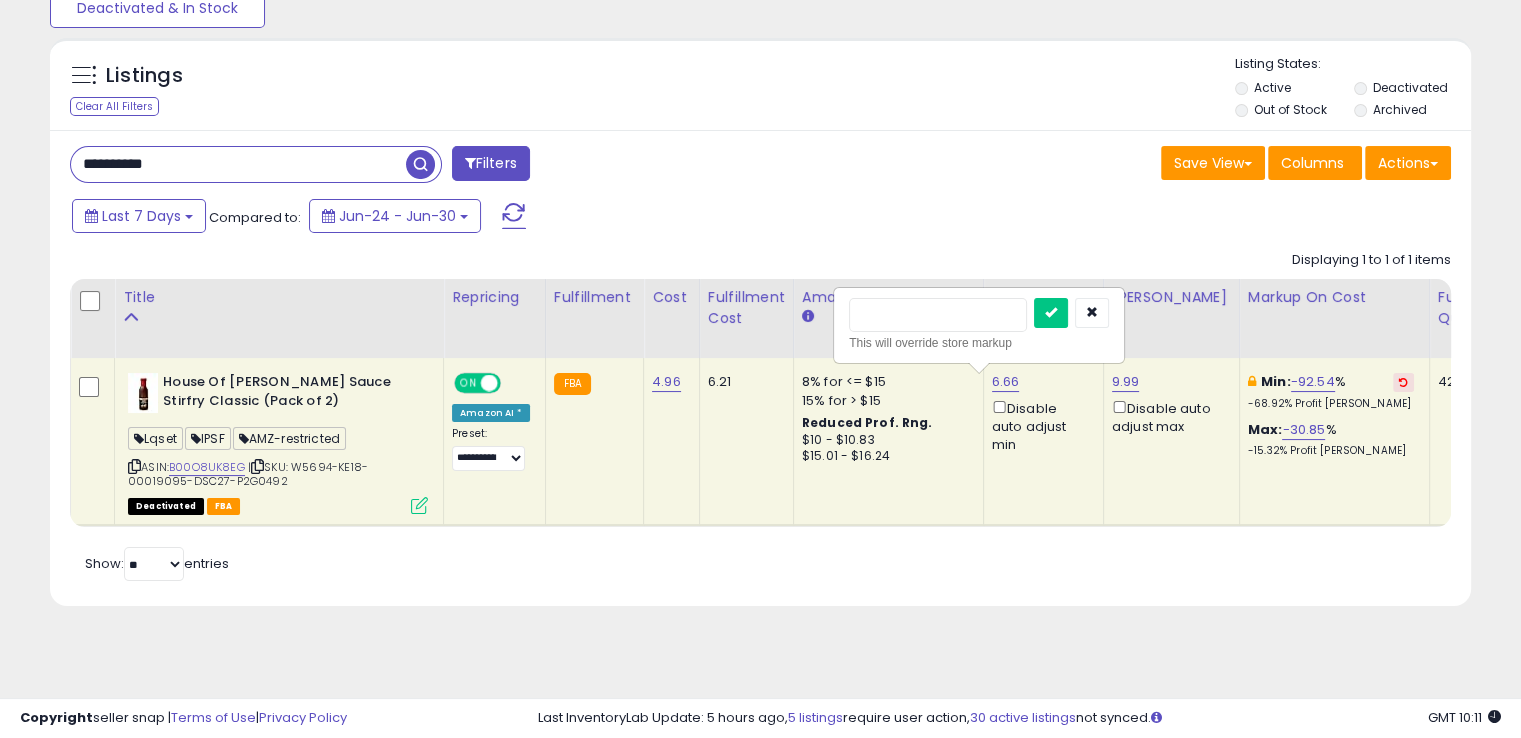 type on "****" 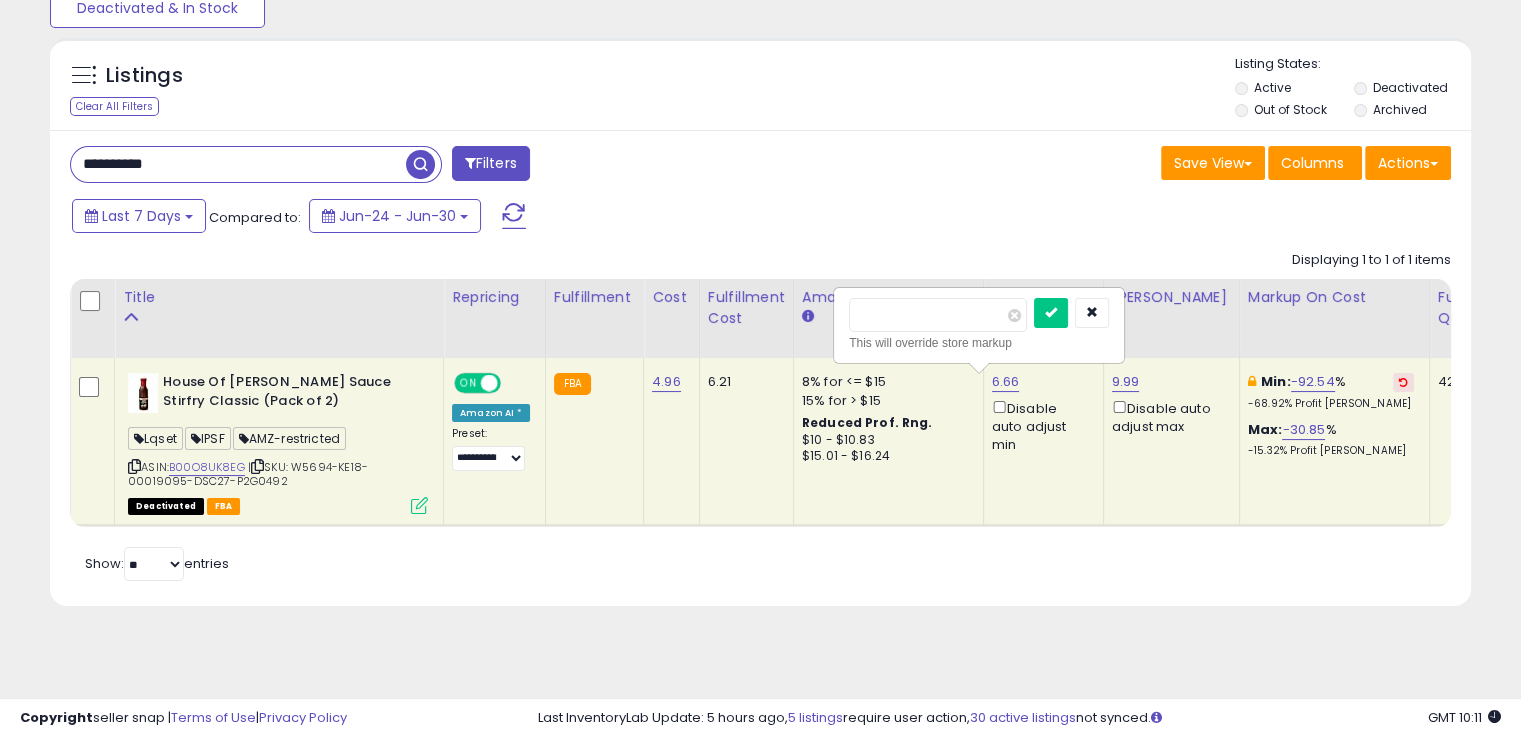 click at bounding box center [1051, 313] 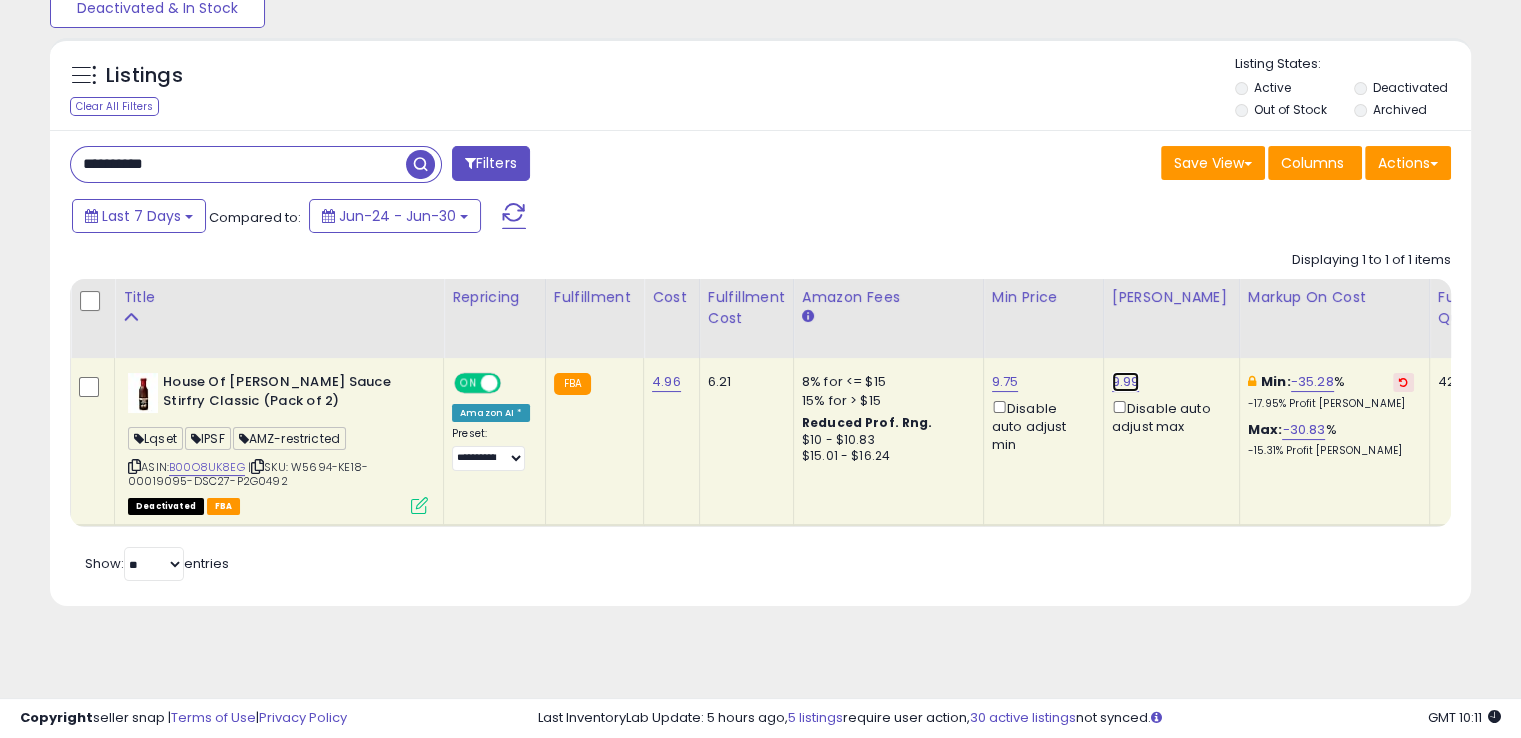 click on "9.99" at bounding box center [1126, 382] 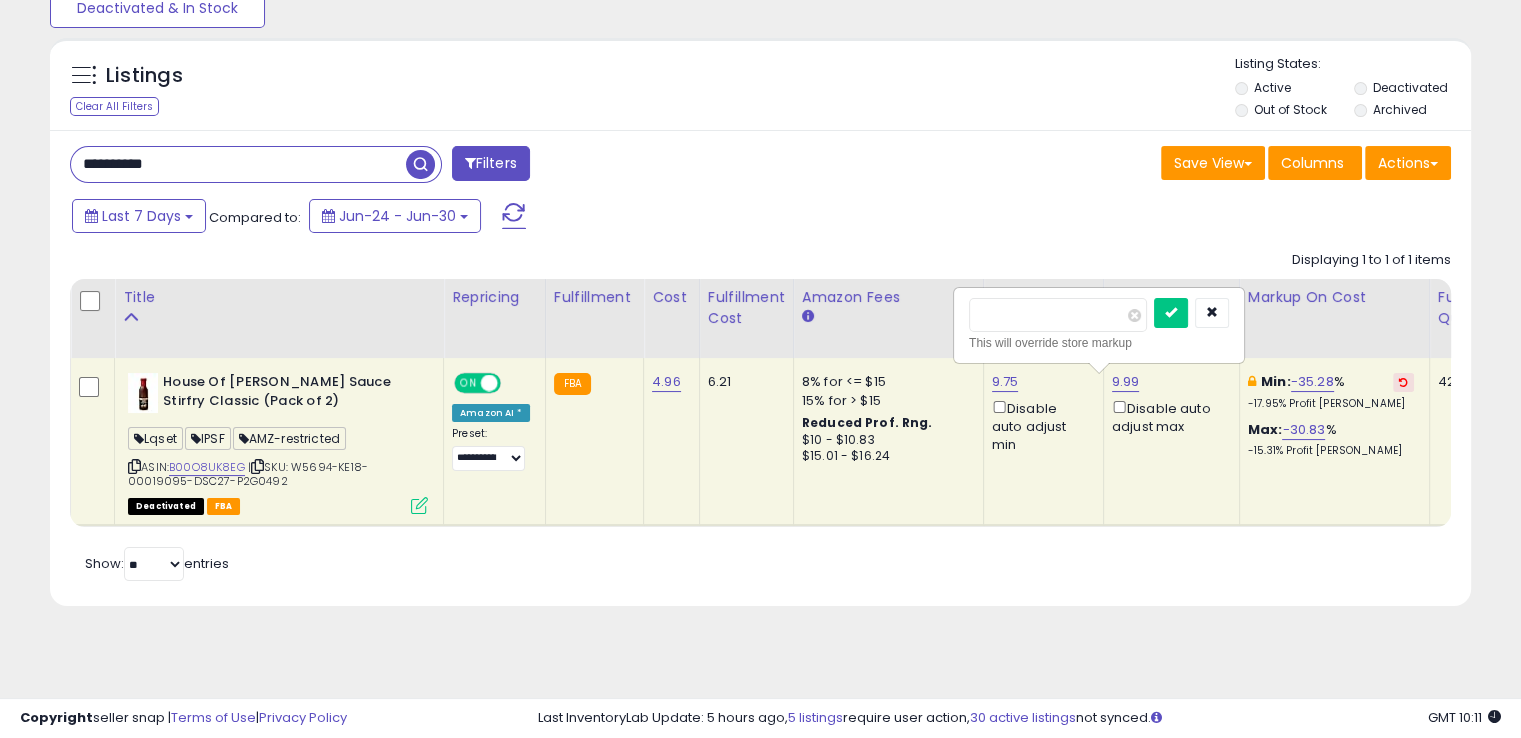 drag, startPoint x: 1000, startPoint y: 315, endPoint x: 914, endPoint y: 321, distance: 86.209045 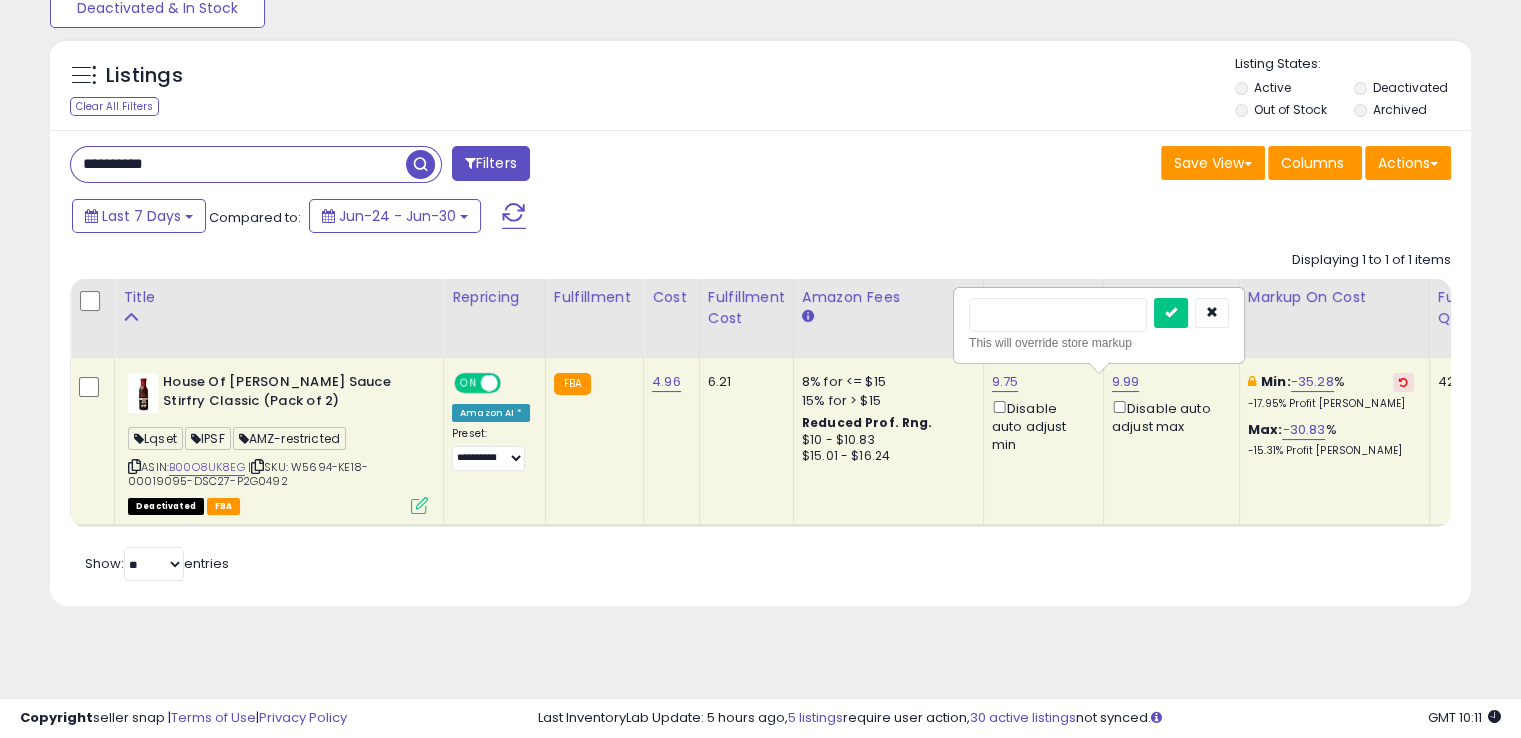 type on "*****" 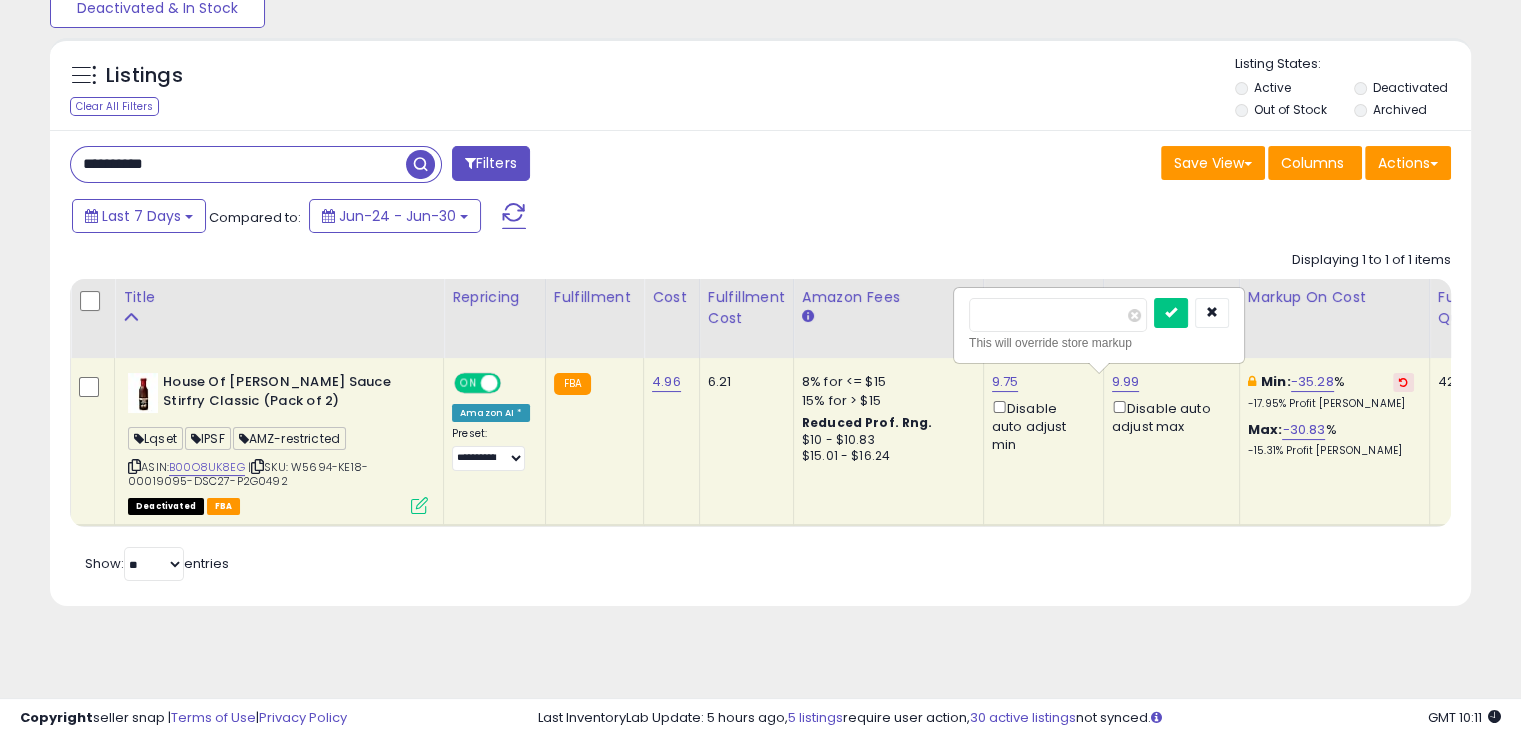 click at bounding box center [1171, 313] 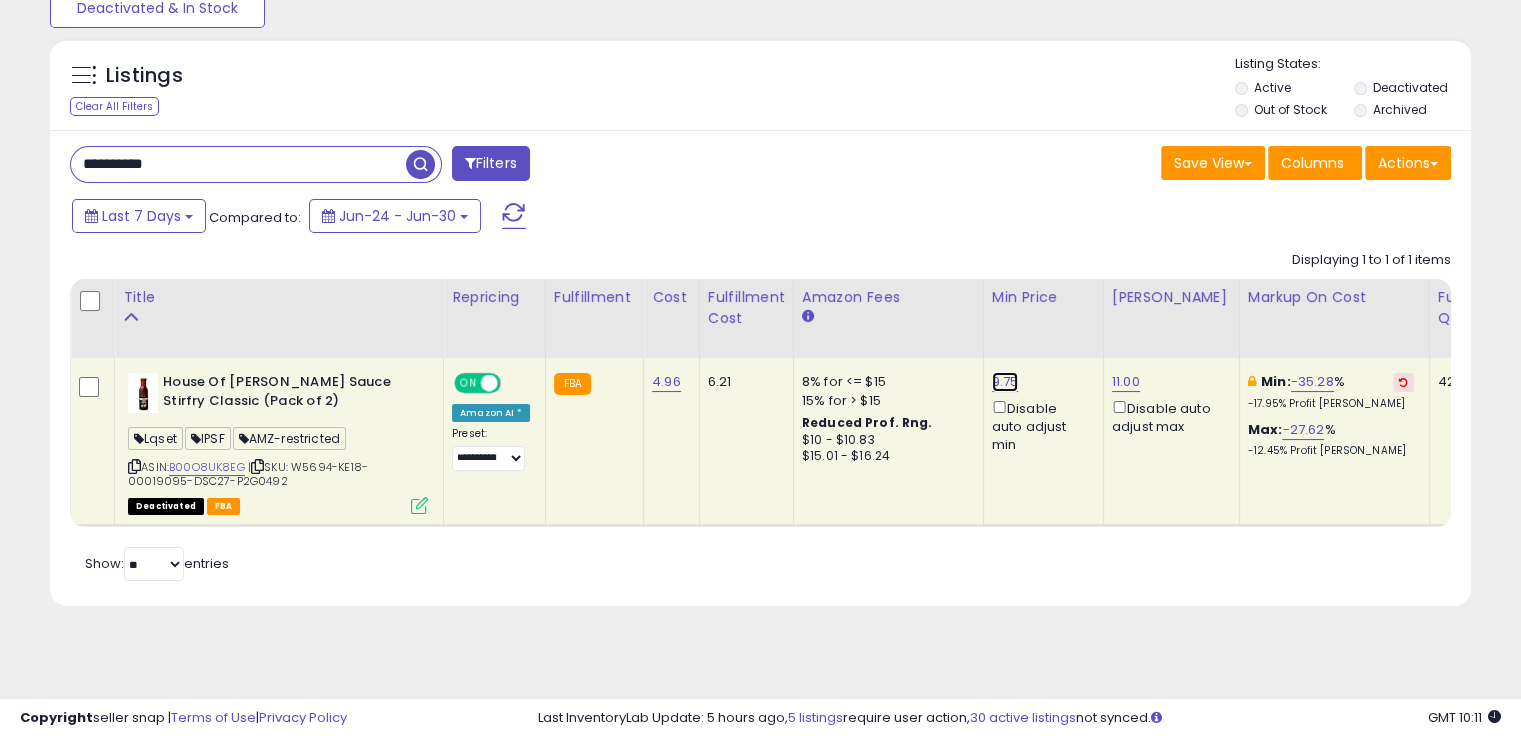 click on "9.75" at bounding box center (1005, 382) 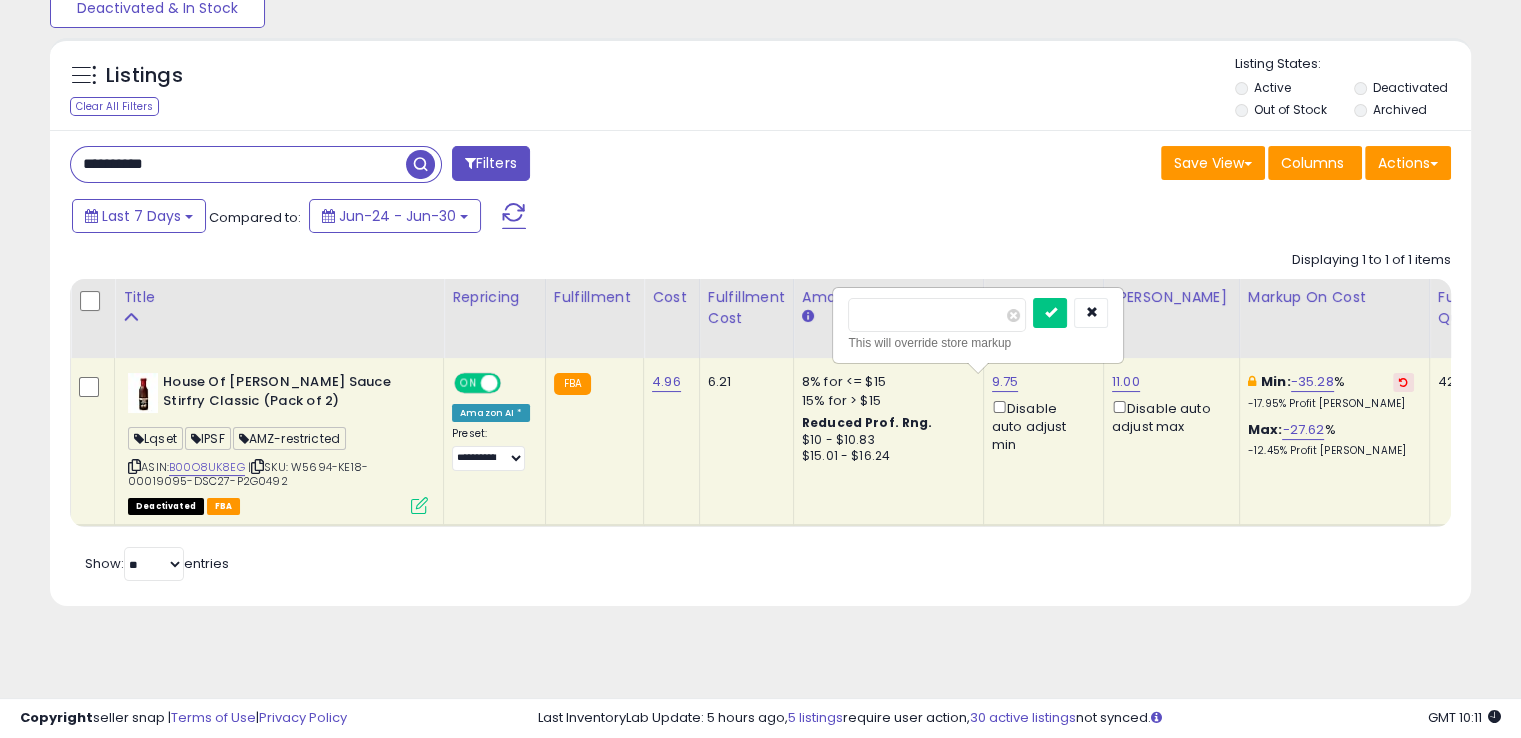 click on "Last 7 Days
Compared to:
Jun-24 - Jun-30" at bounding box center (585, 218) 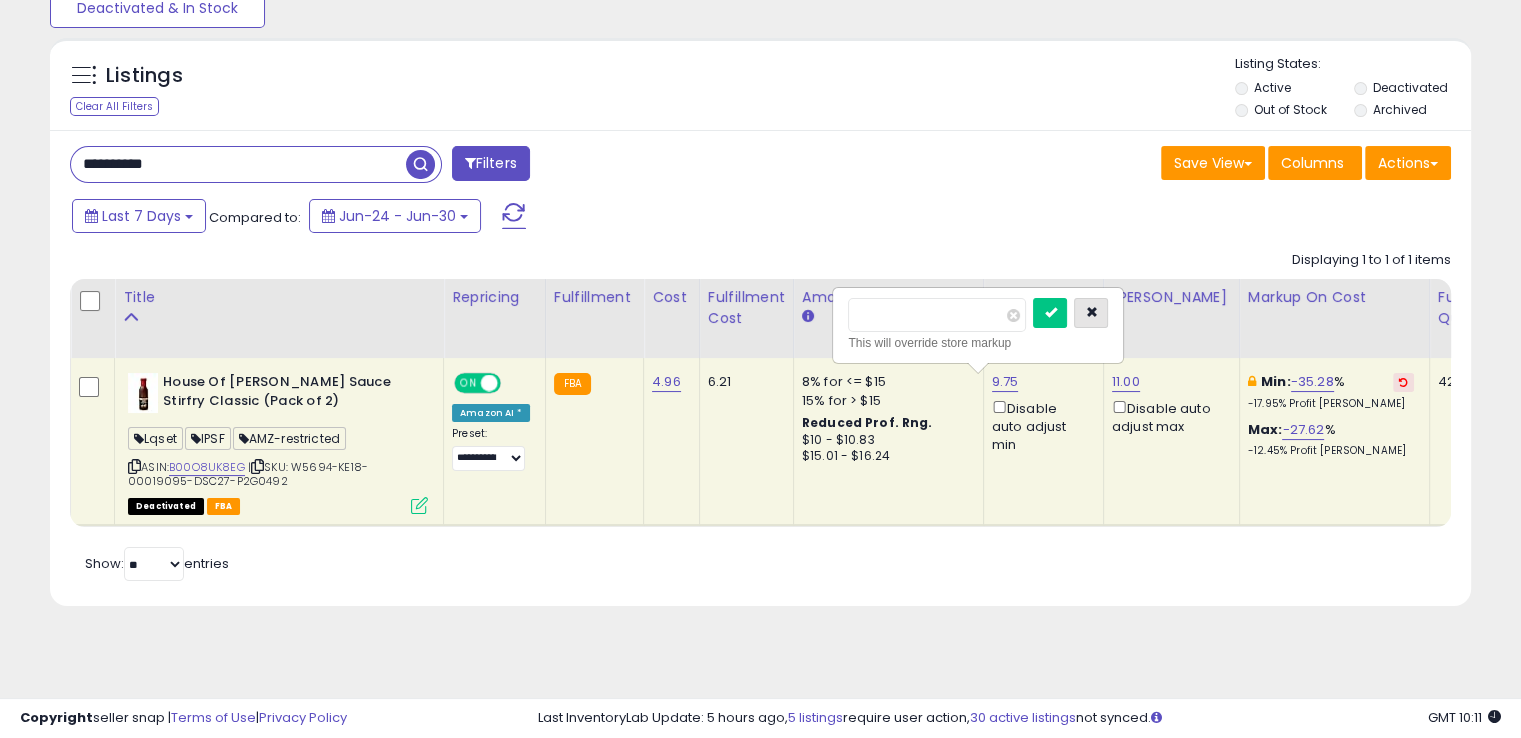 click at bounding box center (1091, 313) 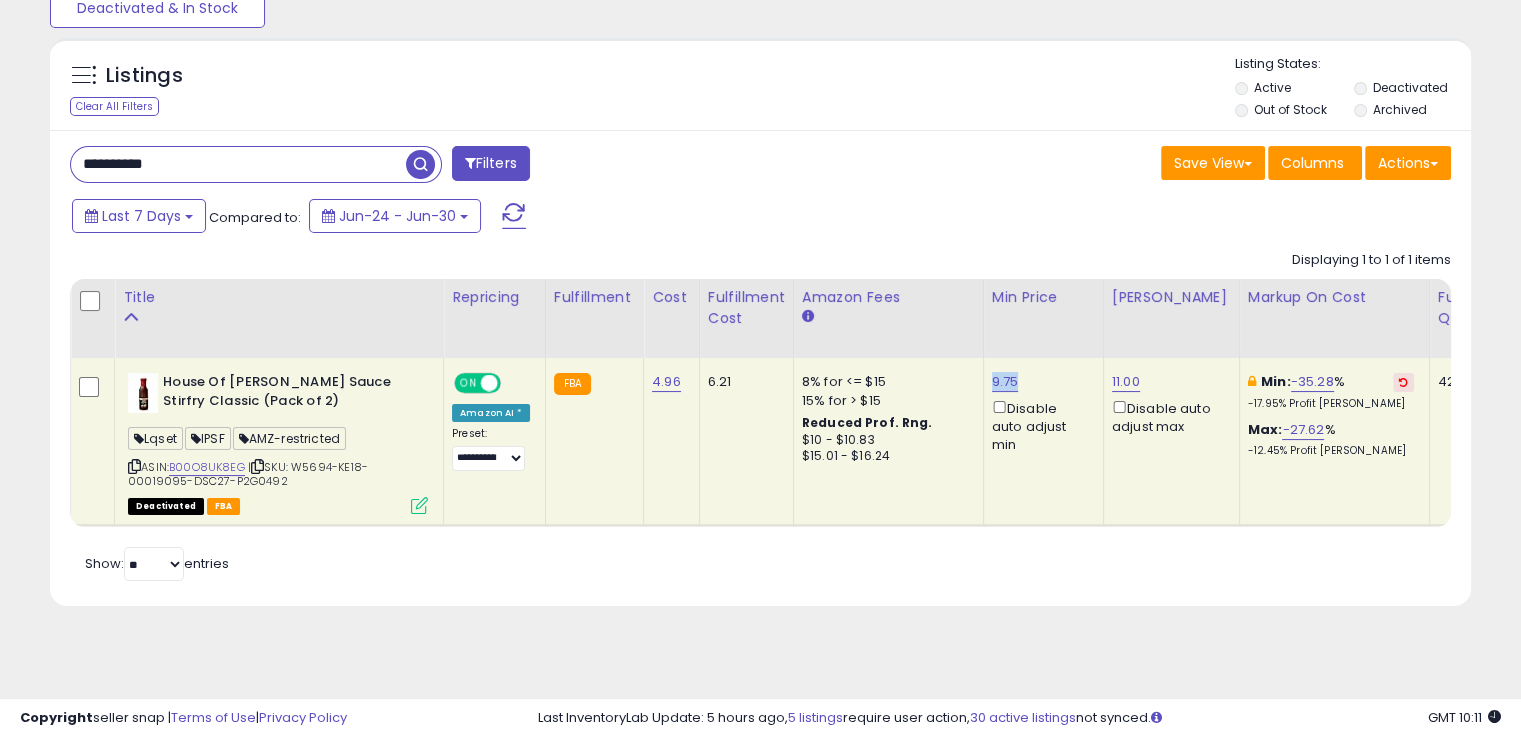 drag, startPoint x: 1018, startPoint y: 377, endPoint x: 978, endPoint y: 375, distance: 40.04997 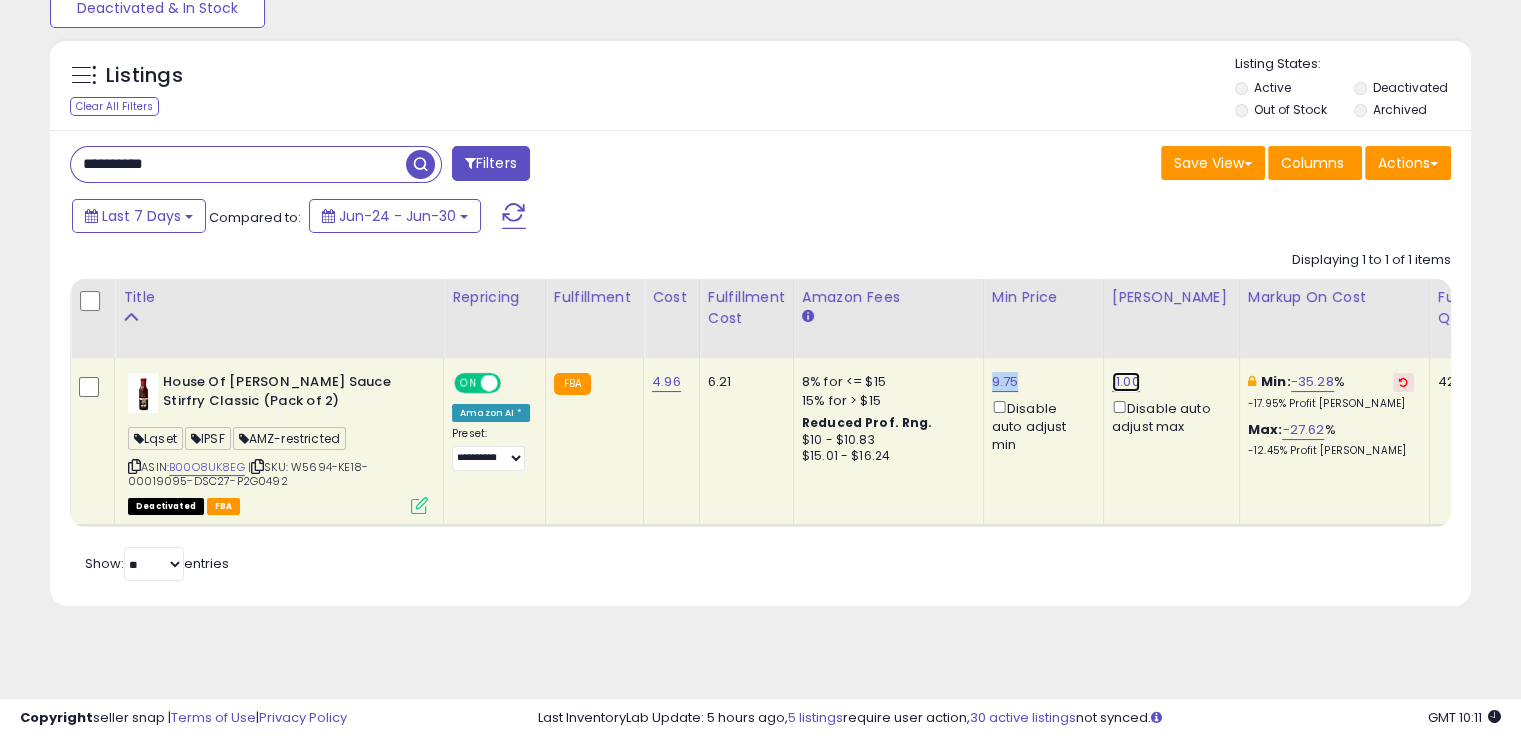 click on "11.00" at bounding box center (1126, 382) 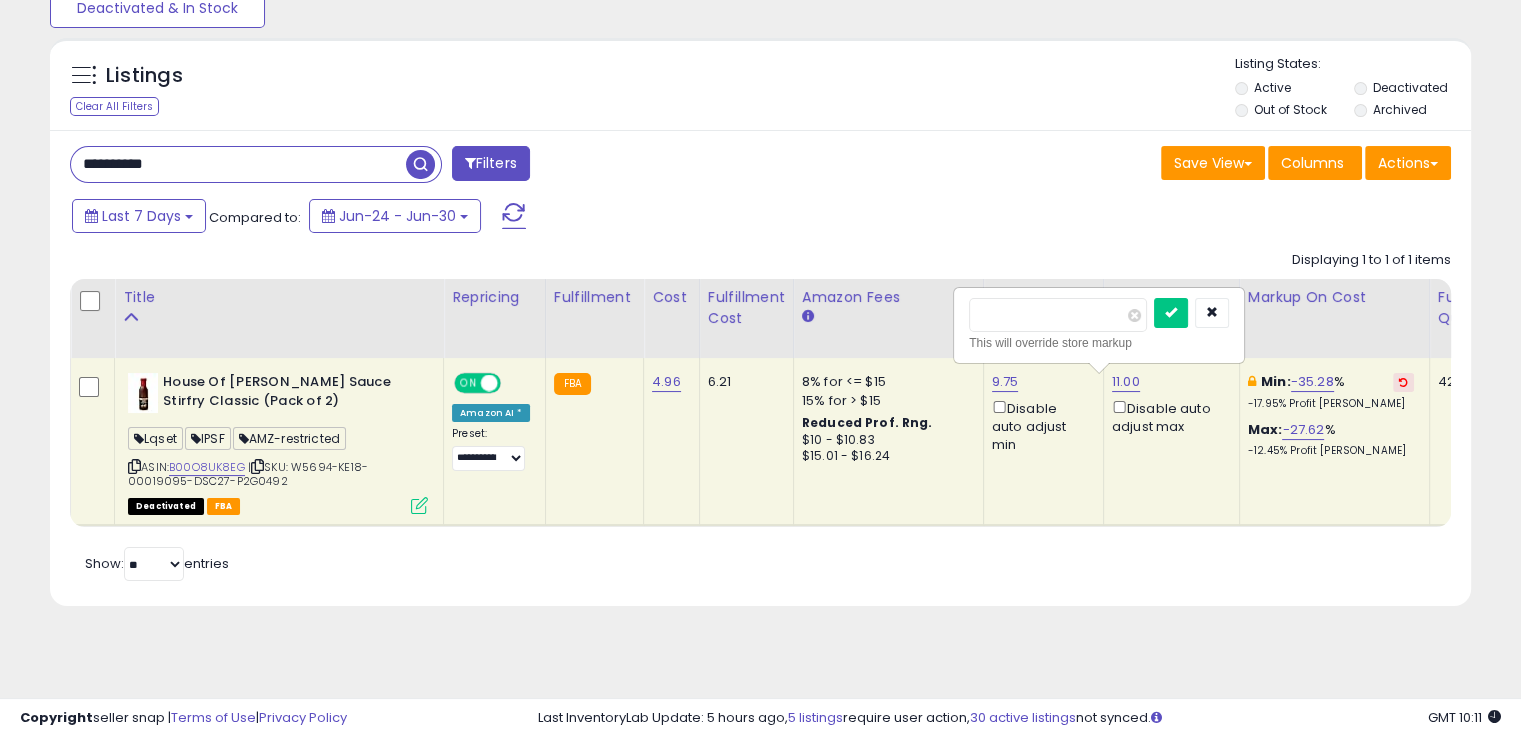 drag, startPoint x: 996, startPoint y: 327, endPoint x: 971, endPoint y: 328, distance: 25.019993 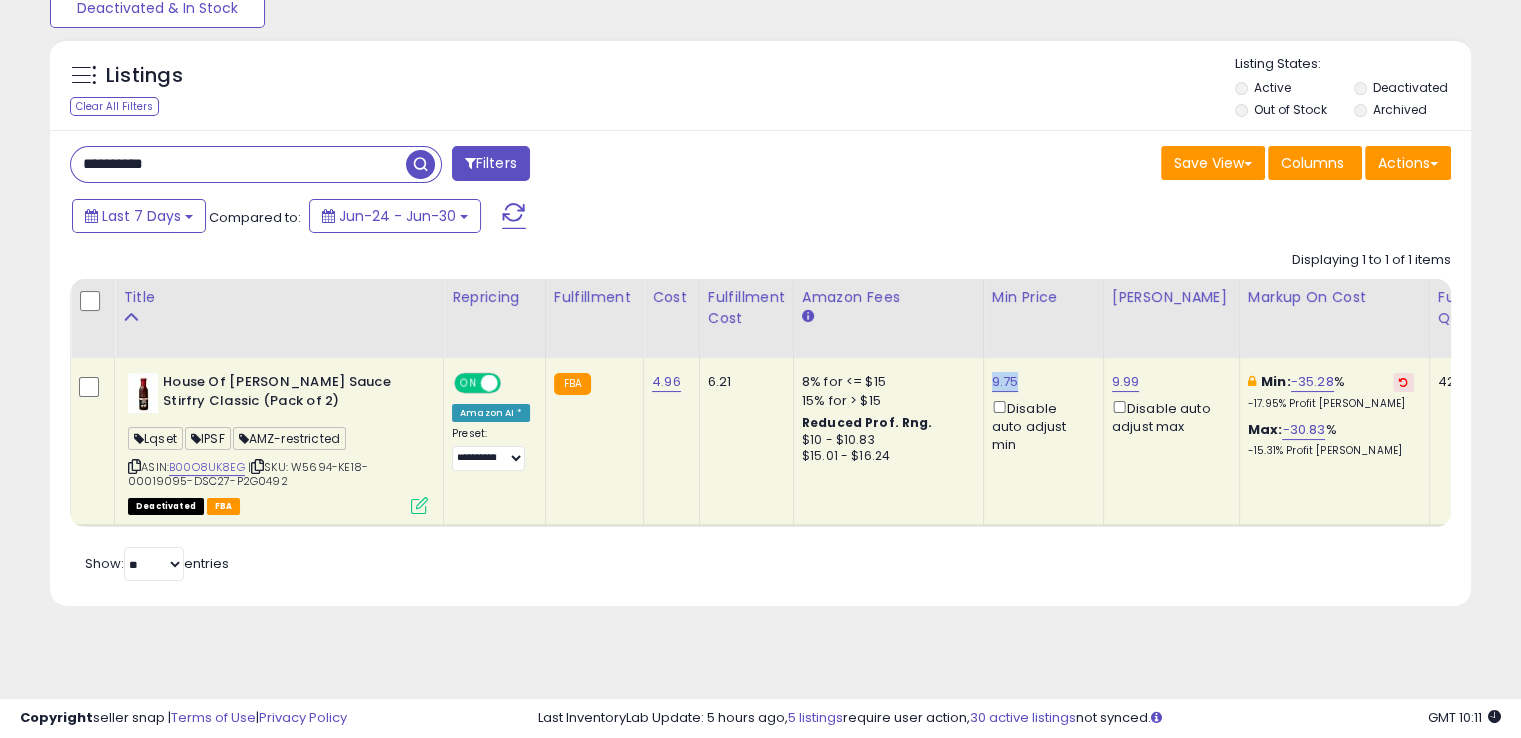 drag, startPoint x: 1035, startPoint y: 380, endPoint x: 976, endPoint y: 391, distance: 60.016663 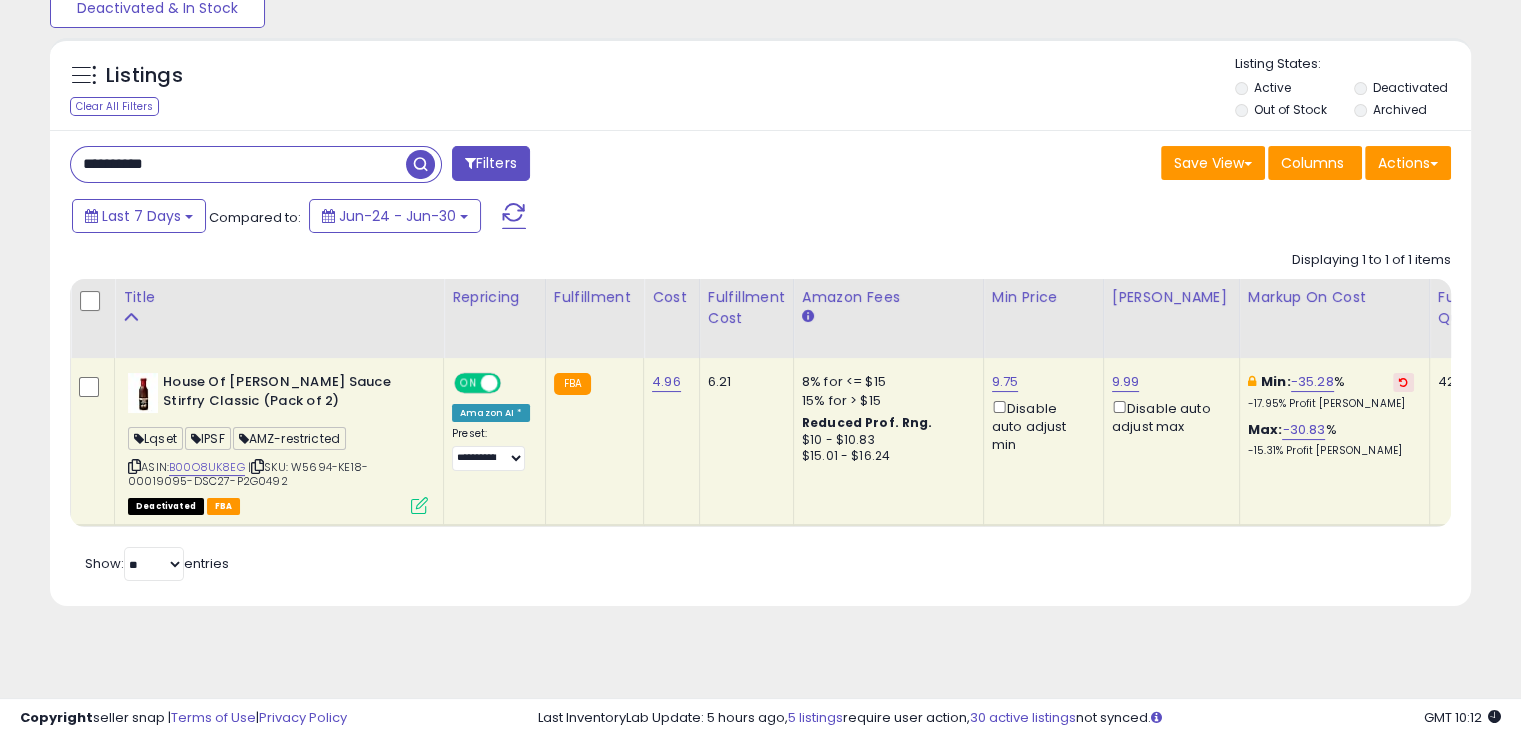 click on "**********" at bounding box center (238, 164) 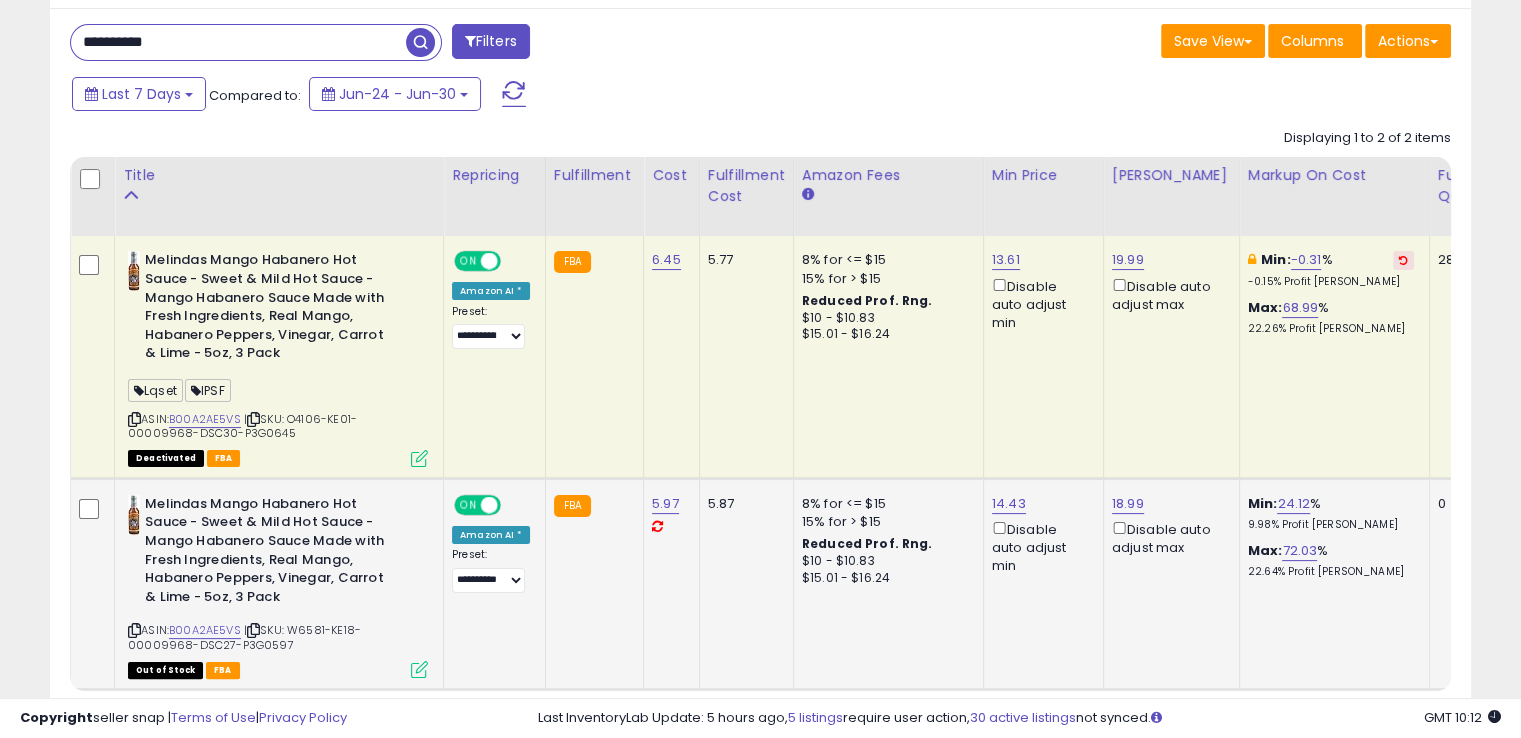 scroll, scrollTop: 400, scrollLeft: 0, axis: vertical 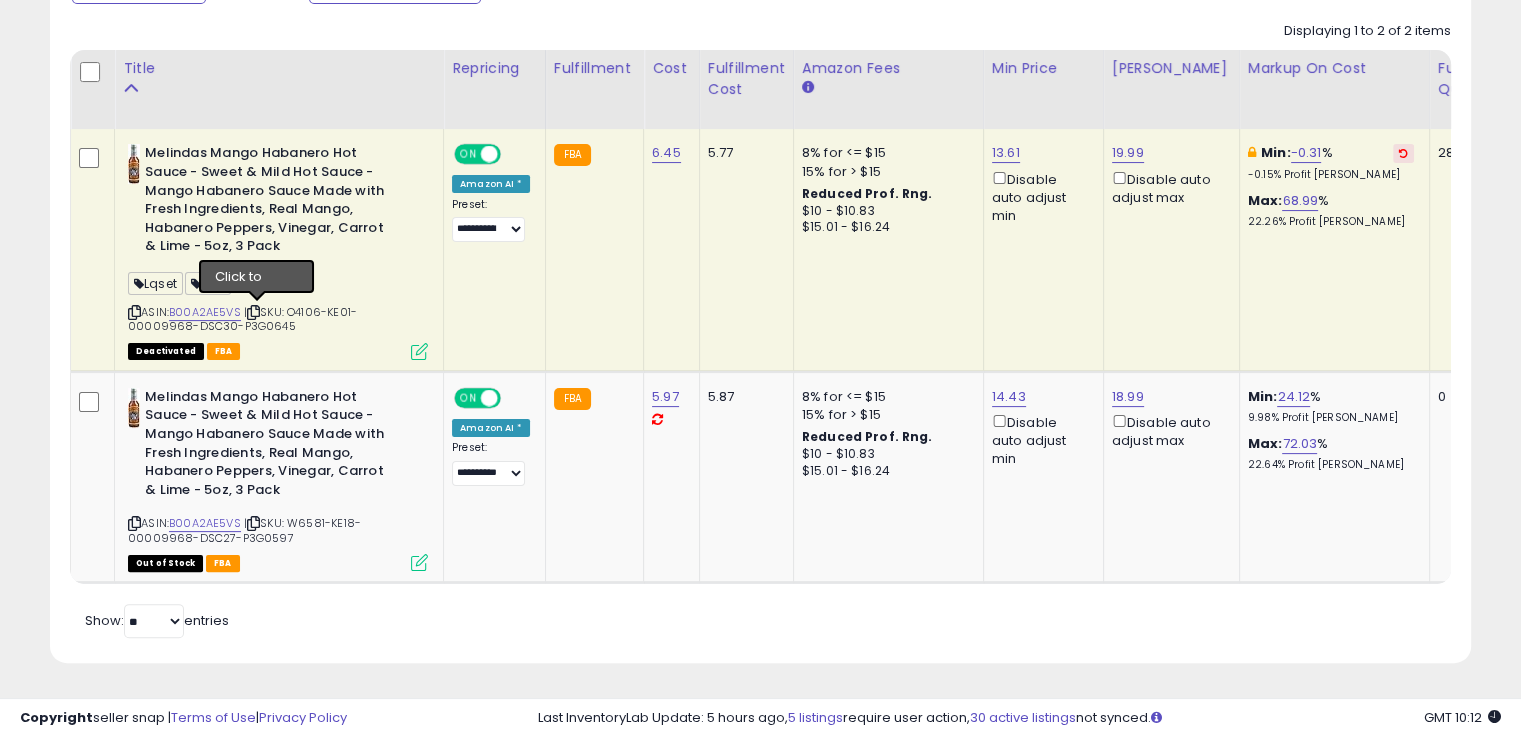 click at bounding box center (253, 312) 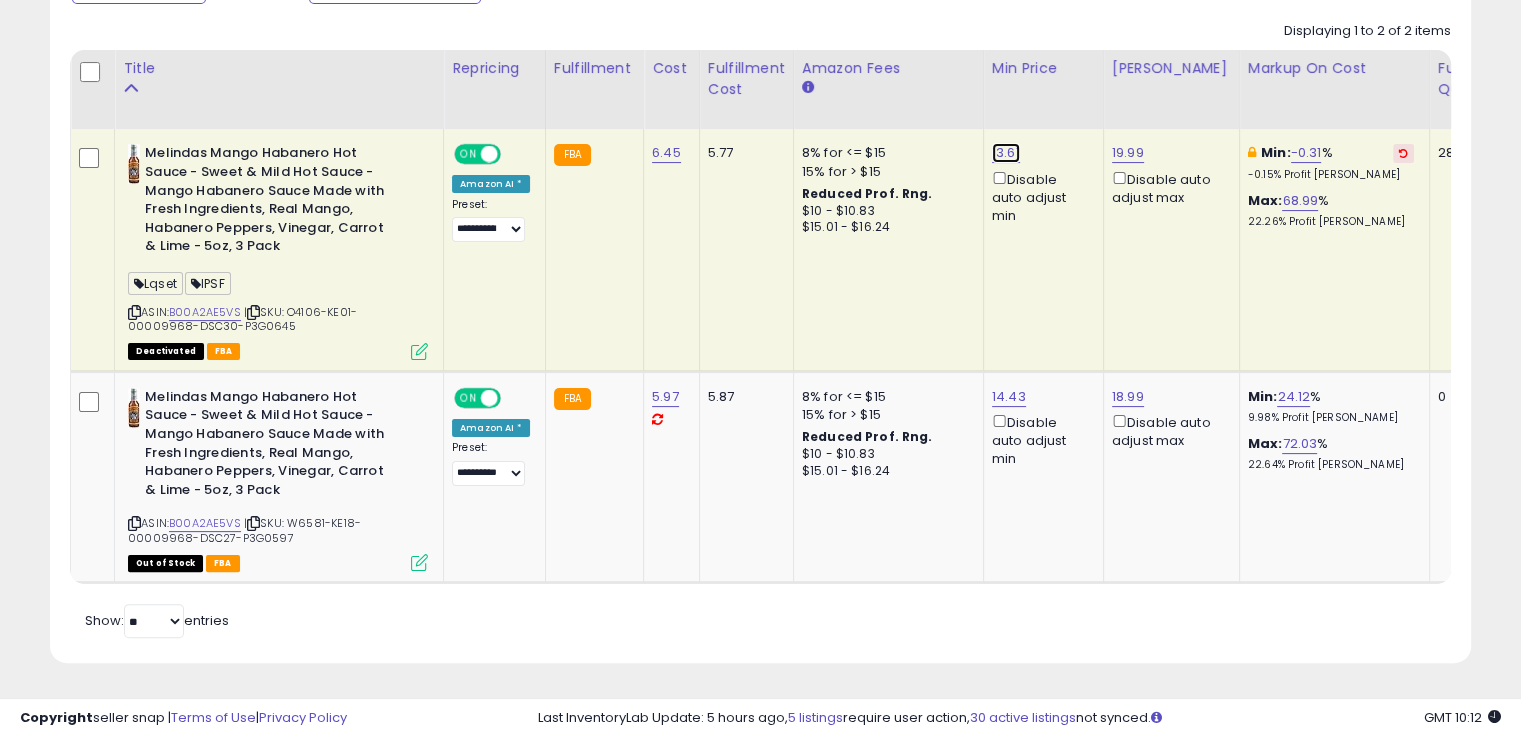 click on "13.61" at bounding box center (1006, 153) 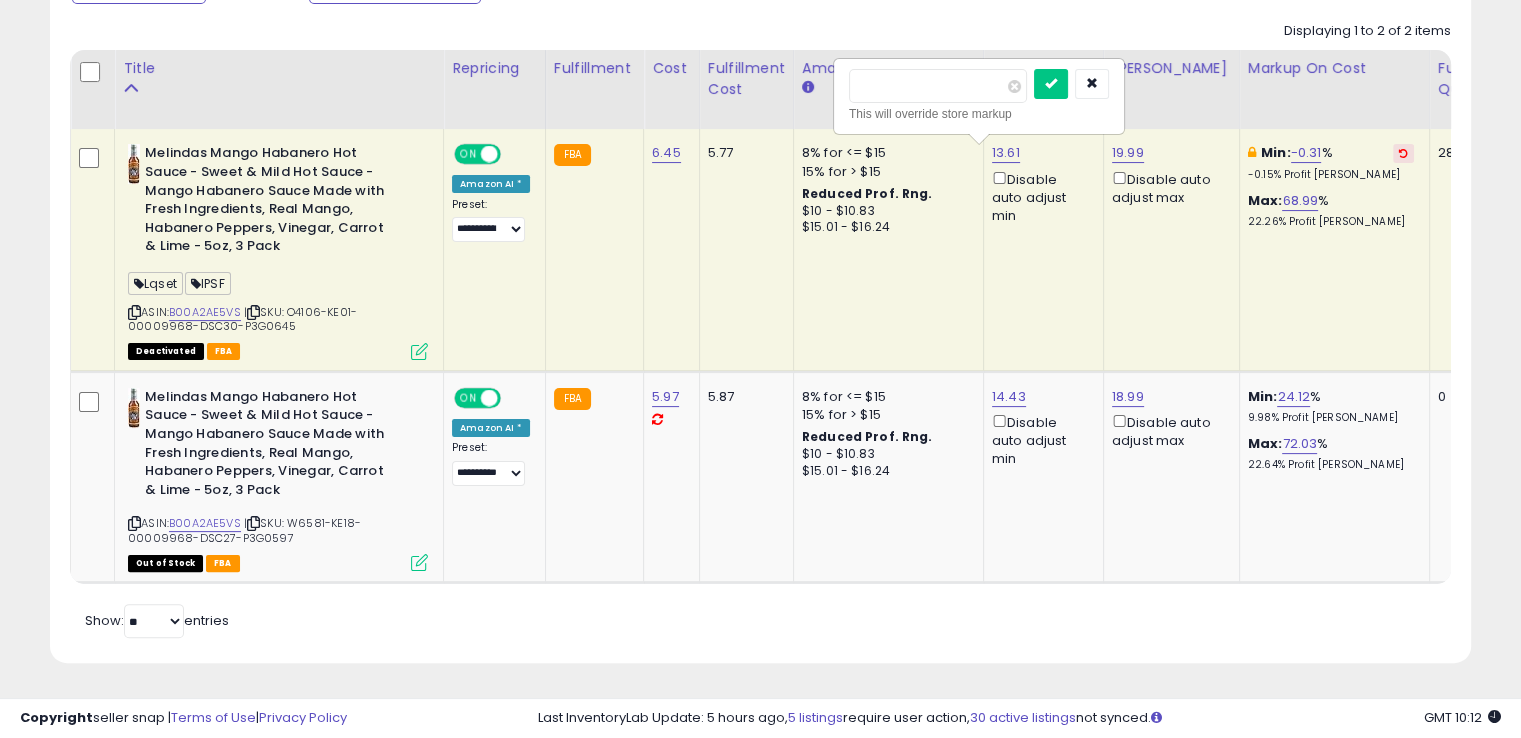 drag, startPoint x: 964, startPoint y: 77, endPoint x: 837, endPoint y: 74, distance: 127.03543 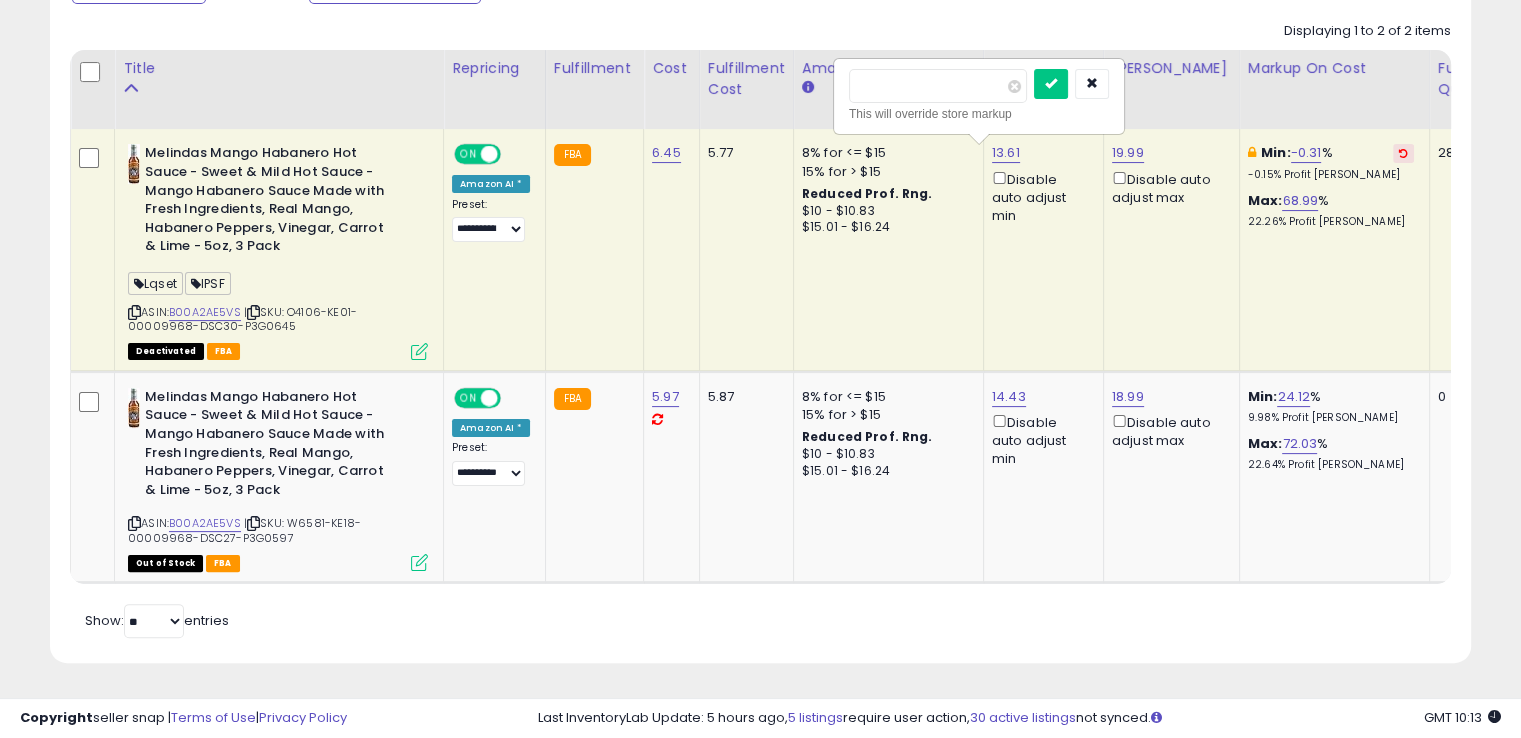 type on "**" 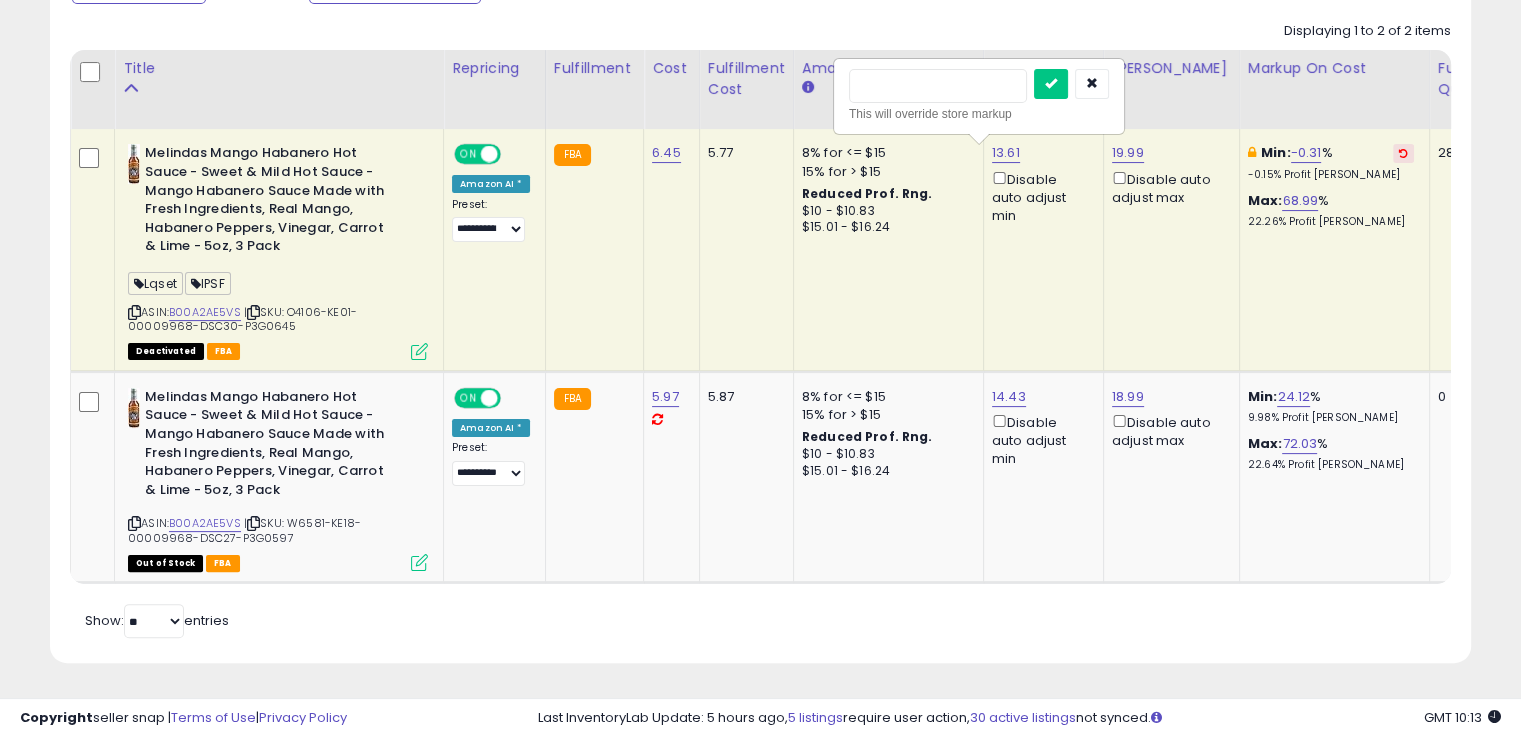 type on "*****" 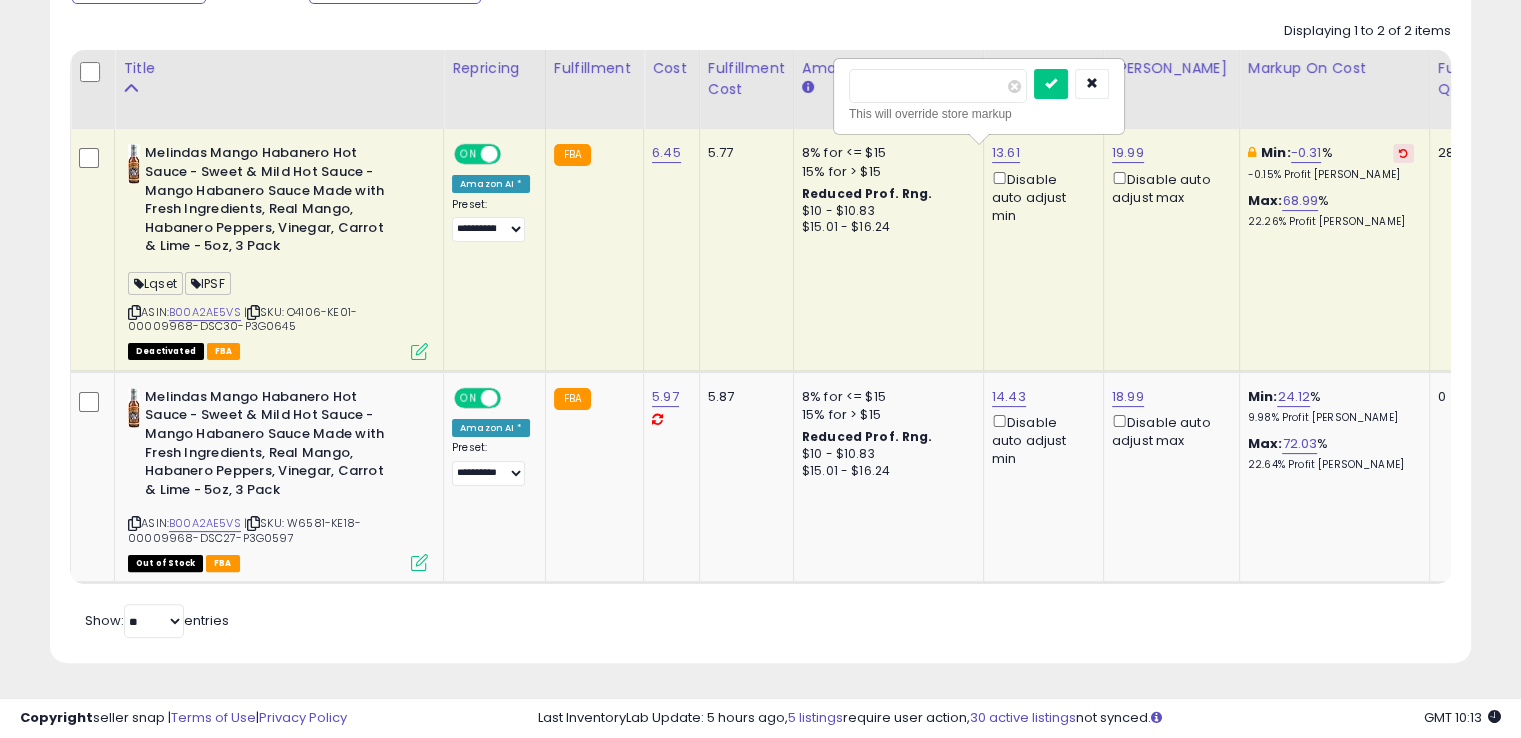 click at bounding box center (1051, 84) 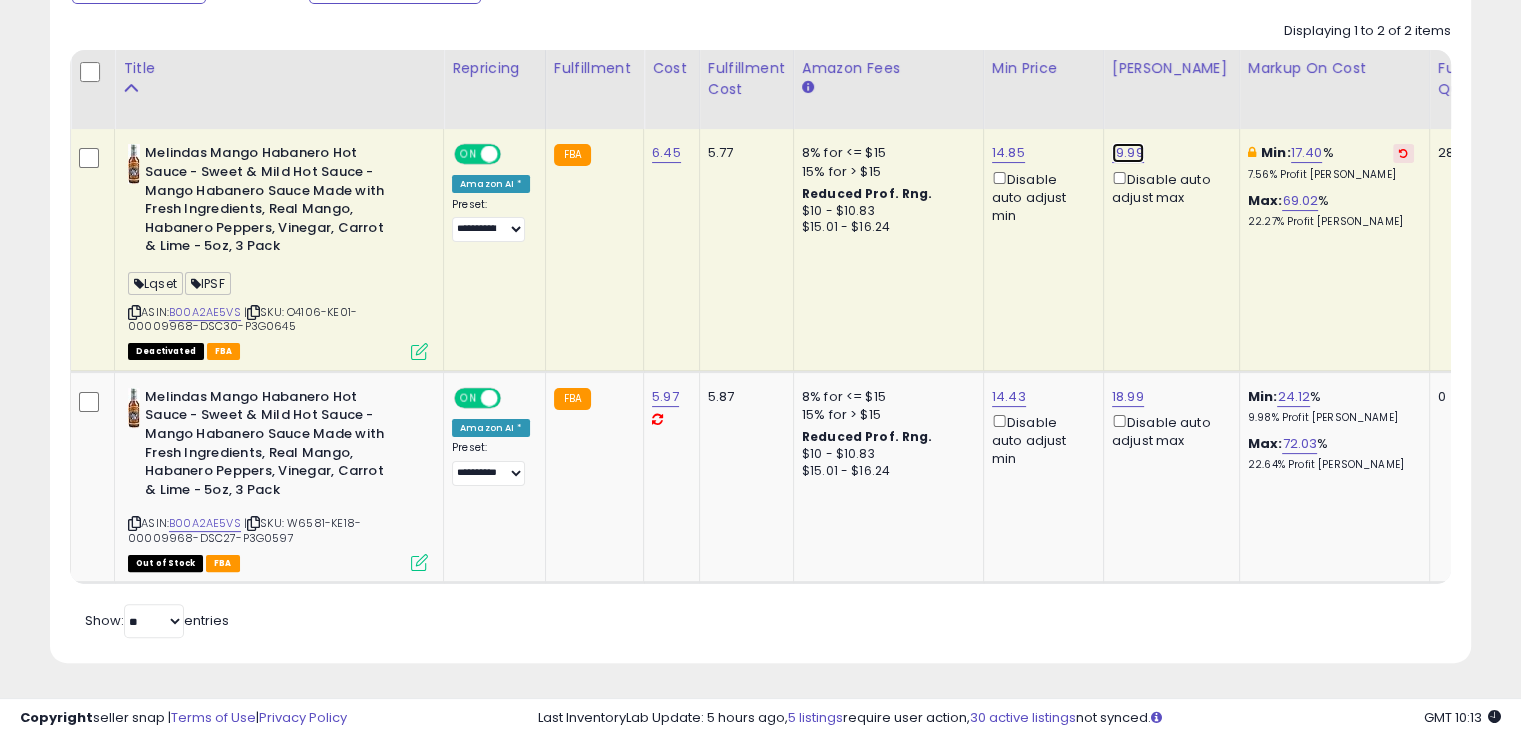 click on "19.99" at bounding box center [1128, 153] 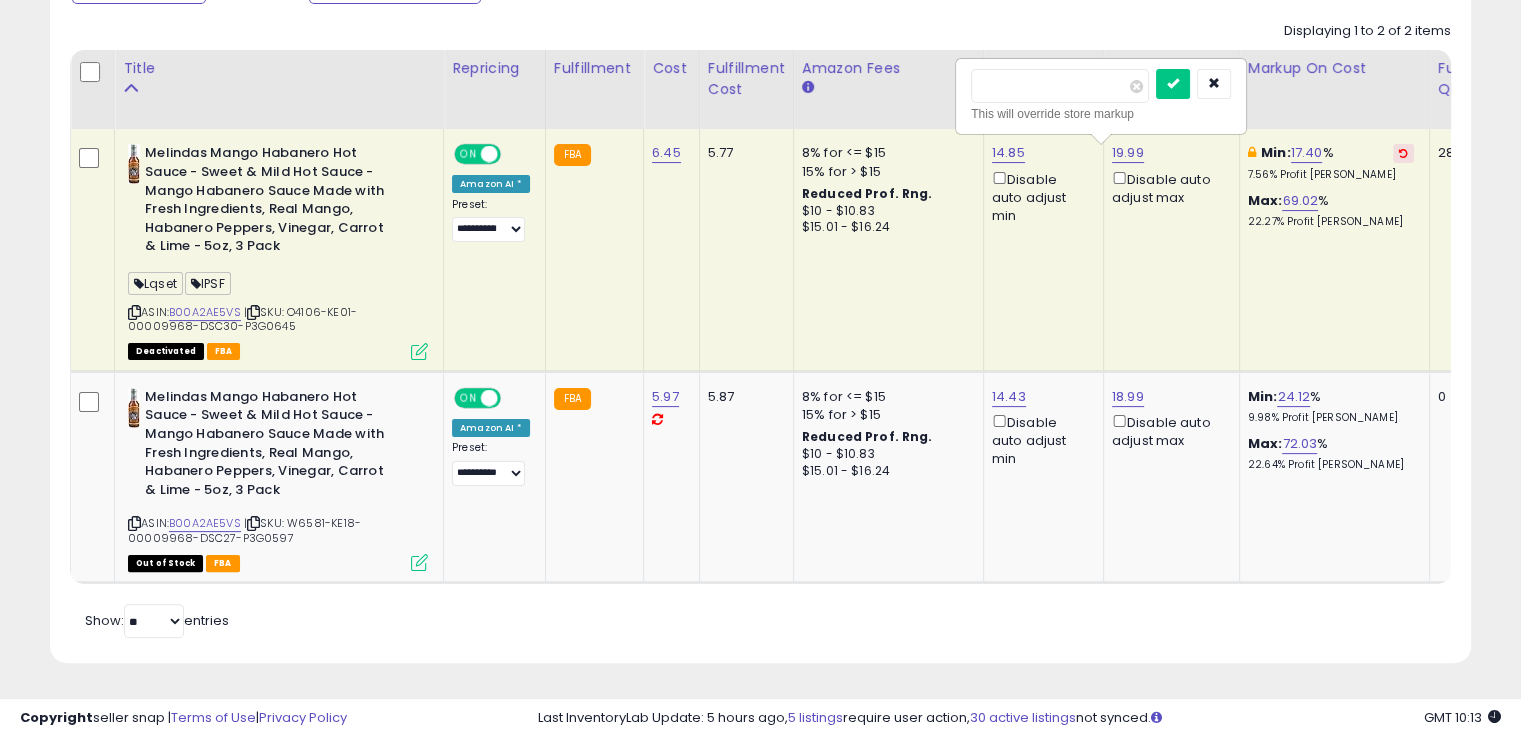 drag, startPoint x: 1021, startPoint y: 68, endPoint x: 929, endPoint y: 66, distance: 92.021736 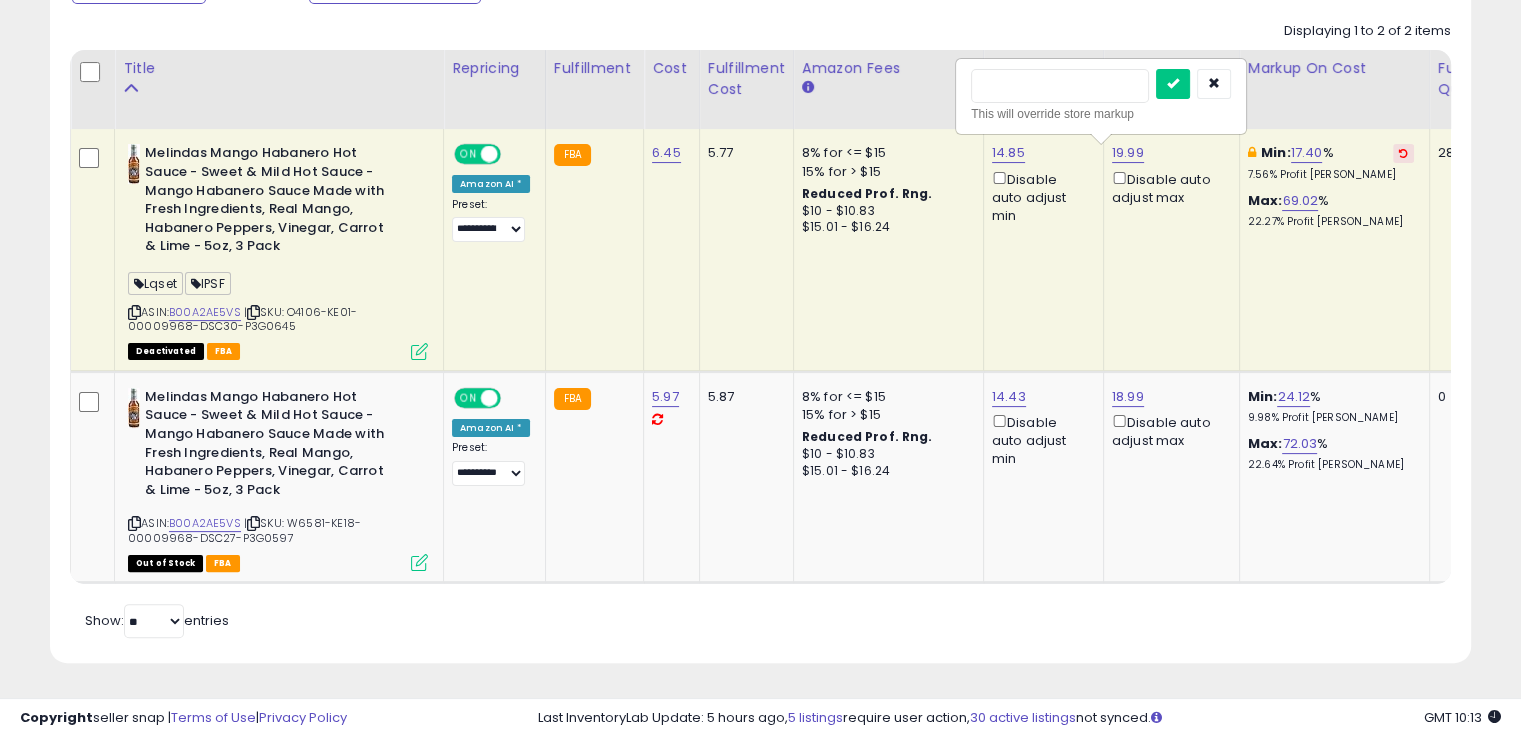 type on "****" 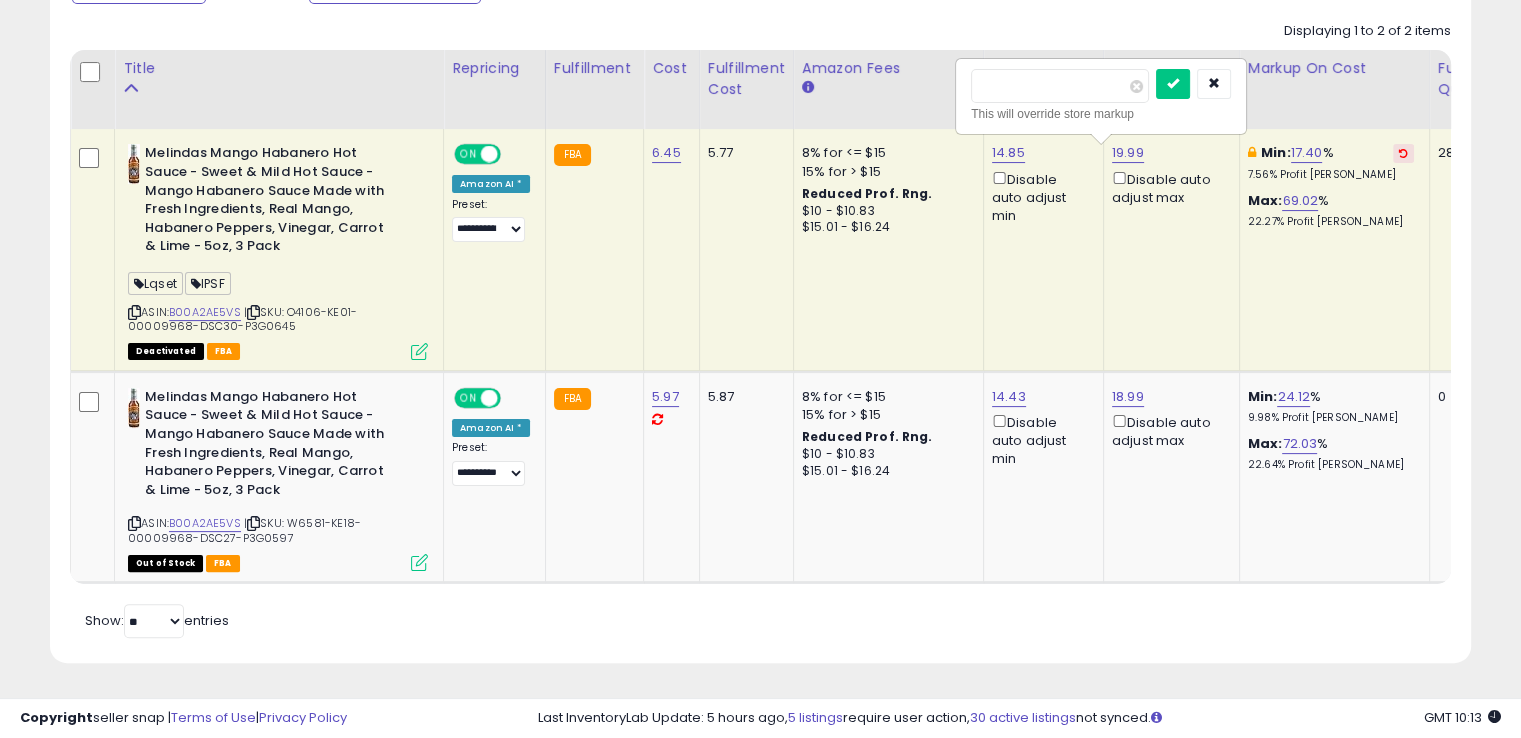click at bounding box center [1173, 84] 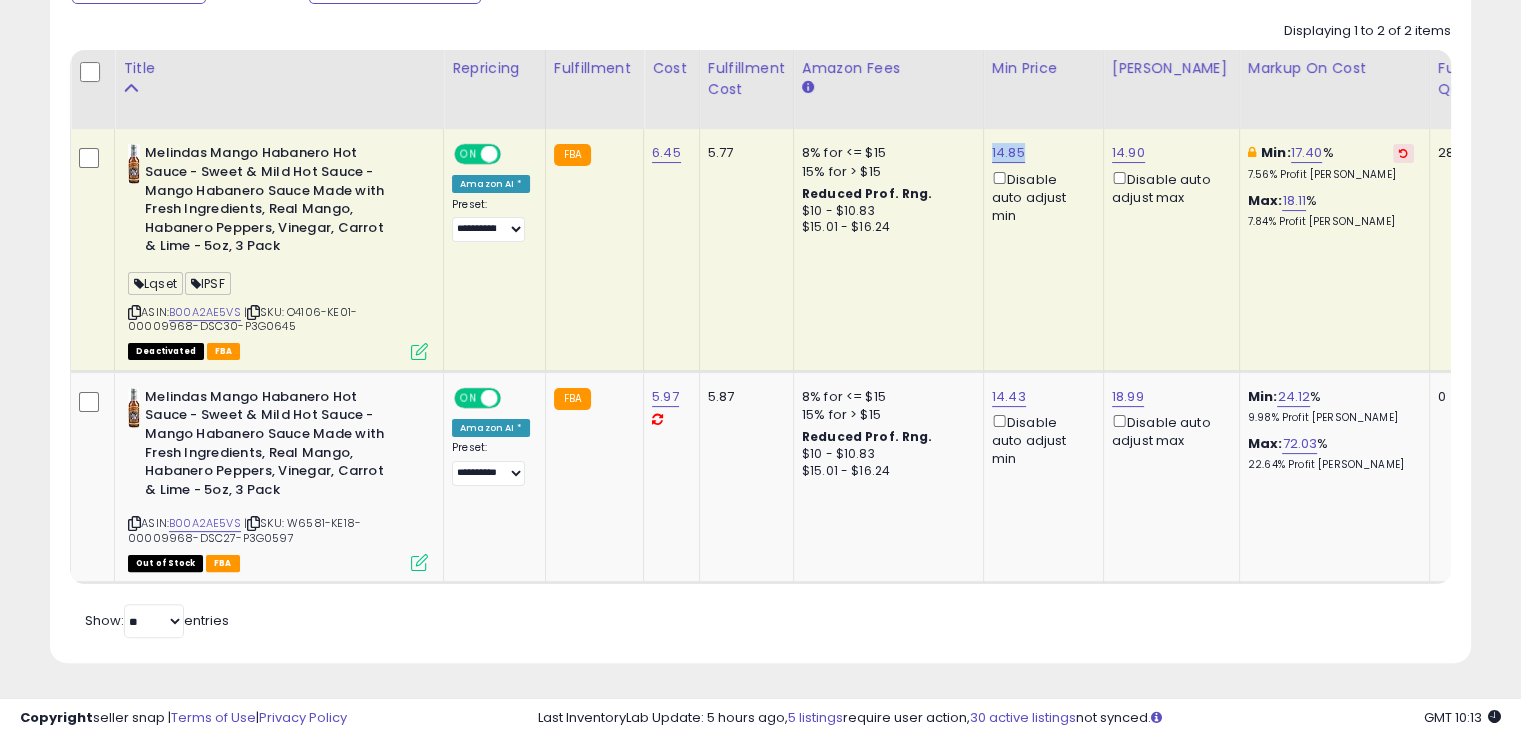 drag, startPoint x: 1030, startPoint y: 141, endPoint x: 976, endPoint y: 127, distance: 55.7853 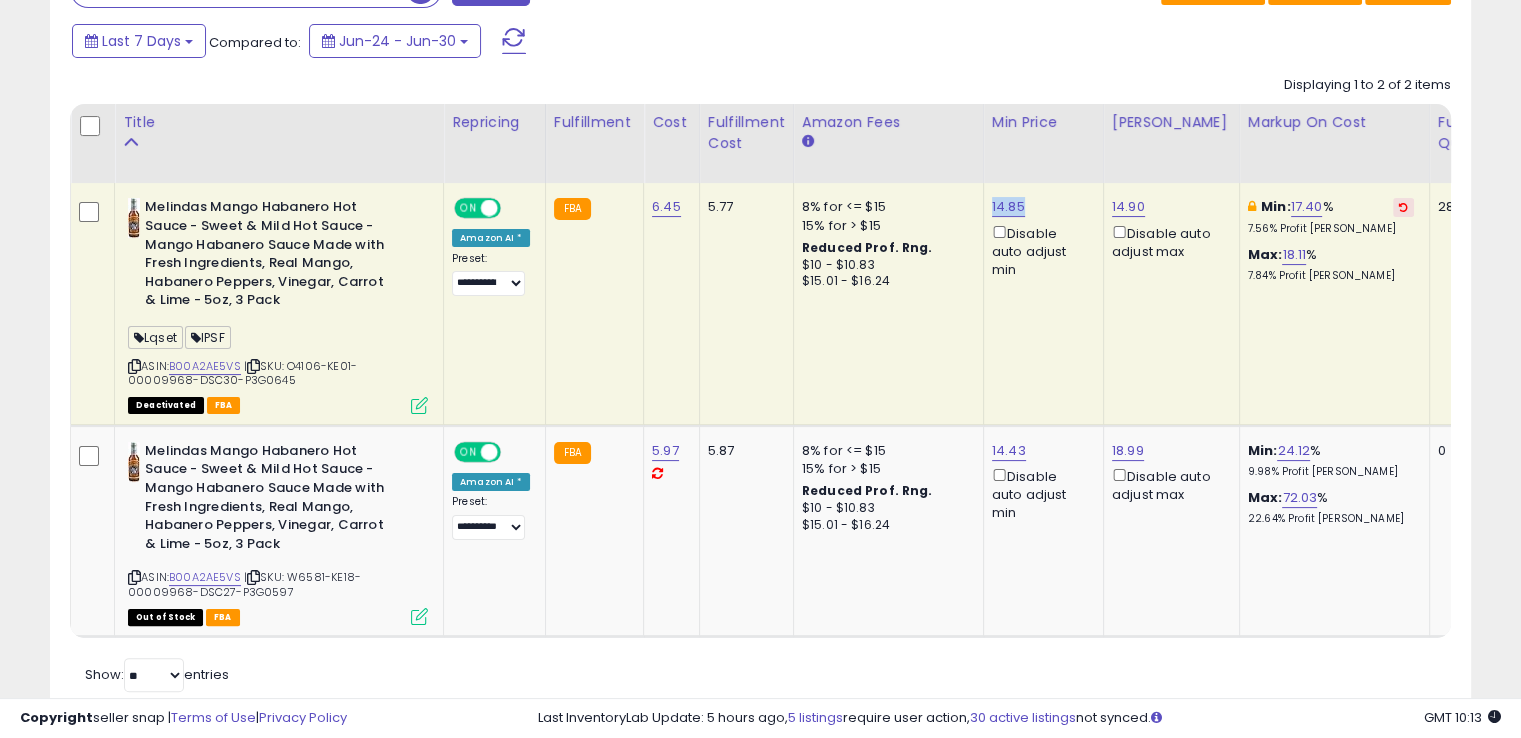 scroll, scrollTop: 300, scrollLeft: 0, axis: vertical 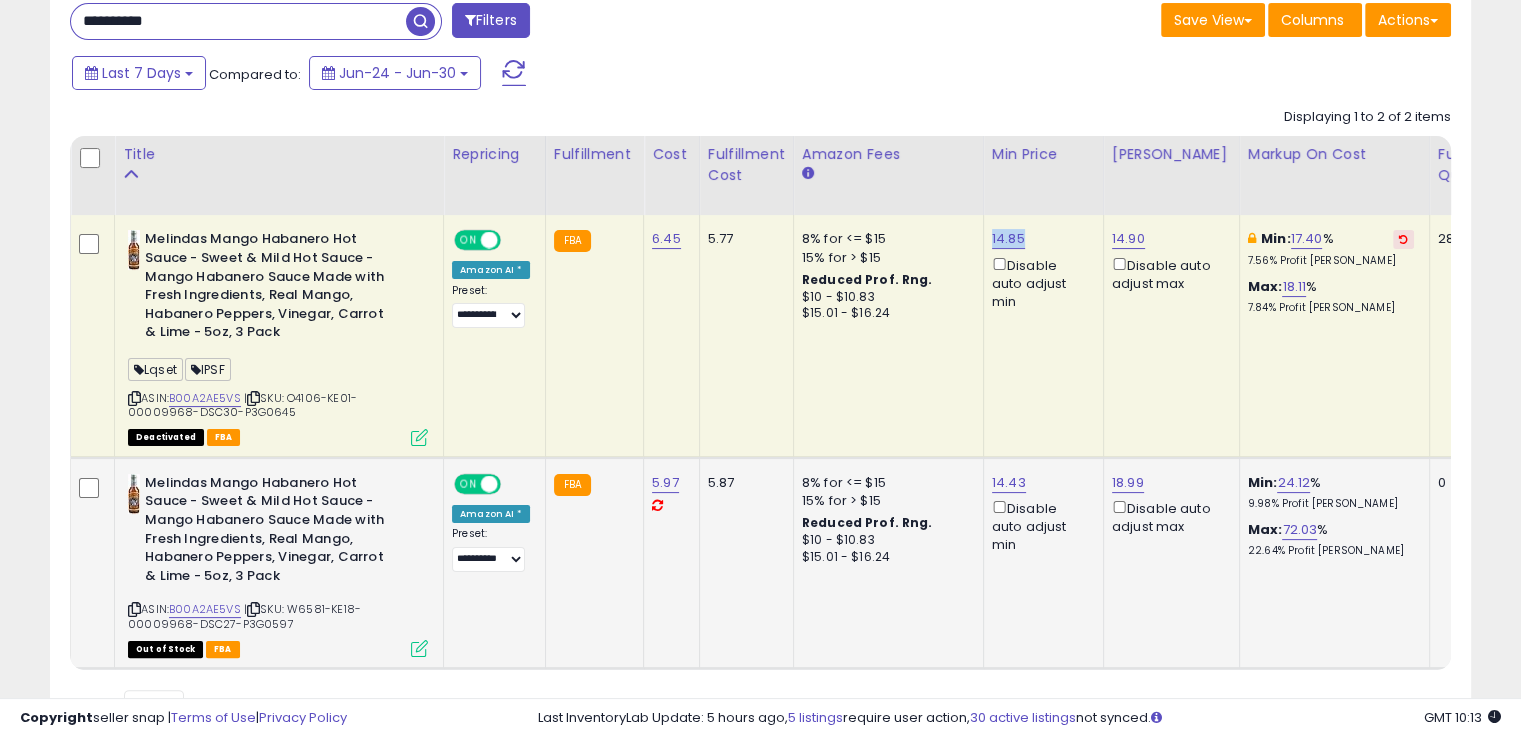 click on "ON" at bounding box center (468, 483) 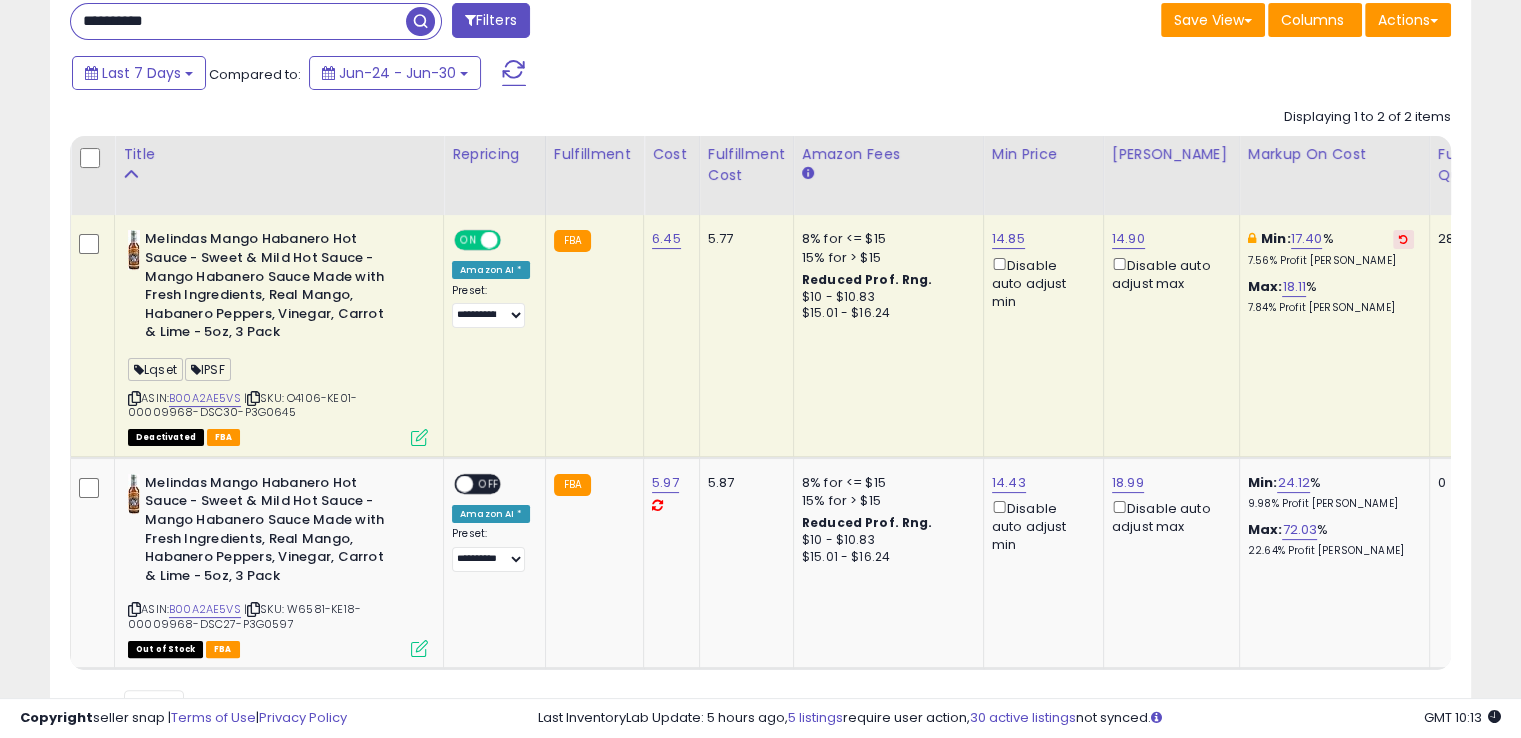 click on "**********" at bounding box center (238, 21) 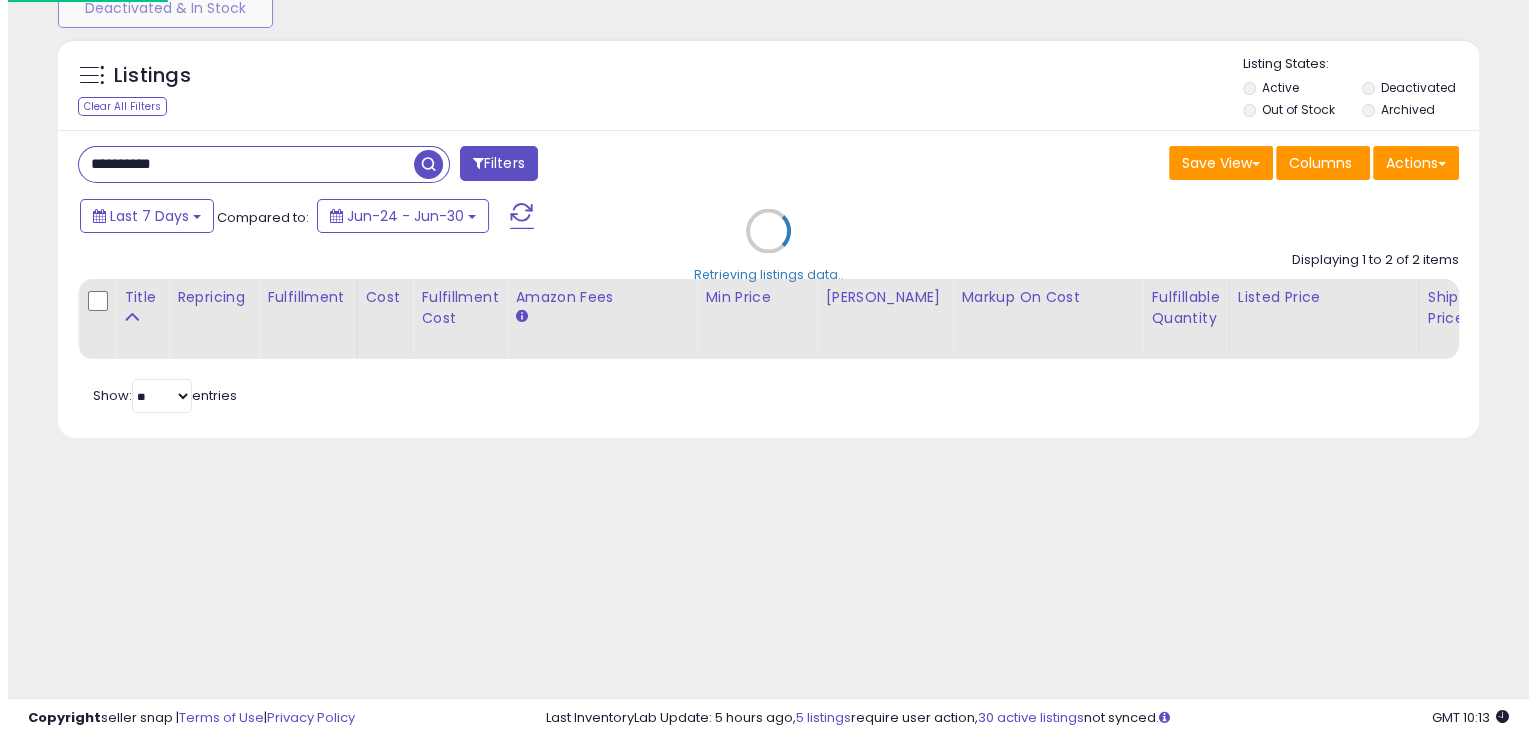 scroll, scrollTop: 157, scrollLeft: 0, axis: vertical 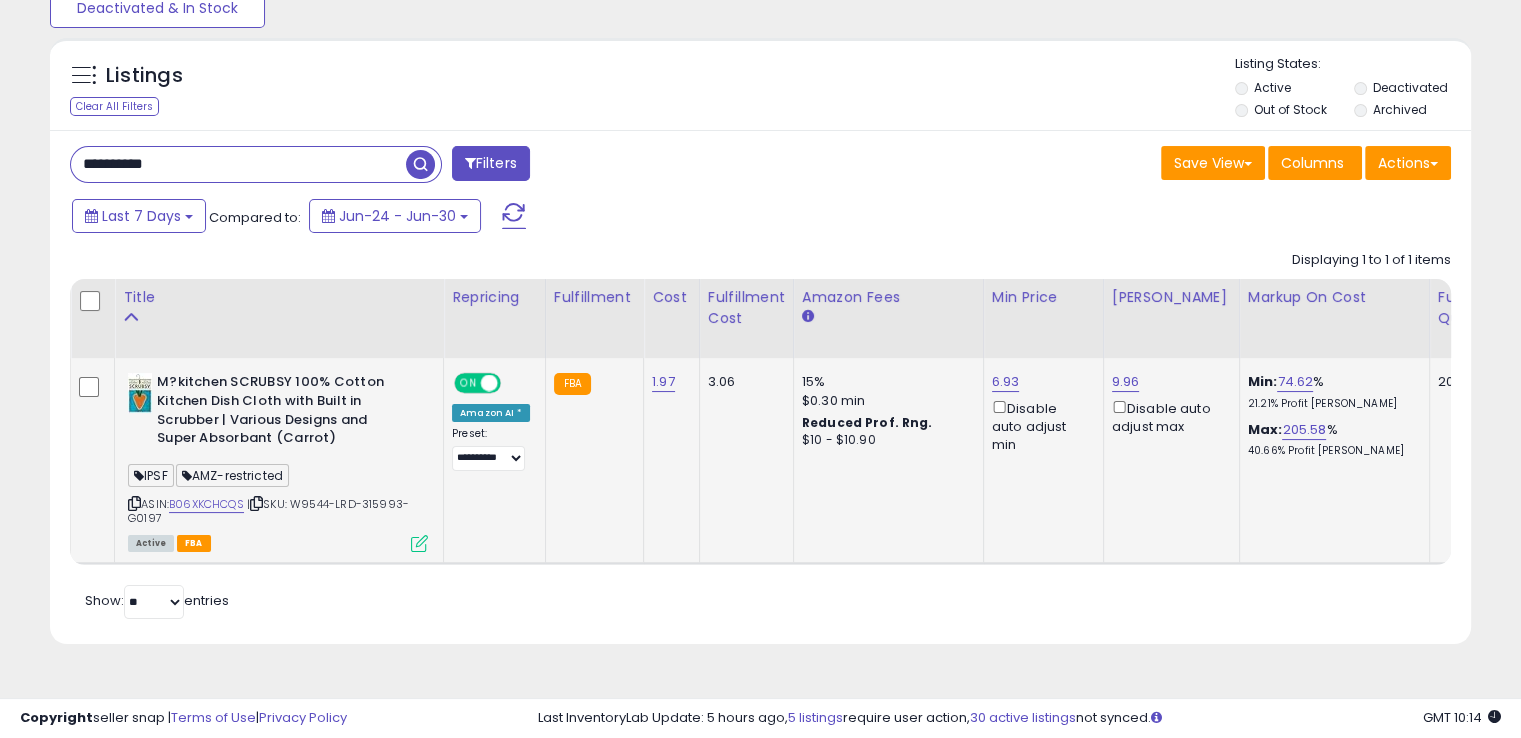 click at bounding box center (256, 503) 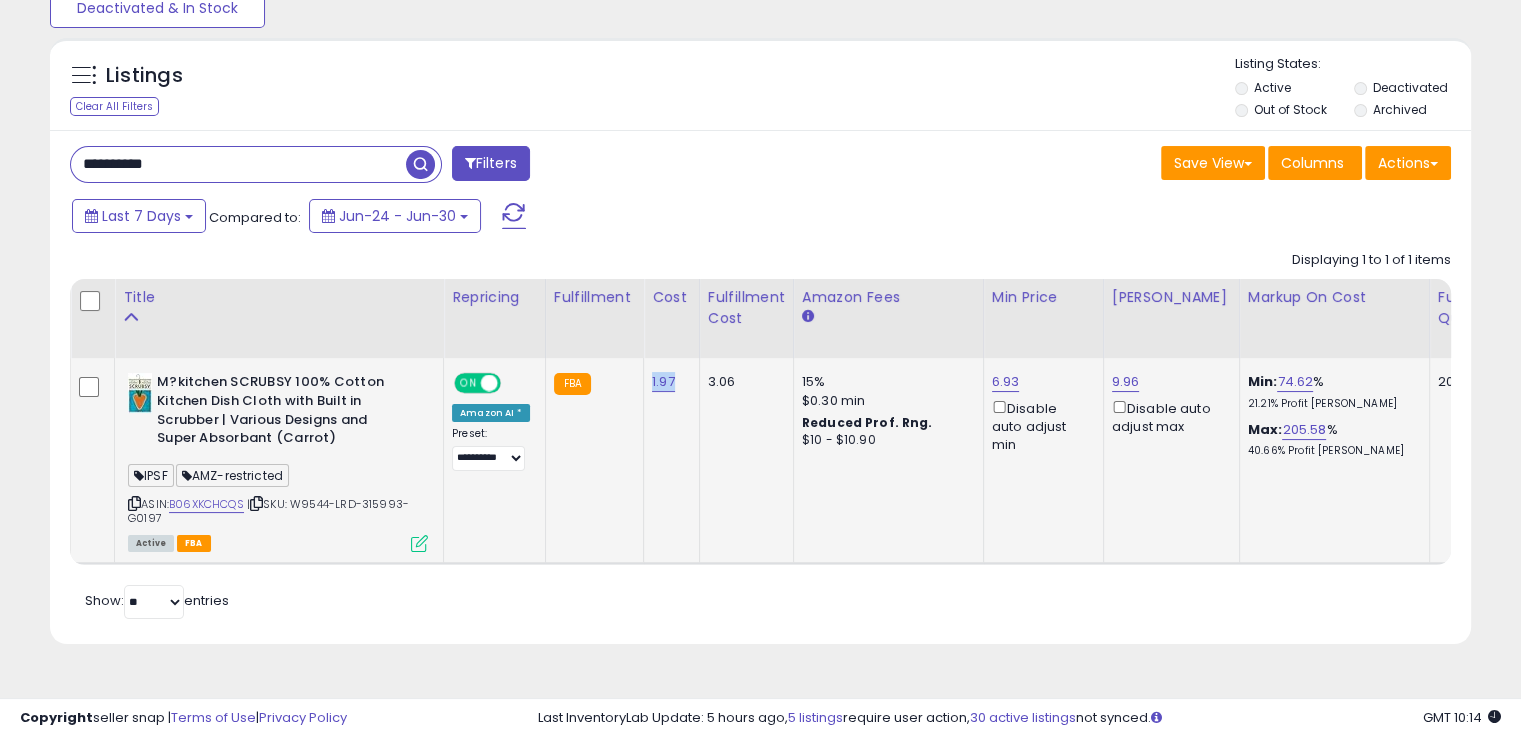 drag, startPoint x: 668, startPoint y: 375, endPoint x: 643, endPoint y: 372, distance: 25.179358 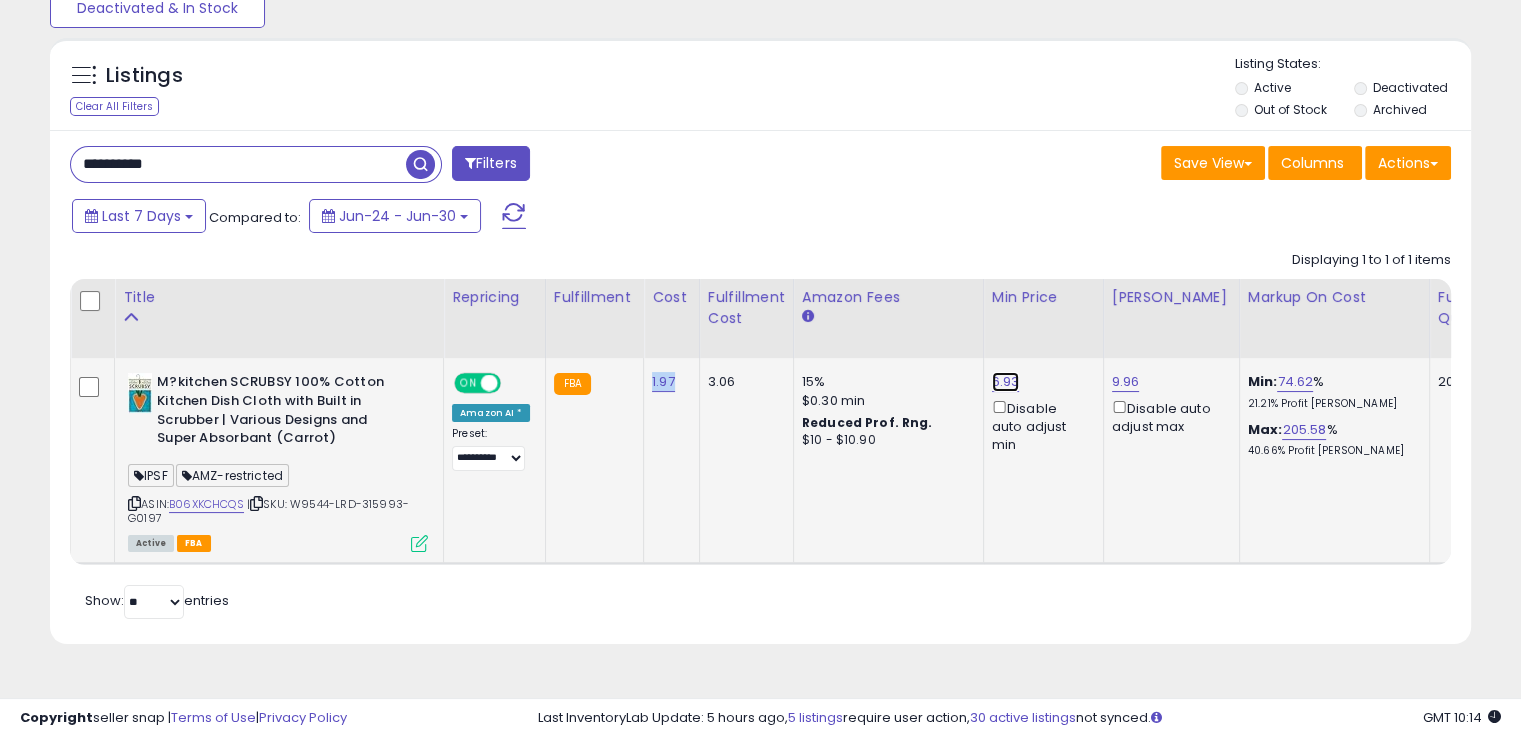 click on "6.93" at bounding box center [1006, 382] 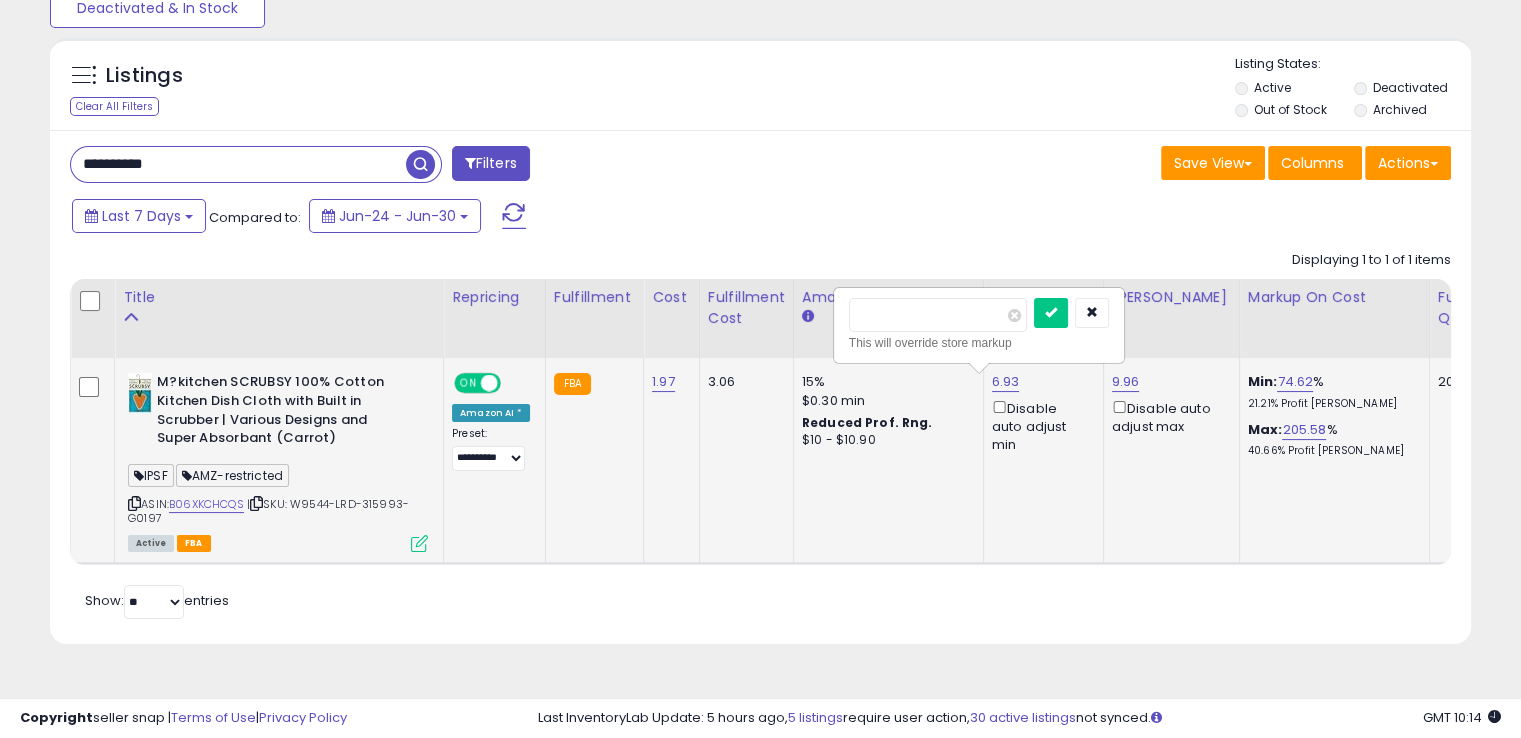 drag, startPoint x: 877, startPoint y: 309, endPoint x: 833, endPoint y: 316, distance: 44.553337 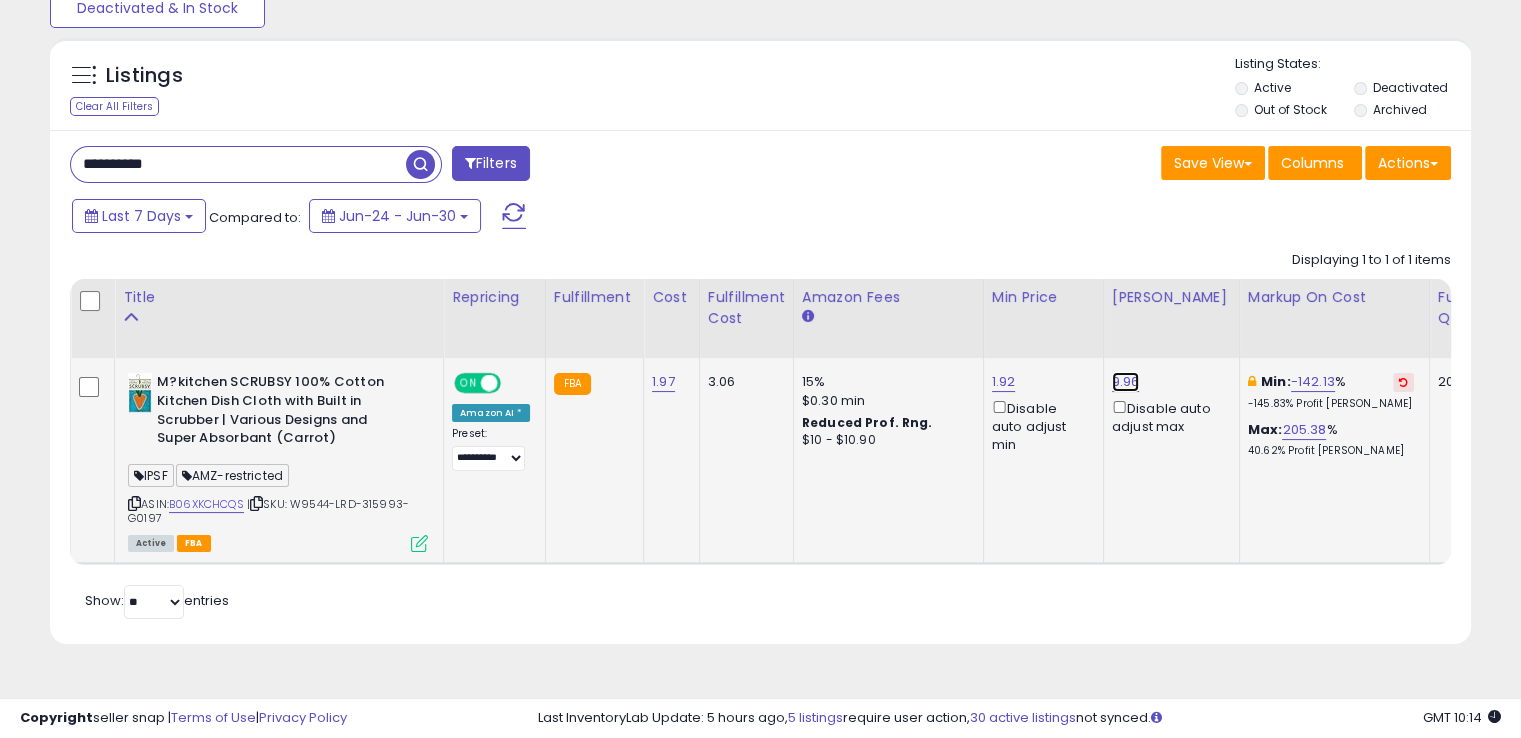 click on "9.96" at bounding box center (1126, 382) 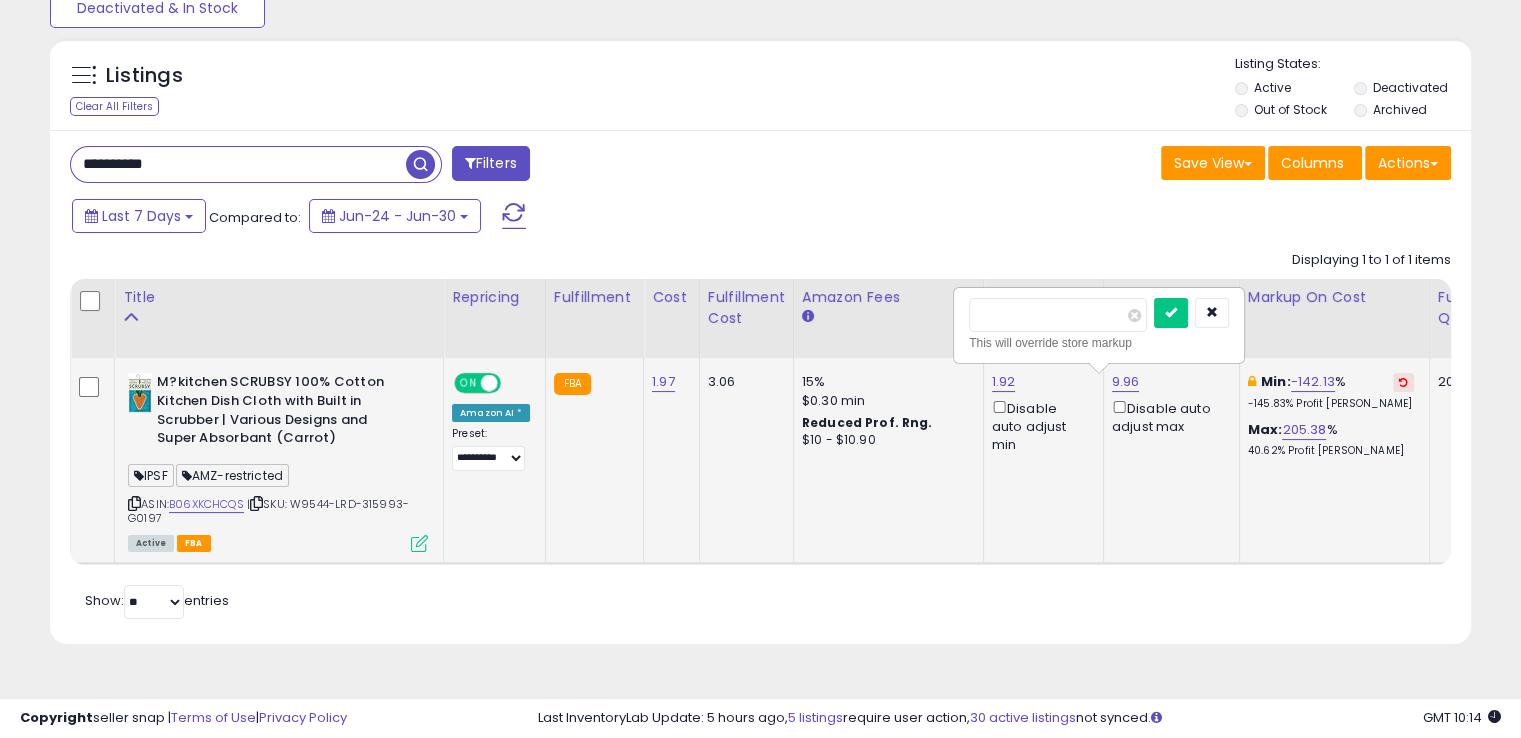 type on "****" 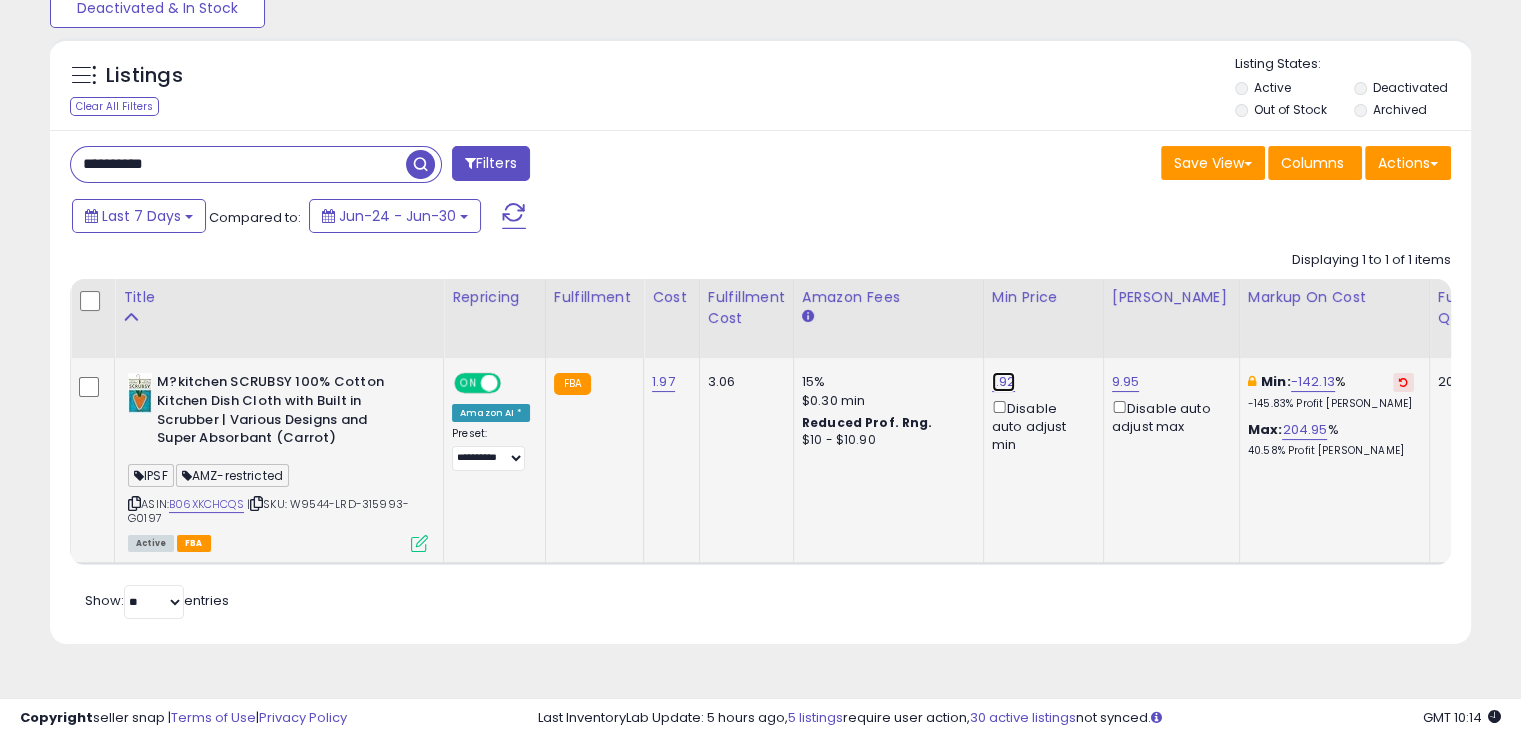 click on "1.92" at bounding box center (1004, 382) 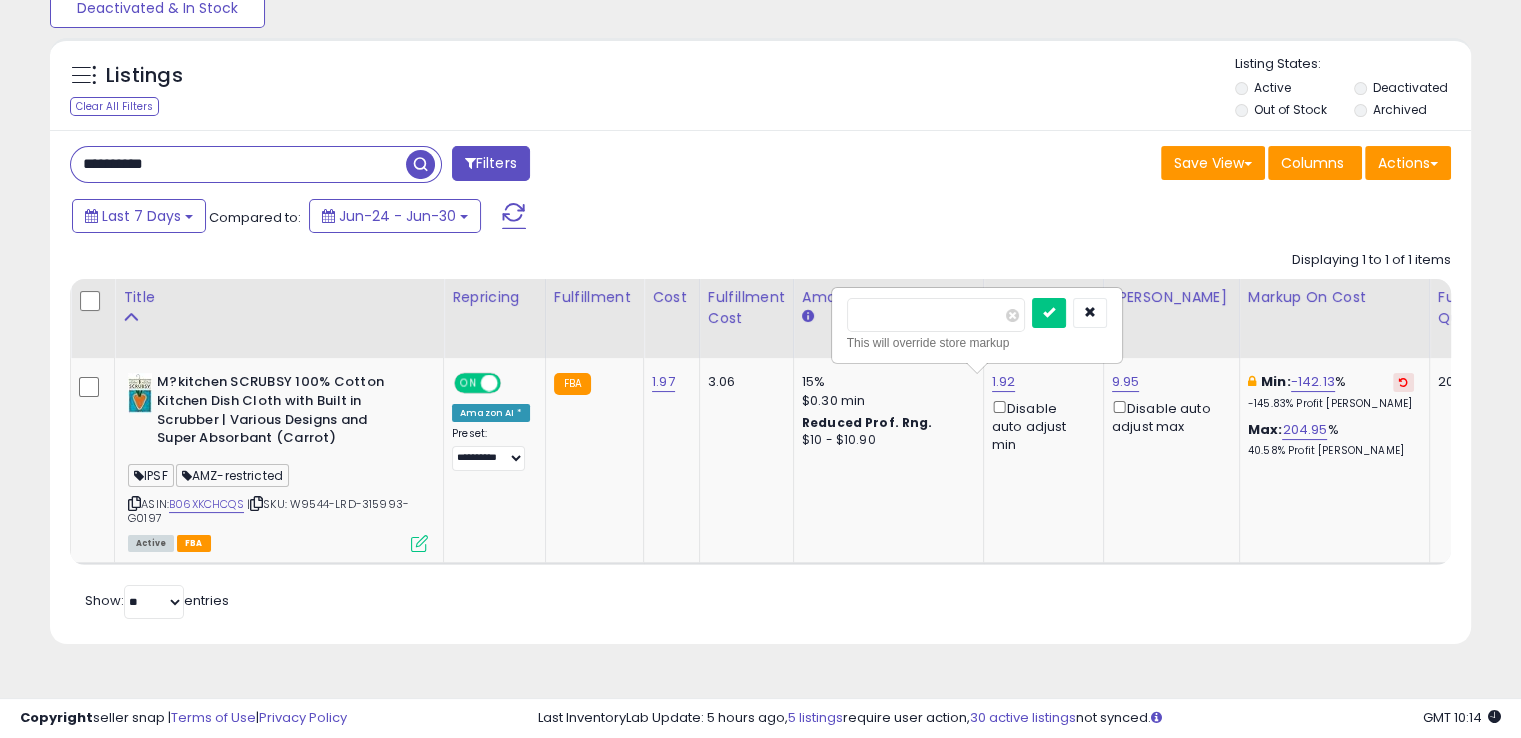 drag, startPoint x: 940, startPoint y: 317, endPoint x: 813, endPoint y: 312, distance: 127.09839 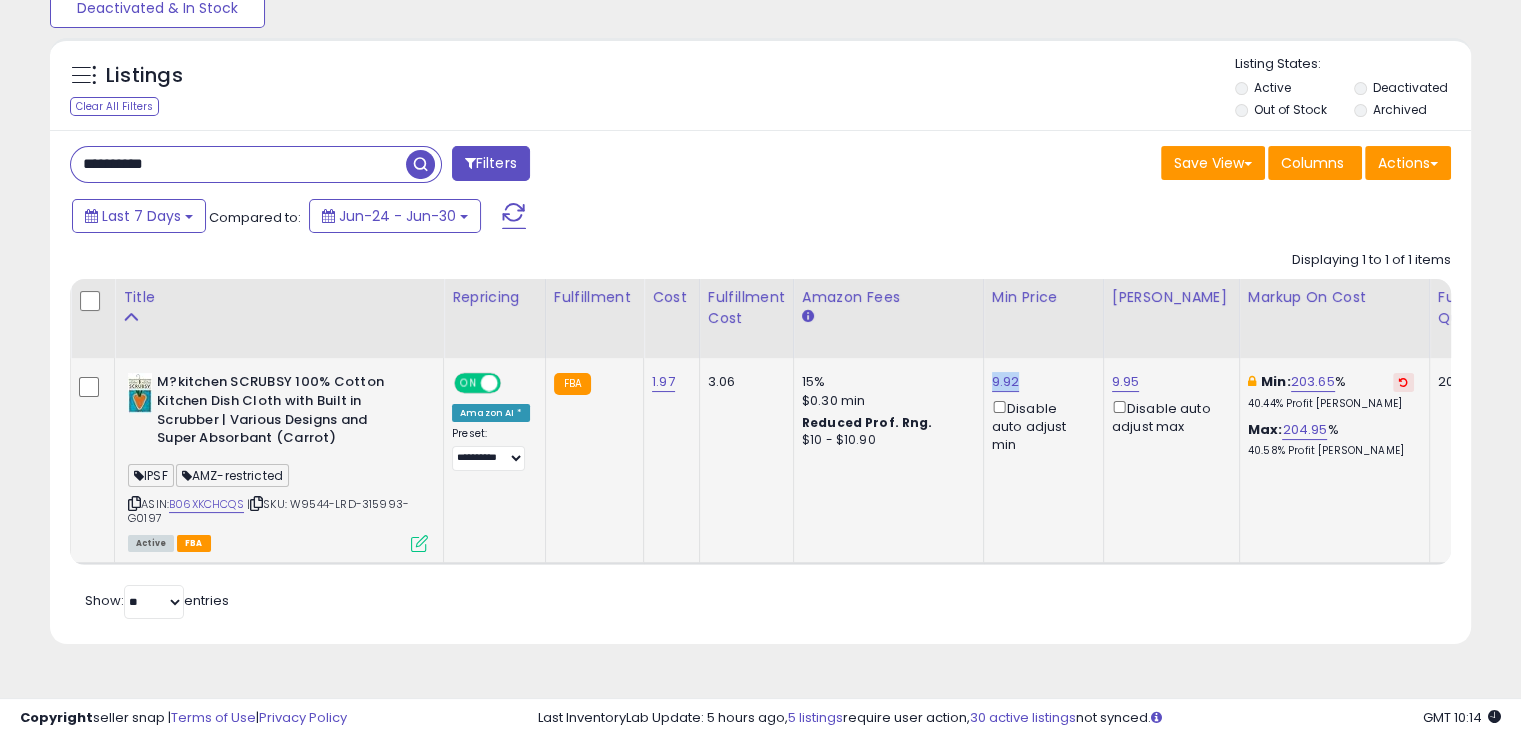 drag, startPoint x: 1006, startPoint y: 380, endPoint x: 981, endPoint y: 380, distance: 25 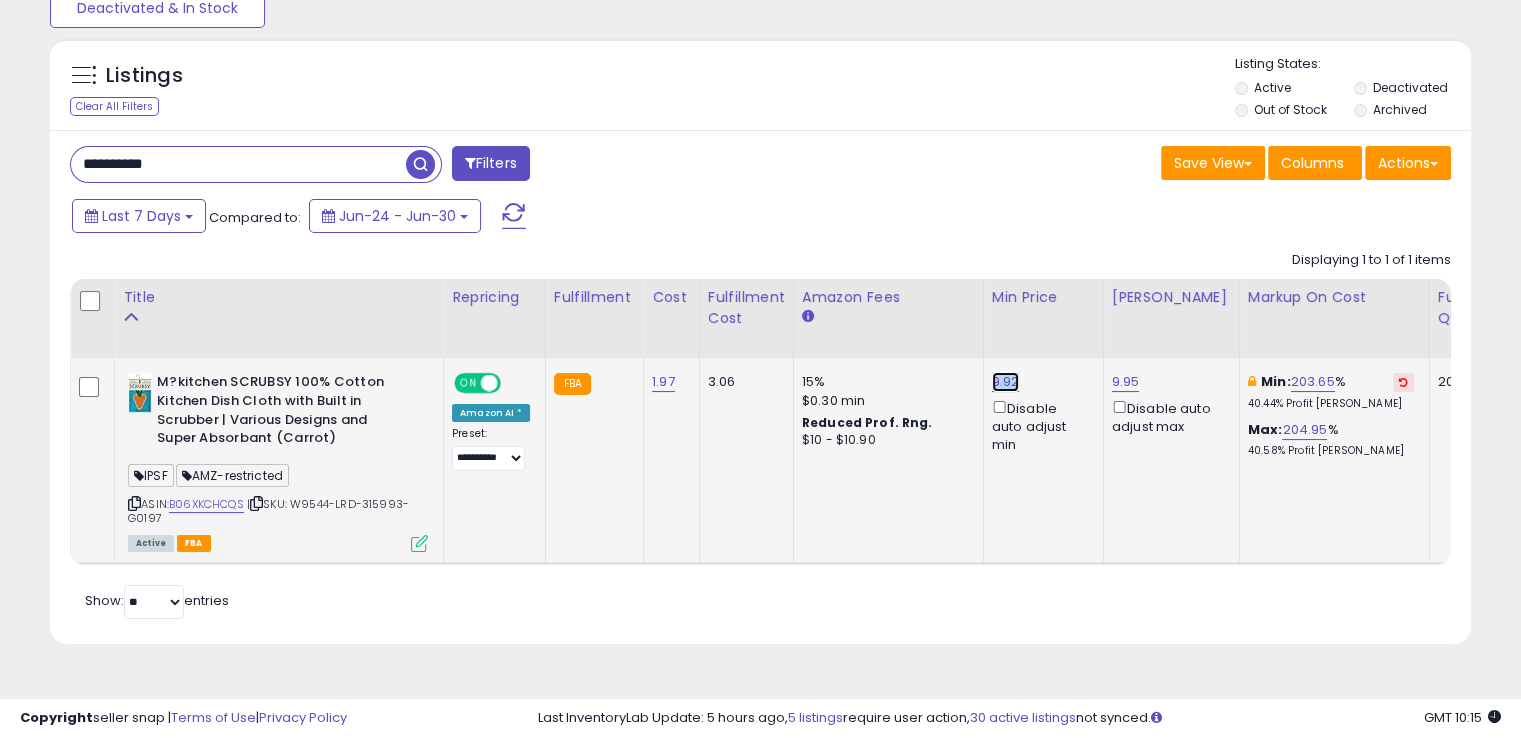 click on "9.92" at bounding box center (1006, 382) 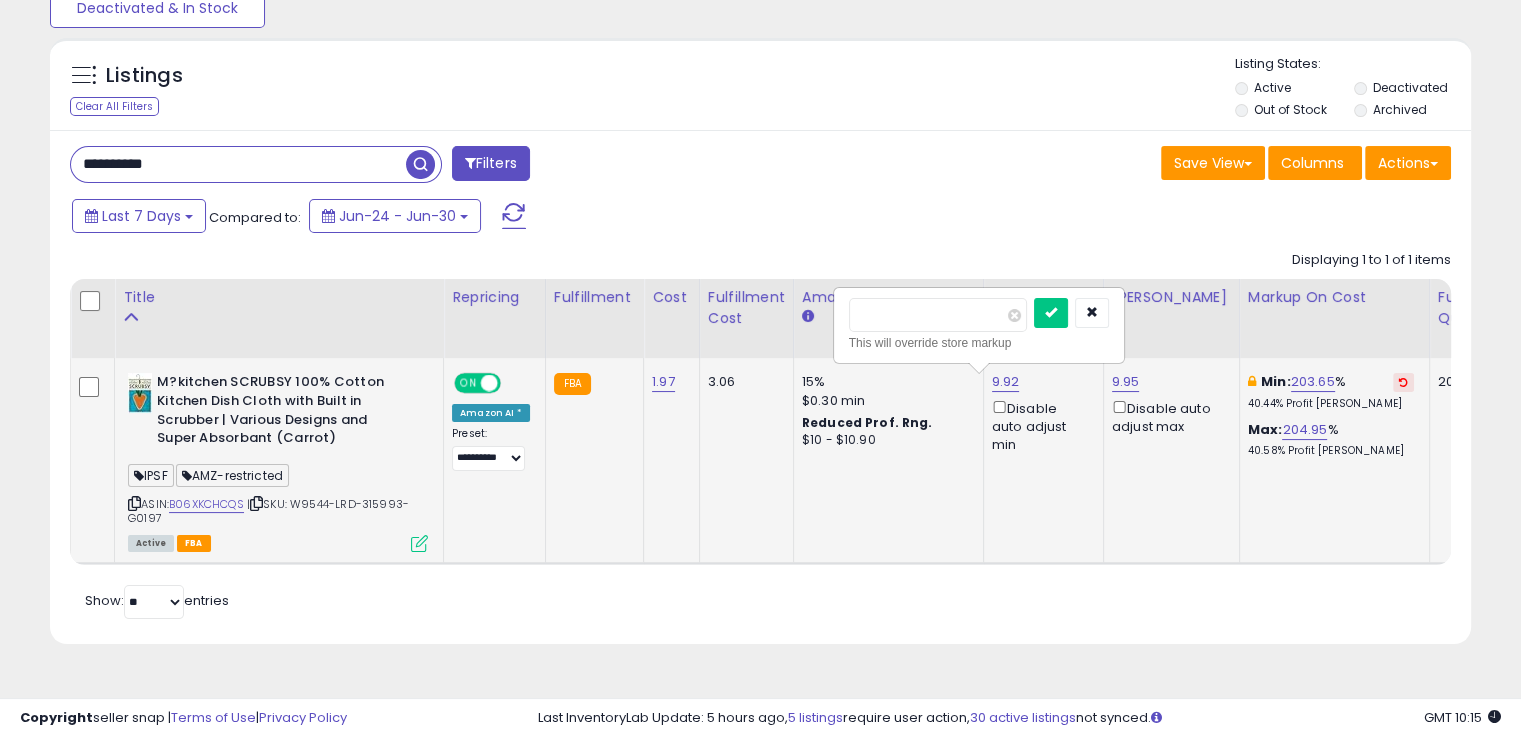 type on "****" 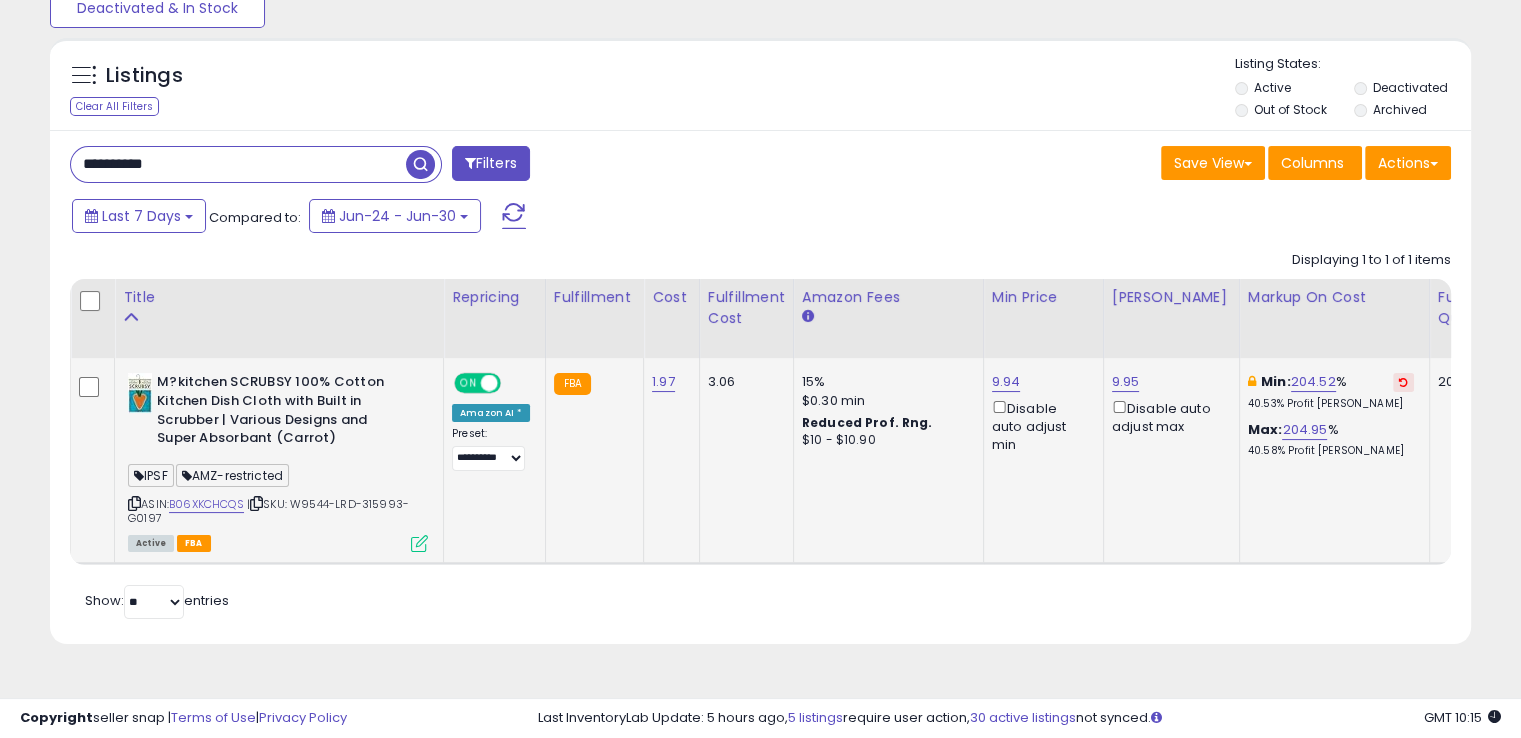 click on "**********" at bounding box center (238, 164) 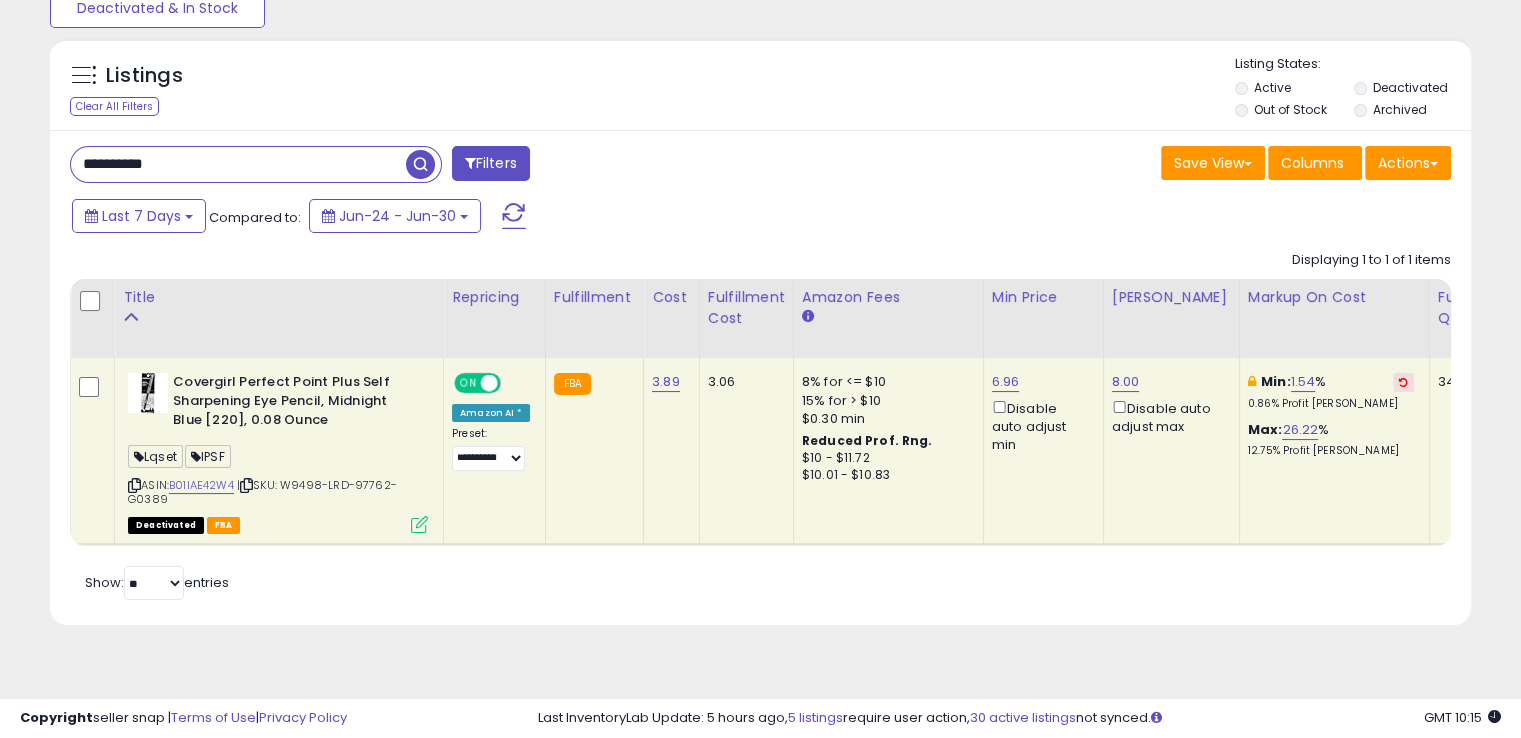 click at bounding box center (419, 524) 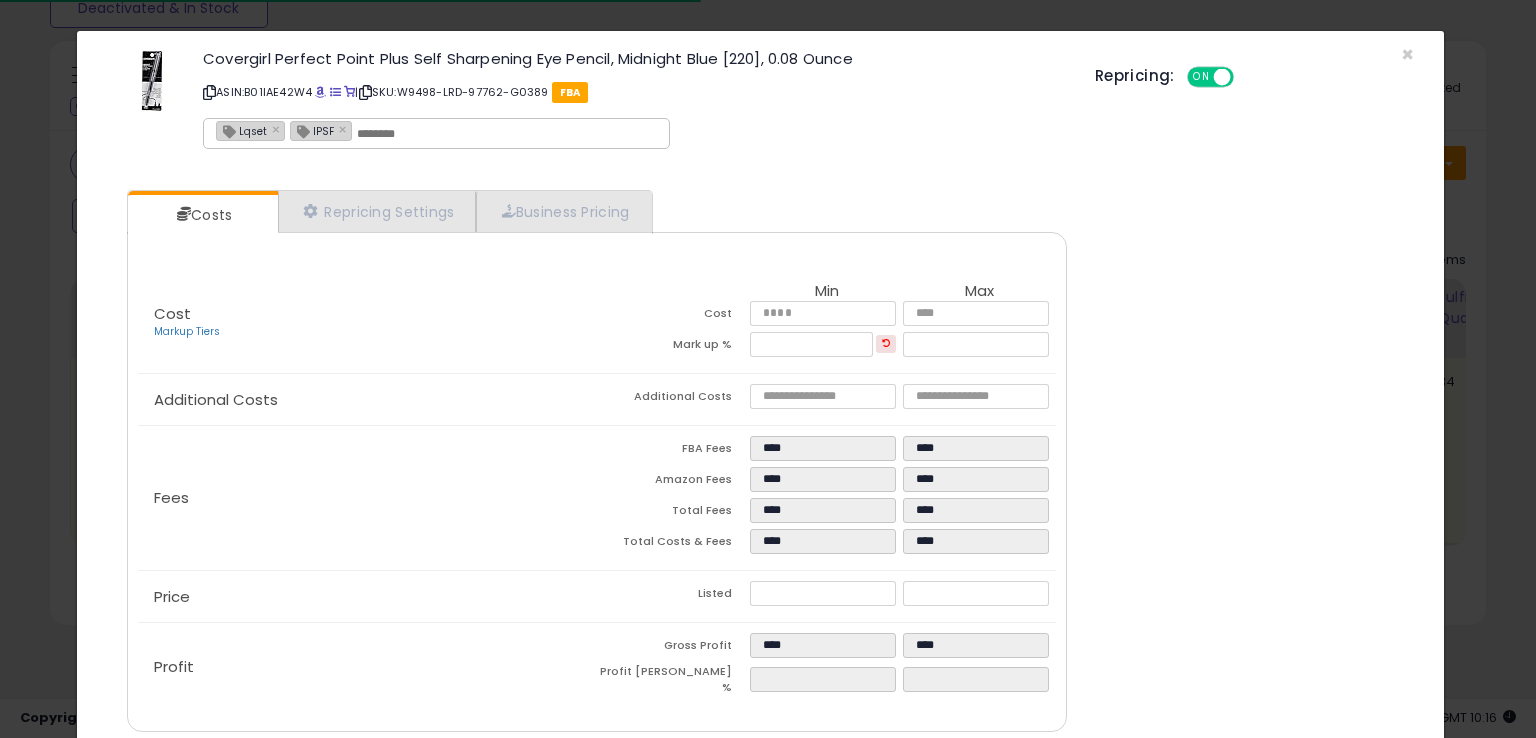 click at bounding box center [507, 134] 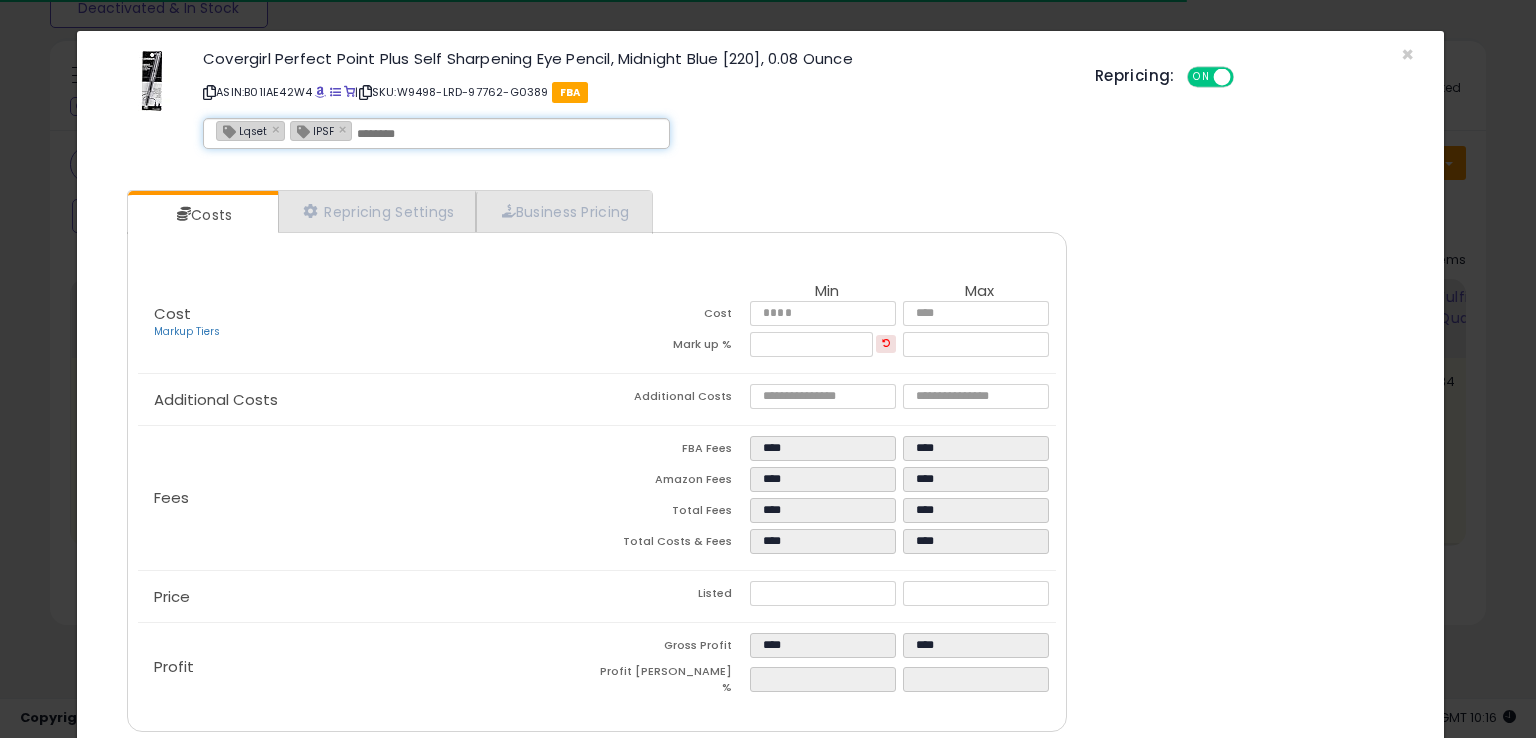 paste on "**********" 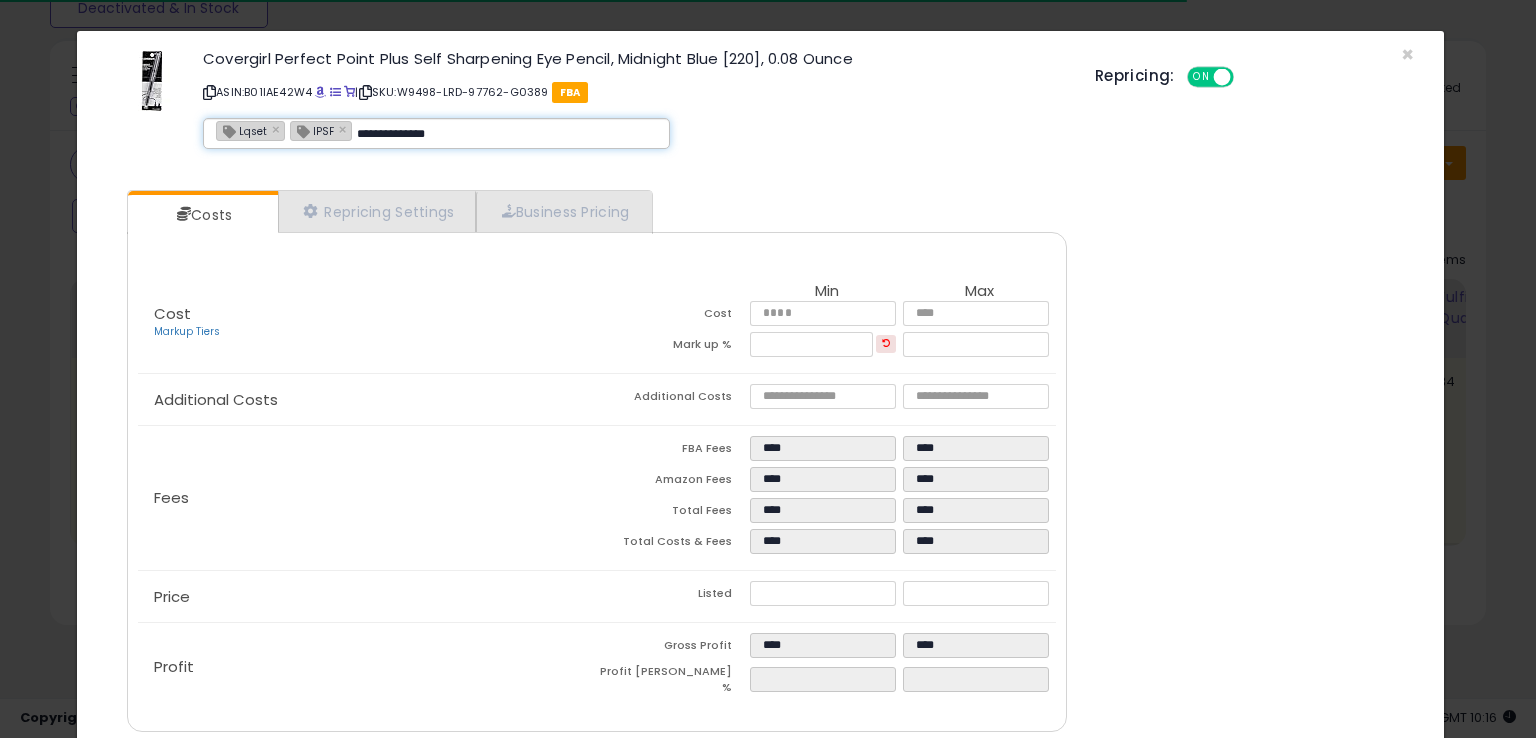 type on "**********" 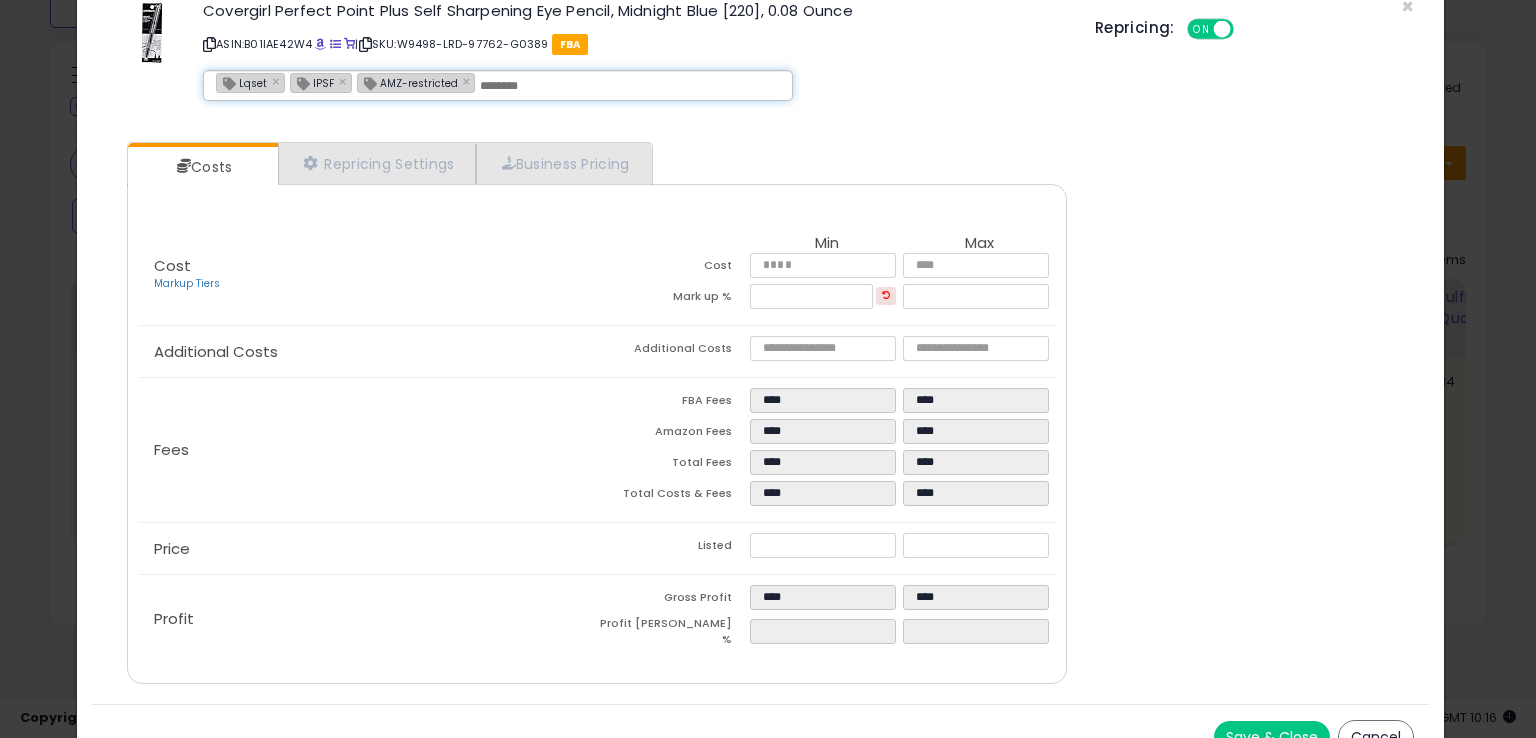 scroll, scrollTop: 71, scrollLeft: 0, axis: vertical 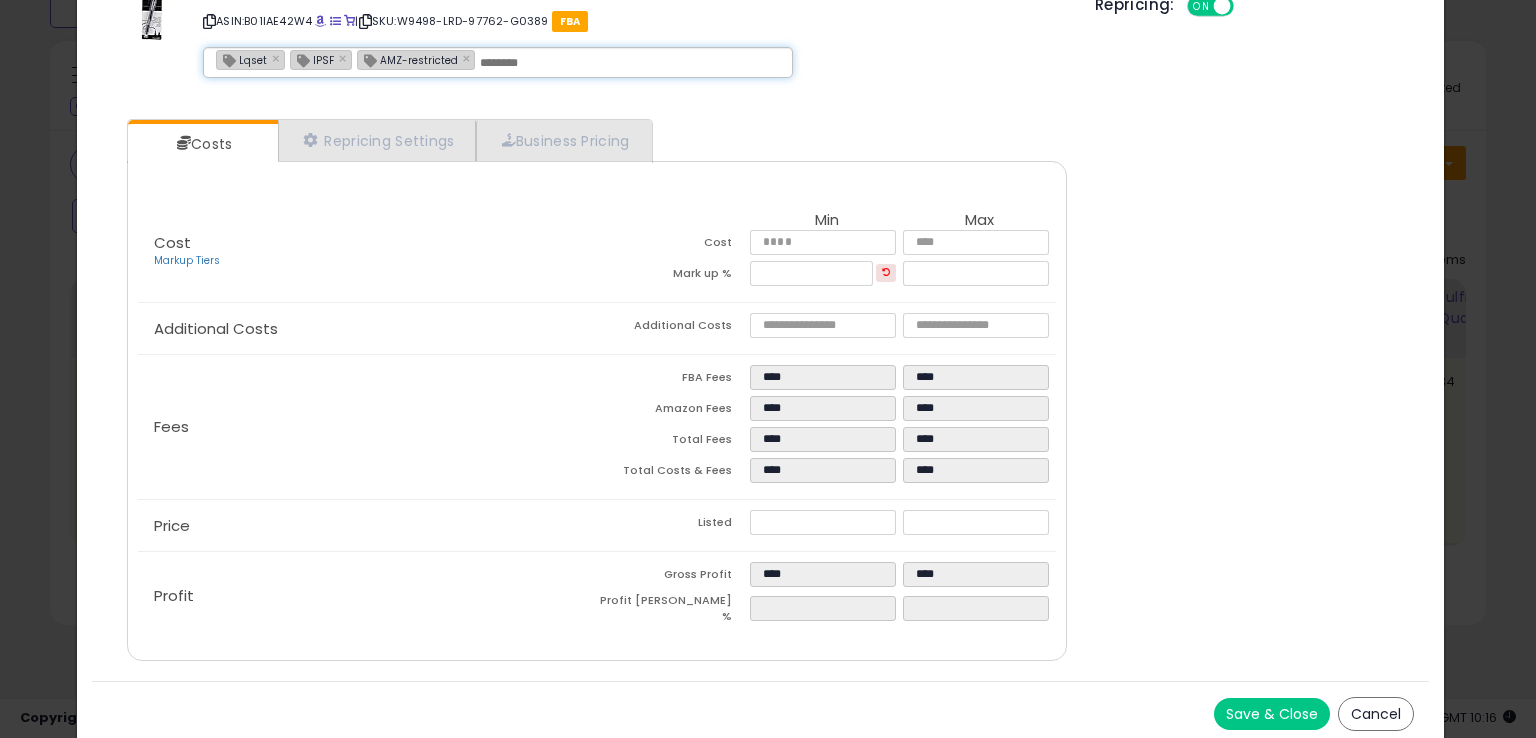 click on "Save & Close" at bounding box center (1272, 714) 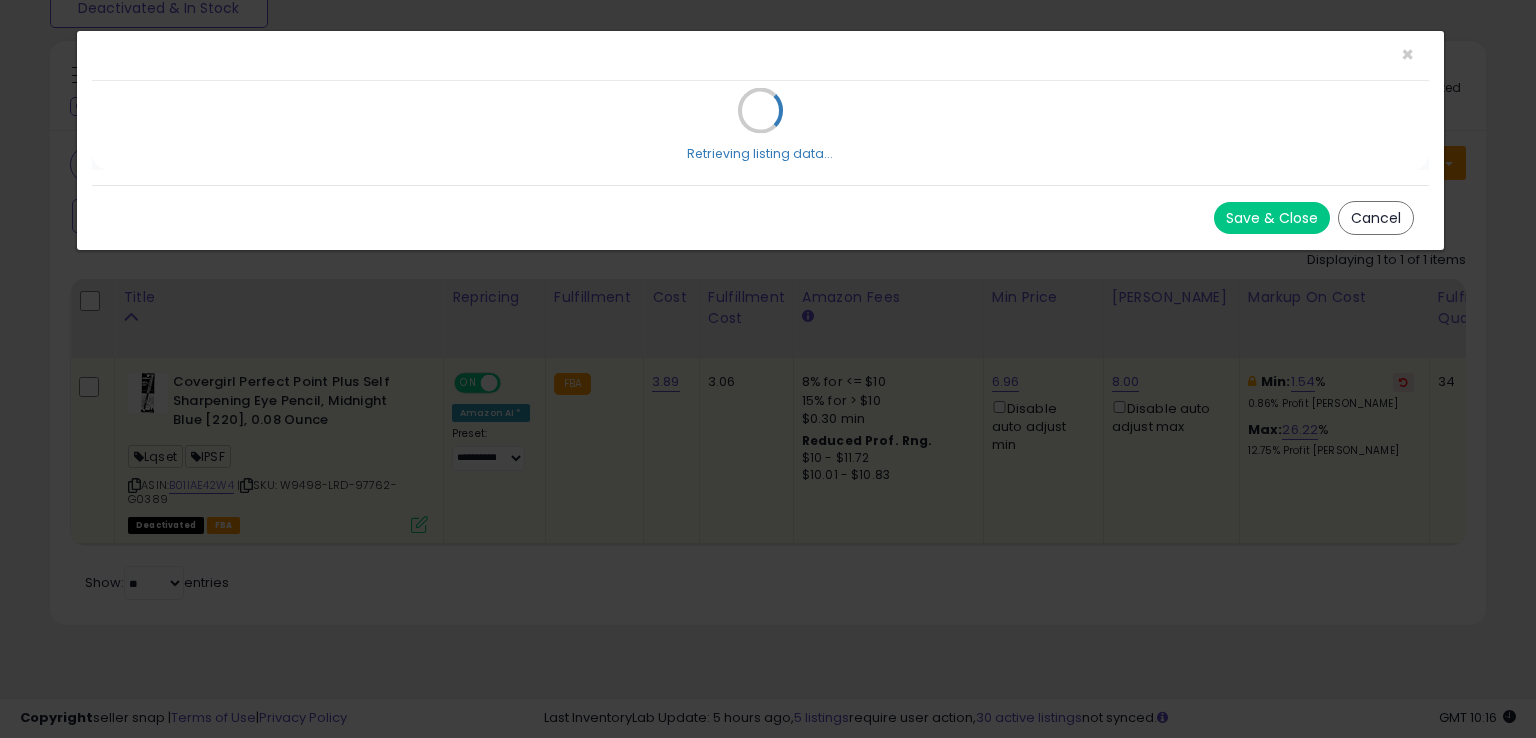 scroll, scrollTop: 0, scrollLeft: 0, axis: both 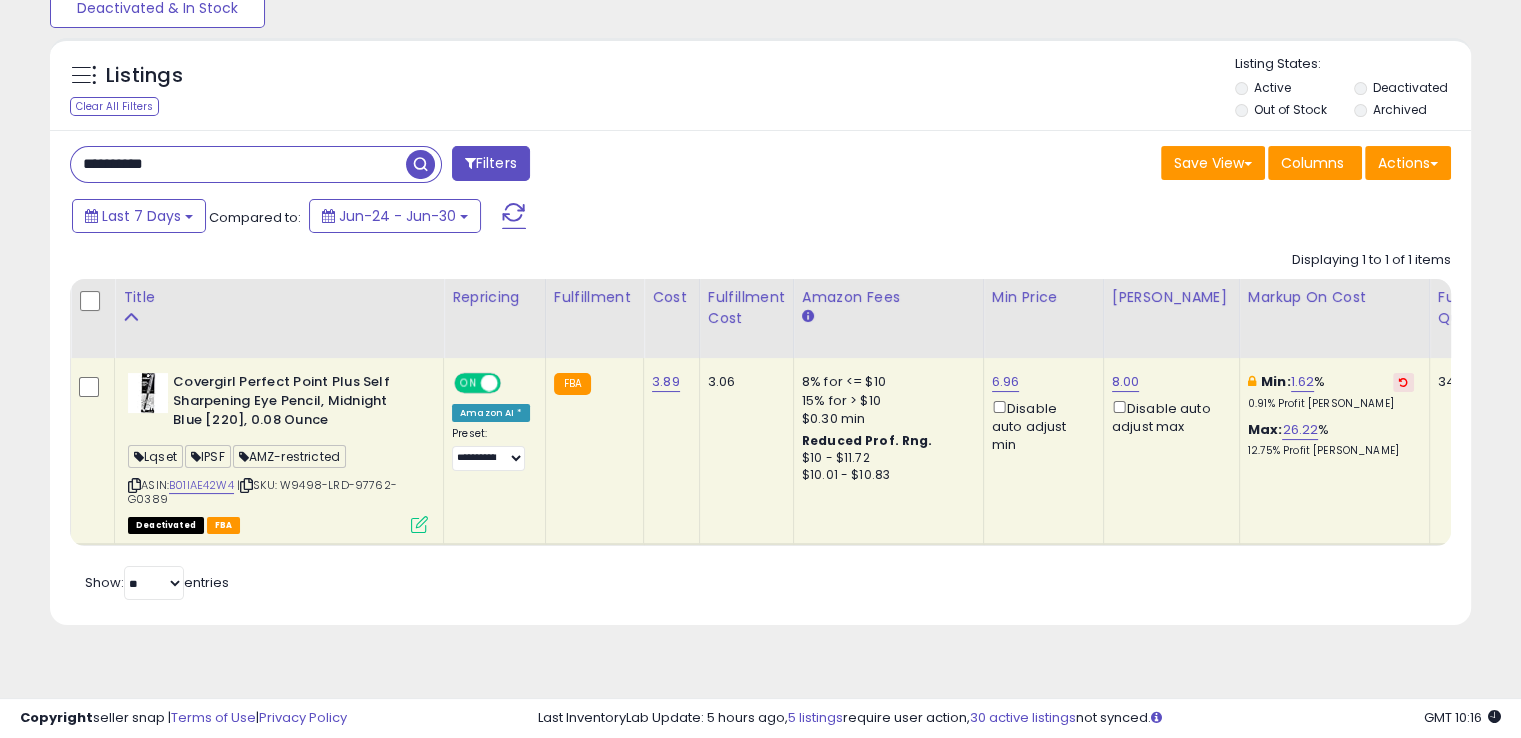 click on "ASIN:  B01IAE42W4    |   SKU: W9498-LRD-97762-G0389 Deactivated FBA" at bounding box center [278, 452] 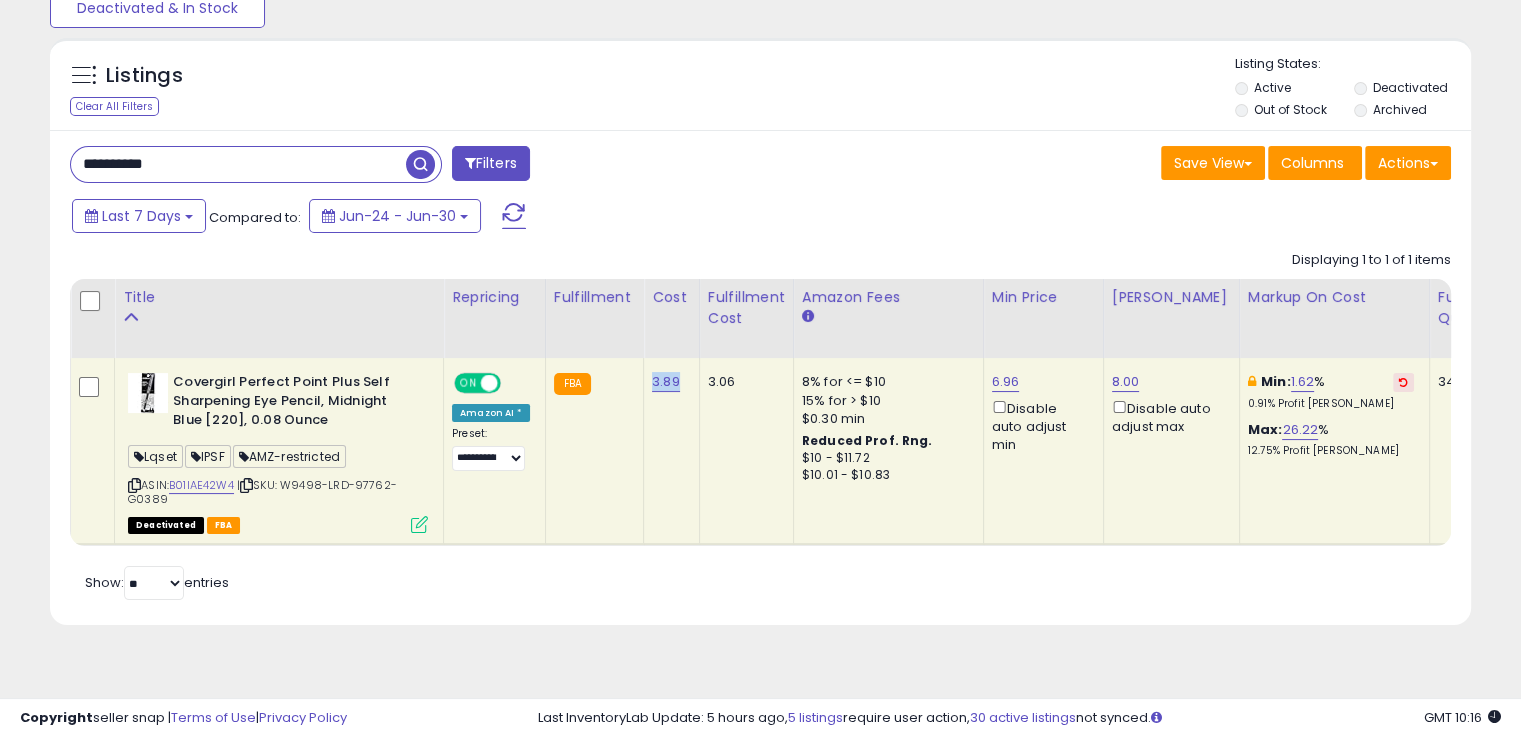drag, startPoint x: 674, startPoint y: 376, endPoint x: 639, endPoint y: 374, distance: 35.057095 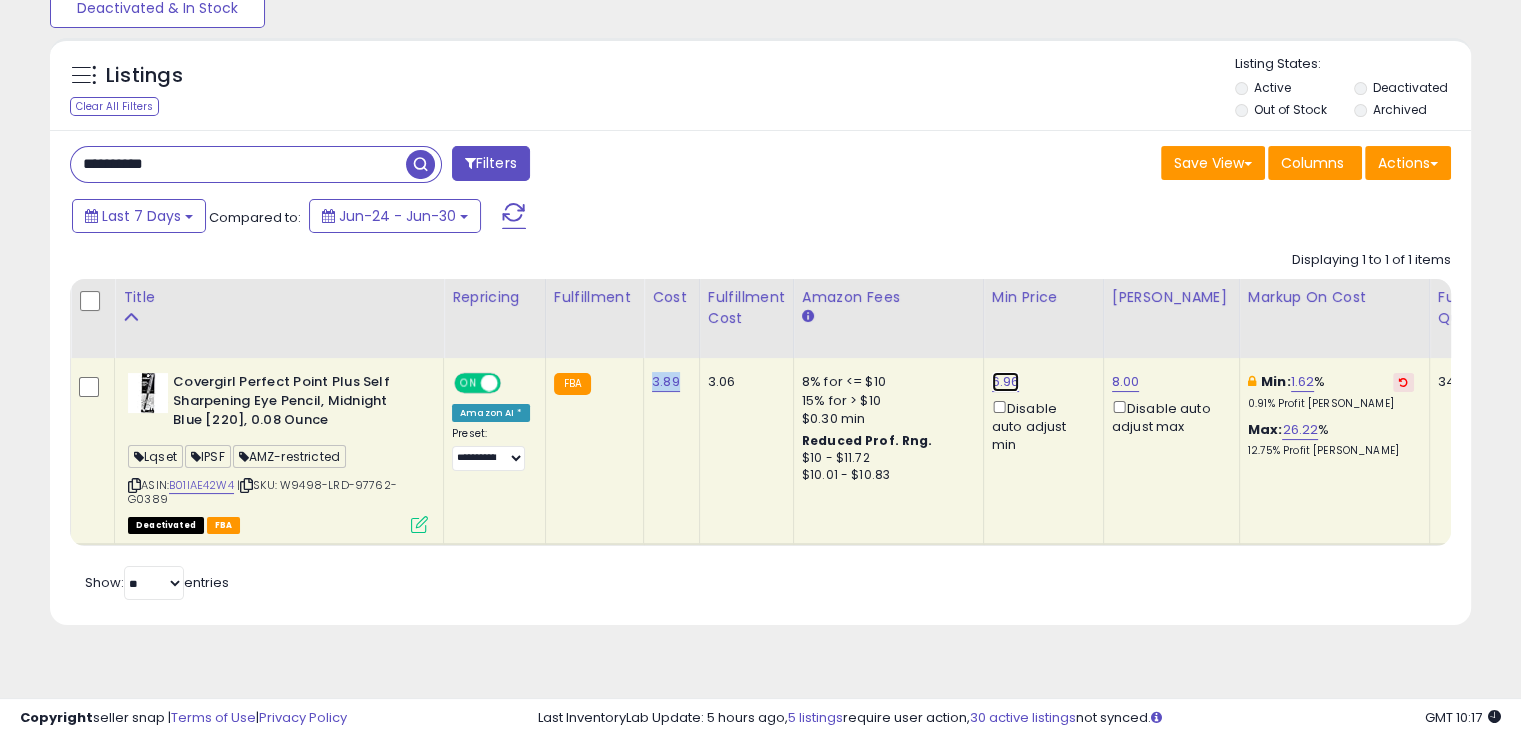 click on "6.96" at bounding box center (1006, 382) 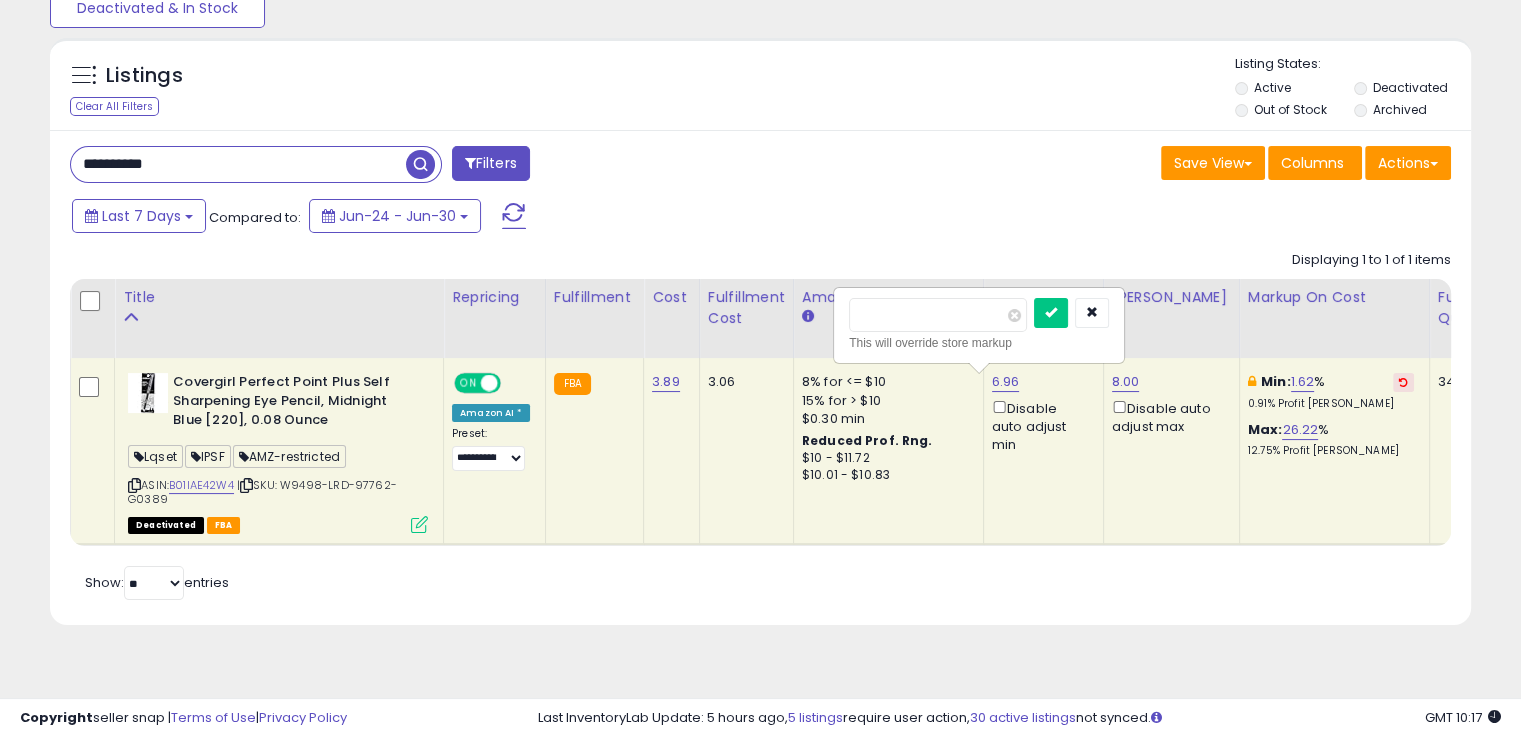 drag, startPoint x: 922, startPoint y: 317, endPoint x: 845, endPoint y: 321, distance: 77.10383 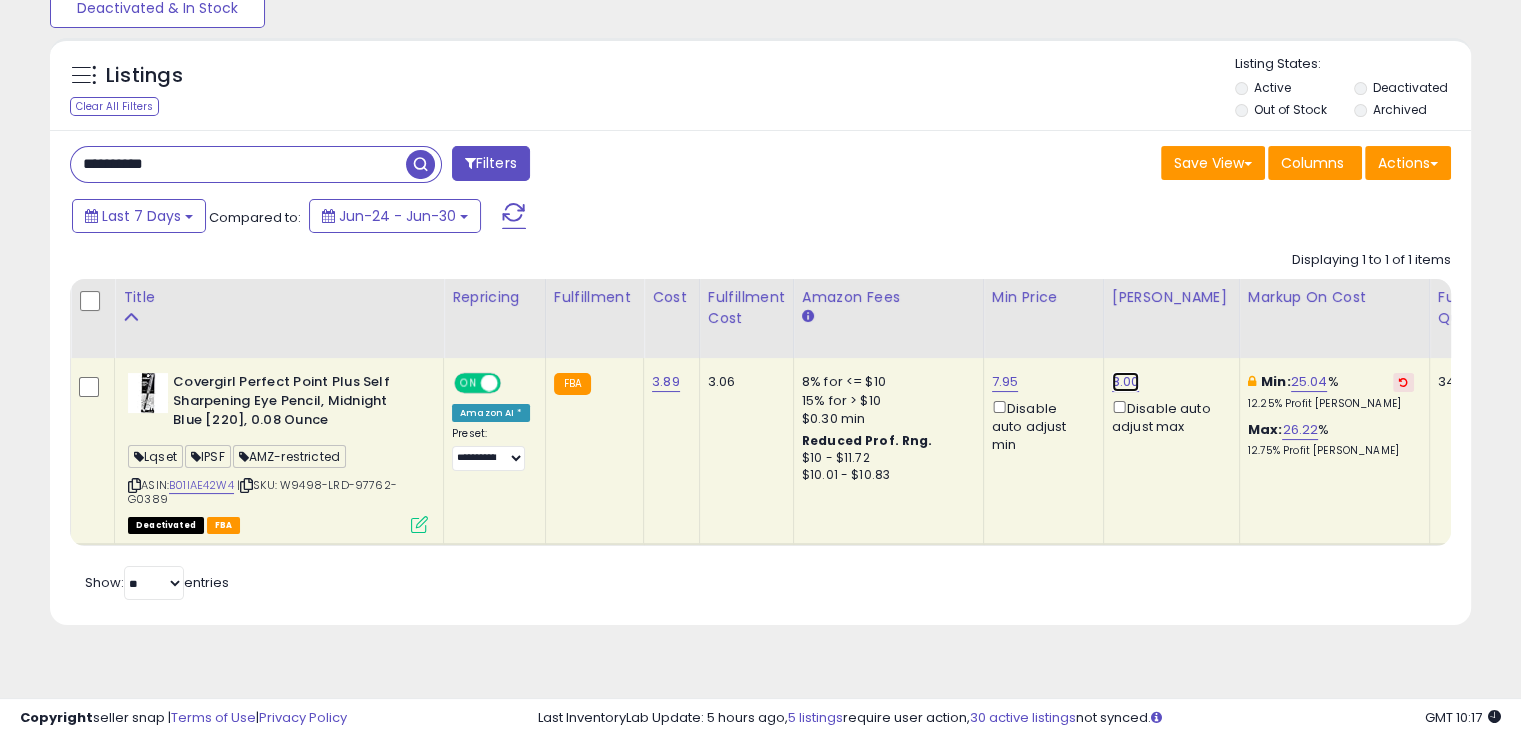 click on "8.00" at bounding box center (1126, 382) 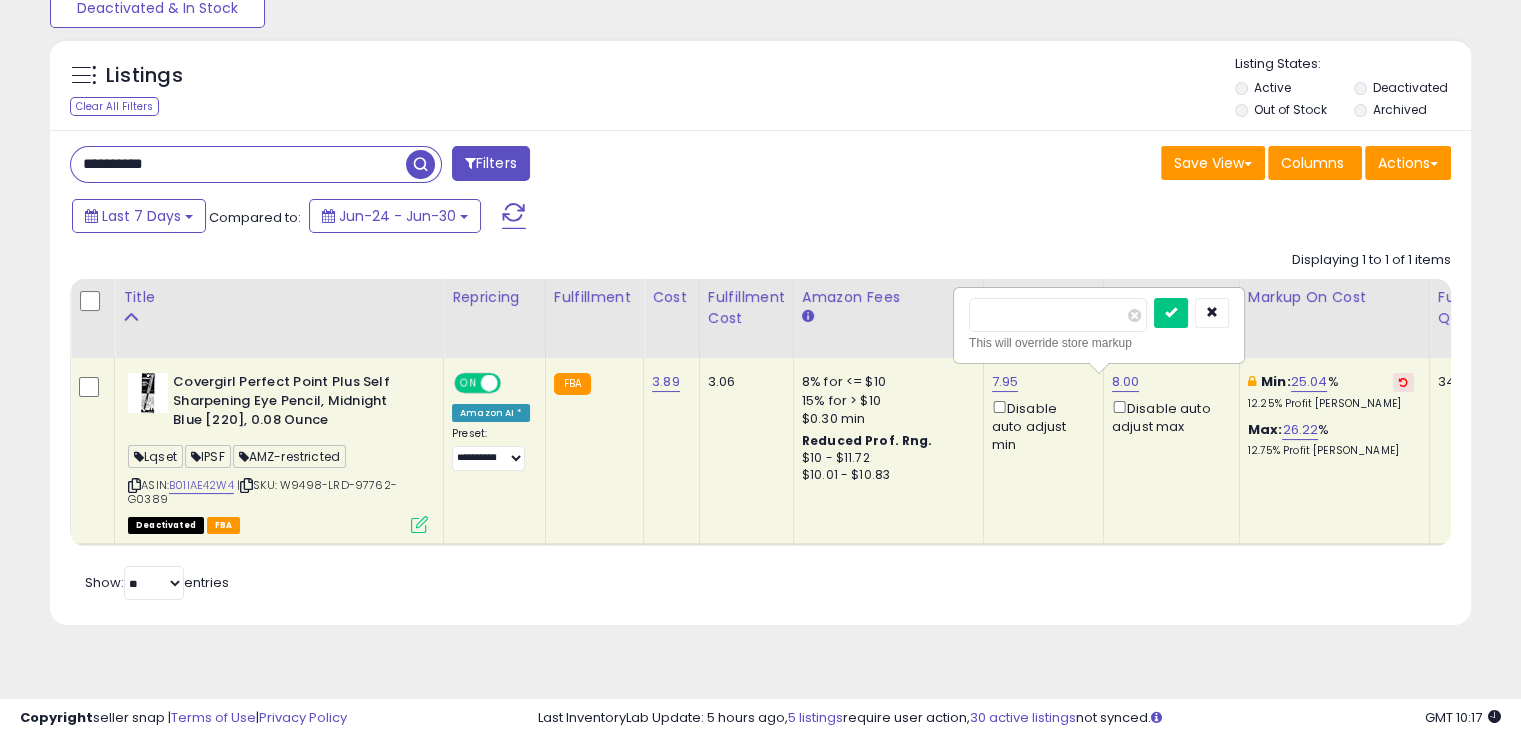 drag, startPoint x: 1002, startPoint y: 97, endPoint x: 1002, endPoint y: 111, distance: 14 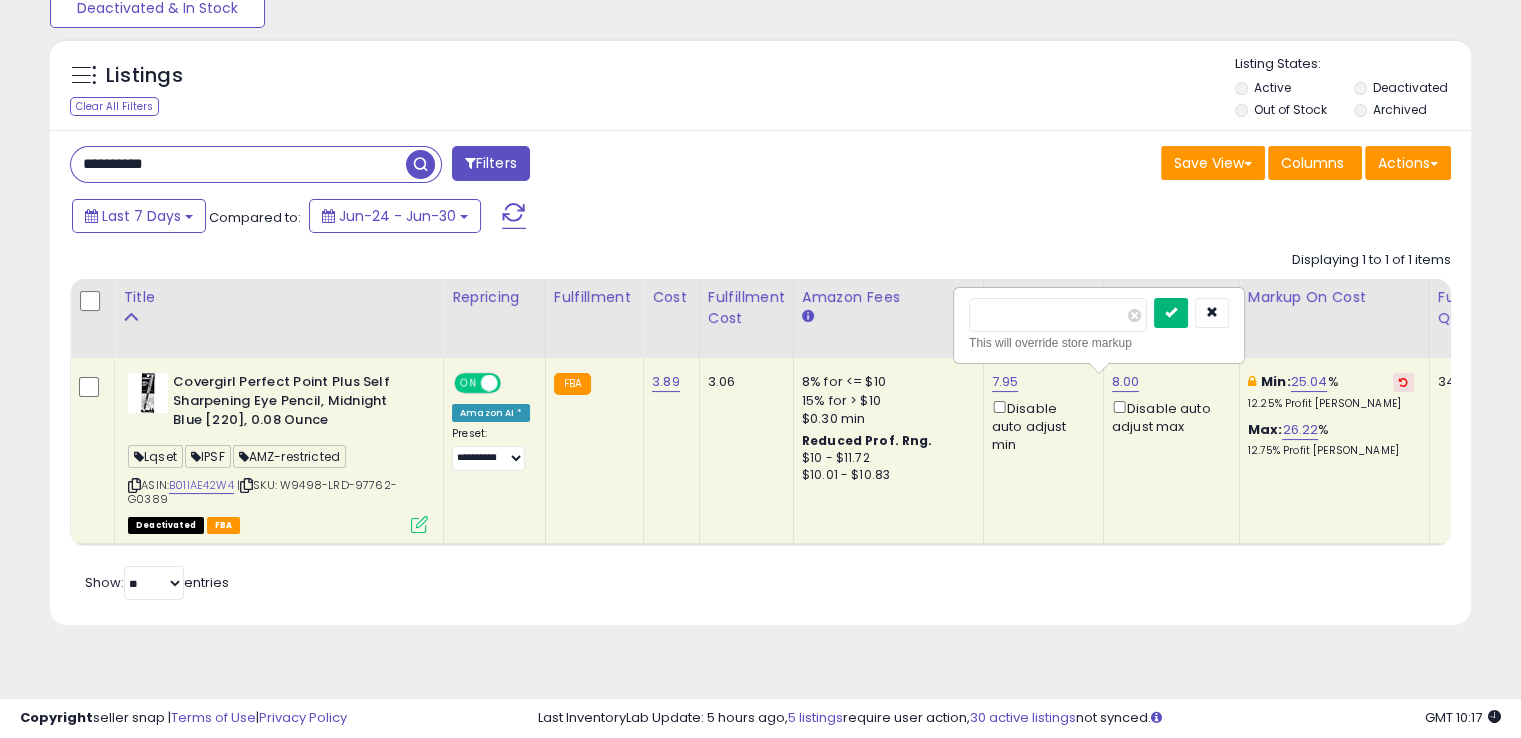 click at bounding box center (1171, 312) 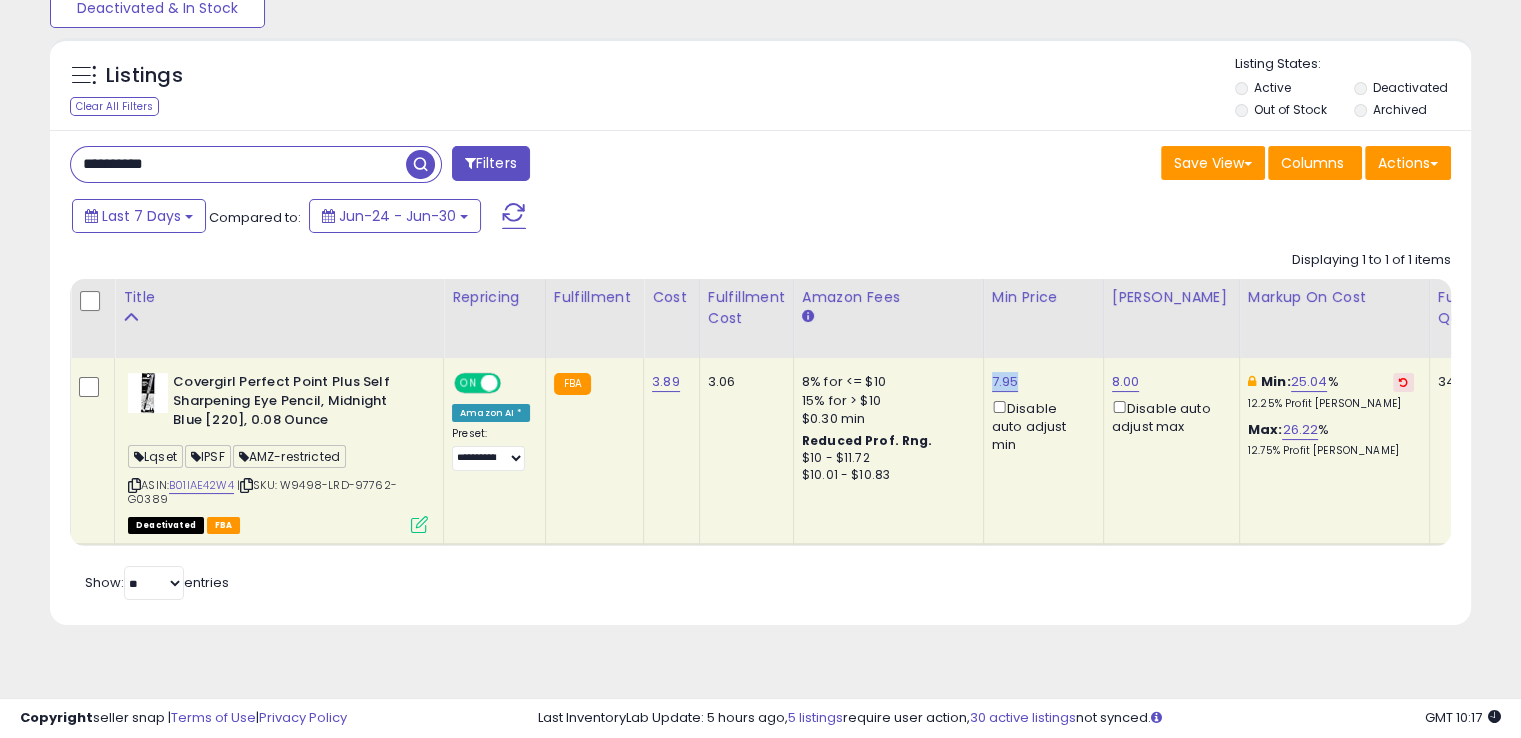 drag, startPoint x: 1022, startPoint y: 376, endPoint x: 1002, endPoint y: 379, distance: 20.22375 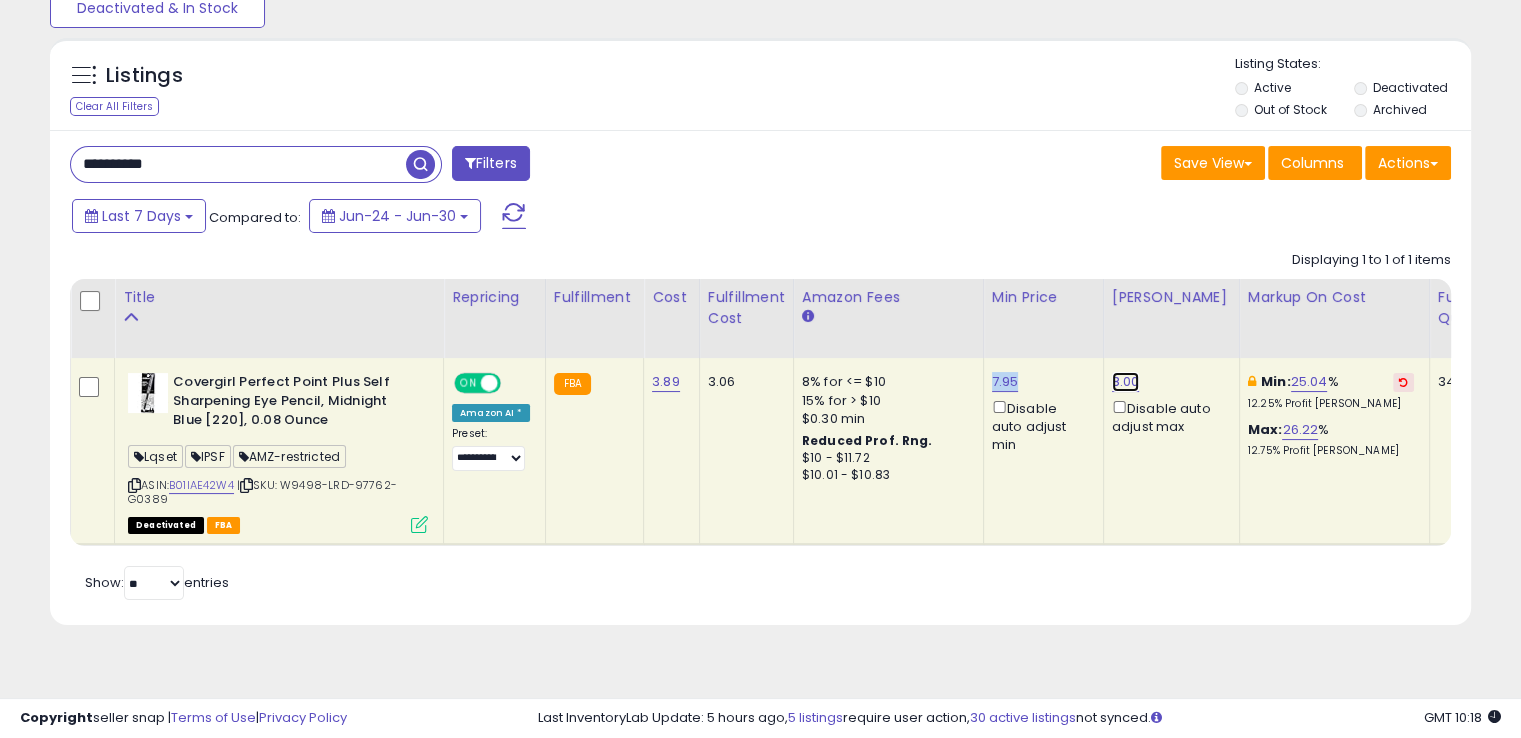 click on "8.00" at bounding box center [1126, 382] 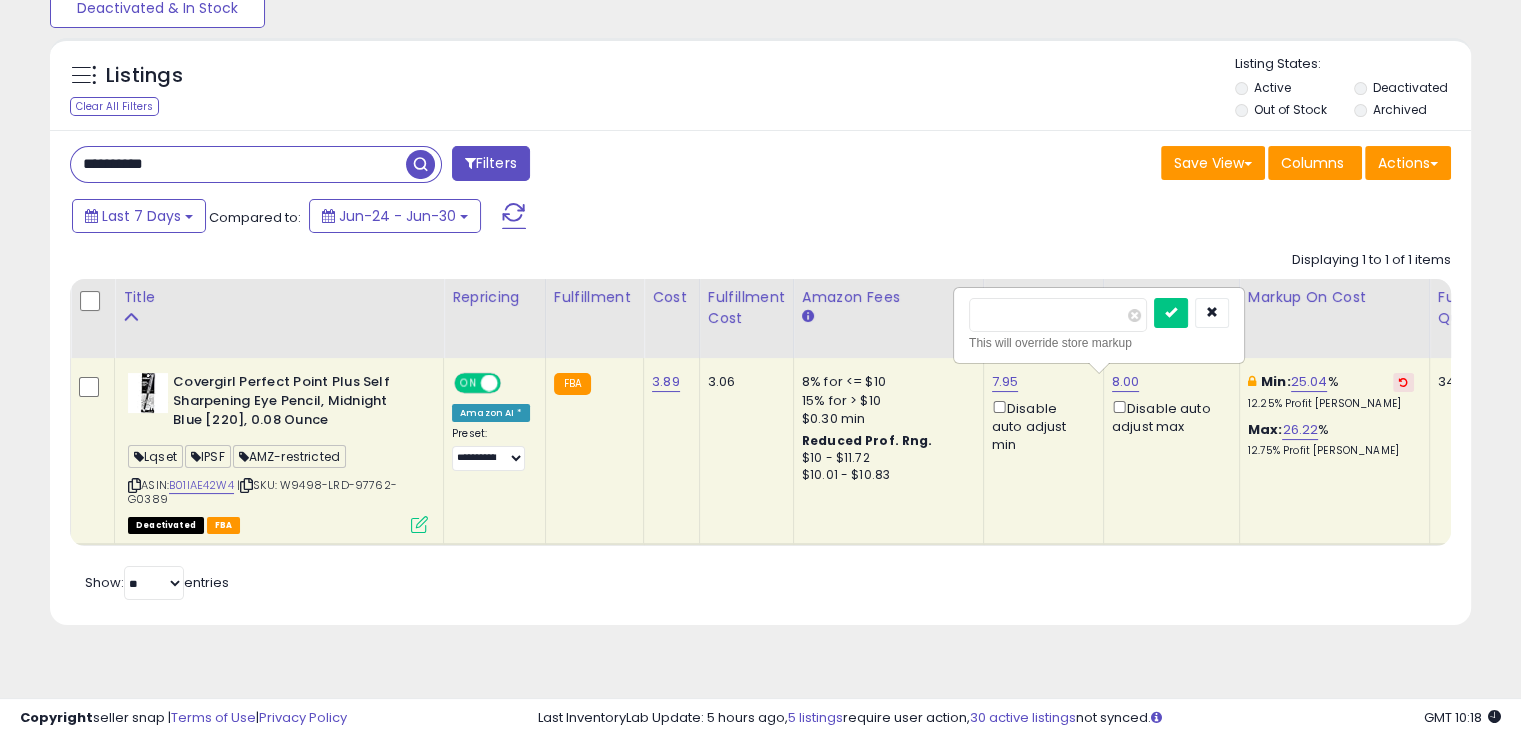 type on "***" 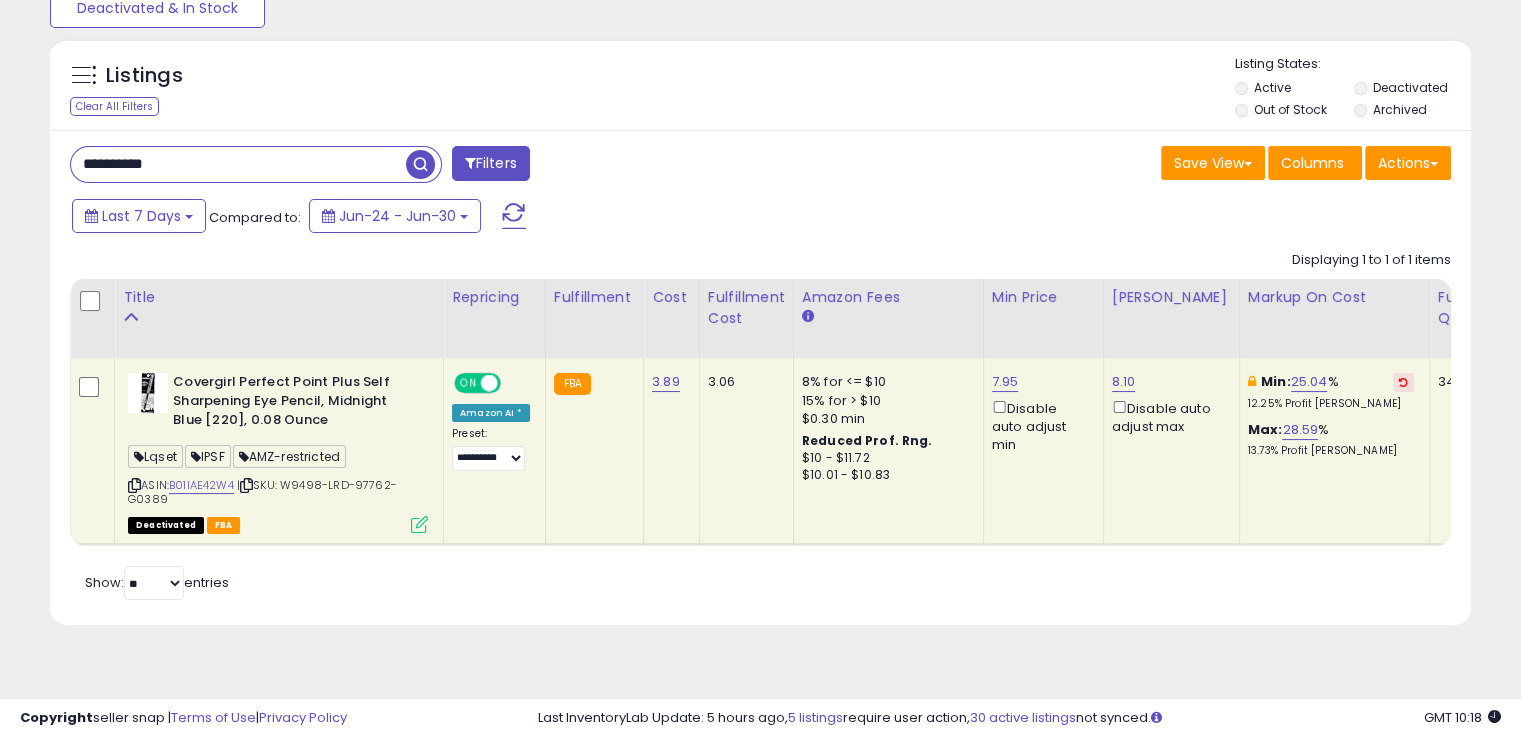 click on "**********" at bounding box center [238, 164] 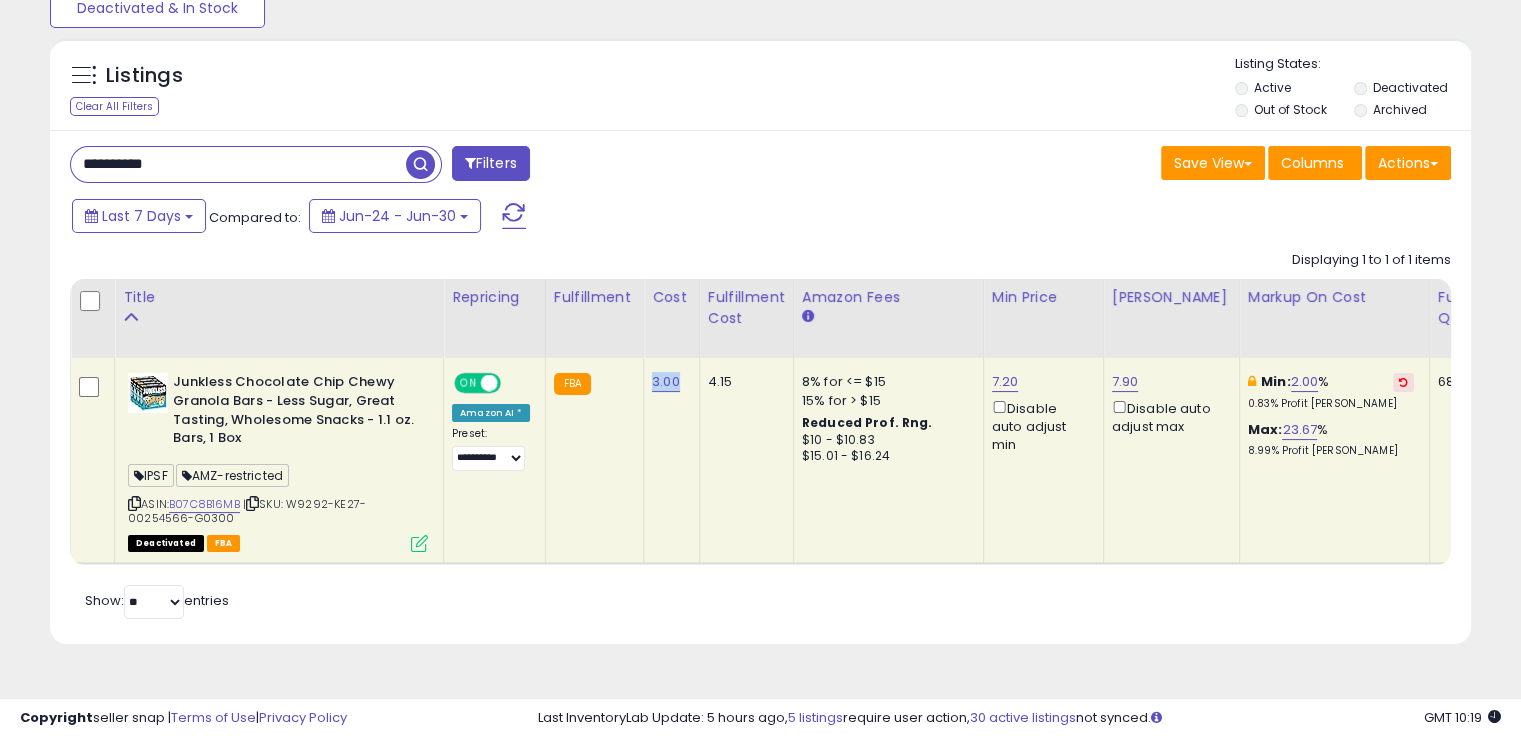 drag, startPoint x: 675, startPoint y: 377, endPoint x: 644, endPoint y: 377, distance: 31 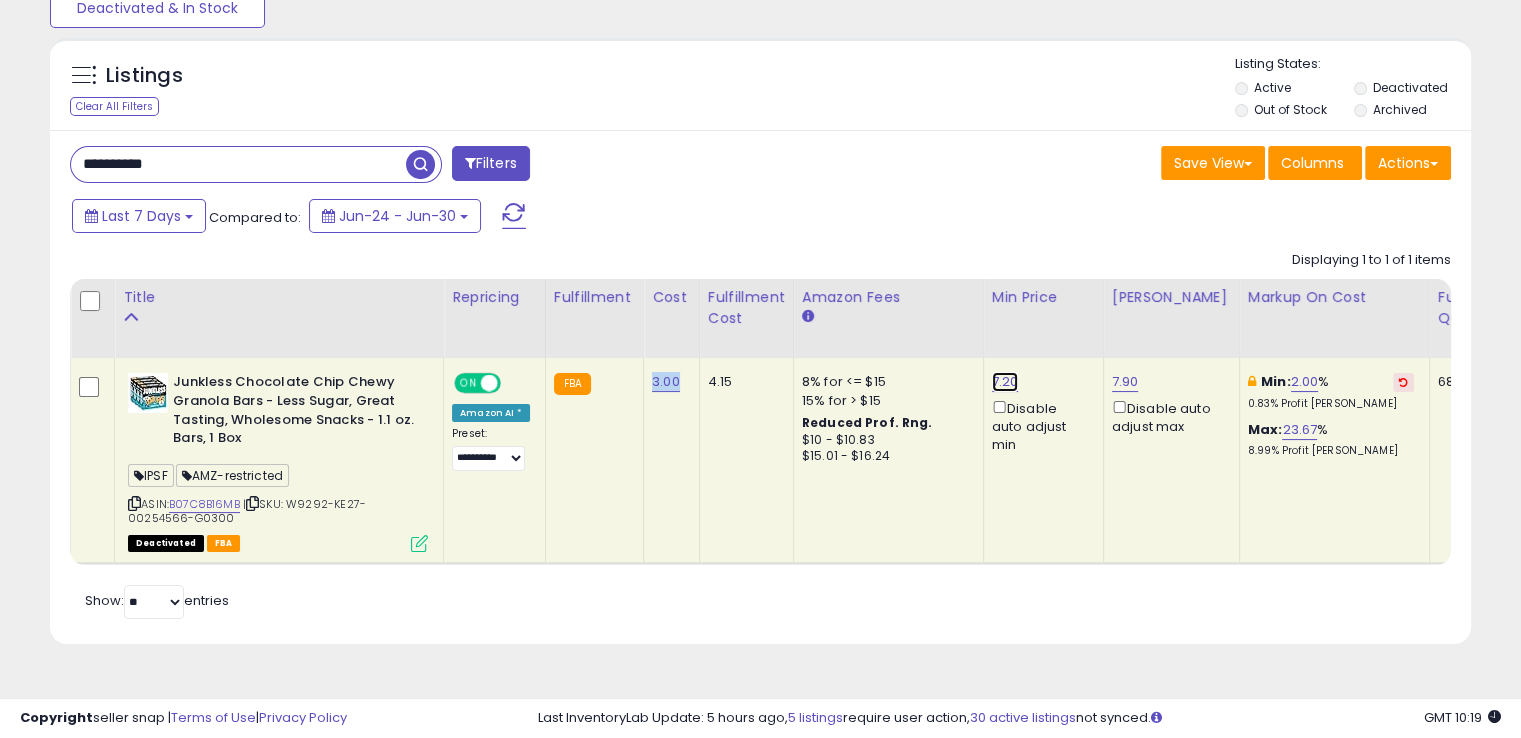click on "7.20" at bounding box center (1005, 382) 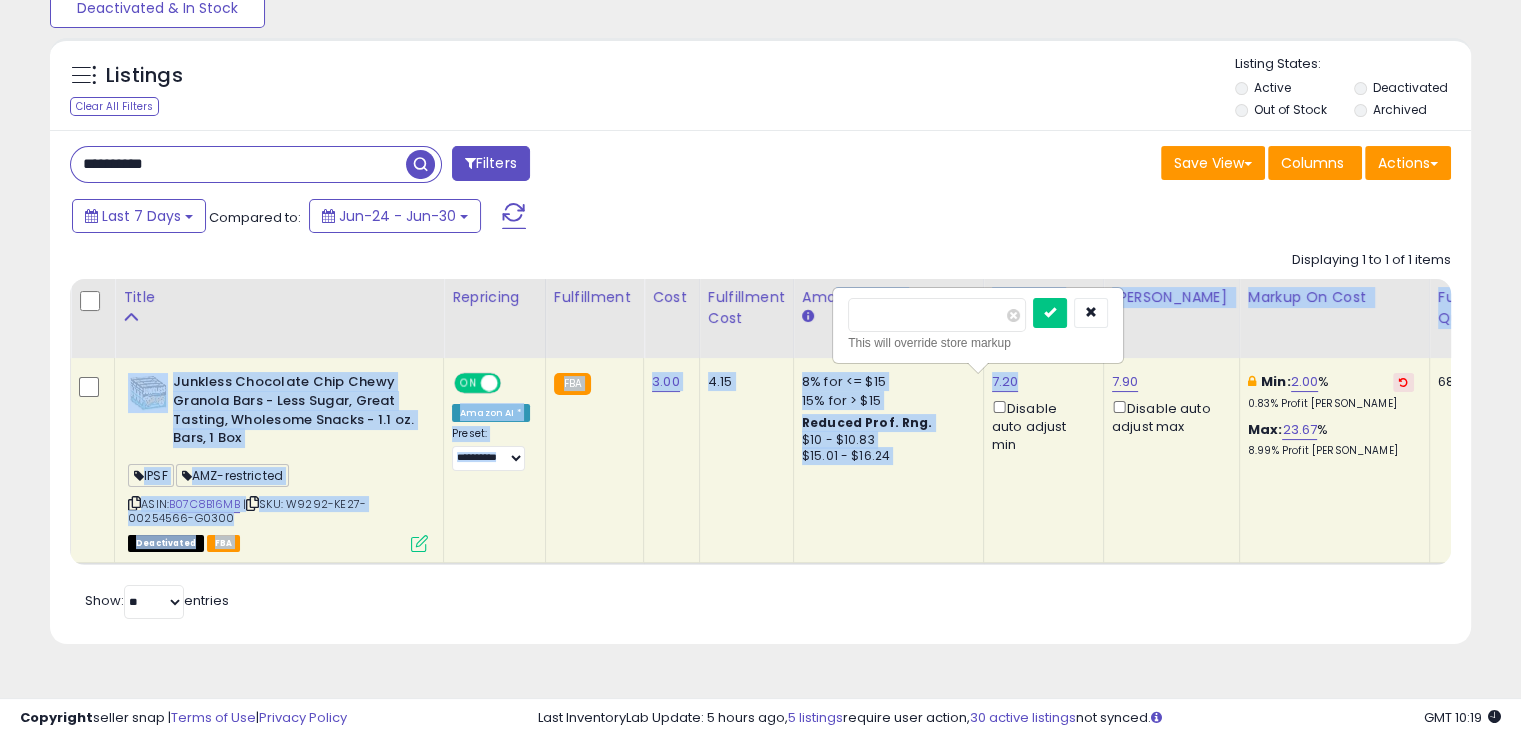 drag, startPoint x: 916, startPoint y: 295, endPoint x: 822, endPoint y: 313, distance: 95.707886 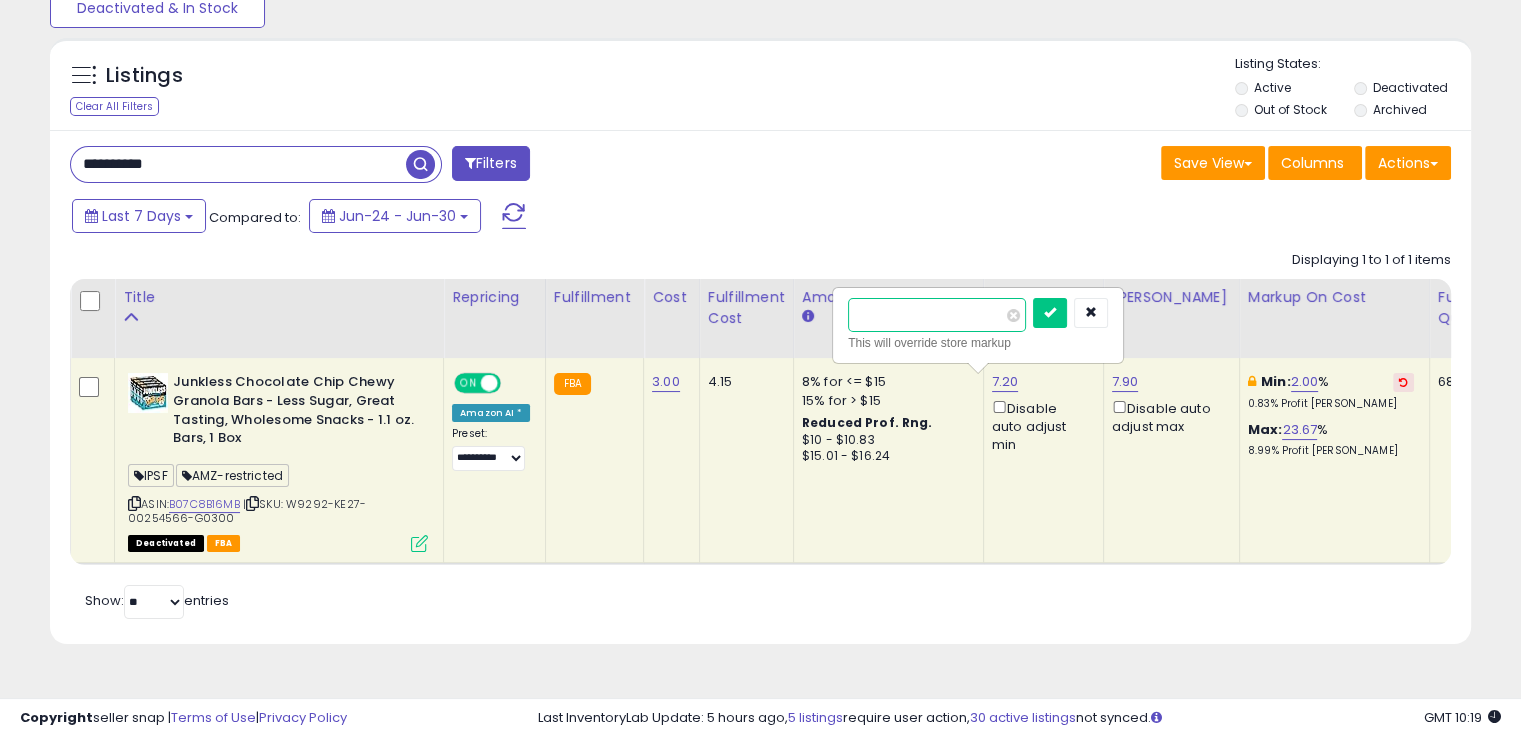 drag, startPoint x: 893, startPoint y: 305, endPoint x: 850, endPoint y: 321, distance: 45.88028 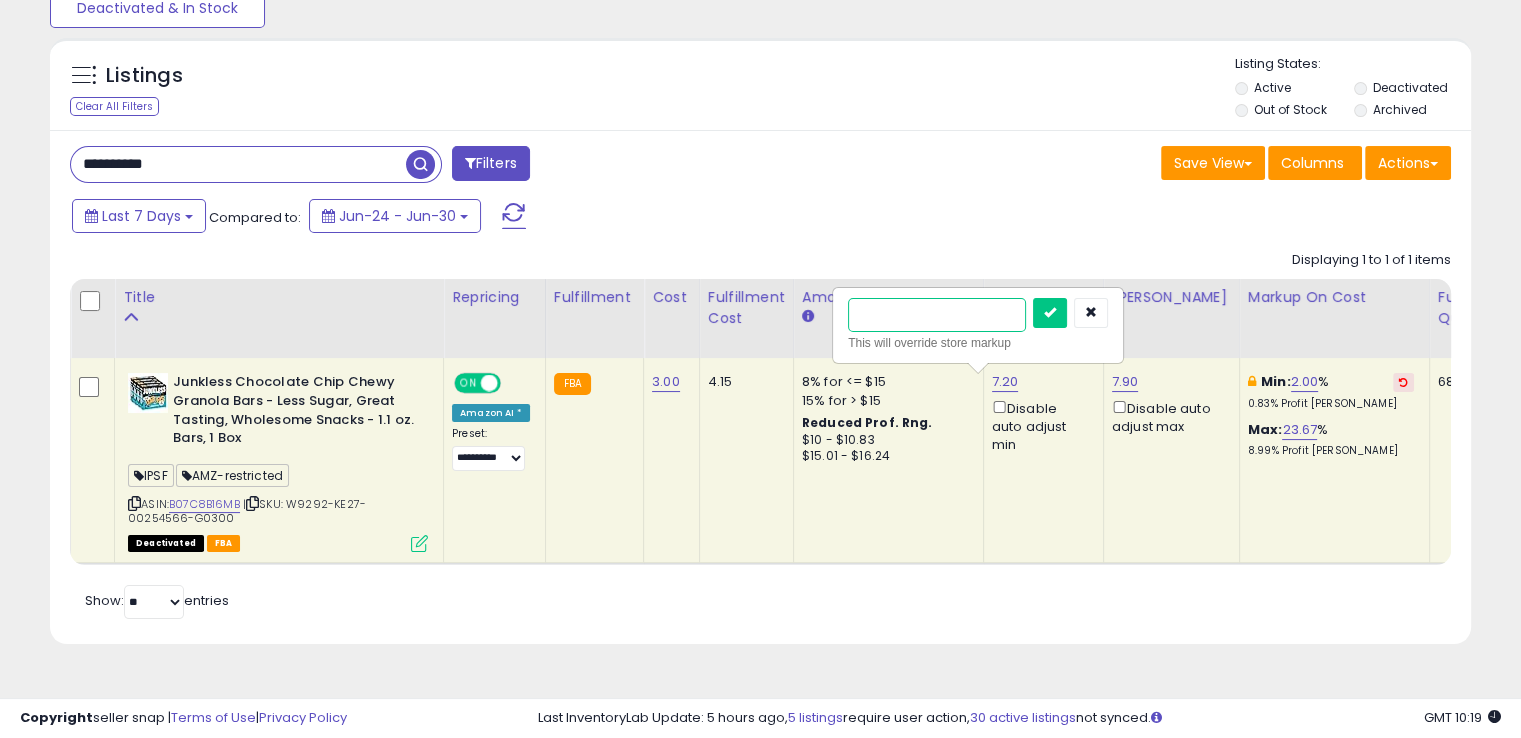 type on "****" 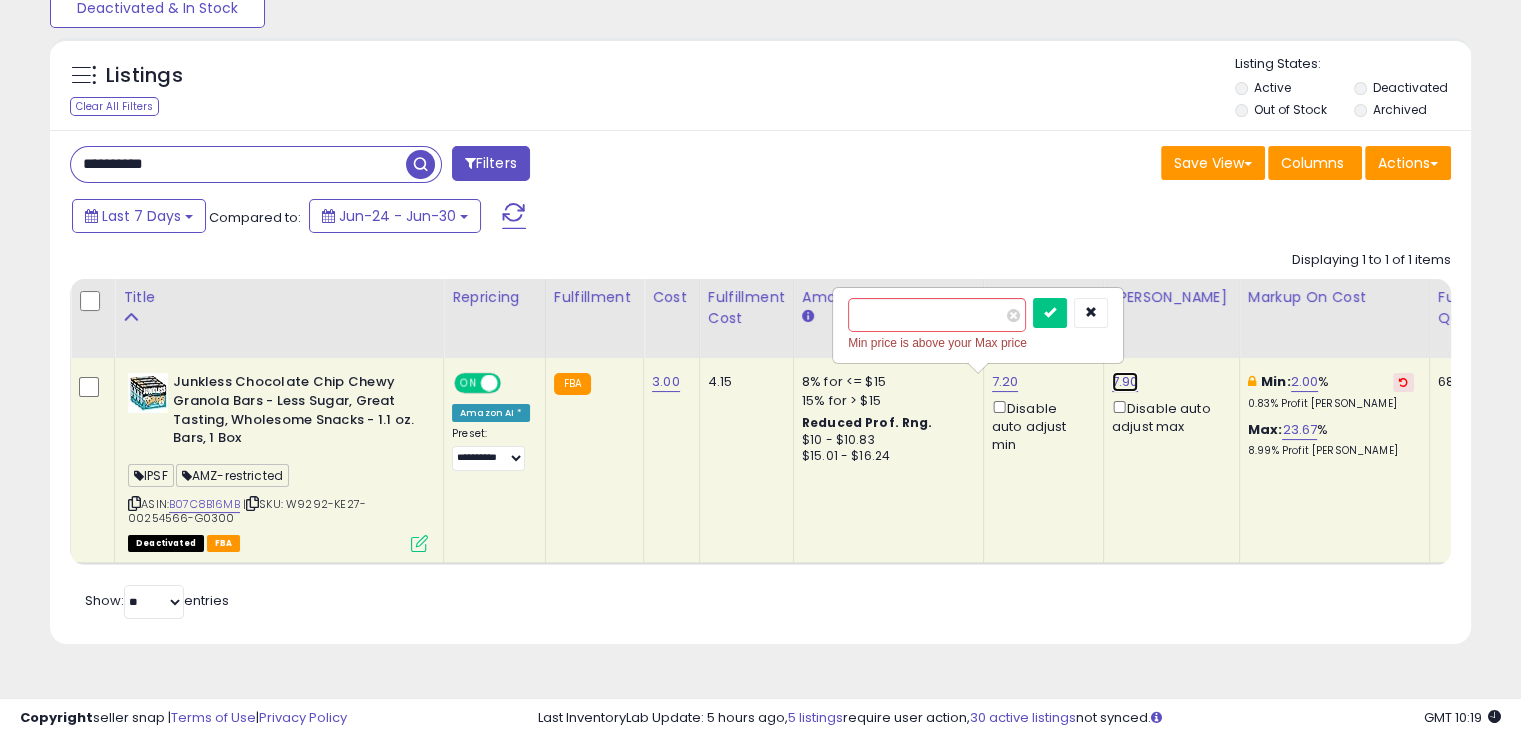 drag, startPoint x: 1113, startPoint y: 376, endPoint x: 1102, endPoint y: 376, distance: 11 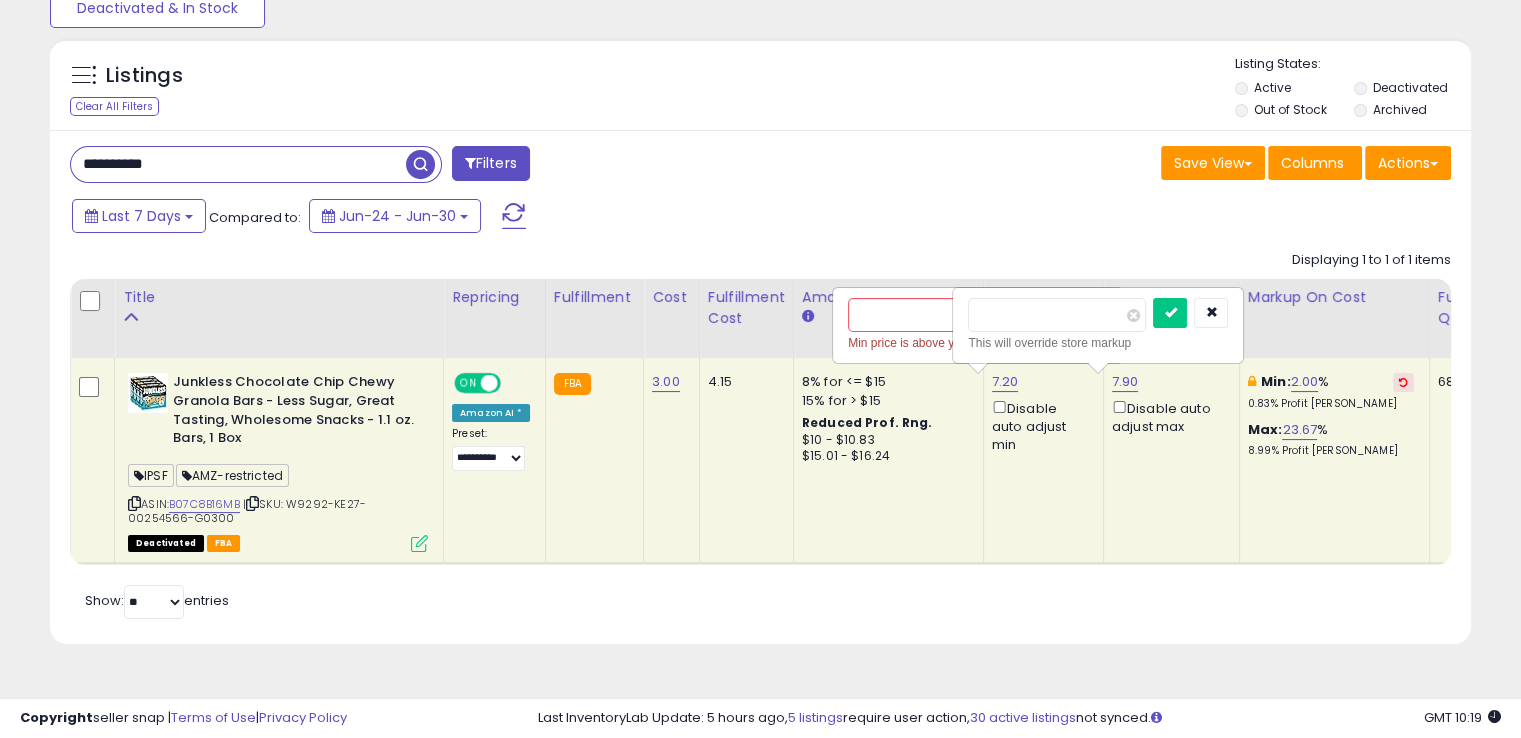 drag, startPoint x: 1001, startPoint y: 317, endPoint x: 864, endPoint y: 276, distance: 143.0035 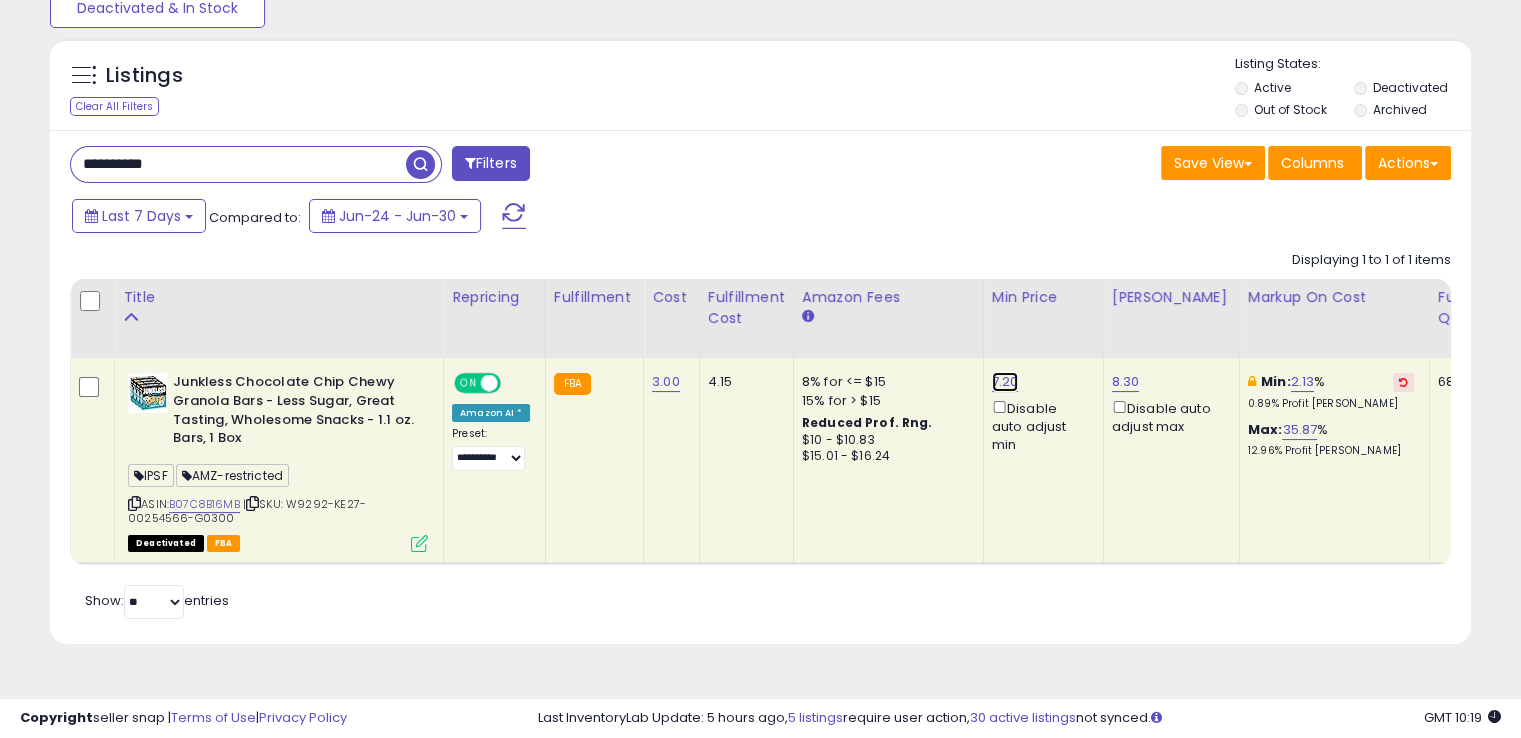 click on "7.20" at bounding box center [1005, 382] 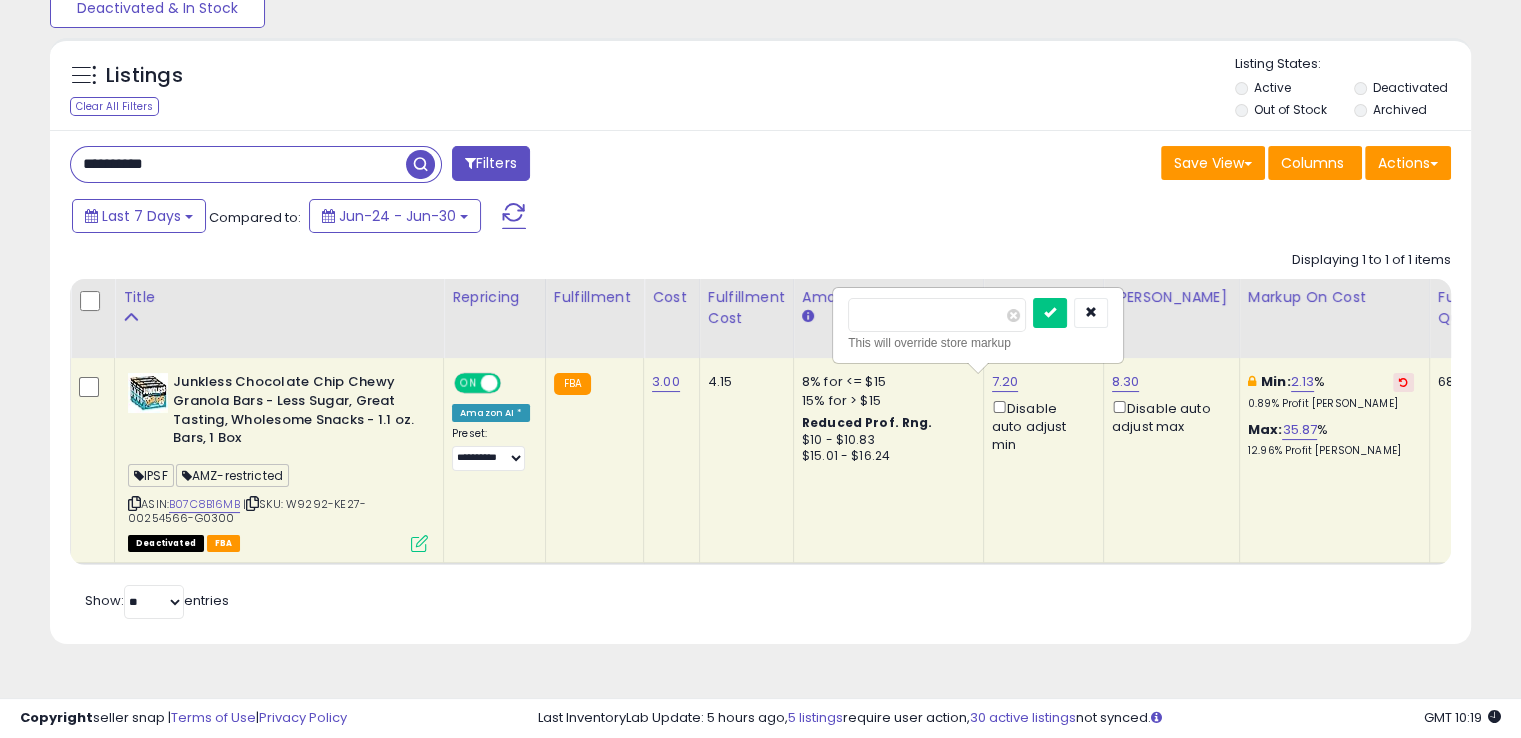 drag, startPoint x: 920, startPoint y: 317, endPoint x: 828, endPoint y: 322, distance: 92.13577 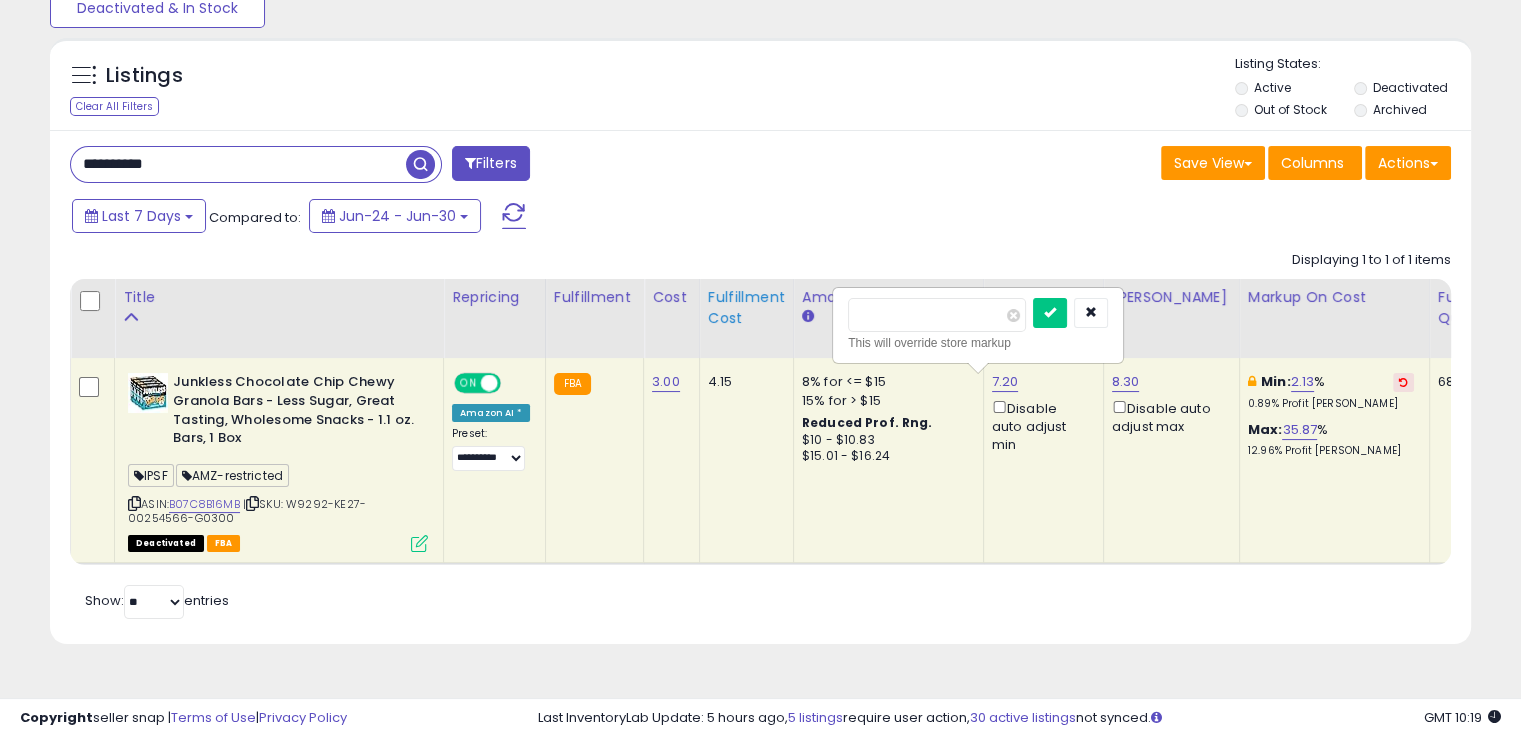 type on "*" 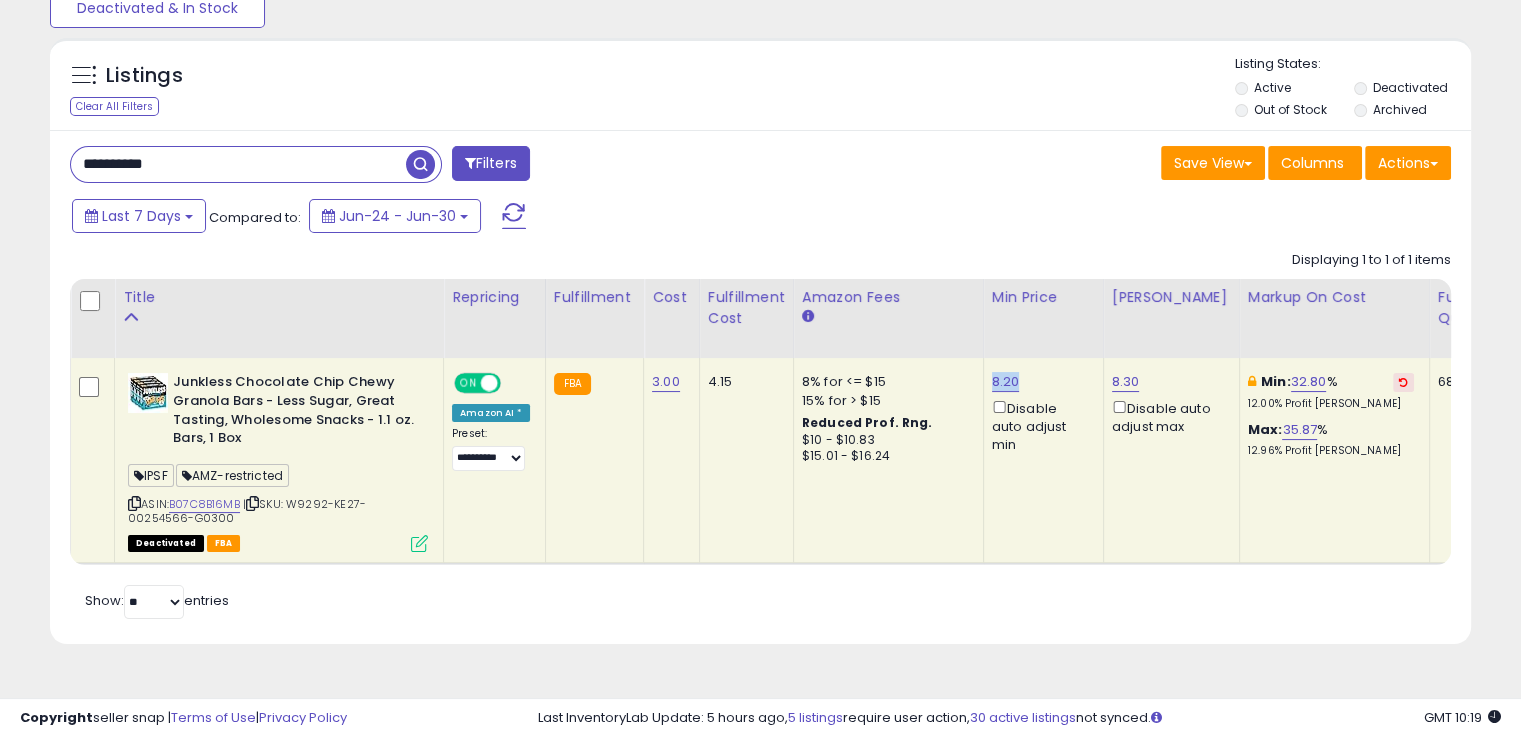 drag, startPoint x: 1015, startPoint y: 381, endPoint x: 981, endPoint y: 371, distance: 35.44009 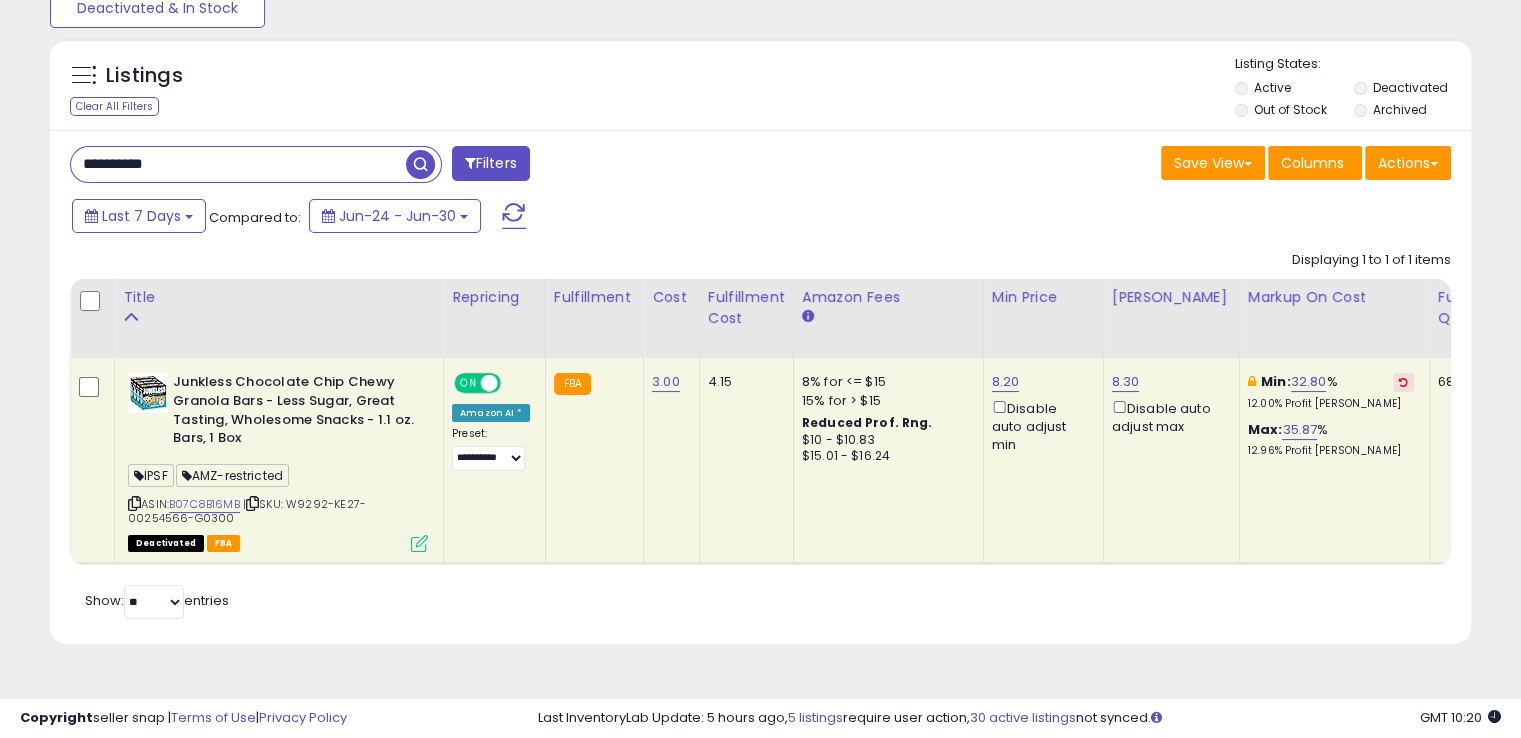 click on "**********" at bounding box center [238, 164] 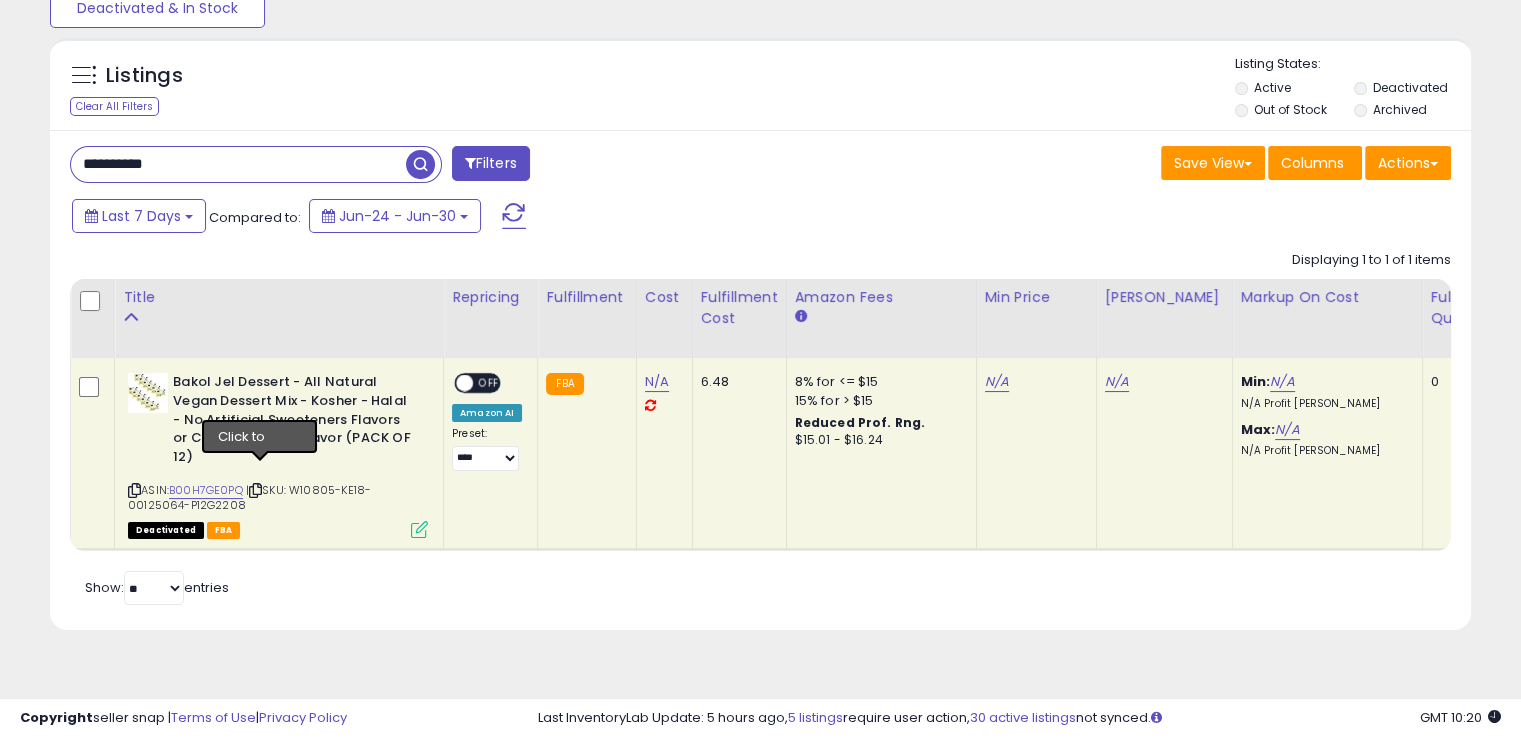 click at bounding box center (255, 490) 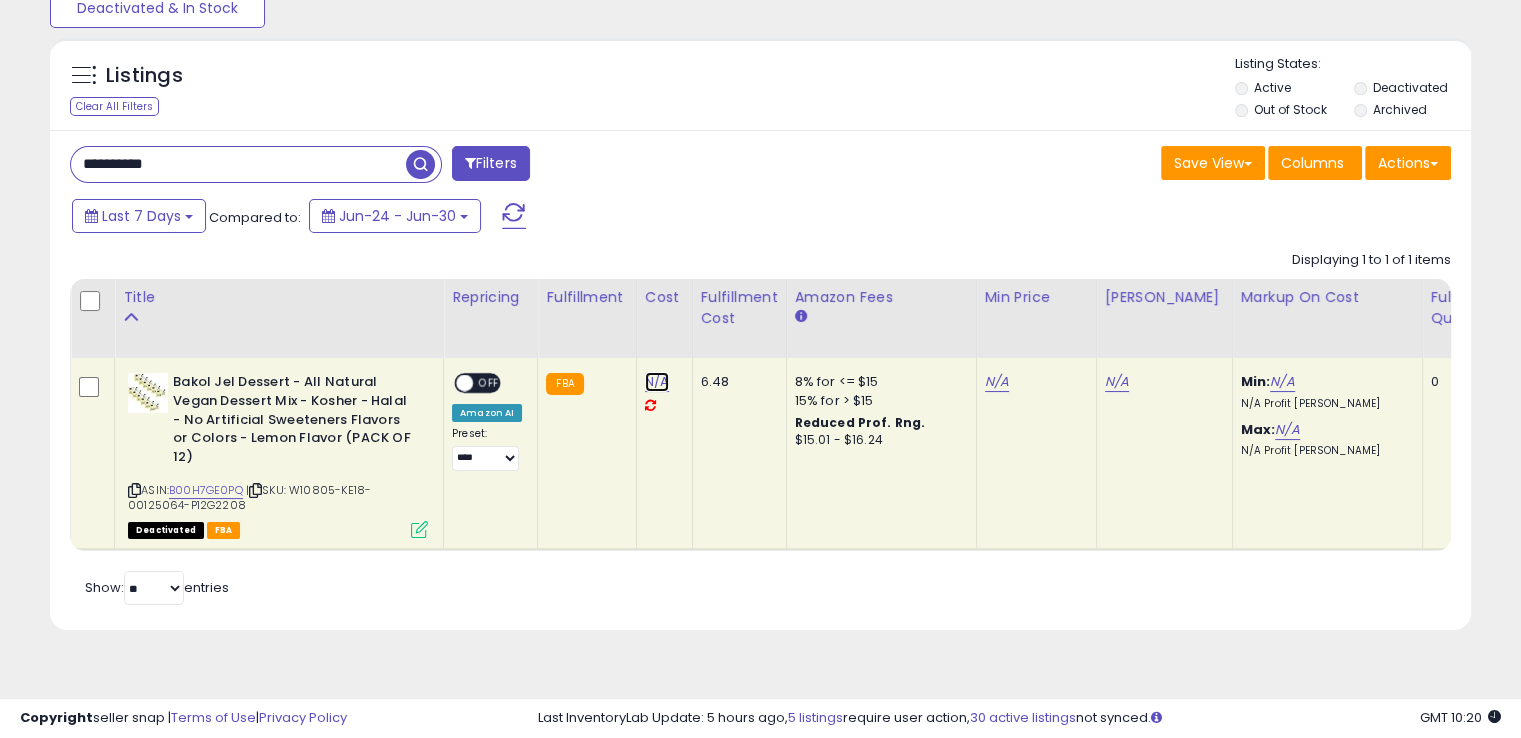 click on "N/A" at bounding box center [657, 382] 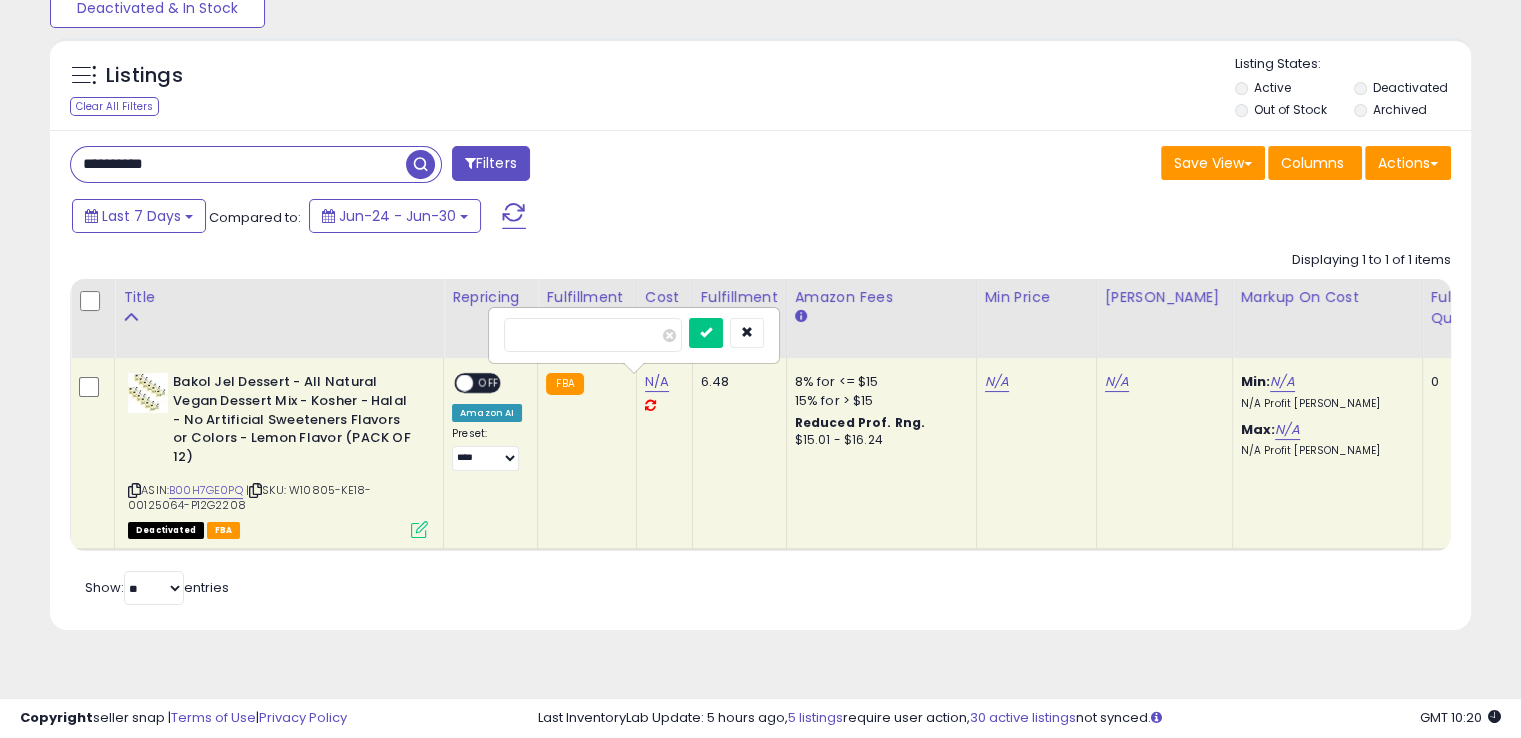 type on "**" 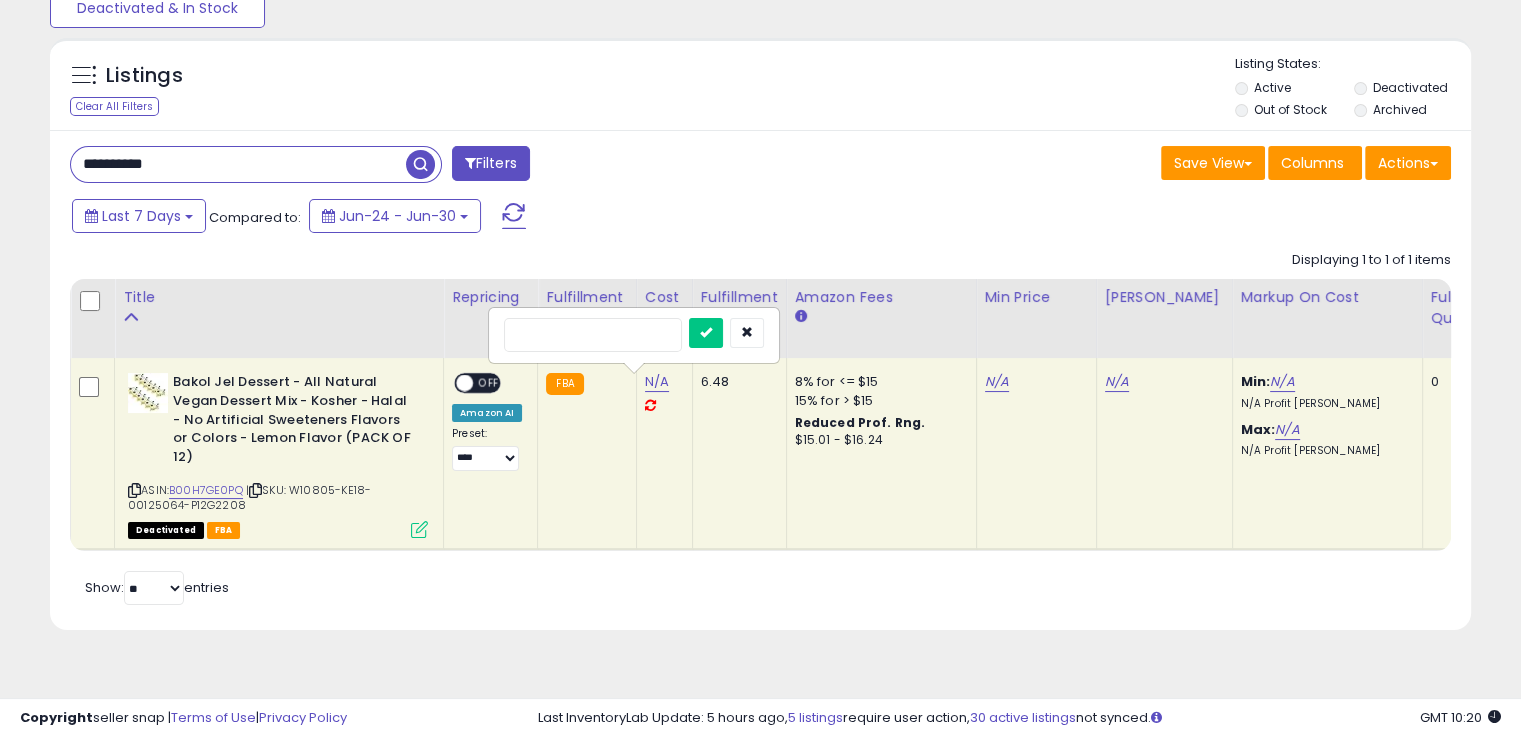 type on "*****" 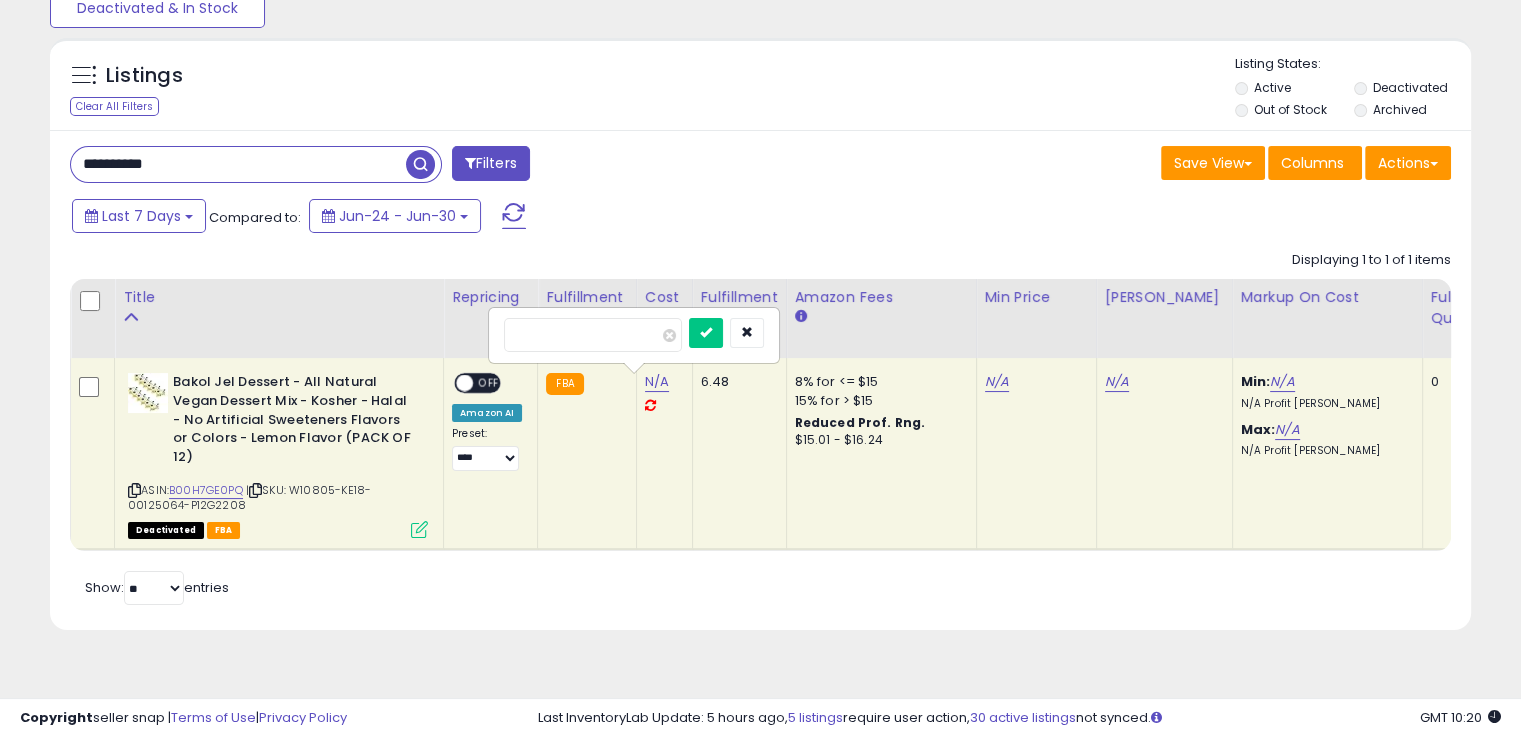 click at bounding box center (706, 333) 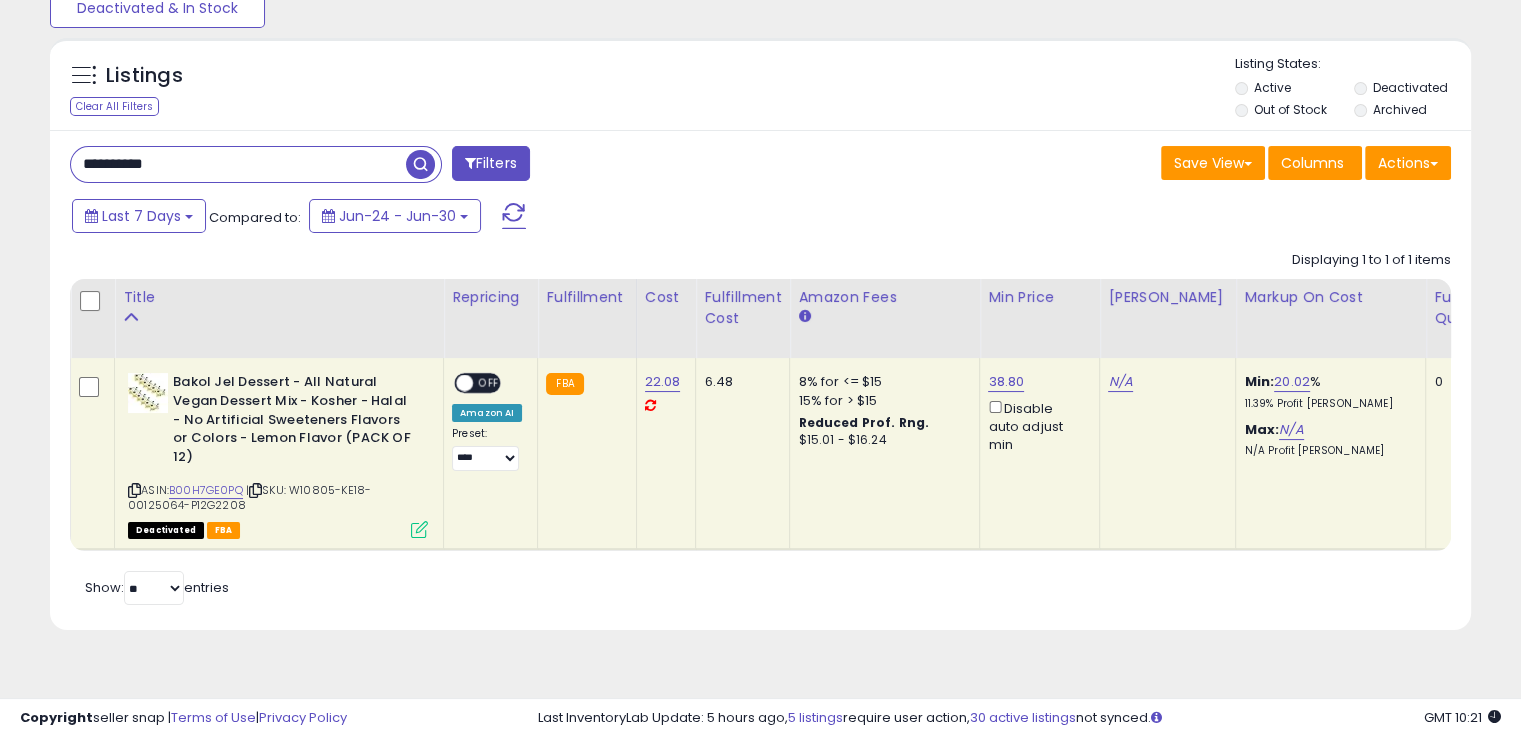 click on "OFF" at bounding box center (489, 383) 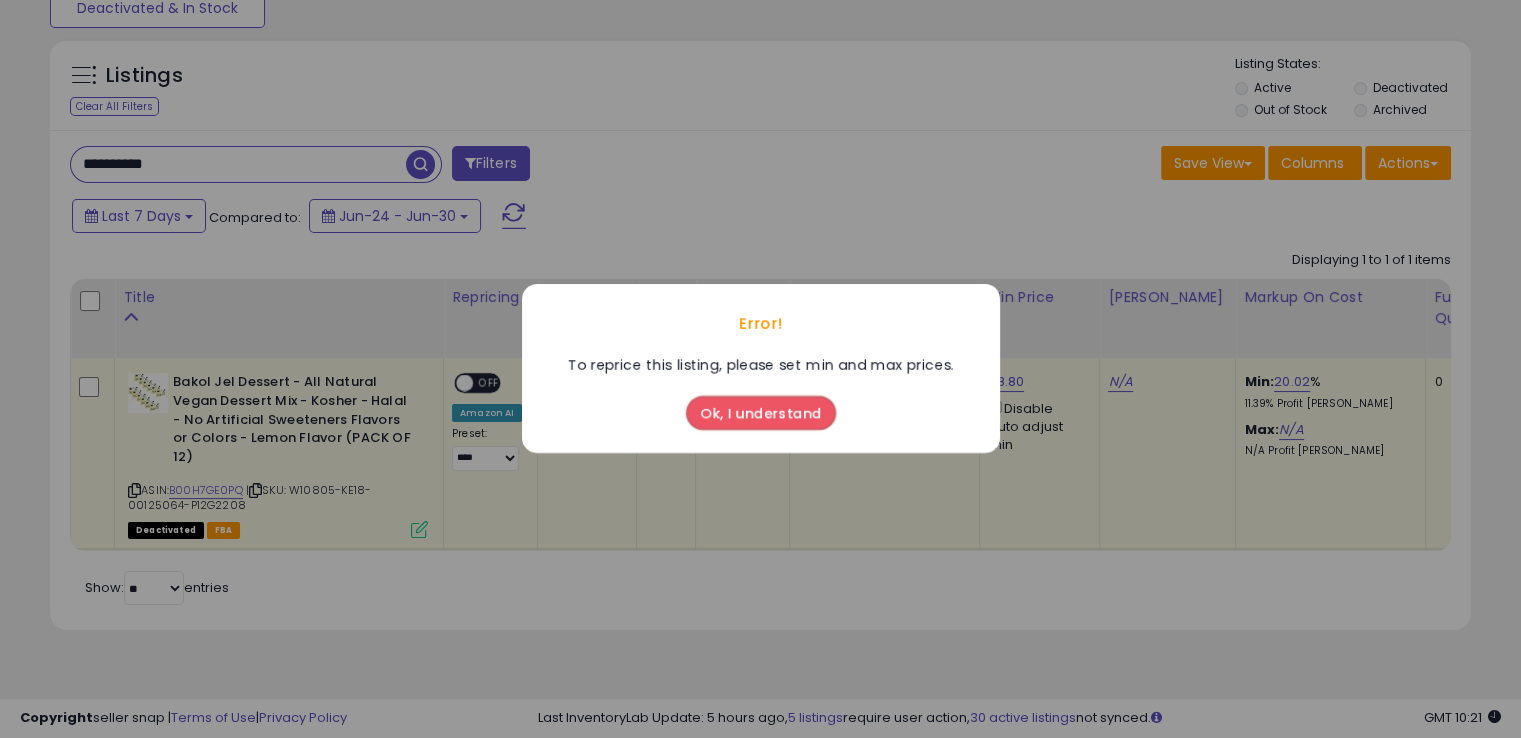 click on "Ok, I understand" at bounding box center [761, 414] 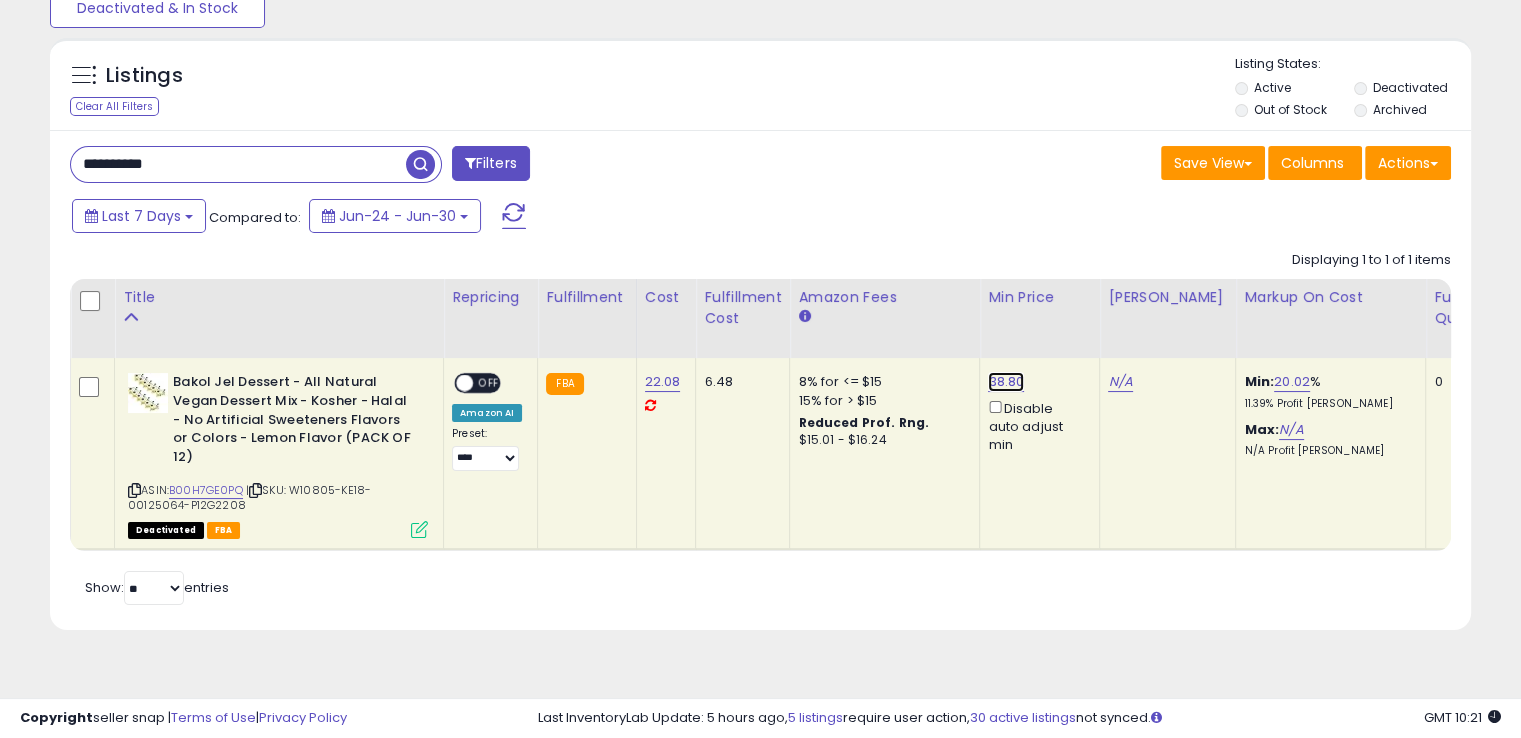 click on "38.80" at bounding box center [1006, 382] 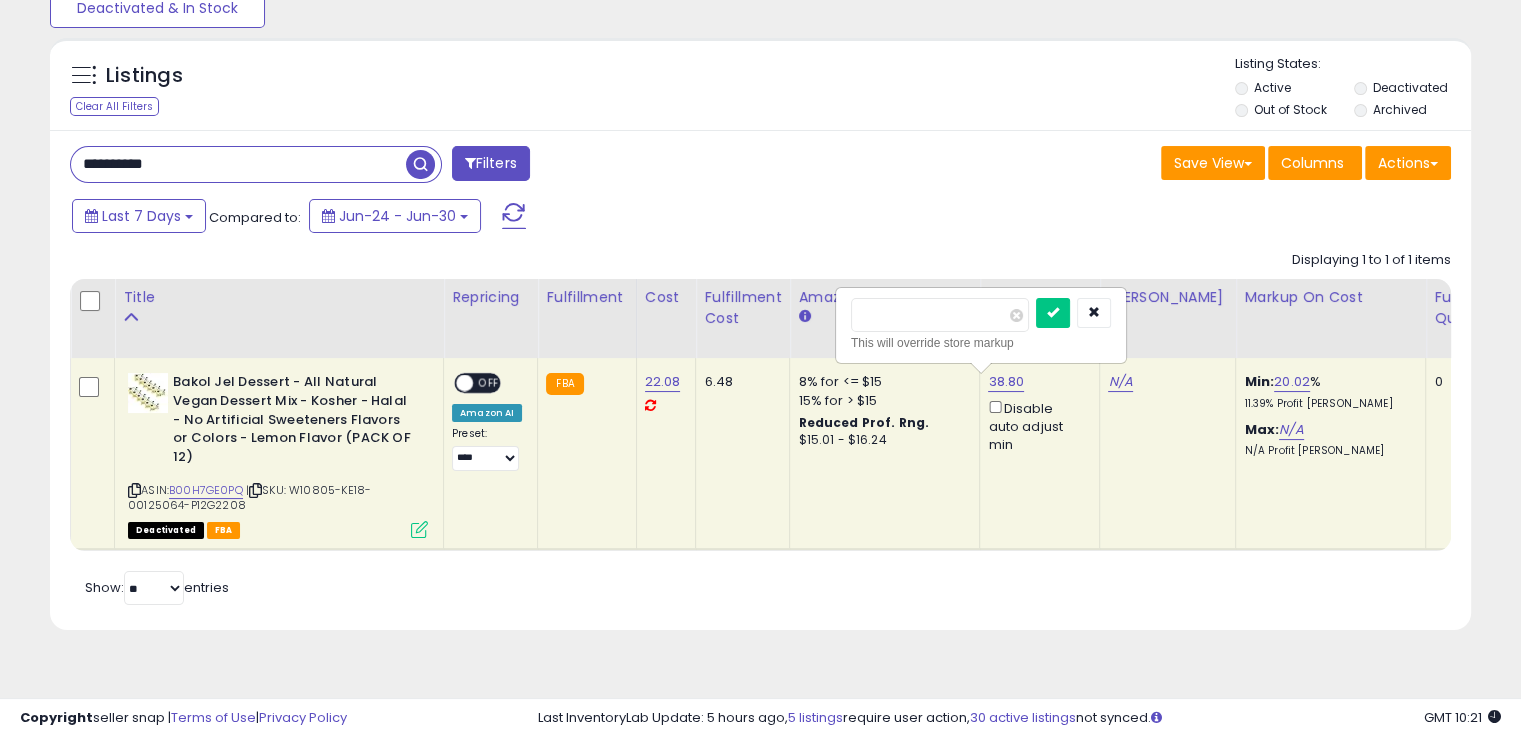 click on "Title
Repricing" at bounding box center [1593, 415] 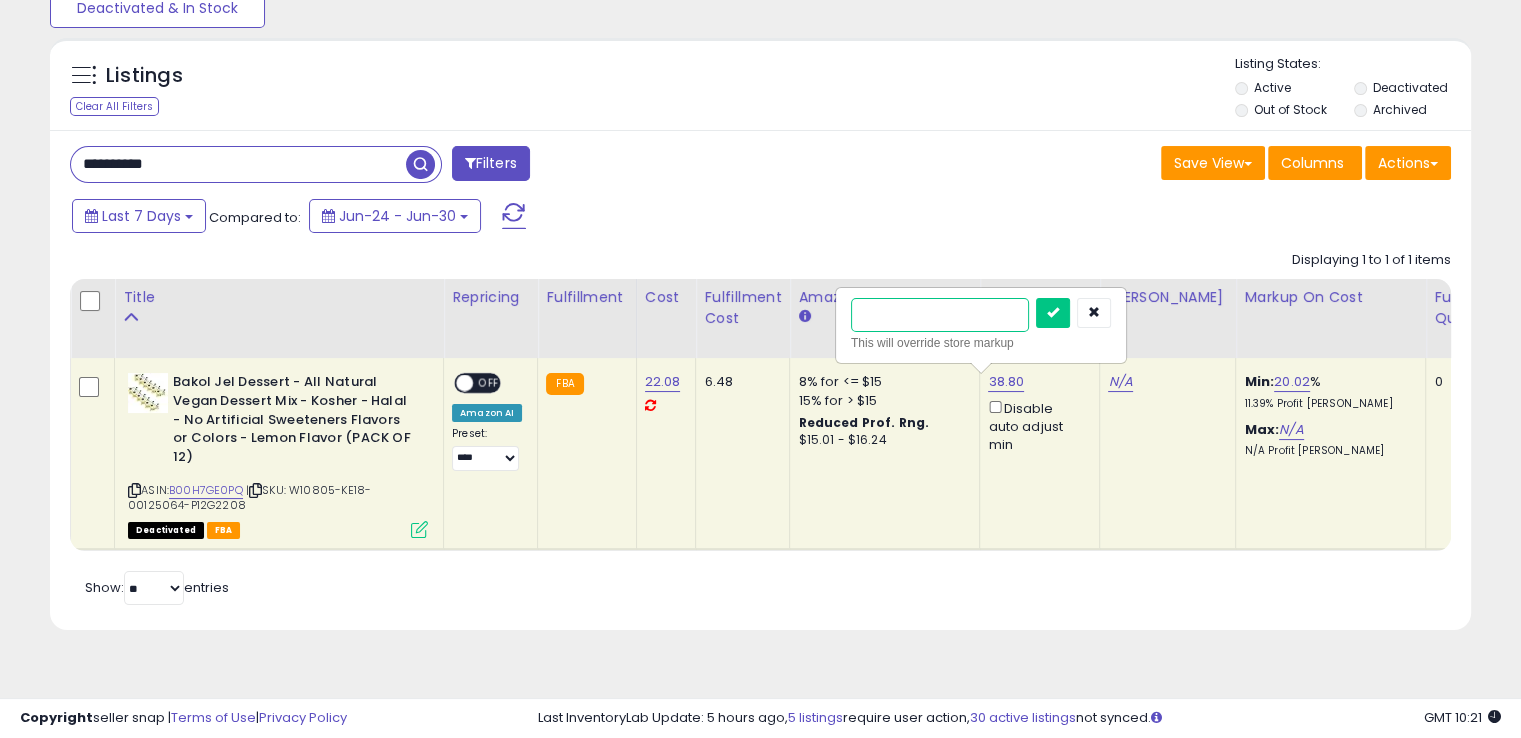 type on "*" 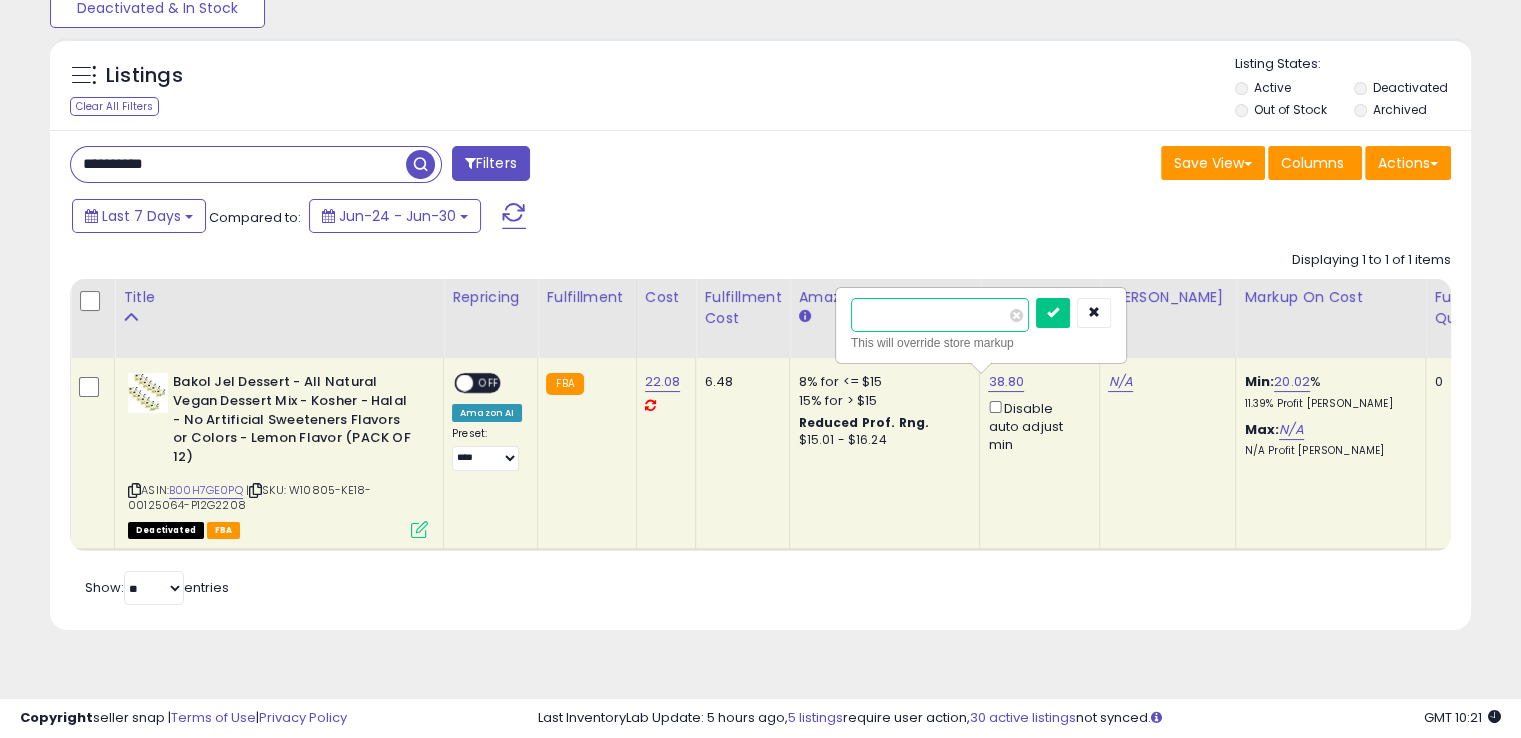 click at bounding box center (1053, 313) 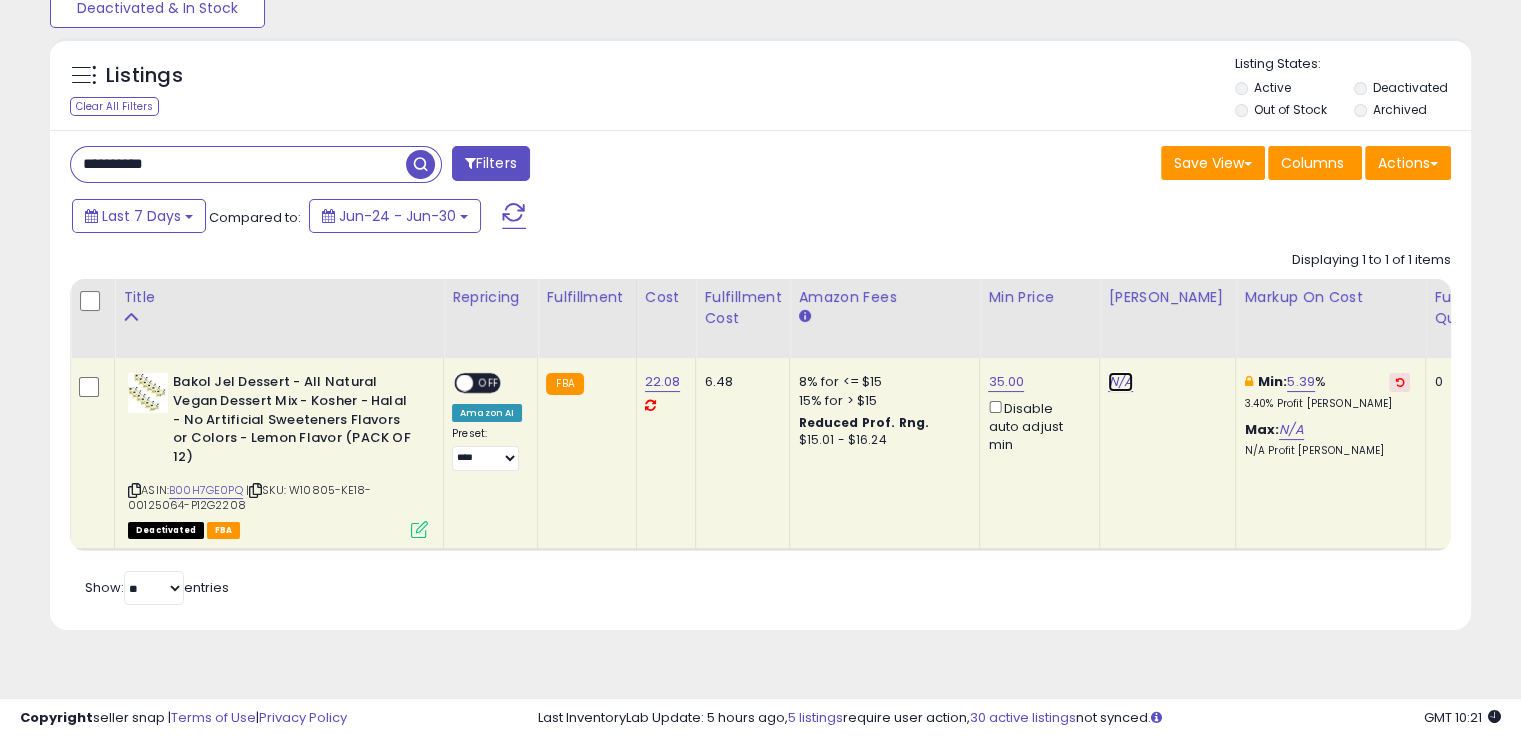 click on "N/A" at bounding box center (1120, 382) 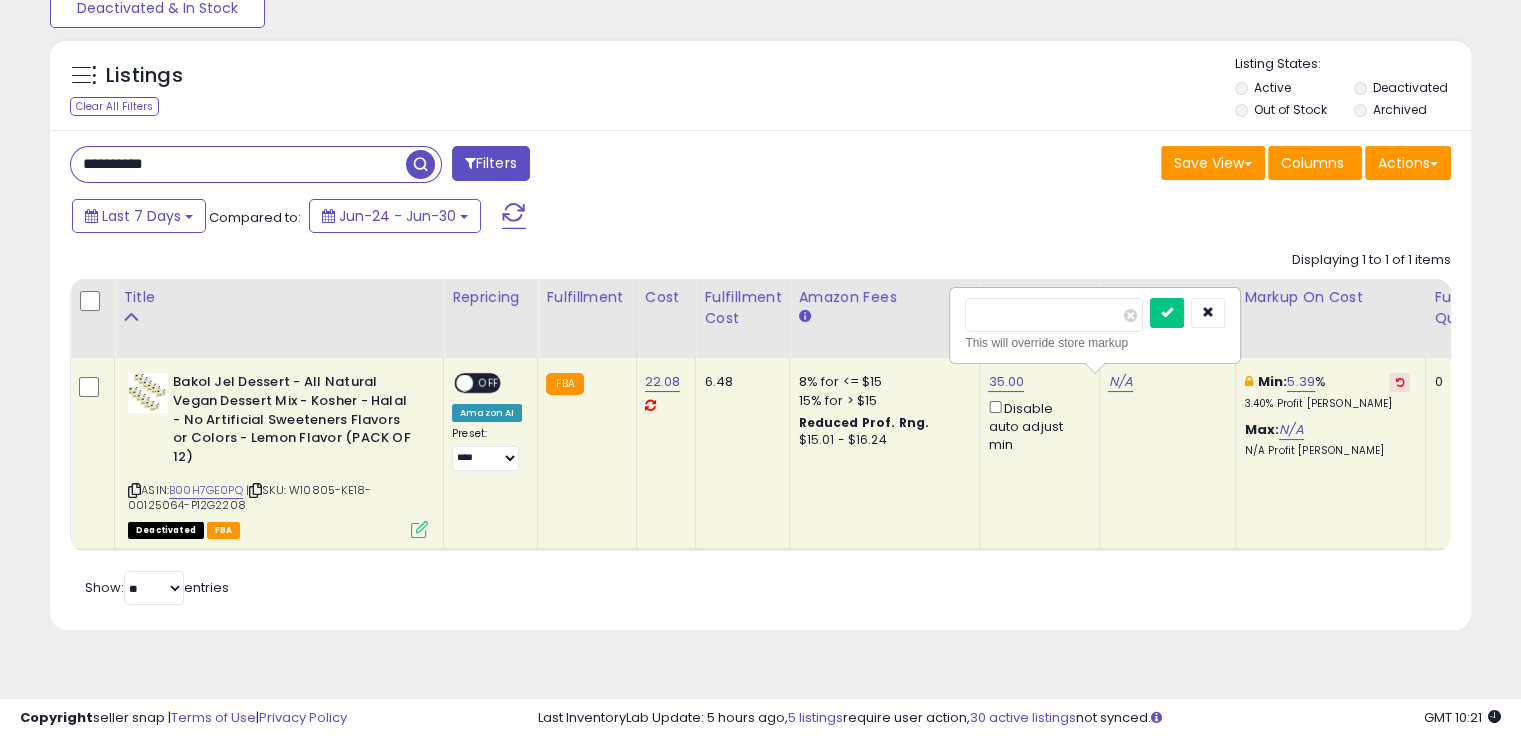 type on "**" 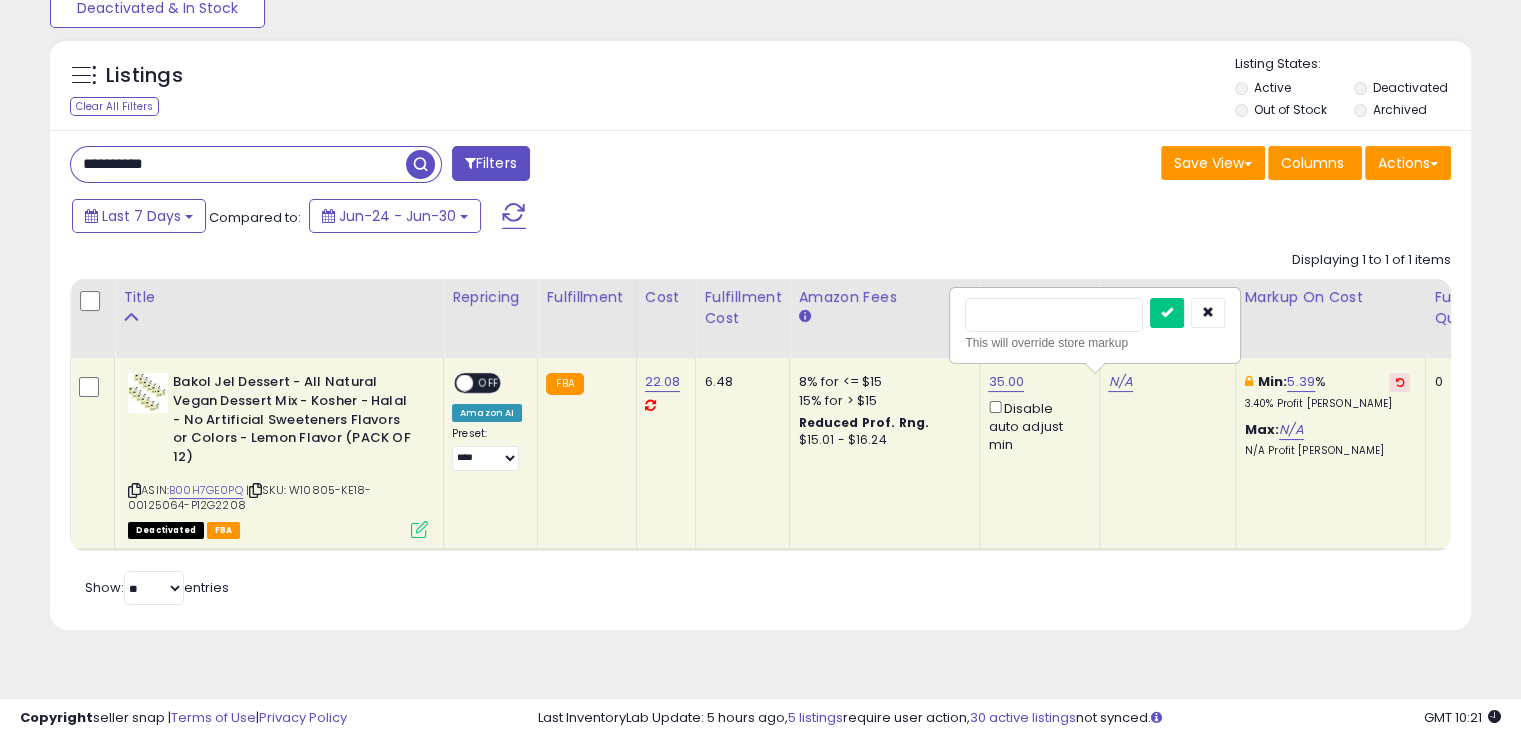 type on "*****" 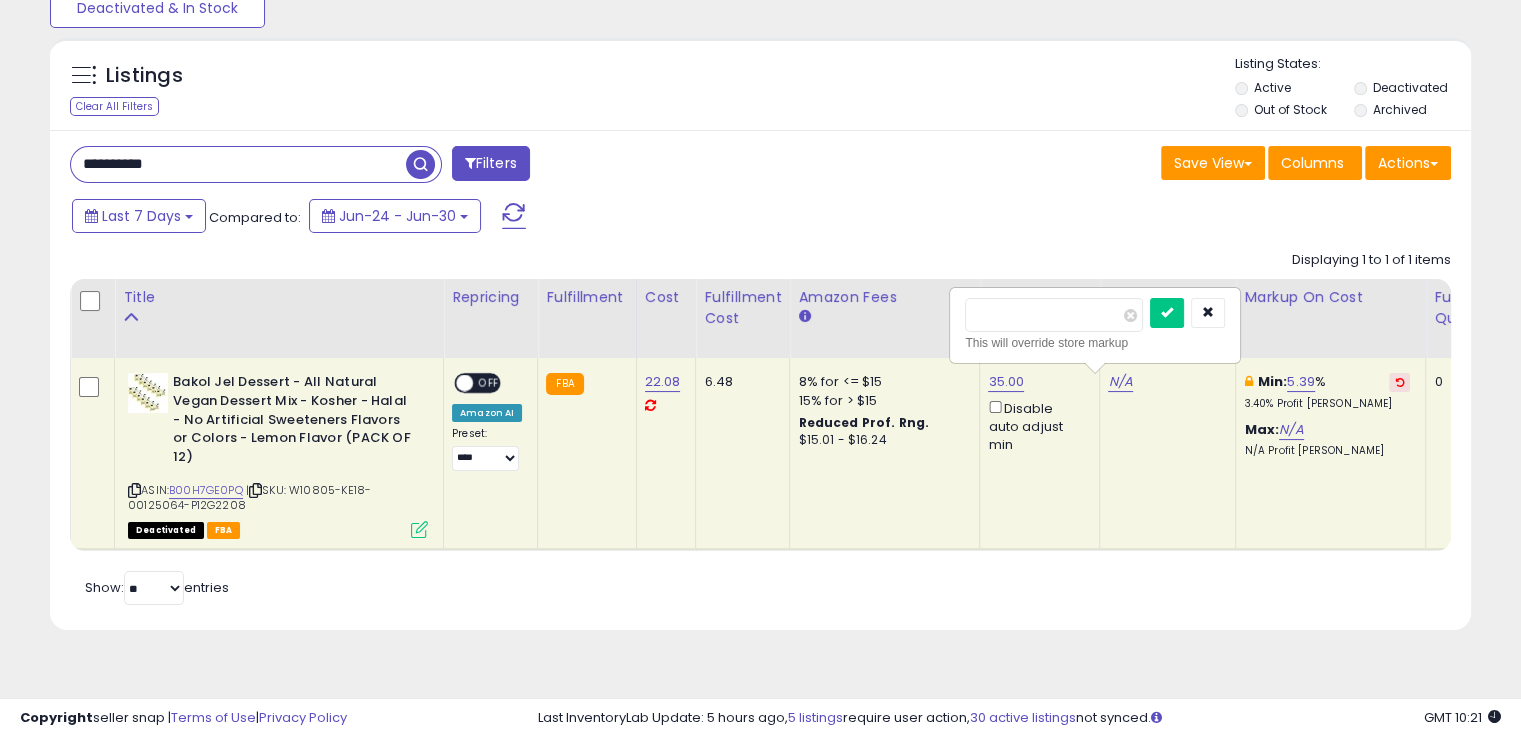 click at bounding box center (1167, 313) 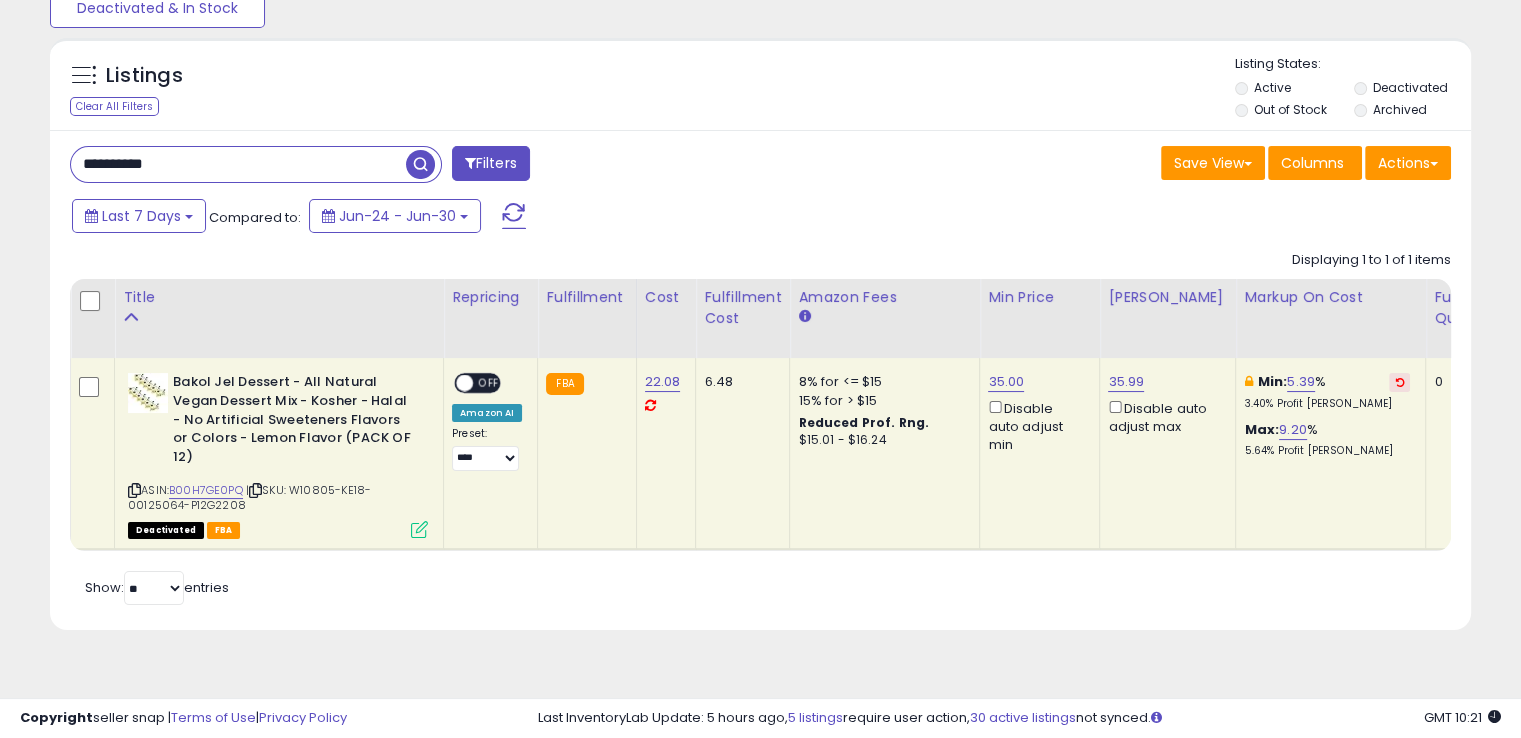 click on "OFF" at bounding box center (489, 383) 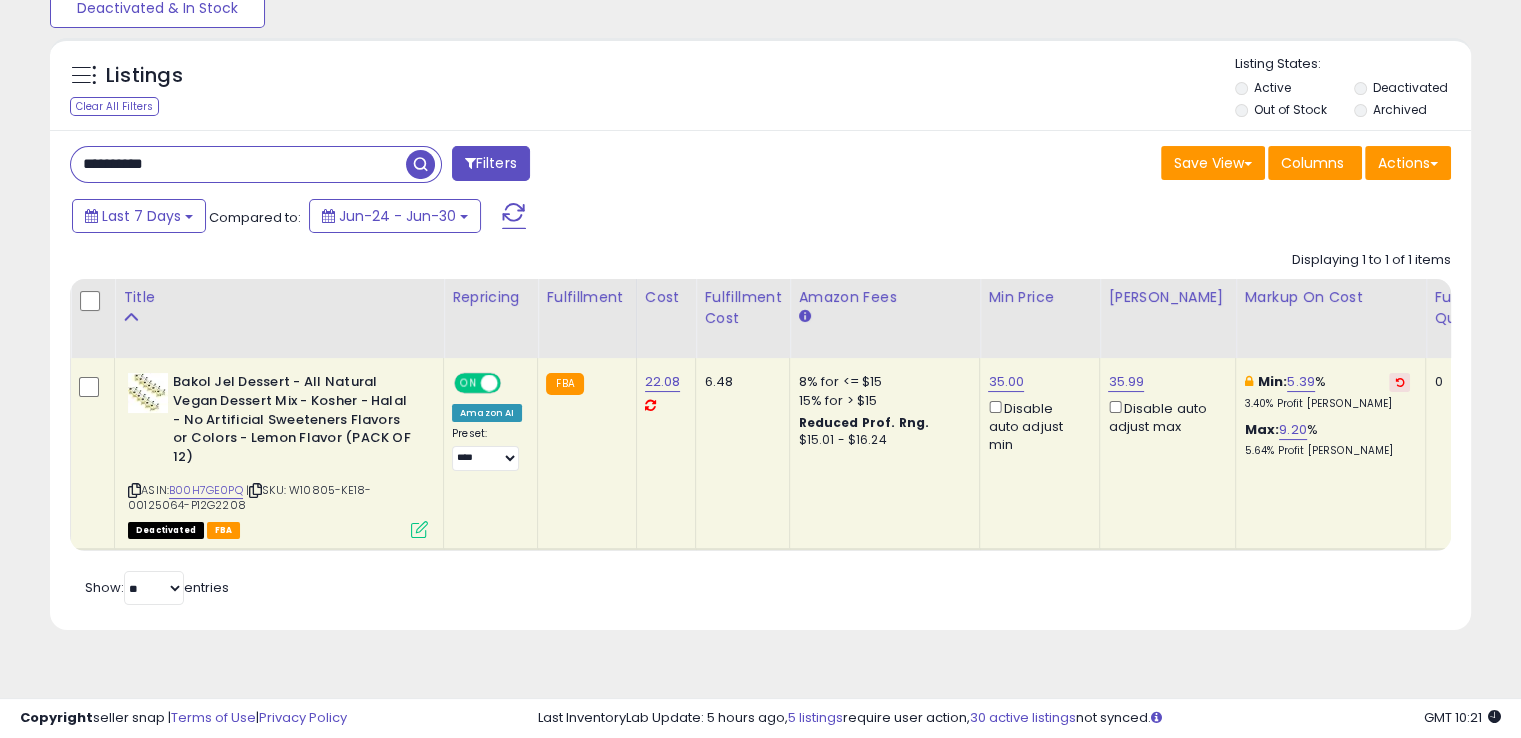 click on "ON" at bounding box center [468, 383] 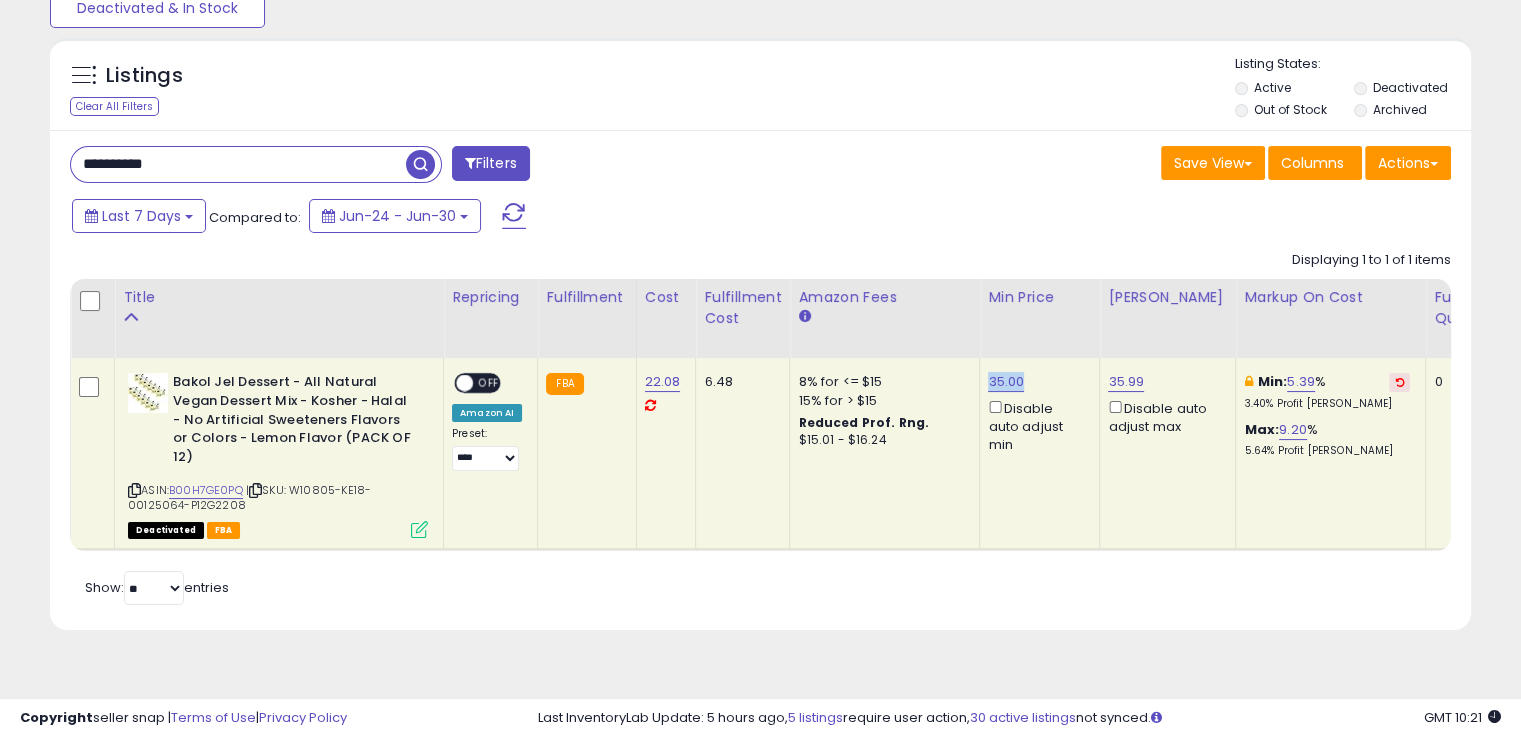 drag, startPoint x: 1024, startPoint y: 383, endPoint x: 980, endPoint y: 375, distance: 44.72136 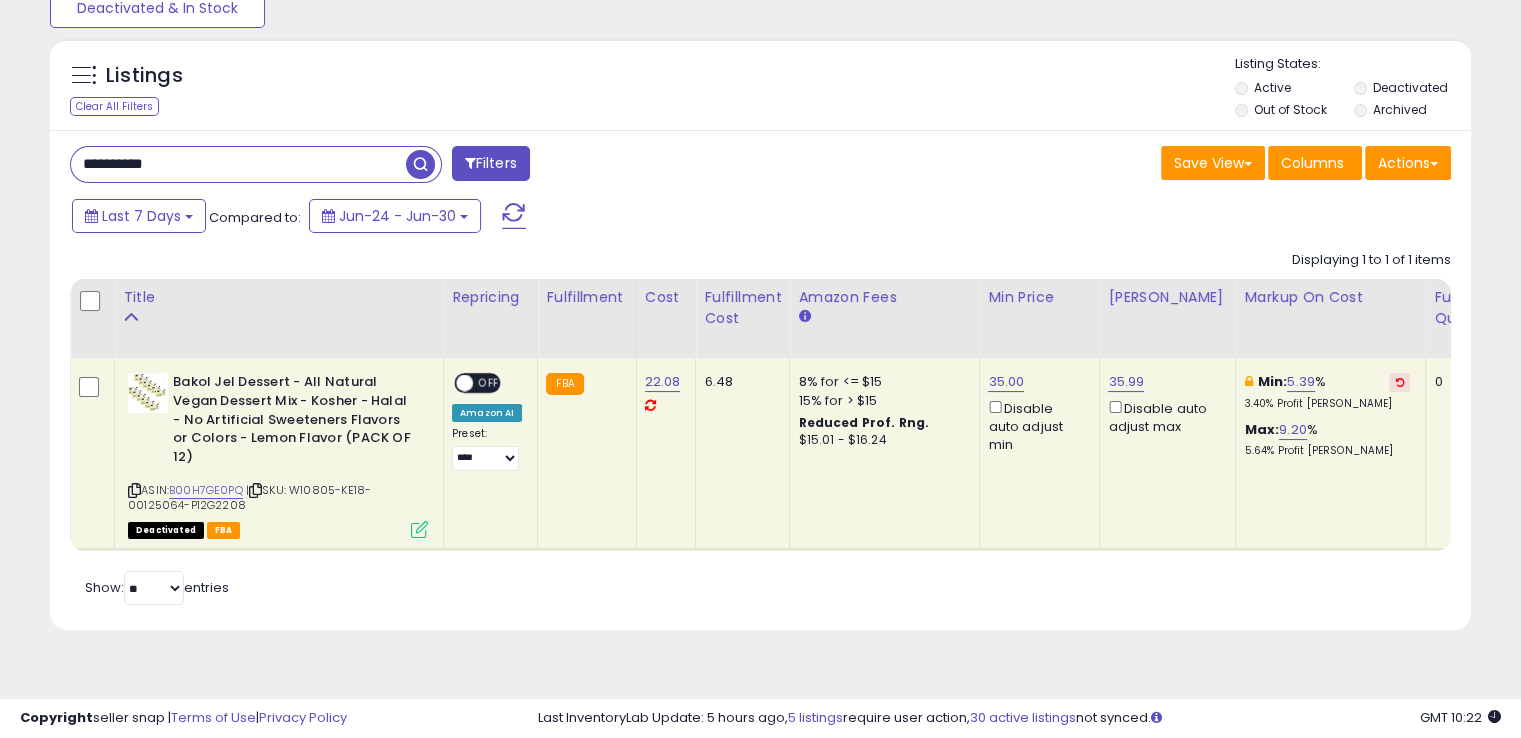 click at bounding box center (419, 529) 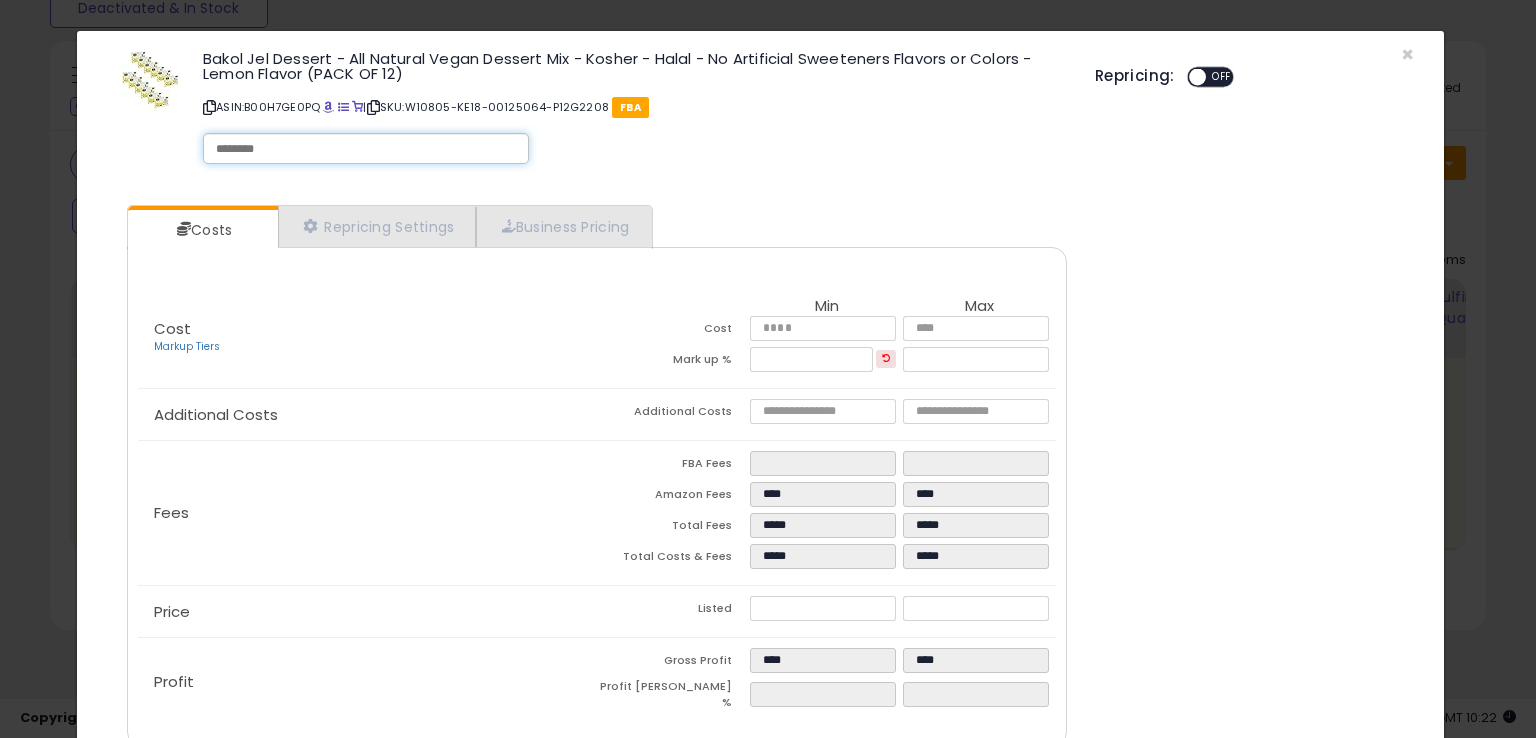 click at bounding box center [366, 149] 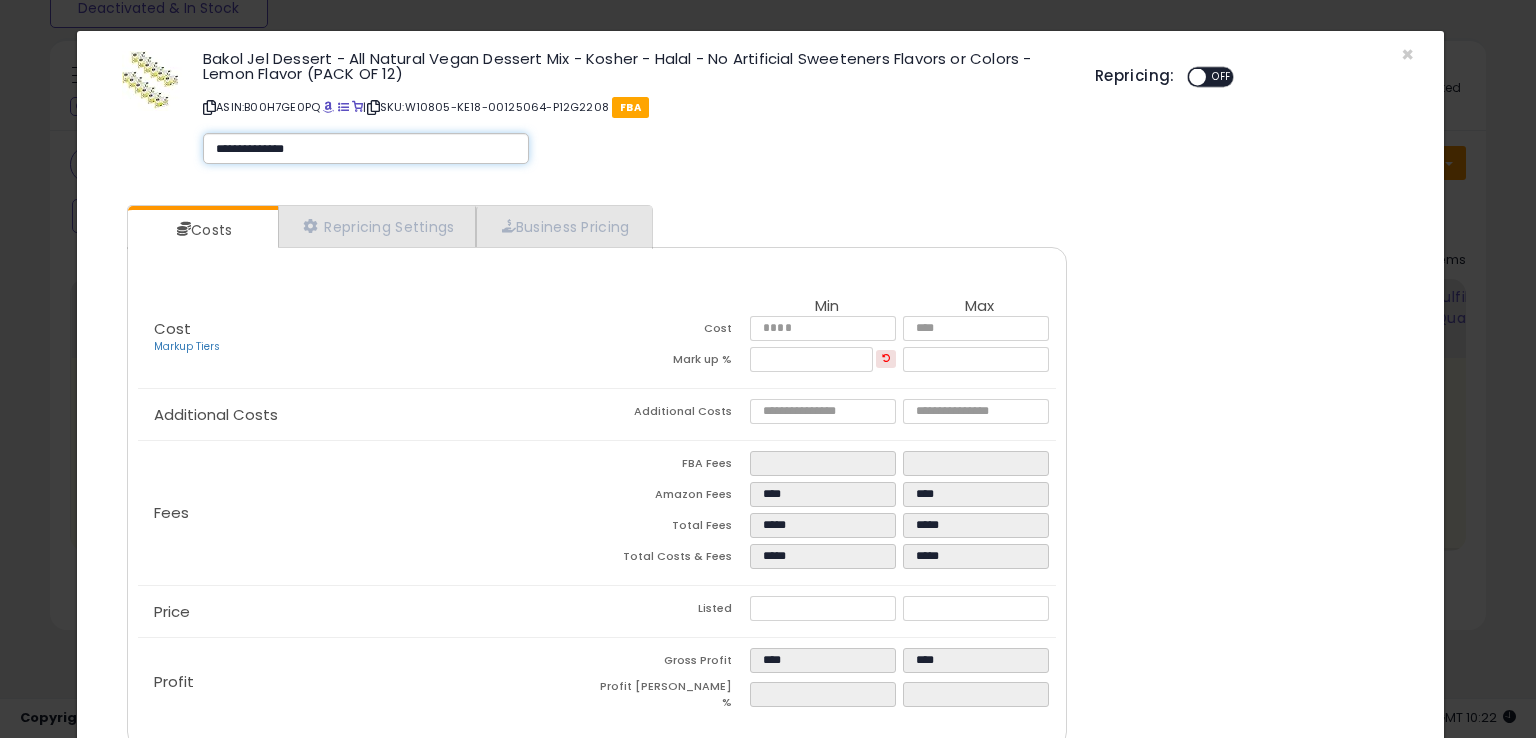 type on "**********" 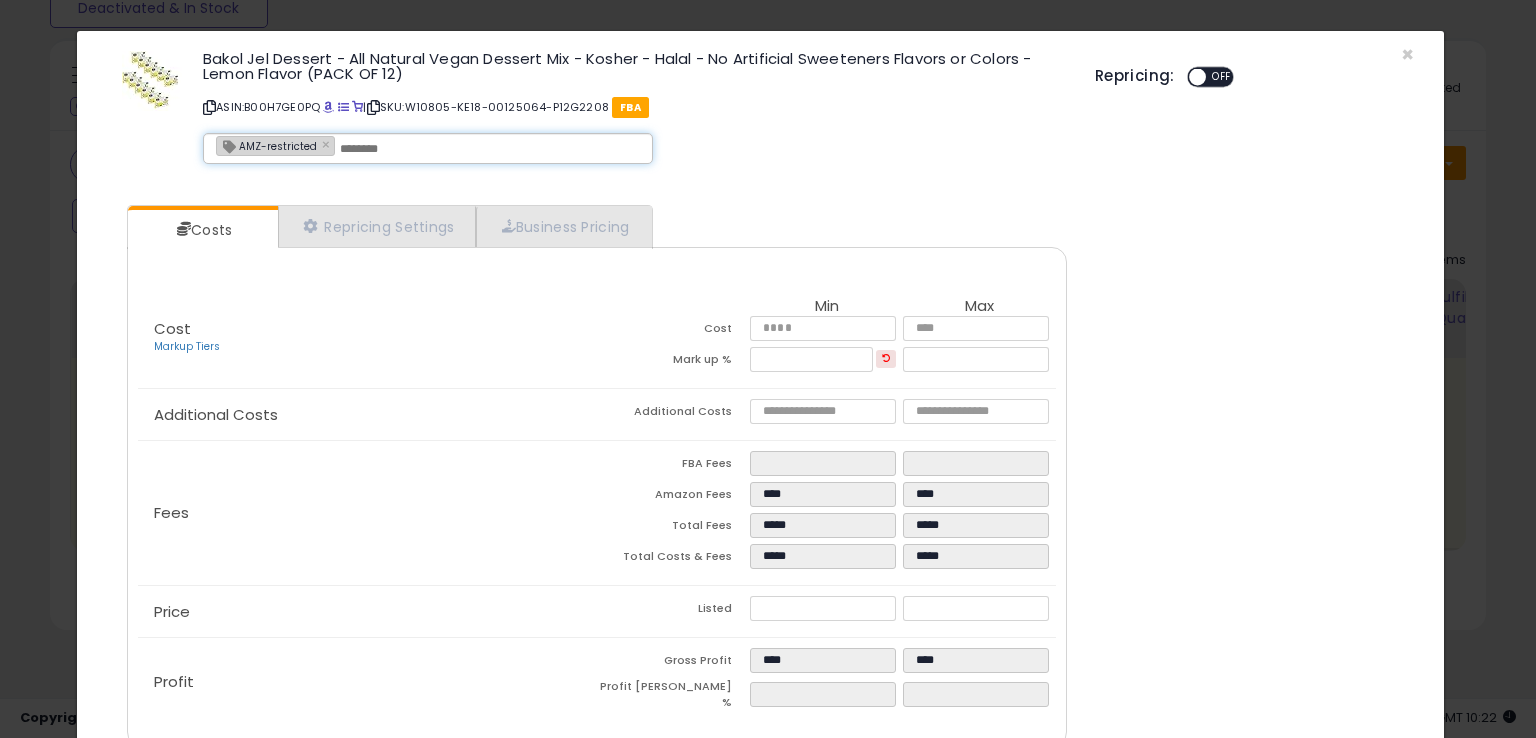 scroll, scrollTop: 86, scrollLeft: 0, axis: vertical 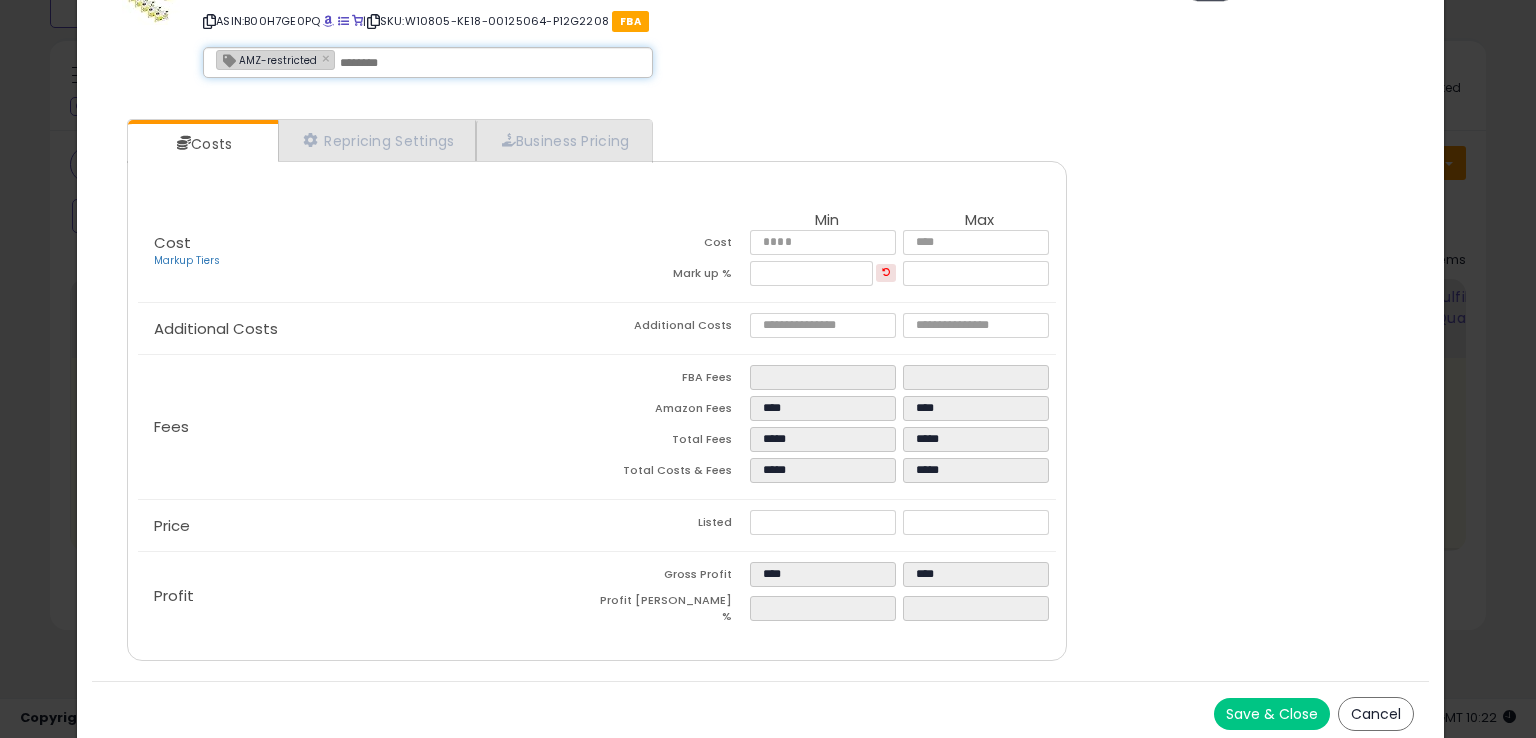 click on "Save & Close" at bounding box center (1272, 714) 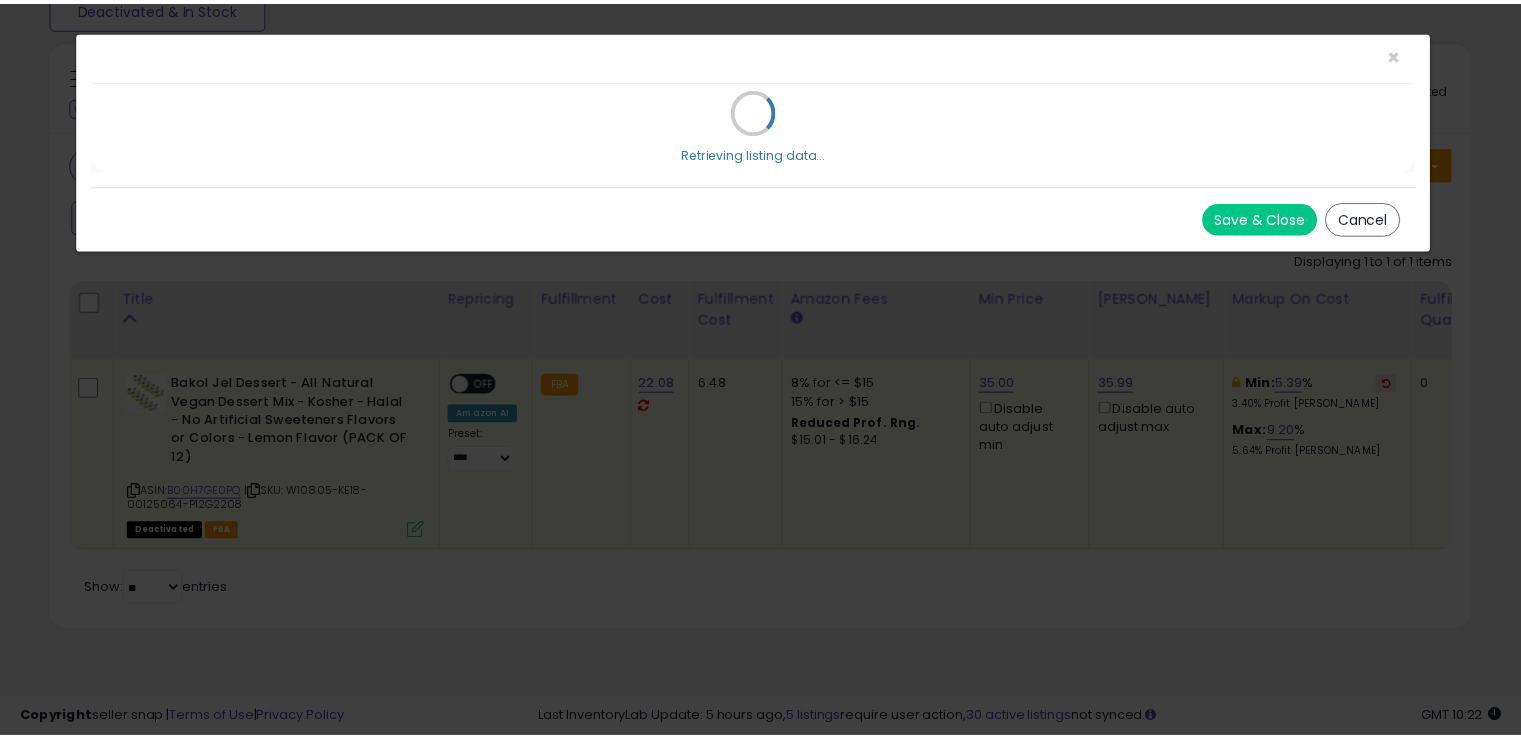 scroll, scrollTop: 0, scrollLeft: 0, axis: both 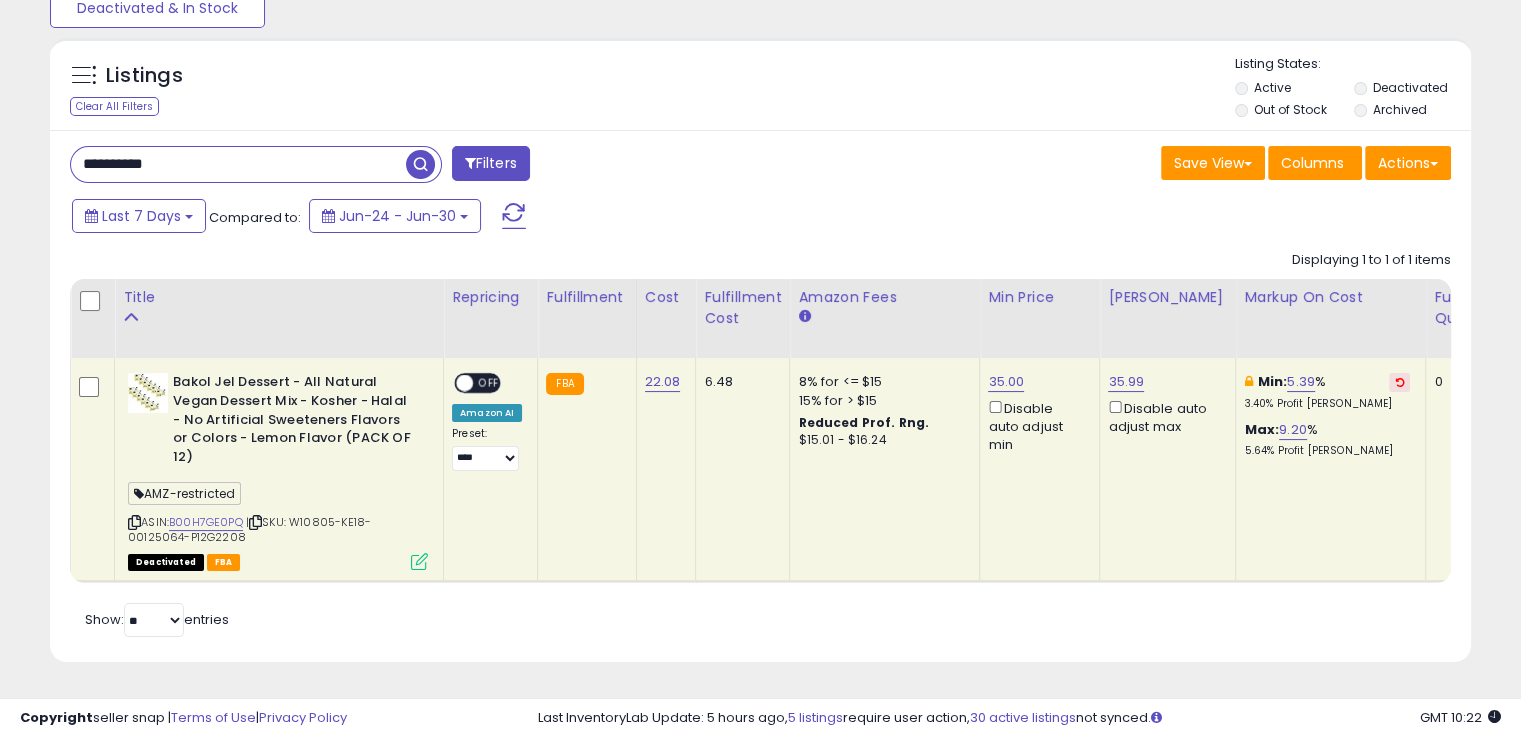 click on "**********" at bounding box center (760, 396) 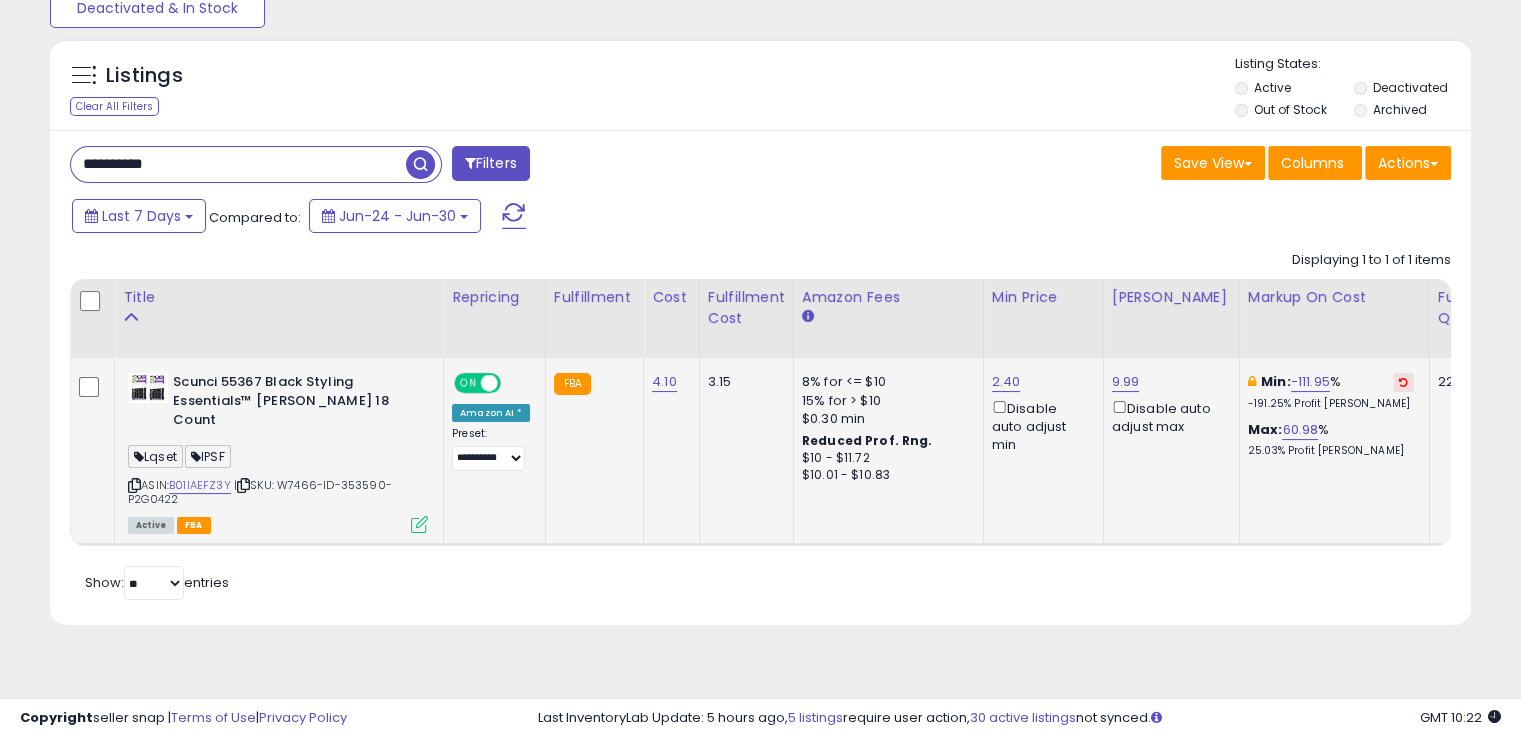 click at bounding box center (243, 485) 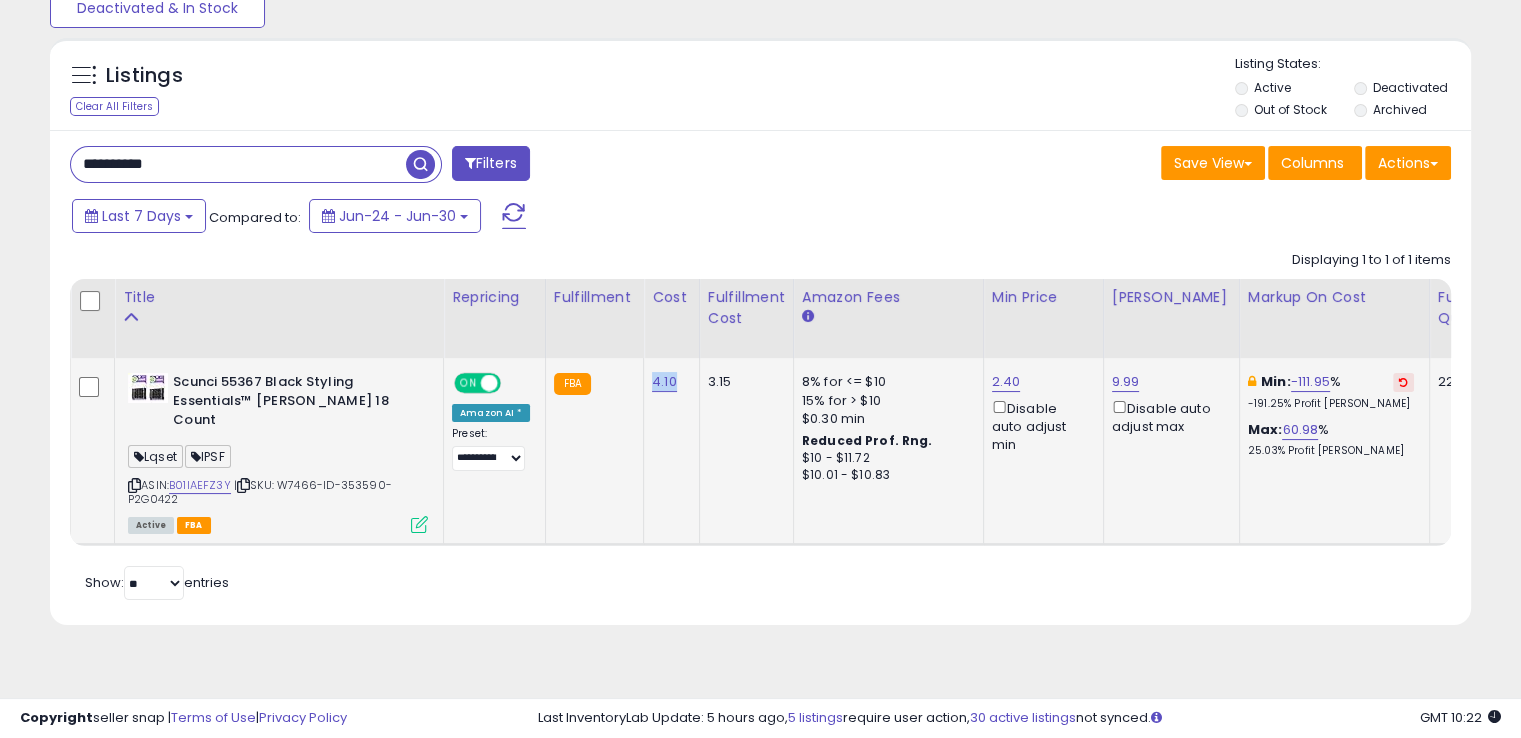 drag, startPoint x: 672, startPoint y: 383, endPoint x: 648, endPoint y: 375, distance: 25.298222 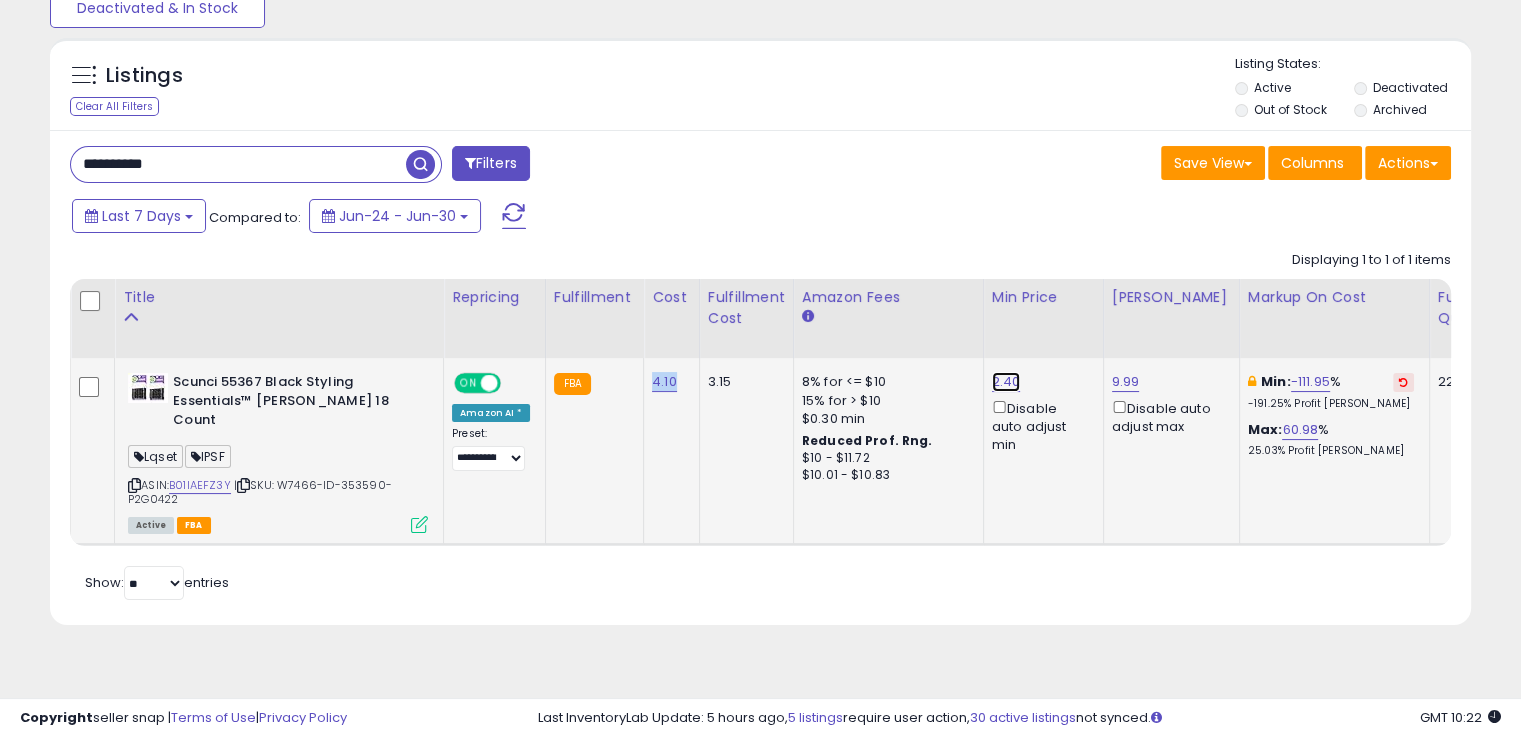 click on "2.40" at bounding box center [1006, 382] 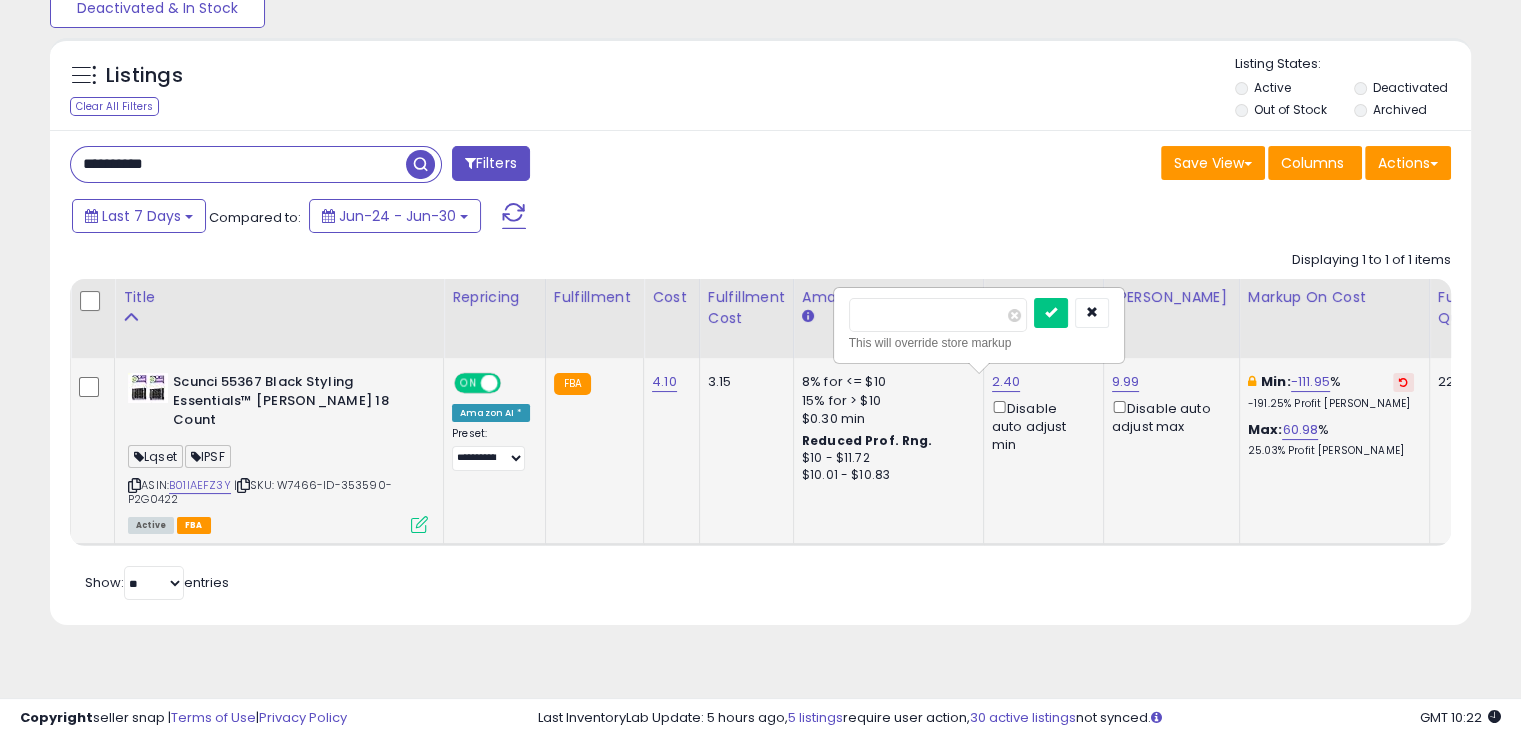 drag, startPoint x: 930, startPoint y: 298, endPoint x: 836, endPoint y: 301, distance: 94.04786 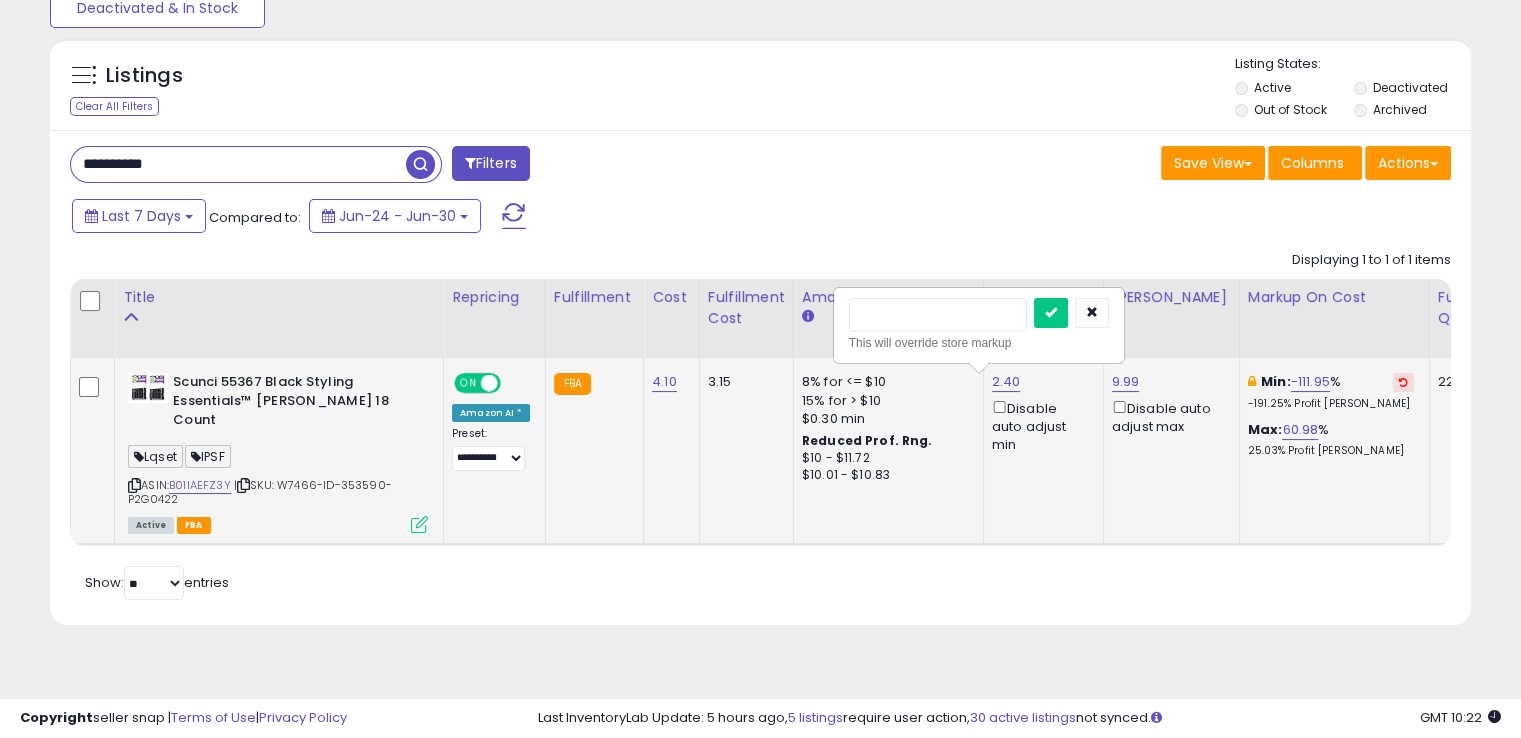 click at bounding box center (1051, 313) 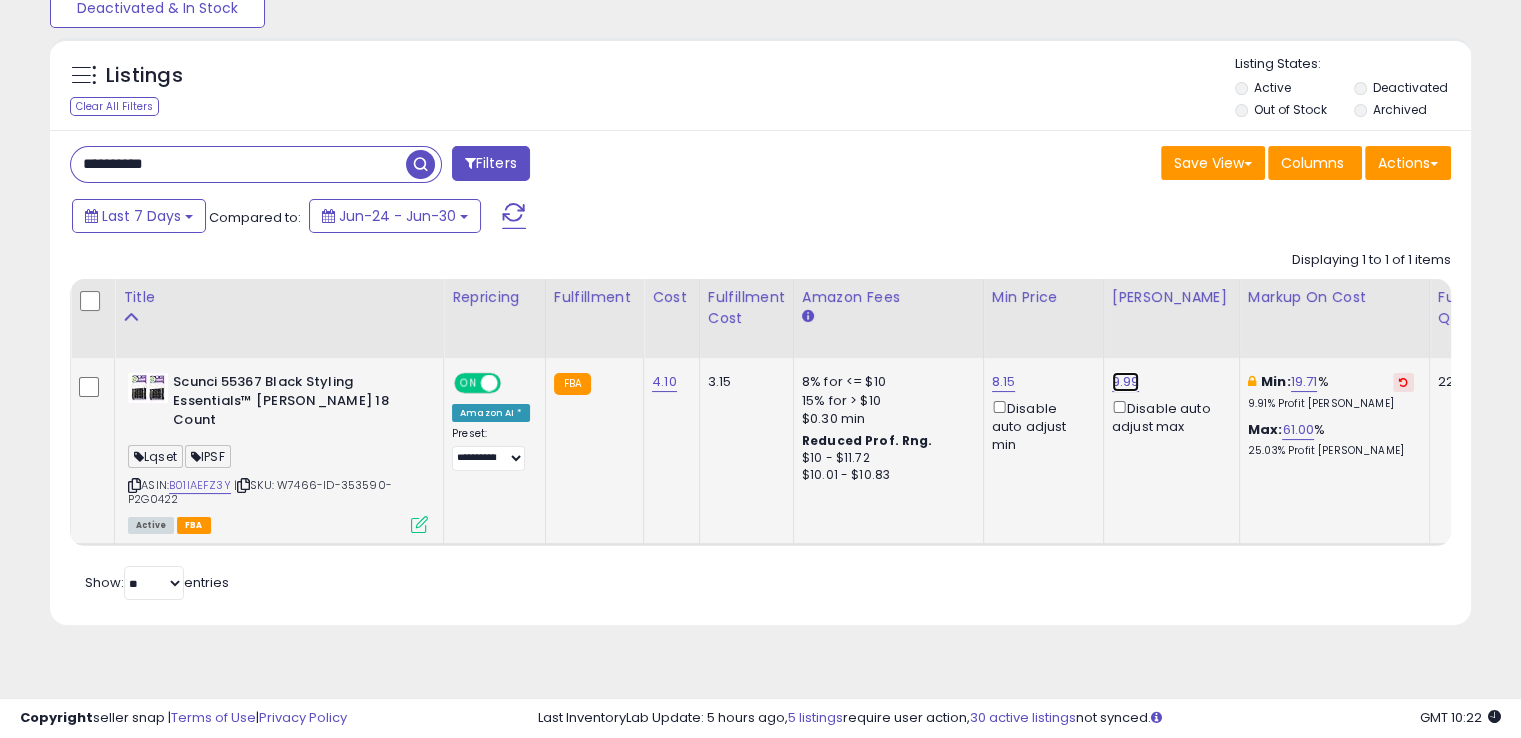 click on "9.99" at bounding box center (1126, 382) 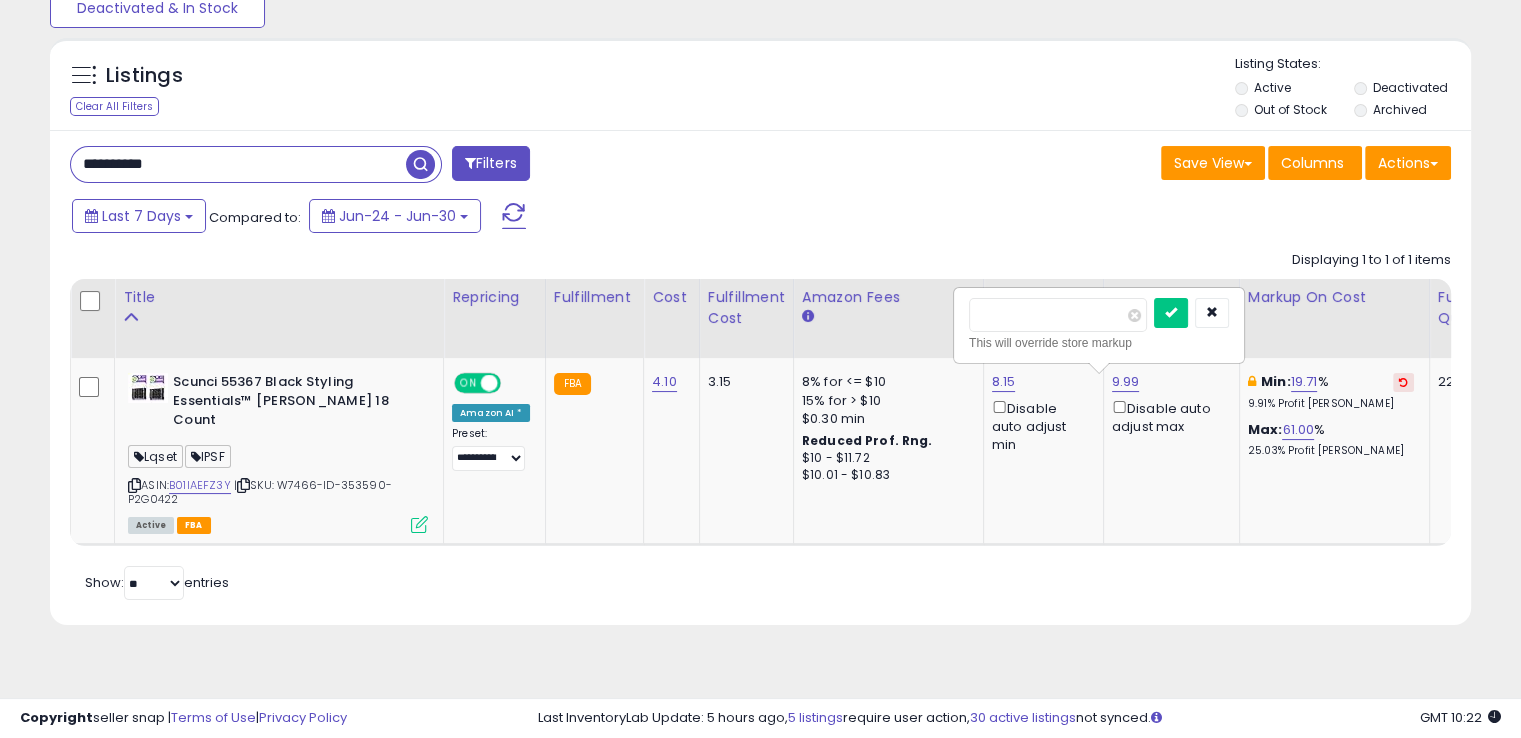 drag, startPoint x: 988, startPoint y: 314, endPoint x: 952, endPoint y: 321, distance: 36.67424 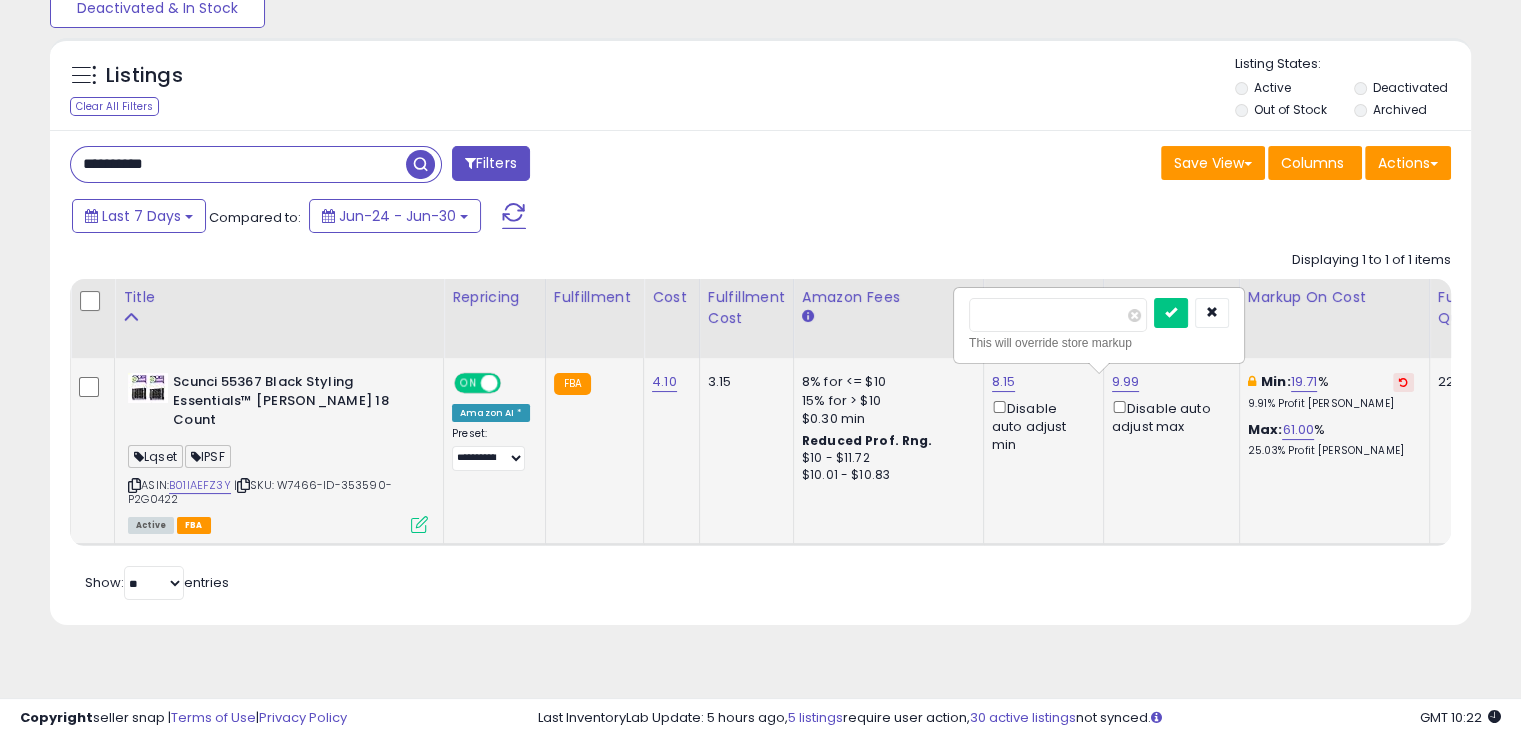 type on "*" 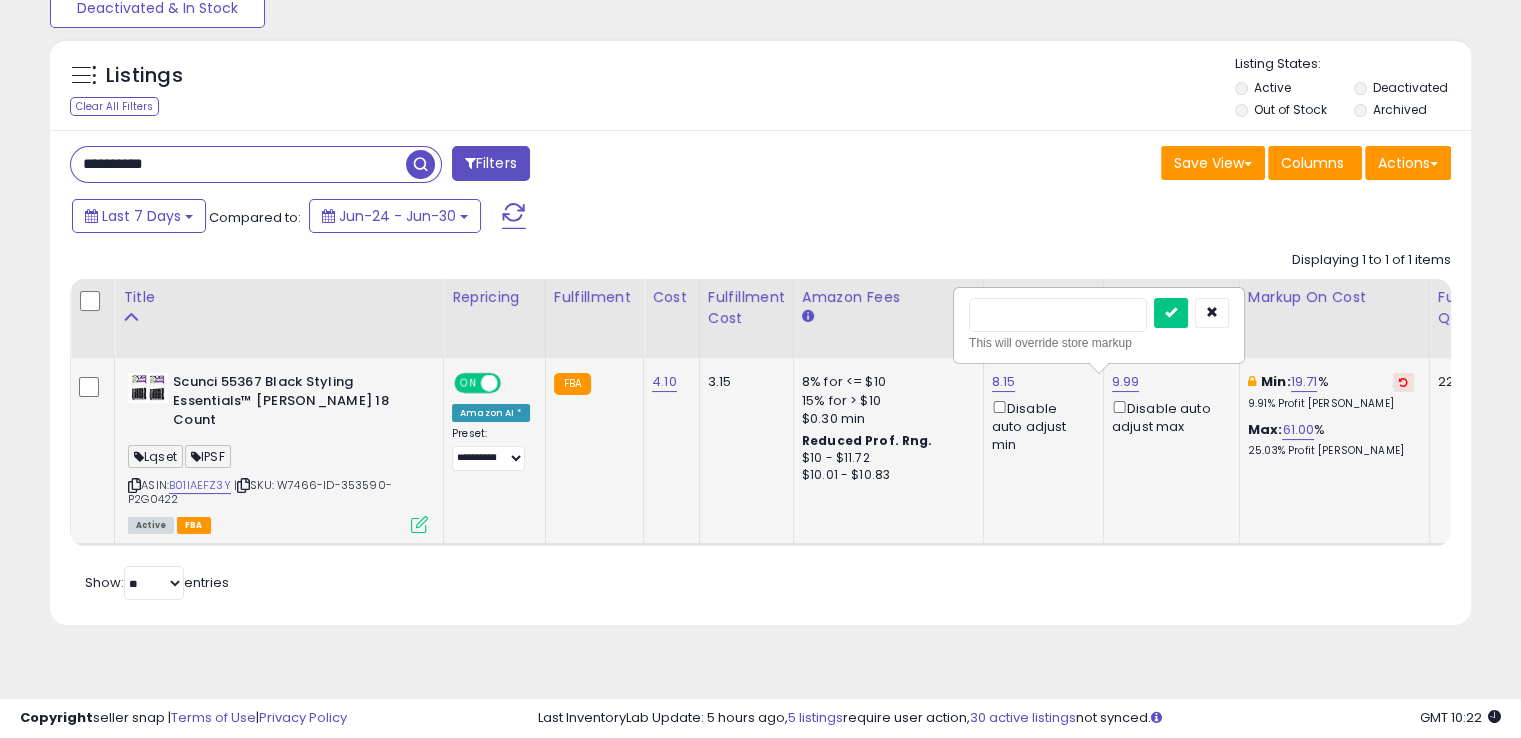 click at bounding box center (1171, 313) 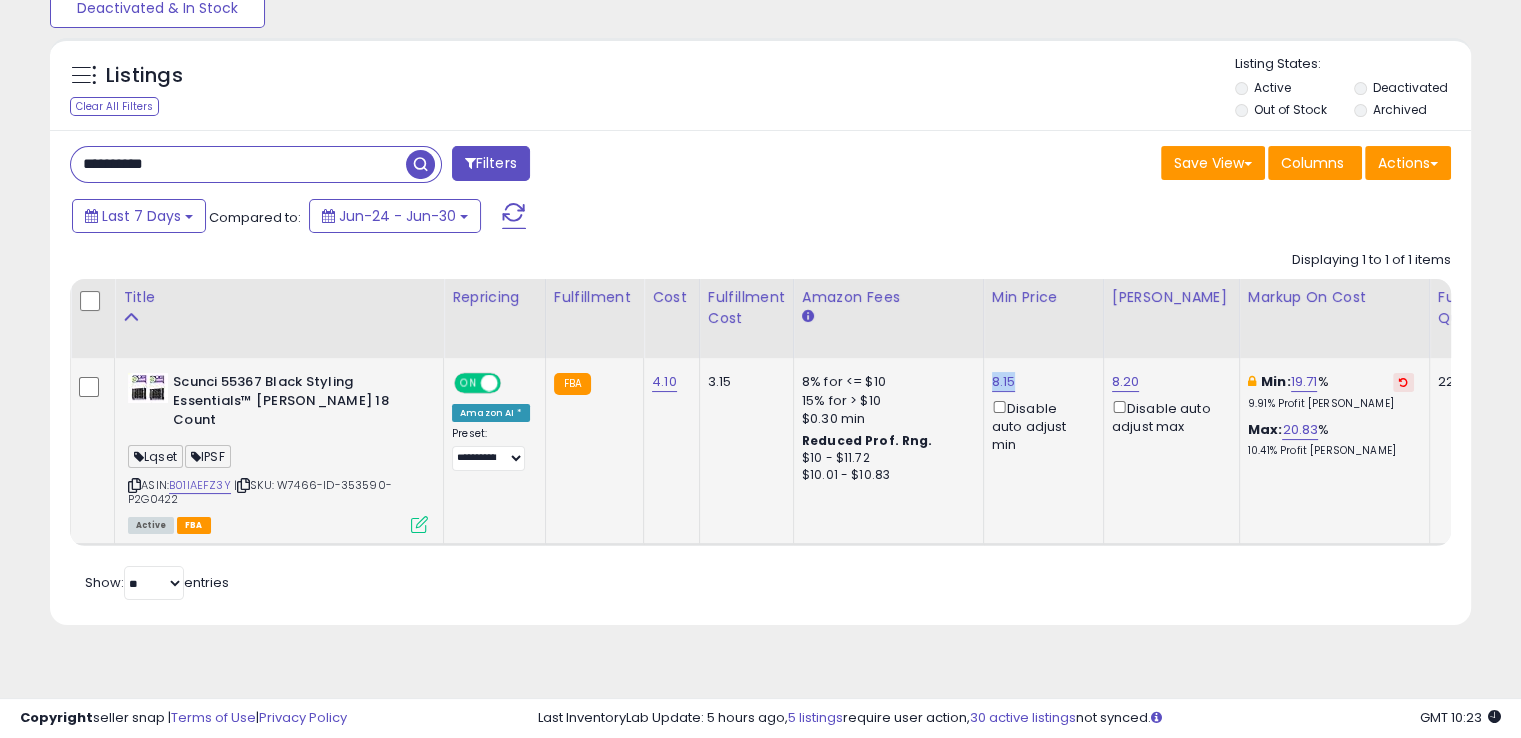 drag, startPoint x: 1016, startPoint y: 377, endPoint x: 983, endPoint y: 374, distance: 33.13608 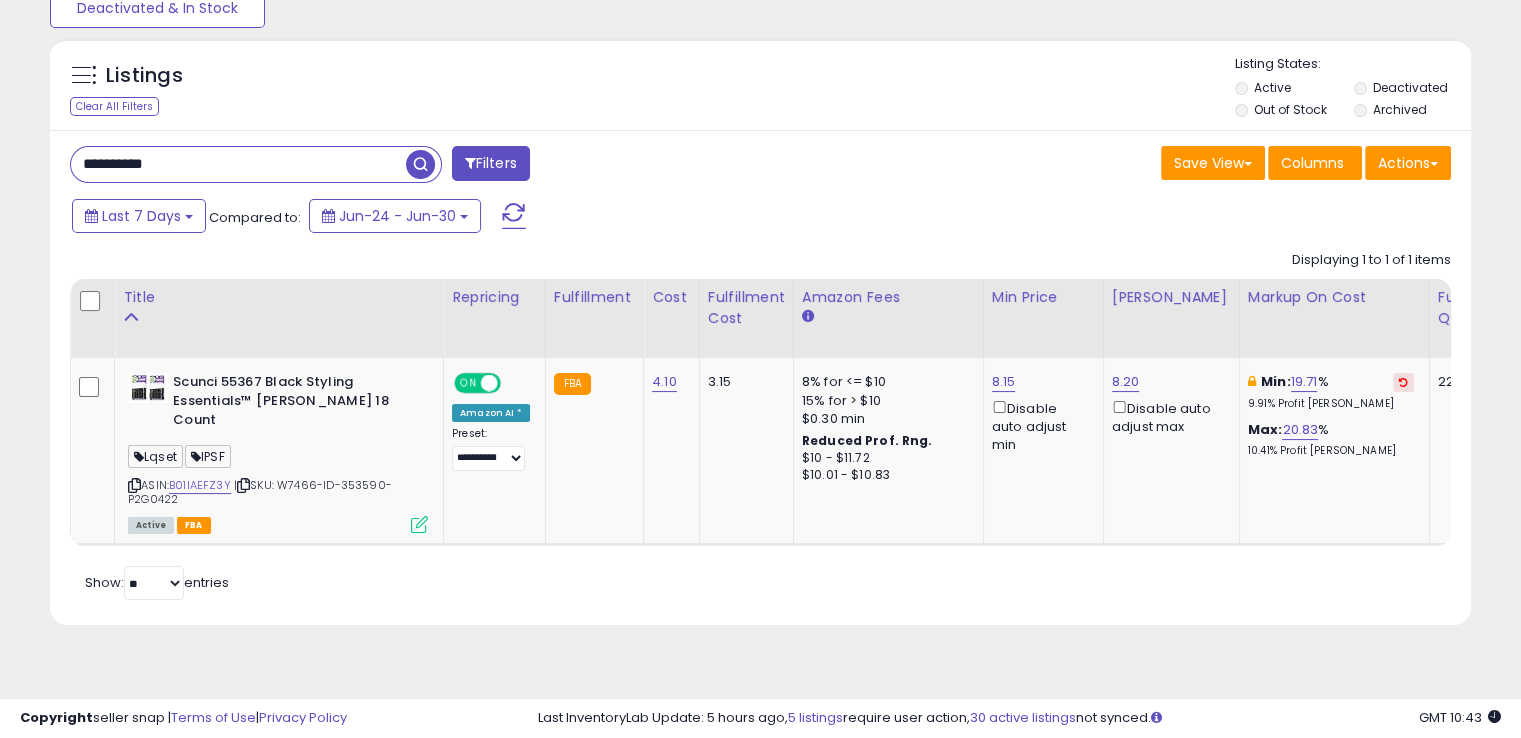 click on "**********" at bounding box center [238, 164] 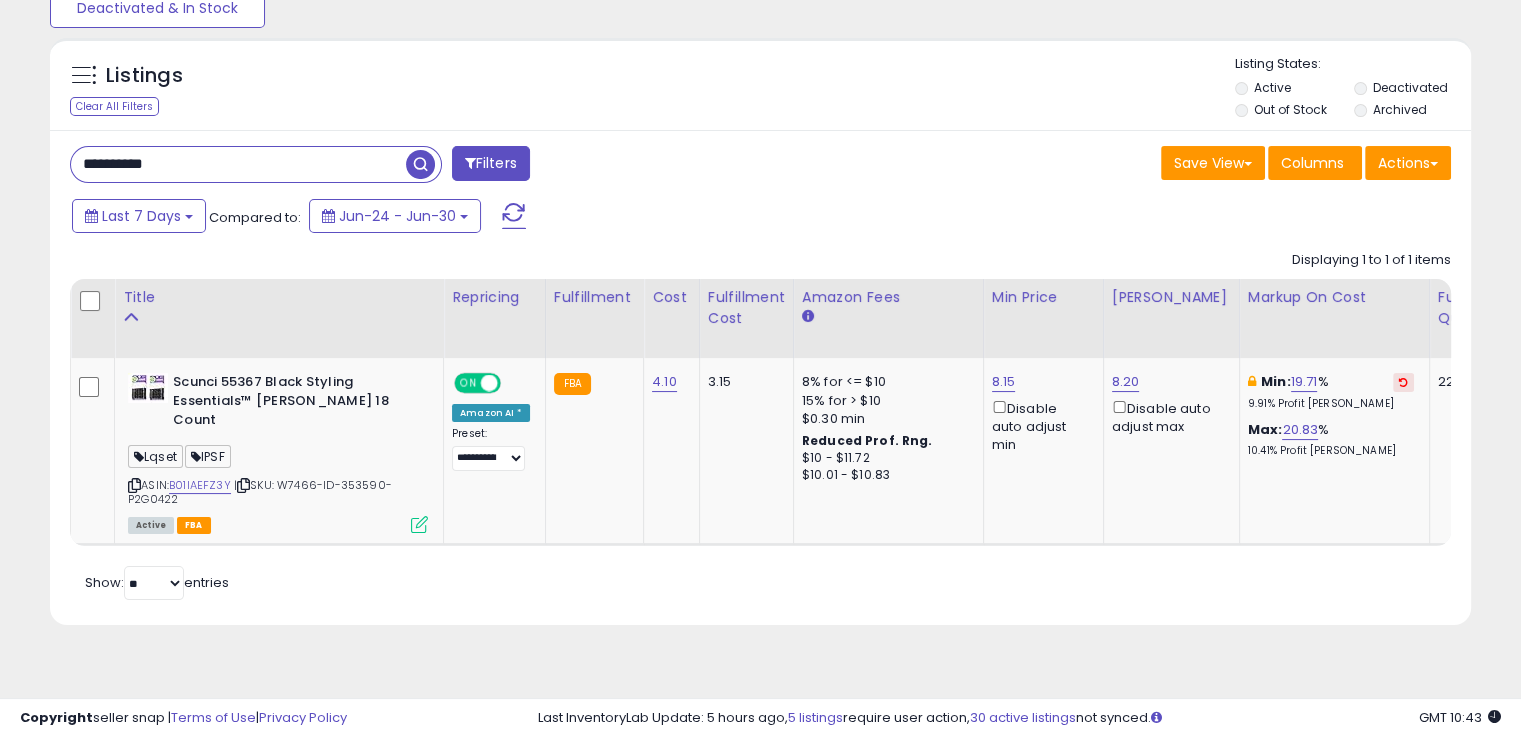 paste 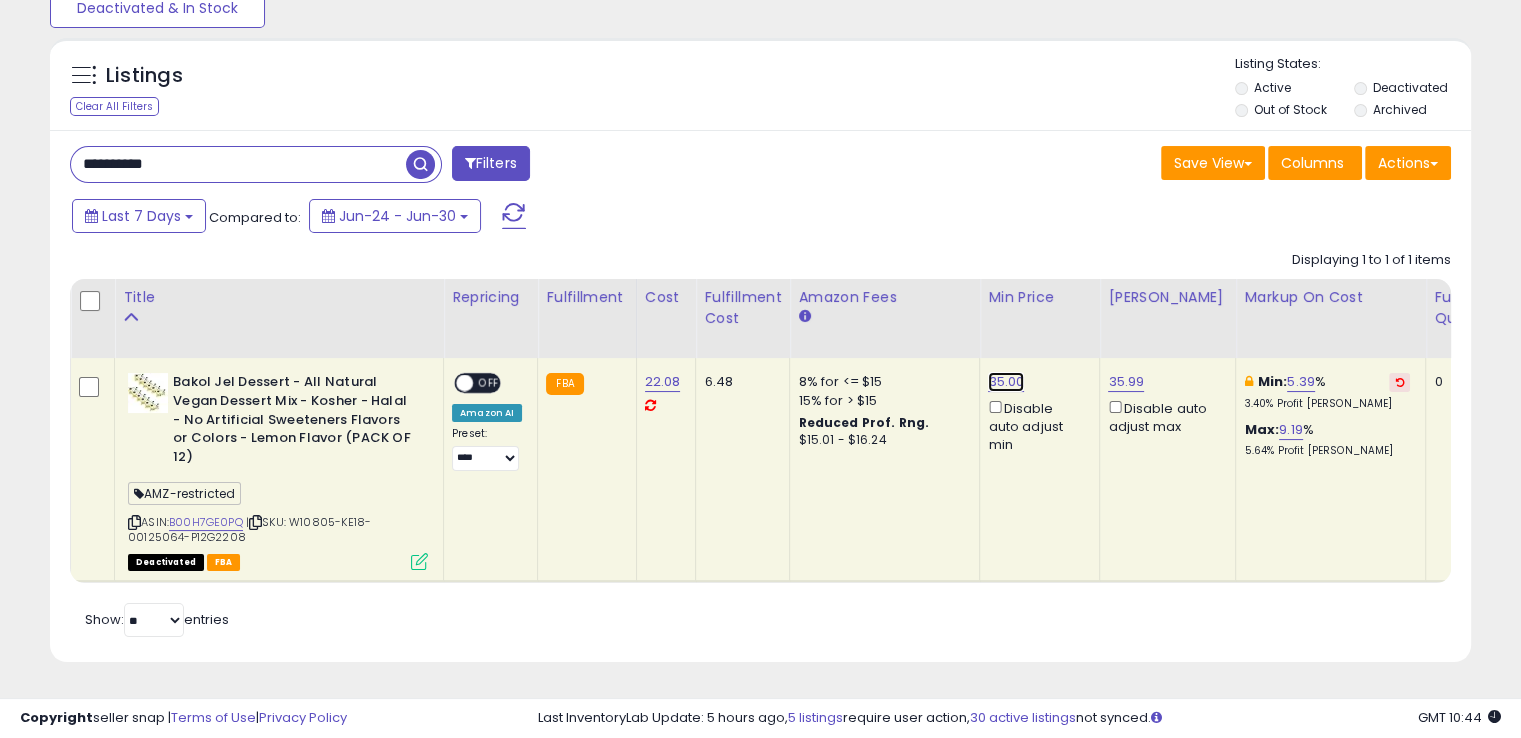 click on "35.00" at bounding box center (1006, 382) 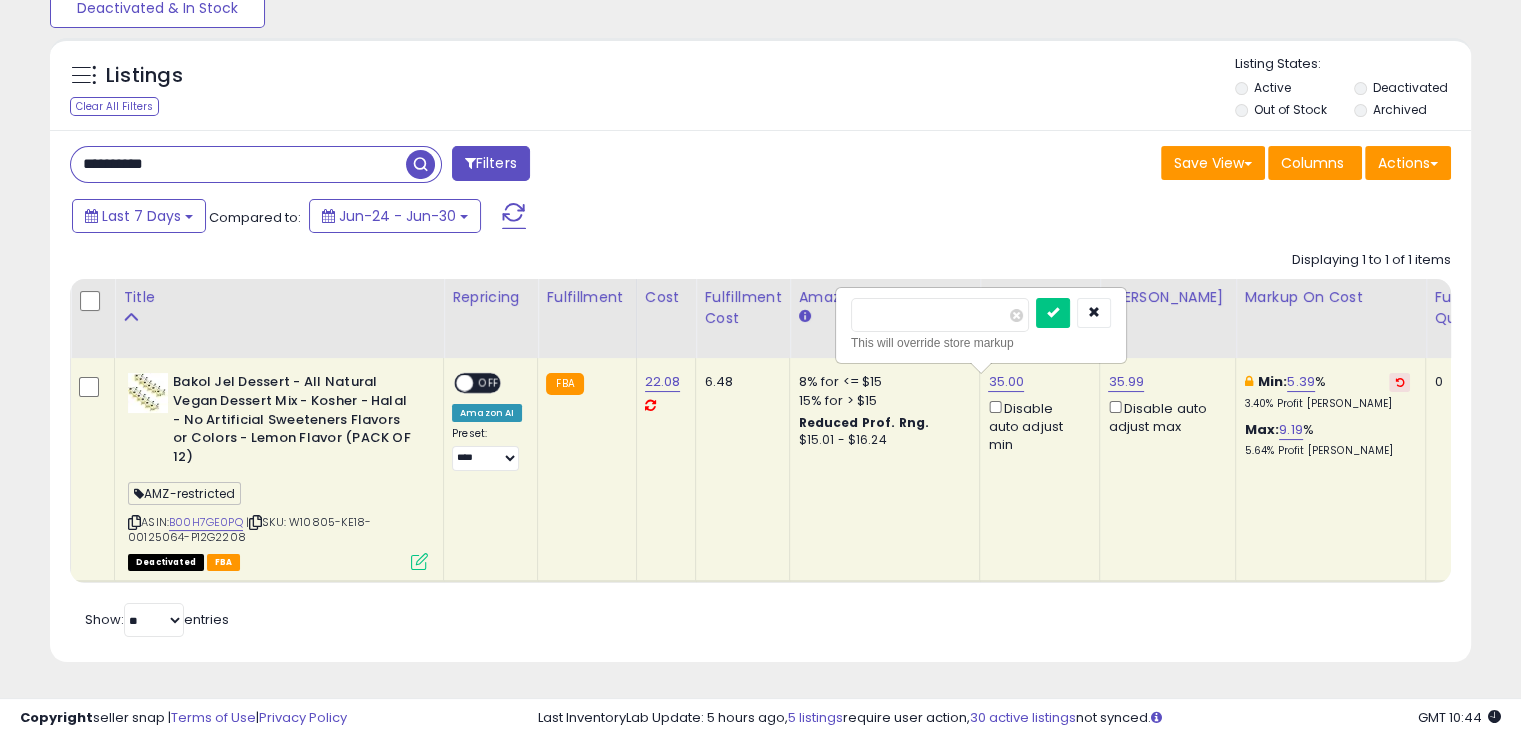 drag, startPoint x: 912, startPoint y: 318, endPoint x: 808, endPoint y: 311, distance: 104.23531 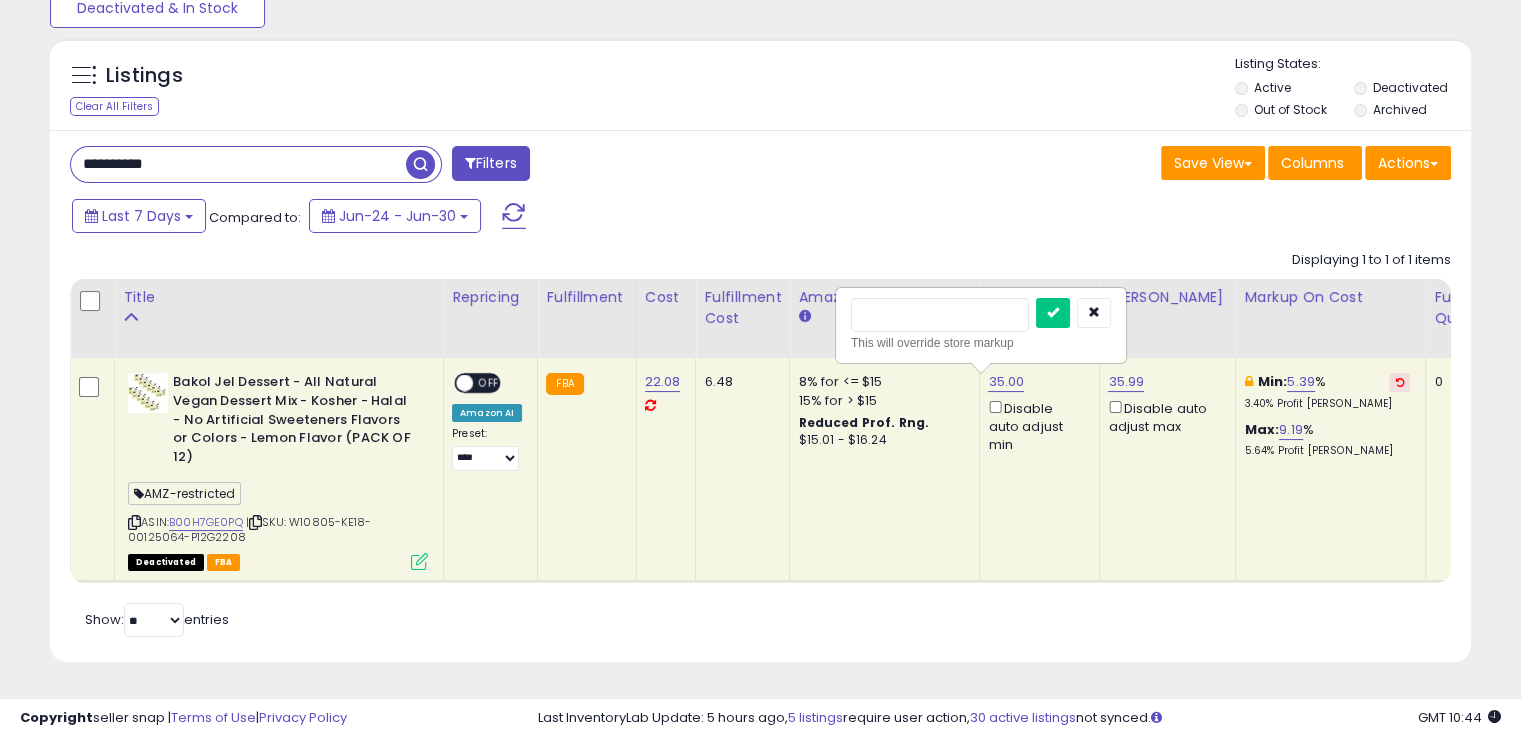 type on "*****" 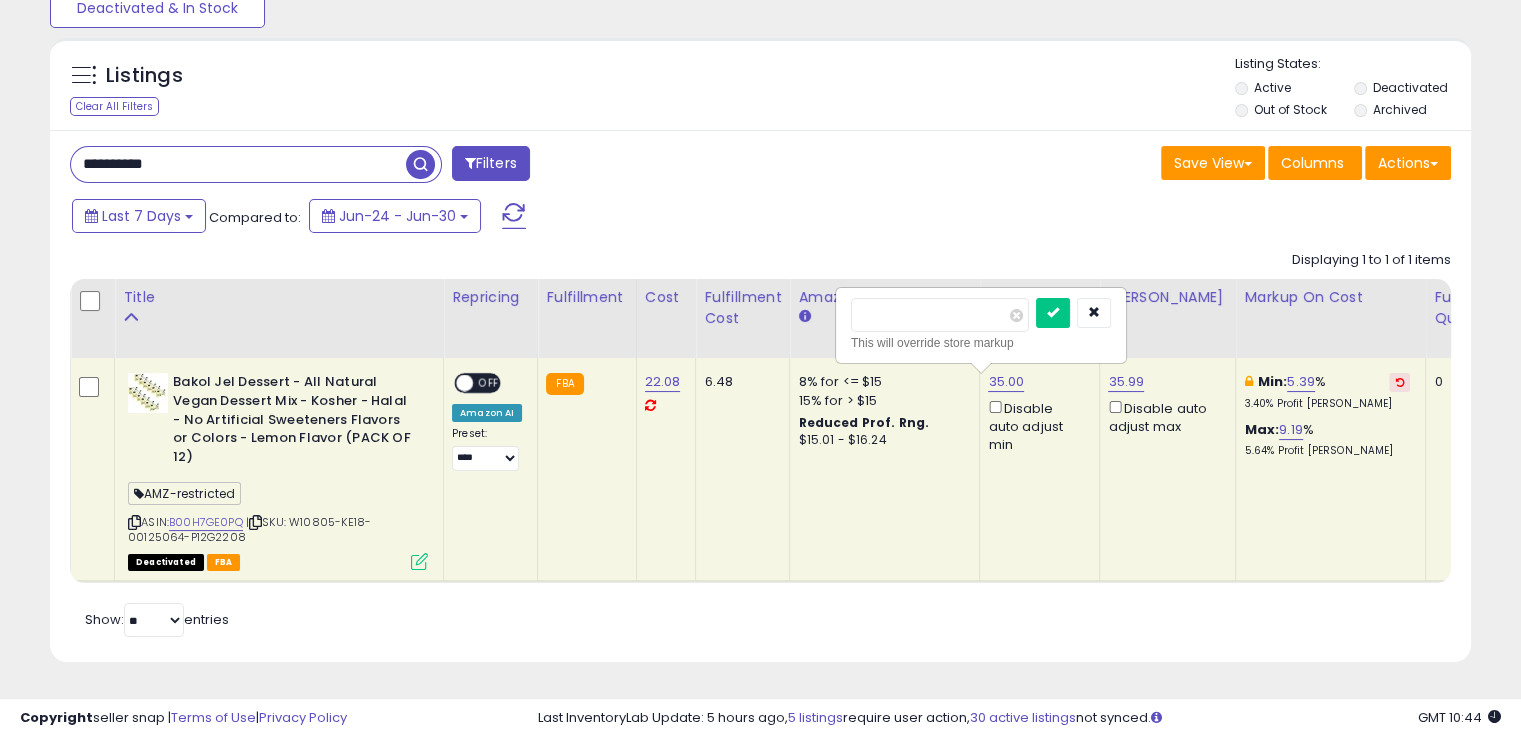 click at bounding box center [1053, 313] 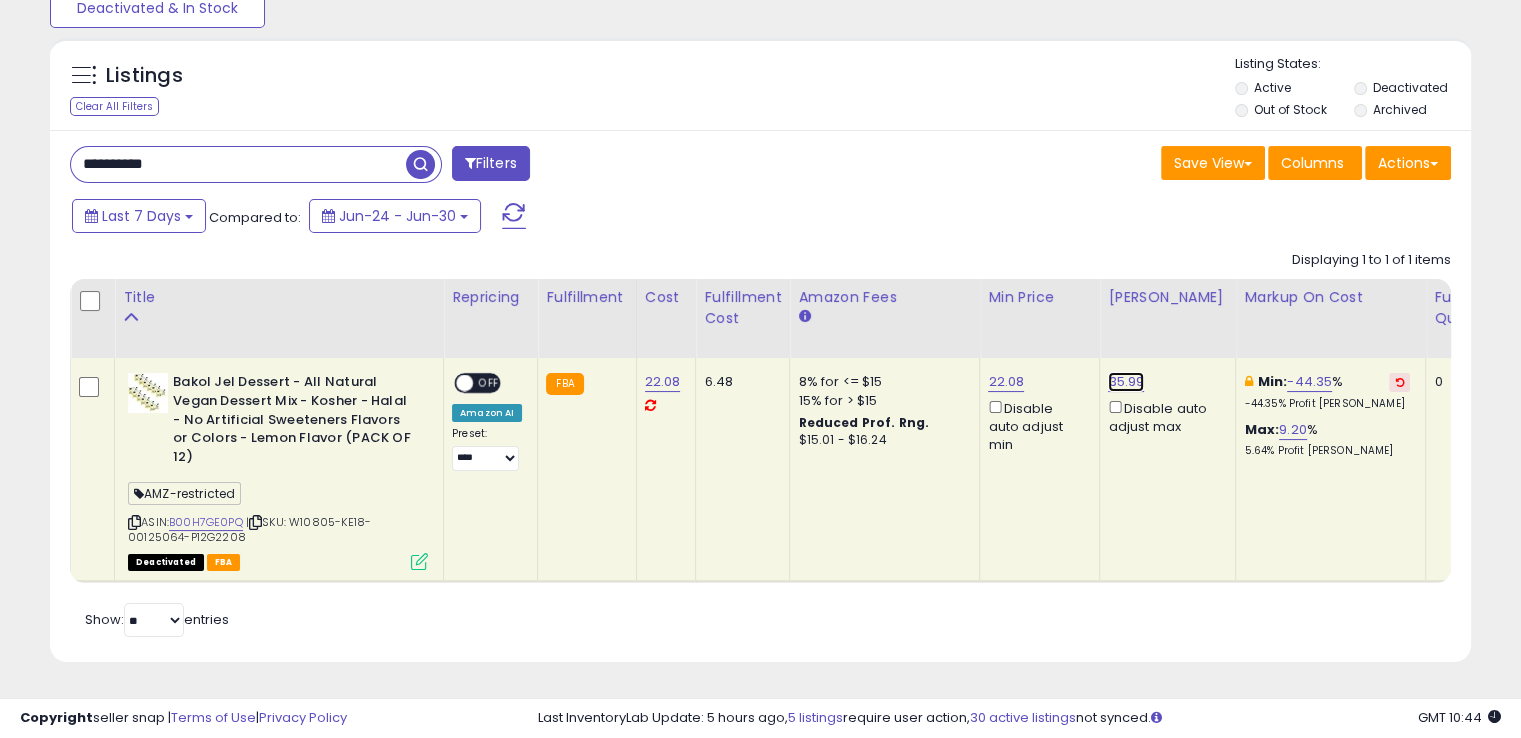 click on "35.99" at bounding box center [1126, 382] 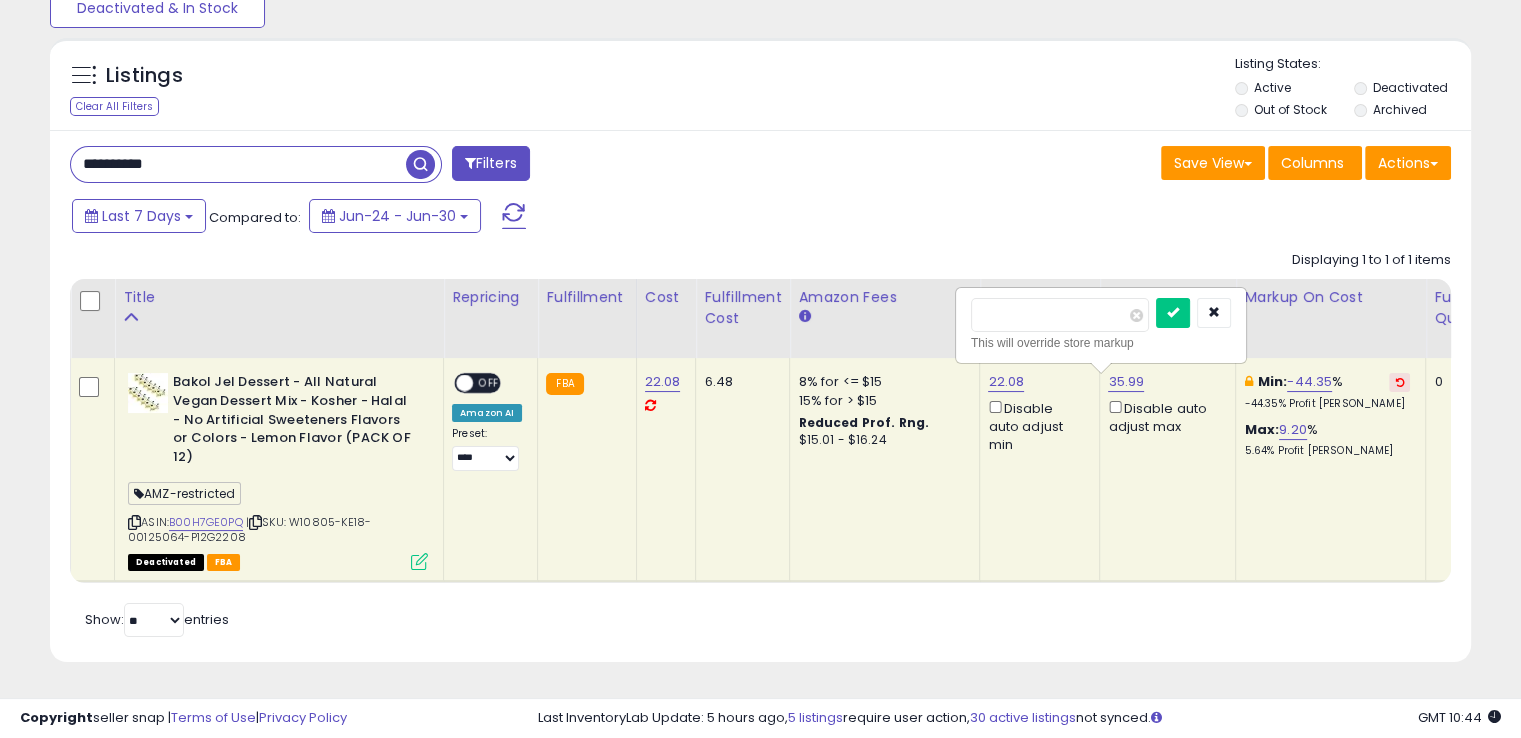 drag, startPoint x: 1084, startPoint y: 320, endPoint x: 901, endPoint y: 339, distance: 183.98369 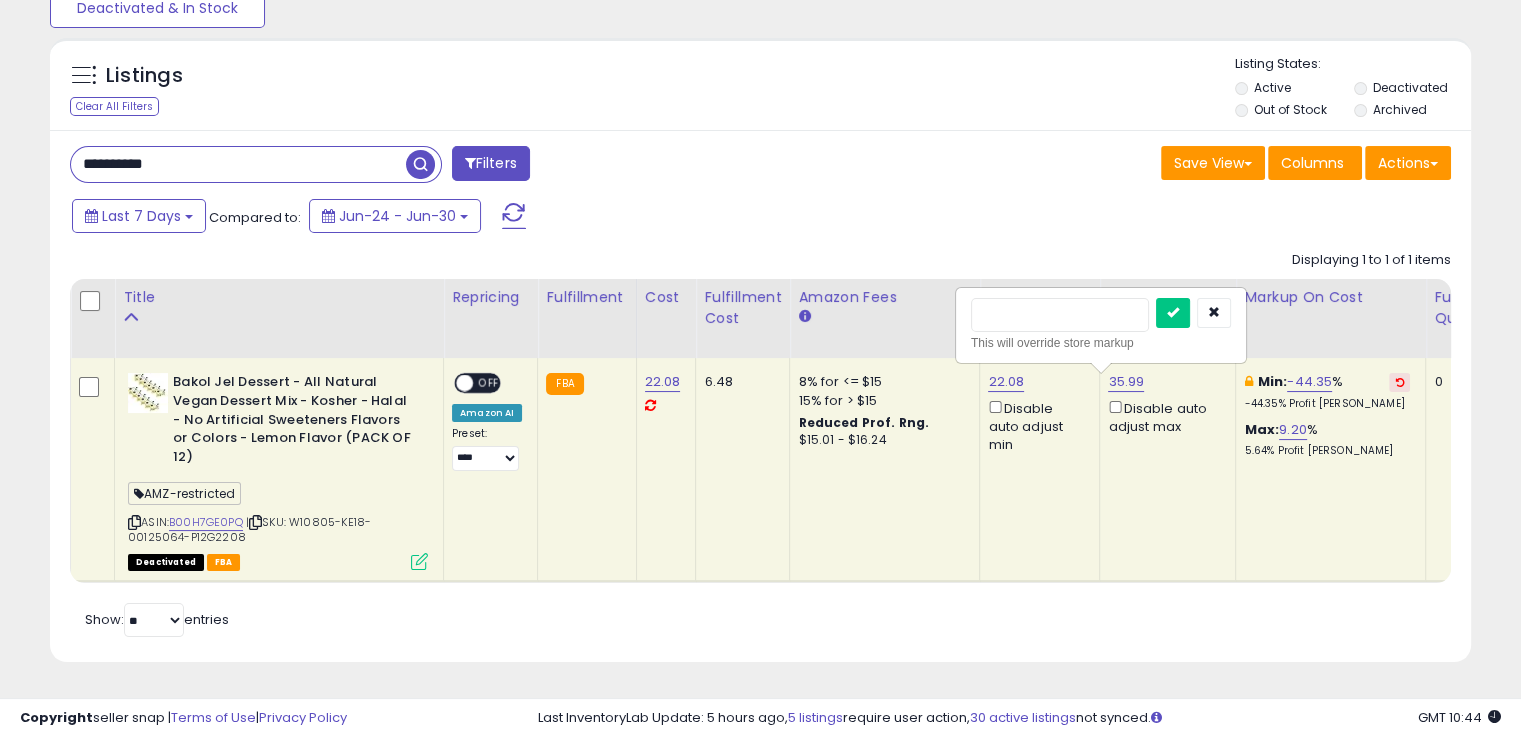 type on "*****" 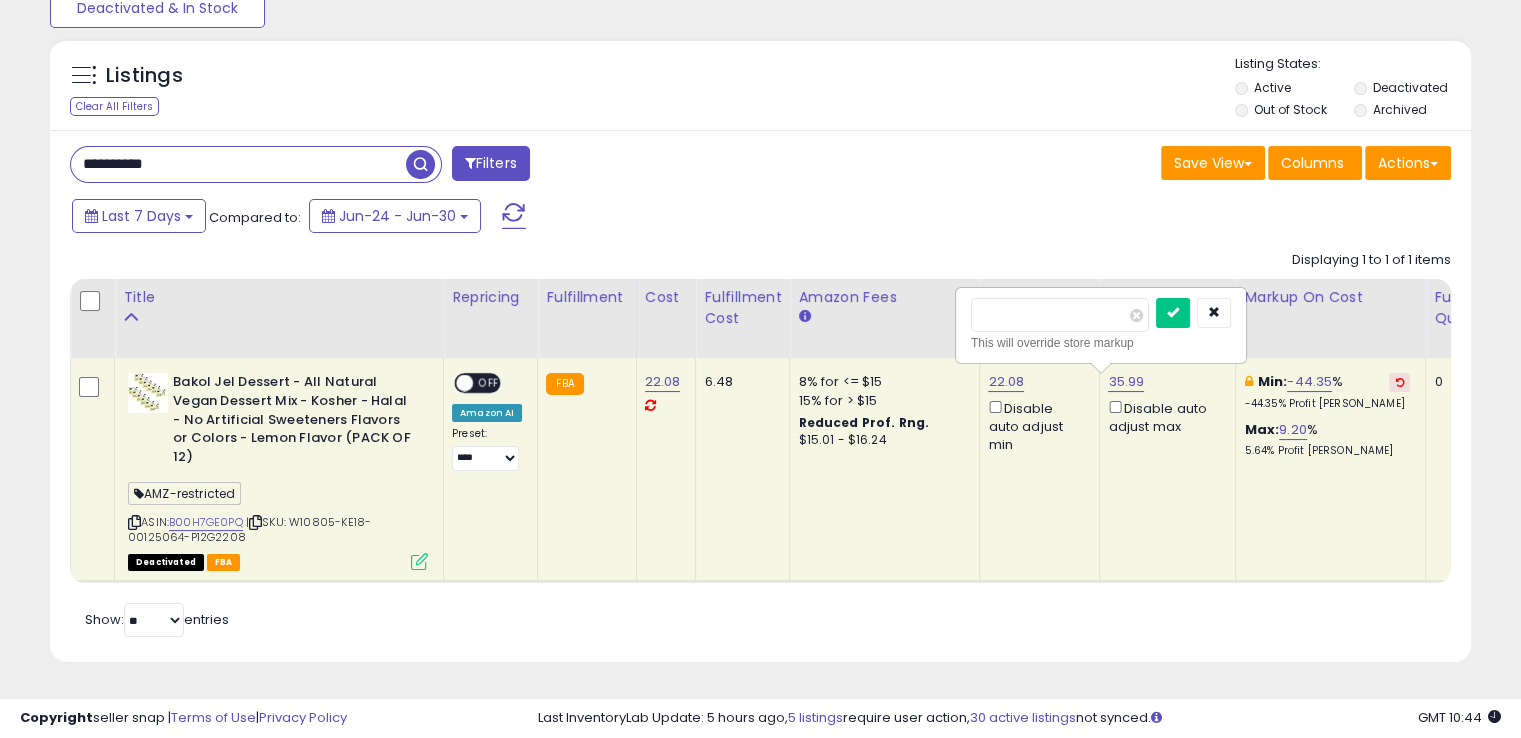 click at bounding box center (1173, 313) 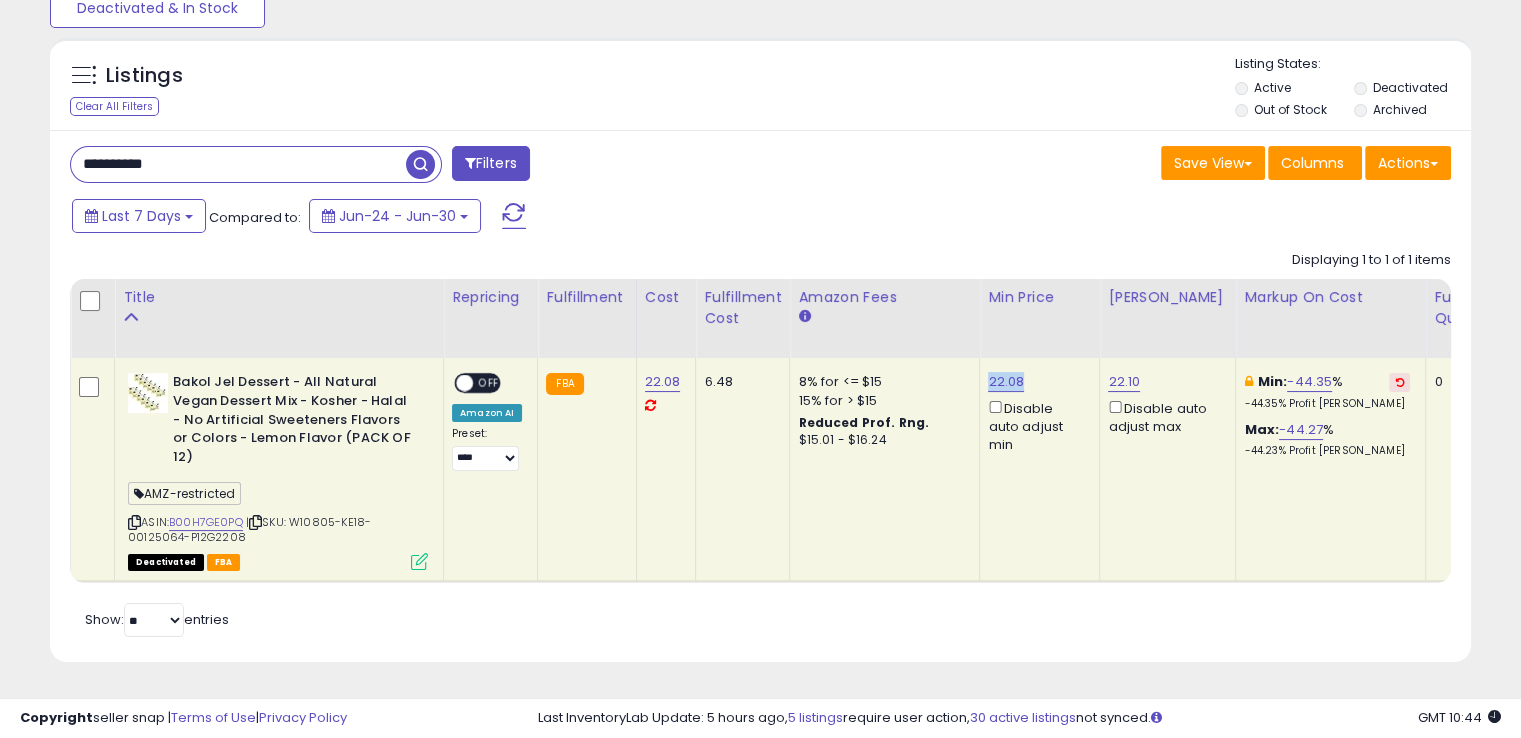 drag, startPoint x: 1020, startPoint y: 374, endPoint x: 980, endPoint y: 367, distance: 40.60788 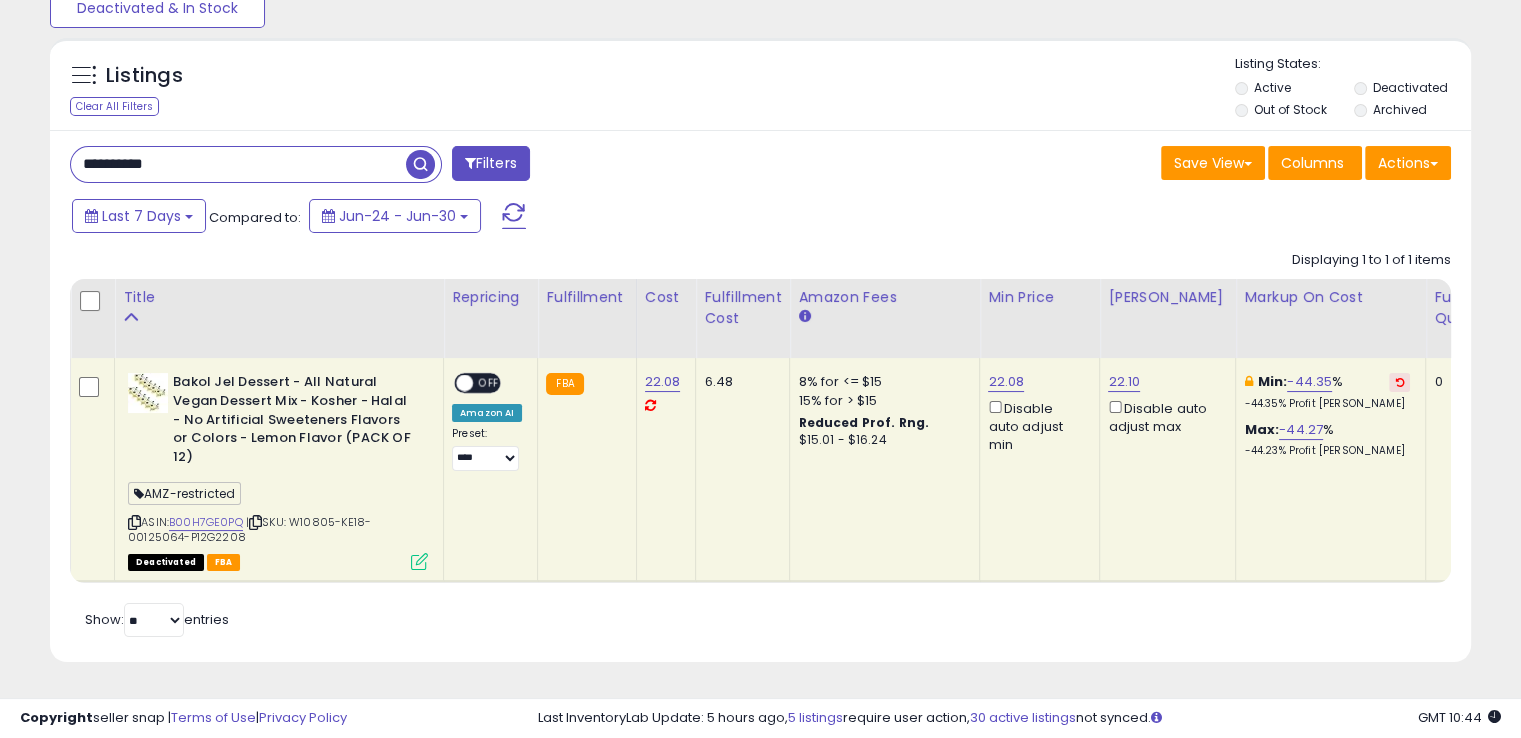 click on "Last 7 Days
Compared to:
Jun-24 - Jun-30" at bounding box center [585, 218] 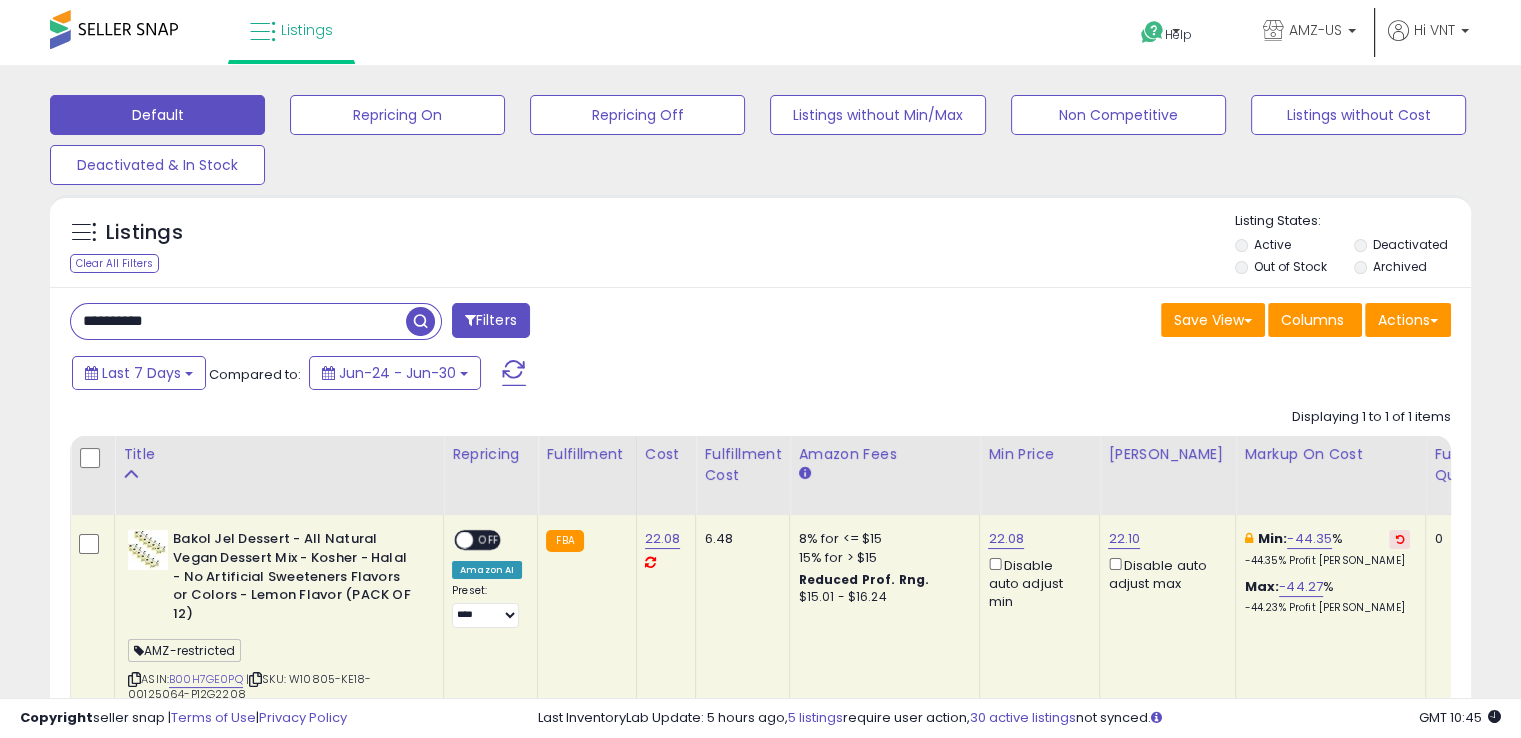 scroll, scrollTop: 0, scrollLeft: 0, axis: both 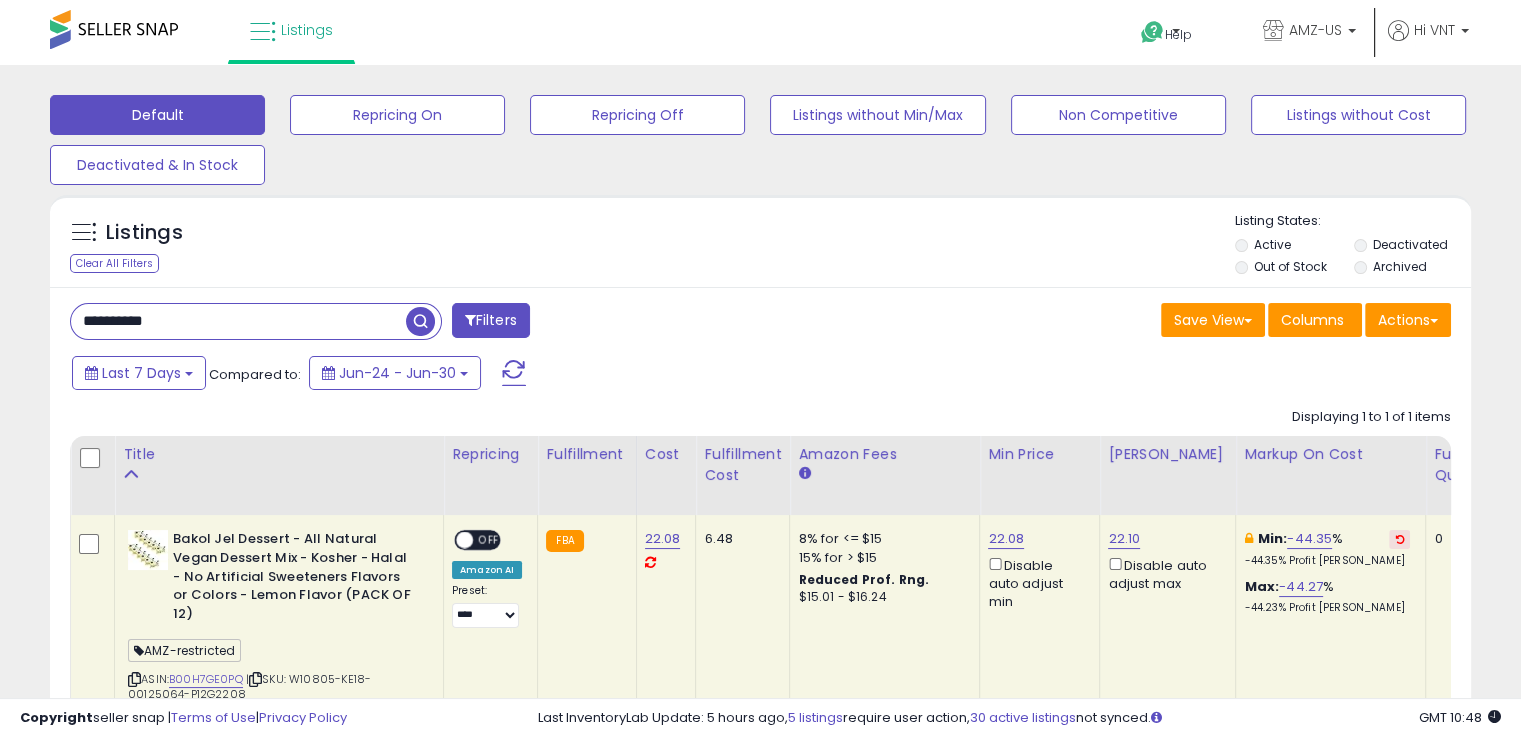 click on "**********" at bounding box center [238, 321] 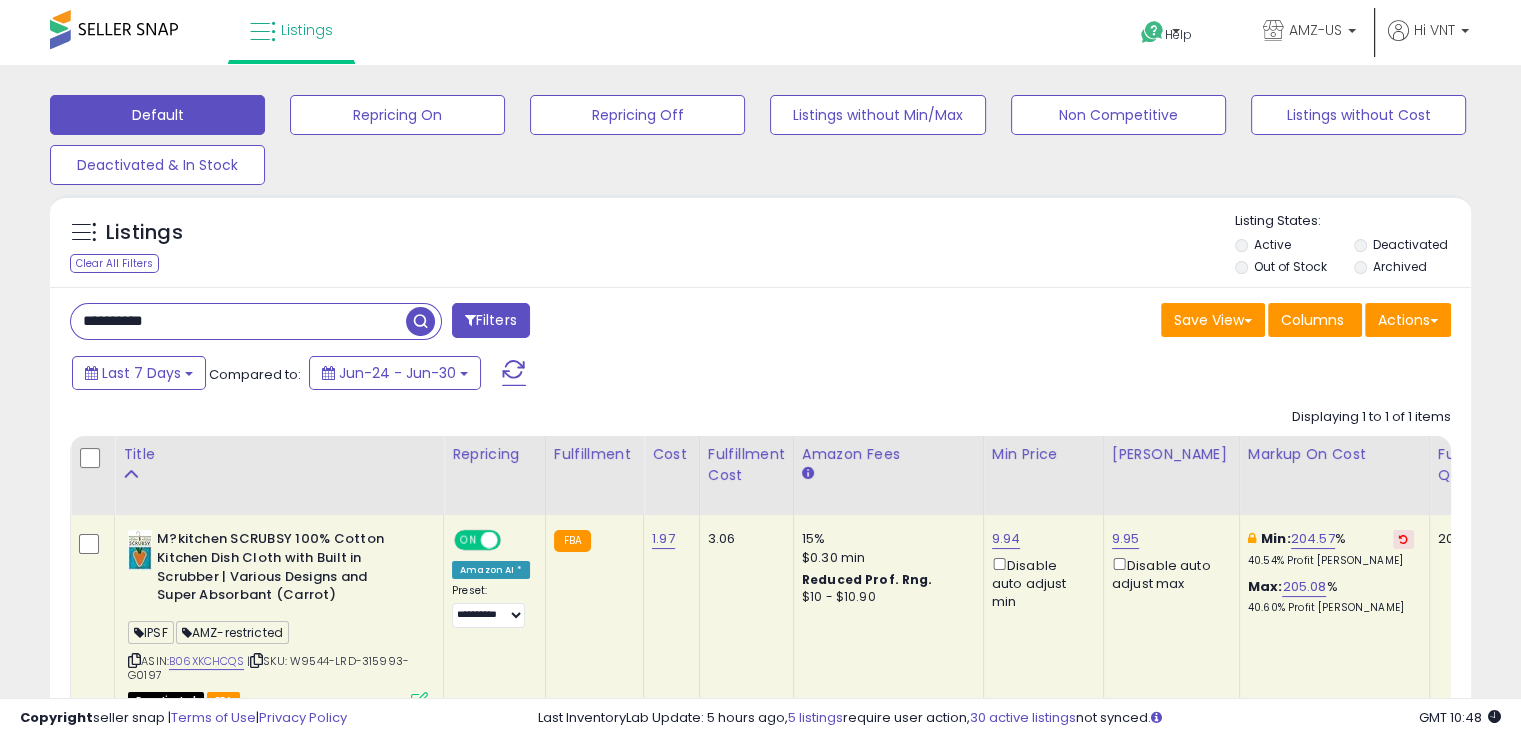 click on "**********" at bounding box center [238, 321] 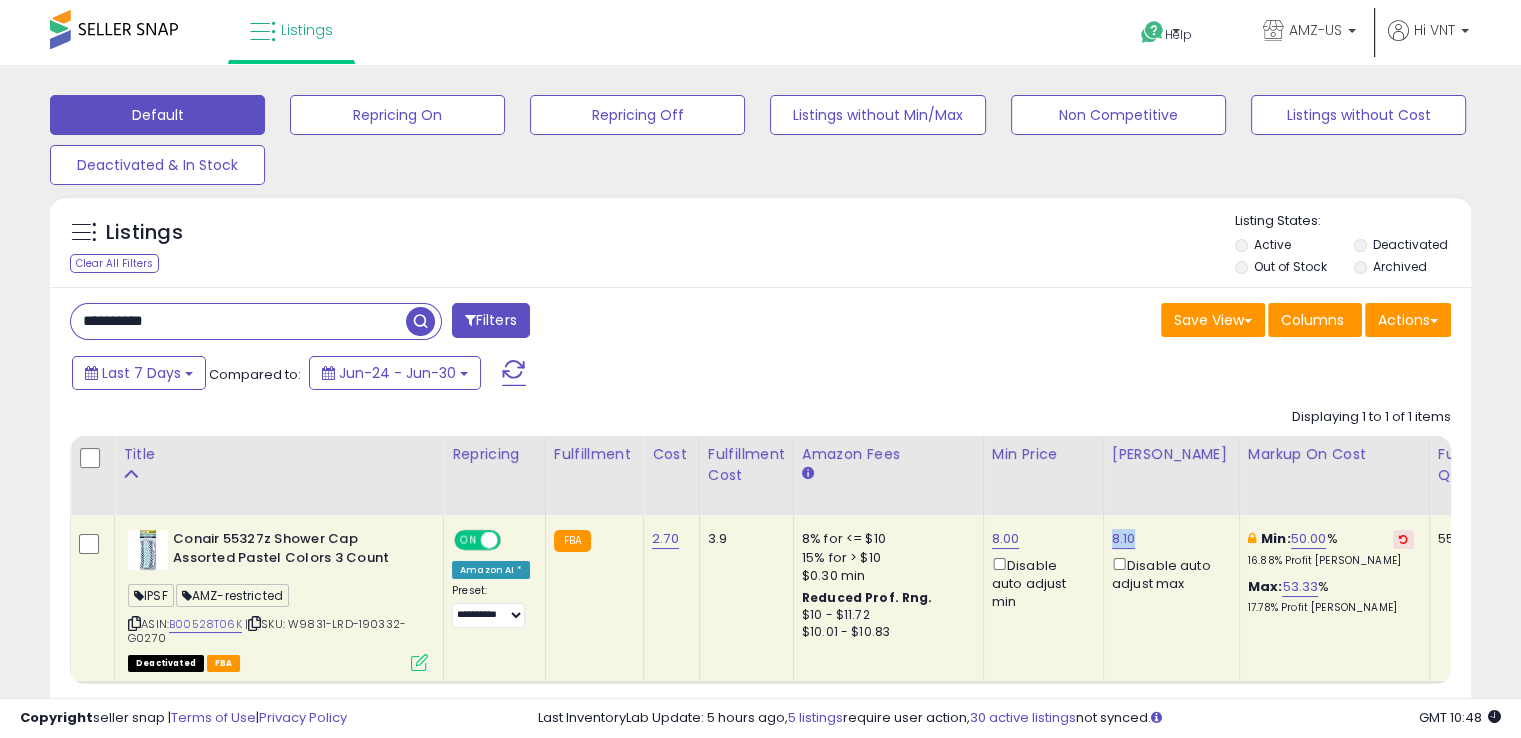 drag, startPoint x: 1139, startPoint y: 526, endPoint x: 1096, endPoint y: 511, distance: 45.54119 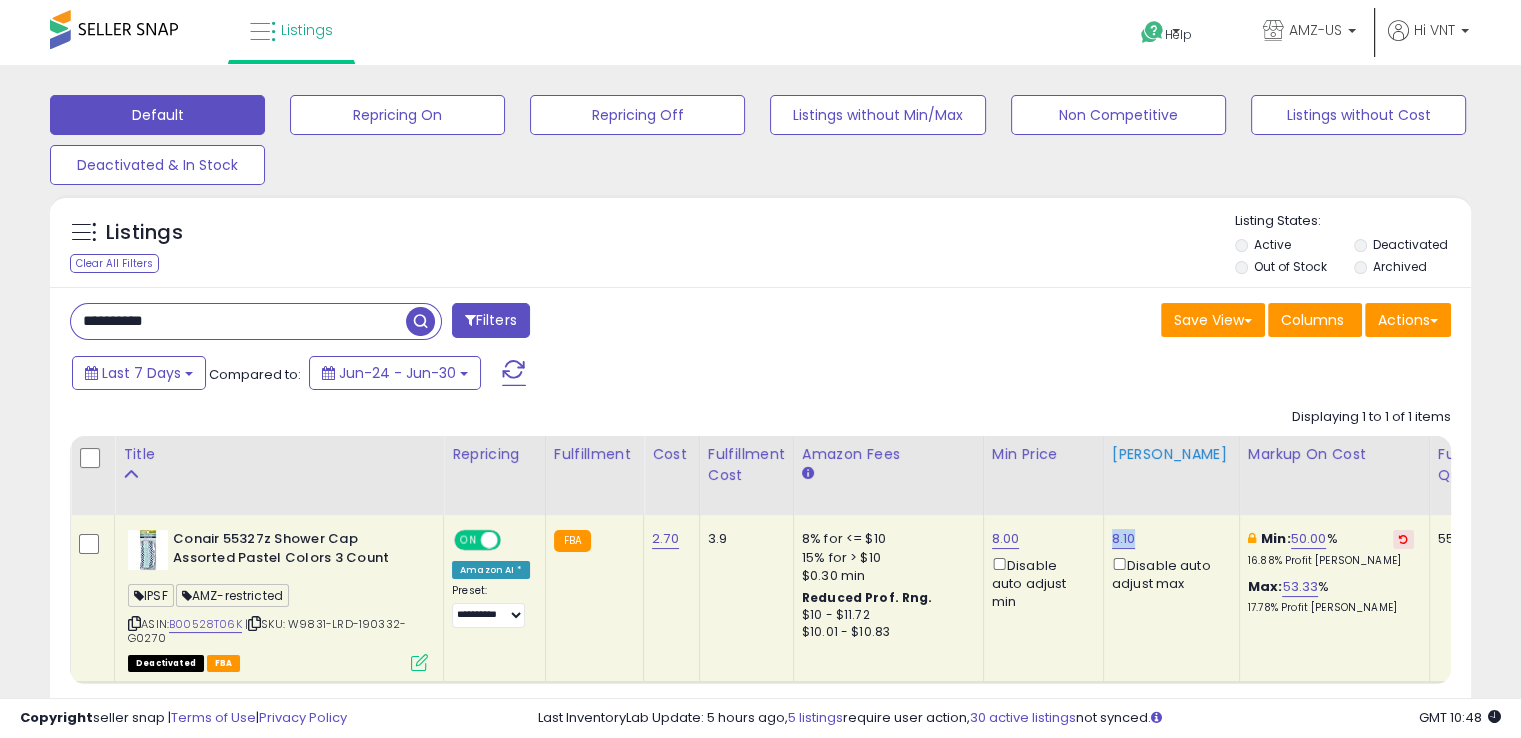 click on "8.10  Disable auto adjust max" 